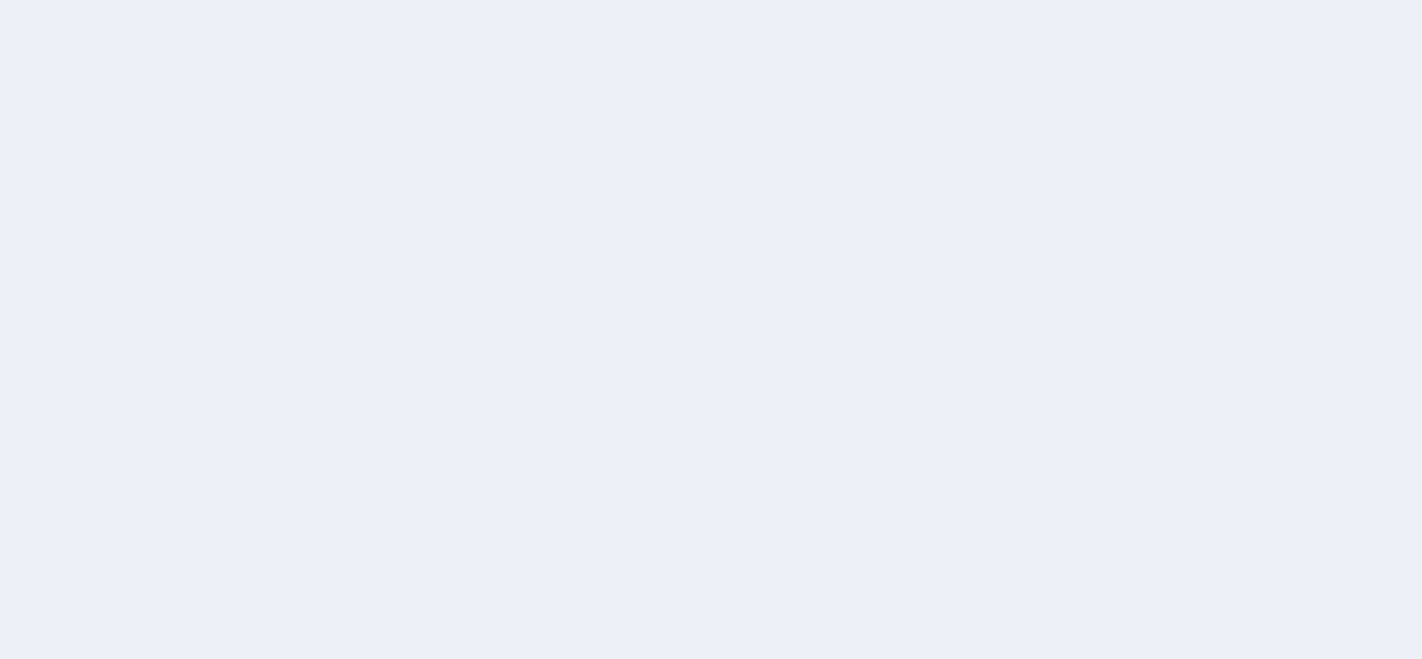 scroll, scrollTop: 0, scrollLeft: 0, axis: both 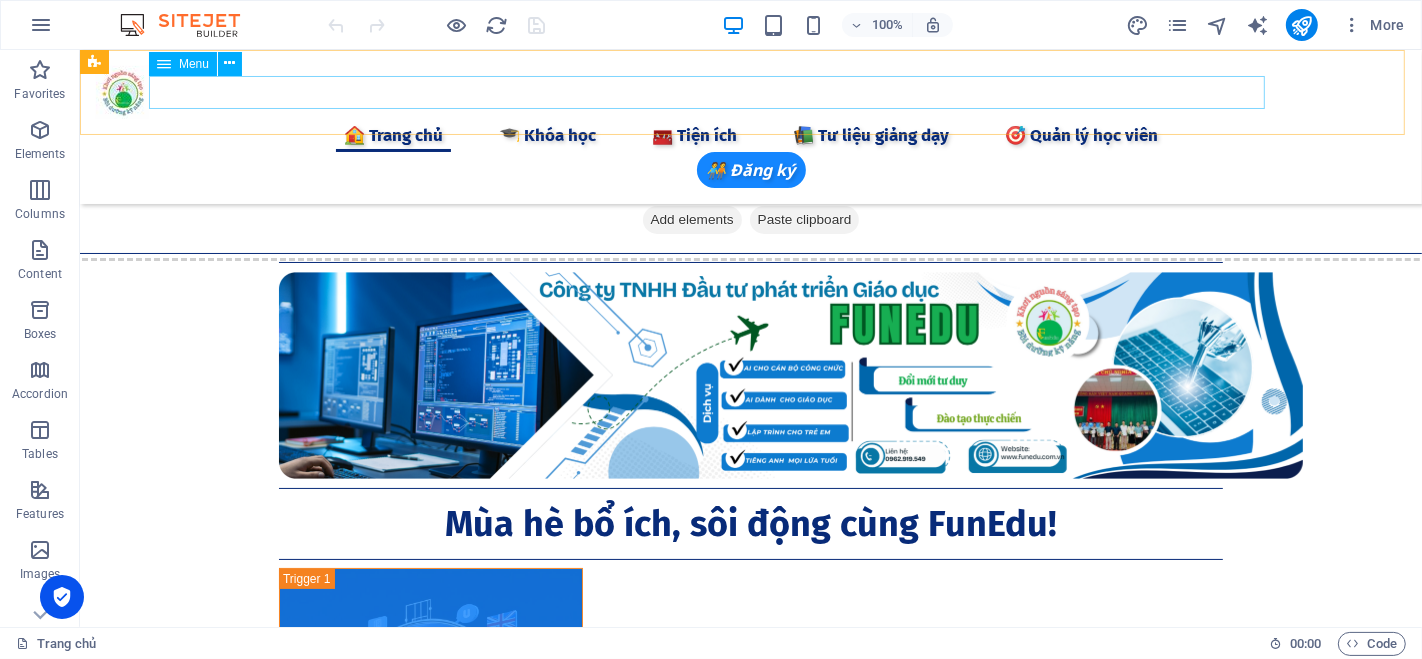 click on "🏠 Trang chủ 🎓 Khóa học 🧰 Tiện ích 📦 Tài liệu 🤖 Công cụ AI 📝 Ghi chú Keep 💬 Chat GTP 🎨 AI Tạo ảnh 🚀 Grok 3 ⚖️ AI Tra cứu Luật 📒 AI Notebooklm 🖲️ Gamma AI 🧠 Napkin AI 🎹 AI Sáng tác nhạc 🎤 AI tạo Giọng 🛠 Chỉnh sửa PDF 🏫 Công cụ Giáo dục 📲 Quản lý lớp học 📋 Điểm danh 📝 Giao Bài tập 🎮 Tạo Game Shows 📚 Tư liệu giảng ​dạy​ 📖 Bài giảng CBCC 🕊️ Bài giảng Giáo dục 🌈Thực hành Canva 👨‍🏫 Elearing Canva 📺 Khóa học Online 🎯 Quản lý học viên" at bounding box center [750, 135] 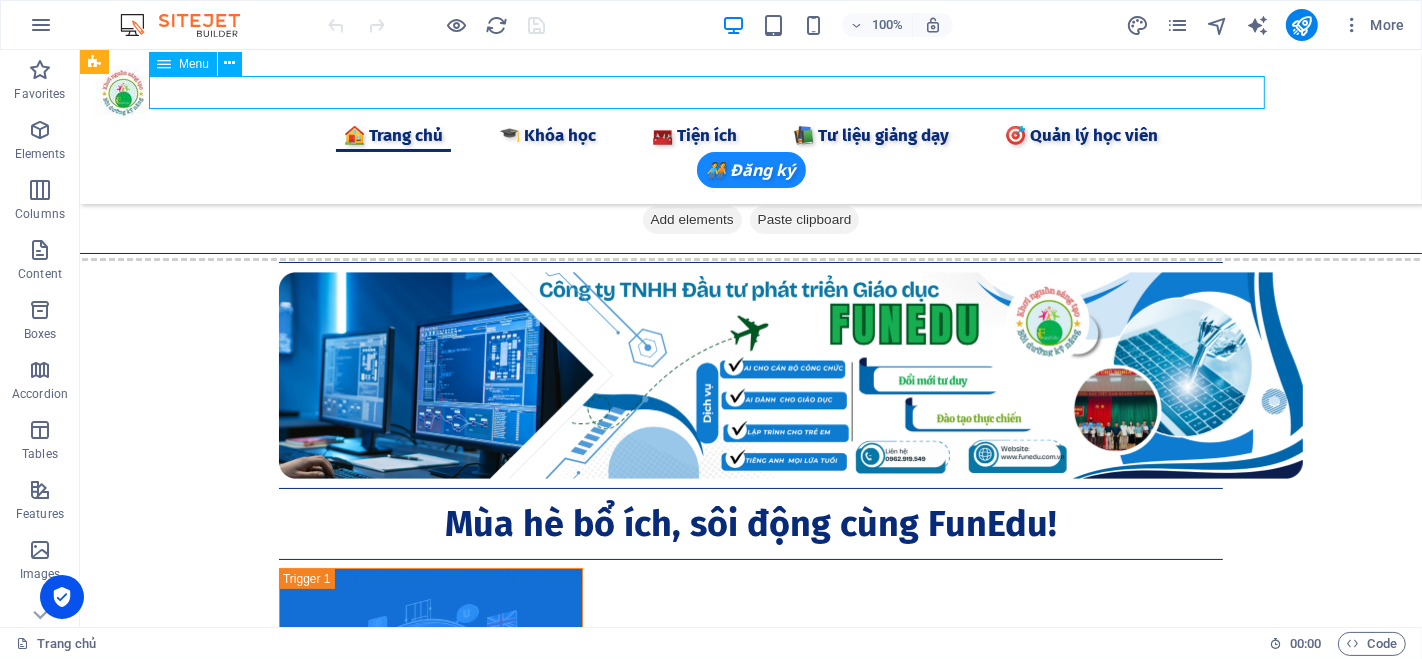 click on "🏠 Trang chủ 🎓 Khóa học 🧰 Tiện ích 📦 Tài liệu 🤖 Công cụ AI 📝 Ghi chú Keep 💬 Chat GTP 🎨 AI Tạo ảnh 🚀 Grok 3 ⚖️ AI Tra cứu Luật 📒 AI Notebooklm 🖲️ Gamma AI 🧠 Napkin AI 🎹 AI Sáng tác nhạc 🎤 AI tạo Giọng 🛠 Chỉnh sửa PDF 🏫 Công cụ Giáo dục 📲 Quản lý lớp học 📋 Điểm danh 📝 Giao Bài tập 🎮 Tạo Game Shows 📚 Tư liệu giảng ​dạy​ 📖 Bài giảng CBCC 🕊️ Bài giảng Giáo dục 🌈Thực hành Canva 👨‍🏫 Elearing Canva 📺 Khóa học Online 🎯 Quản lý học viên" at bounding box center [750, 135] 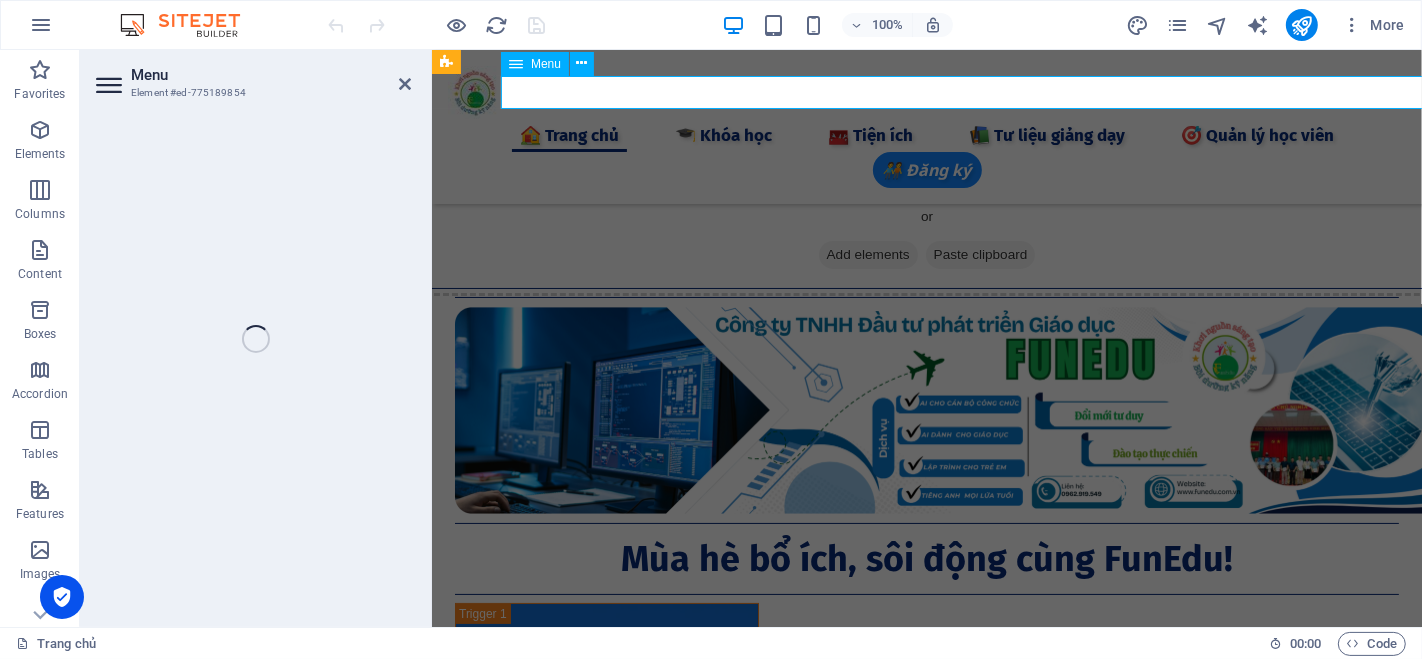 click on "🏠 Trang chủ 🎓 Khóa học 🧰 Tiện ích 📦 Tài liệu 🤖 Công cụ AI 📝 Ghi chú Keep 💬 Chat GTP 🎨 AI Tạo ảnh 🚀 Grok 3 ⚖️ AI Tra cứu Luật 📒 AI Notebooklm 🖲️ Gamma AI 🧠 Napkin AI 🎹 AI Sáng tác nhạc 🎤 AI tạo Giọng 🛠 Chỉnh sửa PDF 🏫 Công cụ Giáo dục 📲 Quản lý lớp học 📋 Điểm danh 📝 Giao Bài tập 🎮 Tạo Game Shows 📚 Tư liệu giảng ​dạy​ 📖 Bài giảng CBCC 🕊️ Bài giảng Giáo dục 🌈Thực hành Canva 👨‍🏫 Elearing Canva 📺 Khóa học Online 🎯 Quản lý học viên" at bounding box center [926, 135] 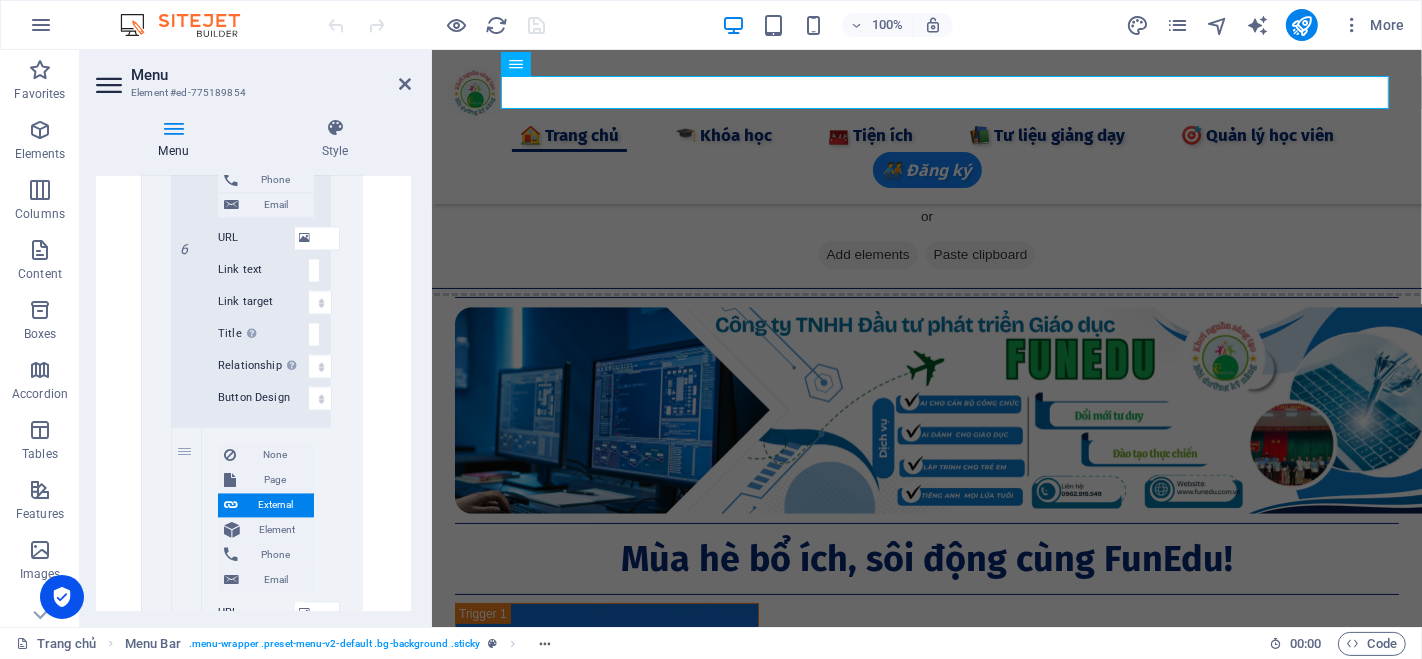 scroll, scrollTop: 3135, scrollLeft: 0, axis: vertical 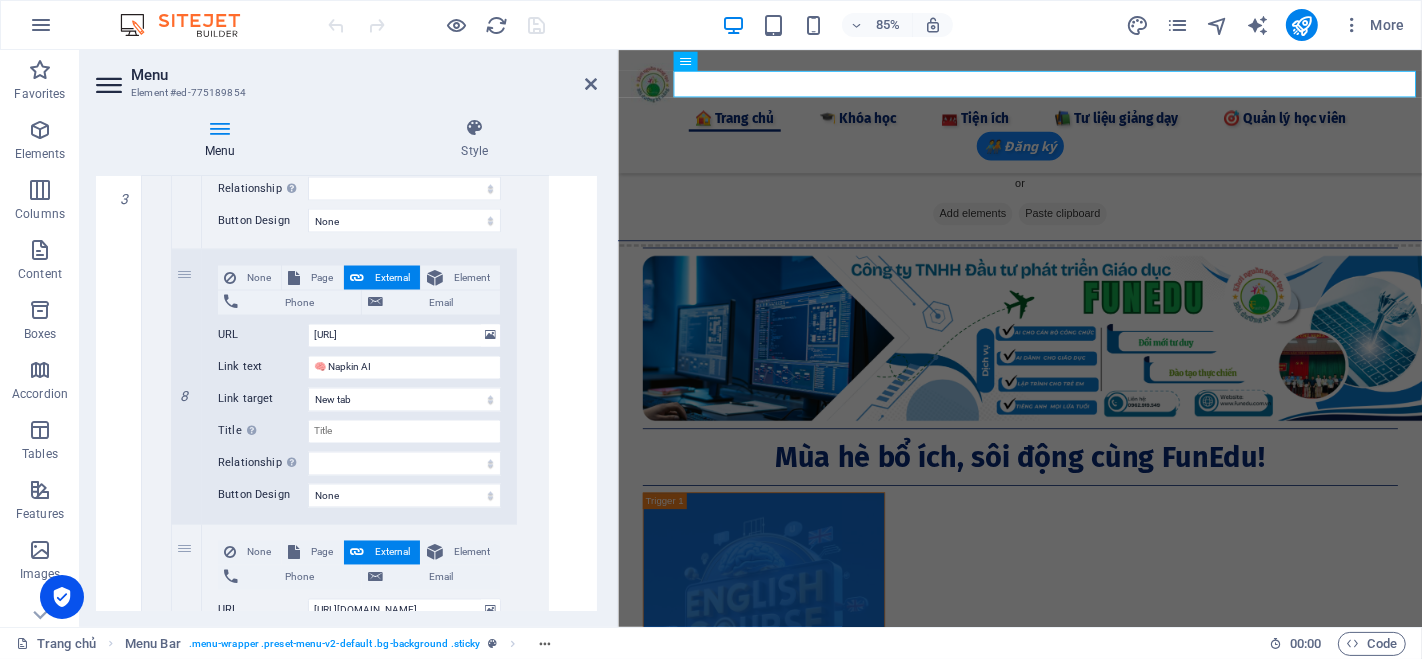 drag, startPoint x: 429, startPoint y: 258, endPoint x: 622, endPoint y: 255, distance: 193.02332 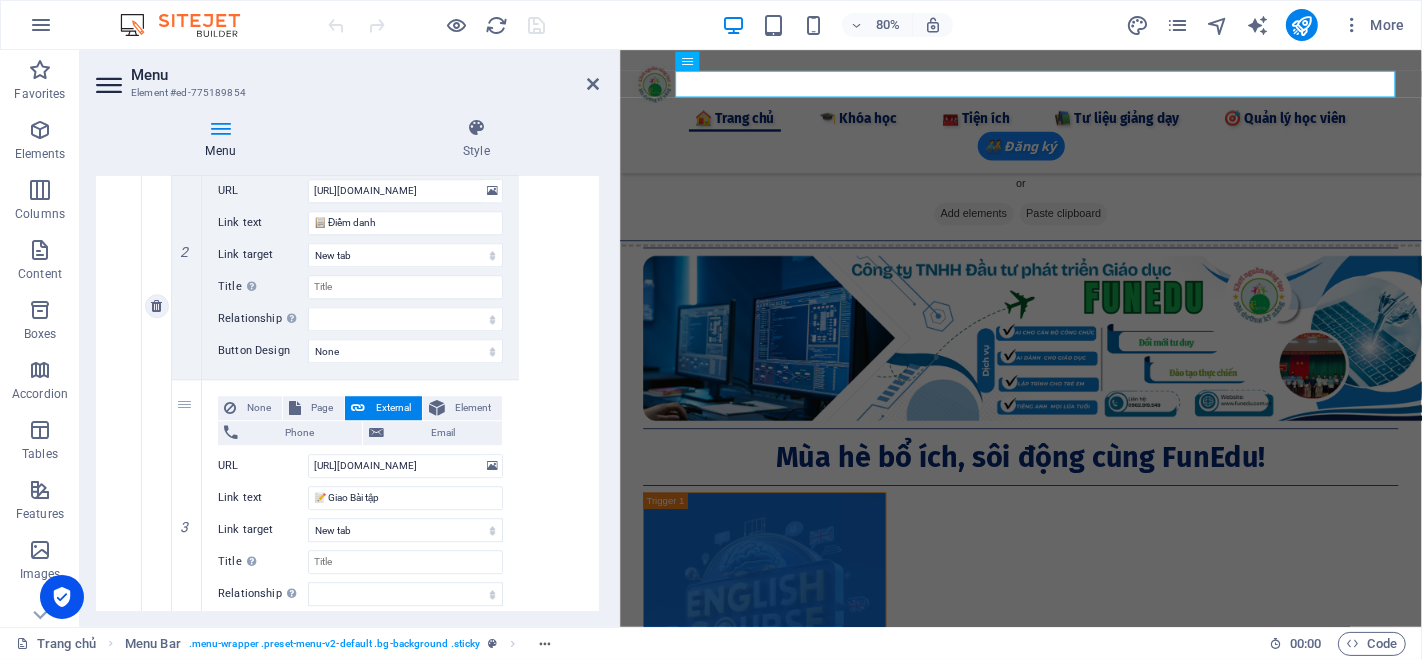 scroll, scrollTop: 5180, scrollLeft: 0, axis: vertical 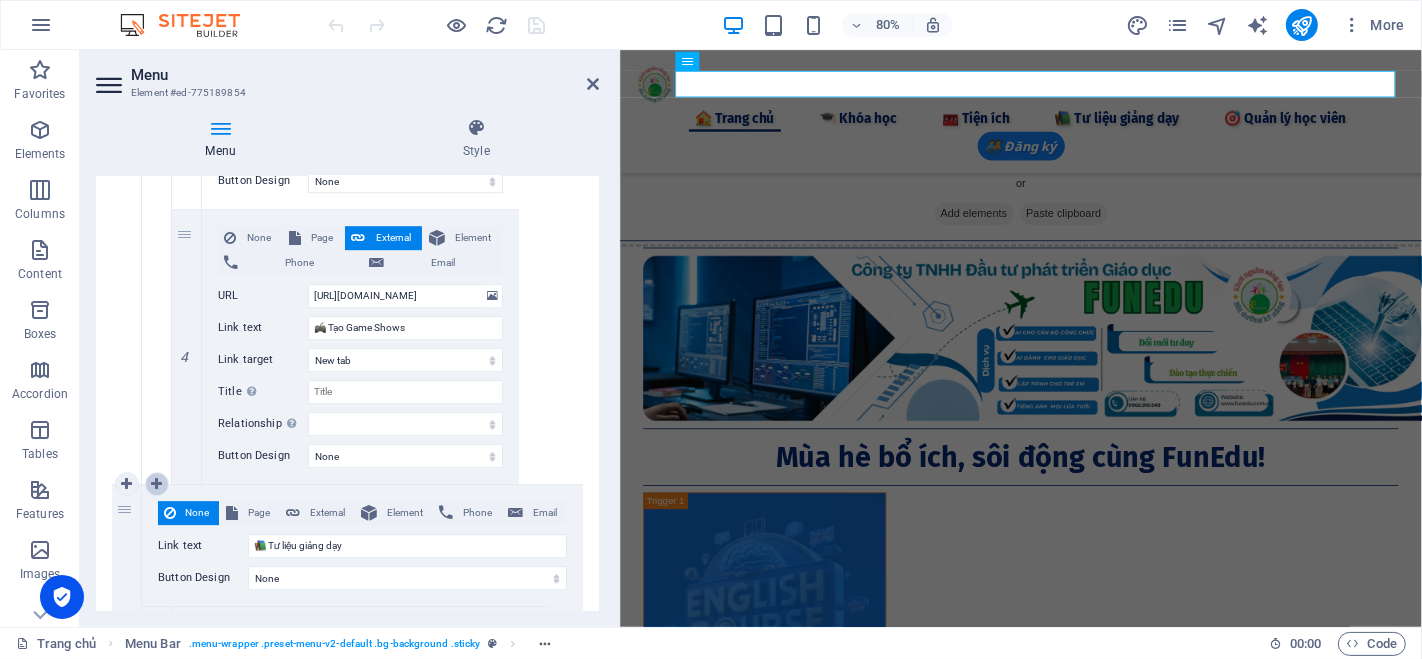 click at bounding box center [156, 484] 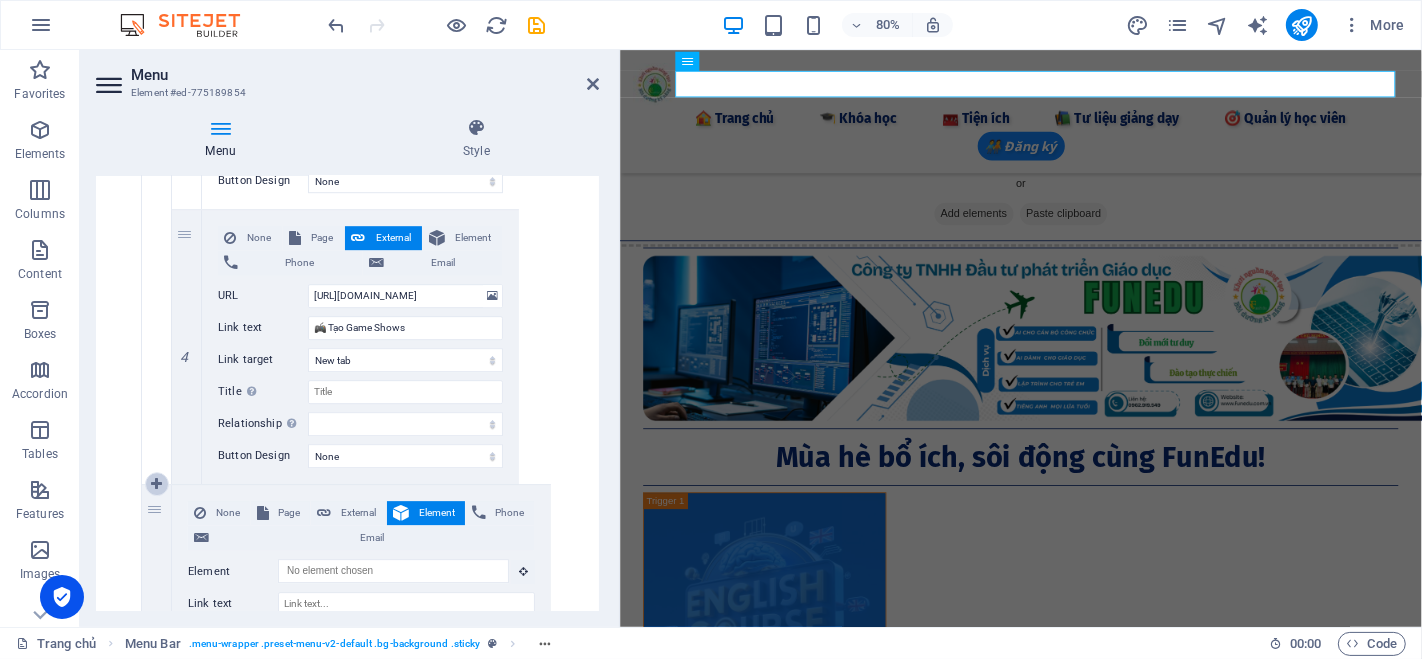 scroll, scrollTop: 5423, scrollLeft: 0, axis: vertical 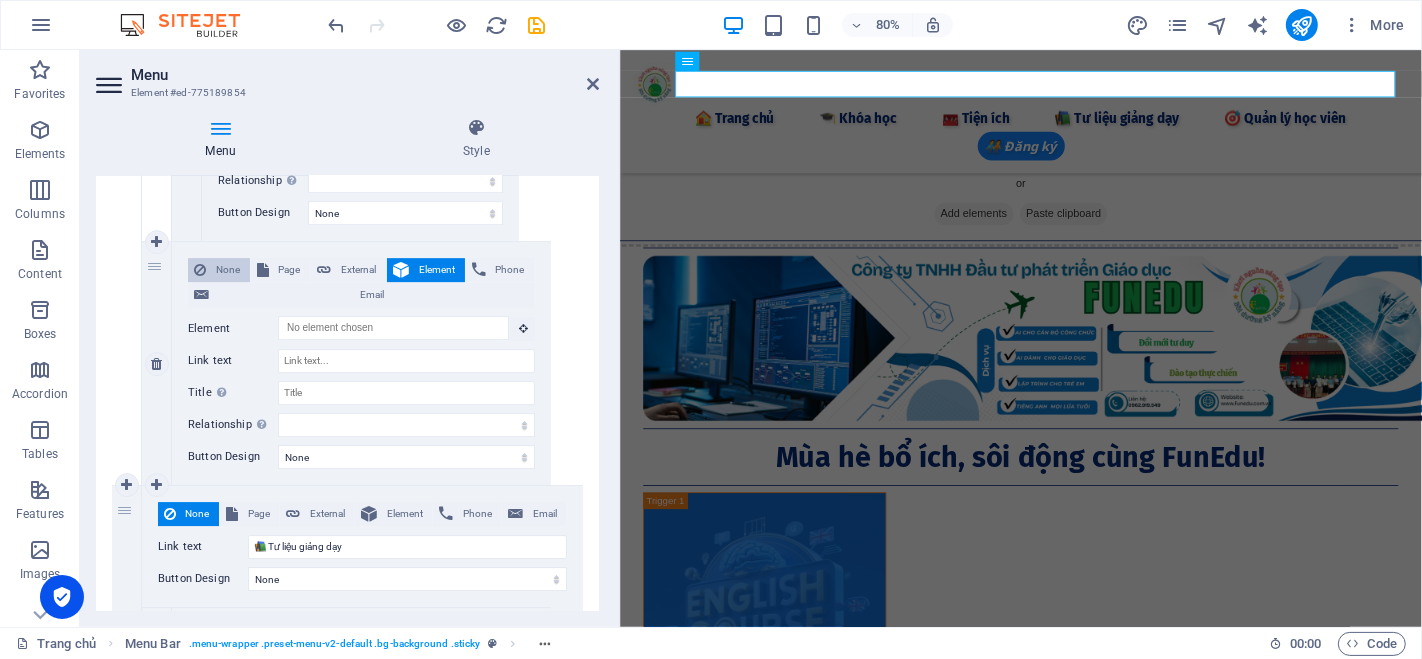 click on "None" at bounding box center (228, 270) 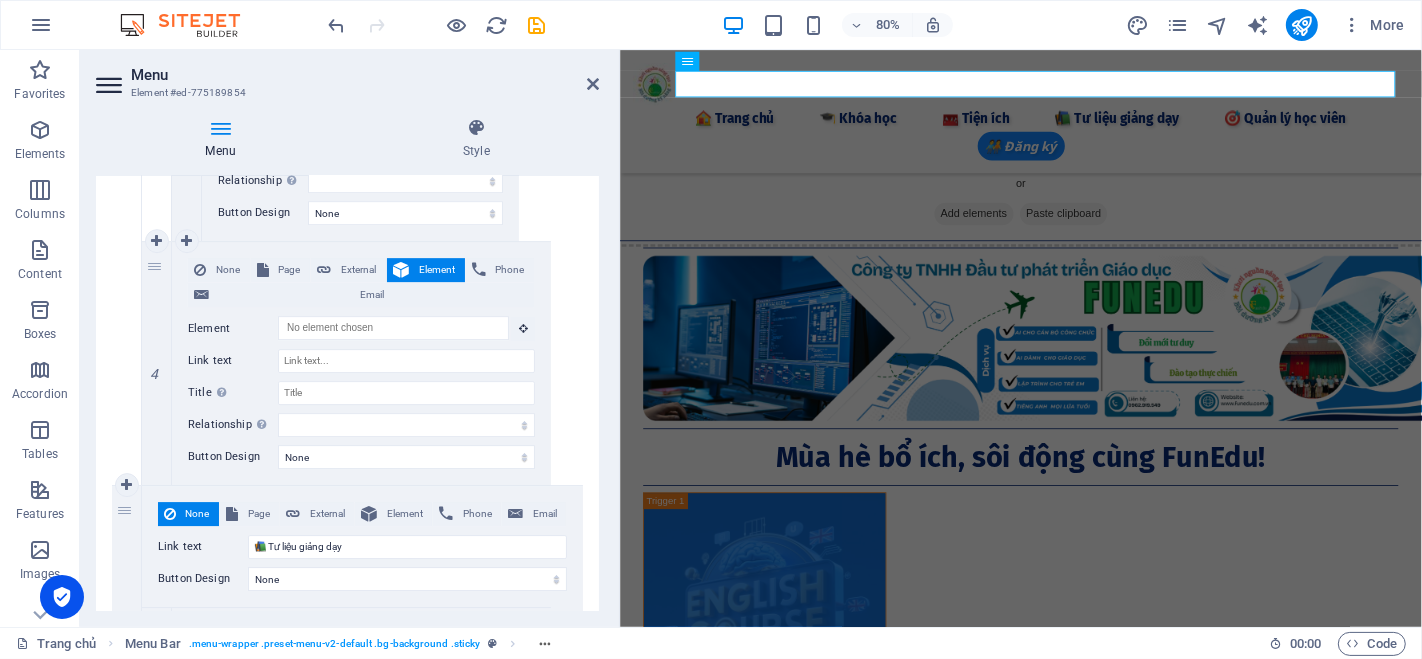 scroll, scrollTop: 5326, scrollLeft: 0, axis: vertical 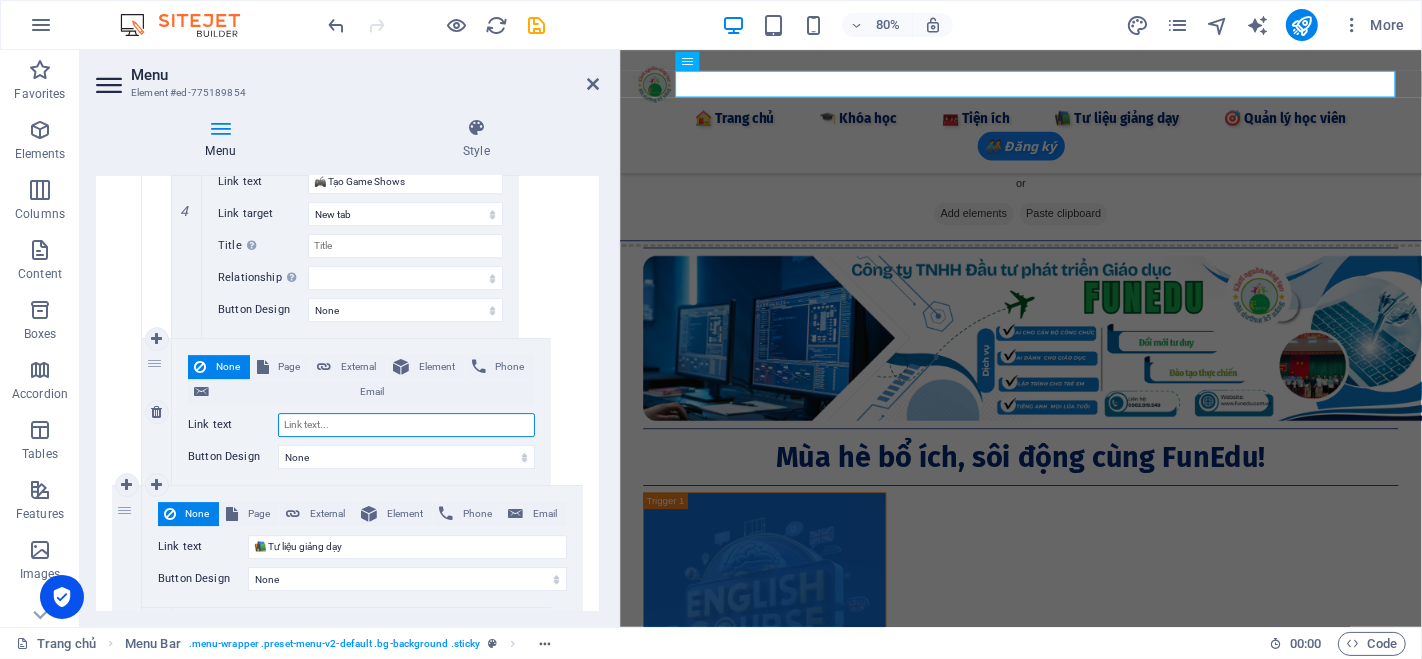 click on "Link text" at bounding box center (406, 425) 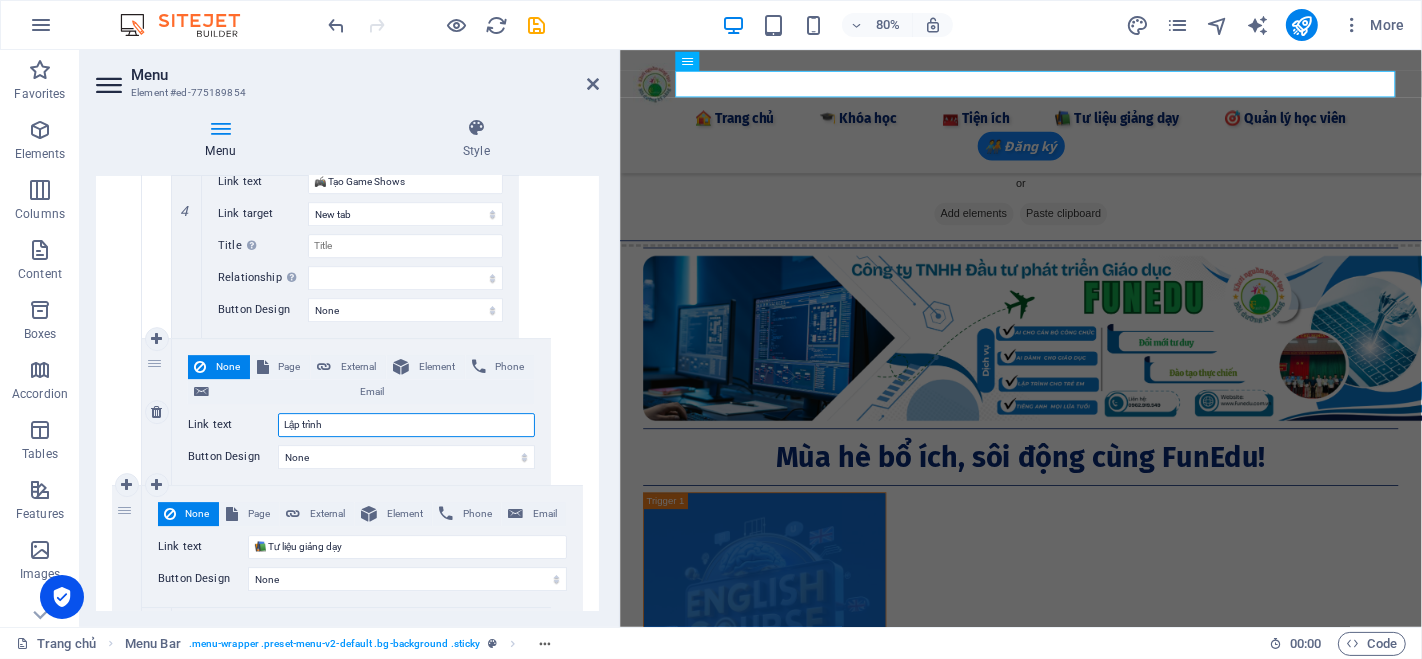 type on "Lập trình k" 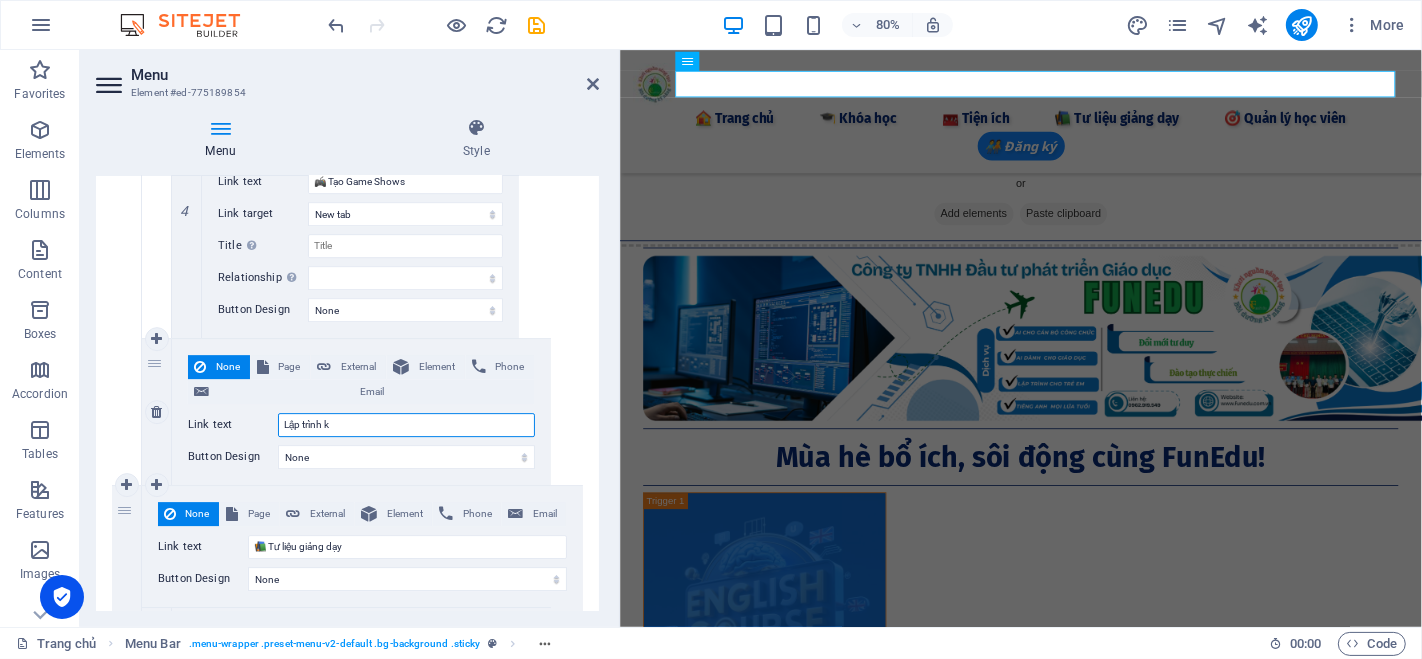 select 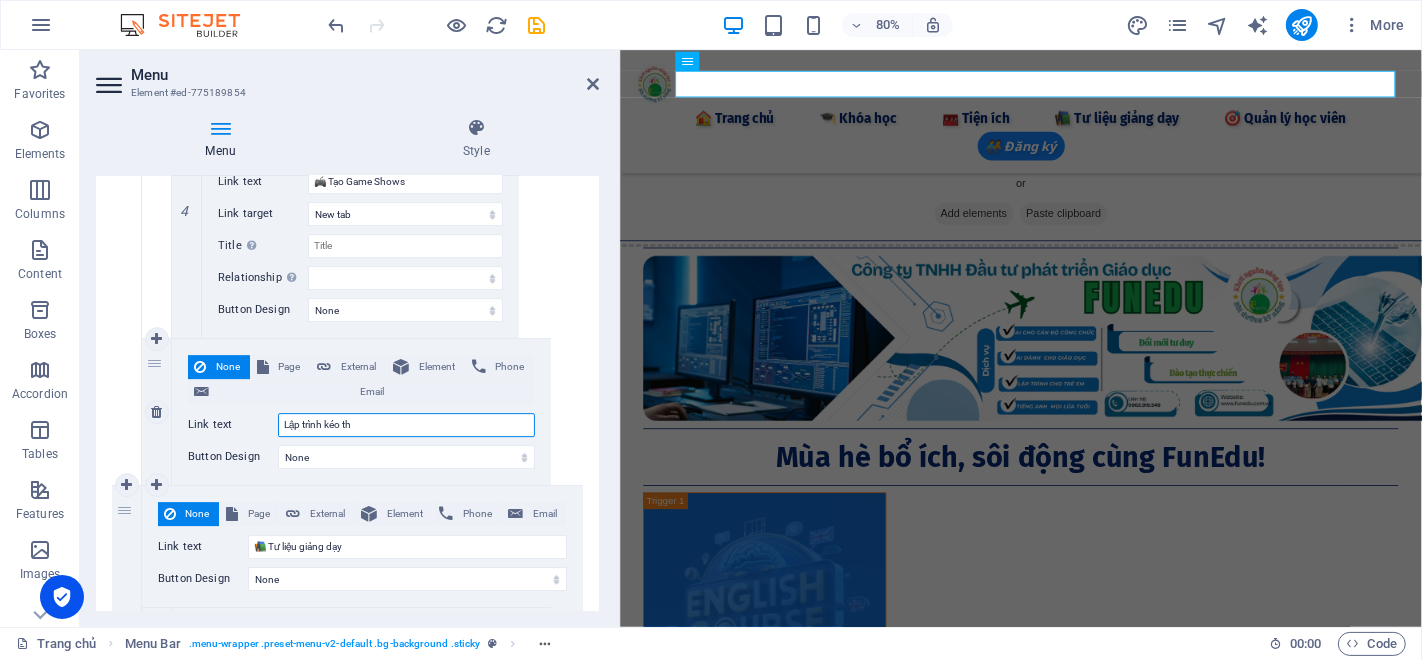 type on "Lập trình kéo thả" 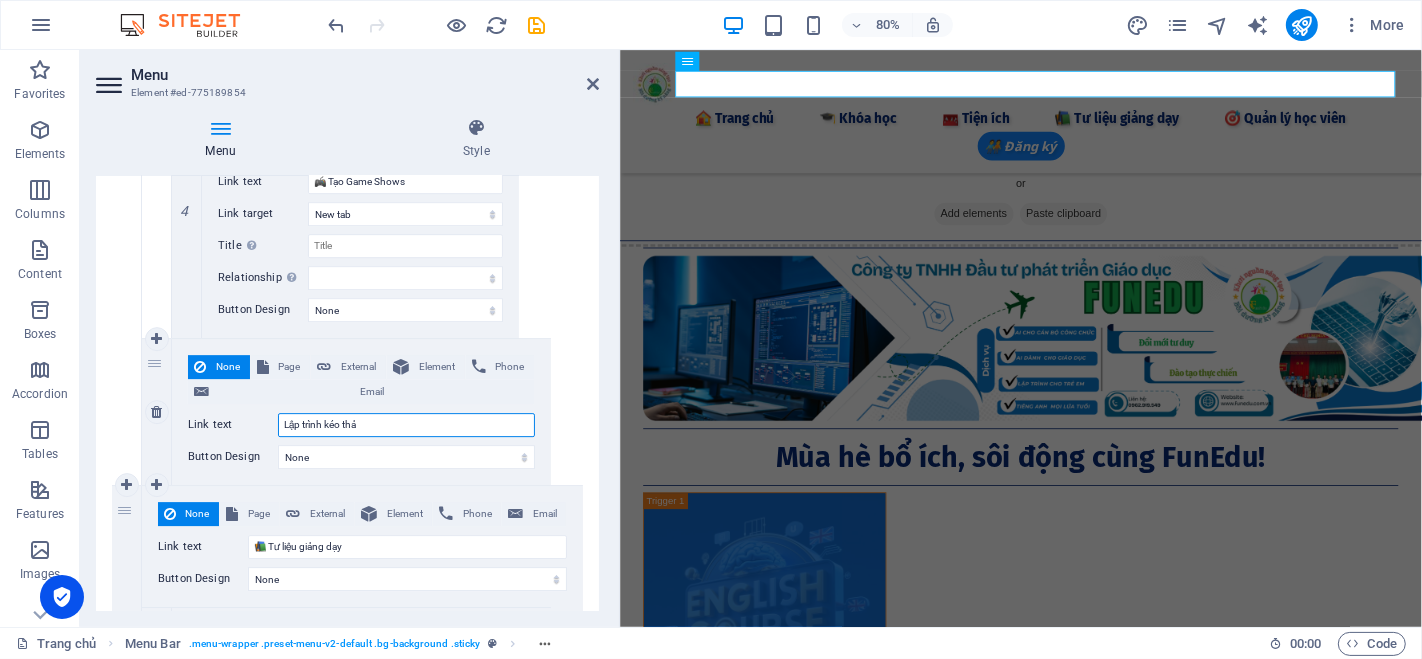 select 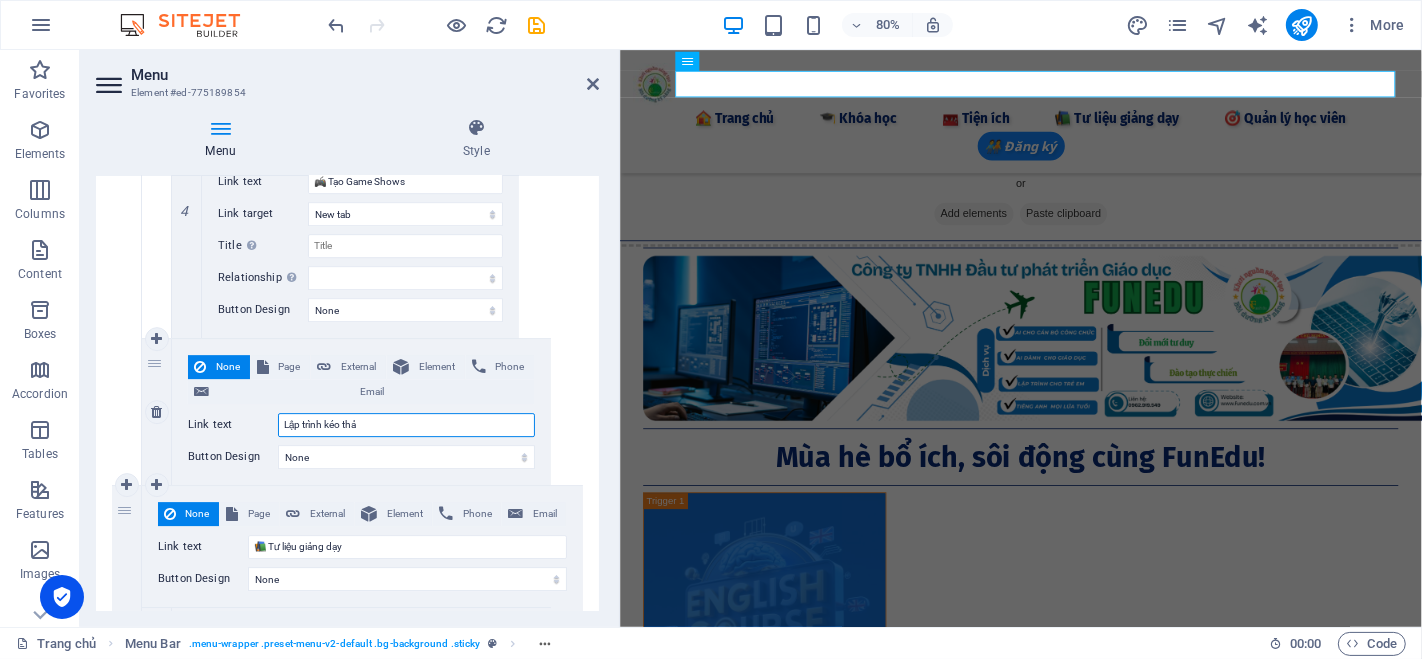 click on "Lập trình kéo thả" at bounding box center [406, 425] 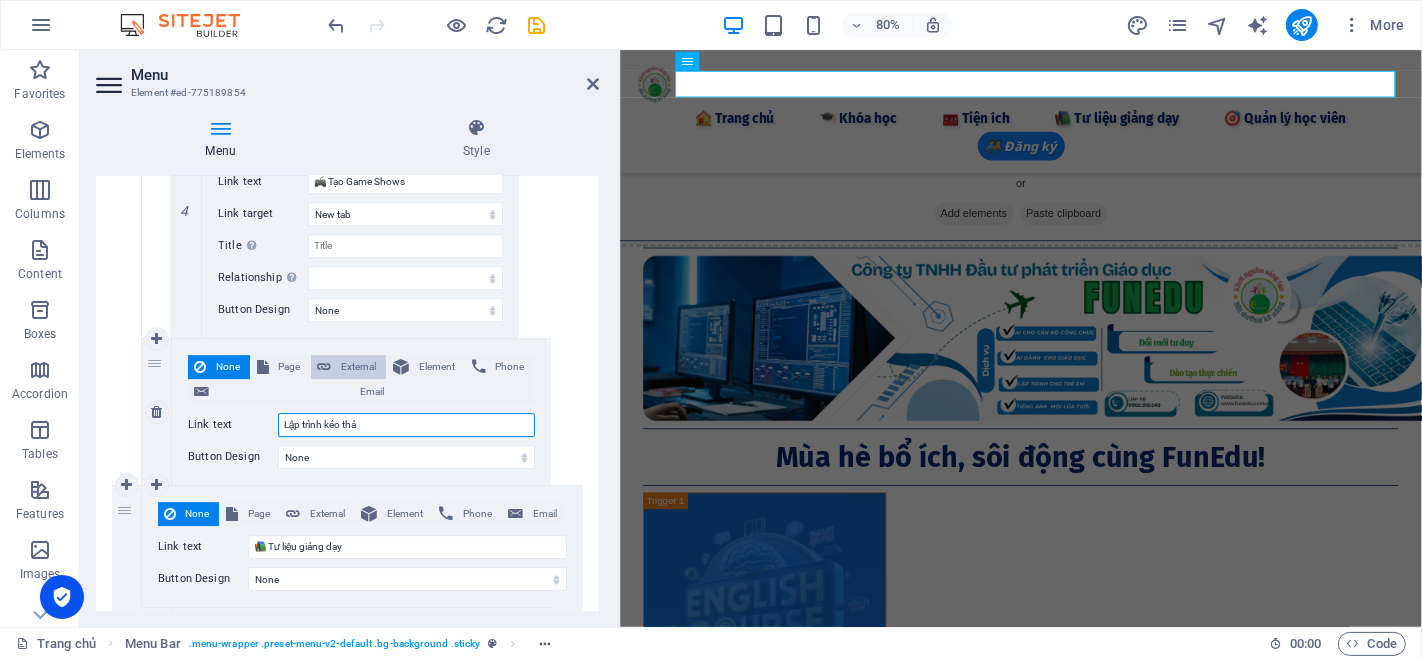paste on "🧩" 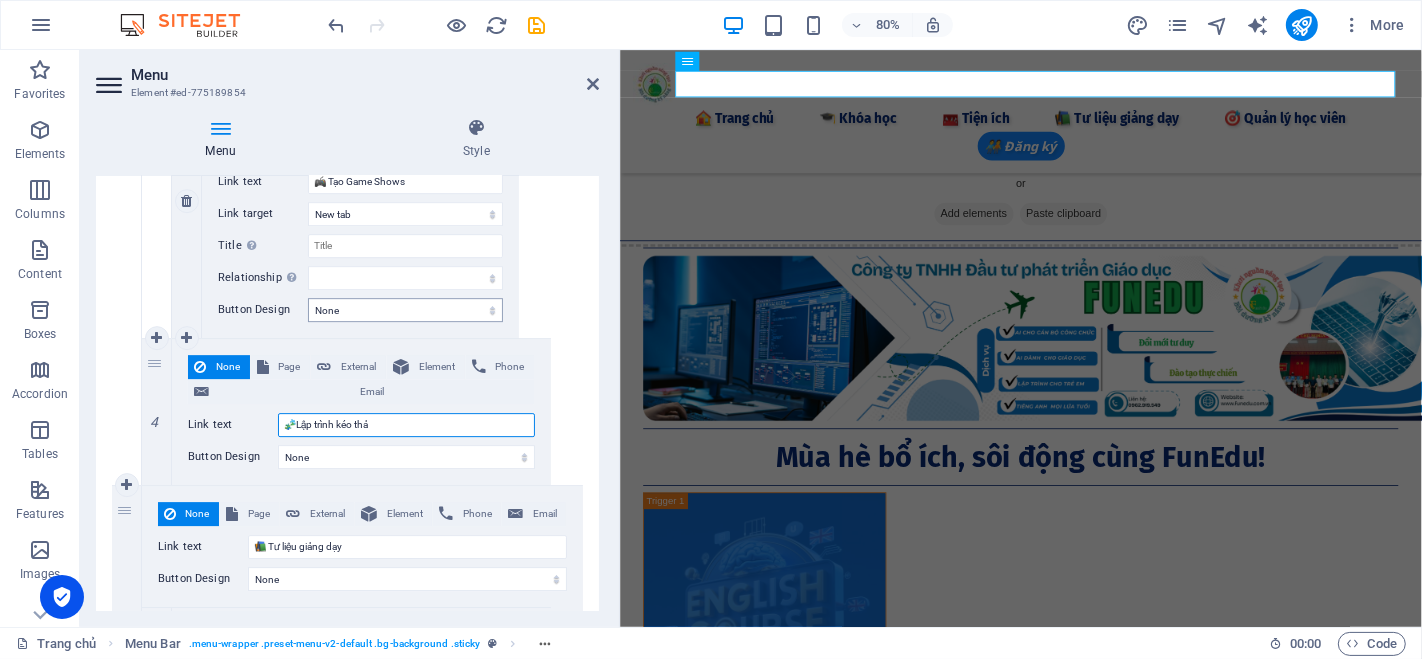 select 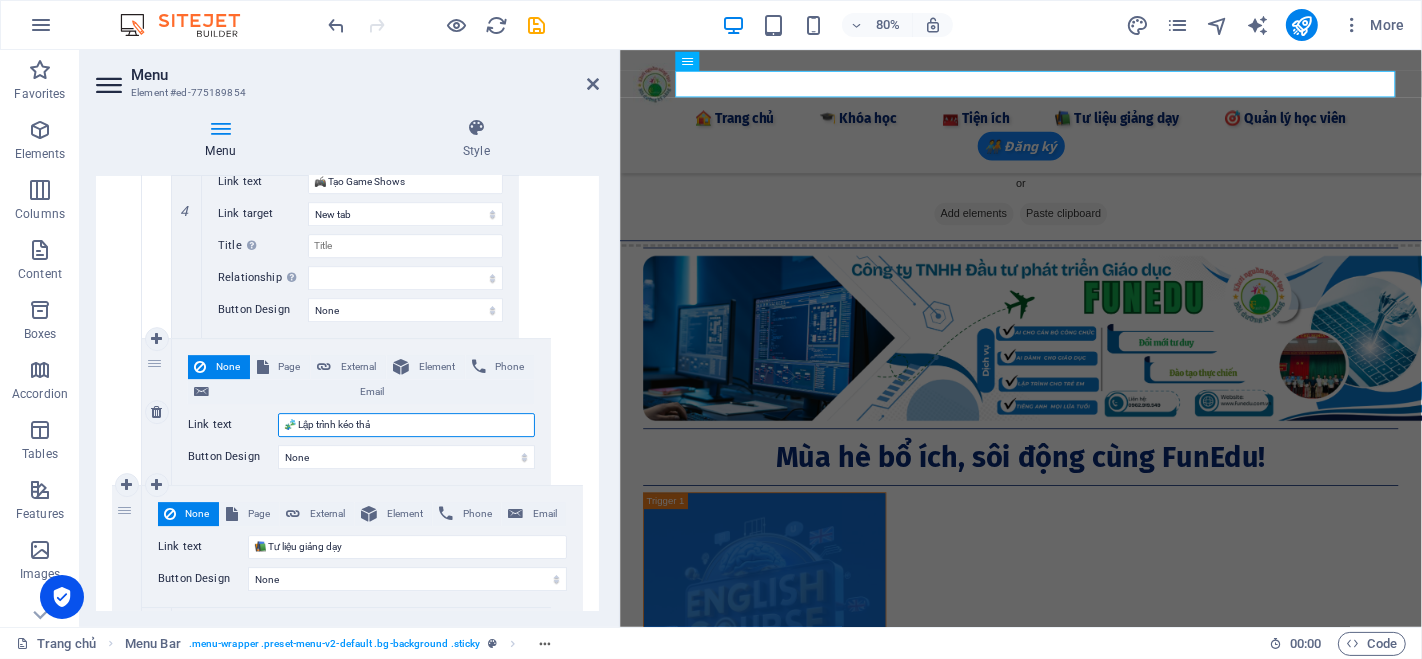 select 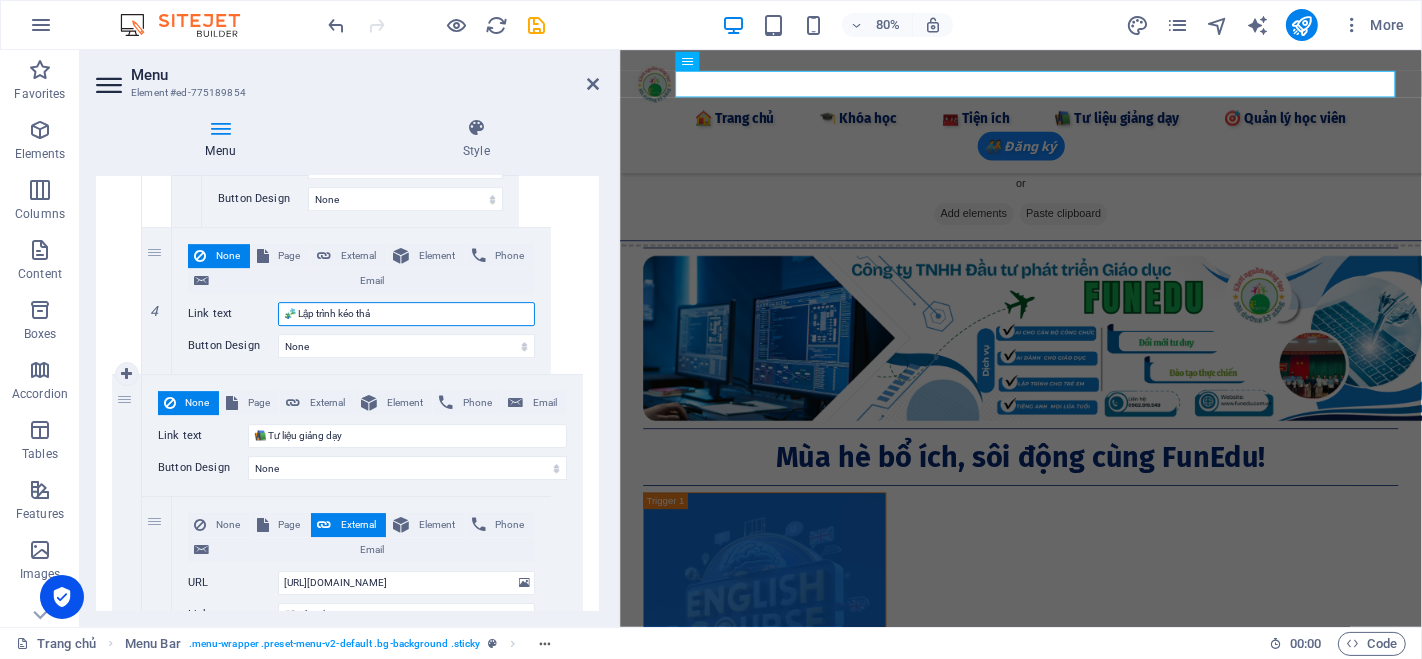 scroll, scrollTop: 5548, scrollLeft: 0, axis: vertical 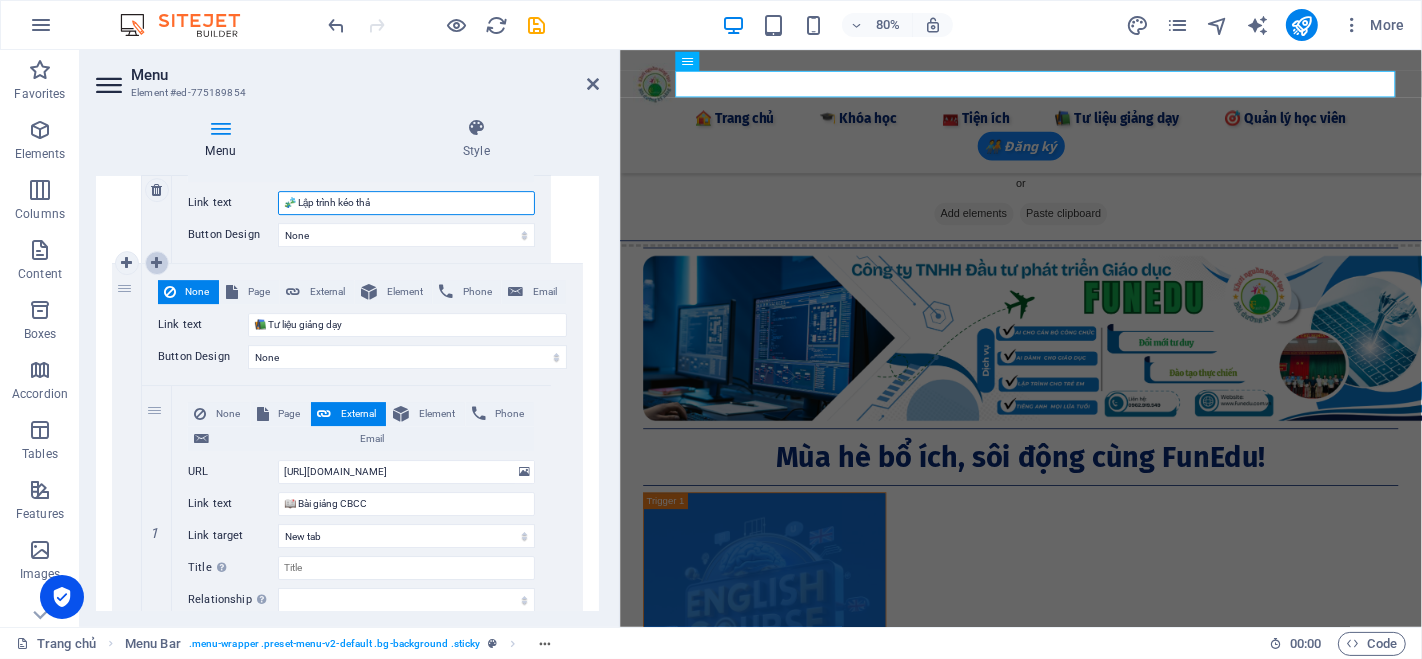 type on "🧩 Lập trình kéo thả" 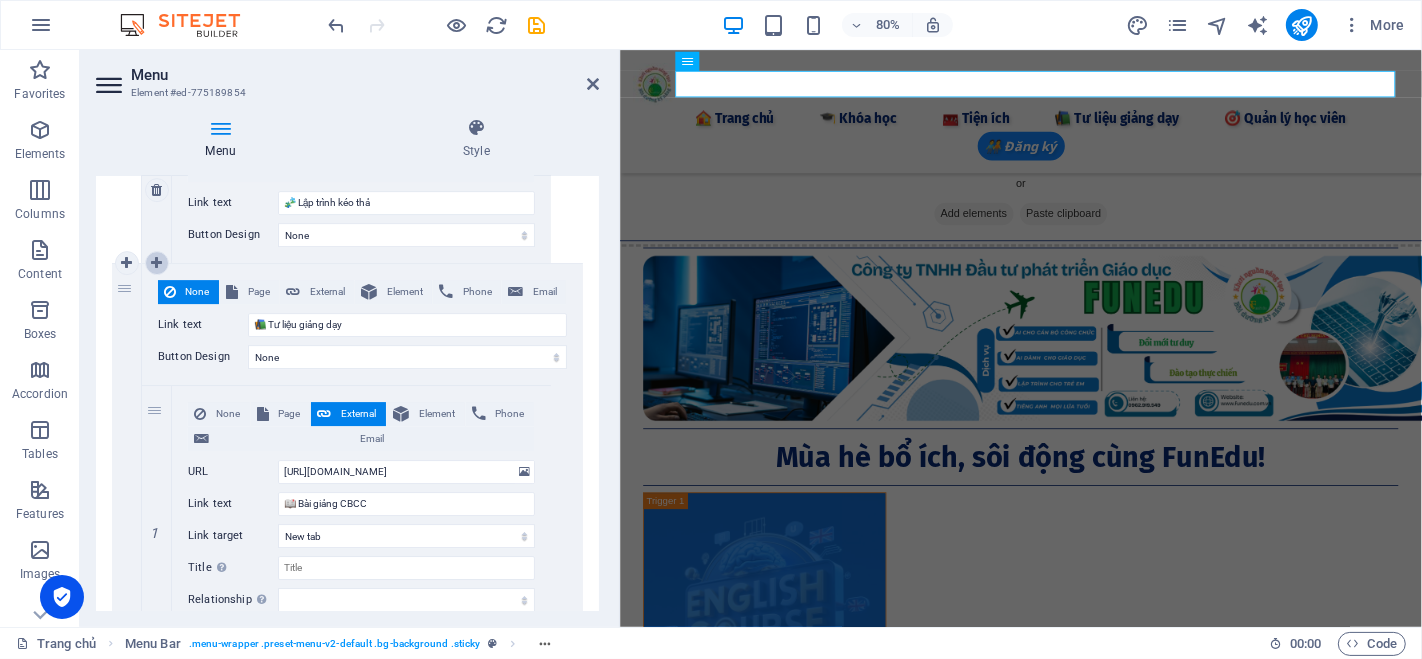 click at bounding box center (156, 263) 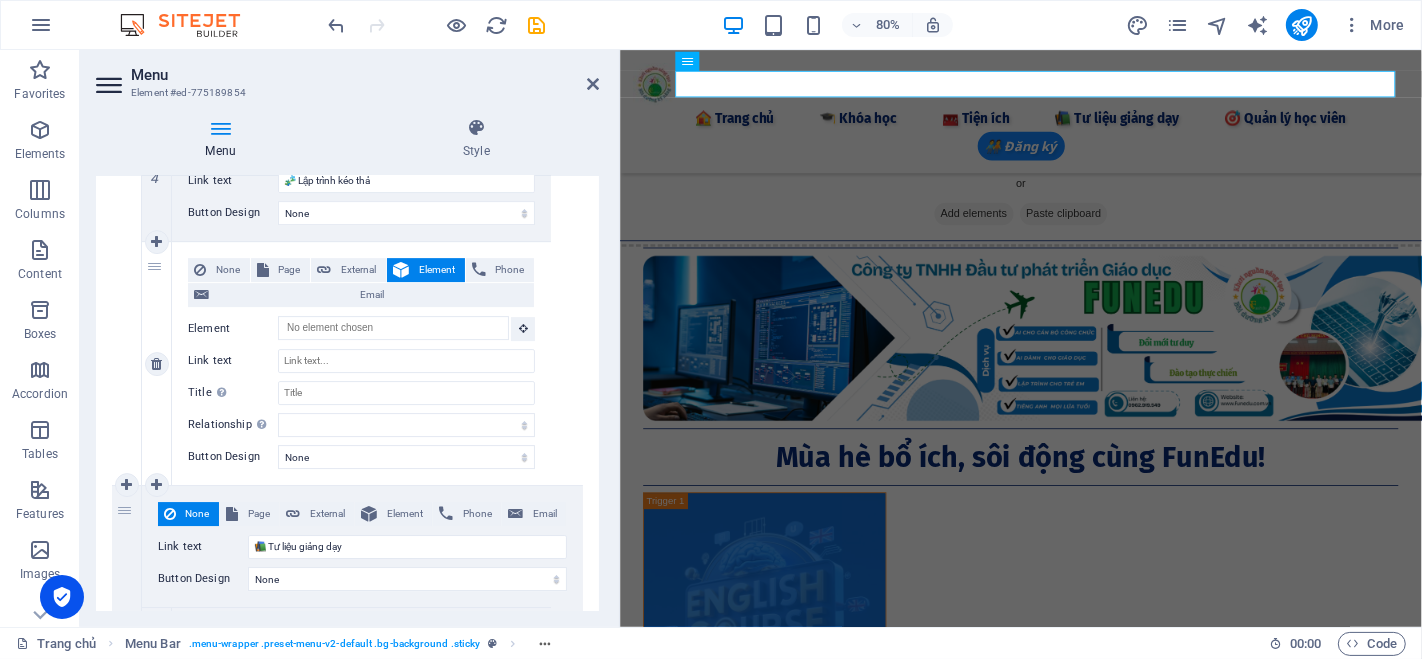 scroll, scrollTop: 5459, scrollLeft: 0, axis: vertical 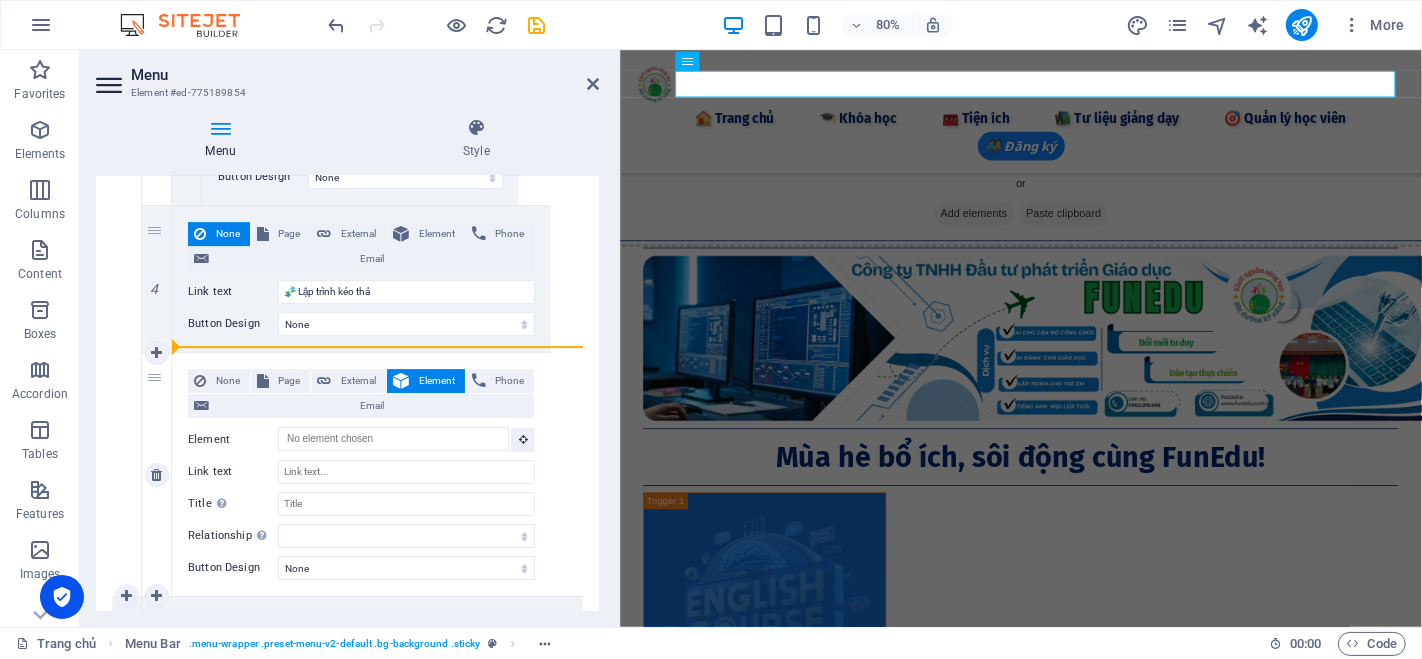 drag, startPoint x: 156, startPoint y: 374, endPoint x: 345, endPoint y: 357, distance: 189.76302 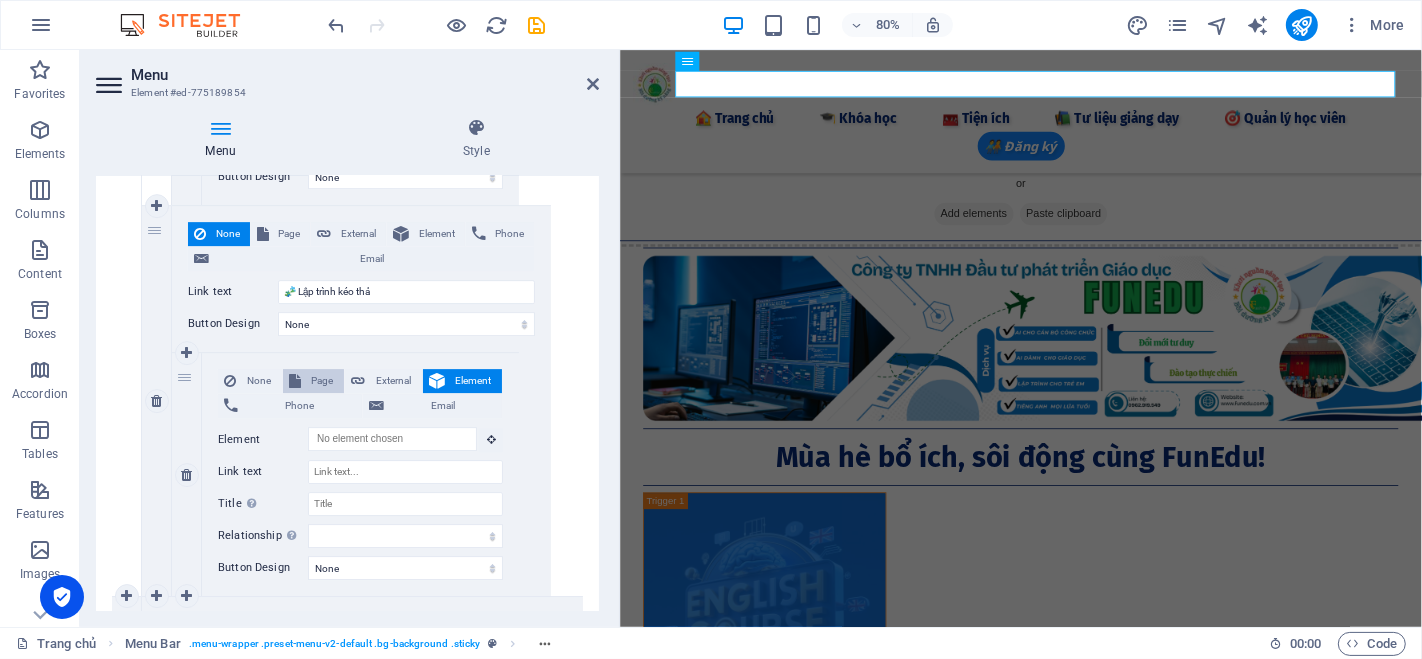click at bounding box center (295, 381) 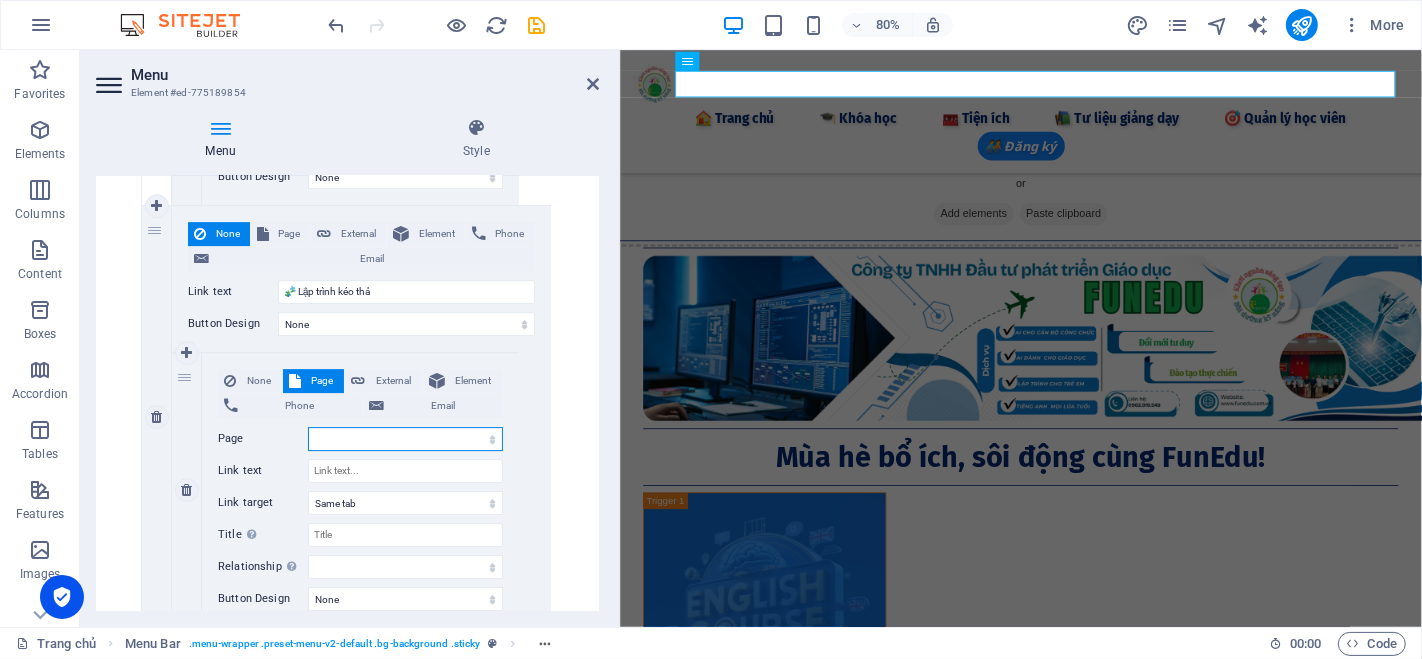 scroll, scrollTop: 5490, scrollLeft: 0, axis: vertical 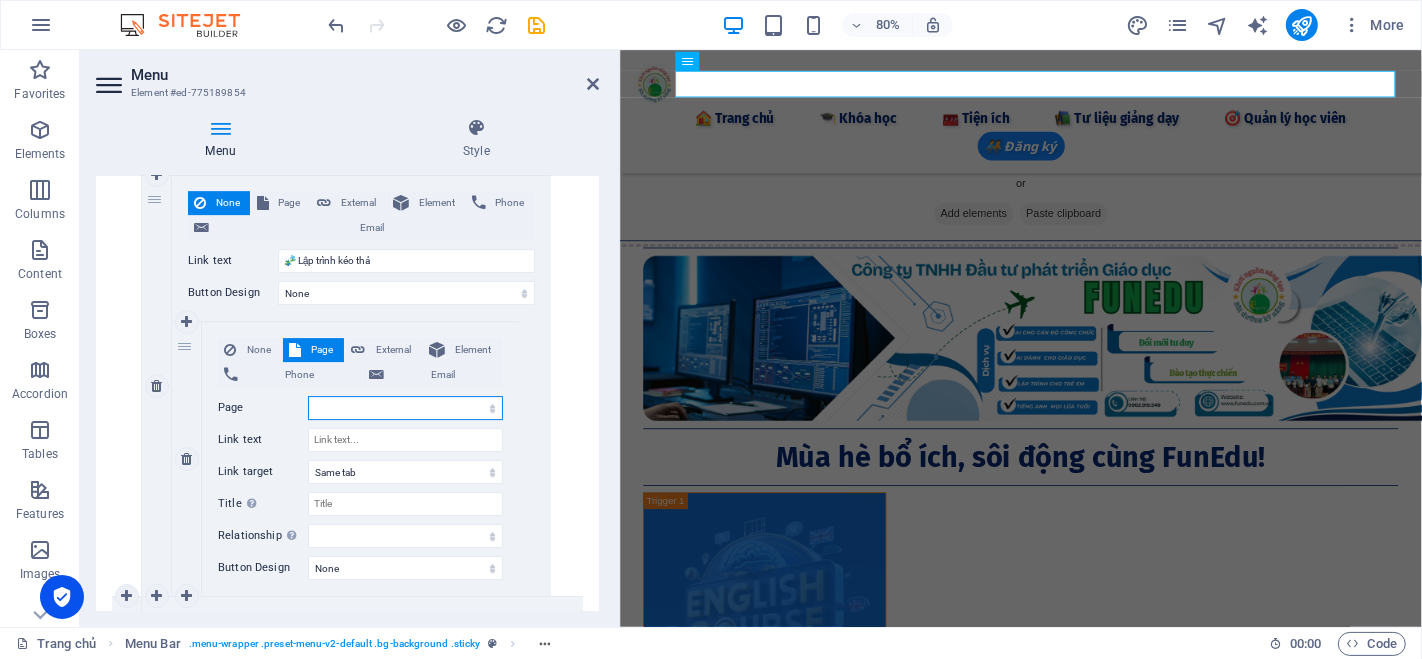 click on "Trang chủ Tài liệu Quản lý học viên Khóa học Khóa học Online" at bounding box center (405, 408) 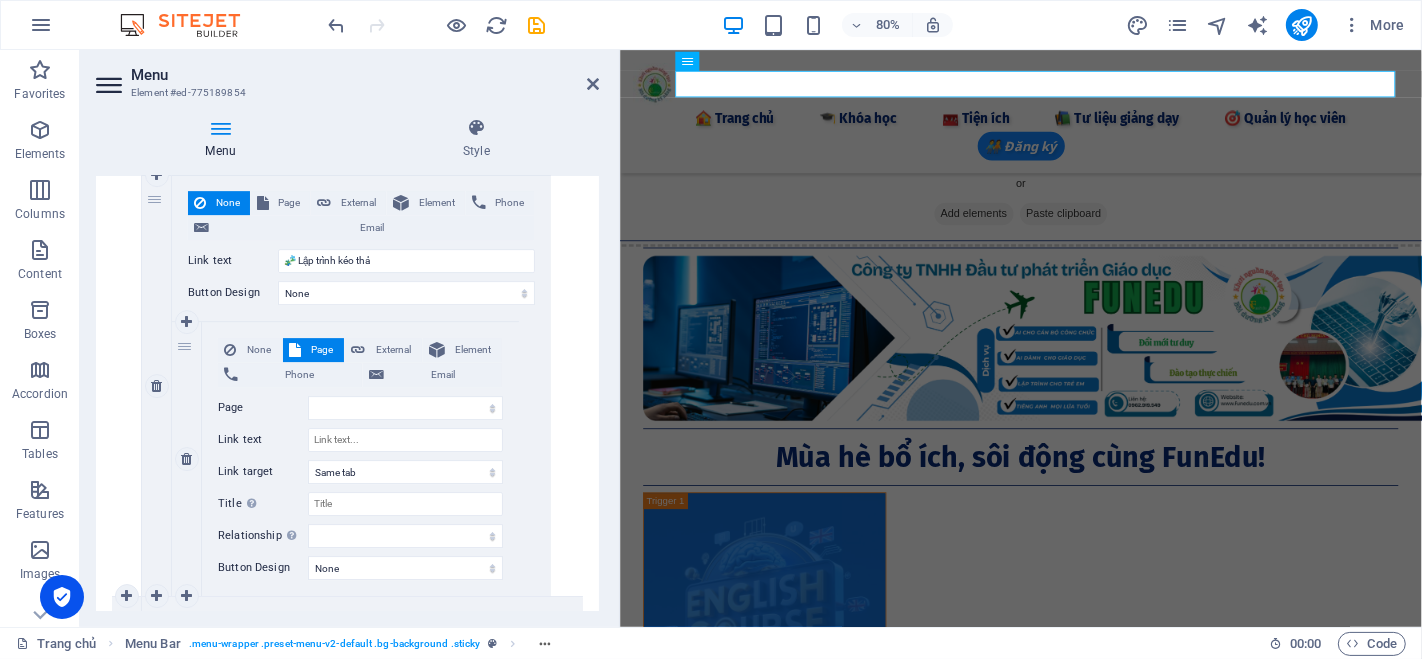 click on "Page" at bounding box center [263, 408] 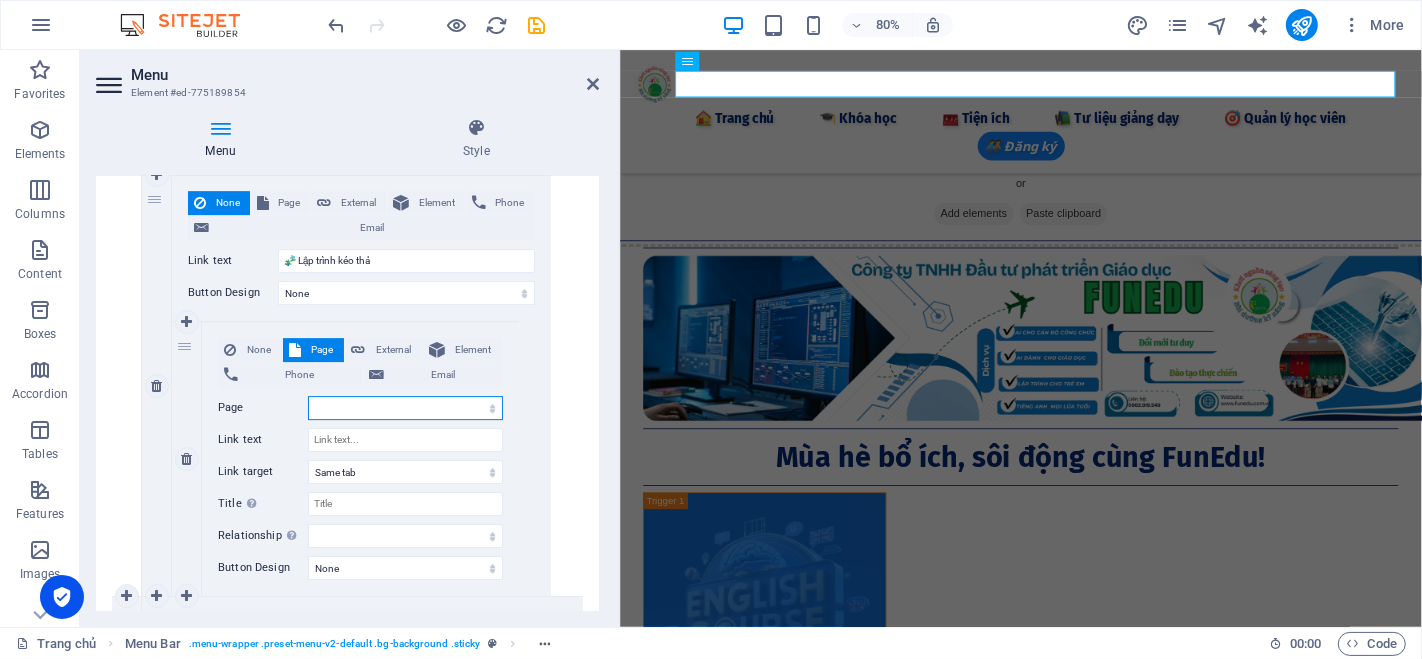click on "Trang chủ Tài liệu Quản lý học viên Khóa học Khóa học Online" at bounding box center [405, 408] 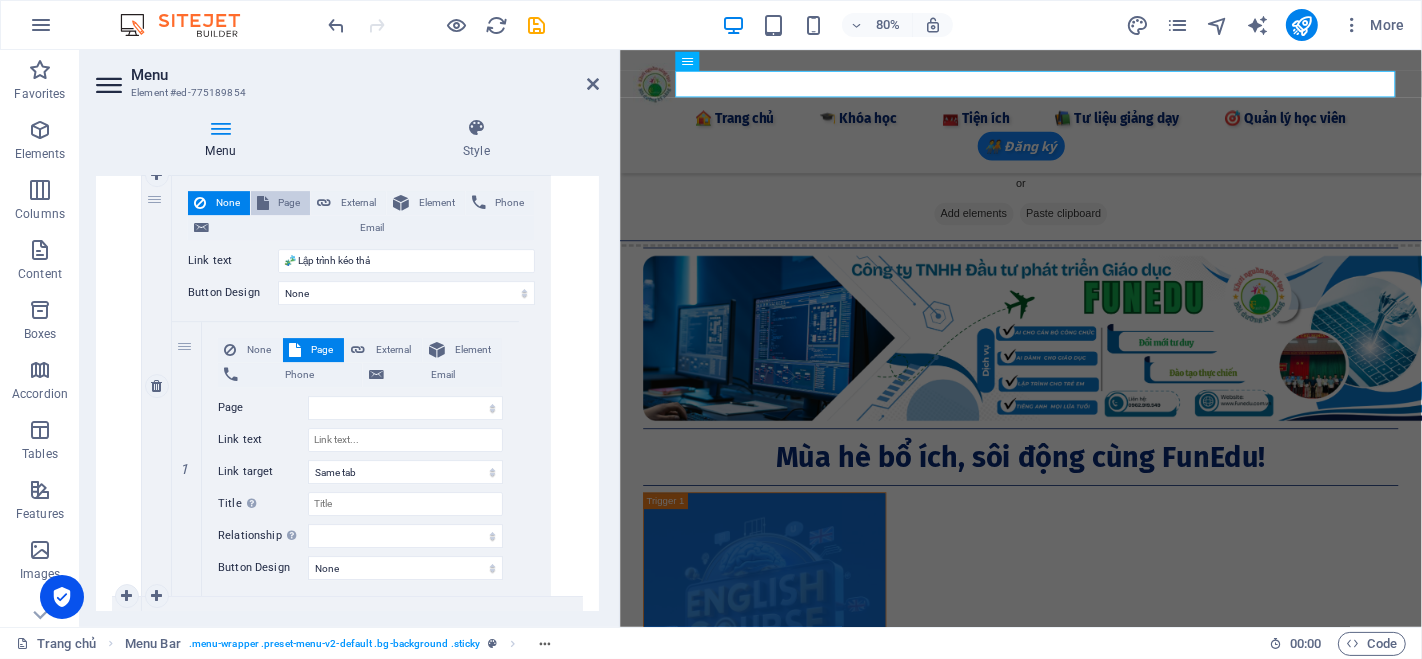 click on "Page" at bounding box center [281, 203] 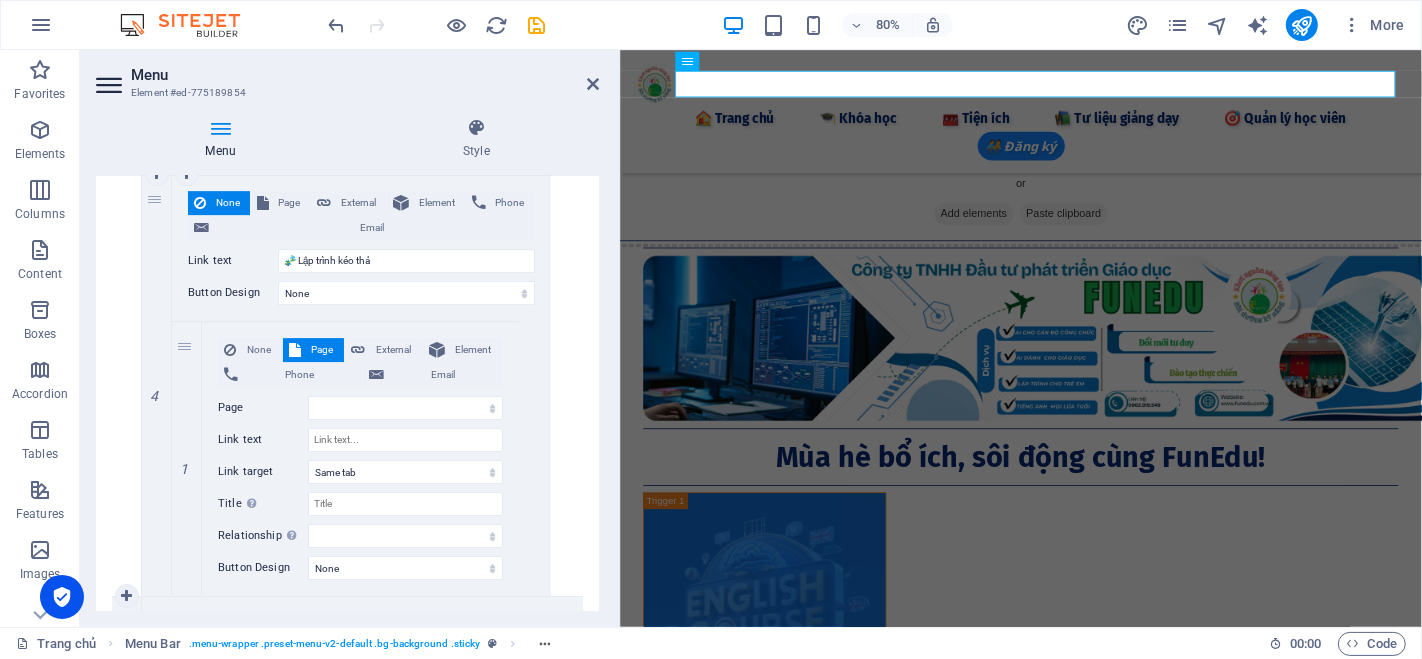 scroll, scrollTop: 5351, scrollLeft: 0, axis: vertical 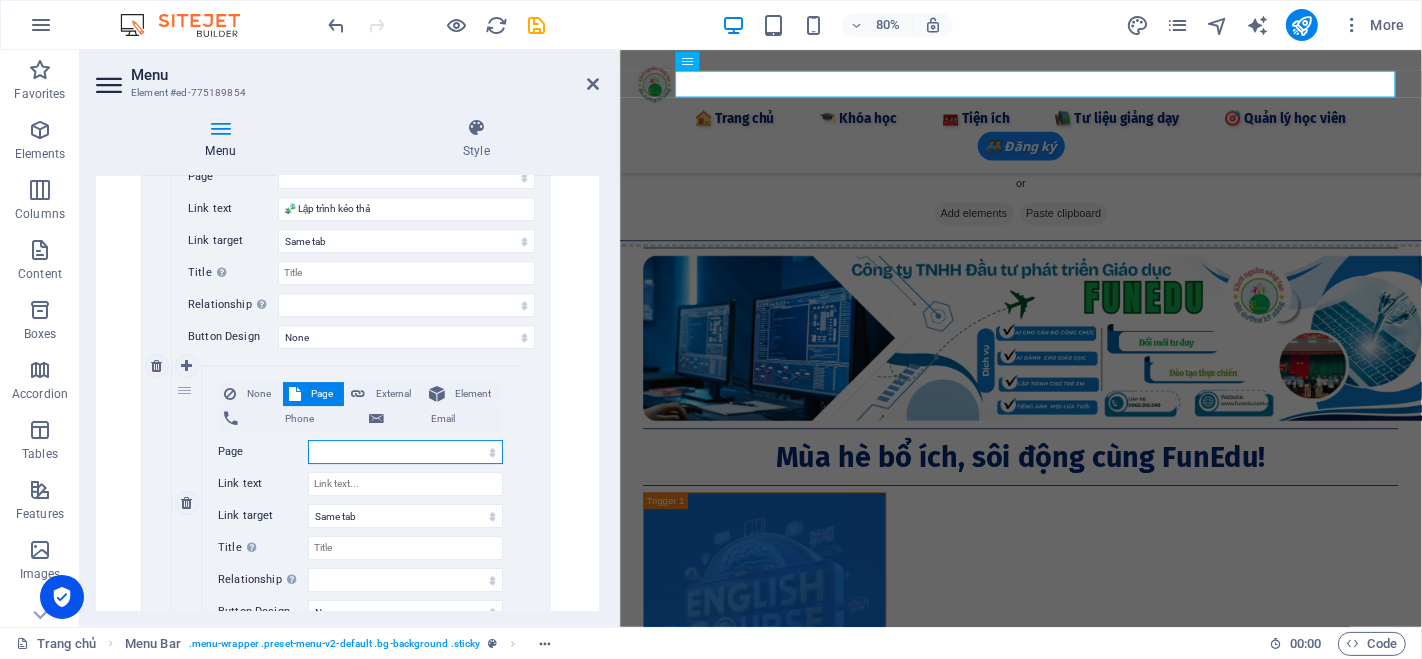 click on "Trang chủ Tài liệu Quản lý học viên Khóa học Khóa học Online" at bounding box center [405, 452] 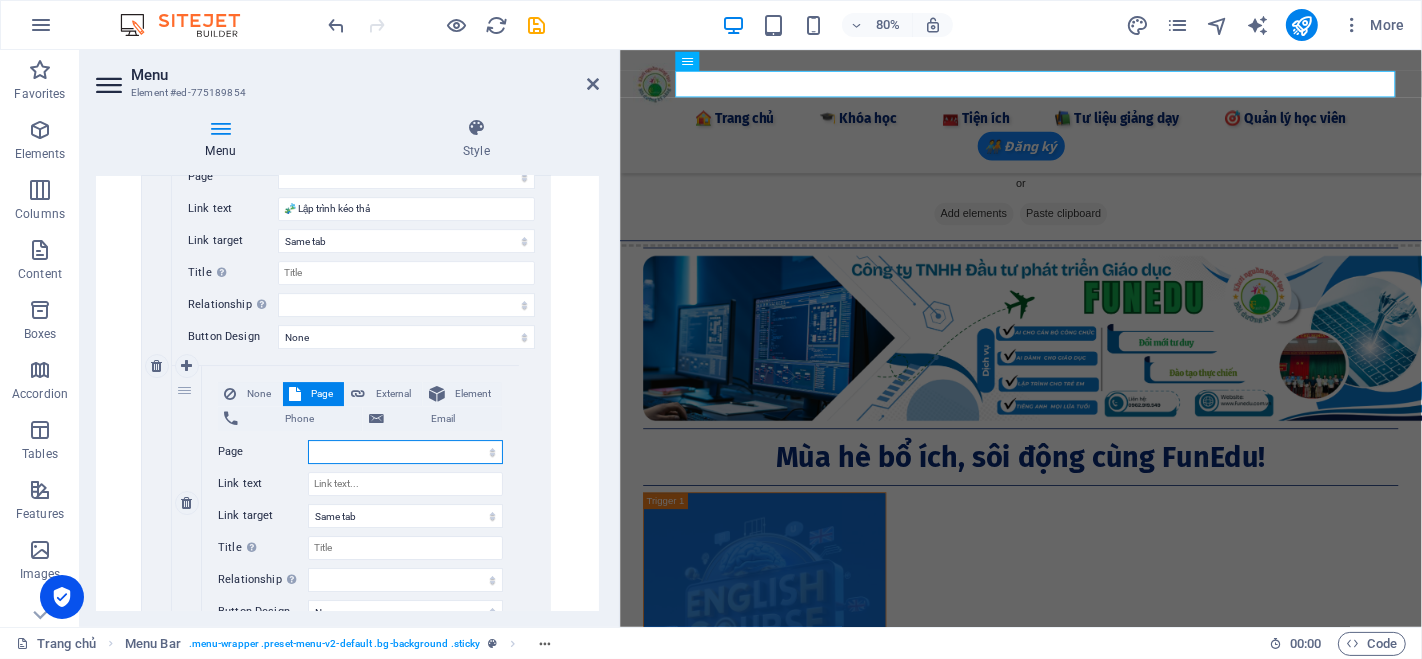 click on "Trang chủ Tài liệu Quản lý học viên Khóa học Khóa học Online" at bounding box center [405, 452] 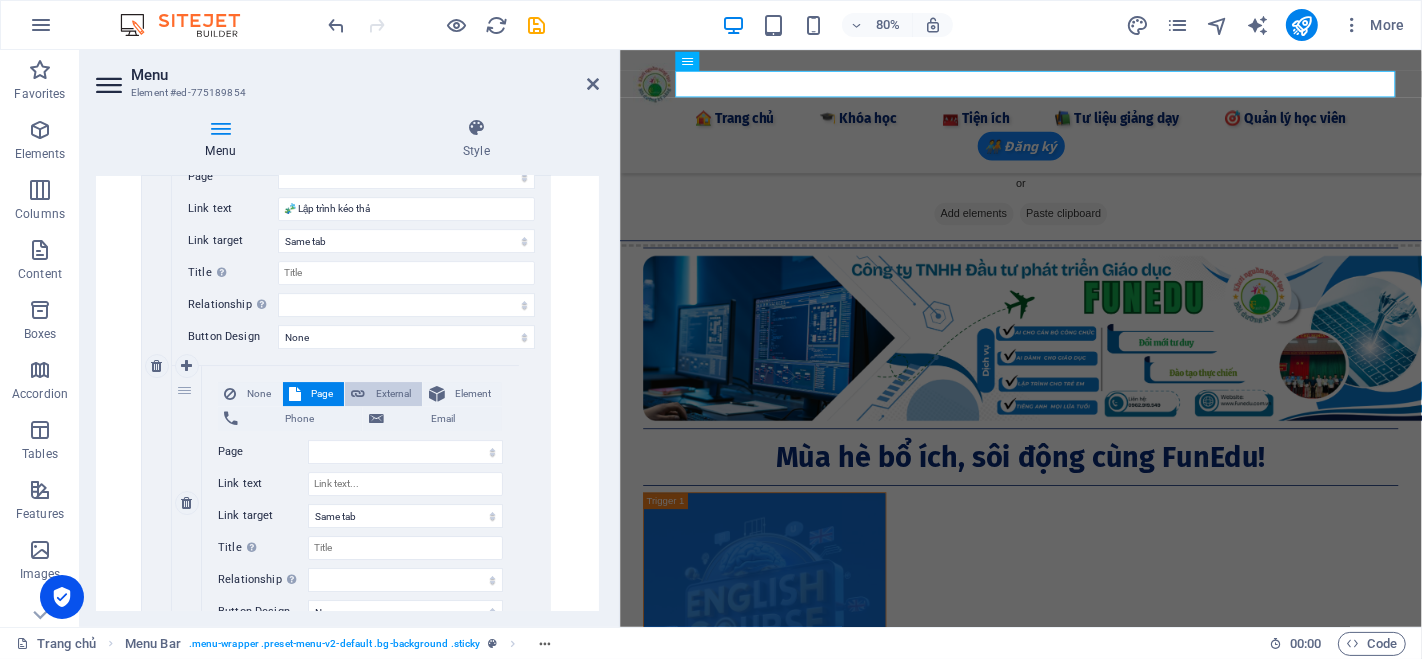 click at bounding box center (358, 394) 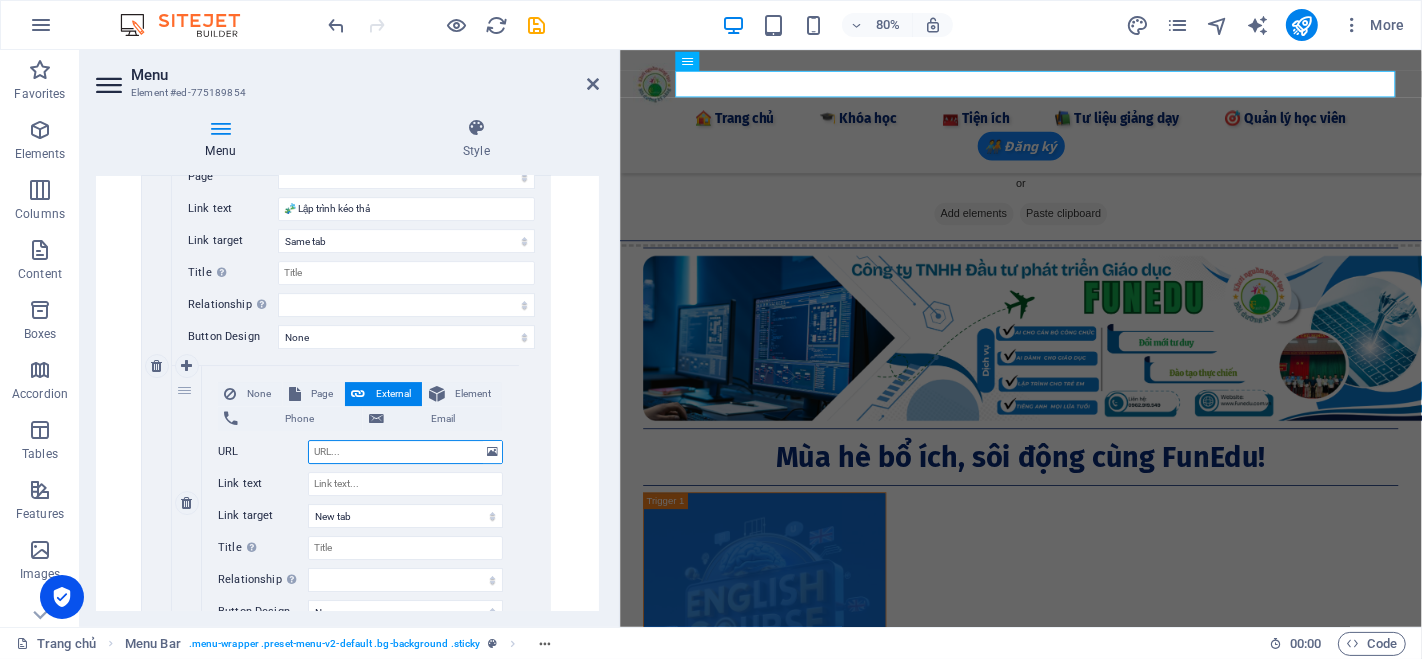 paste on "[URL][DOMAIN_NAME]" 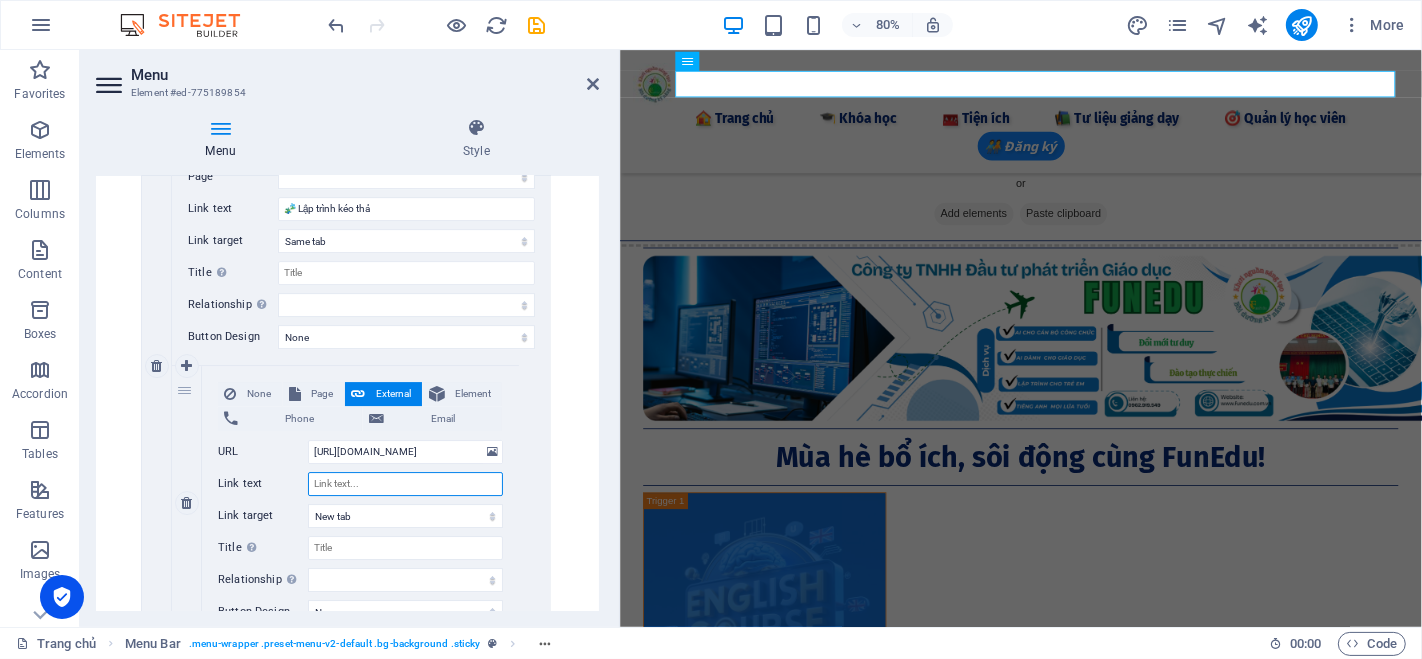 click on "Link text" at bounding box center [405, 484] 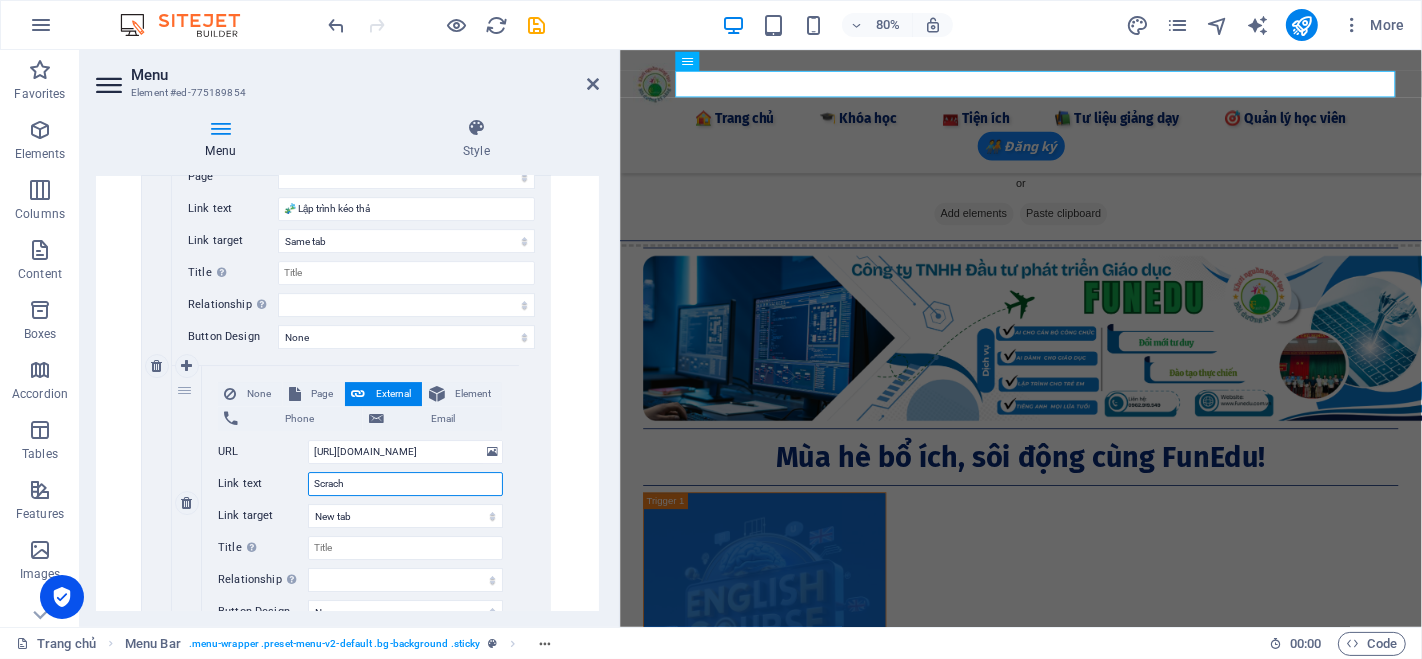 click on "Scrach" at bounding box center (405, 484) 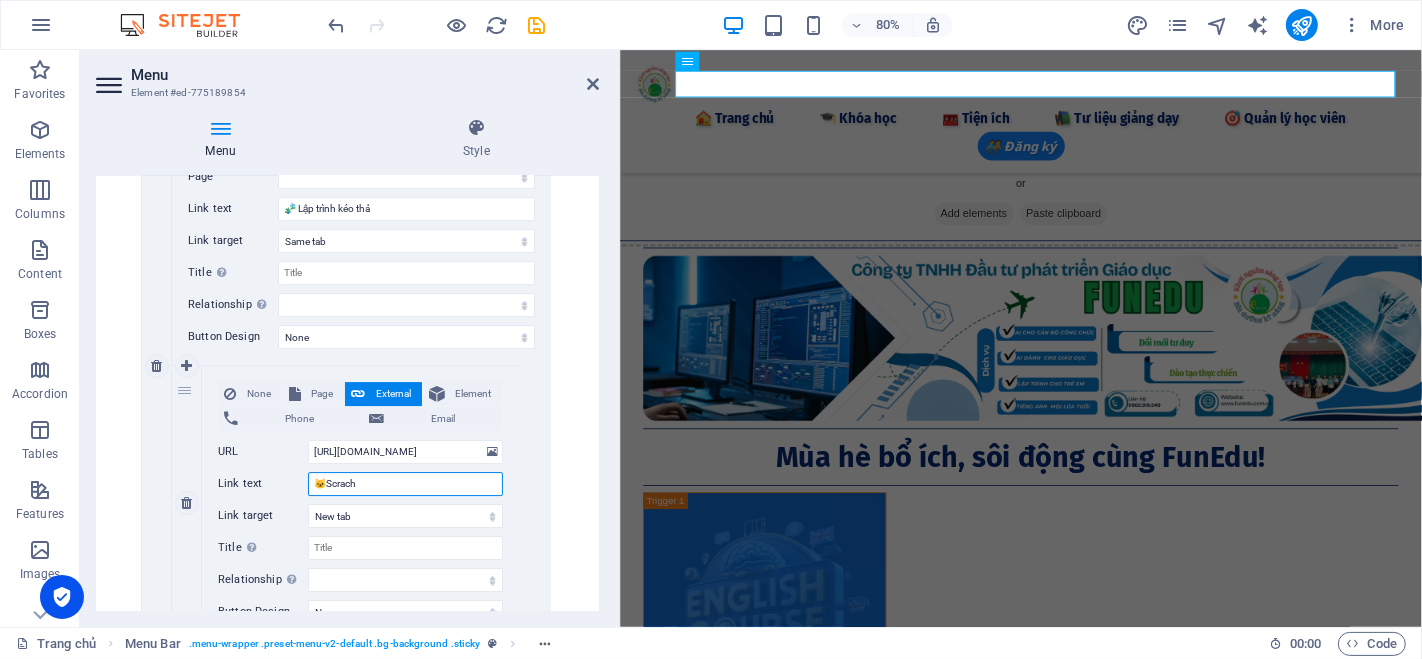 click on "🐱Scrach" at bounding box center (405, 484) 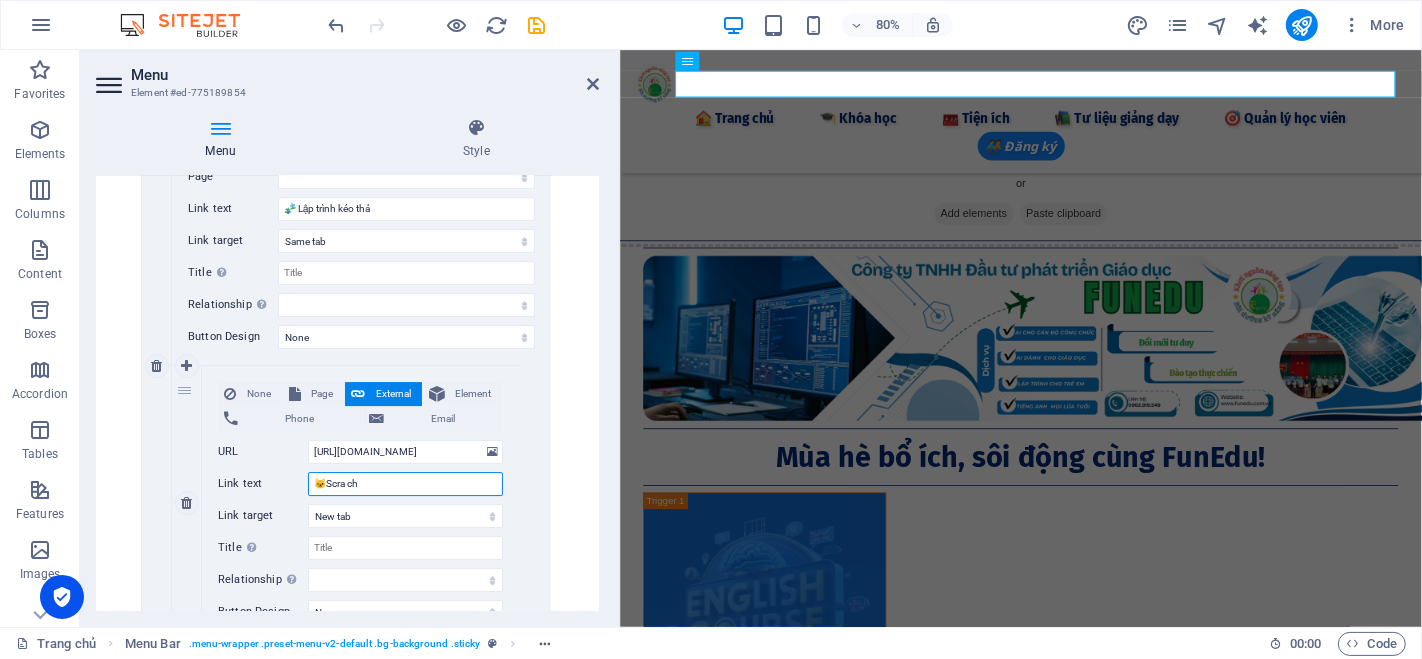 click on "🐱Scra ch" at bounding box center (405, 484) 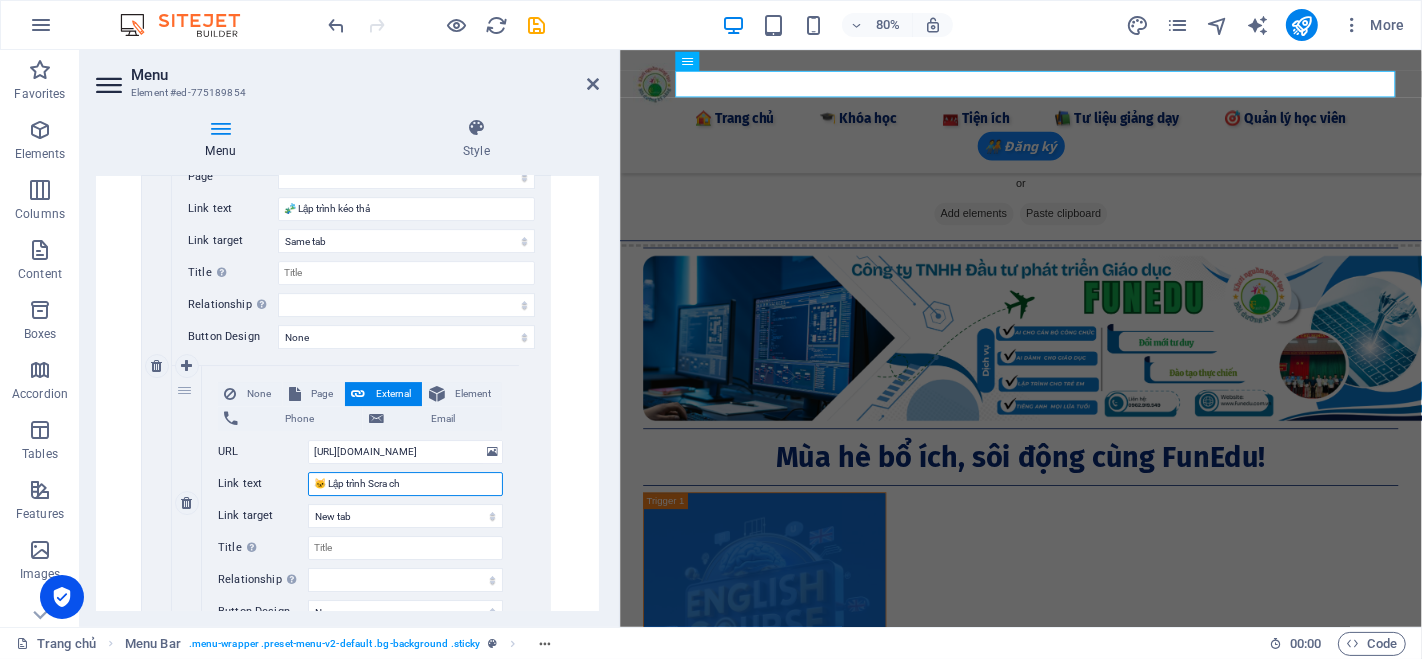 click on "🐱 Lập trình Scra ch" at bounding box center [405, 484] 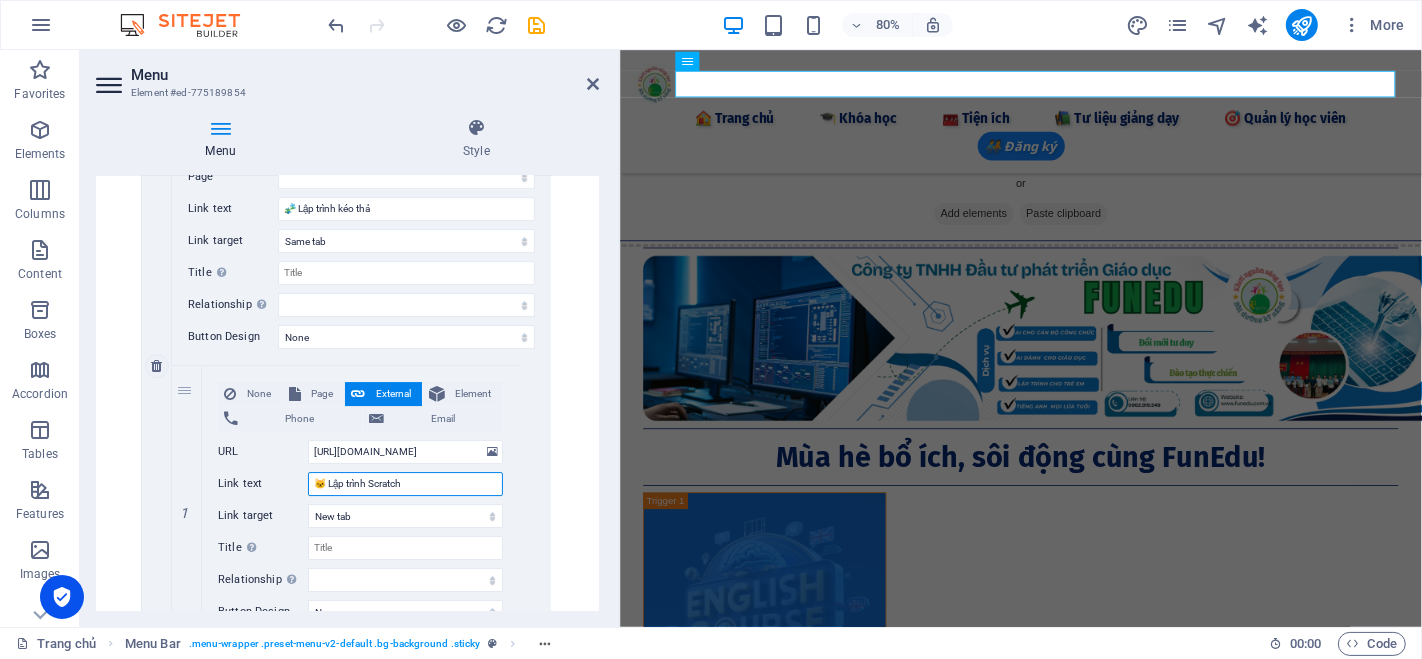 scroll, scrollTop: 5796, scrollLeft: 0, axis: vertical 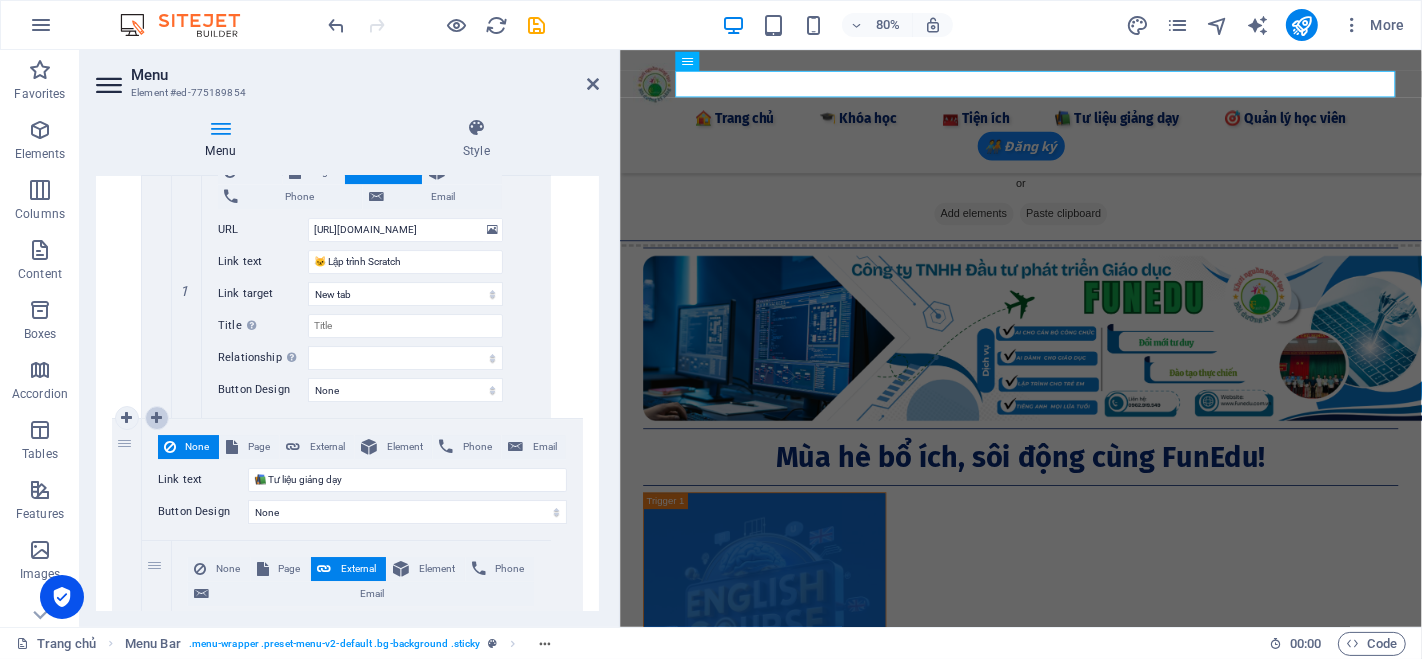 click at bounding box center [156, 418] 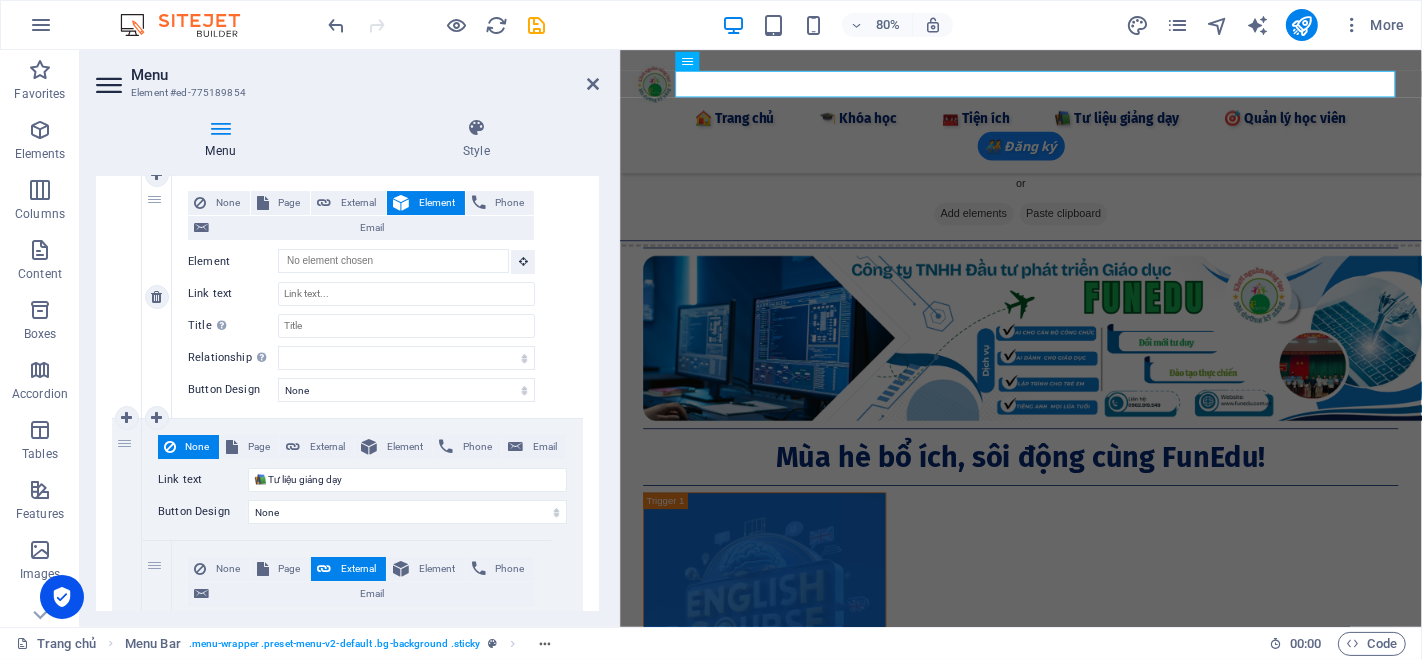 scroll, scrollTop: 5928, scrollLeft: 0, axis: vertical 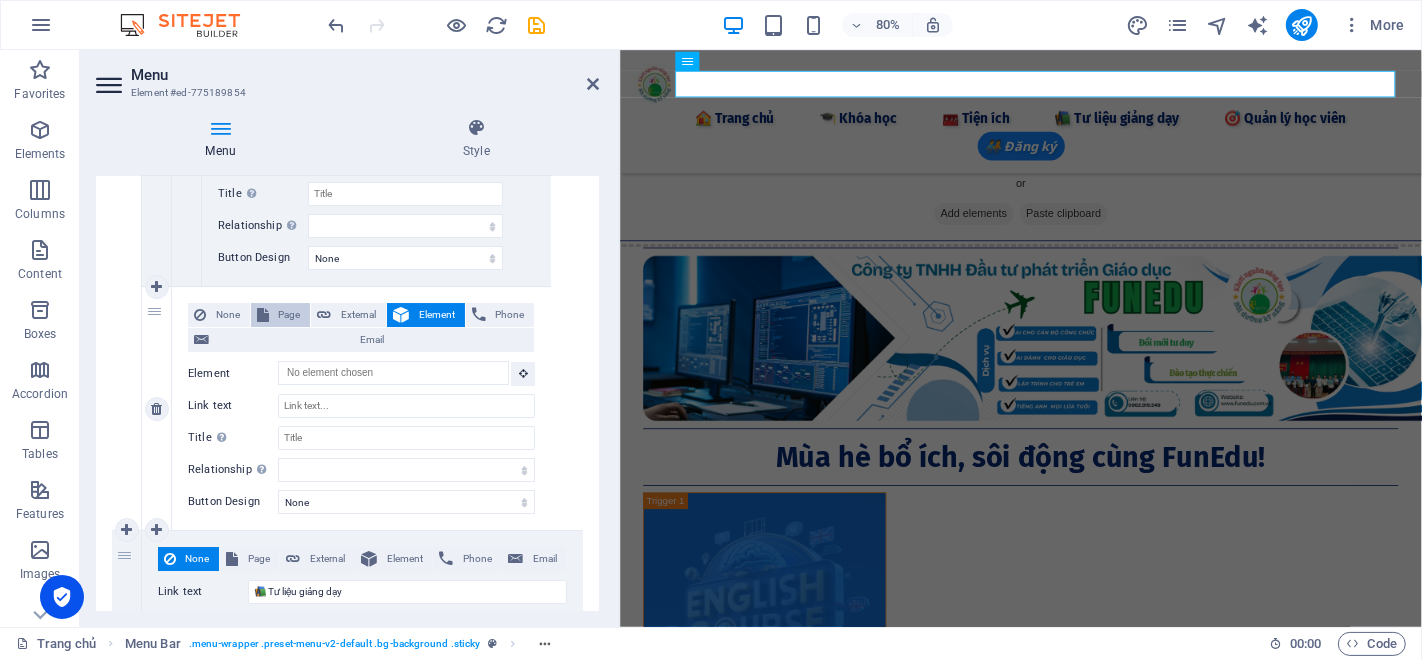 click on "Page" at bounding box center [290, 315] 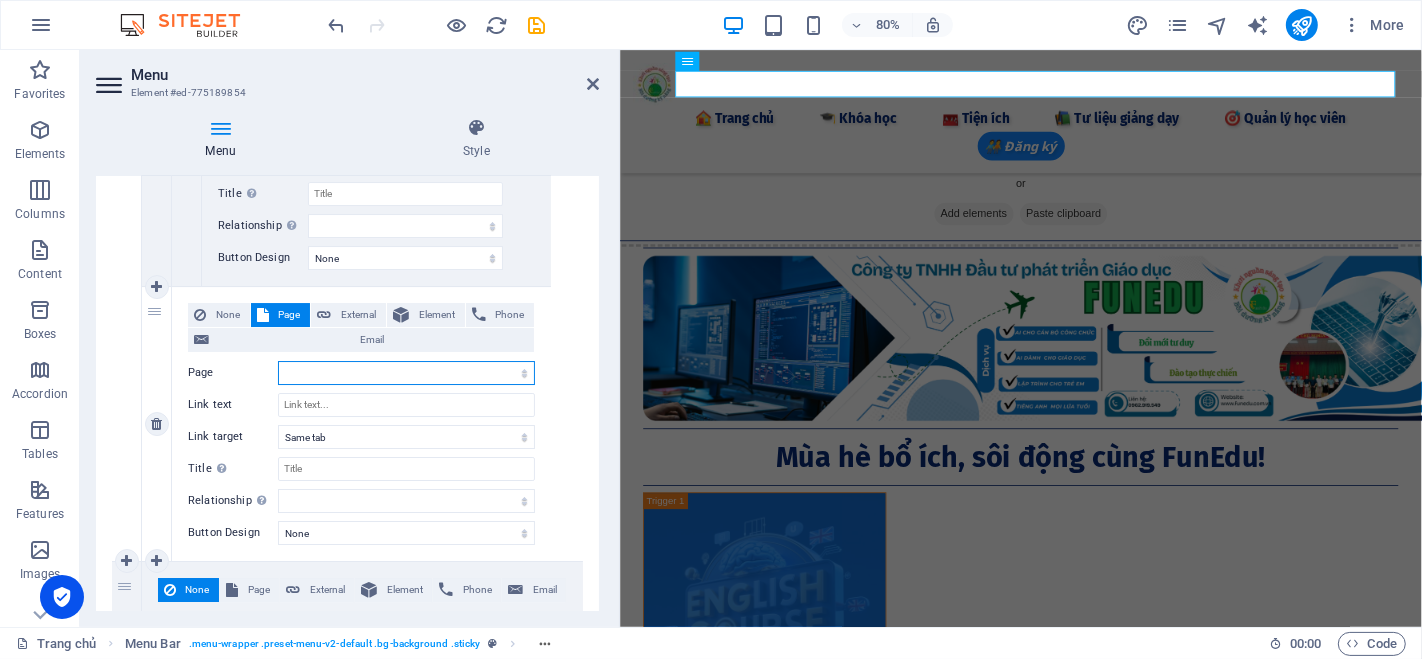 scroll, scrollTop: 5960, scrollLeft: 0, axis: vertical 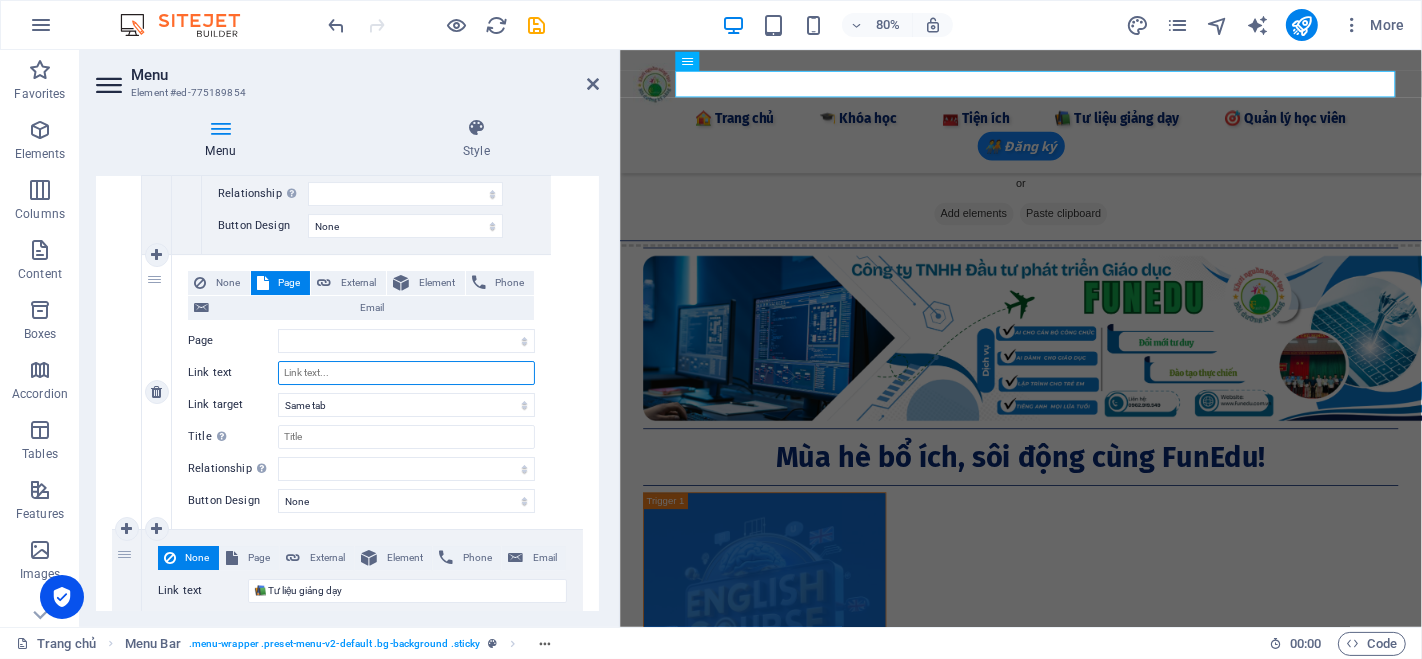 click on "Link text" at bounding box center (406, 373) 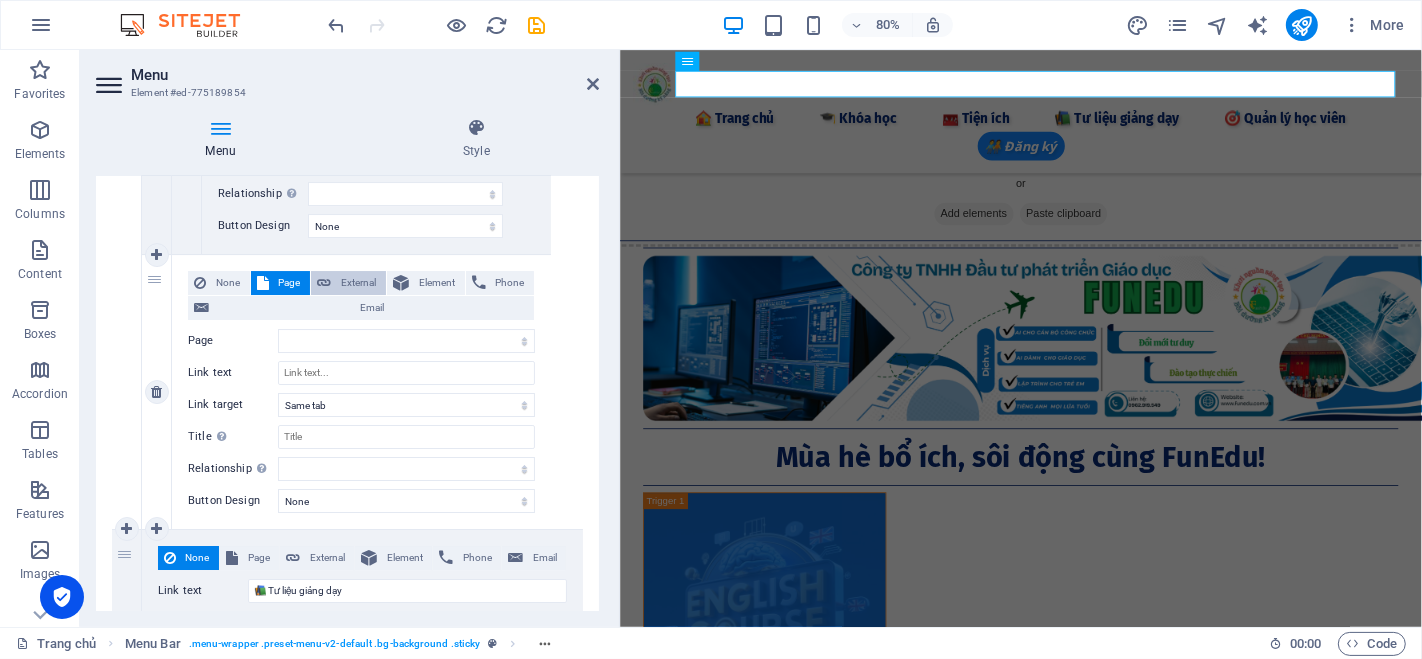 click on "External" at bounding box center [348, 283] 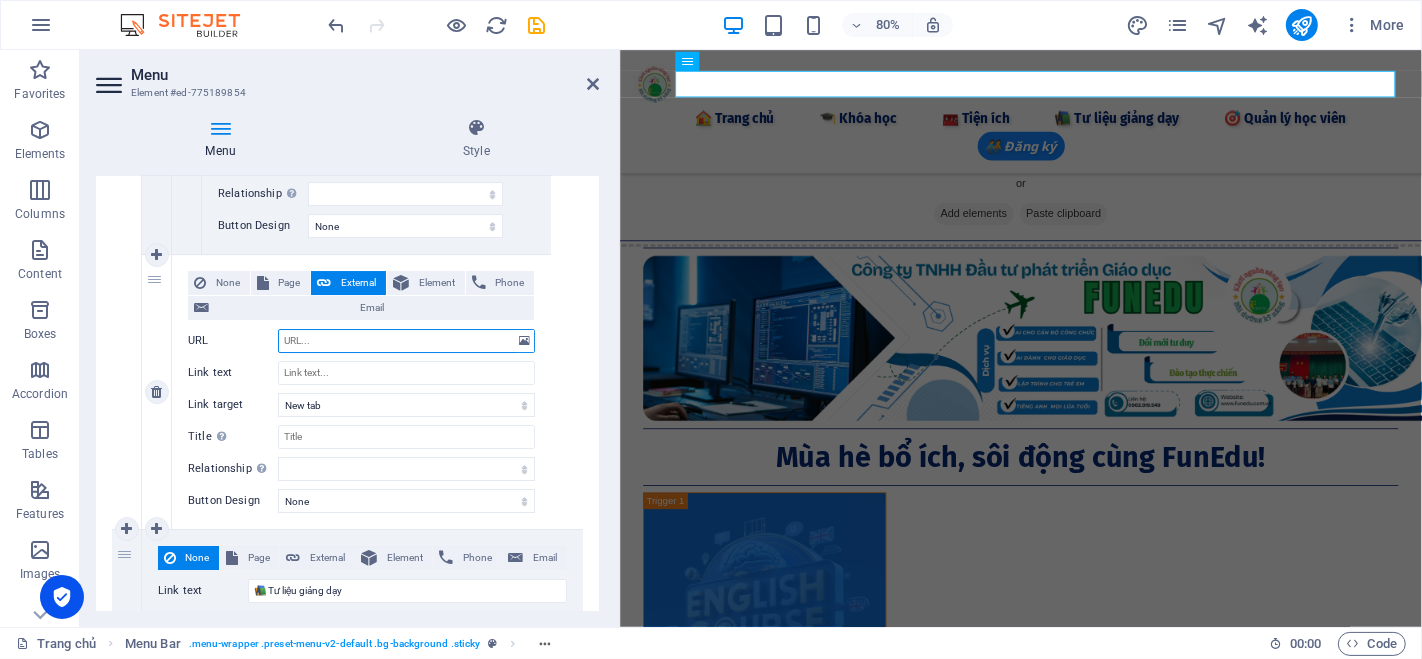 paste on "[URL][DOMAIN_NAME]" 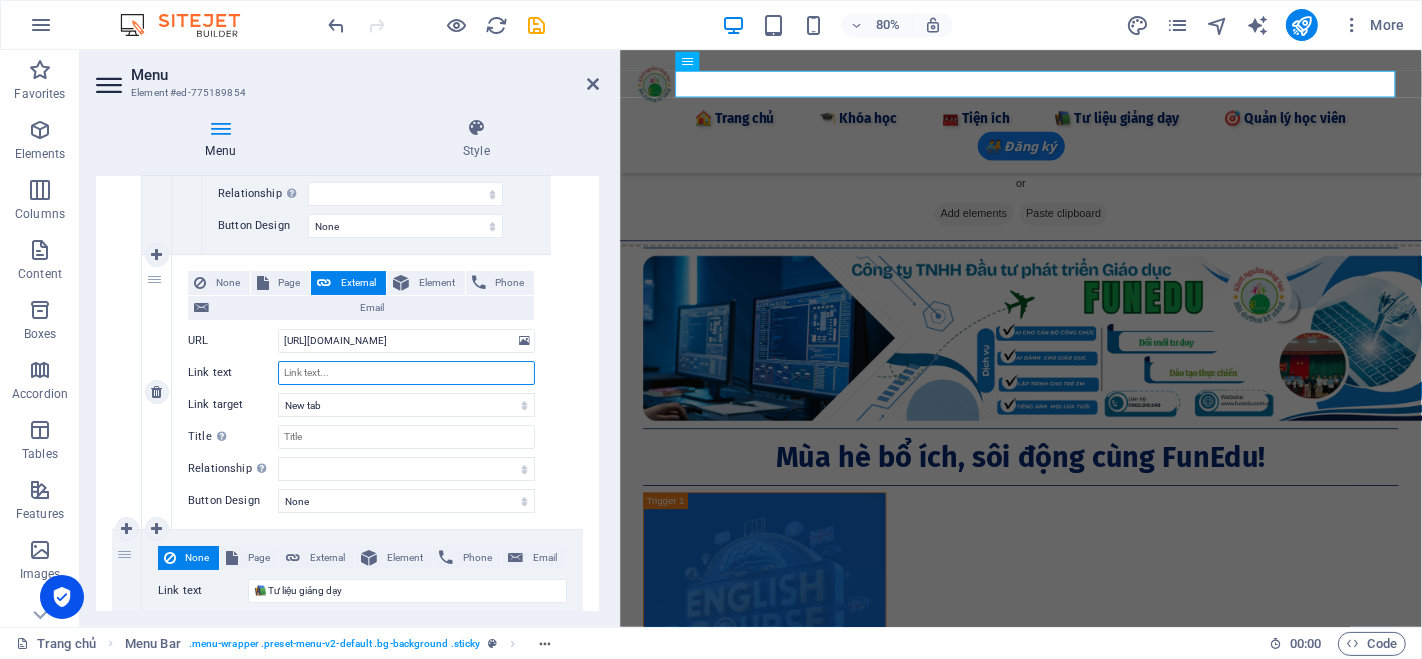 click on "Link text" at bounding box center [406, 373] 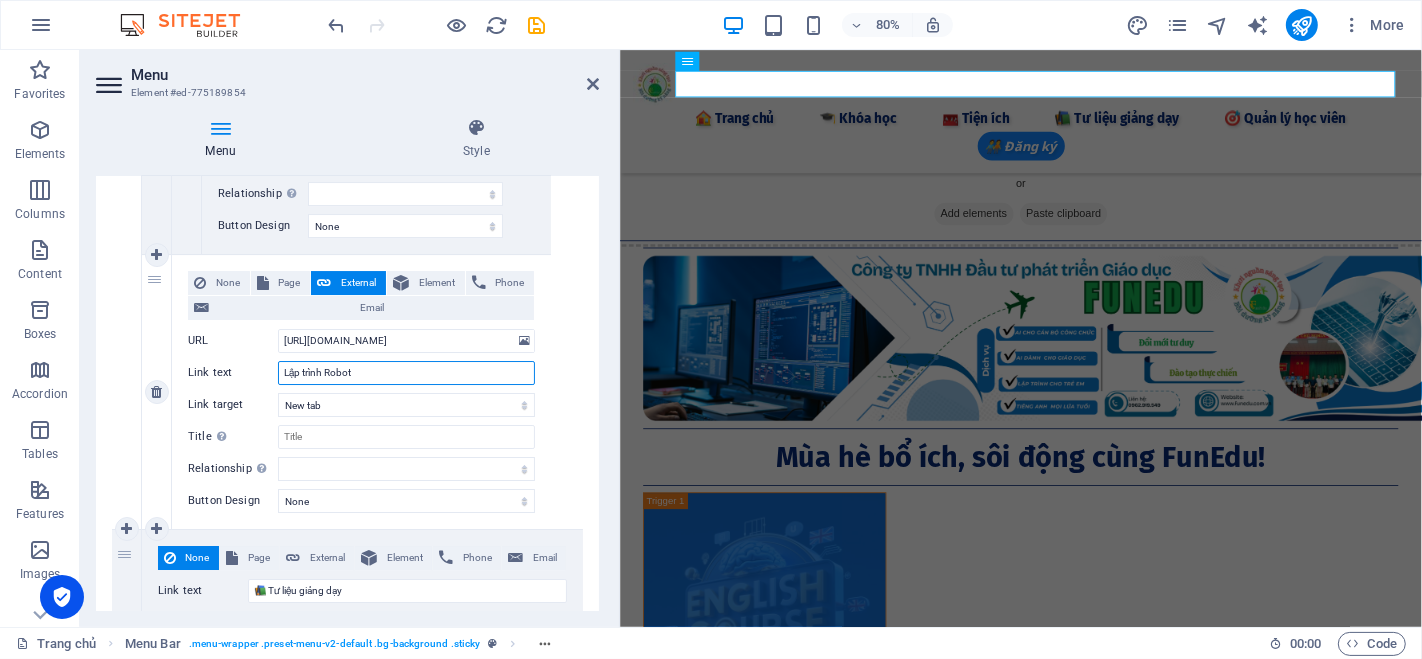 click on "Lập trình Robot" at bounding box center [406, 373] 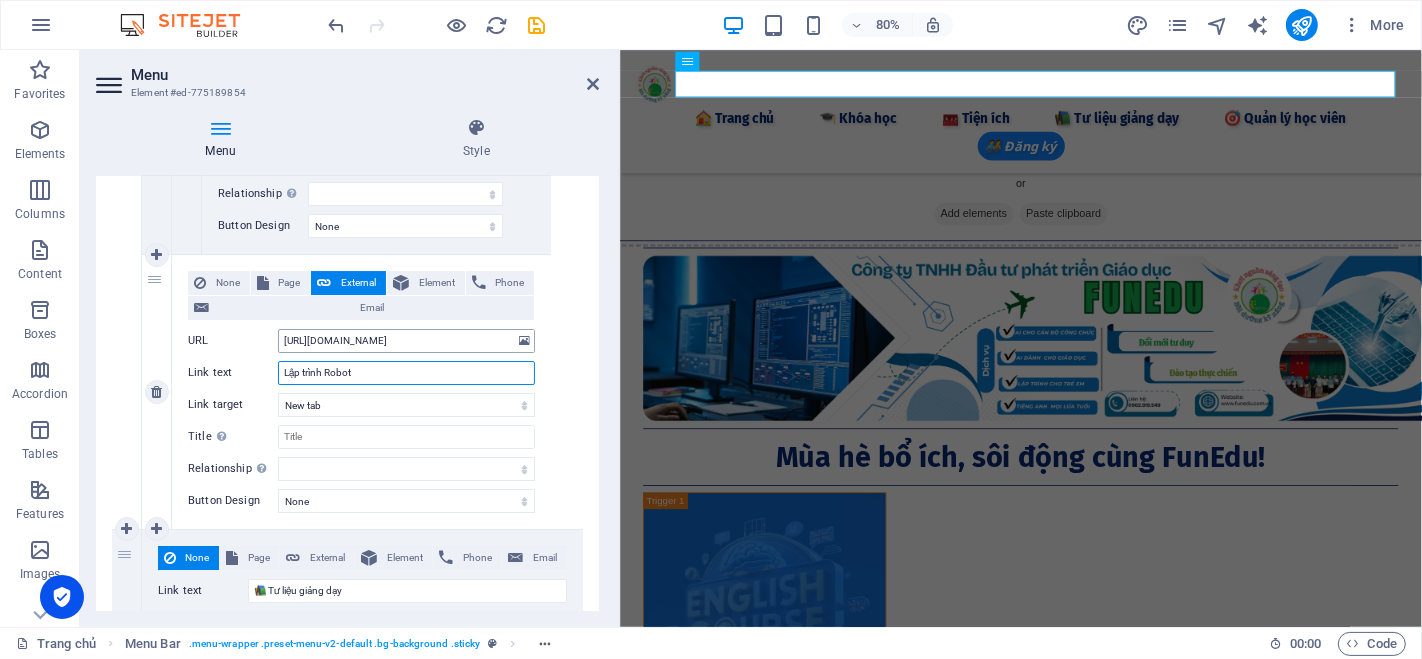 paste on "🤖" 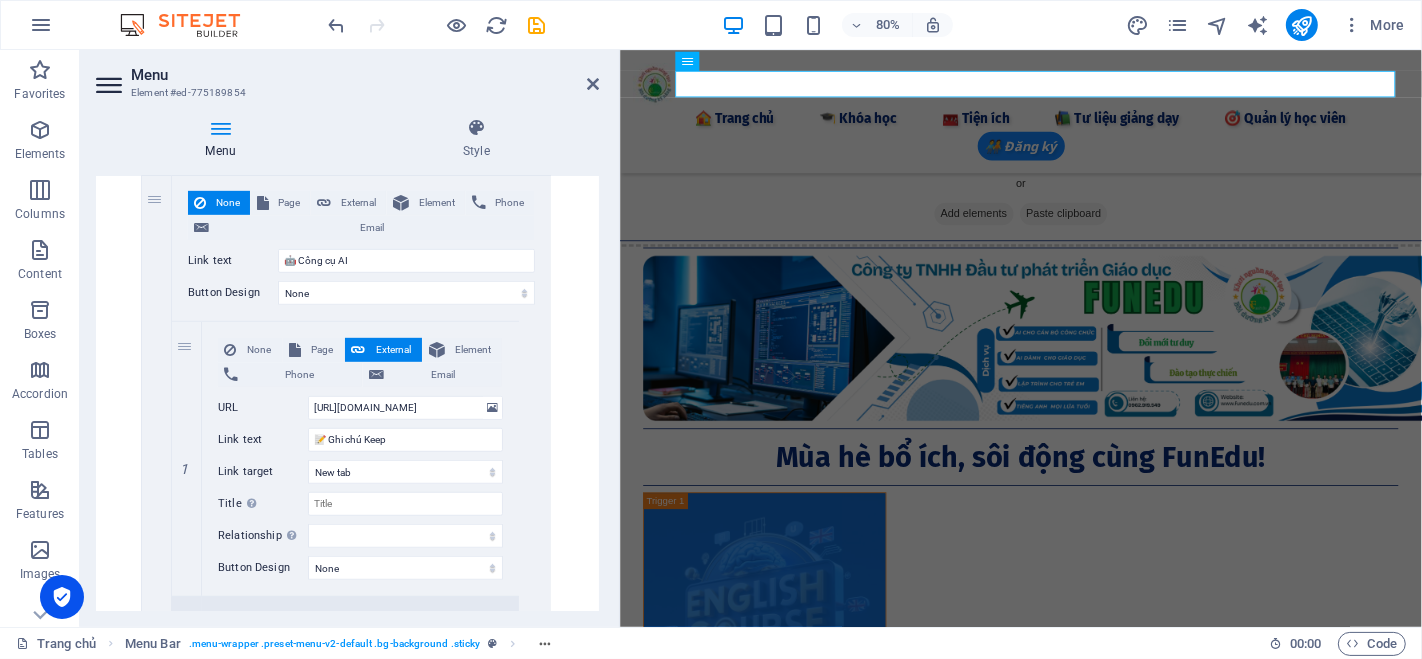 scroll, scrollTop: 960, scrollLeft: 0, axis: vertical 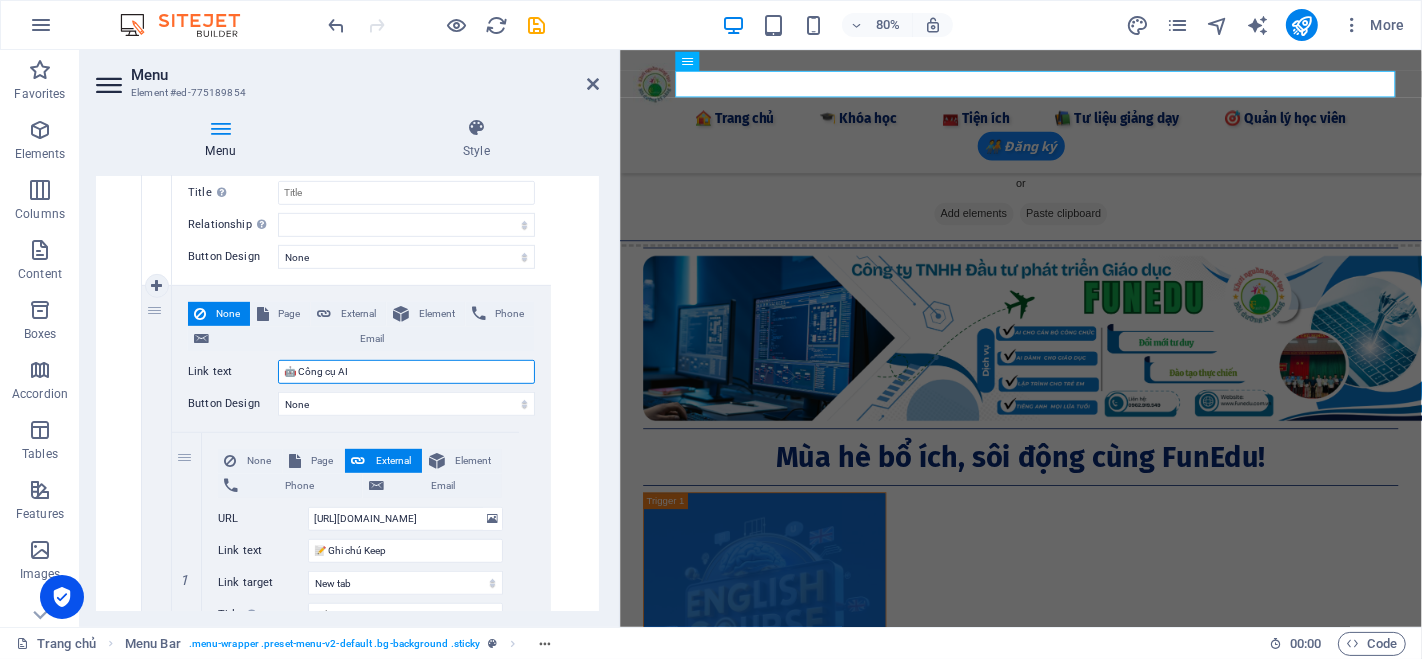 drag, startPoint x: 360, startPoint y: 376, endPoint x: 302, endPoint y: 373, distance: 58.077534 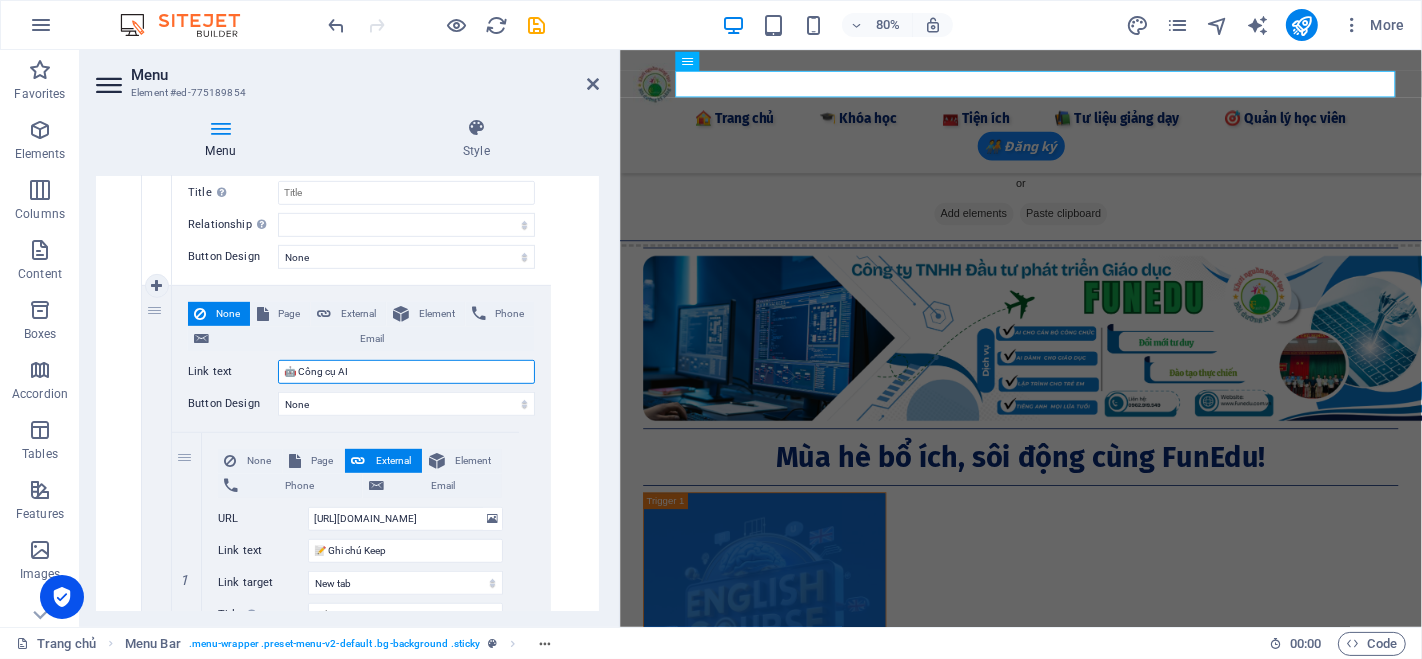 click on "🤖 Công cụ AI" at bounding box center [406, 372] 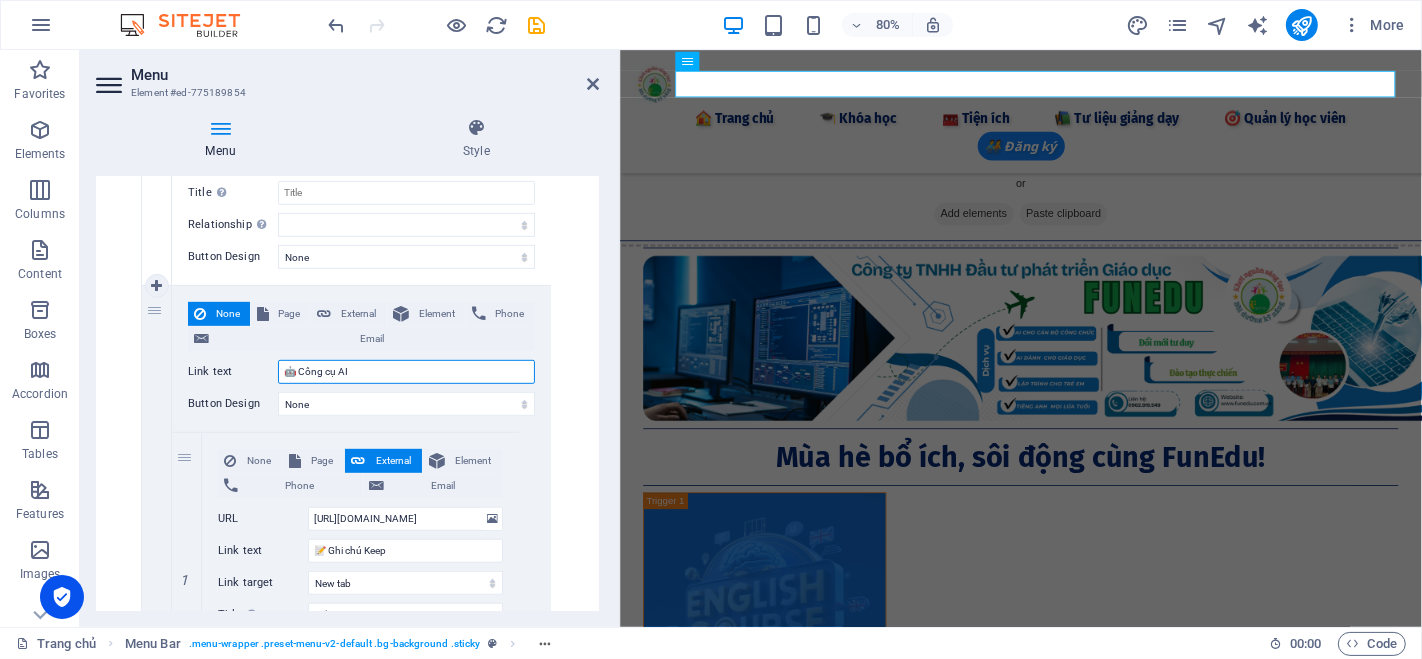 click on "🤖 Công cụ AI" at bounding box center (406, 372) 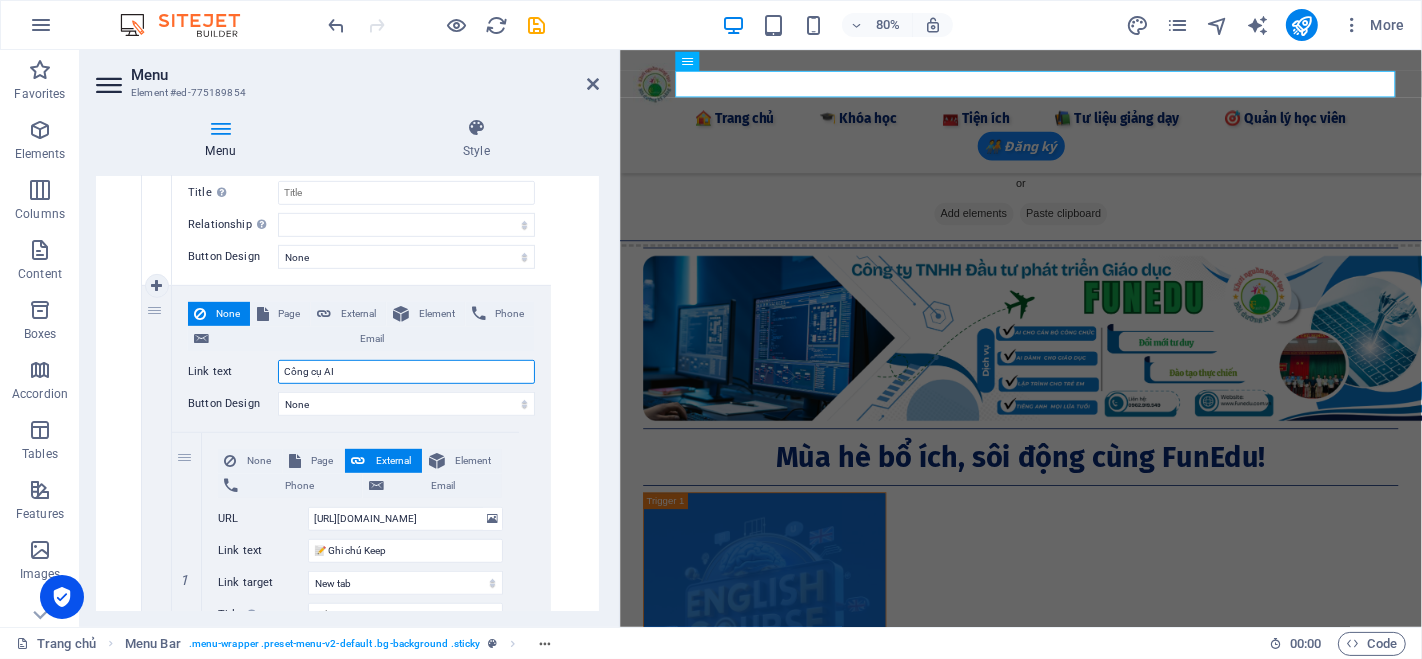 paste on "🔍" 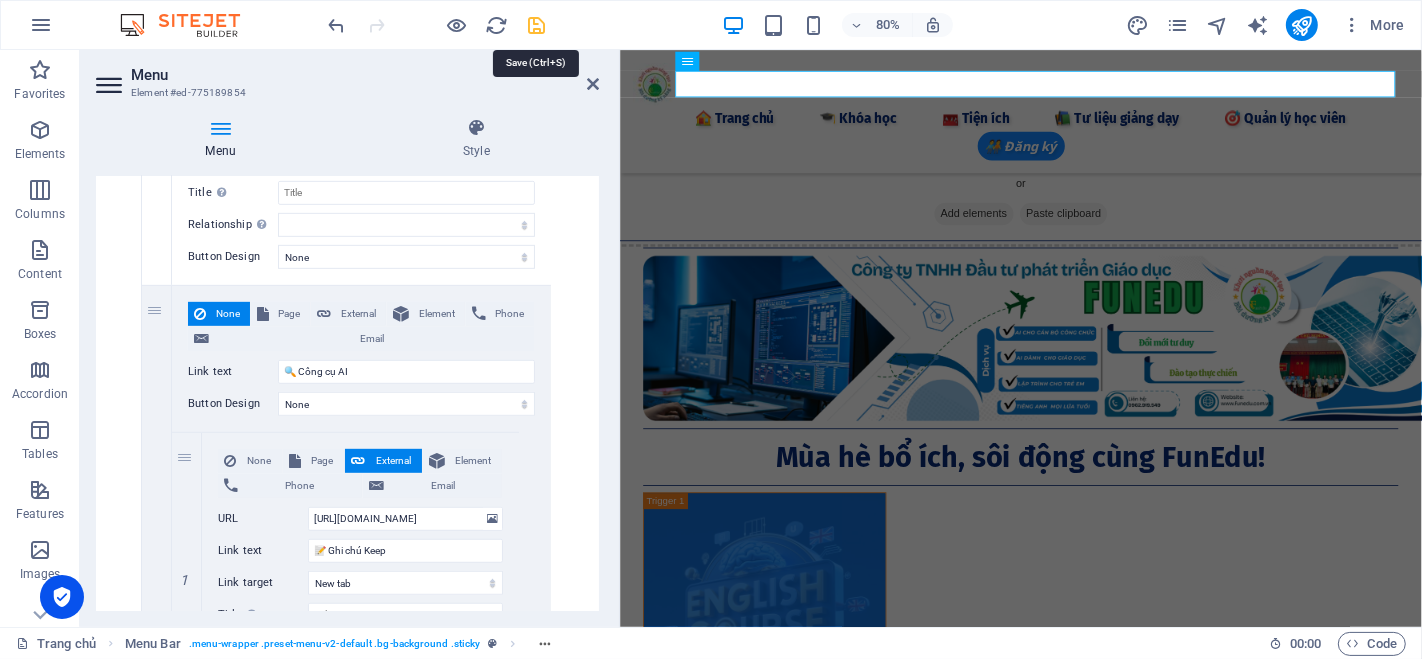 click at bounding box center [537, 25] 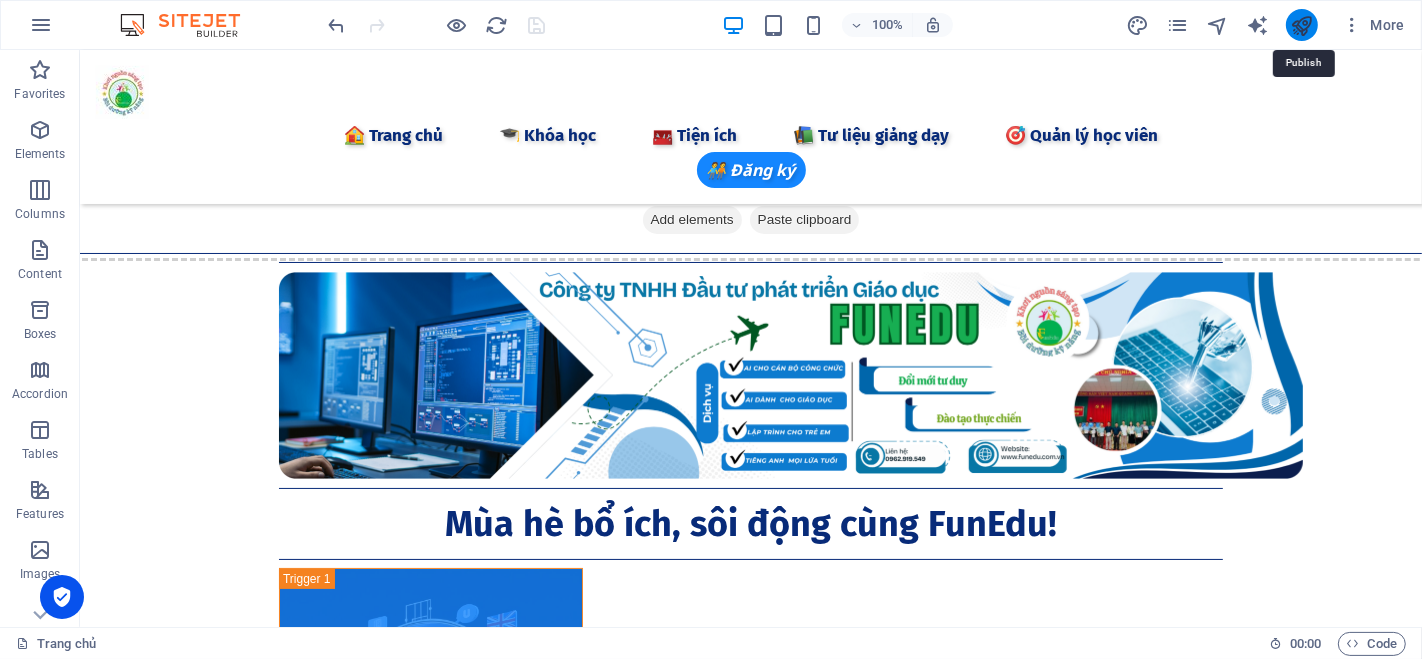 click at bounding box center (1301, 25) 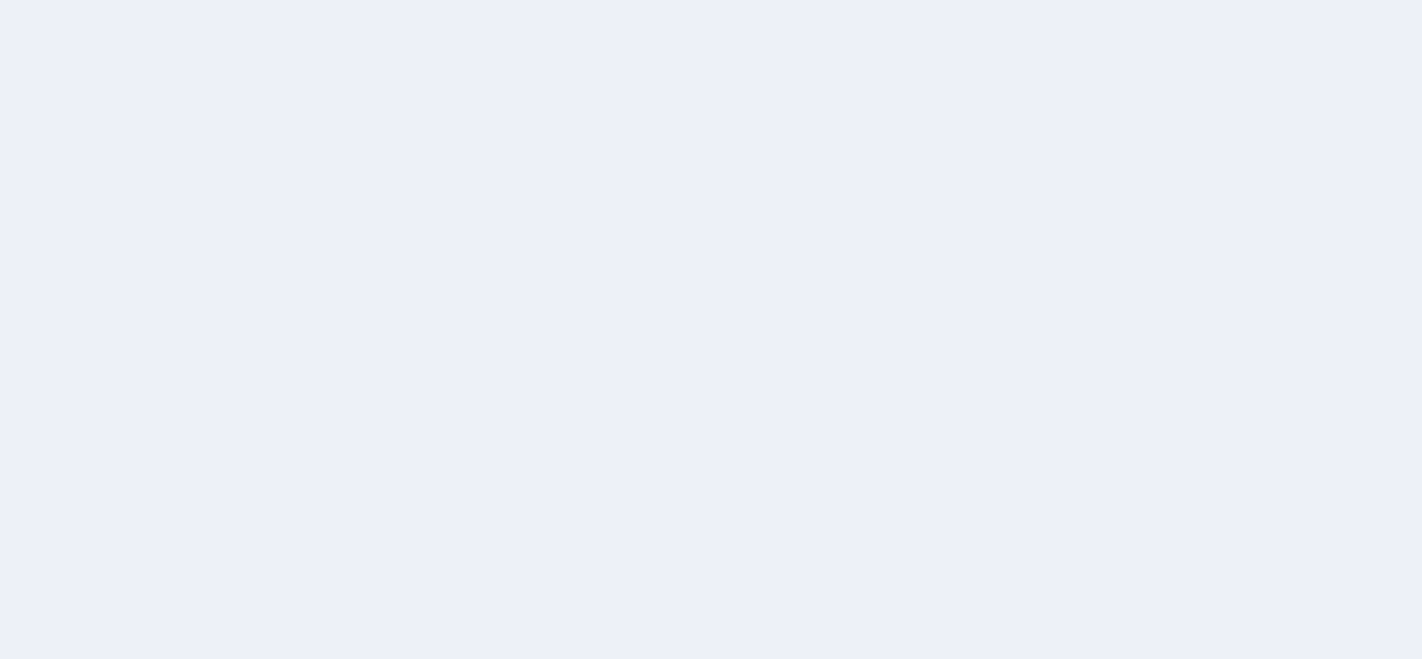 scroll, scrollTop: 0, scrollLeft: 0, axis: both 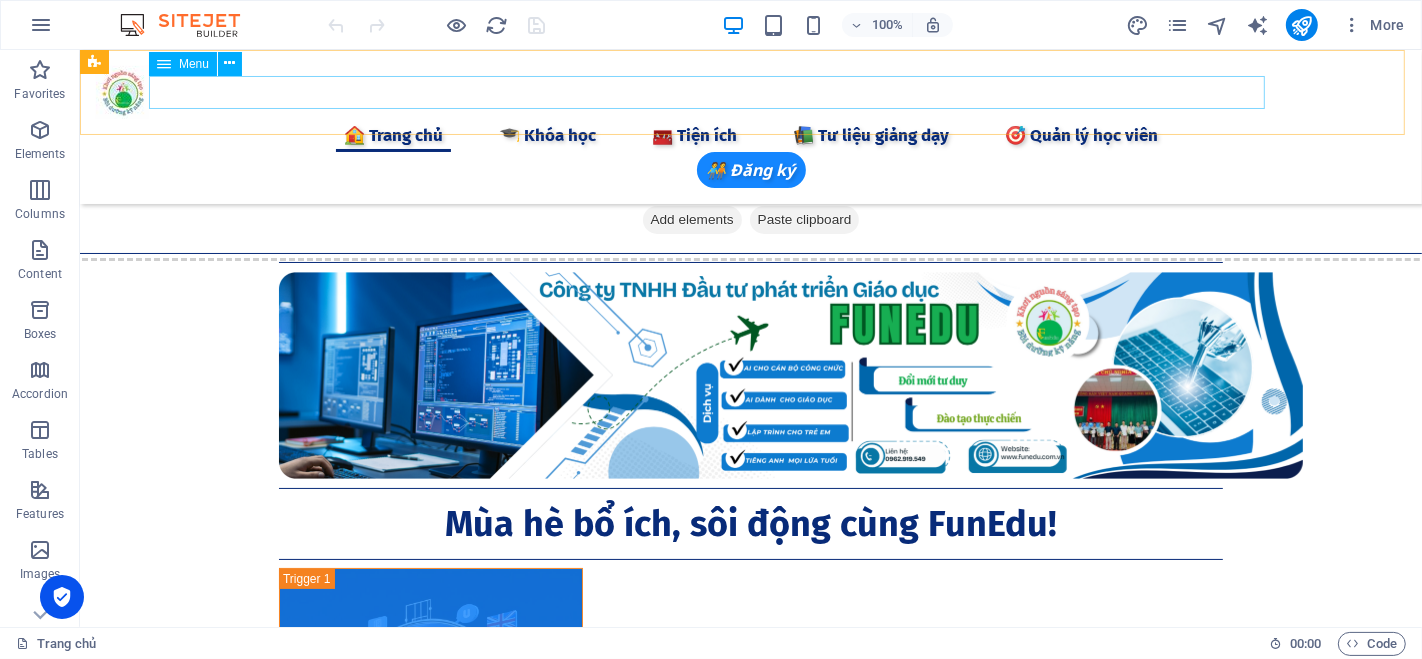 click on "🏠 Trang chủ 🎓 Khóa học 🧰 Tiện ích 📦 Tài liệu 🔍 Công cụ AI 📝 Ghi chú Keep 💬 Chat GTP 🎨 AI Tạo ảnh 🚀 Grok 3 ⚖️ AI Tra cứu Luật 📒 AI Notebooklm 🖲️ Gamma AI 🧠 Napkin AI 🎹 AI Sáng tác nhạc 🎤 AI tạo Giọng 🛠 Chỉnh sửa PDF 🏫 Công cụ Giáo dục 📲 Quản lý lớp học 📋 Điểm danh 📝 Giao Bài tập 🎮 Tạo Game Shows 🧩 Lập trình kéo thả 🐱 Lập trình Scratch 🤖 Lập trình Robot 📚 Tư liệu giảng ​dạy​ 📖 Bài giảng CBCC 🕊️ Bài giảng Giáo dục 🌈Thực hành Canva 👨‍🏫 Elearing Canva 📺 Khóa học Online 🎯 Quản lý học viên" at bounding box center [750, 135] 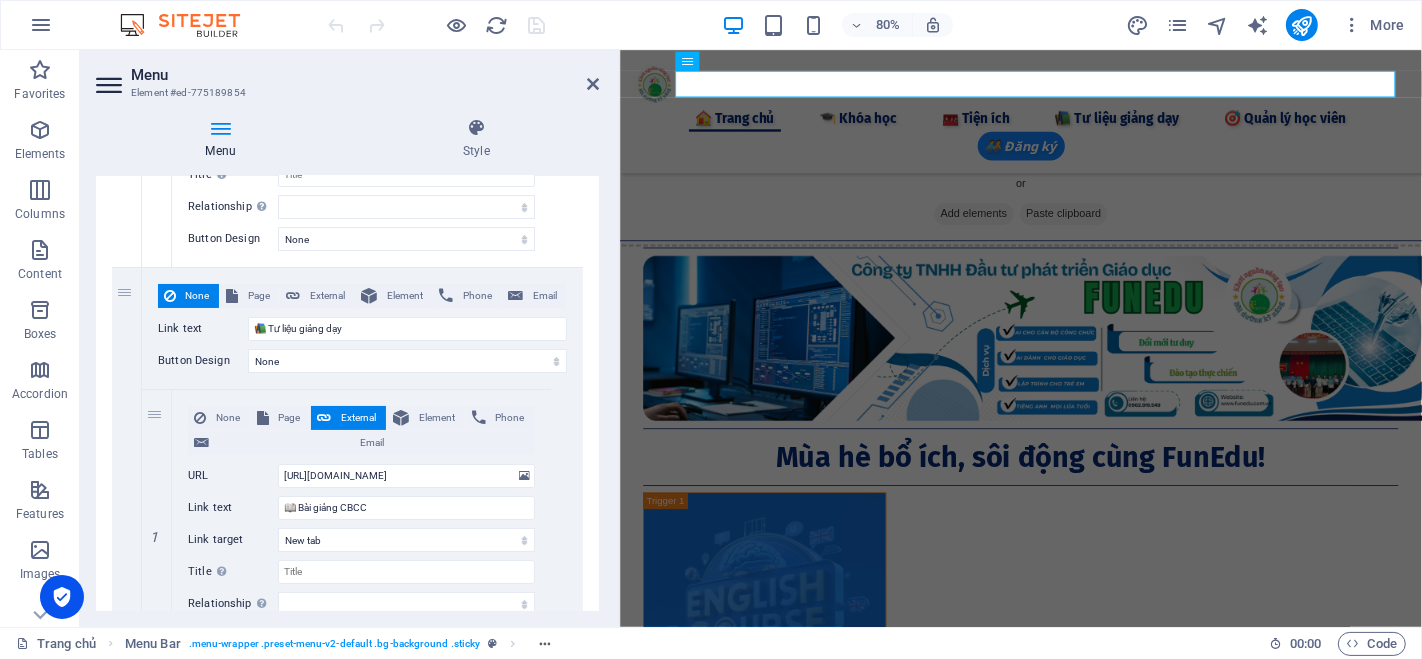 scroll, scrollTop: 5888, scrollLeft: 0, axis: vertical 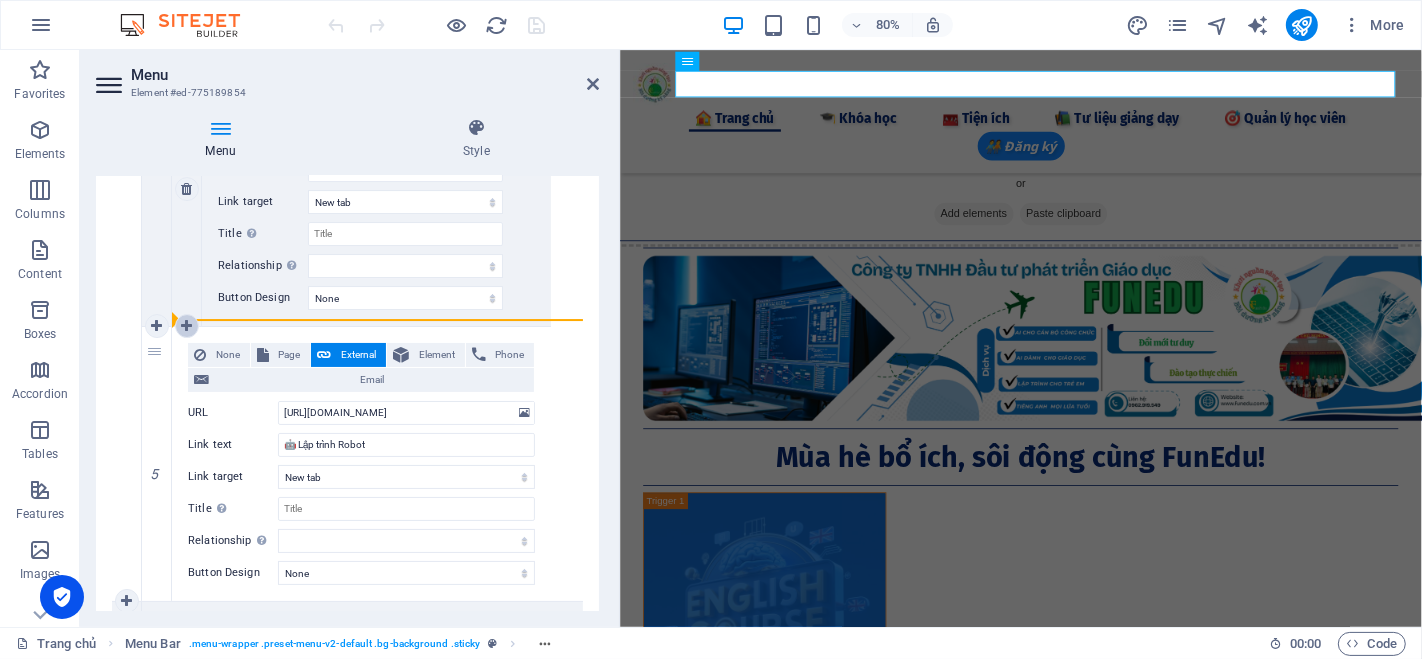 drag, startPoint x: 158, startPoint y: 337, endPoint x: 187, endPoint y: 330, distance: 29.832869 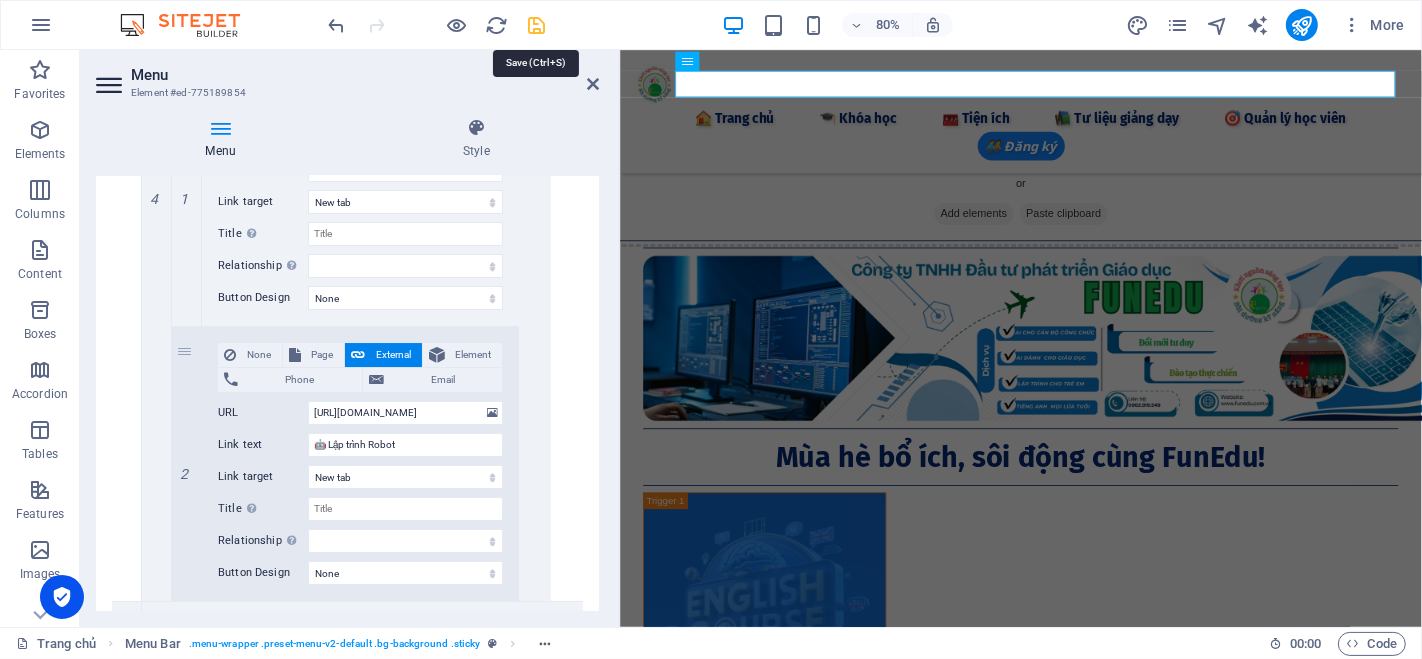 click at bounding box center [537, 25] 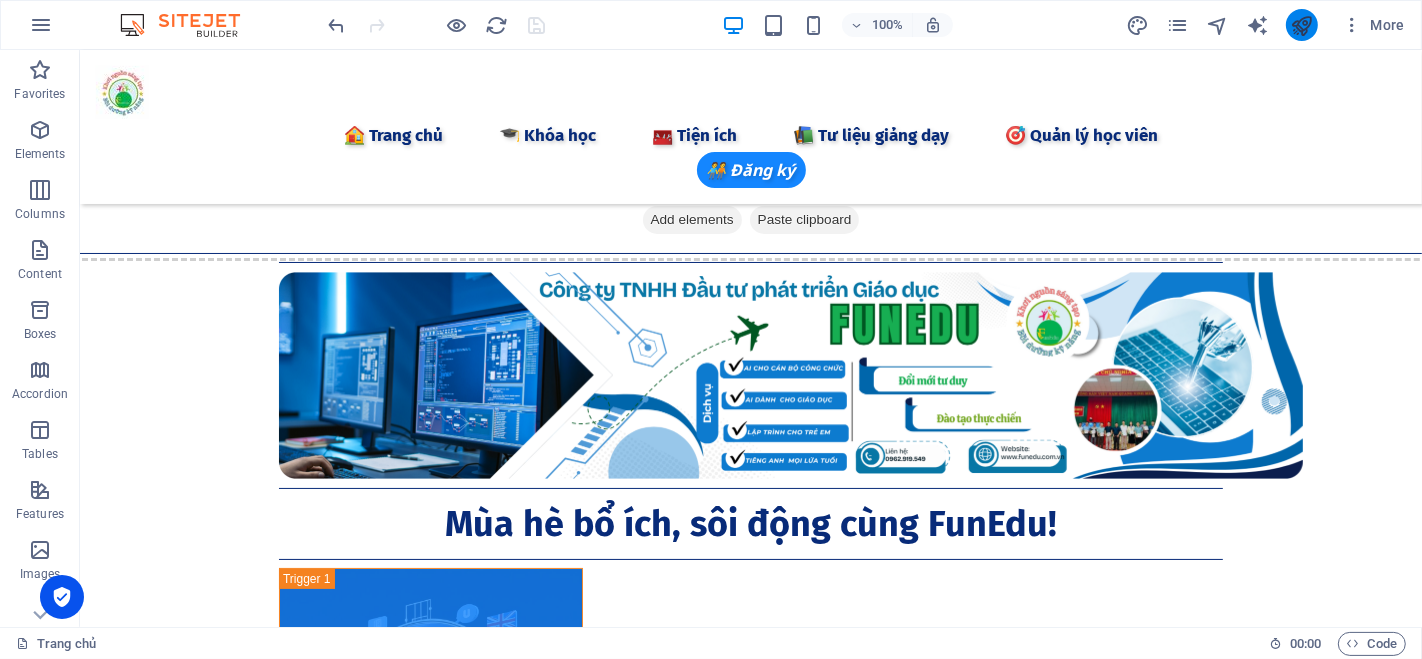 click at bounding box center [1302, 25] 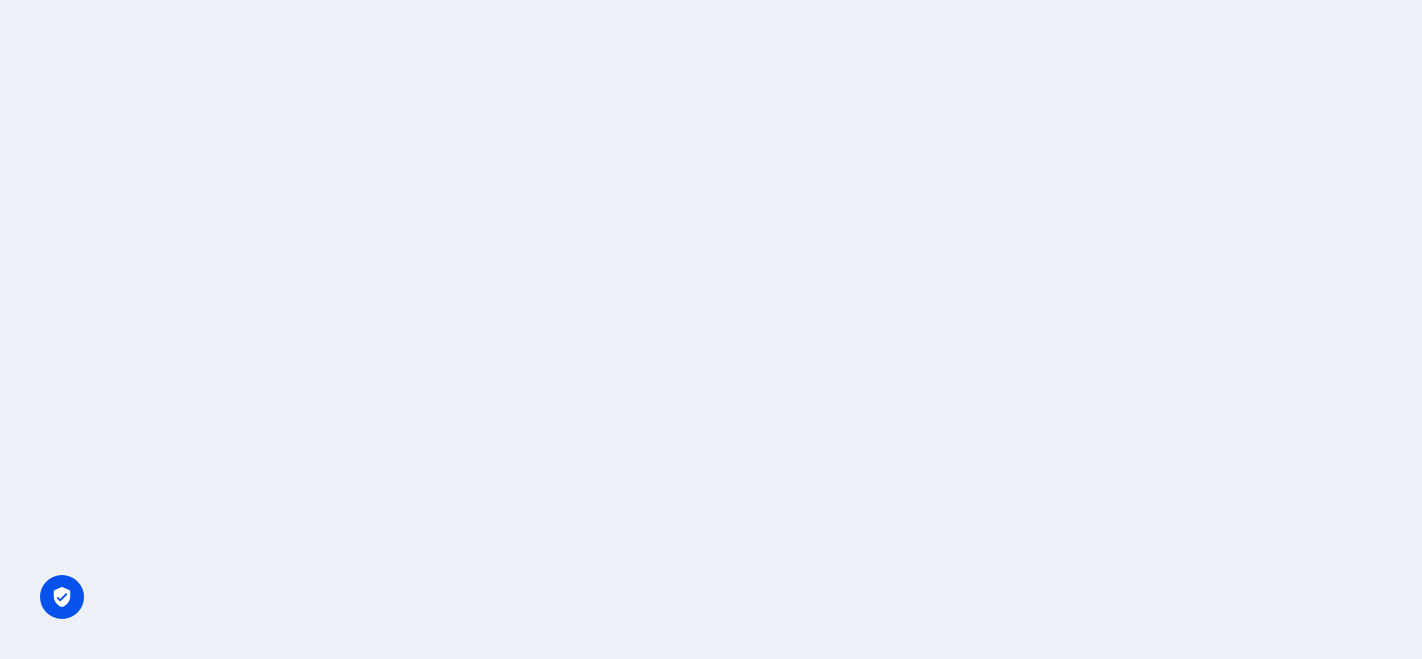 scroll, scrollTop: 0, scrollLeft: 0, axis: both 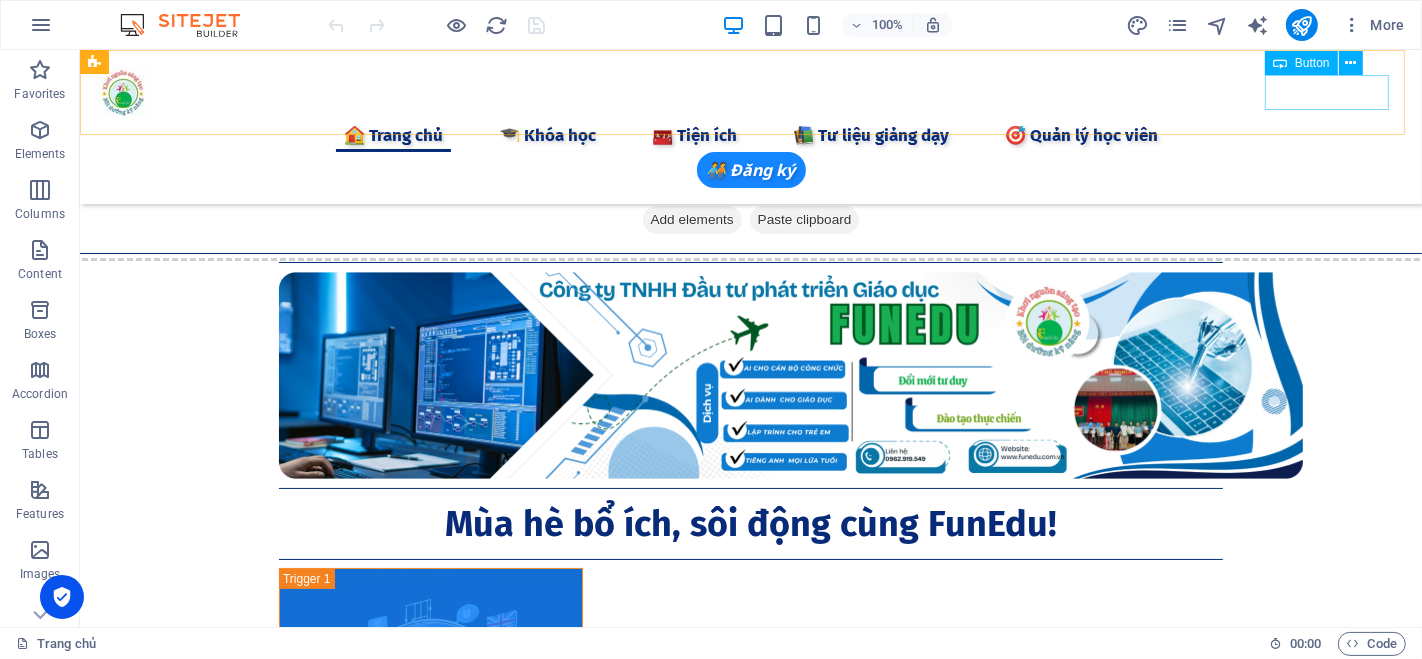 click on "🧑‍🤝‍🧑 Đăng ký" at bounding box center (750, 170) 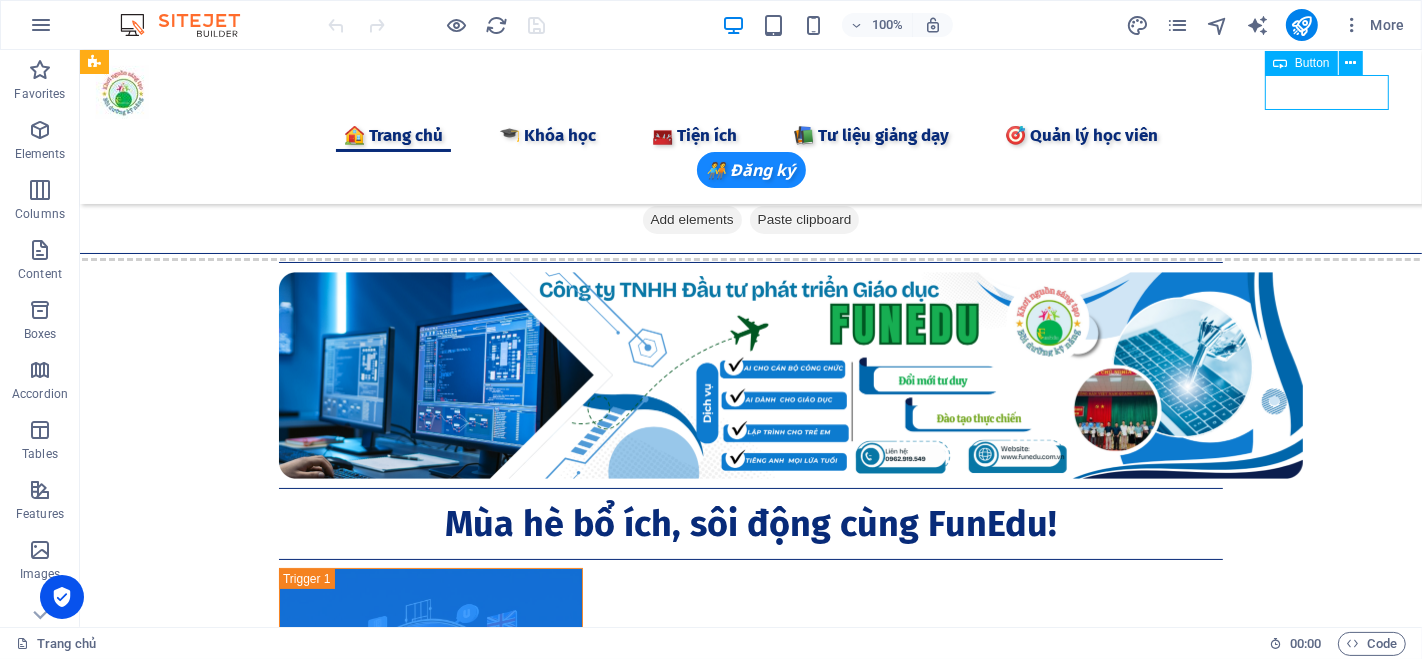 click on "🧑‍🤝‍🧑 Đăng ký" at bounding box center (750, 170) 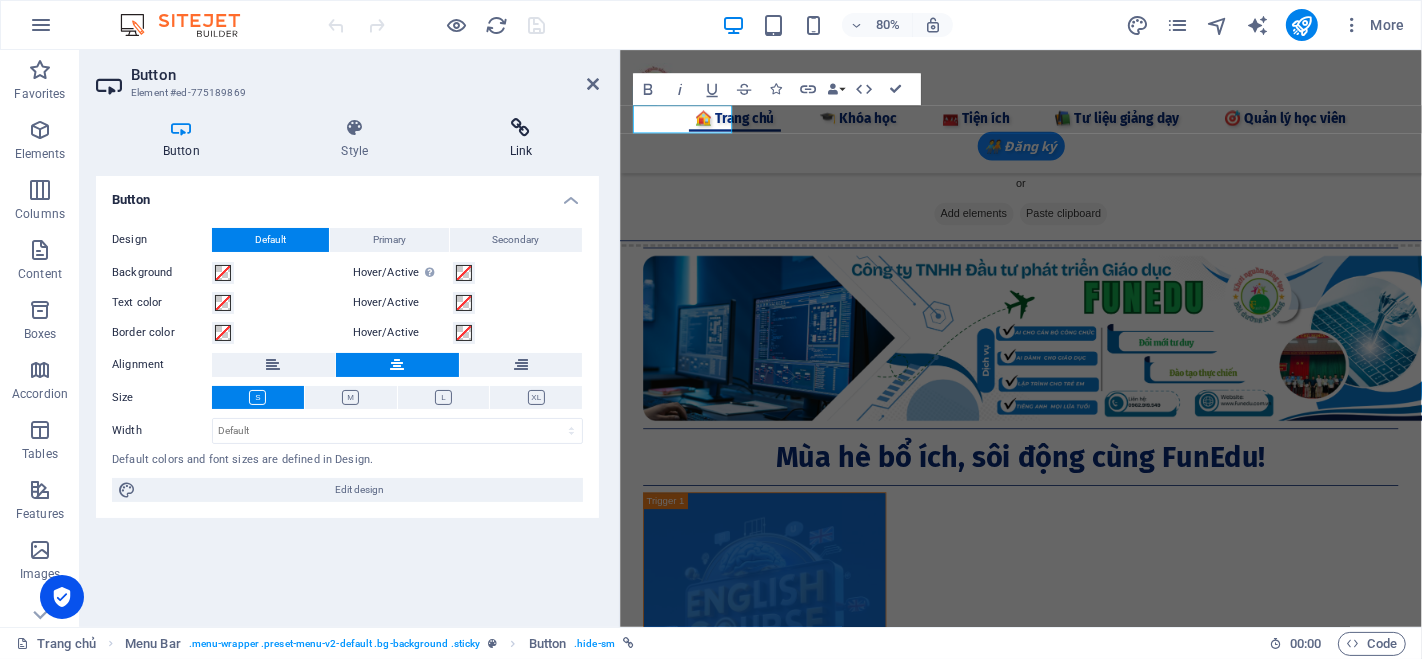 click on "Link" at bounding box center [521, 139] 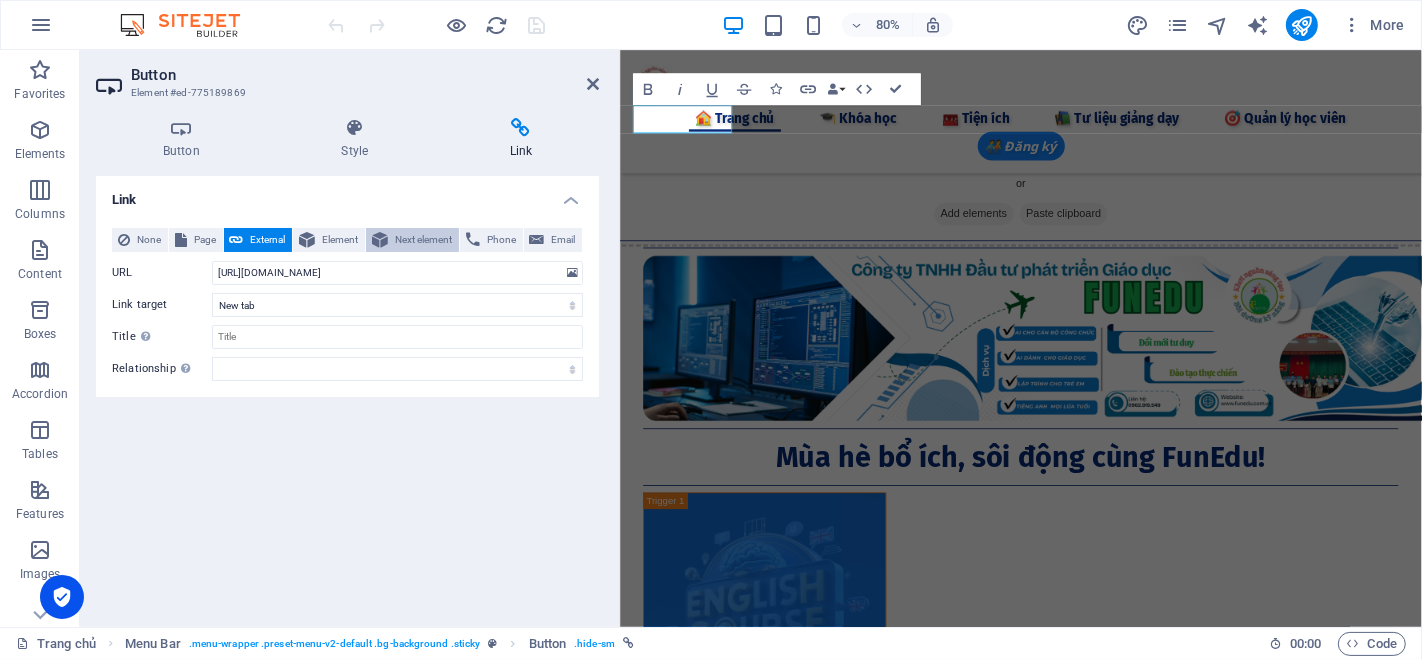 click at bounding box center [380, 240] 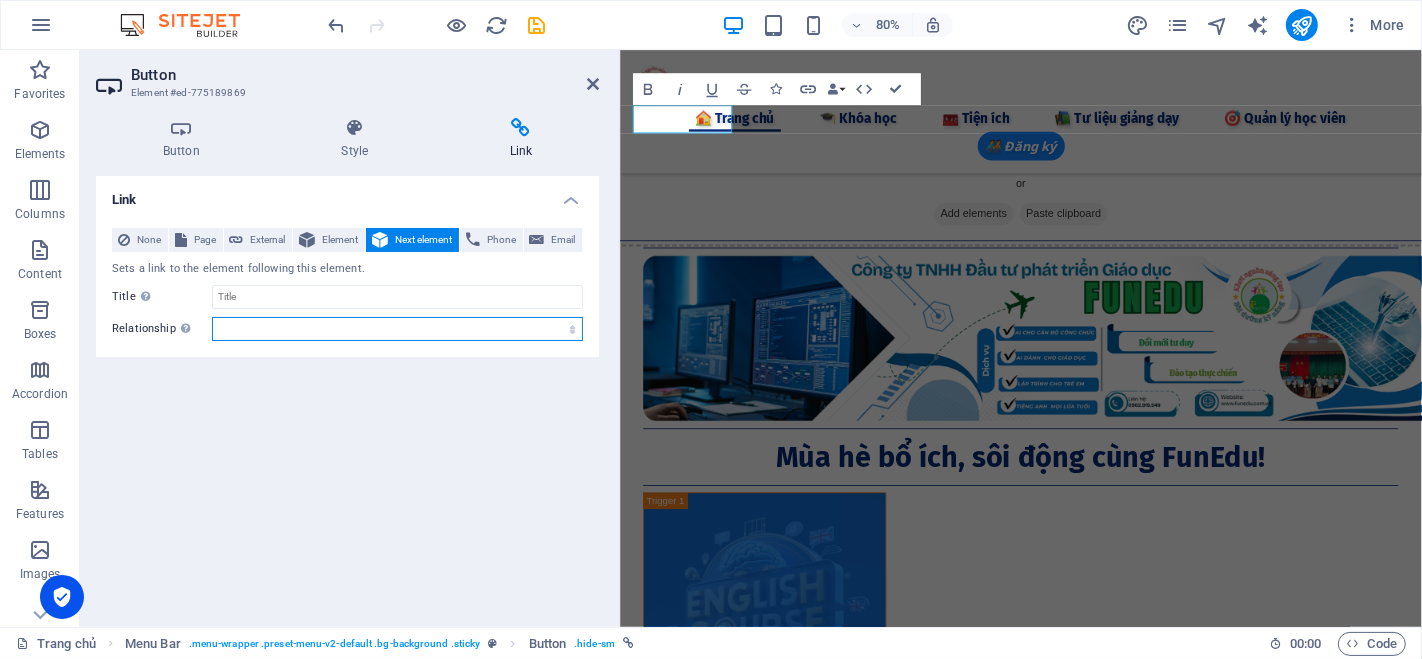 click on "alternate author bookmark external help license next nofollow noreferrer noopener prev search tag" at bounding box center (397, 329) 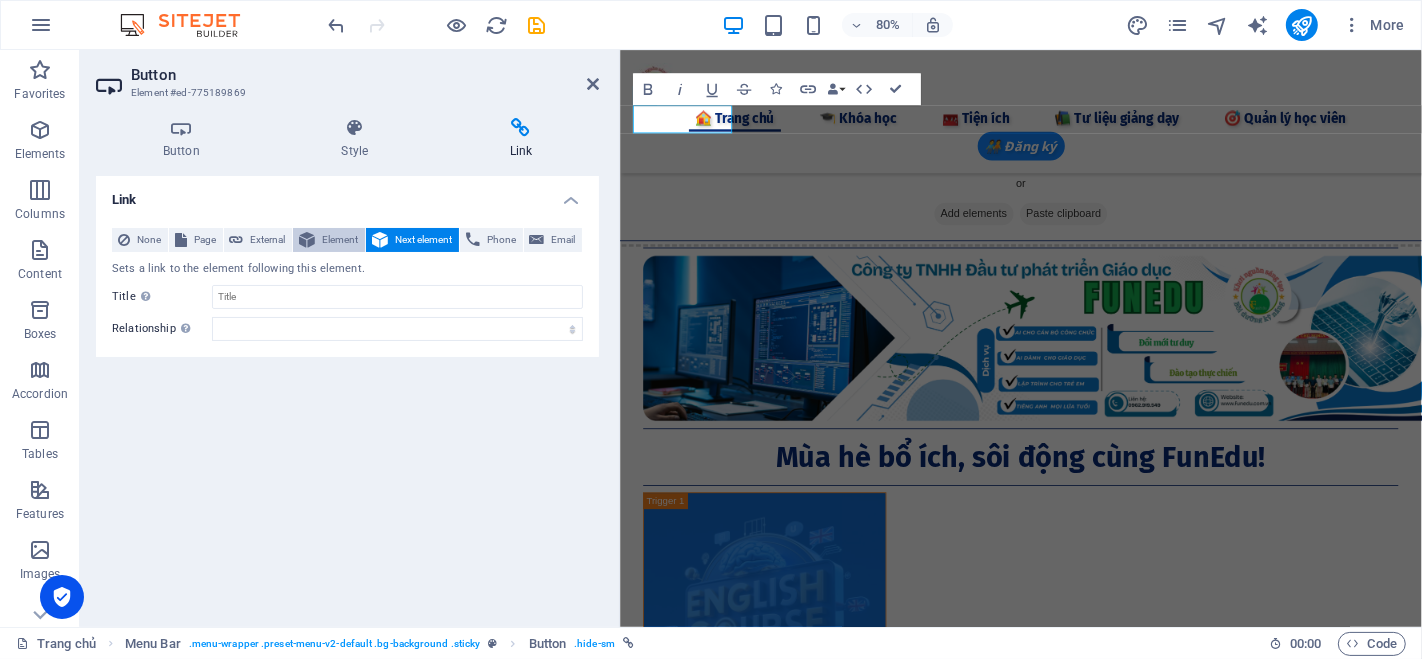 click on "Element" at bounding box center (340, 240) 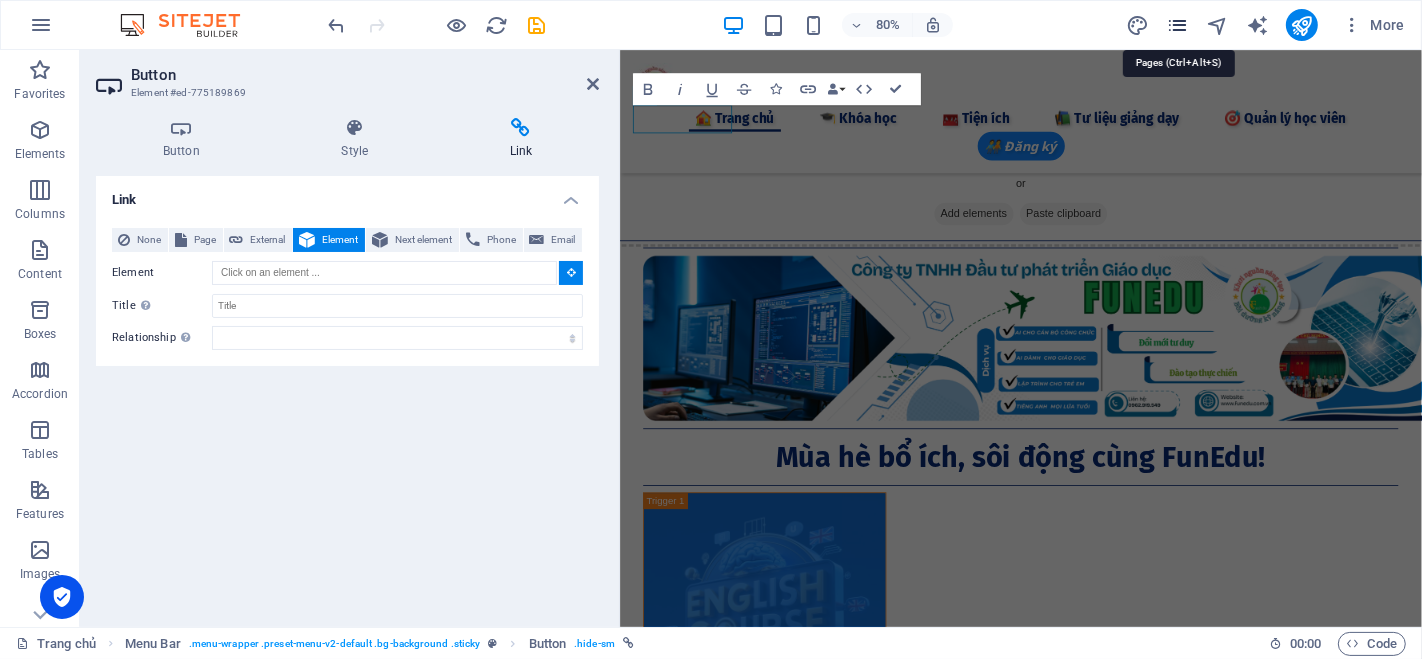 click at bounding box center [1177, 25] 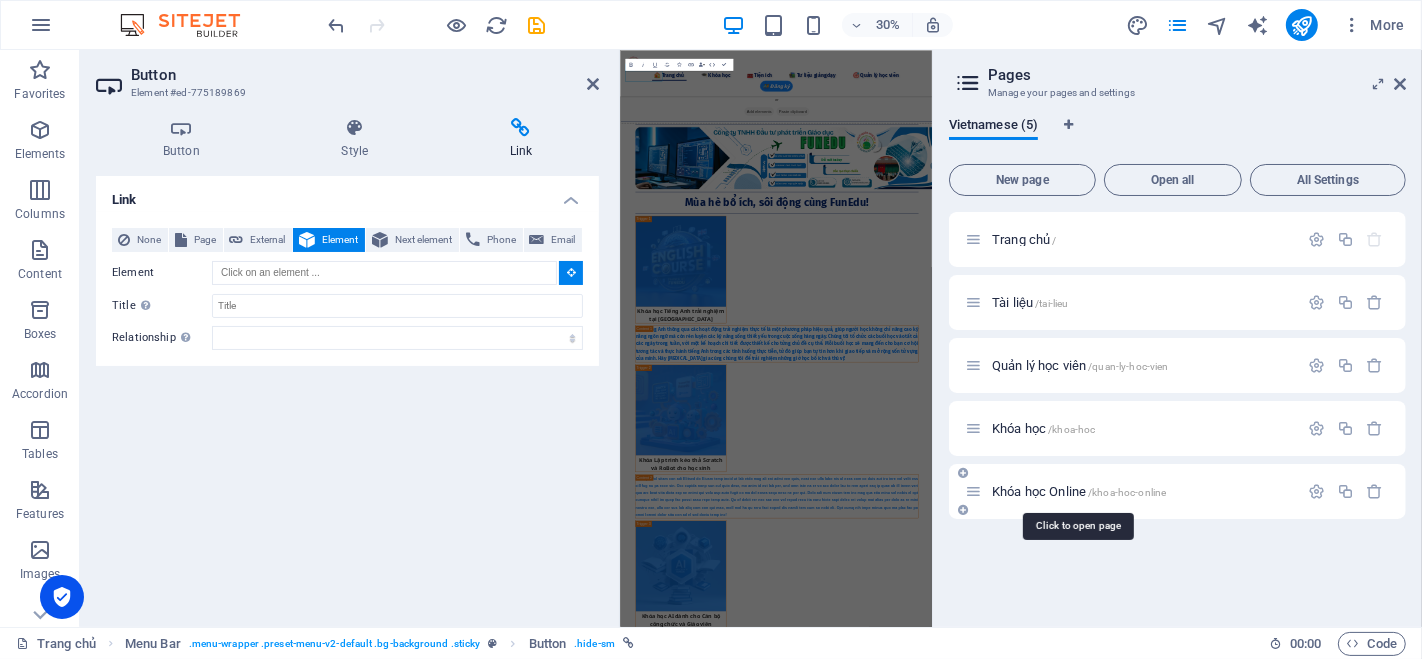 click on "Khóa học Online /khoa-hoc-online" at bounding box center (1079, 491) 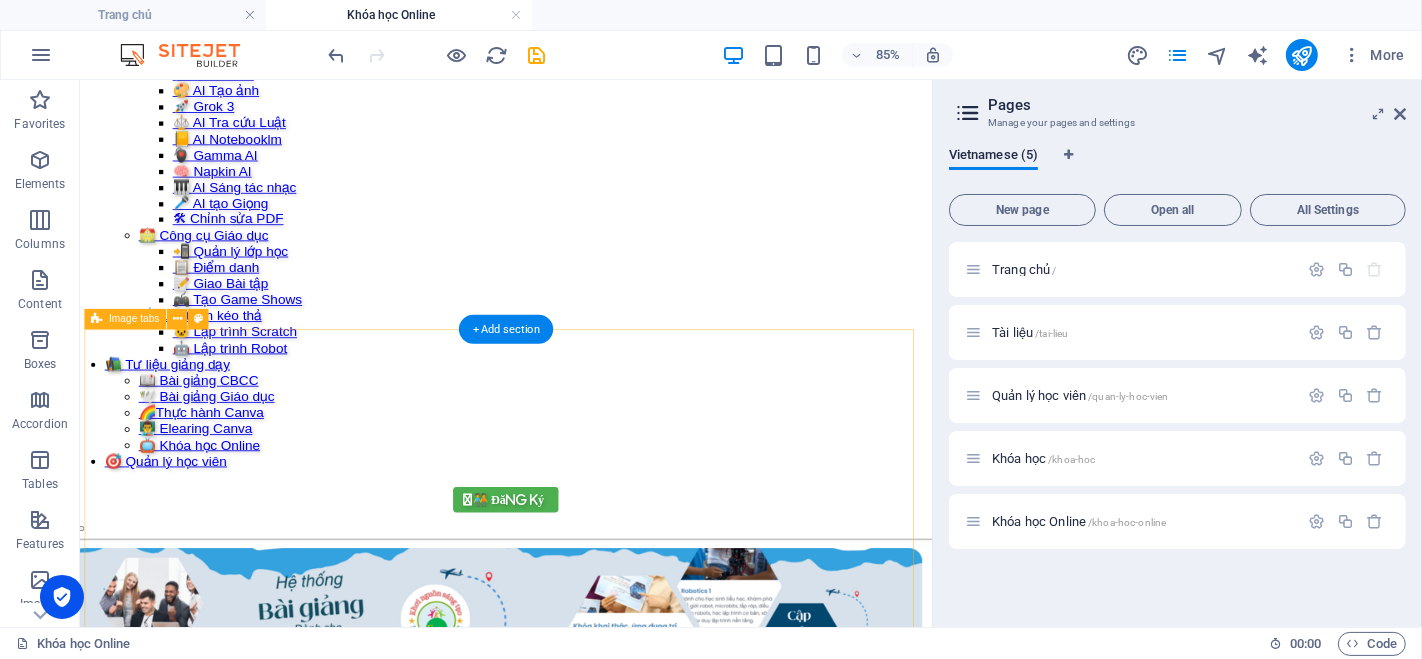 scroll, scrollTop: 555, scrollLeft: 0, axis: vertical 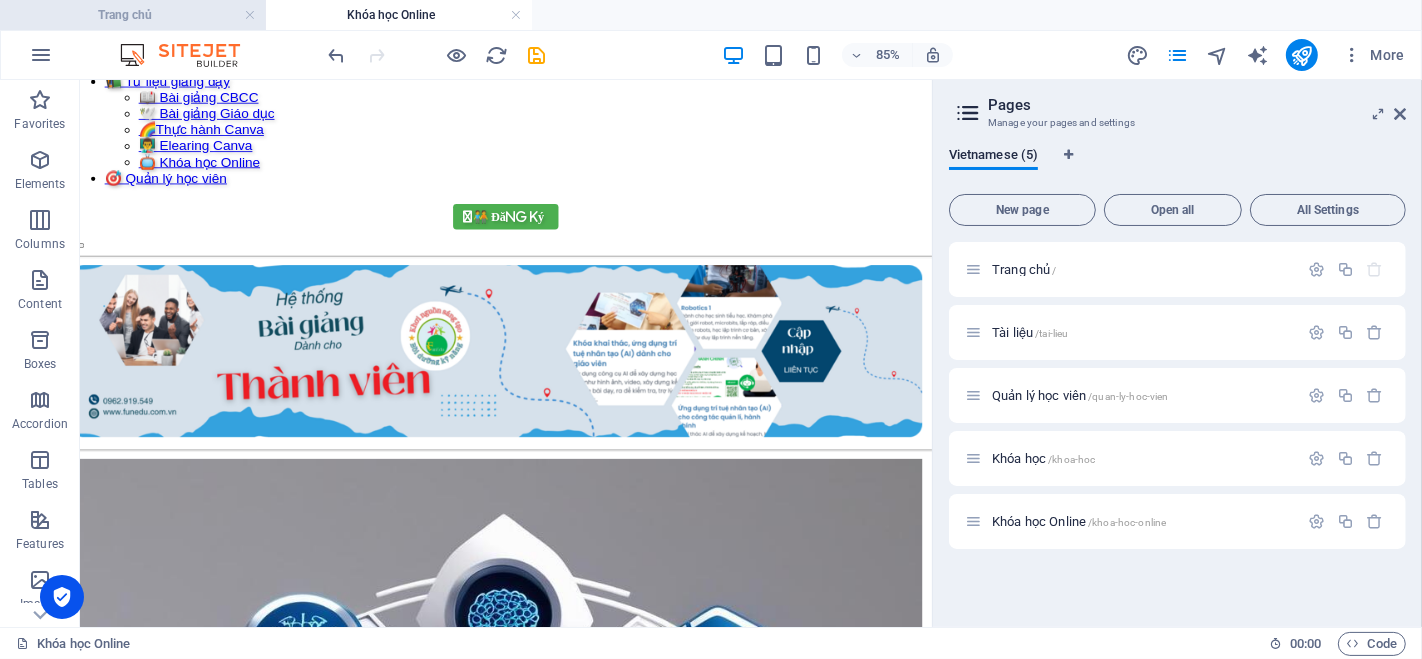 click on "Trang chủ" at bounding box center (133, 15) 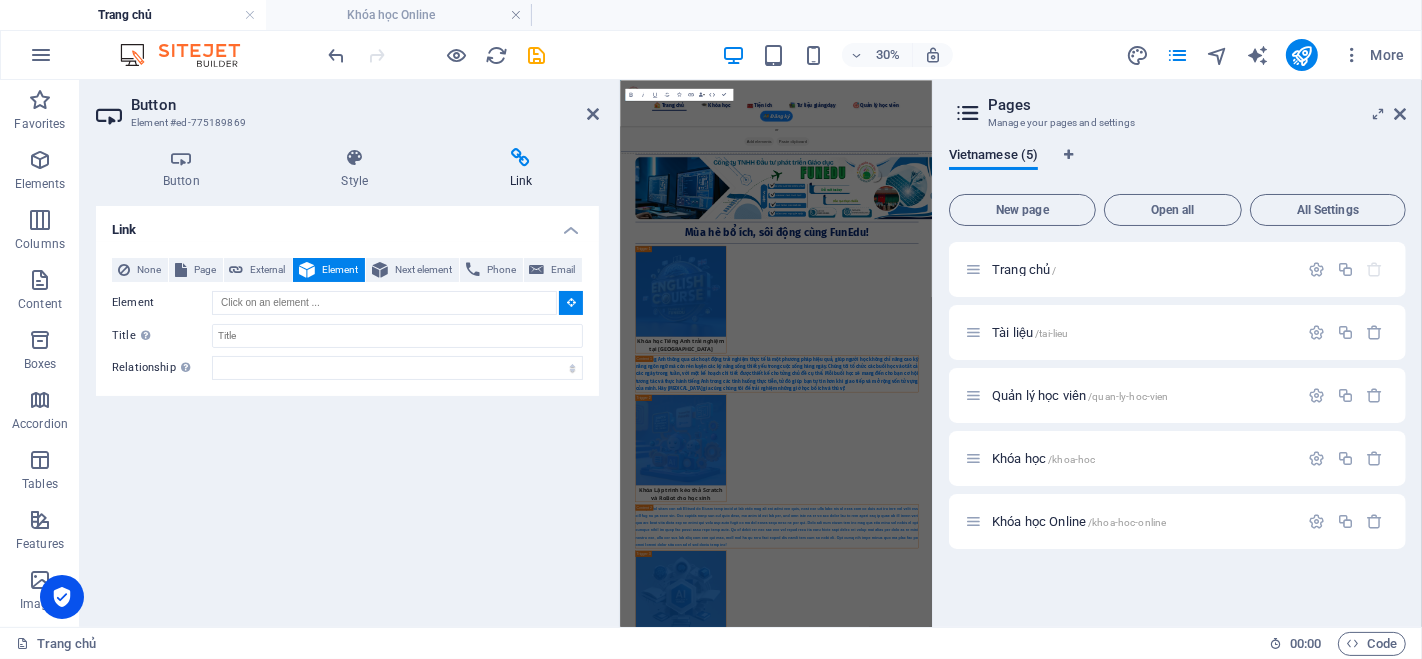 scroll, scrollTop: 0, scrollLeft: 0, axis: both 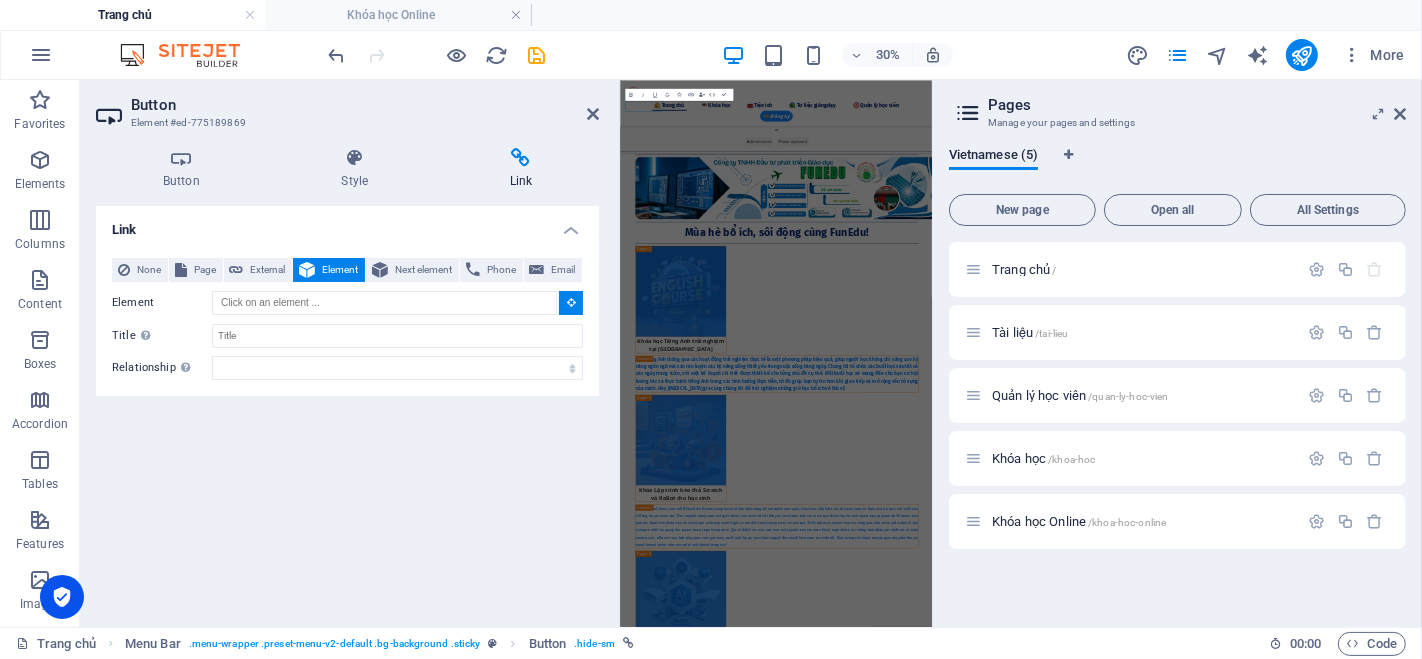 click on "Element" at bounding box center (340, 270) 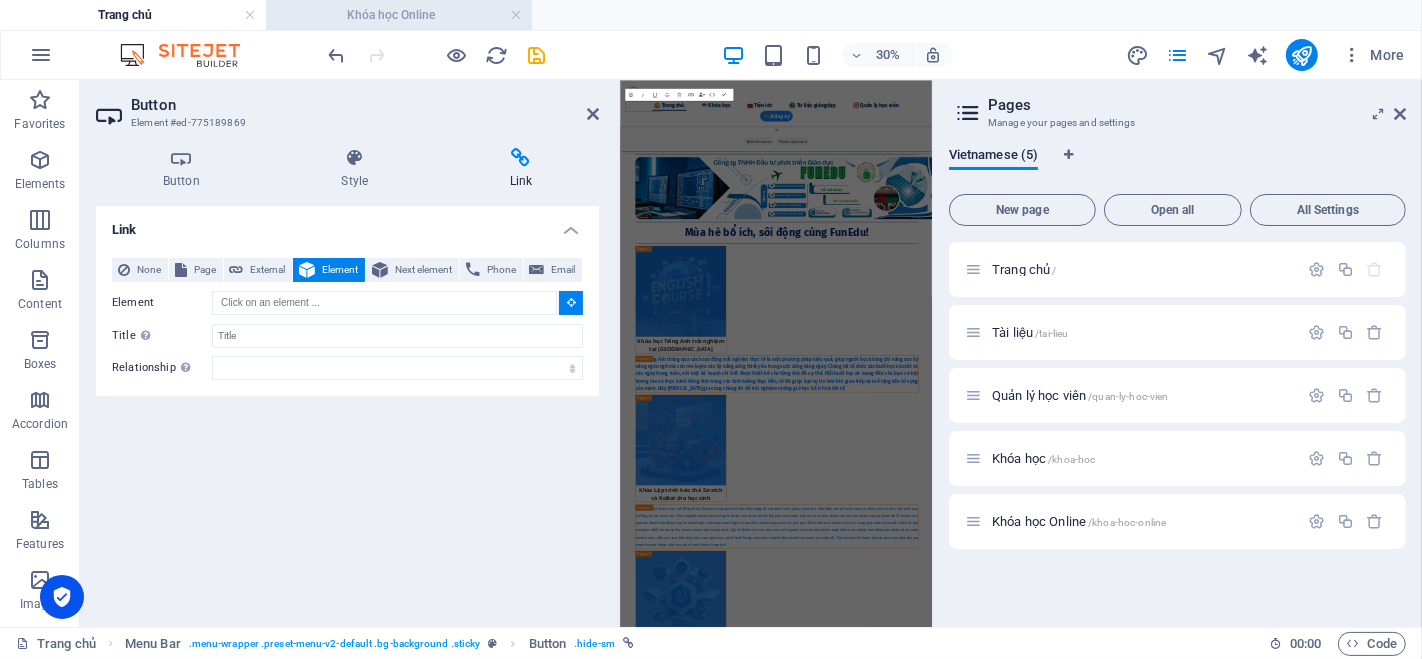 drag, startPoint x: 435, startPoint y: 19, endPoint x: 317, endPoint y: 84, distance: 134.71823 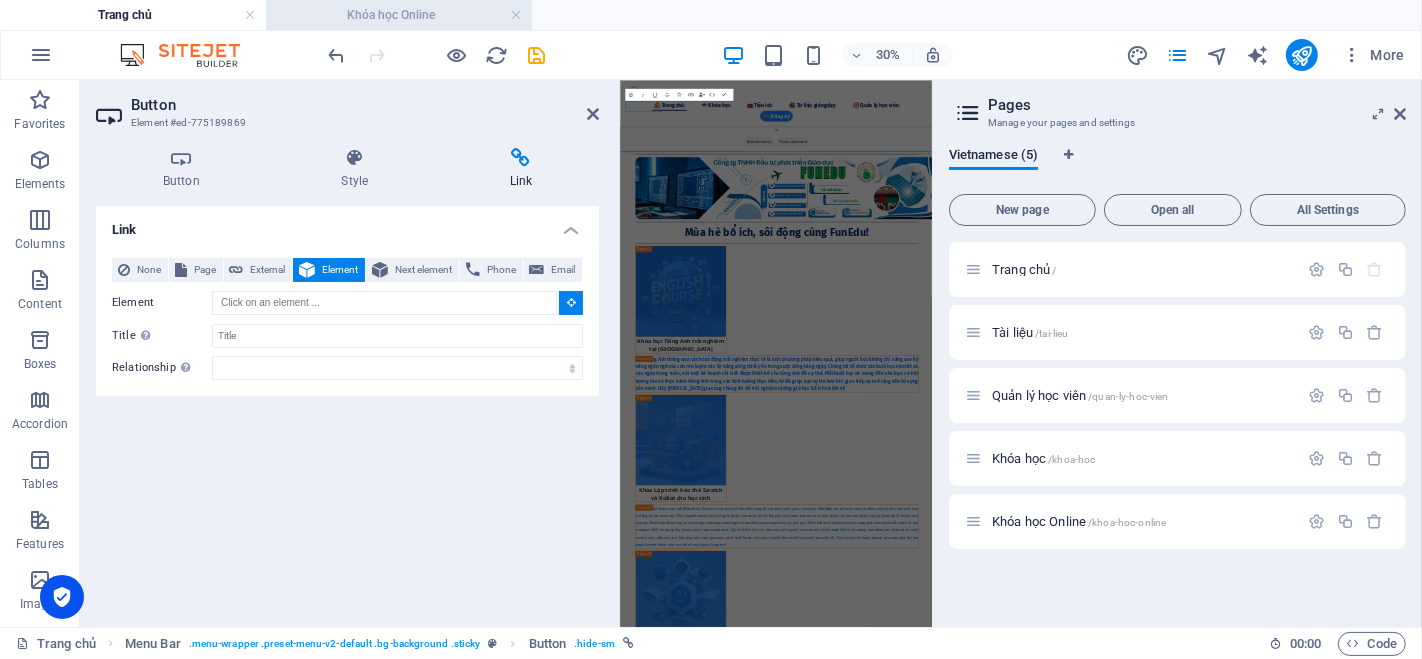 click on "Khóa học Online" at bounding box center [399, 15] 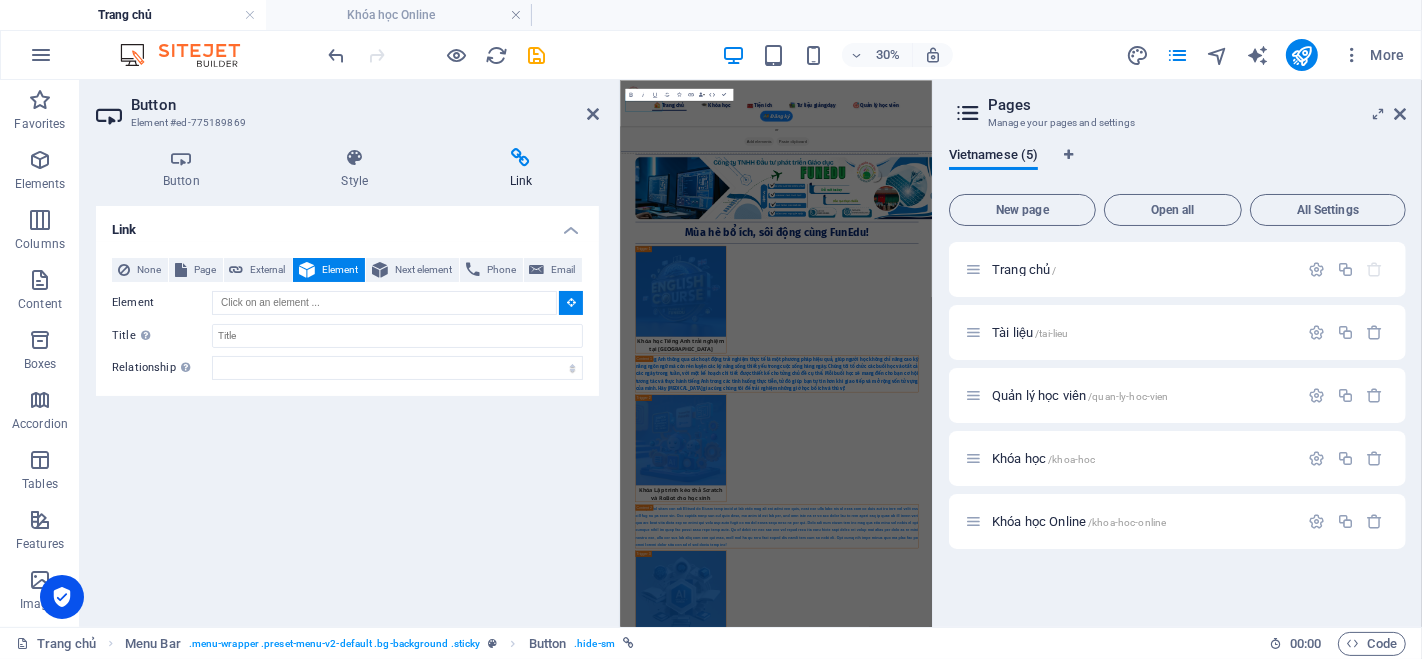 scroll, scrollTop: 555, scrollLeft: 0, axis: vertical 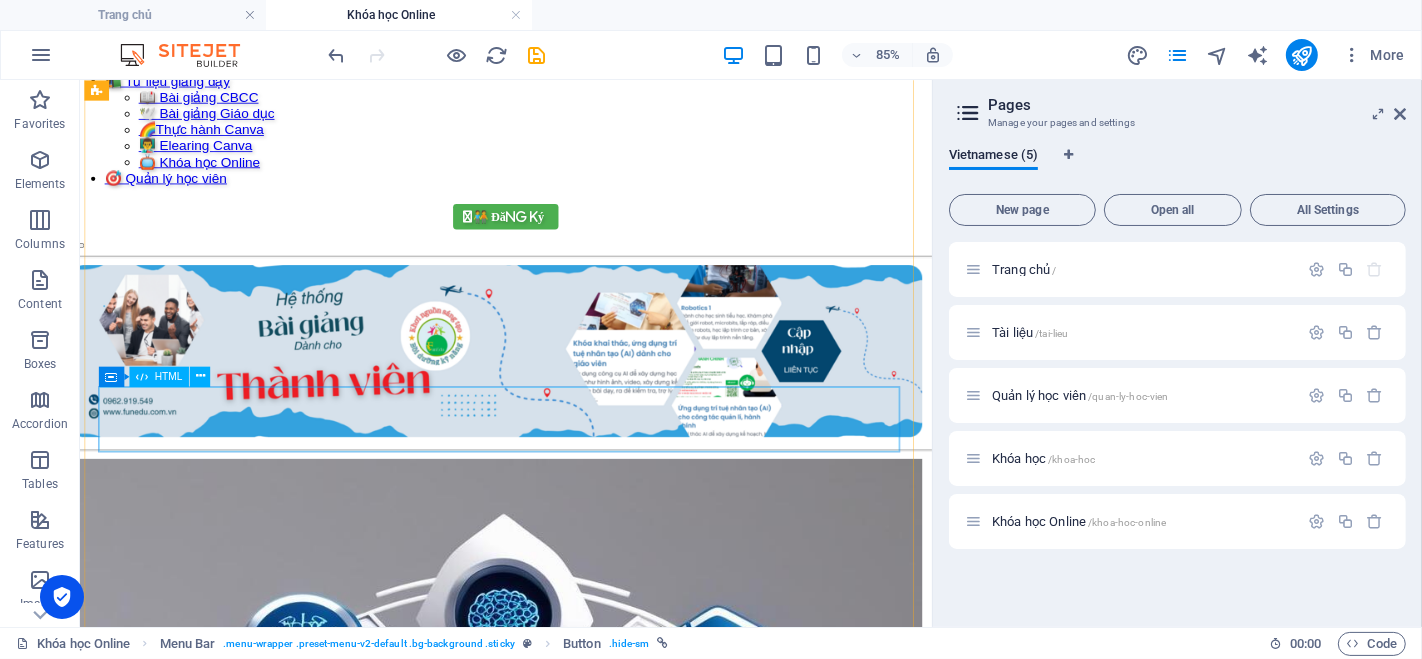 click on "vqtuan.funedu - Đăng ký/Đăng nhập
Đăng nhập
Đăng ký
Email  *
Mật khẩu  *
Đăng nhập
Chưa có tài khoản?  Đăng ký
Họ và tên  *
Email  *
Số điện thoại  *
Mật khẩu  *
Xác nhận mật khẩu  *
Đăng ký
Đã có tài khoản?  Đăng nhập
Chúc mừng bạn đã đăng ký thành công! Vui lòng chờ kiểm duyệt để có thể sử dụng tài khoản.
Đăng nhập" at bounding box center [580, 1615] 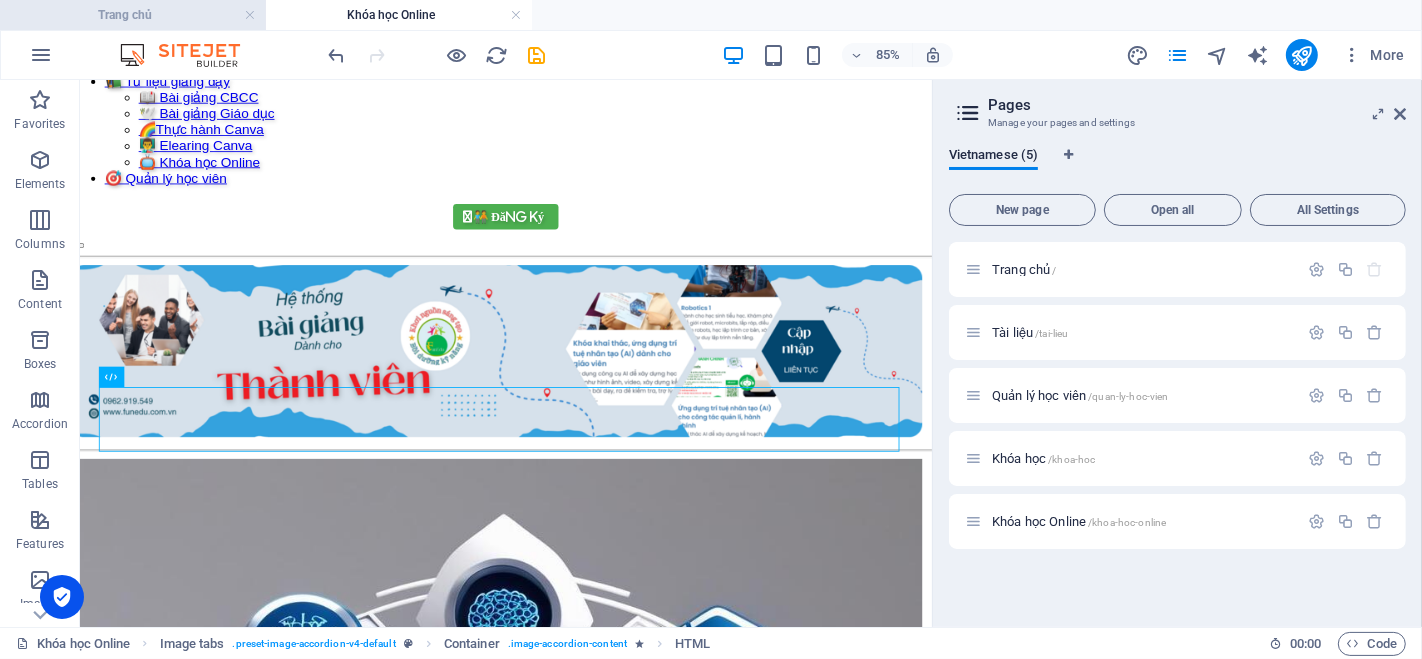 click on "Trang chủ" at bounding box center [133, 15] 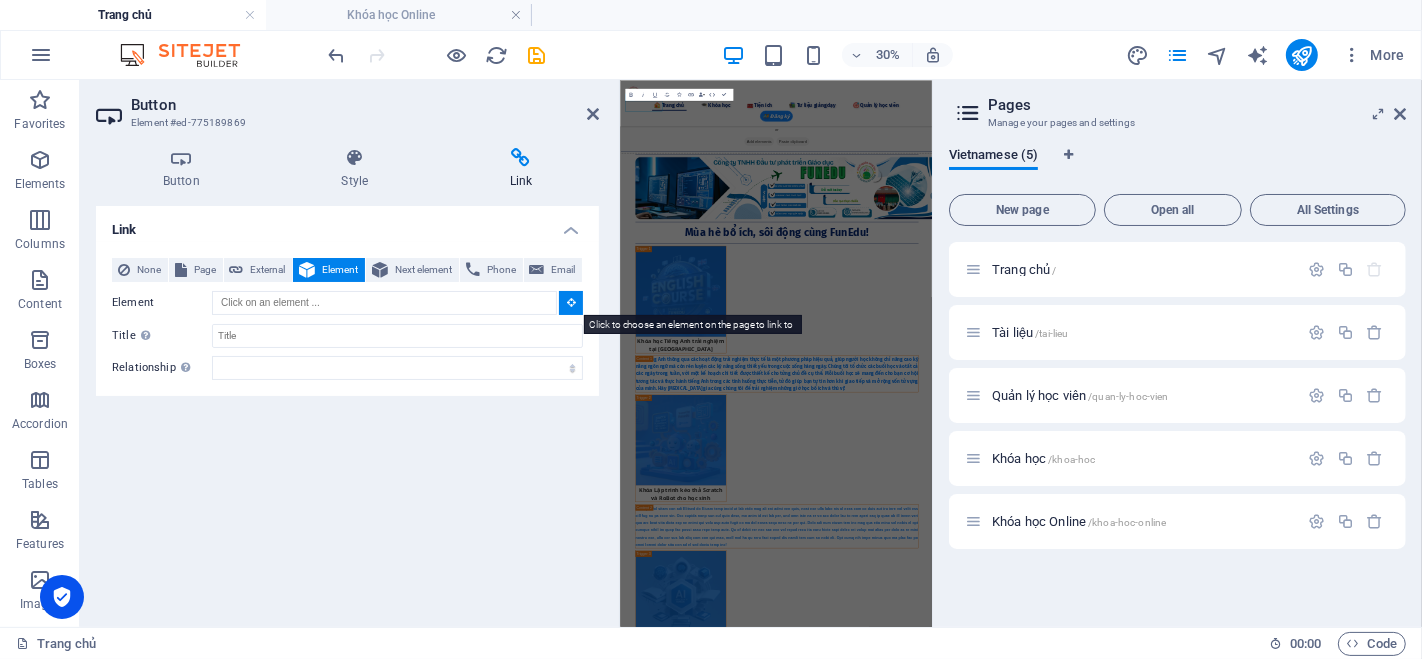 click at bounding box center (571, 302) 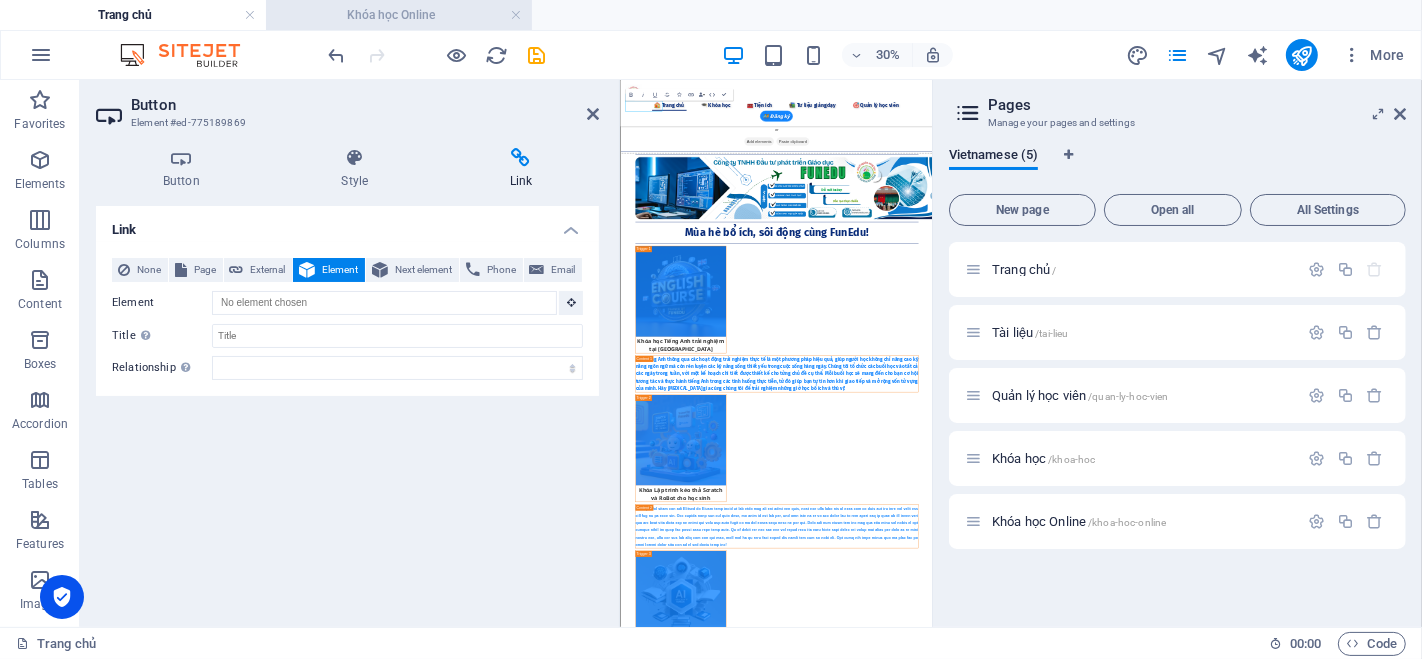 click on "Khóa học Online" at bounding box center [399, 15] 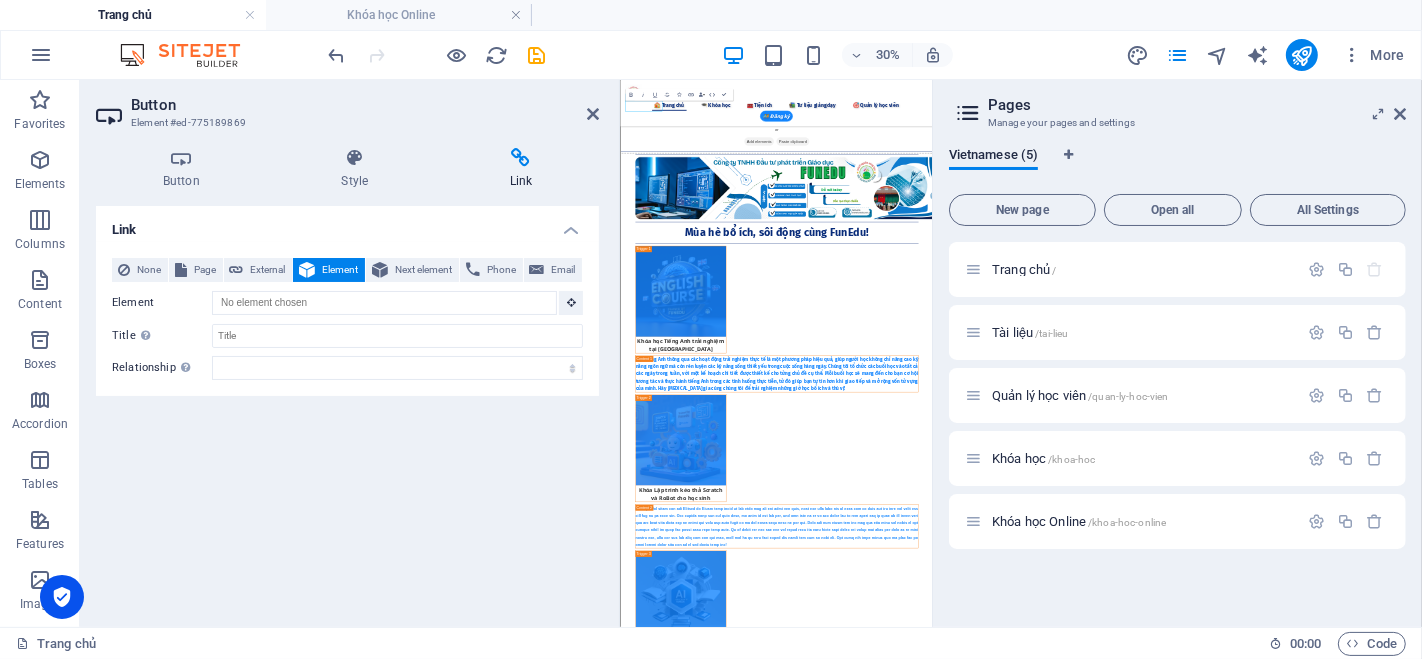 scroll, scrollTop: 555, scrollLeft: 0, axis: vertical 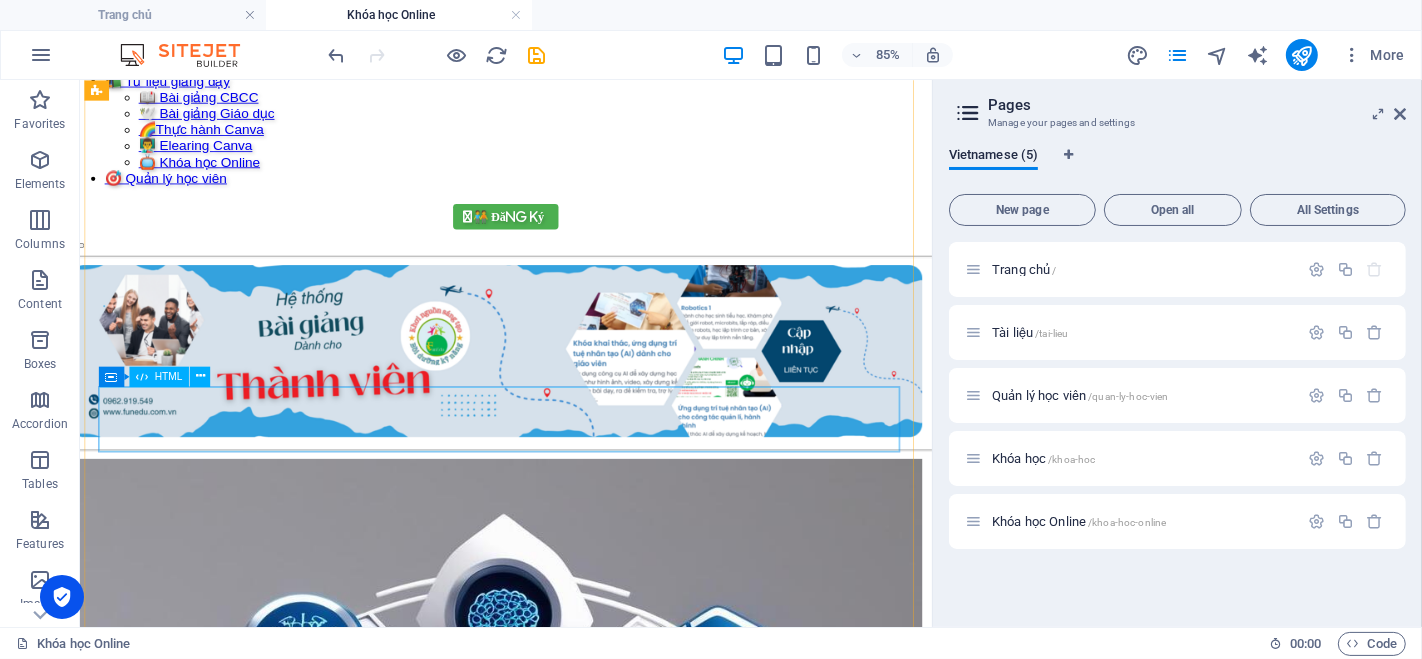 click on "vqtuan.funedu - Đăng ký/Đăng nhập
Đăng nhập
Đăng ký
Email  *
Mật khẩu  *
Đăng nhập
Chưa có tài khoản?  Đăng ký
Họ và tên  *
Email  *
Số điện thoại  *
Mật khẩu  *
Xác nhận mật khẩu  *
Đăng ký
Đã có tài khoản?  Đăng nhập
Chúc mừng bạn đã đăng ký thành công! Vui lòng chờ kiểm duyệt để có thể sử dụng tài khoản.
Đăng nhập" at bounding box center (580, 1615) 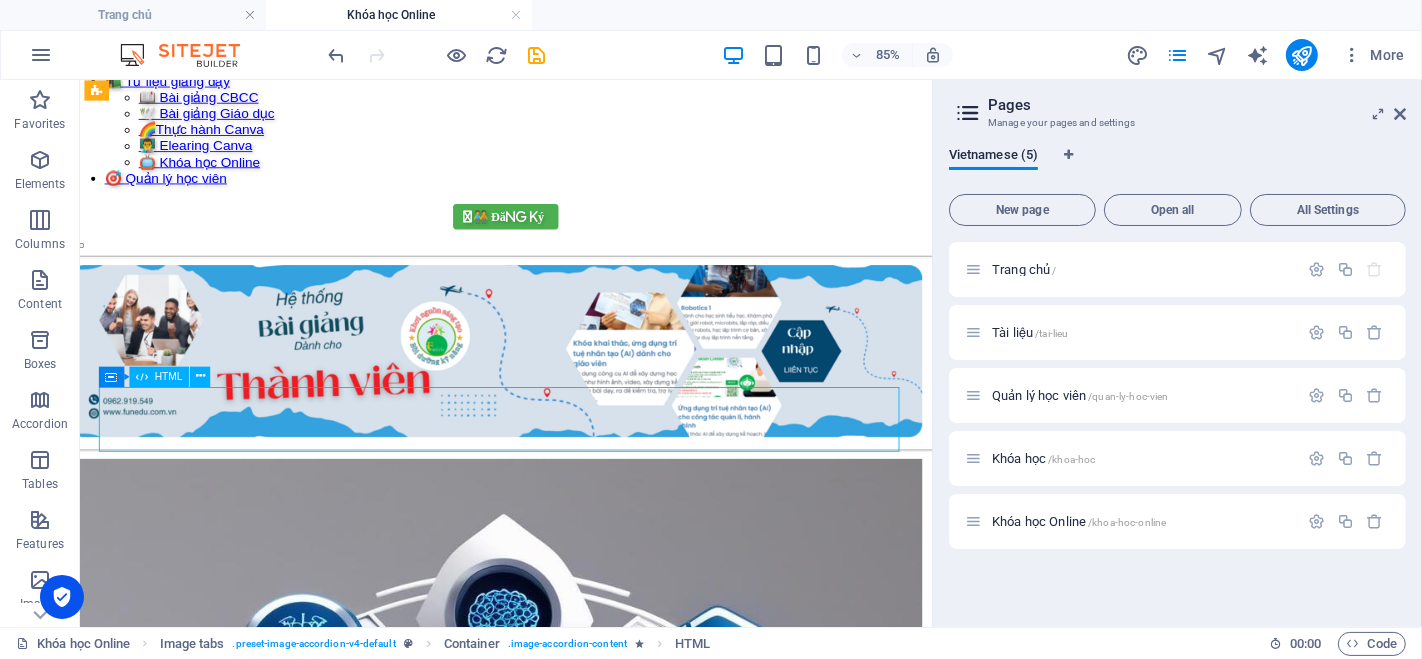 click on "vqtuan.funedu - Đăng ký/Đăng nhập
Đăng nhập
Đăng ký
Email  *
Mật khẩu  *
Đăng nhập
Chưa có tài khoản?  Đăng ký
Họ và tên  *
Email  *
Số điện thoại  *
Mật khẩu  *
Xác nhận mật khẩu  *
Đăng ký
Đã có tài khoản?  Đăng nhập
Chúc mừng bạn đã đăng ký thành công! Vui lòng chờ kiểm duyệt để có thể sử dụng tài khoản.
Đăng nhập" at bounding box center (580, 1615) 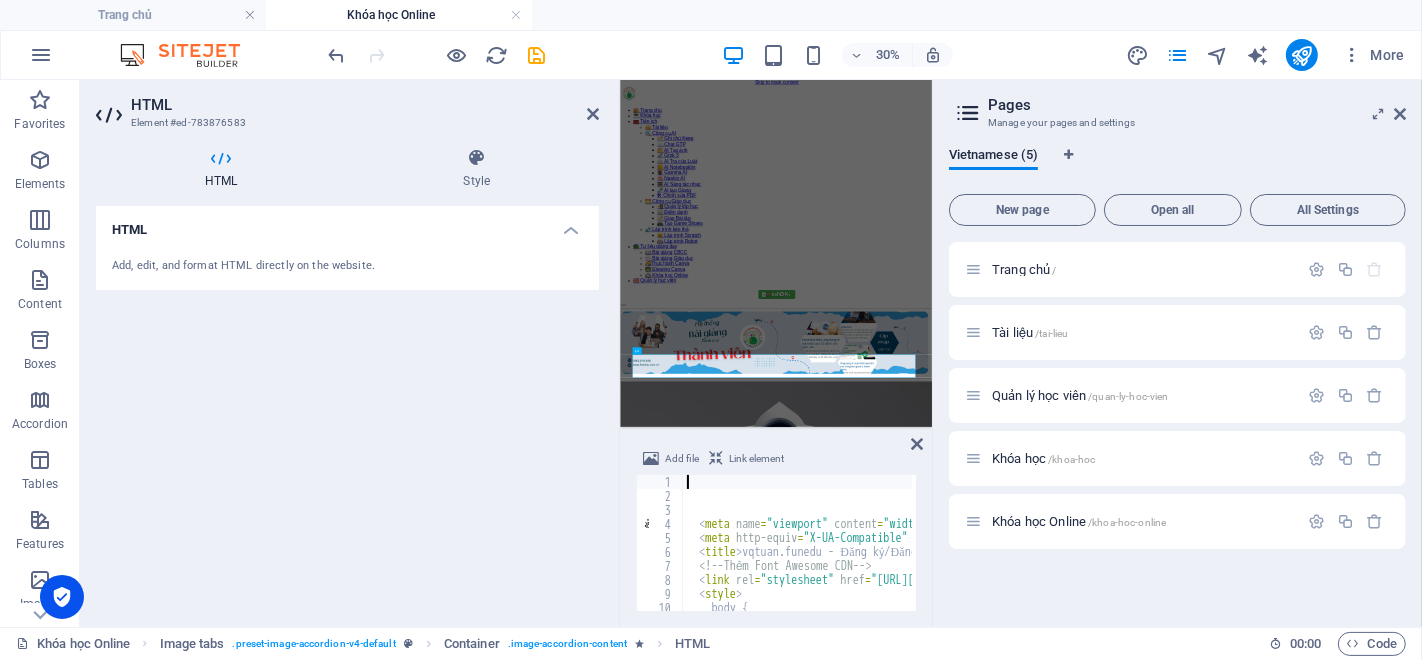 type 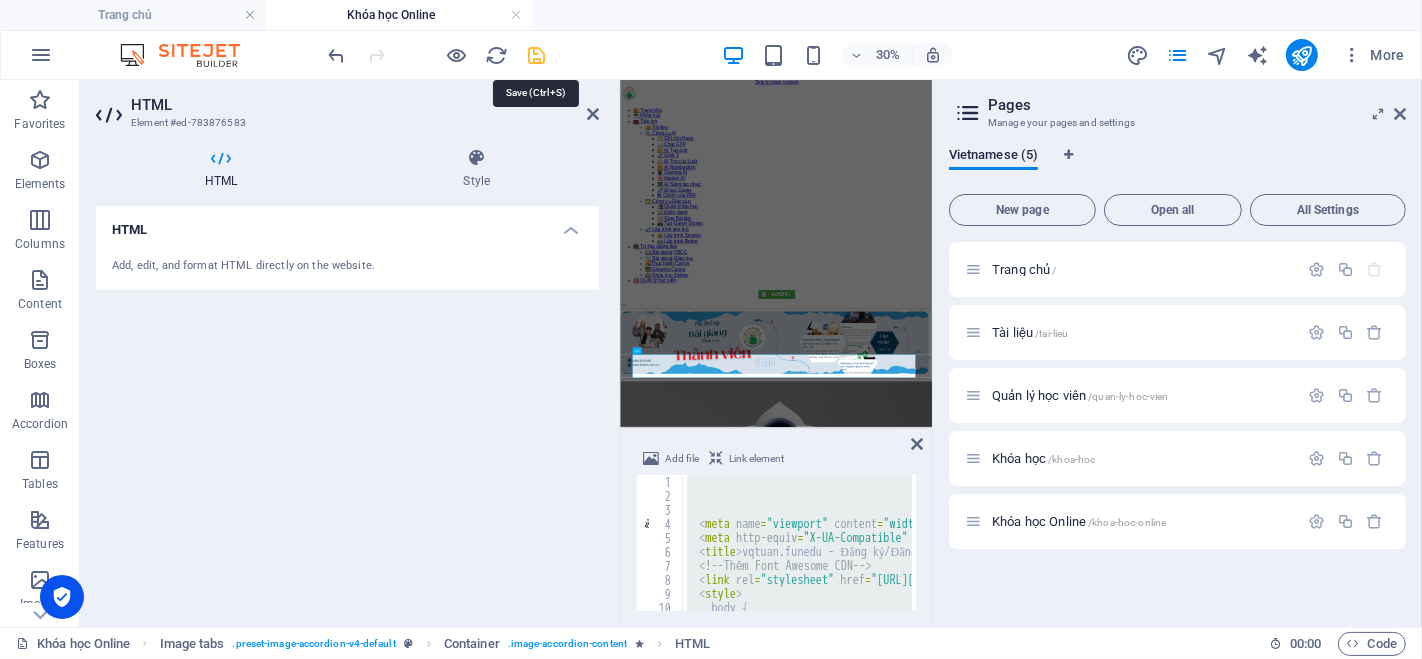 click at bounding box center [537, 55] 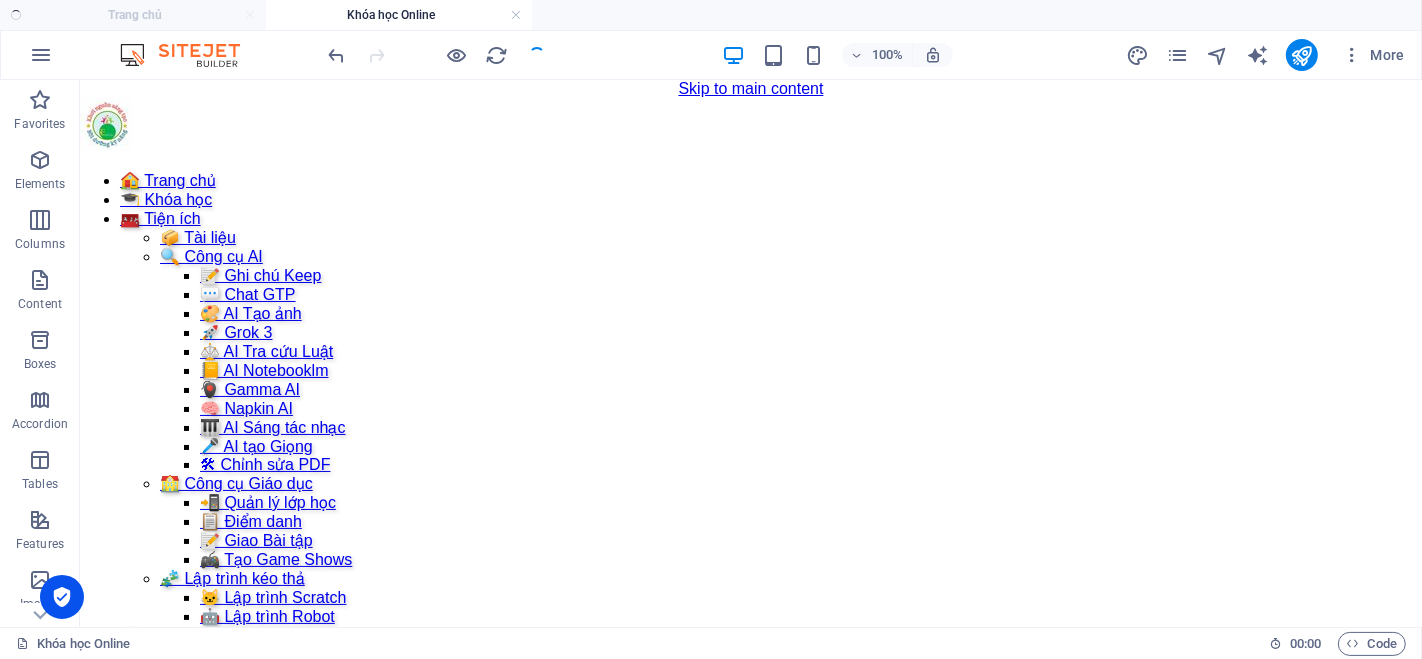 scroll, scrollTop: 693, scrollLeft: 0, axis: vertical 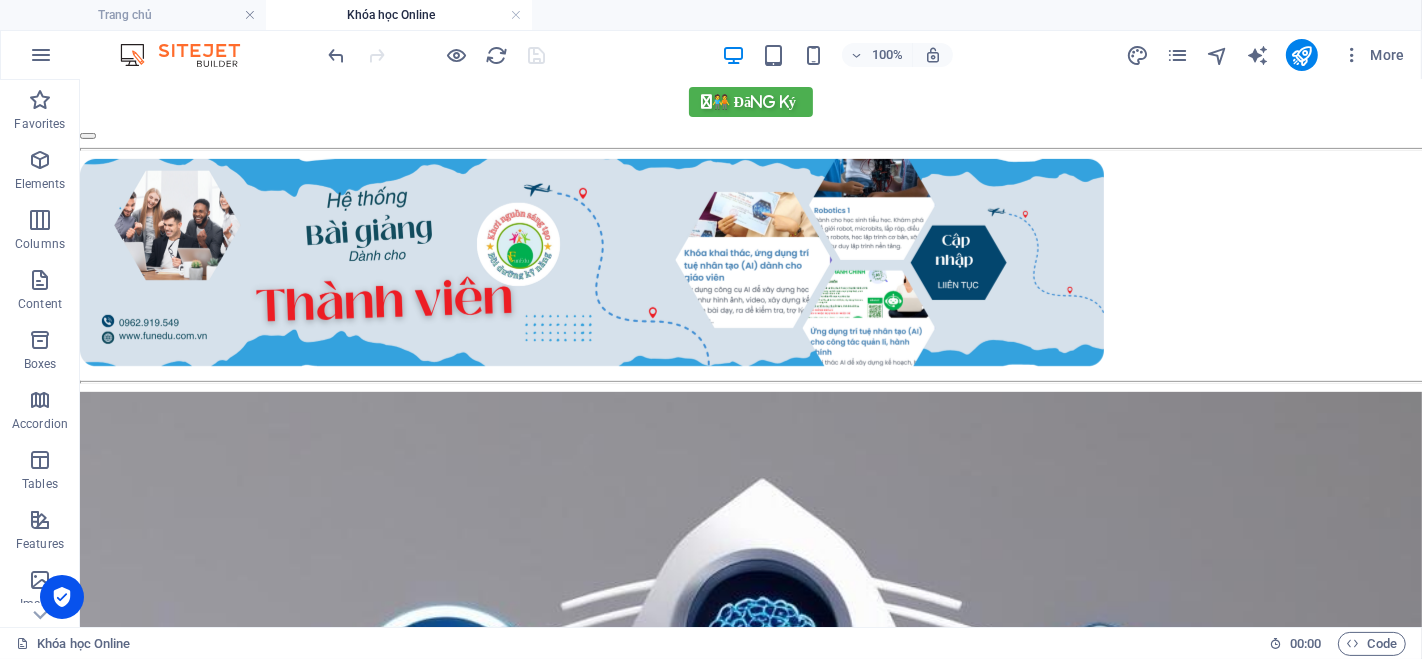 click on "Trang chủ" at bounding box center [133, 15] 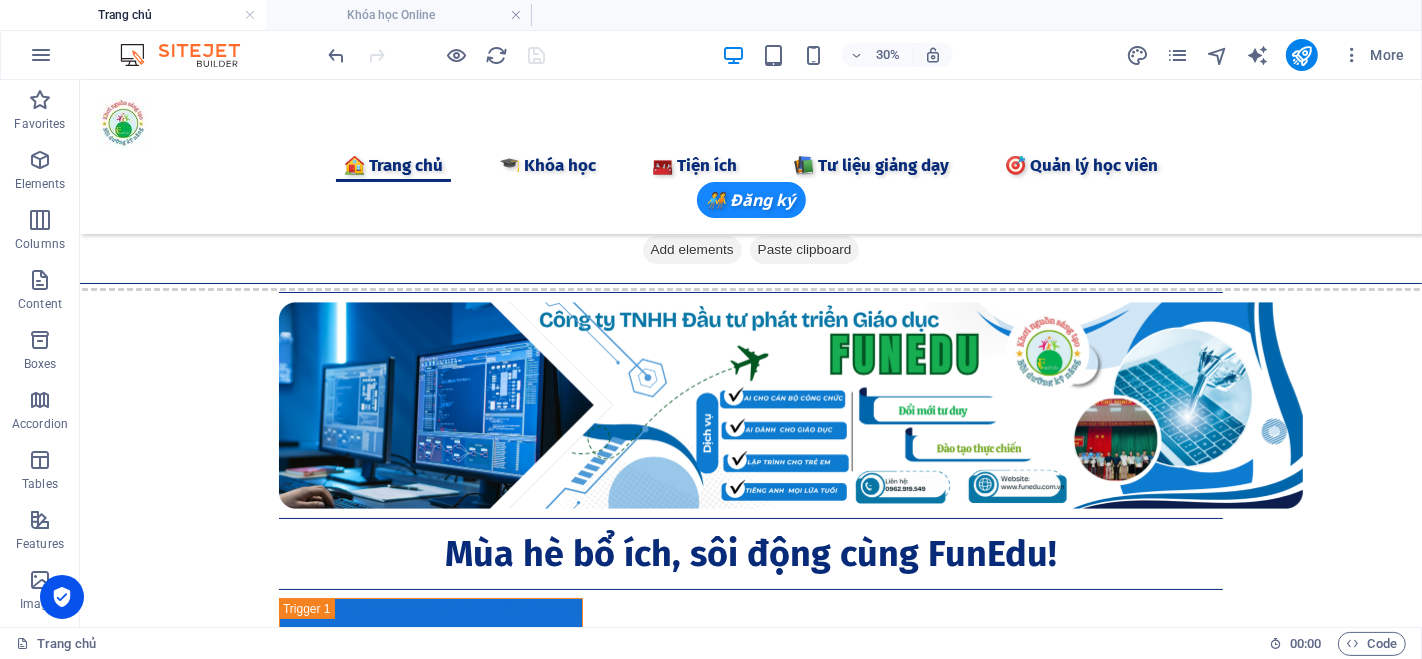 scroll, scrollTop: 0, scrollLeft: 0, axis: both 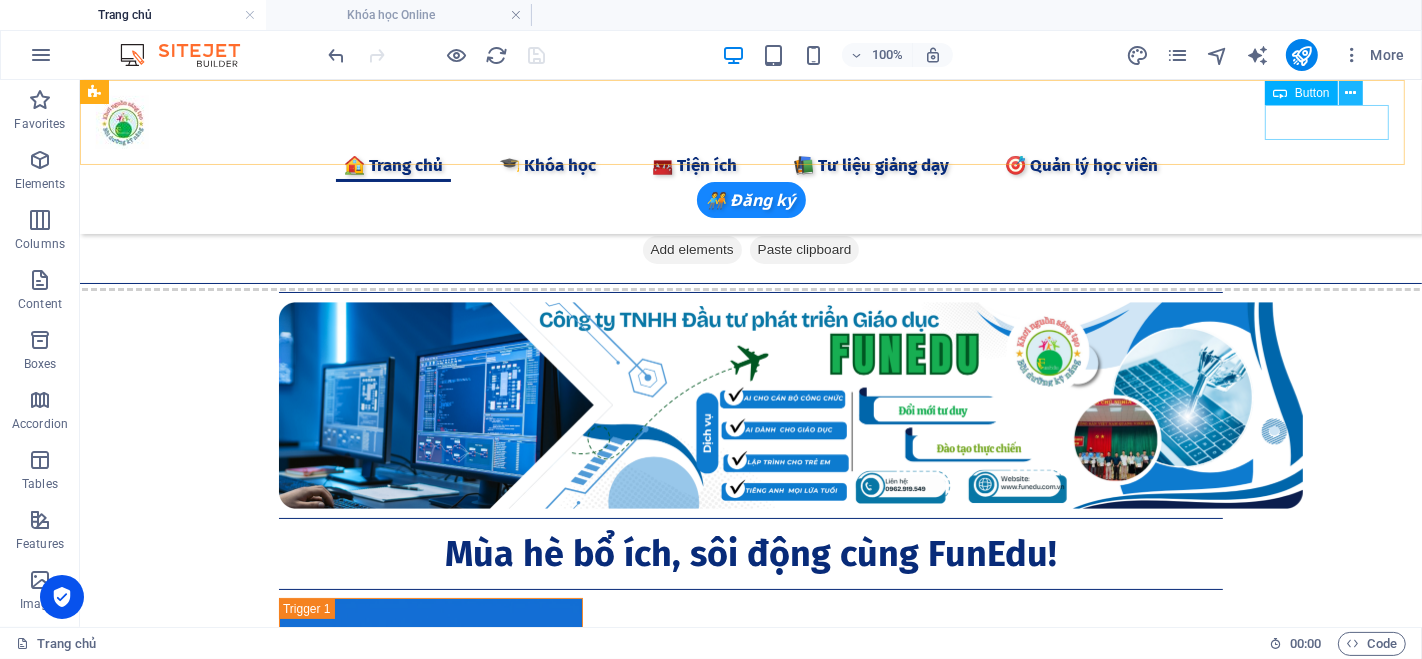 click at bounding box center (1350, 93) 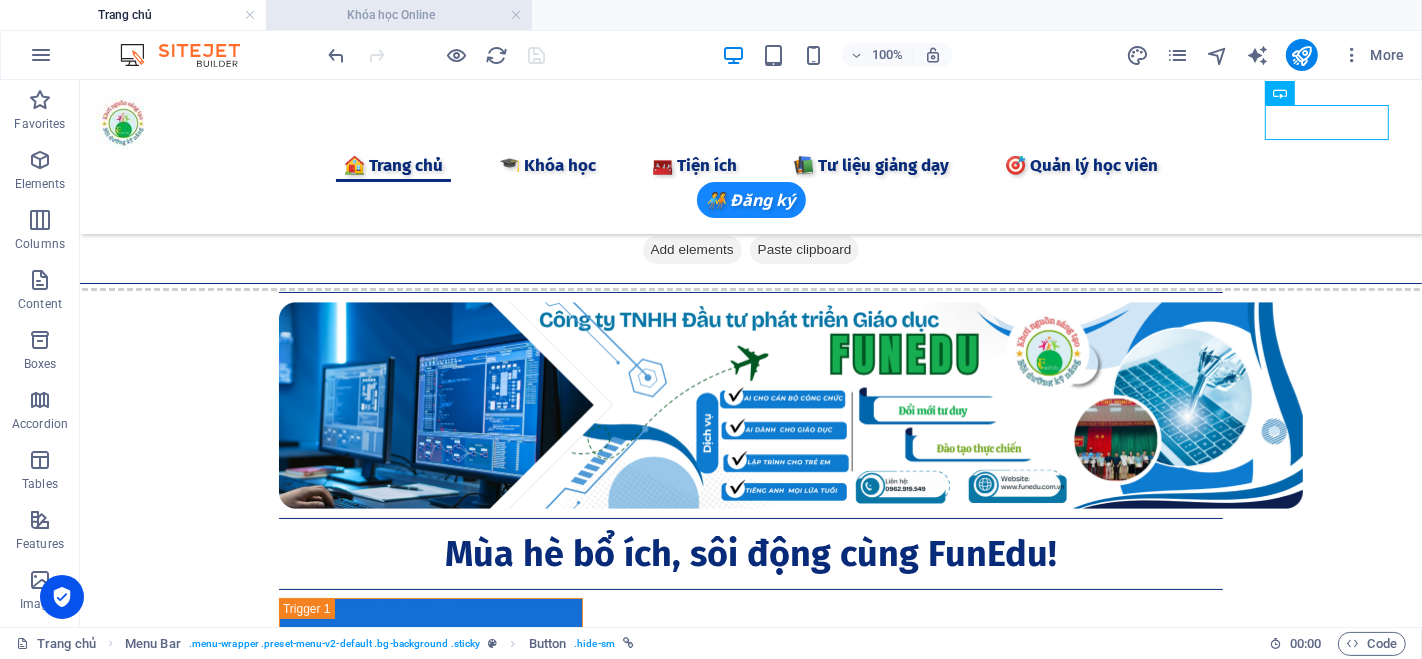 click on "Khóa học Online" at bounding box center [399, 15] 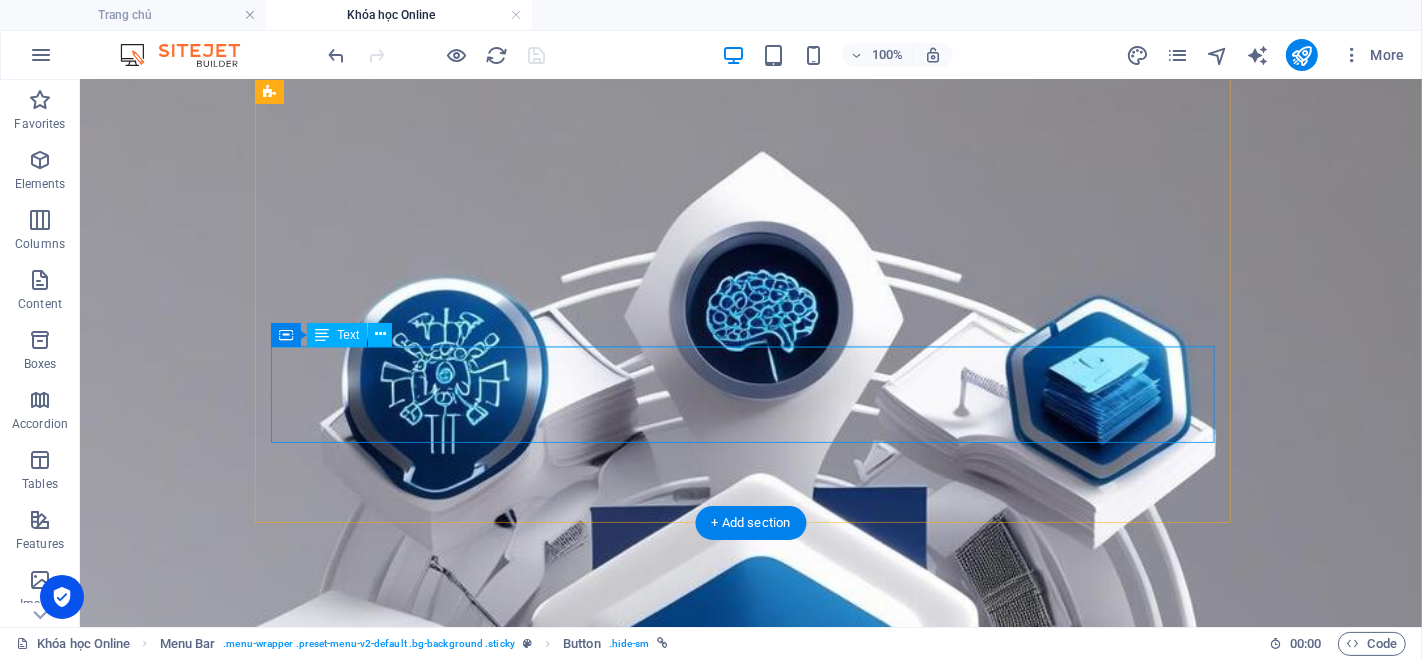 scroll, scrollTop: 686, scrollLeft: 0, axis: vertical 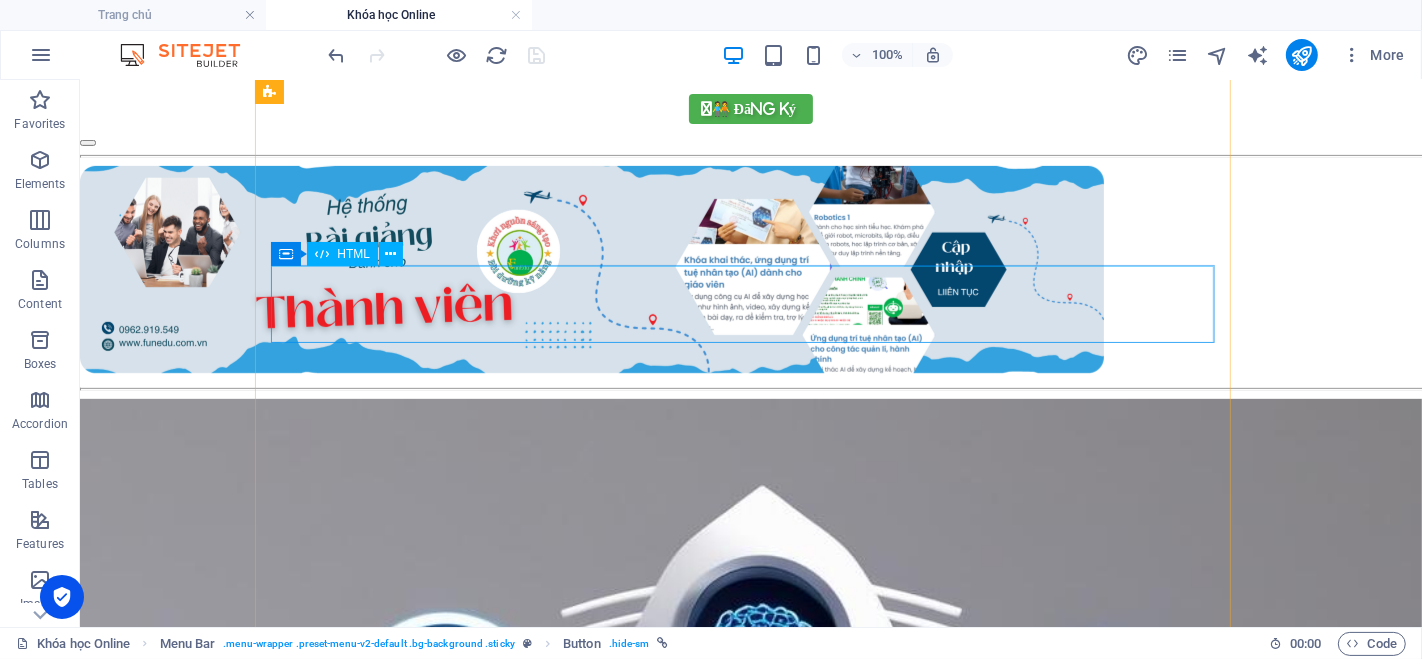 click on "vqtuan.funedu - Đăng ký/Đăng nhập
Đăng nhập
Đăng ký
Email  *
Mật khẩu  *
Đăng nhập
Chưa có tài khoản?  Đăng ký
Họ và tên  *
Email  *
Số điện thoại  *
Mật khẩu  *
Xác nhận mật khẩu  *
Đăng ký
Đã có tài khoản?  Đăng nhập
Chúc mừng bạn đã đăng ký thành công! Vui lòng chờ kiểm duyệt để có thể sử dụng tài khoản.
Đăng nhập" at bounding box center [750, 1828] 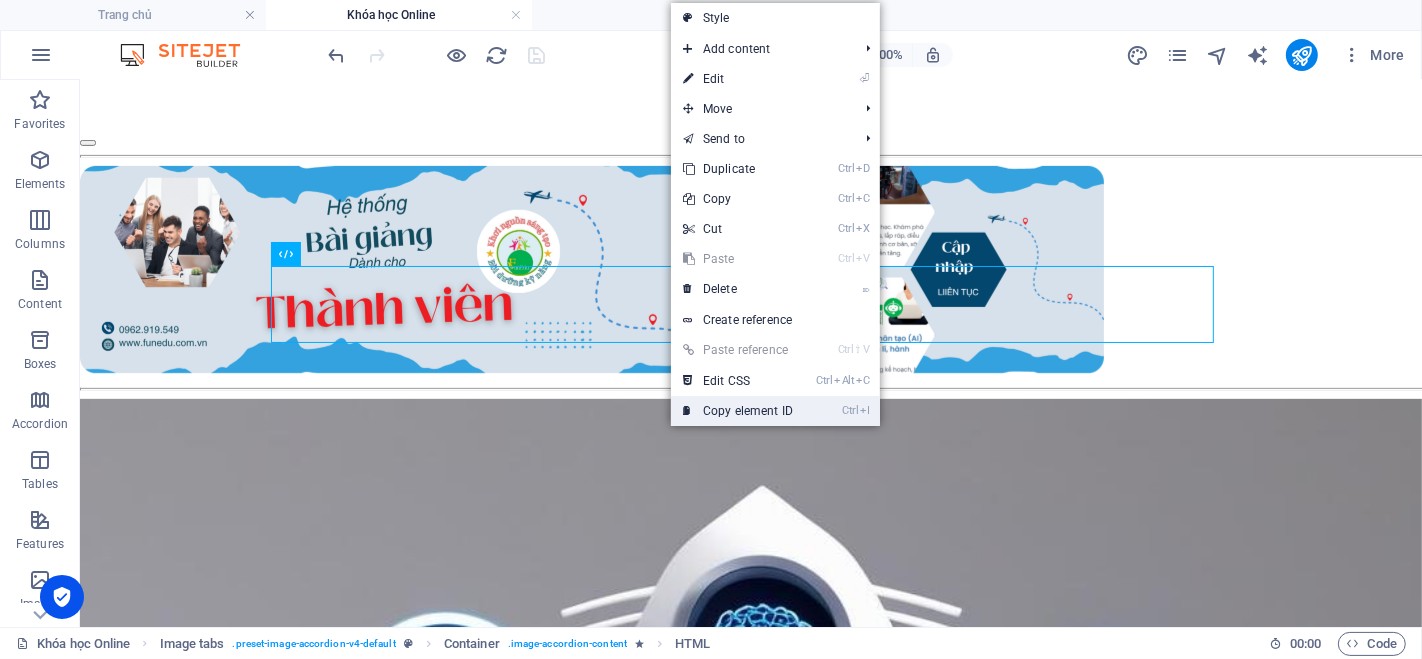 click on "Ctrl I  Copy element ID" at bounding box center [738, 411] 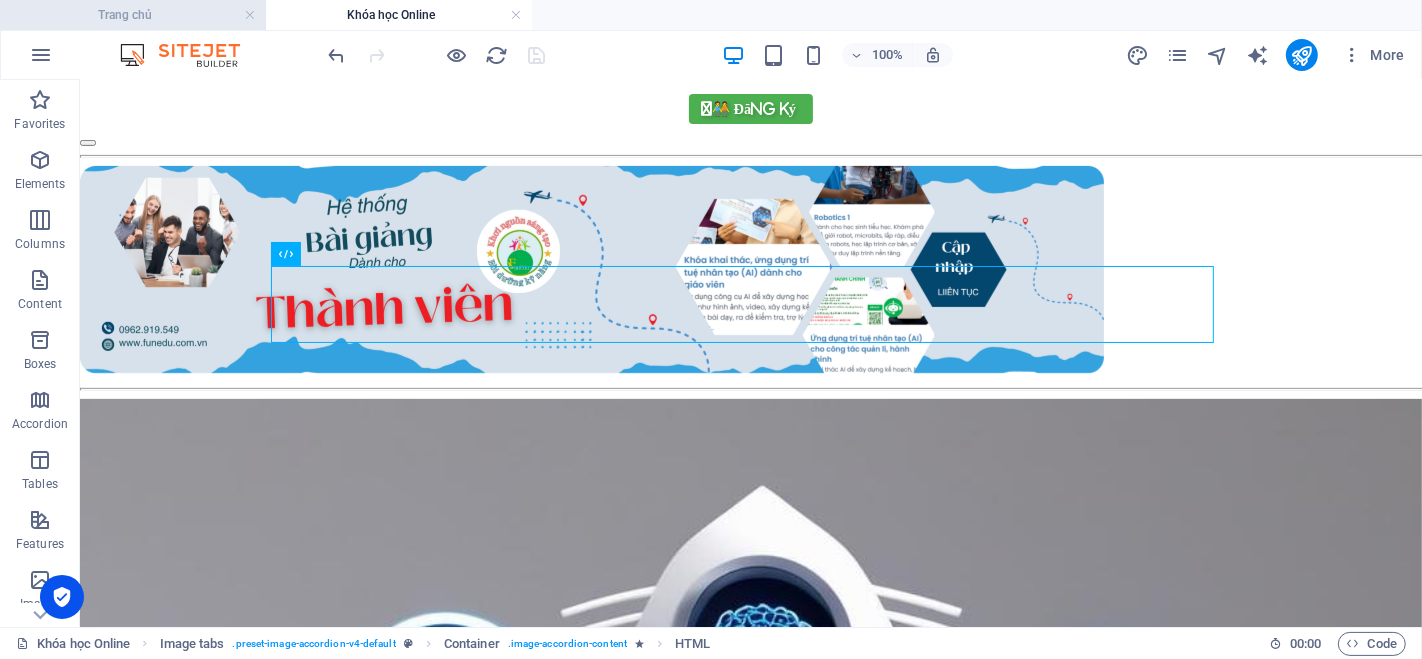 click on "Trang chủ" at bounding box center [133, 15] 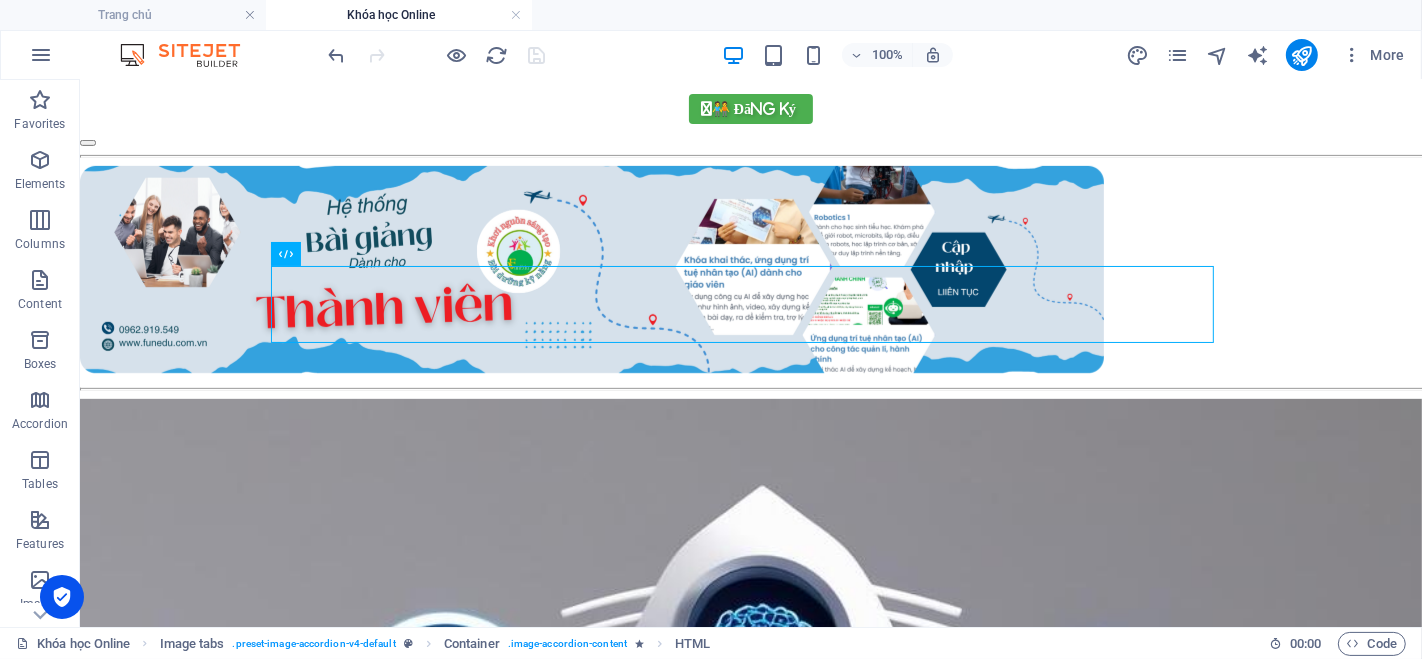 scroll, scrollTop: 0, scrollLeft: 0, axis: both 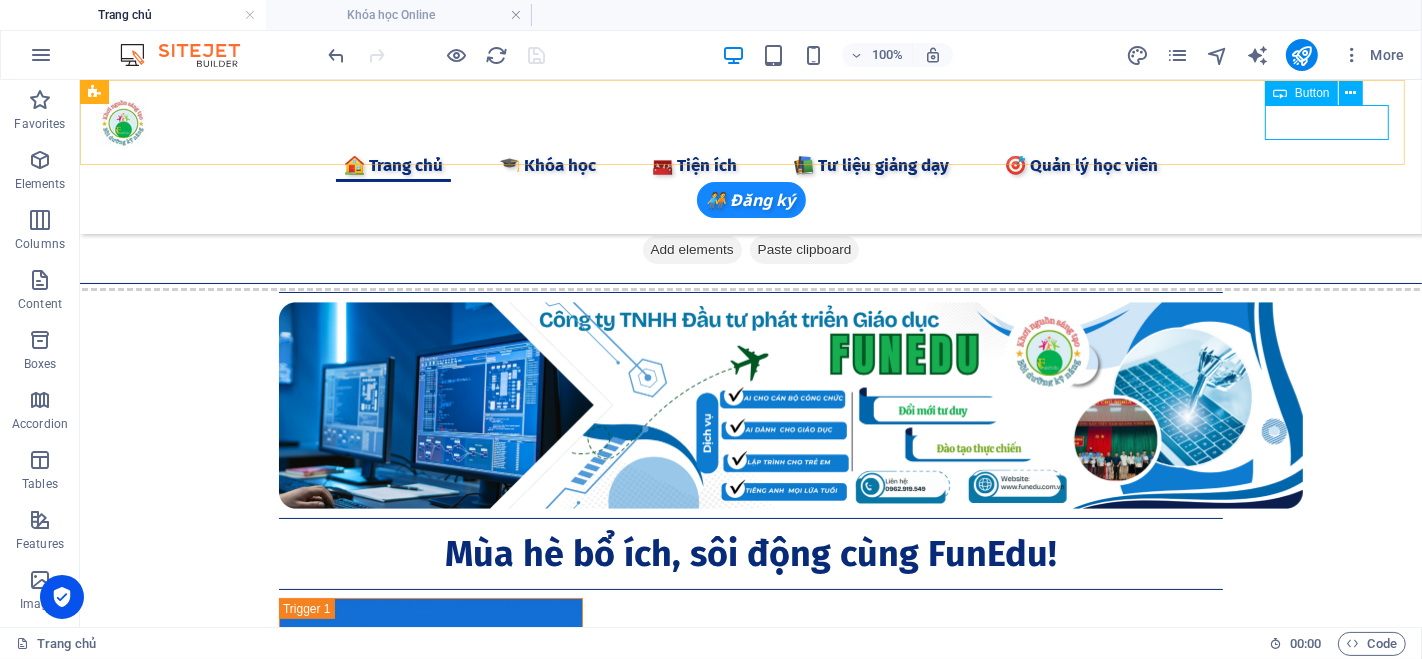 click on "🧑‍🤝‍🧑 Đăng ký" at bounding box center [750, 199] 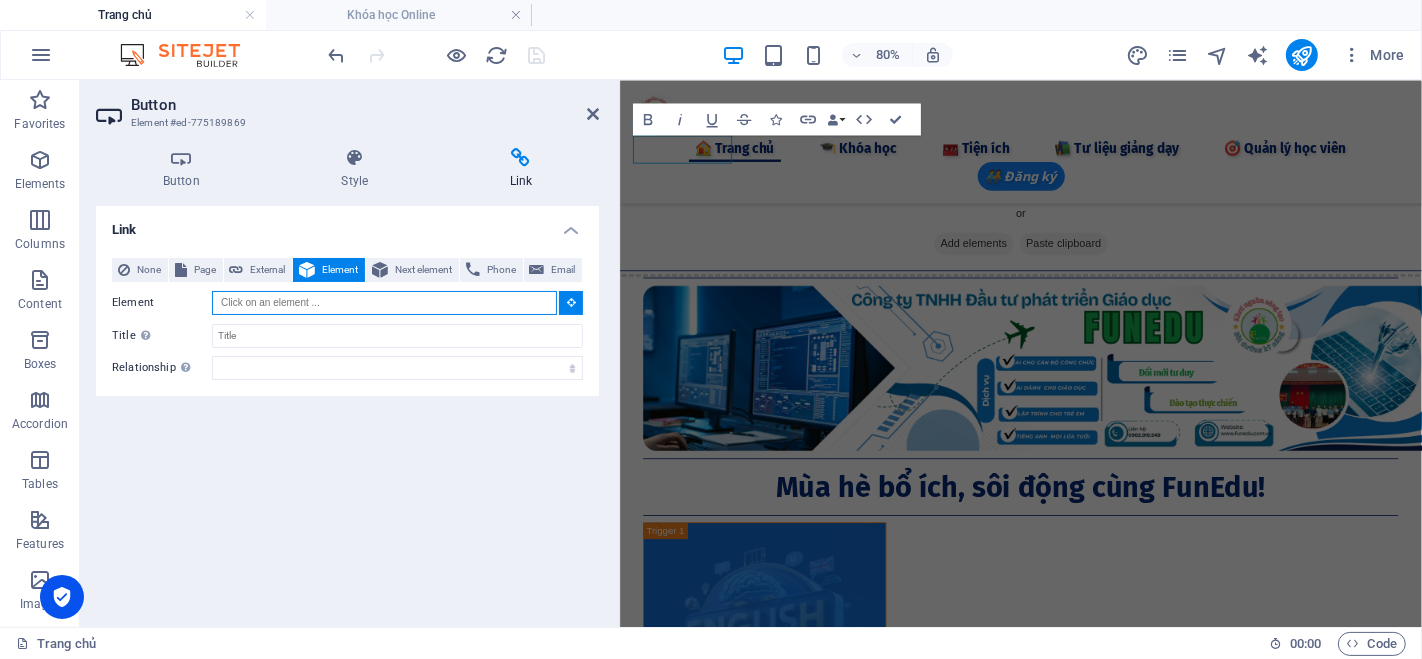 click on "Element" at bounding box center [384, 303] 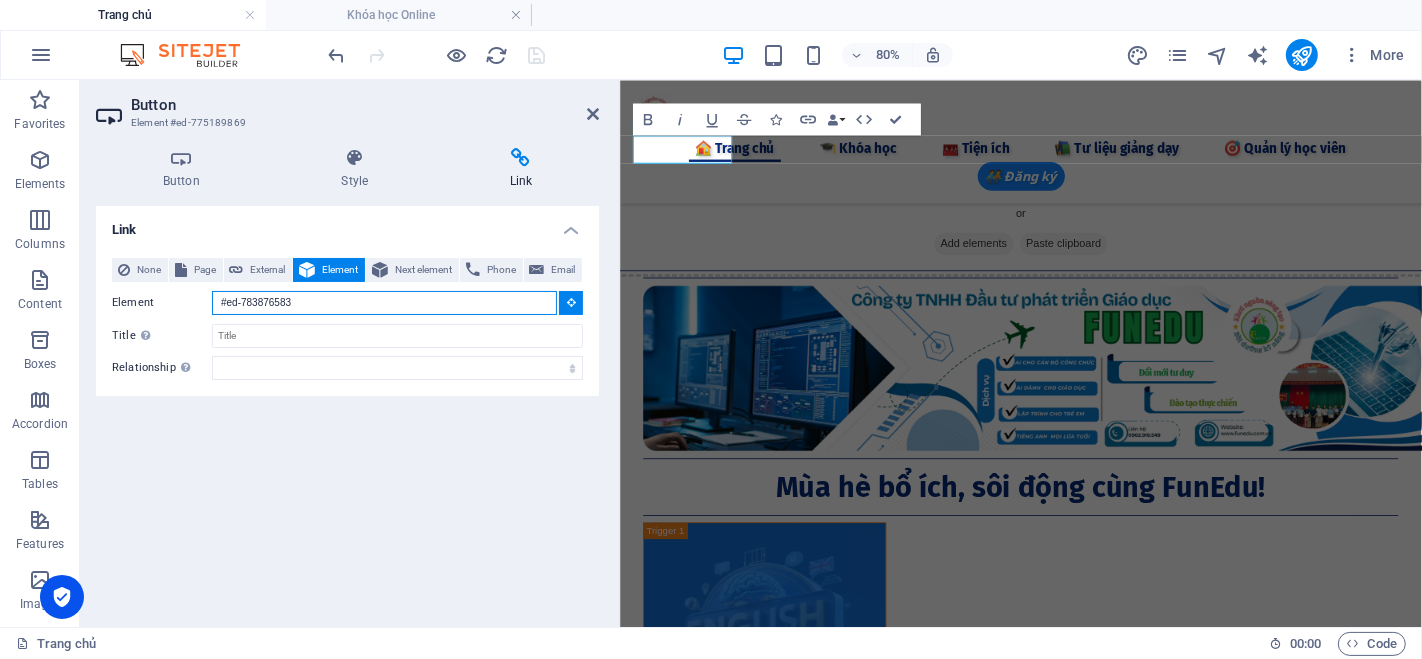 type on "#ed-783876583" 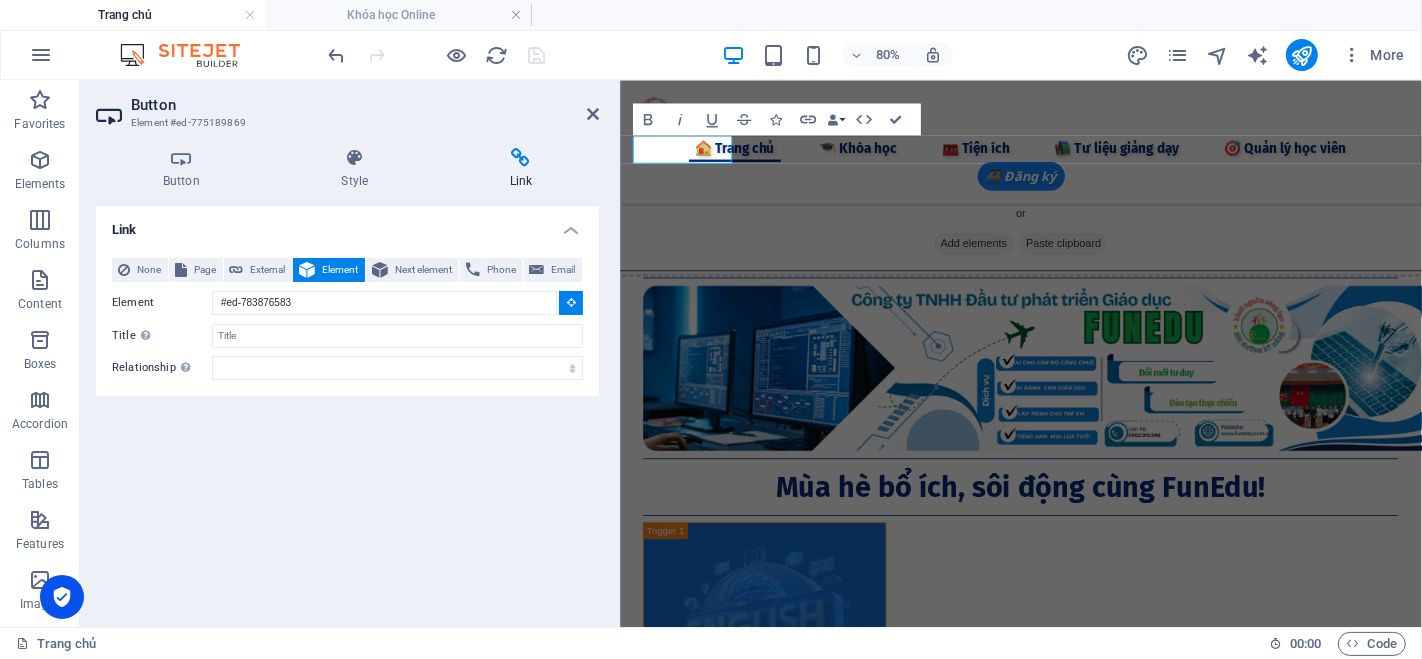 type 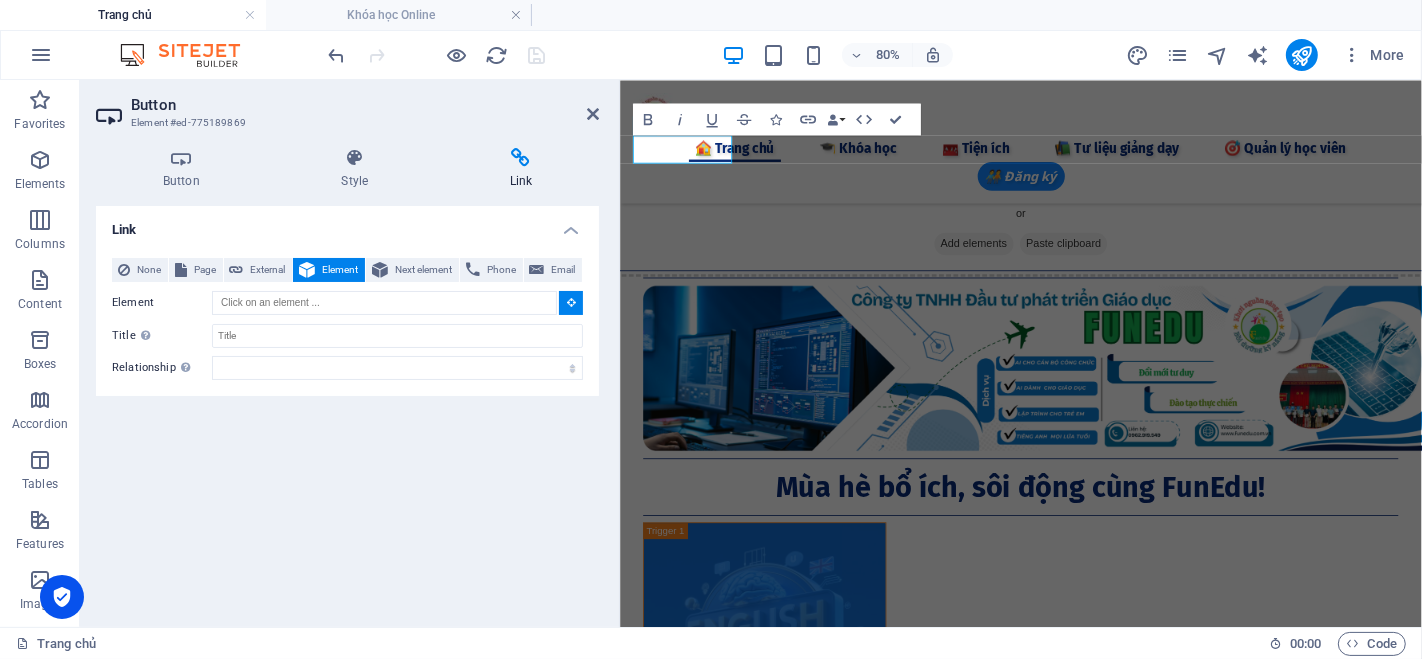 click on "Button" at bounding box center [365, 105] 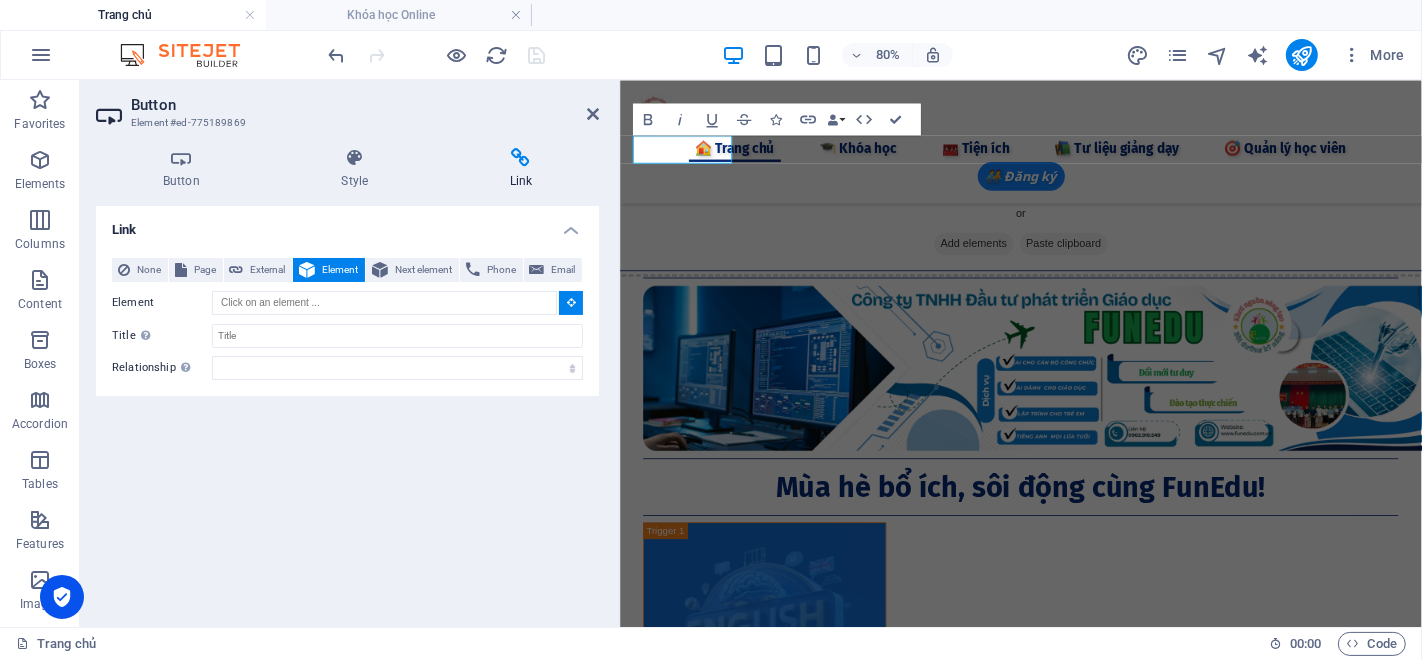 click on "80% More" at bounding box center (869, 55) 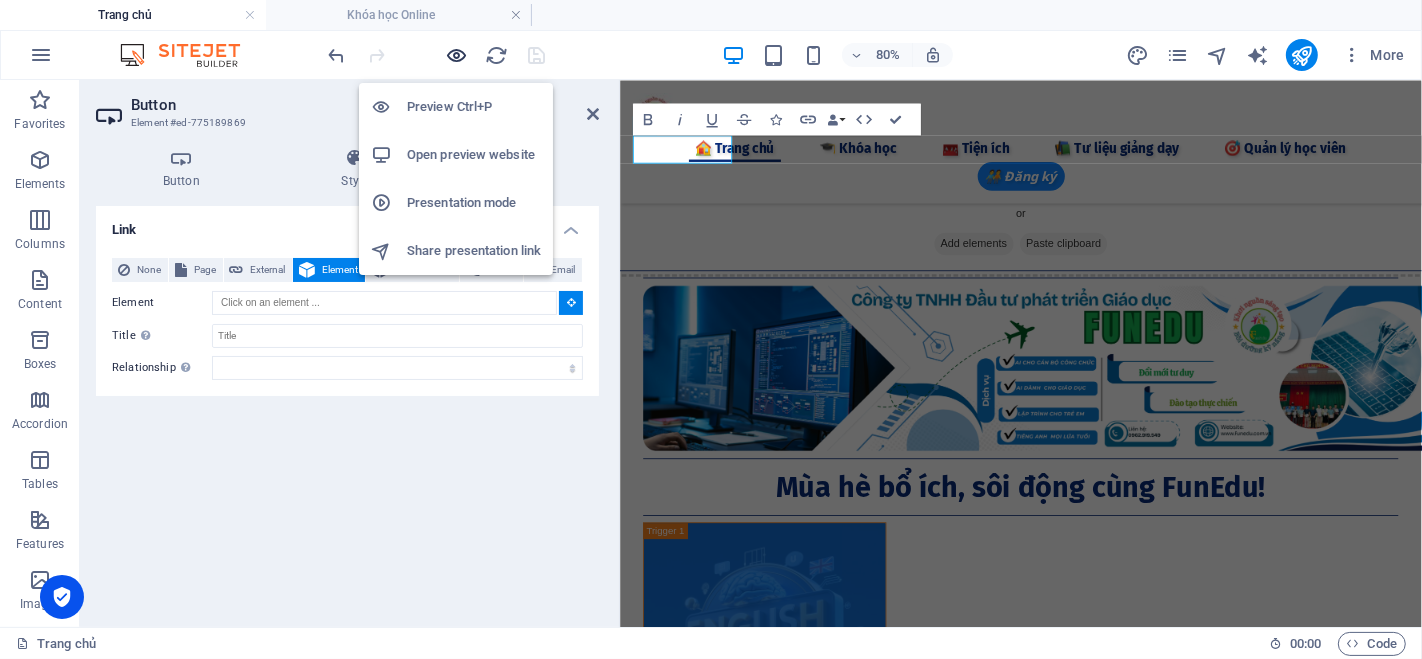 click at bounding box center [457, 55] 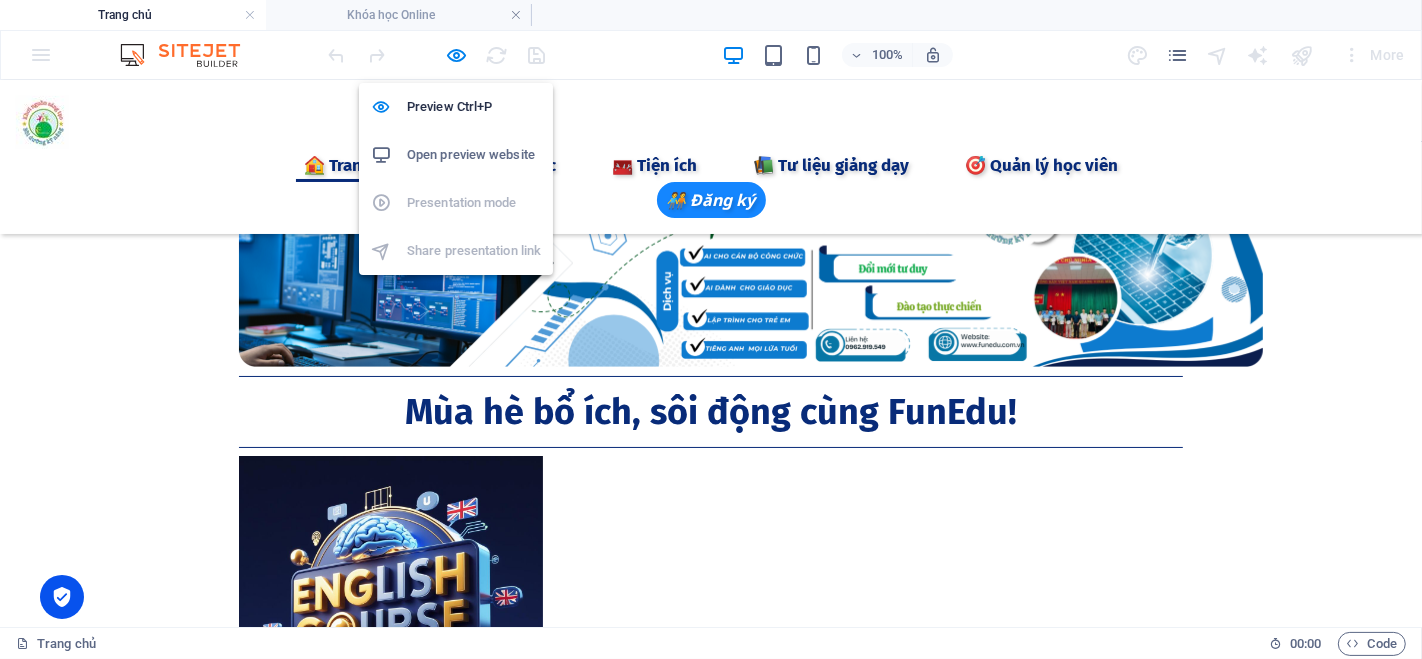 click on "Open preview website" at bounding box center (474, 155) 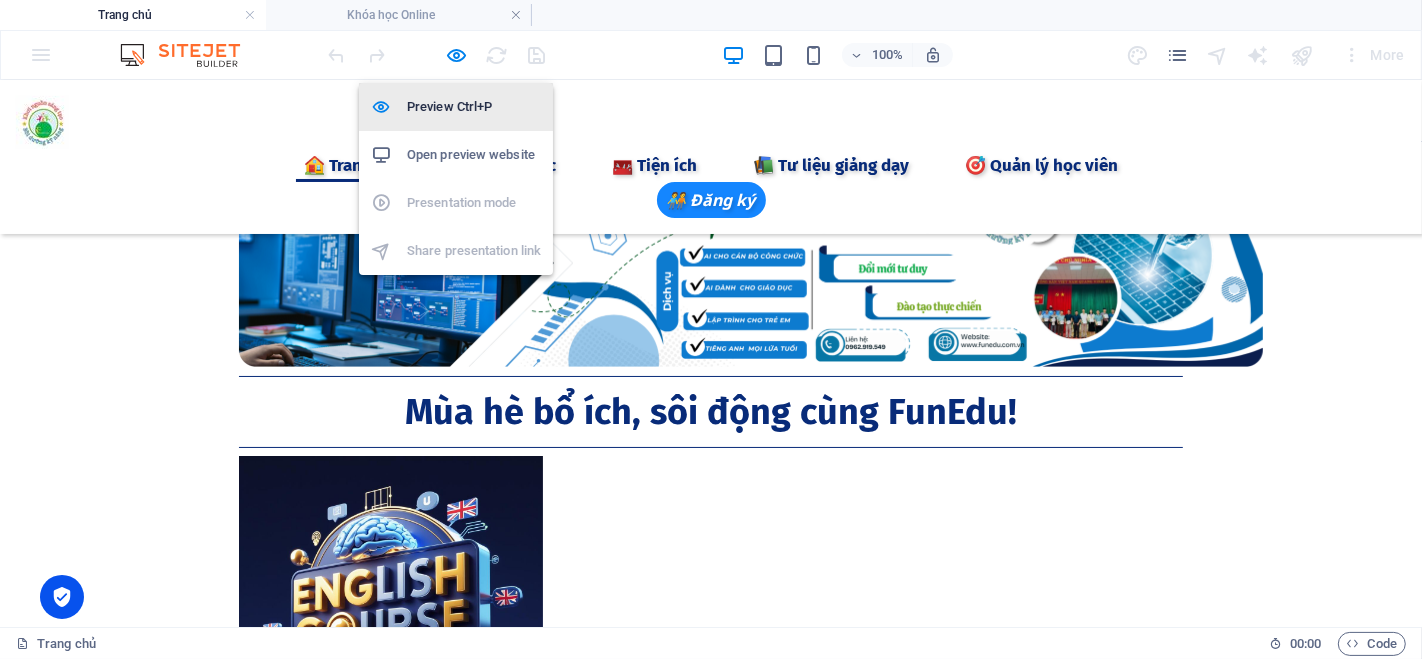 click on "Preview Ctrl+P" at bounding box center [474, 107] 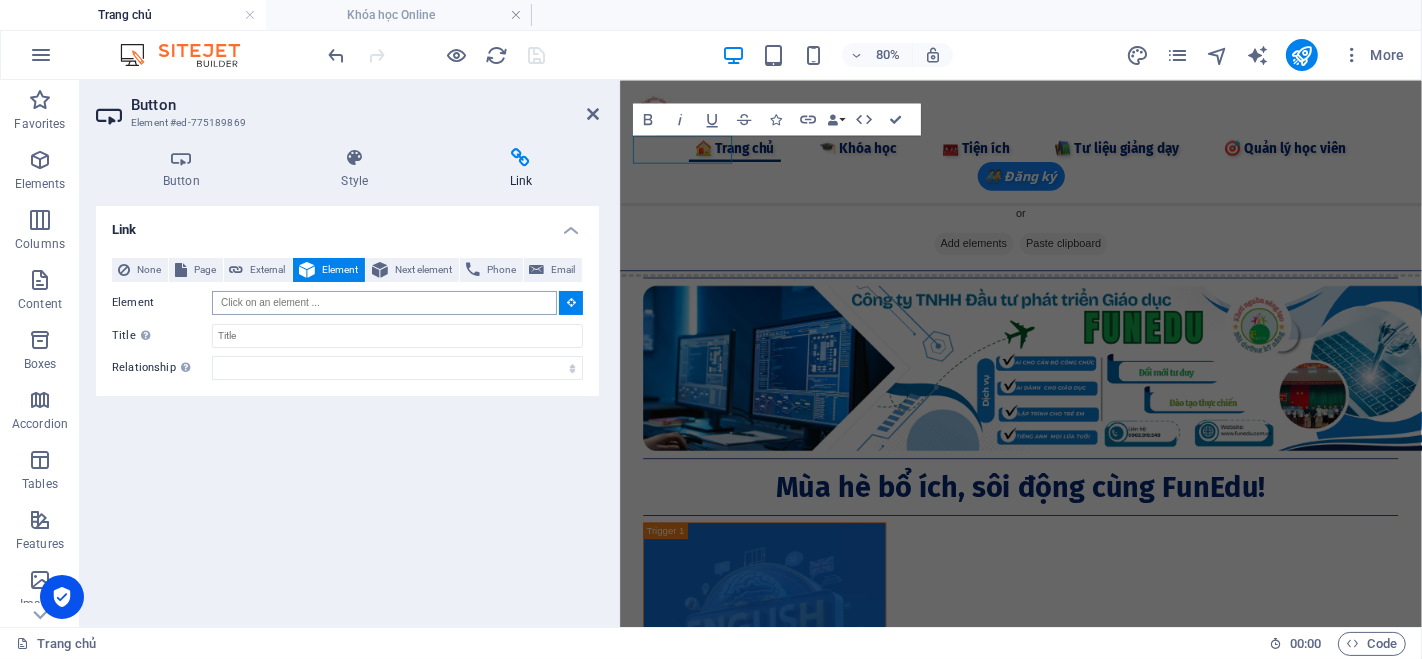 click on "Element" at bounding box center [384, 303] 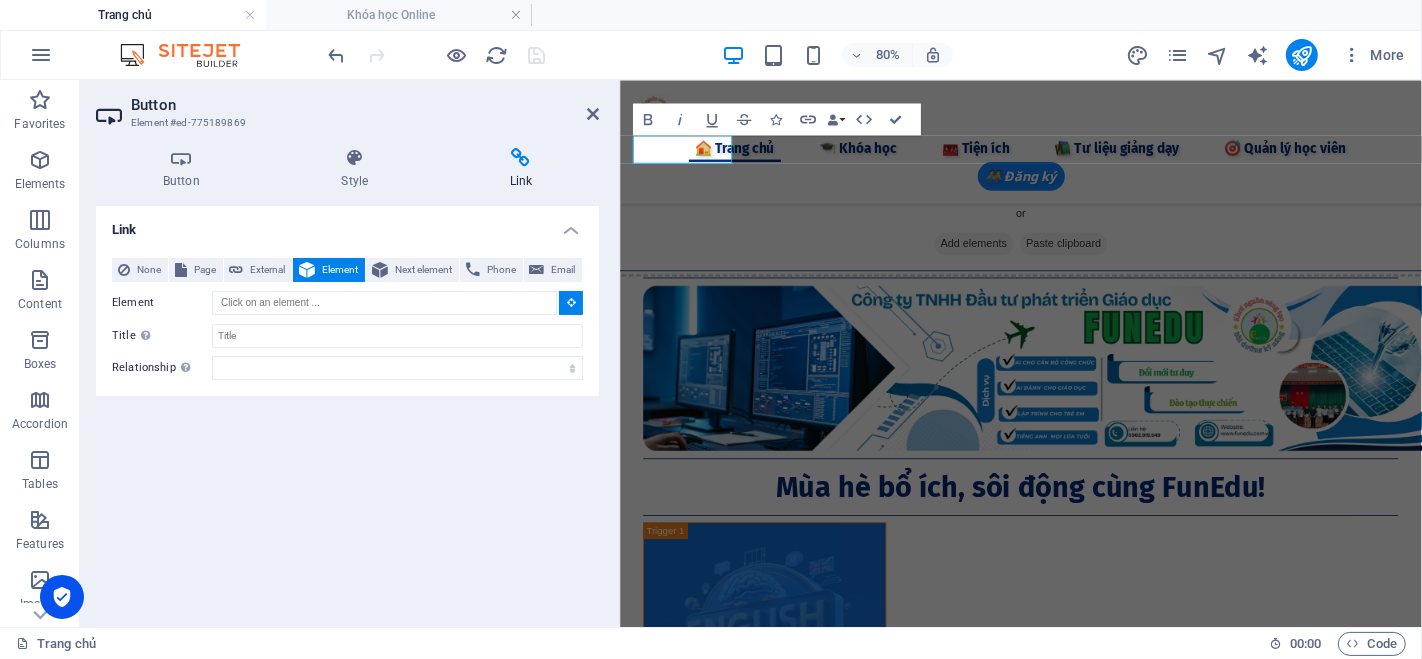 click on "Link None Page External Element Next element Phone Email Page Trang chủ Tài liệu Quản lý học viên Khóa học Khóa học Online Element
URL https://funedu.com.vn/ads/summer2025.html Phone Email Link target New tab Same tab Overlay Title Additional link description, should not be the same as the link text. The title is most often shown as a tooltip text when the mouse moves over the element. Leave empty if uncertain. Relationship Sets the  relationship of this link to the link target . For example, the value "nofollow" instructs search engines not to follow the link. Can be left empty. alternate author bookmark external help license next nofollow noreferrer noopener prev search tag" at bounding box center (347, 408) 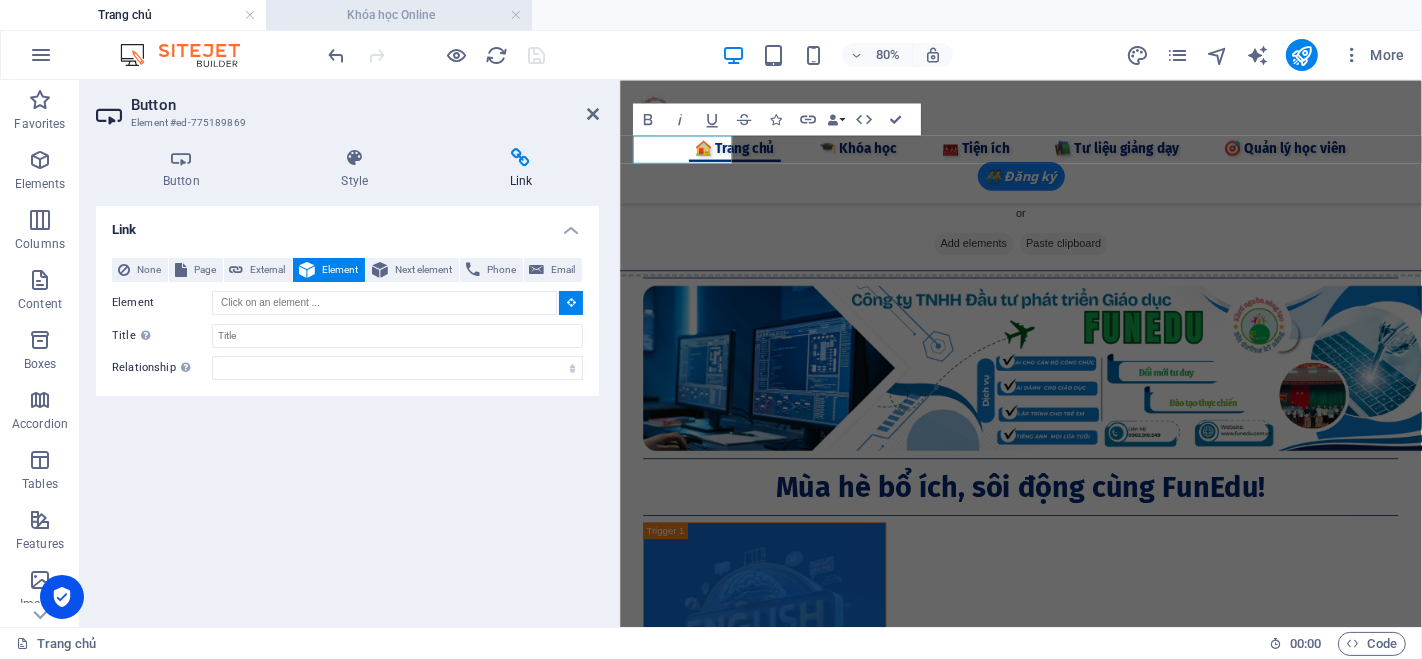 click on "Khóa học Online" at bounding box center (399, 15) 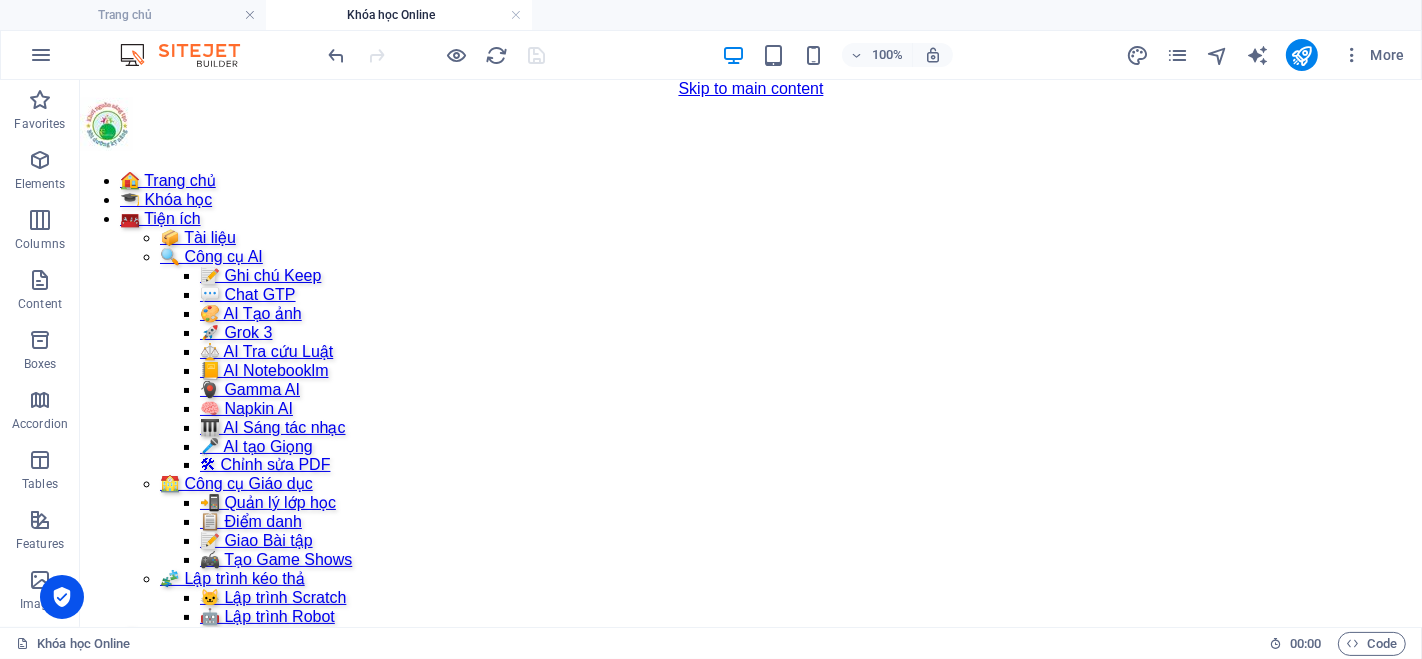 scroll, scrollTop: 686, scrollLeft: 0, axis: vertical 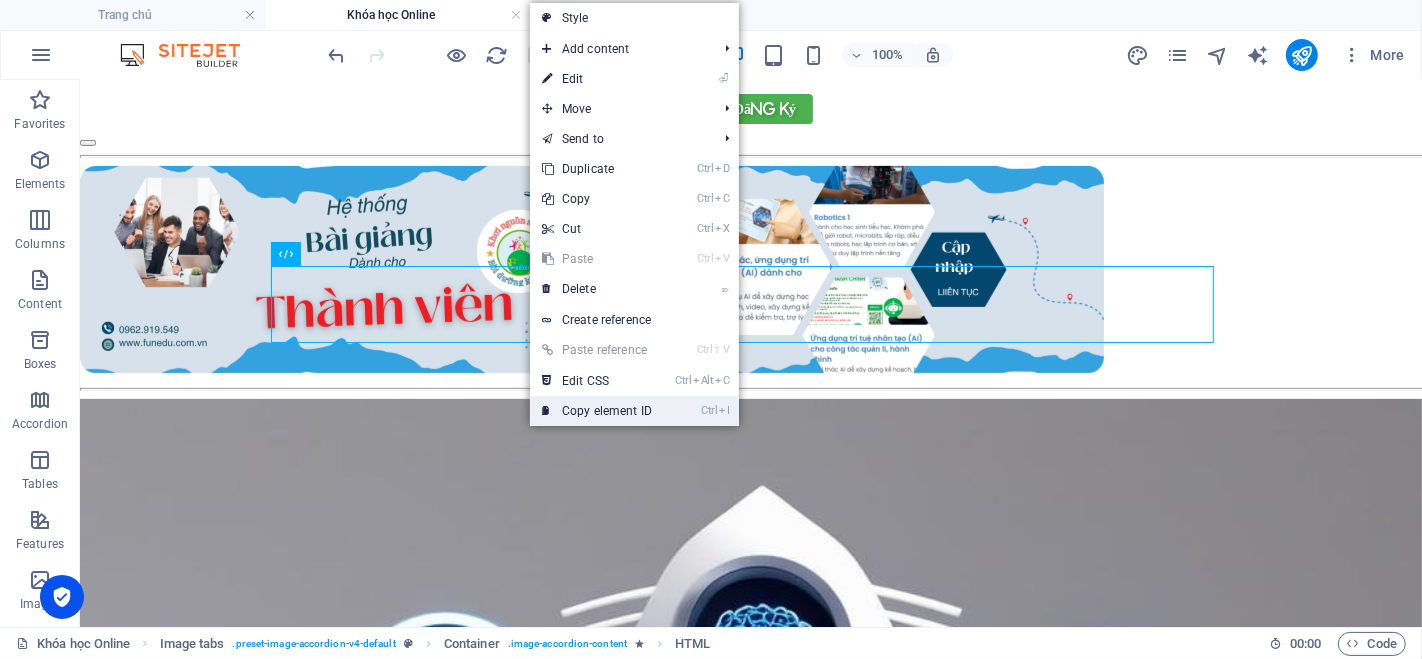 click on "Ctrl I  Copy element ID" at bounding box center (597, 411) 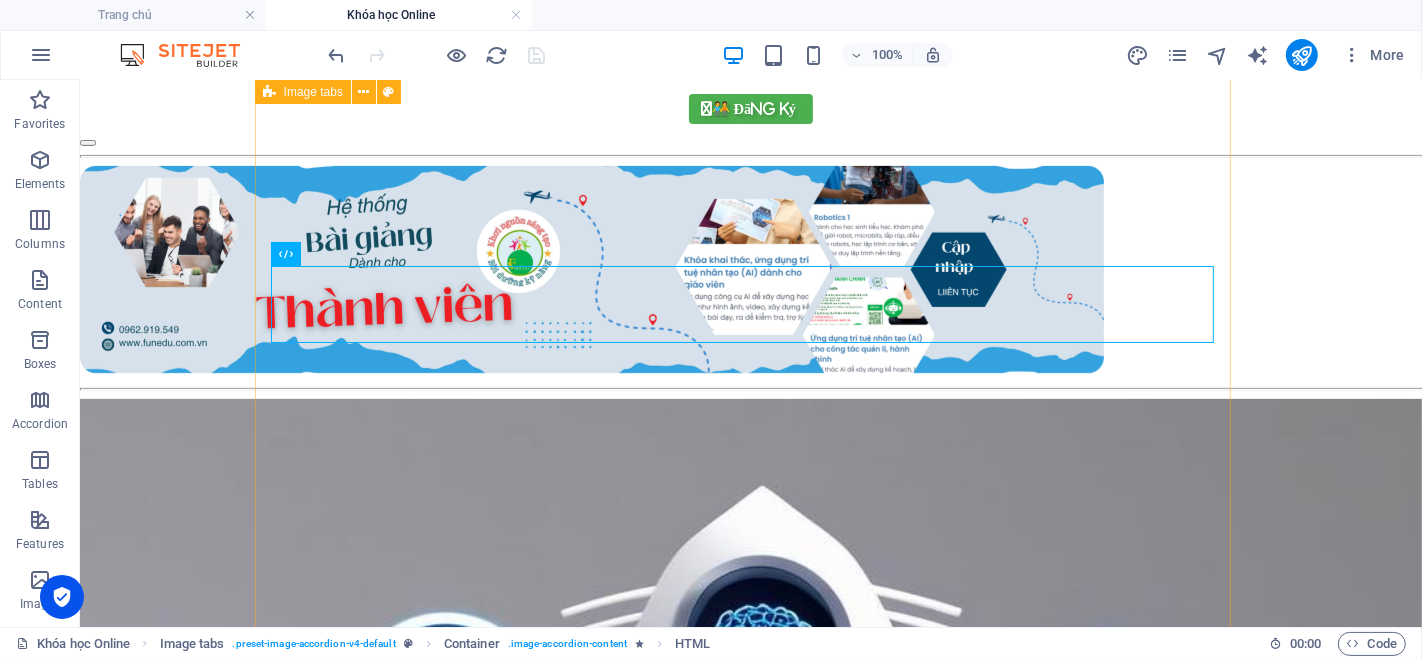 click on "Khóa học AI dành cho Cán bộ công chức và Giáo viên
vqtuan.funedu - Đăng ký/Đăng nhập
Đăng nhập
Đăng ký
Email  *
Mật khẩu  *
Đăng nhập
Chưa có tài khoản?  Đăng ký
Họ và tên  *
Email  *
Số điện thoại  *
Mật khẩu  *
Xác nhận mật khẩu  *
Đăng ký
Đã có tài khoản?  Đăng nhập
Chúc mừng bạn đã đăng ký thành công! Vui lòng chờ kiểm duyệt để có thể sử dụng tài khoản.
Đăng nhập
Khóa Canva nâng cao từ A-Z" at bounding box center (750, 1694) 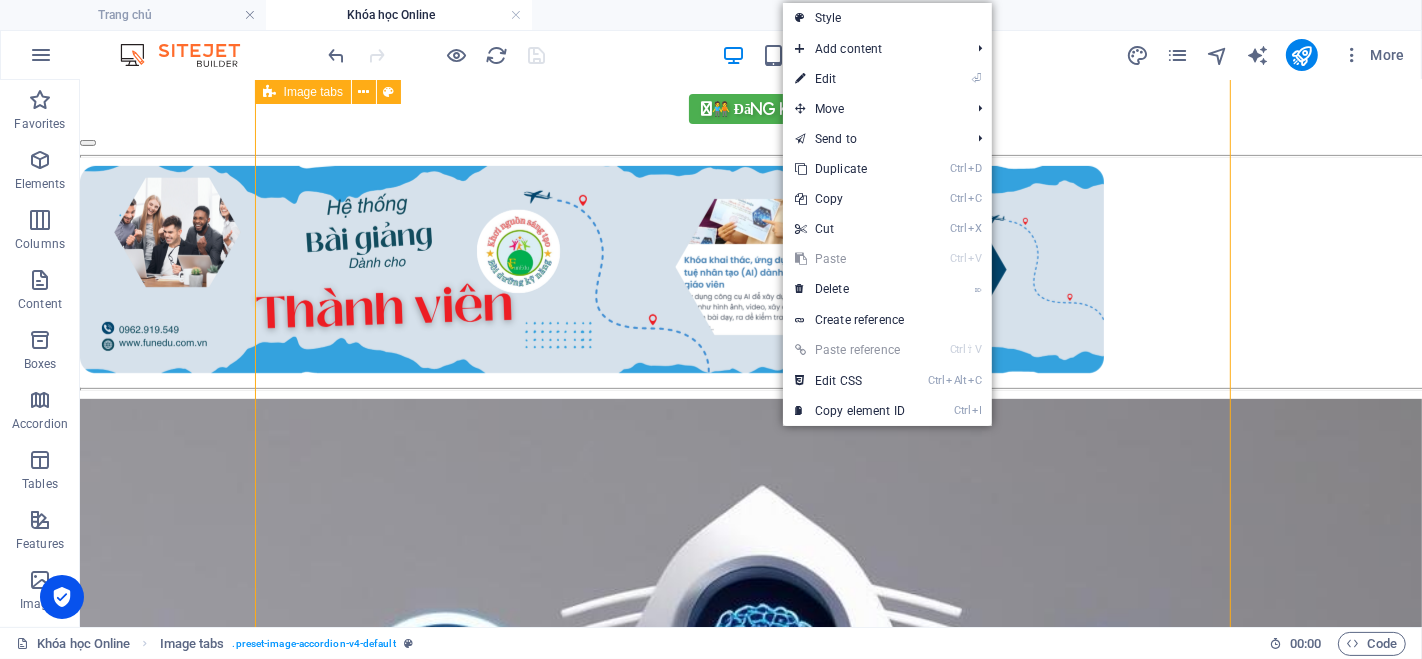 click on "Khóa học AI dành cho Cán bộ công chức và Giáo viên
vqtuan.funedu - Đăng ký/Đăng nhập
Đăng nhập
Đăng ký
Email  *
Mật khẩu  *
Đăng nhập
Chưa có tài khoản?  Đăng ký
Họ và tên  *
Email  *
Số điện thoại  *
Mật khẩu  *
Xác nhận mật khẩu  *
Đăng ký
Đã có tài khoản?  Đăng nhập
Chúc mừng bạn đã đăng ký thành công! Vui lòng chờ kiểm duyệt để có thể sử dụng tài khoản.
Đăng nhập
Khóa Canva nâng cao từ A-Z" at bounding box center [750, 1694] 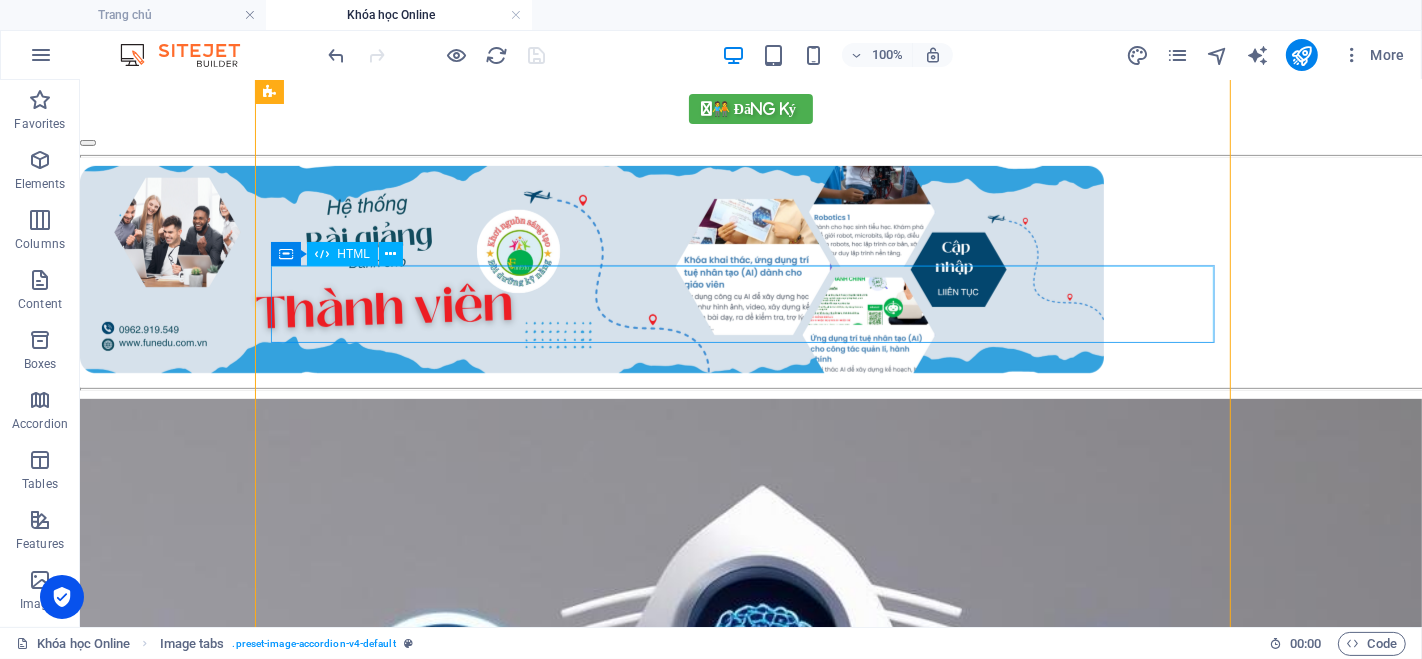 click on "vqtuan.funedu - Đăng ký/Đăng nhập
Đăng nhập
Đăng ký
Email  *
Mật khẩu  *
Đăng nhập
Chưa có tài khoản?  Đăng ký
Họ và tên  *
Email  *
Số điện thoại  *
Mật khẩu  *
Xác nhận mật khẩu  *
Đăng ký
Đã có tài khoản?  Đăng nhập
Chúc mừng bạn đã đăng ký thành công! Vui lòng chờ kiểm duyệt để có thể sử dụng tài khoản.
Đăng nhập" at bounding box center (750, 1828) 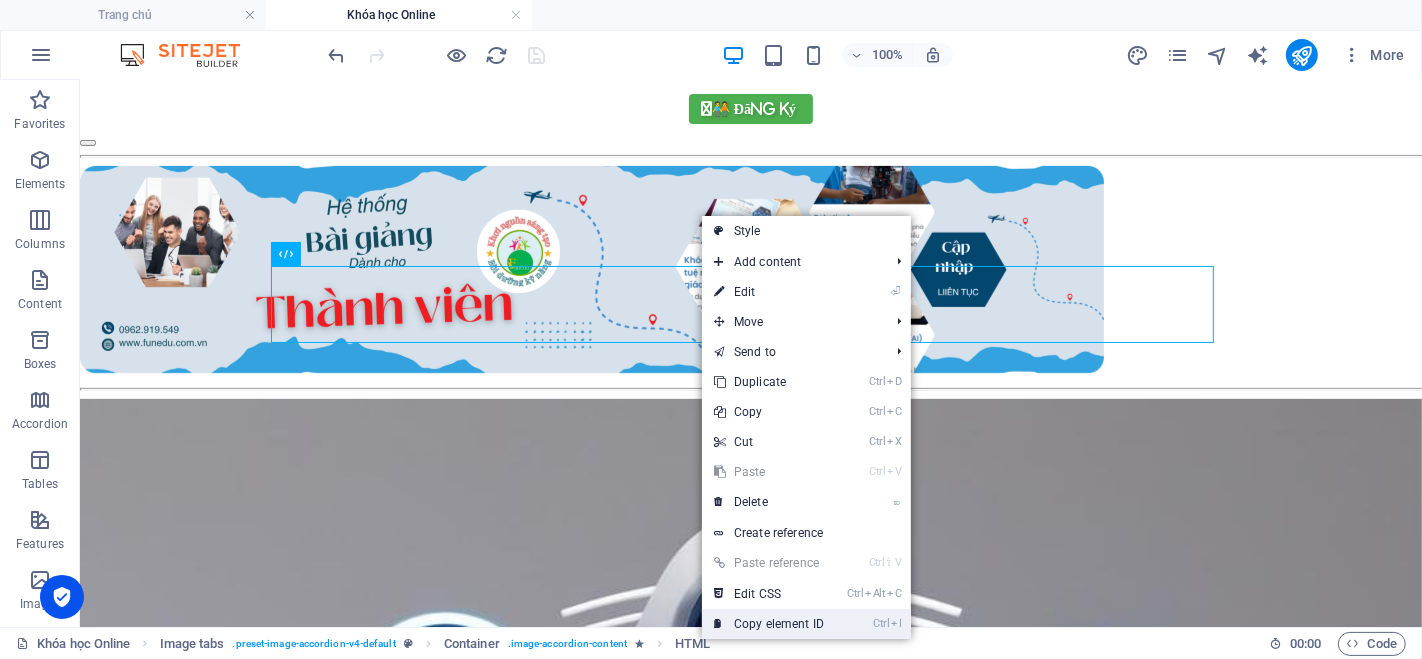 drag, startPoint x: 749, startPoint y: 626, endPoint x: 571, endPoint y: 446, distance: 253.14818 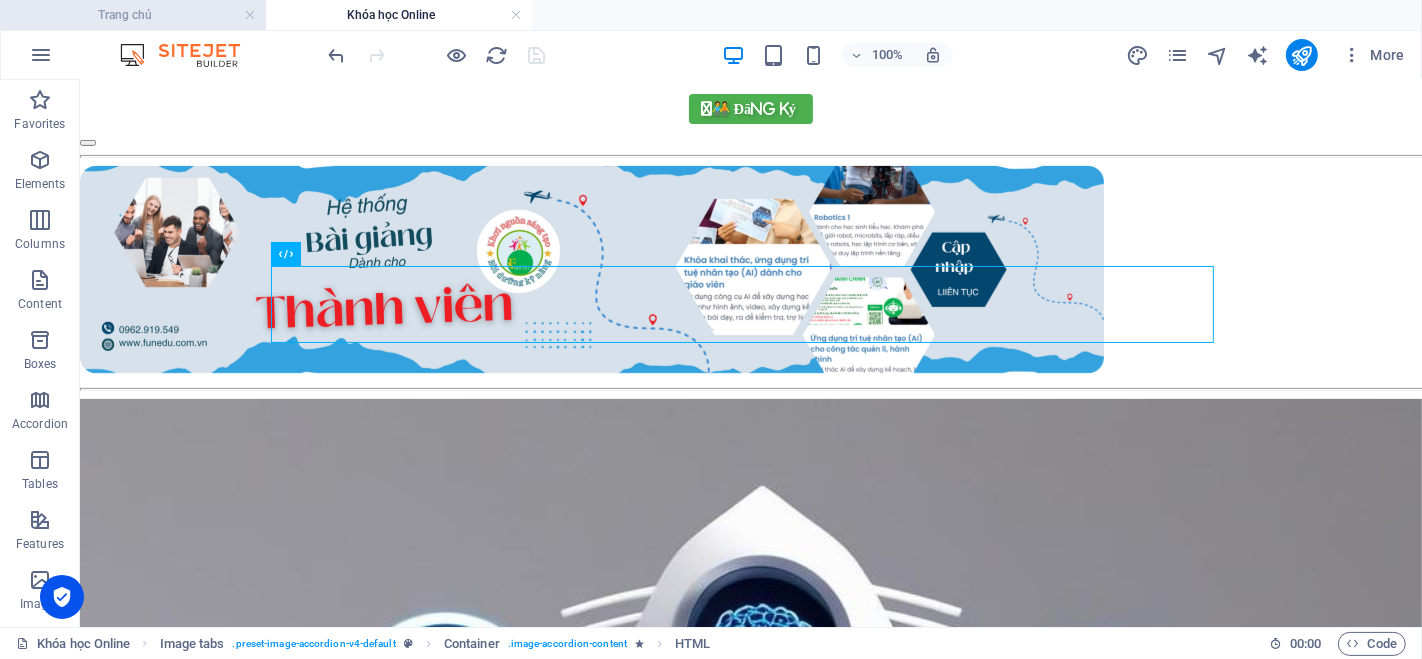 click on "Trang chủ" at bounding box center [133, 15] 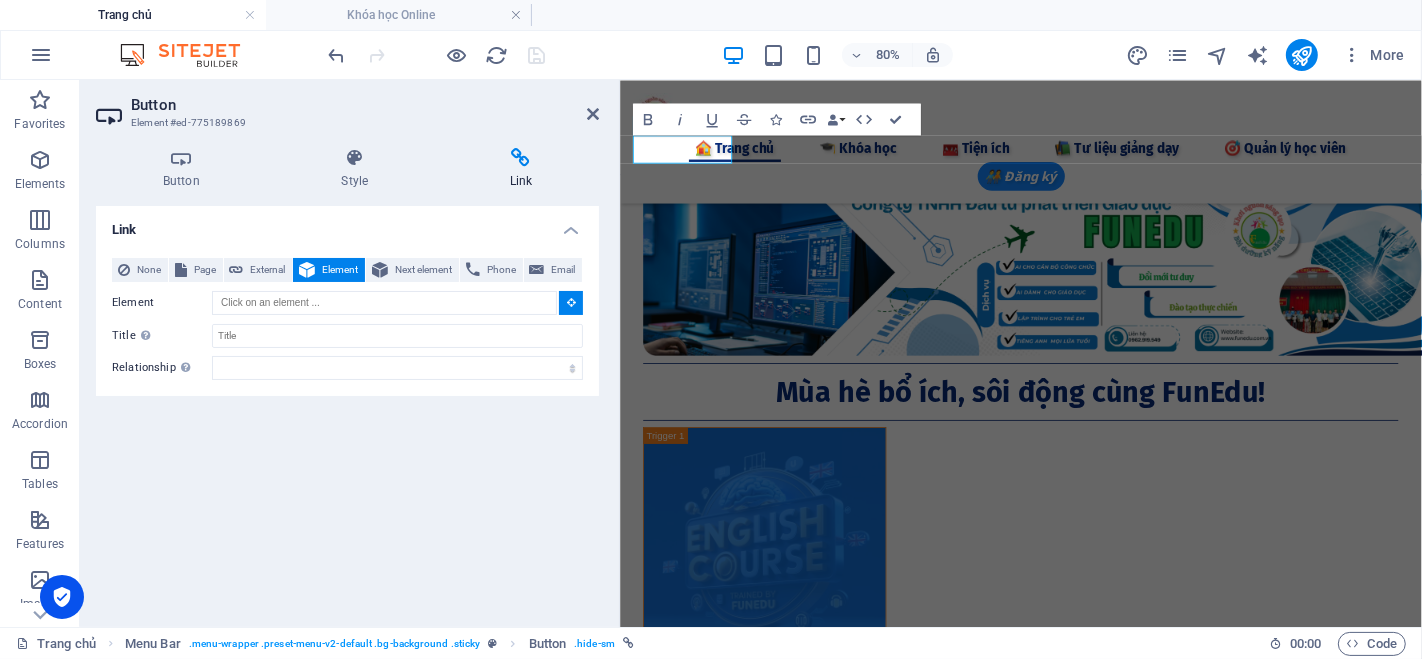 scroll, scrollTop: 0, scrollLeft: 0, axis: both 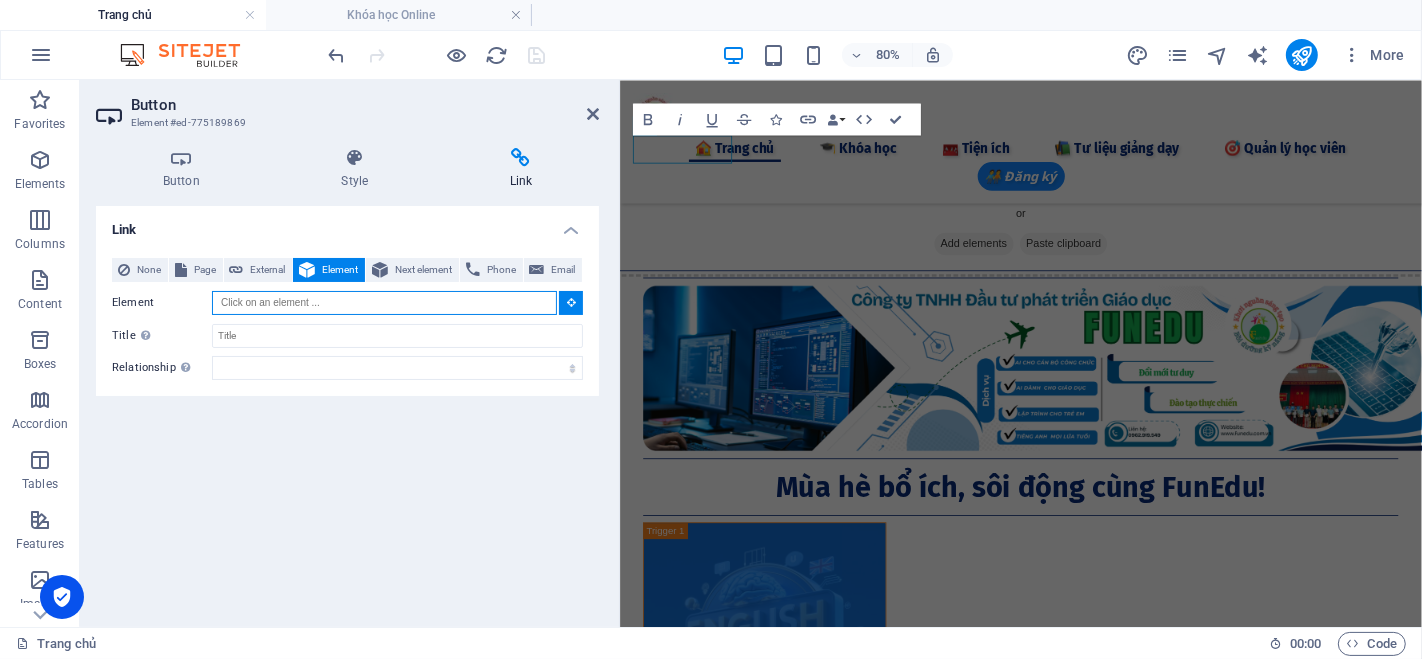 click on "Element" at bounding box center (384, 303) 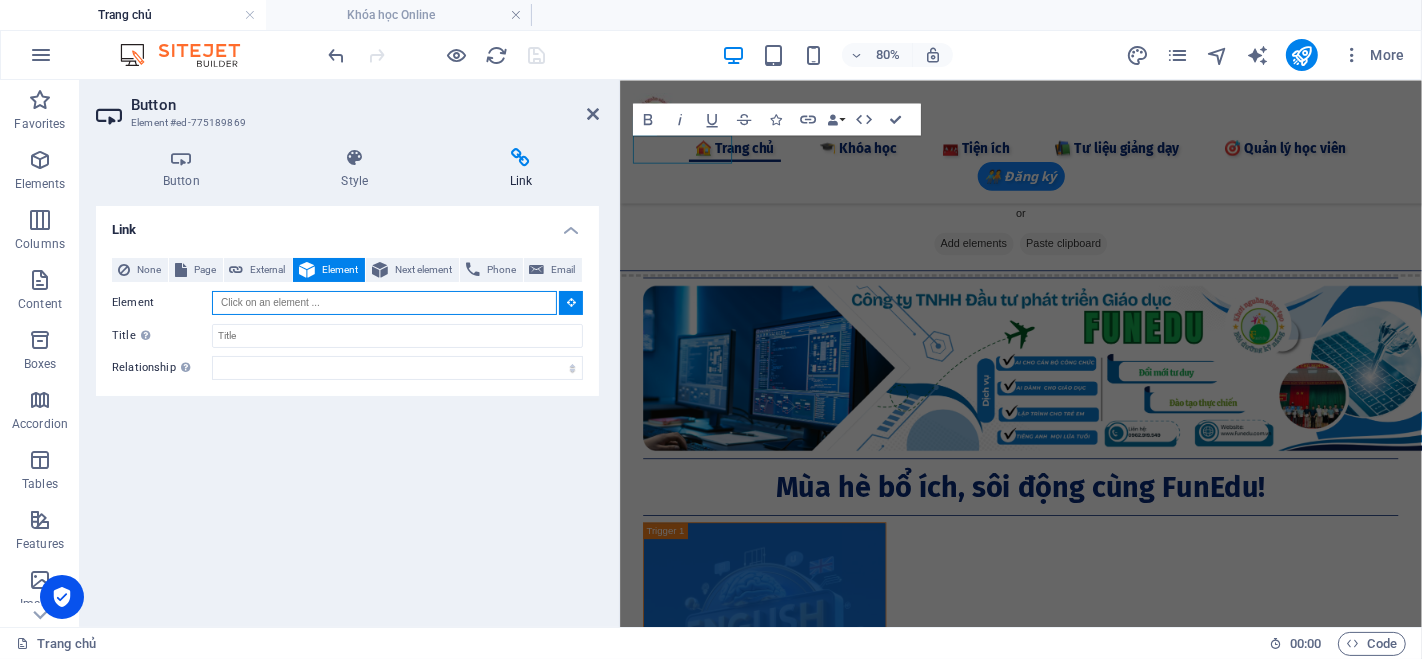 paste on "#ed-783876583" 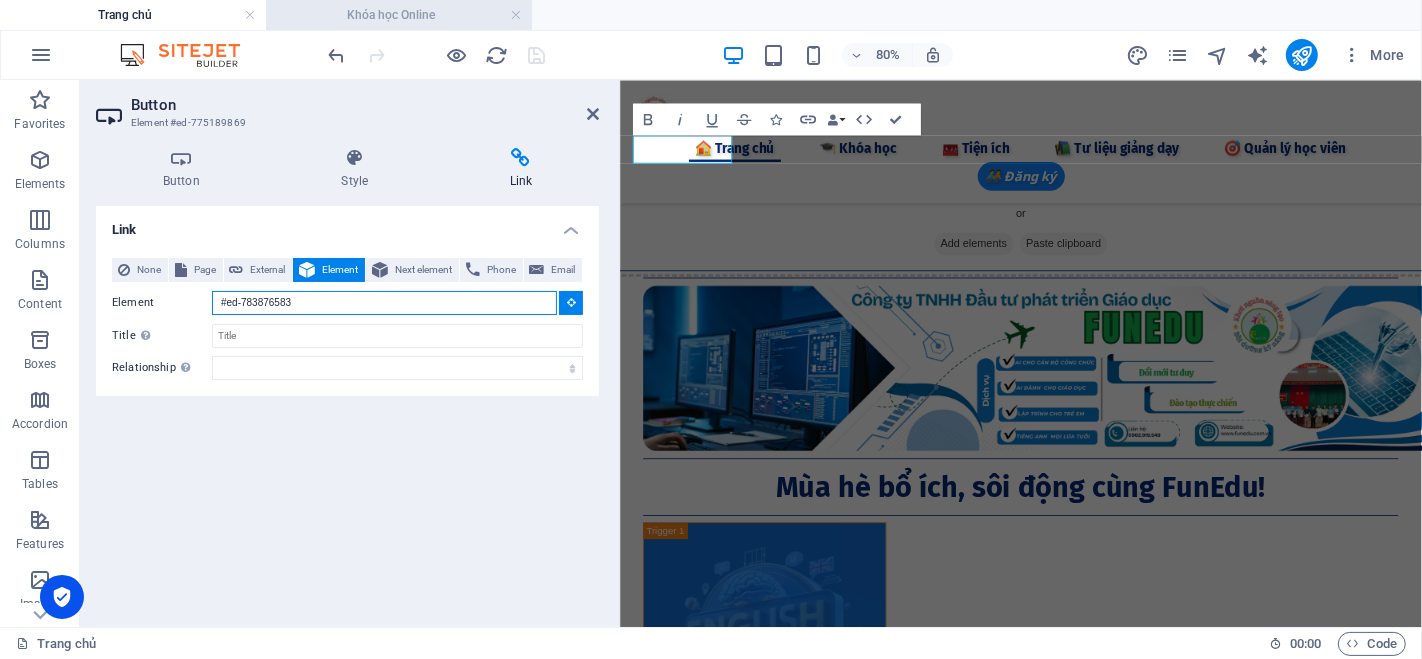 type on "#ed-783876583" 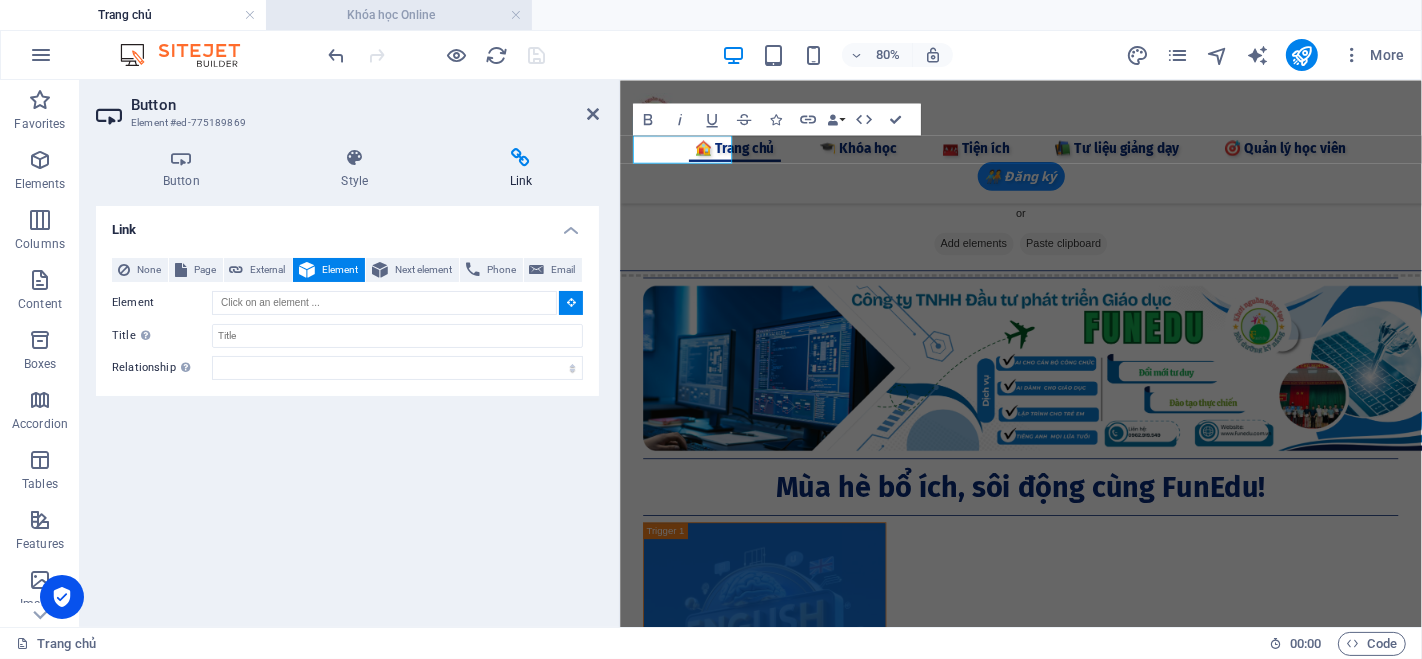 click on "Khóa học Online" at bounding box center [399, 15] 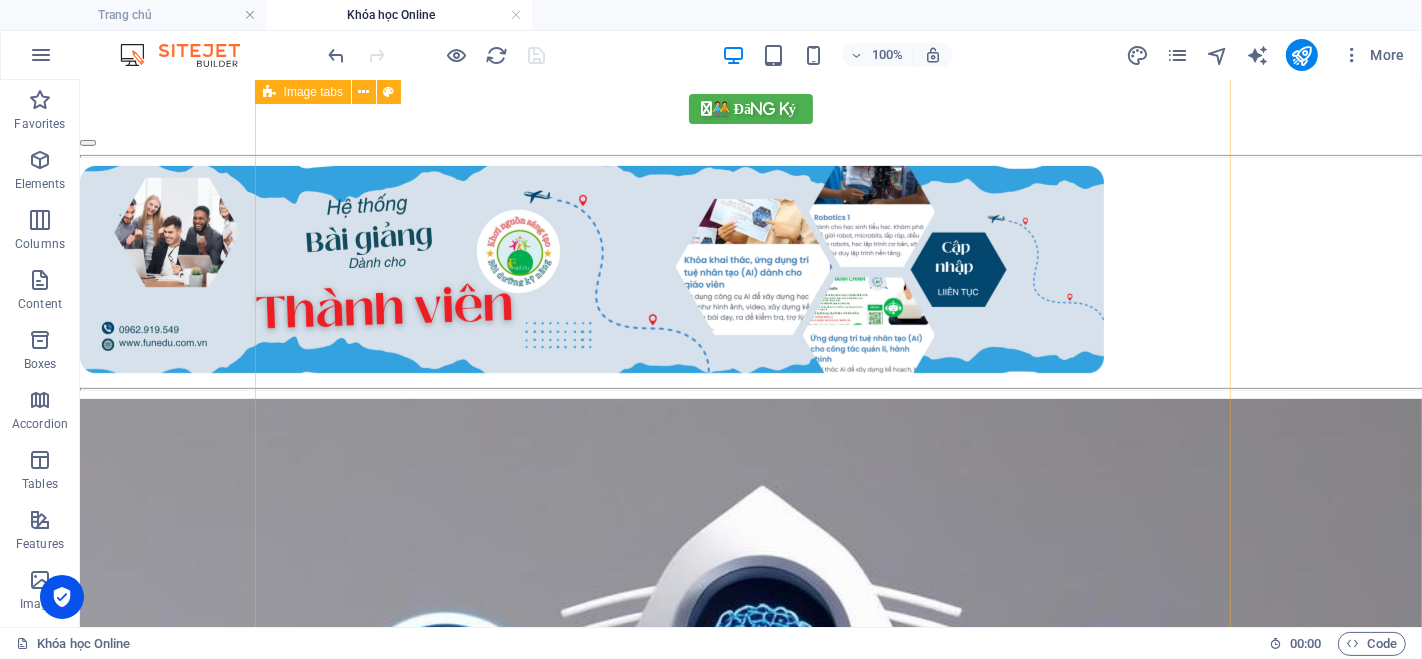 scroll, scrollTop: 464, scrollLeft: 0, axis: vertical 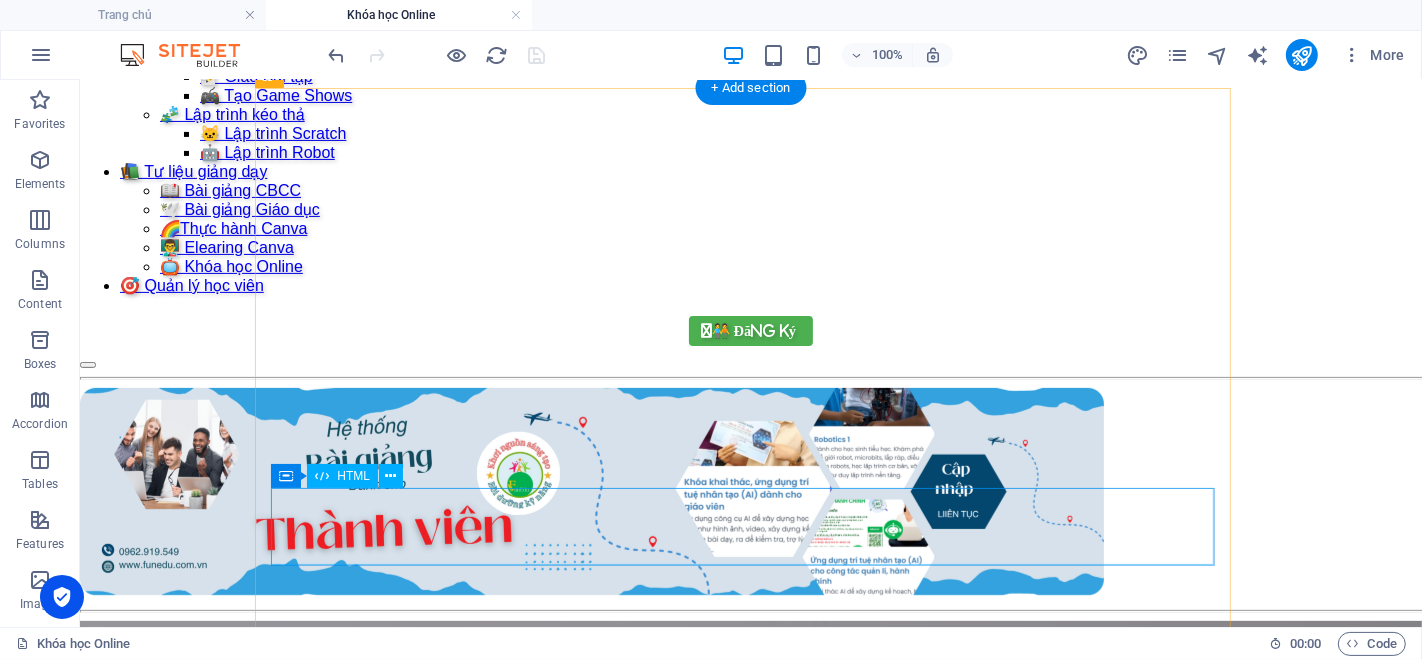click on "vqtuan.funedu - Đăng ký/Đăng nhập
Đăng nhập
Đăng ký
Email  *
Mật khẩu  *
Đăng nhập
Chưa có tài khoản?  Đăng ký
Họ và tên  *
Email  *
Số điện thoại  *
Mật khẩu  *
Xác nhận mật khẩu  *
Đăng ký
Đã có tài khoản?  Đăng nhập
Chúc mừng bạn đã đăng ký thành công! Vui lòng chờ kiểm duyệt để có thể sử dụng tài khoản.
Đăng nhập" at bounding box center (750, 2050) 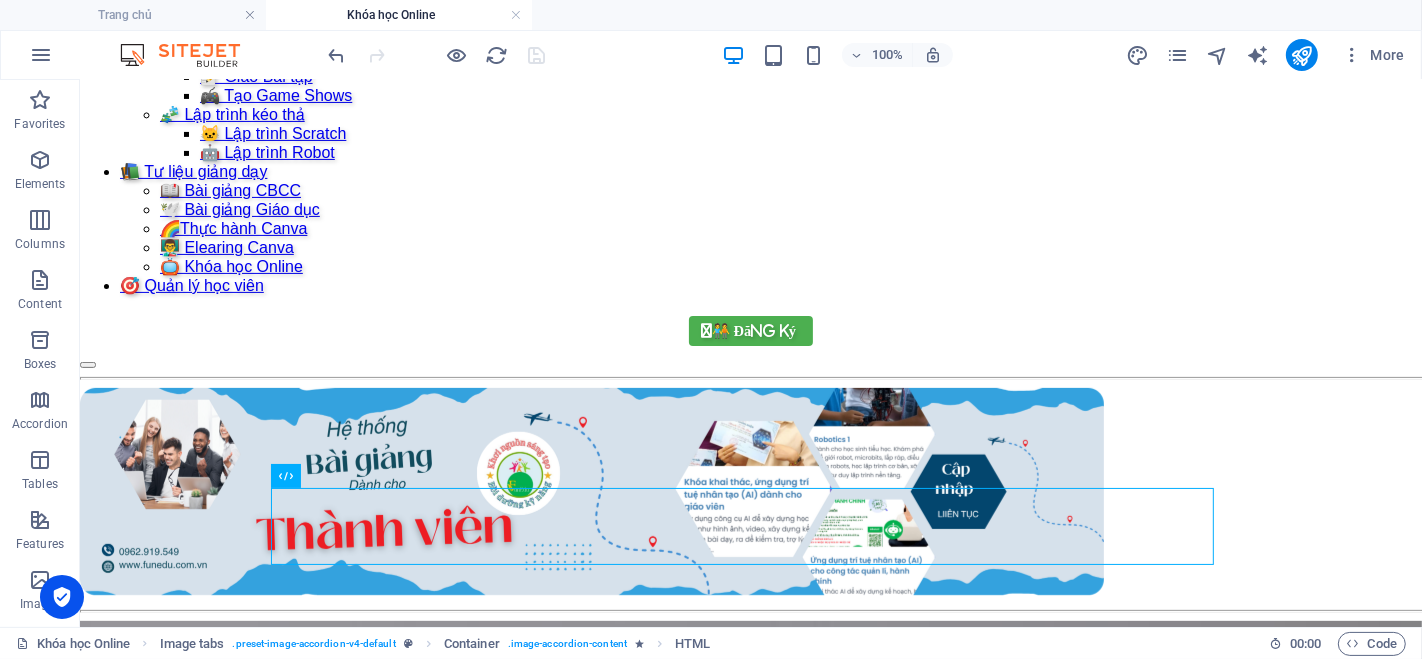 drag, startPoint x: 828, startPoint y: 646, endPoint x: 790, endPoint y: 637, distance: 39.051247 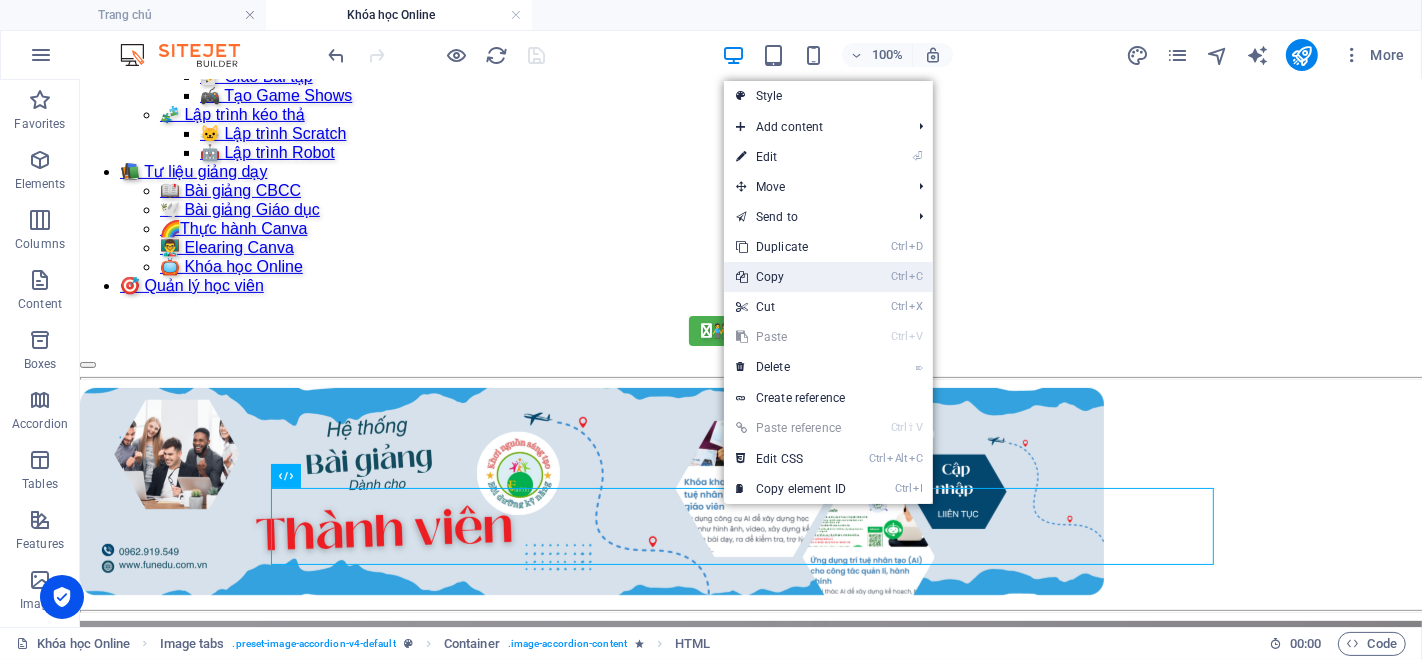 click on "Ctrl C  Copy" at bounding box center (791, 277) 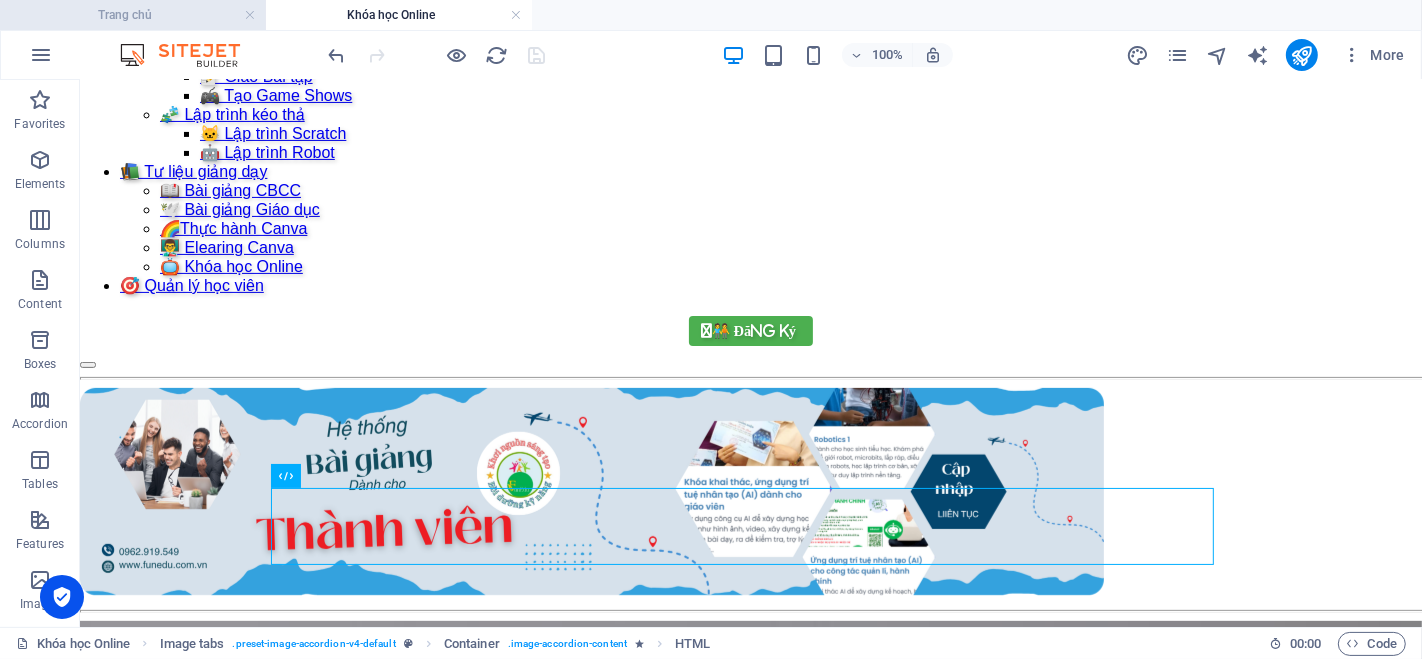 click on "Trang chủ" at bounding box center (133, 15) 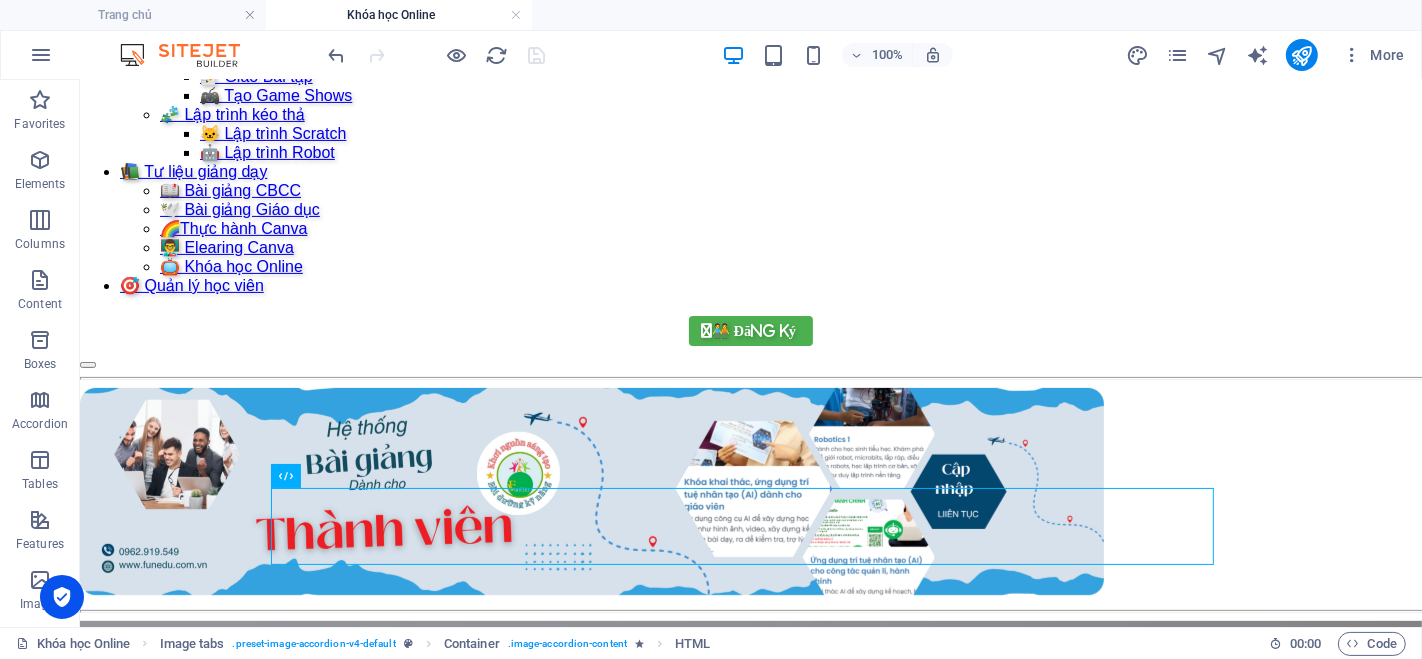 scroll, scrollTop: 0, scrollLeft: 0, axis: both 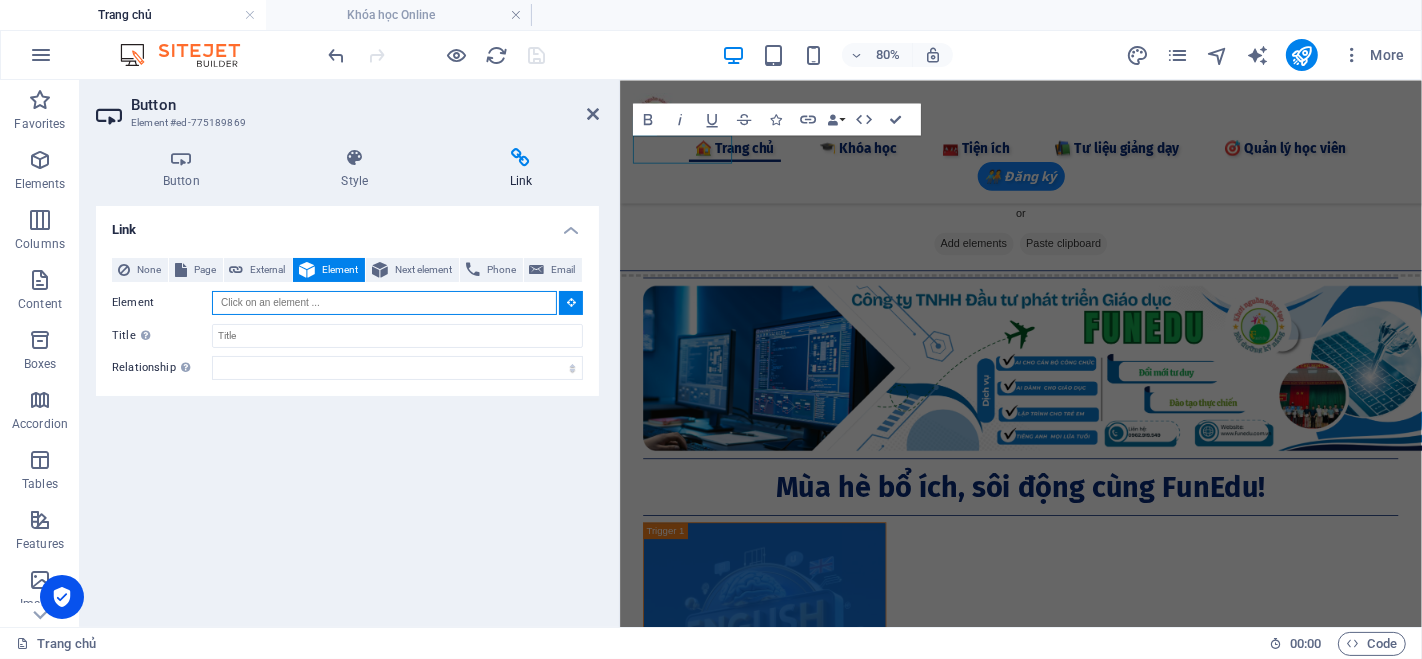 click on "Element" at bounding box center [384, 303] 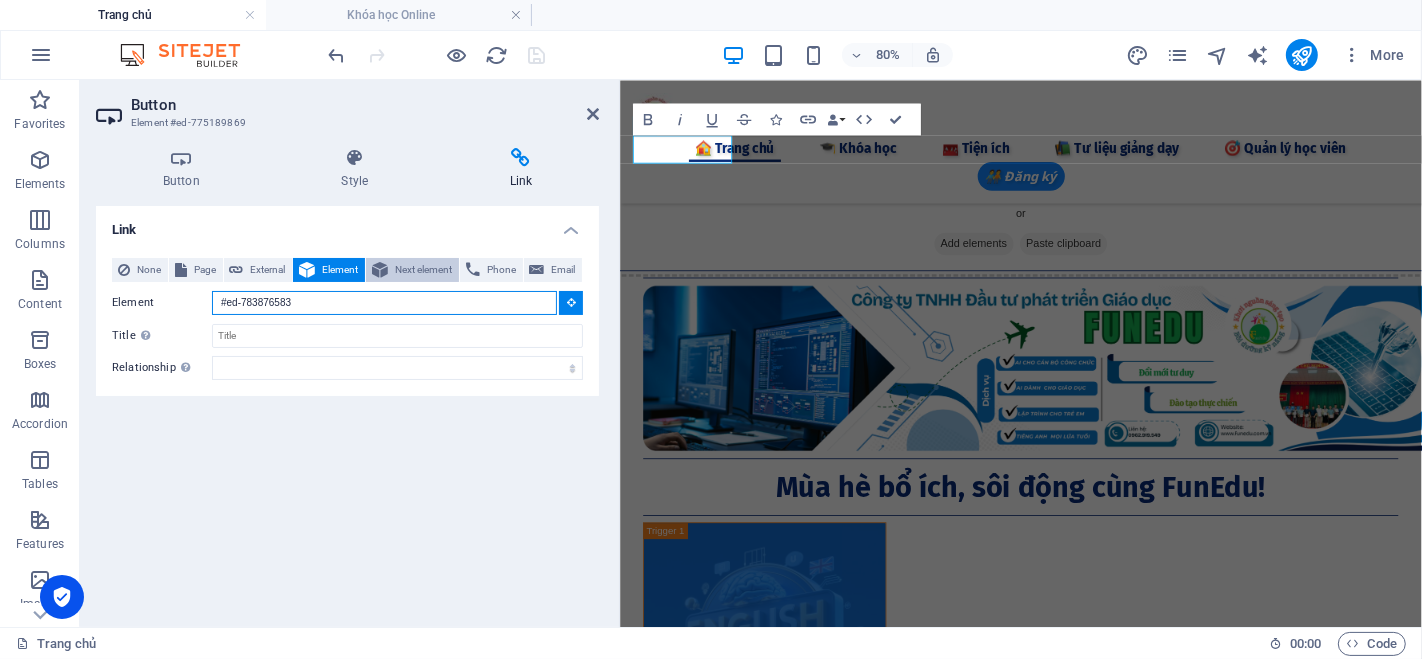 type on "#ed-783876583" 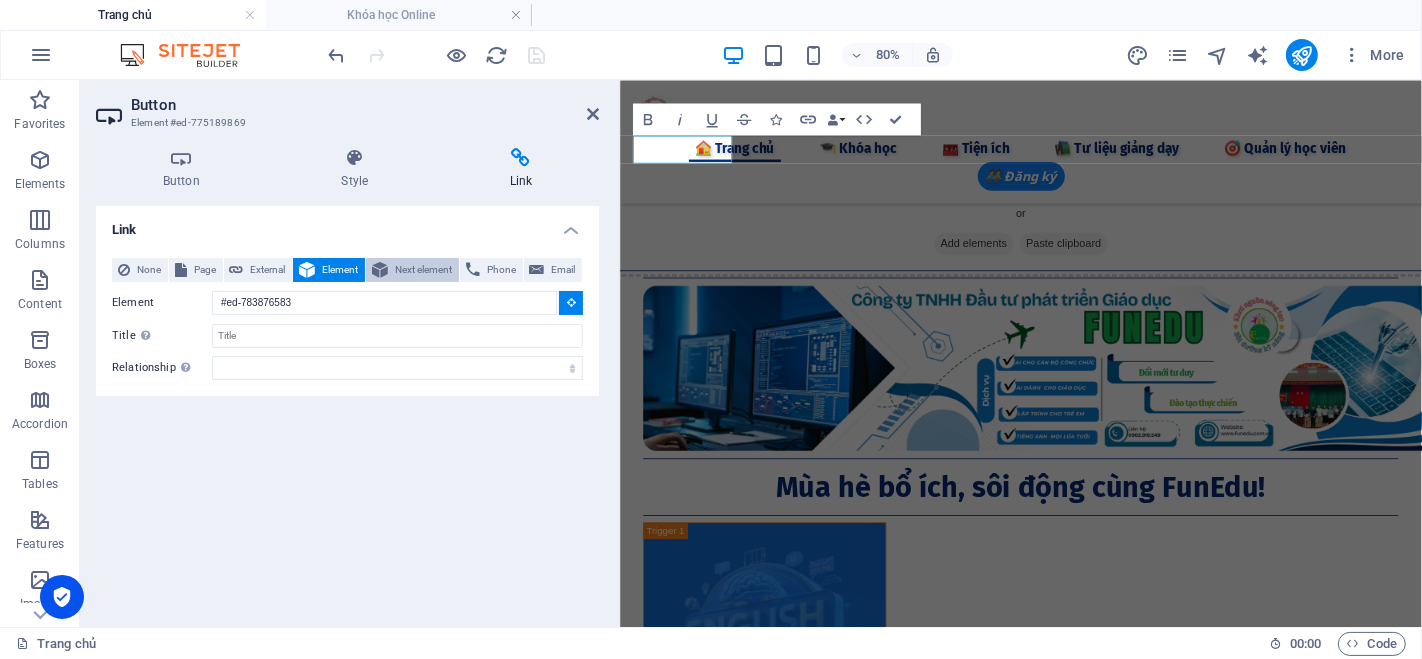 type 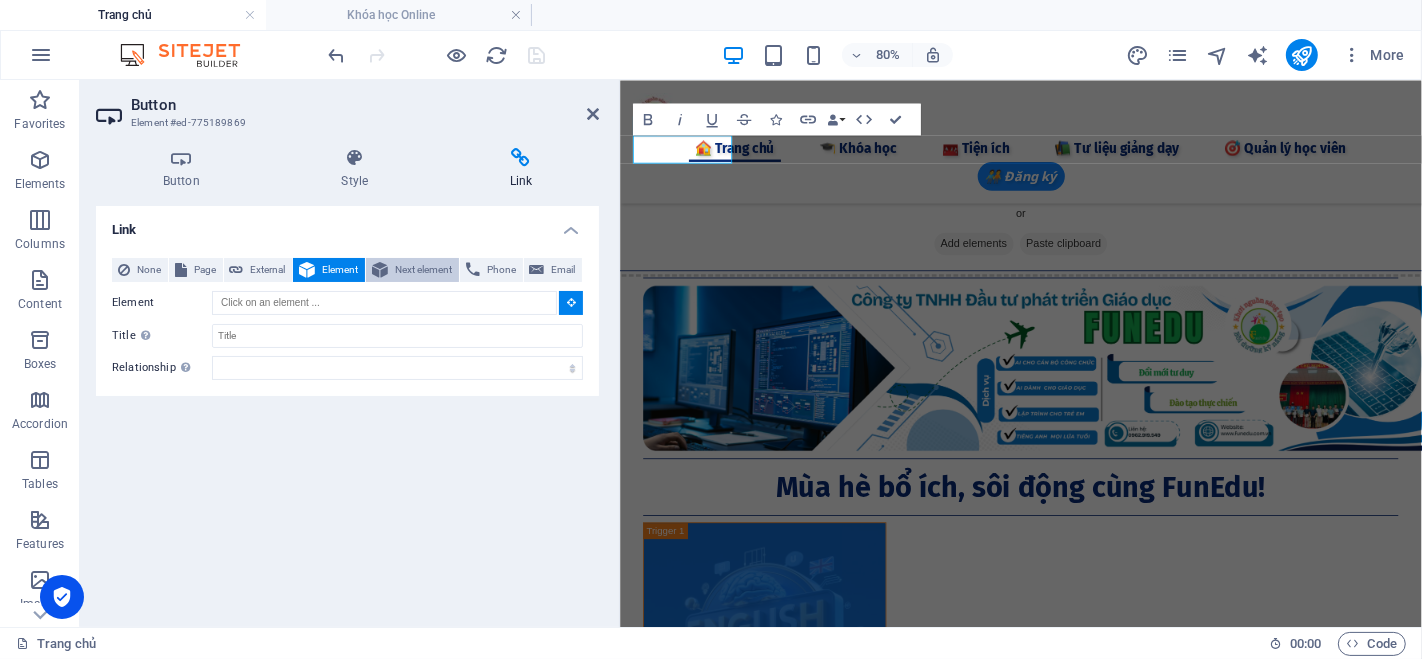 click on "Next element" at bounding box center (423, 270) 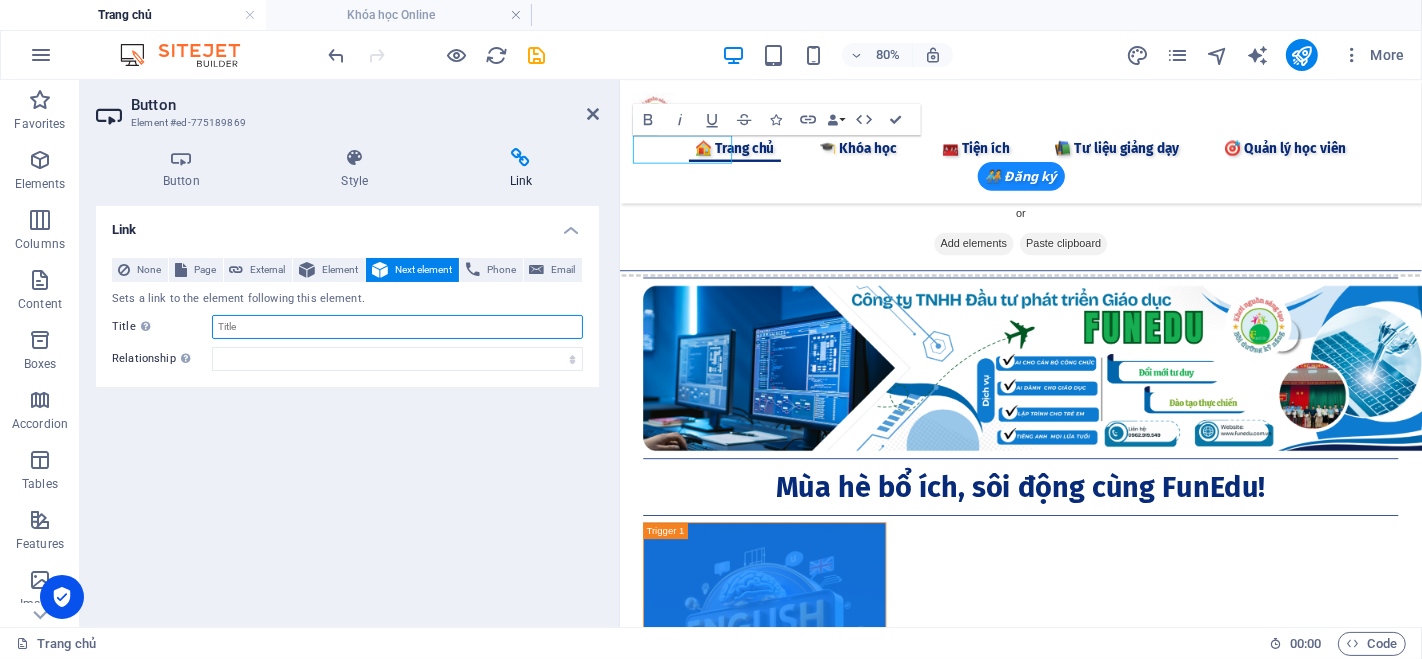 click on "Title Additional link description, should not be the same as the link text. The title is most often shown as a tooltip text when the mouse moves over the element. Leave empty if uncertain." at bounding box center (397, 327) 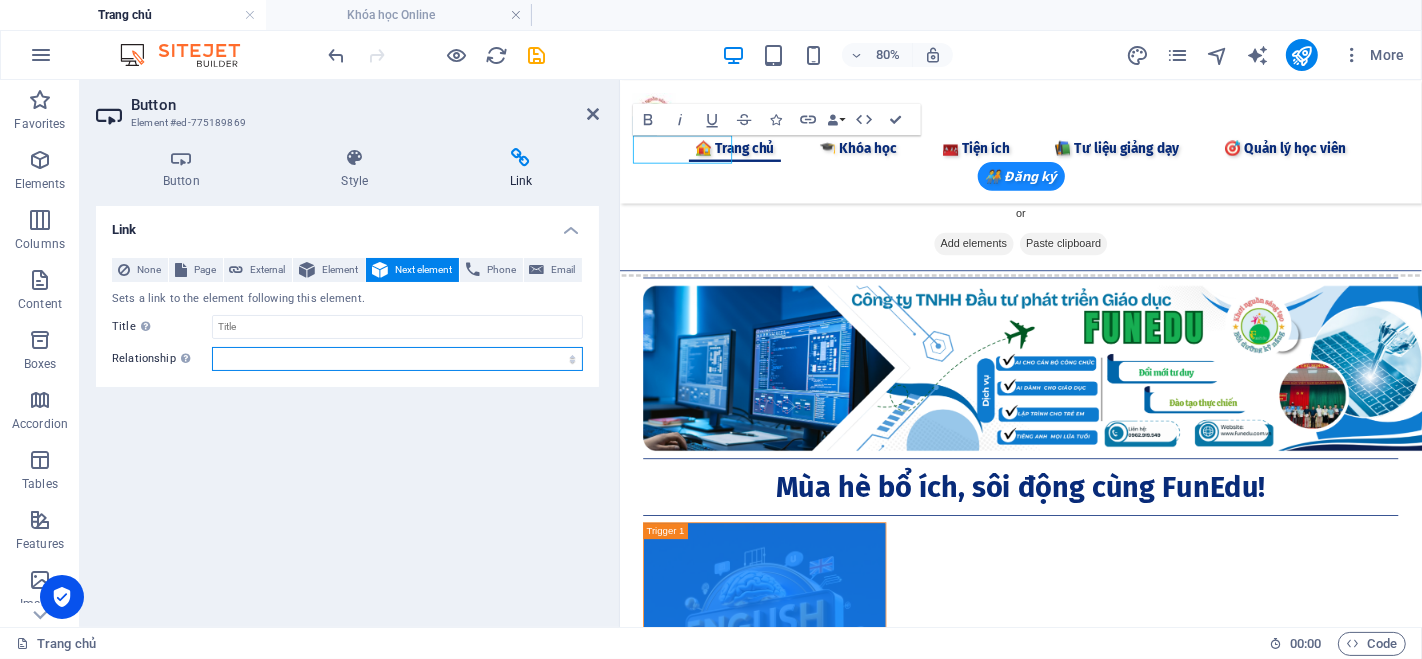 click on "alternate author bookmark external help license next nofollow noreferrer noopener prev search tag" at bounding box center [397, 359] 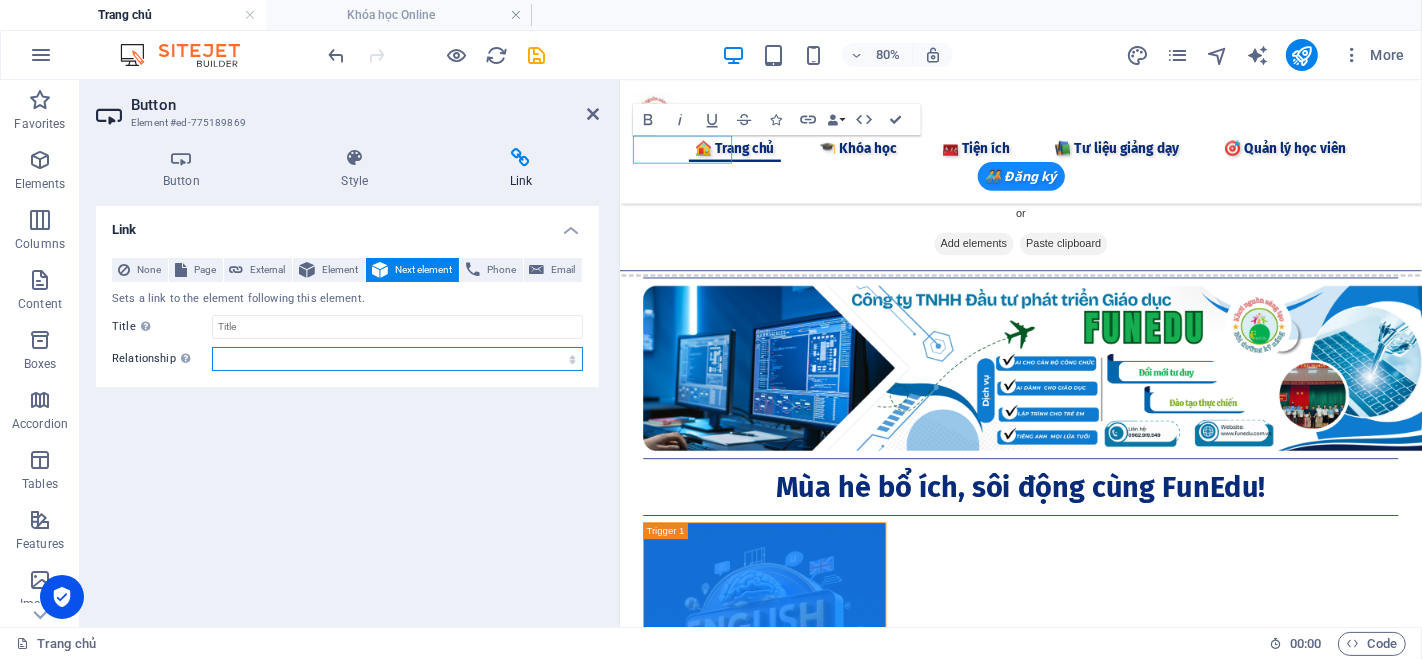 select on "external" 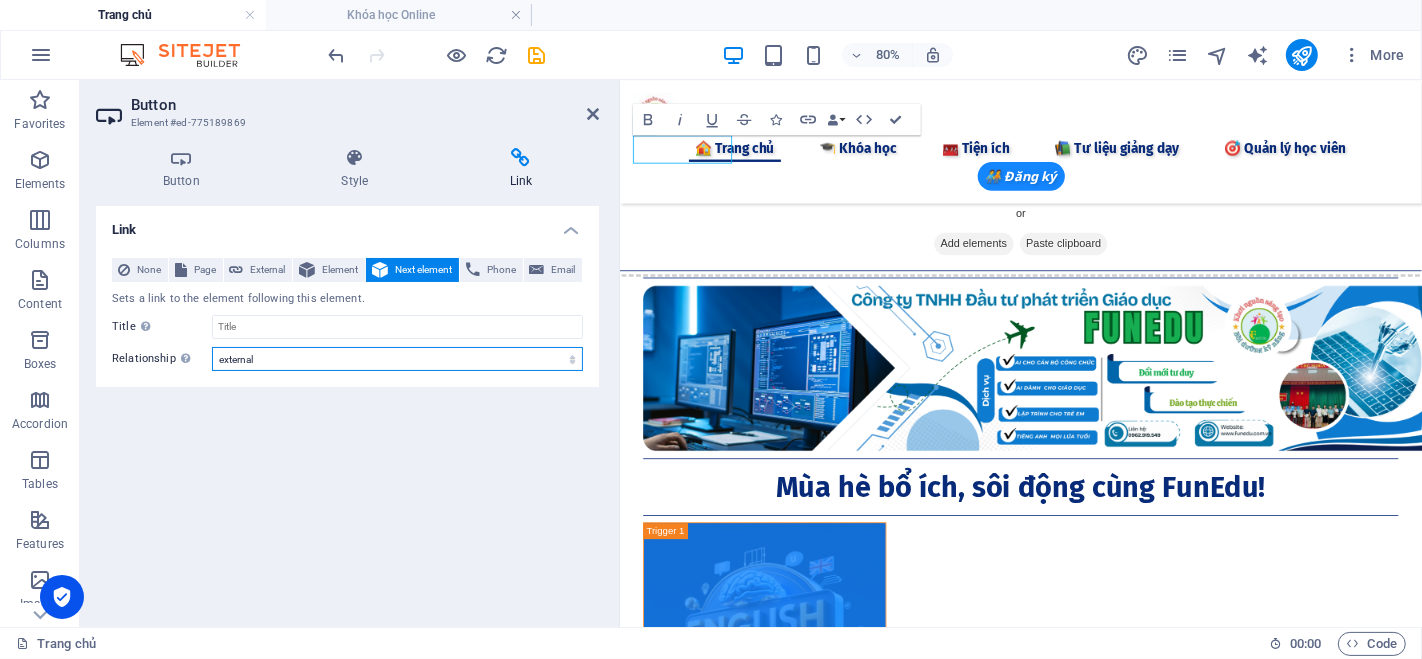 click on "alternate author bookmark external help license next nofollow noreferrer noopener prev search tag" at bounding box center [397, 359] 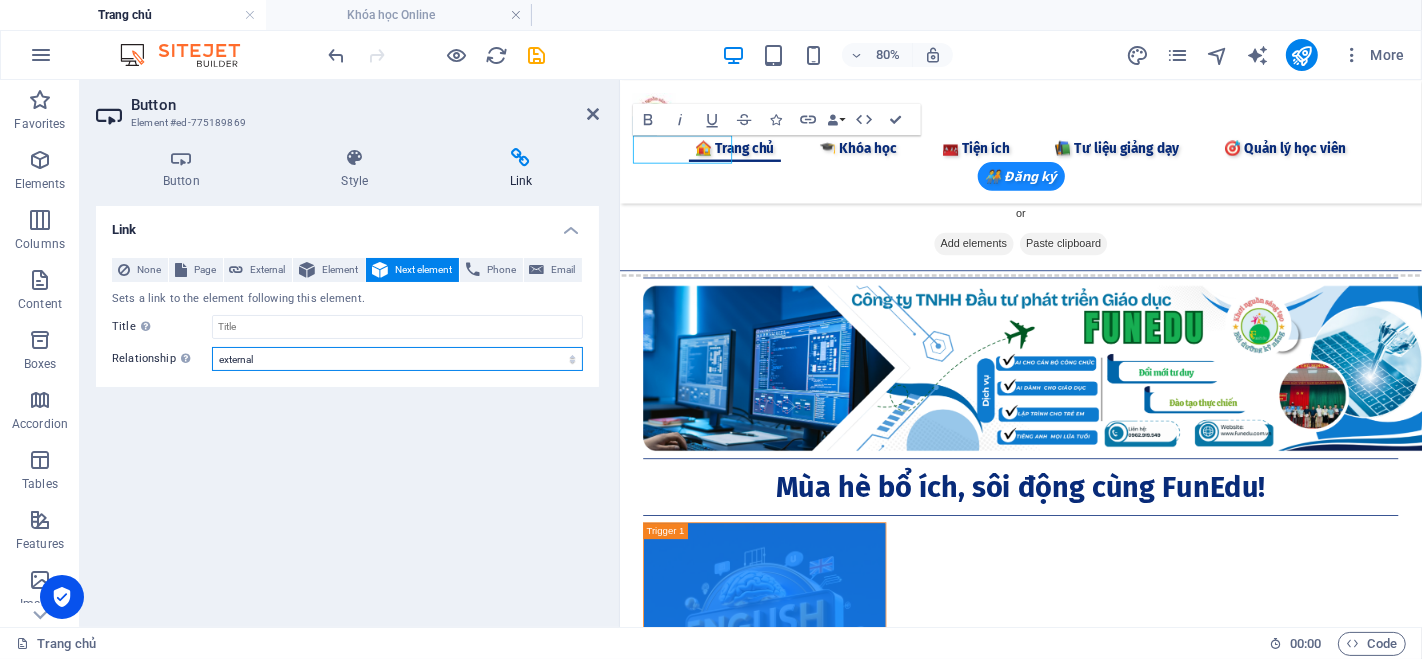 select 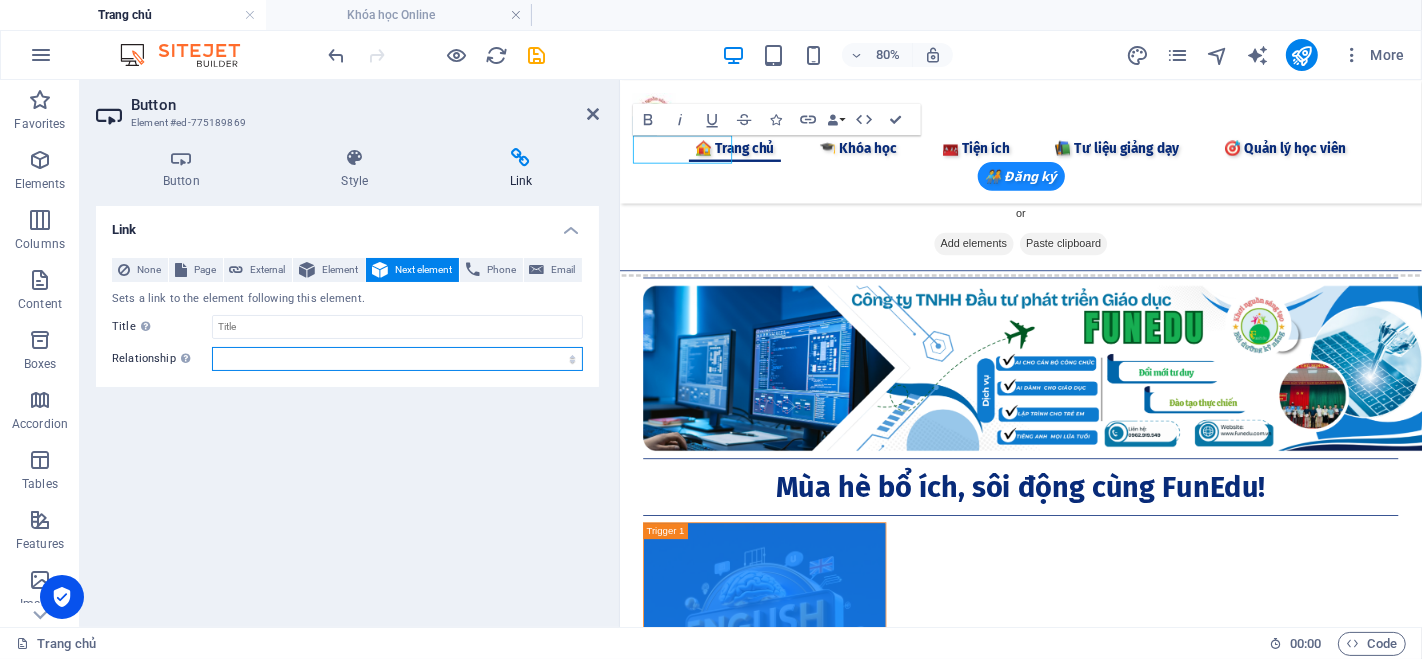 click on "alternate author bookmark external help license next nofollow noreferrer noopener prev search tag" at bounding box center (397, 359) 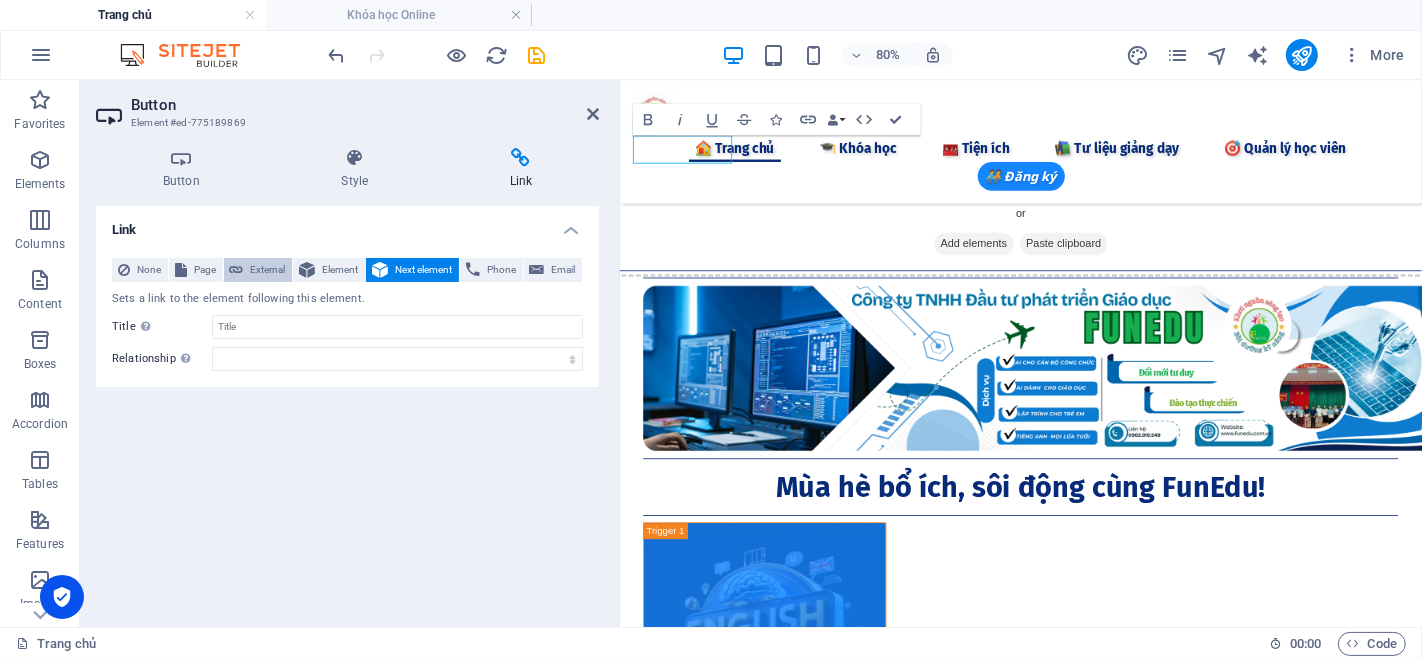 click on "External" at bounding box center (268, 270) 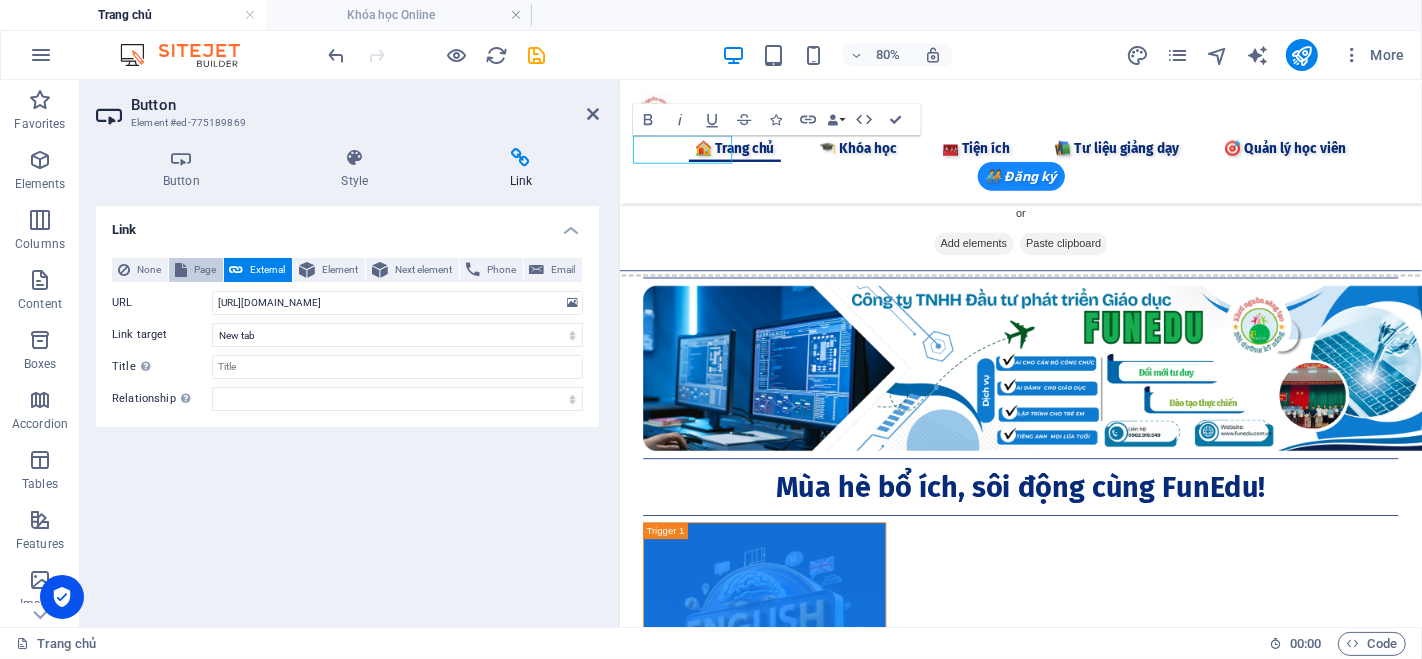 click on "Page" at bounding box center (205, 270) 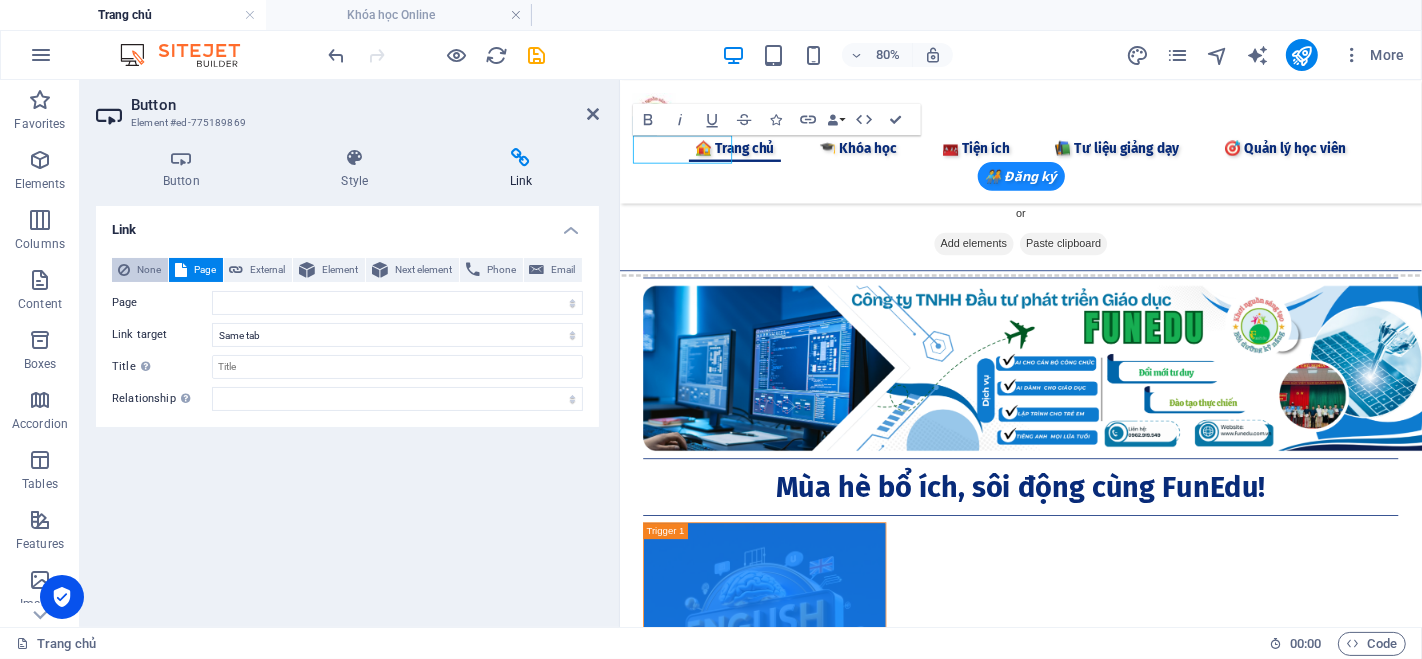 click on "None" at bounding box center (149, 270) 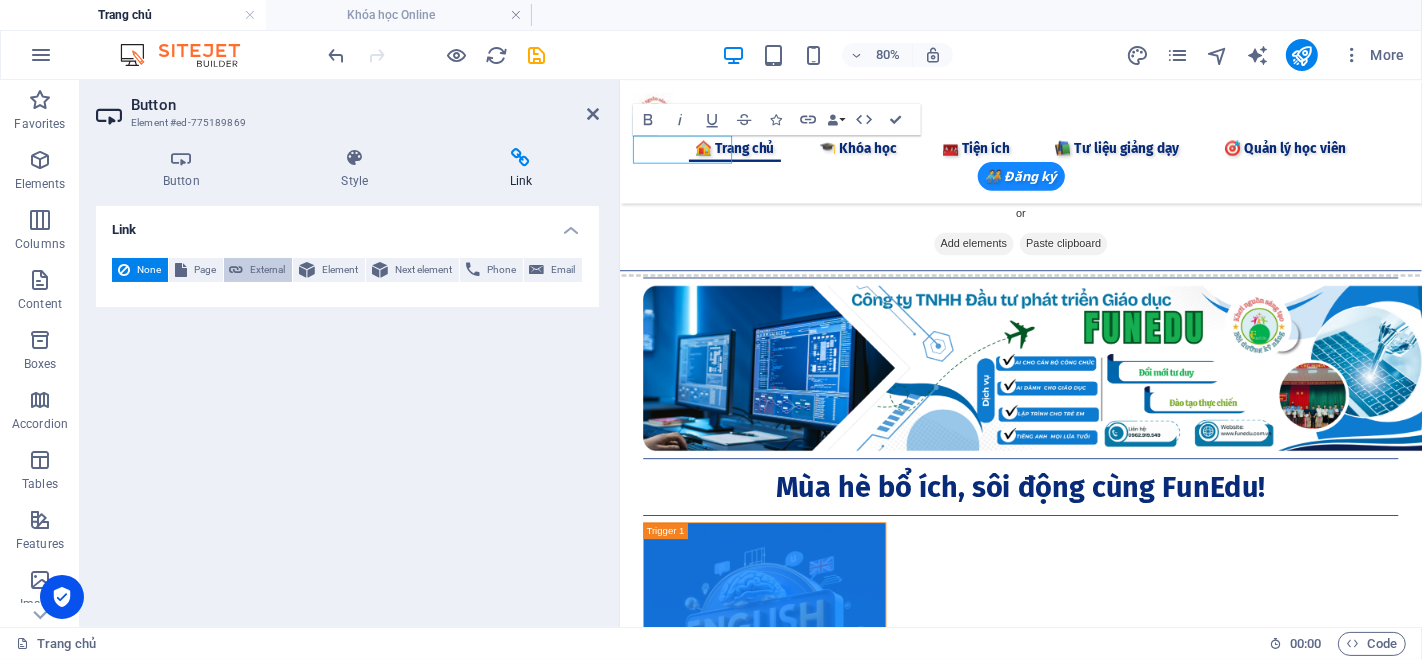 click on "External" at bounding box center [268, 270] 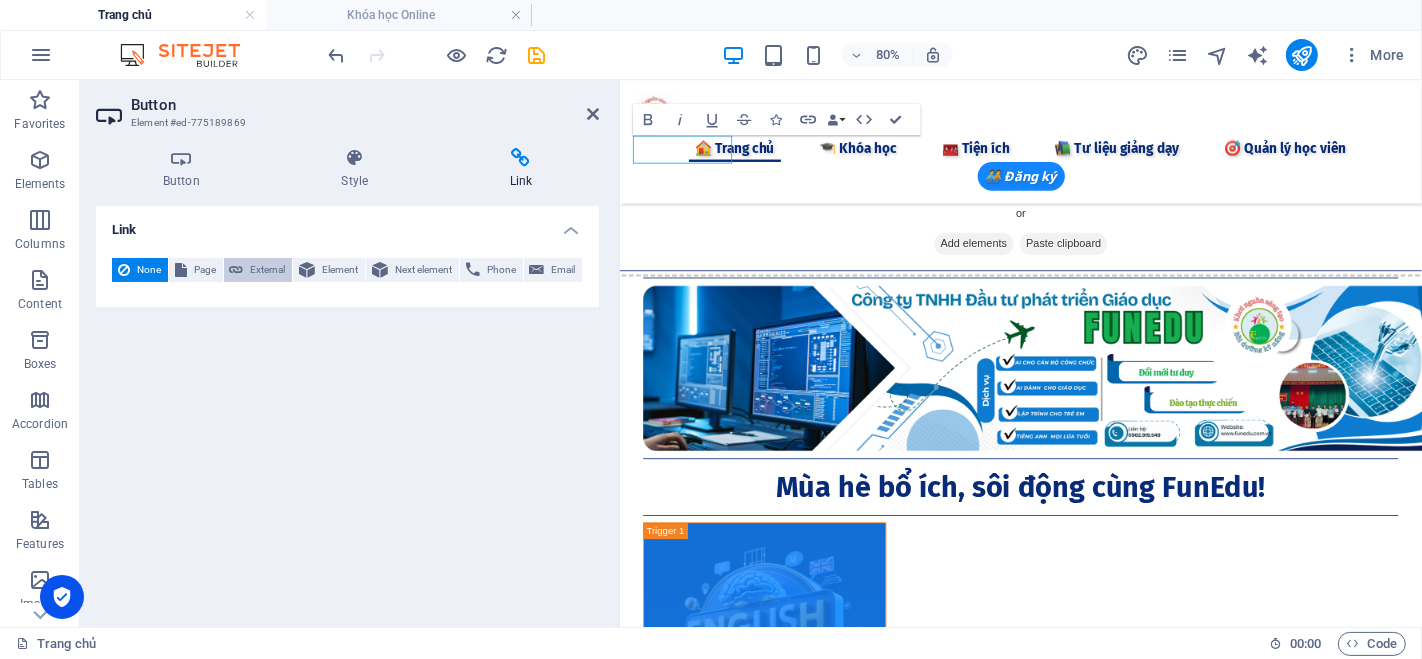 select on "blank" 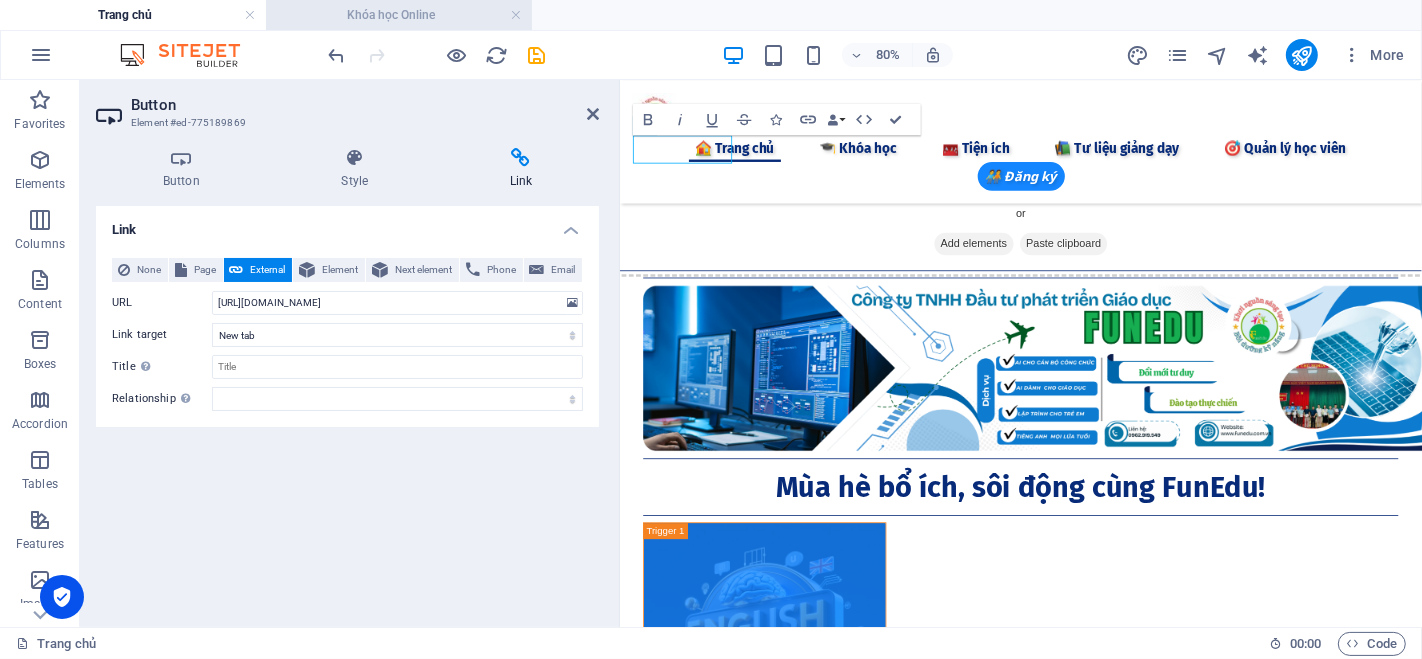 click on "Khóa học Online" at bounding box center (399, 15) 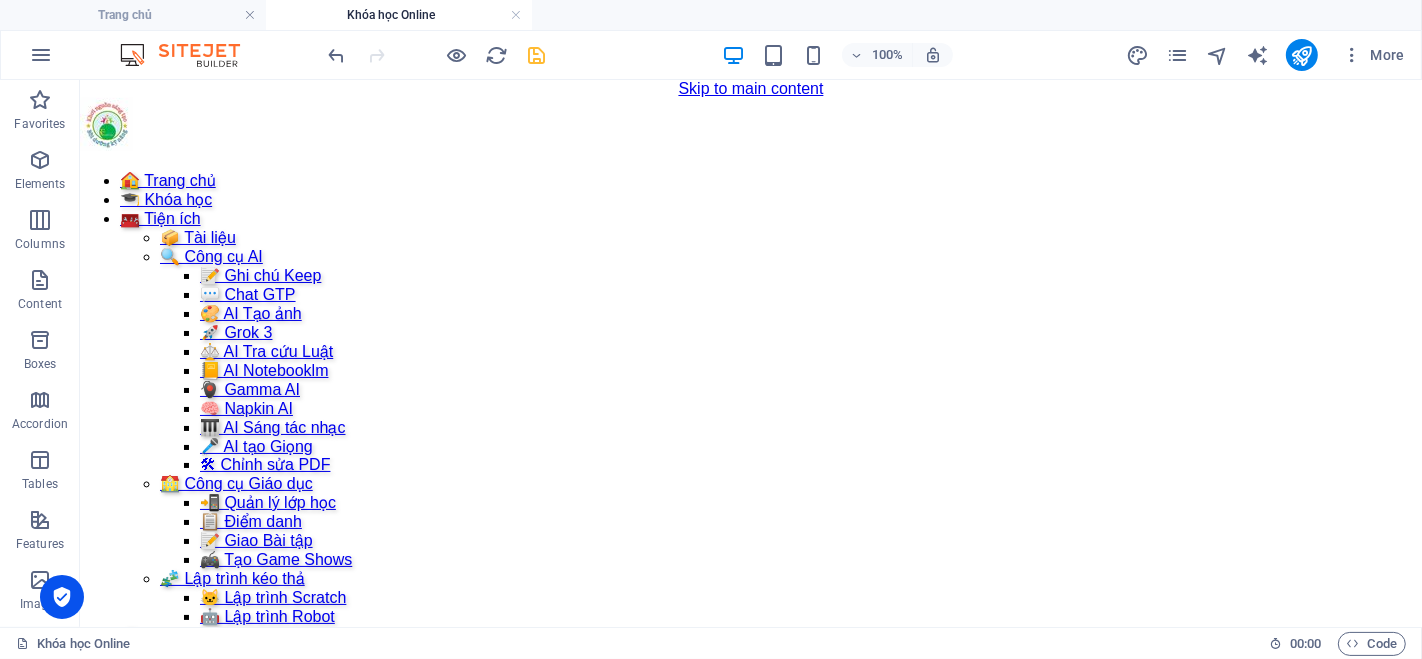 scroll, scrollTop: 464, scrollLeft: 0, axis: vertical 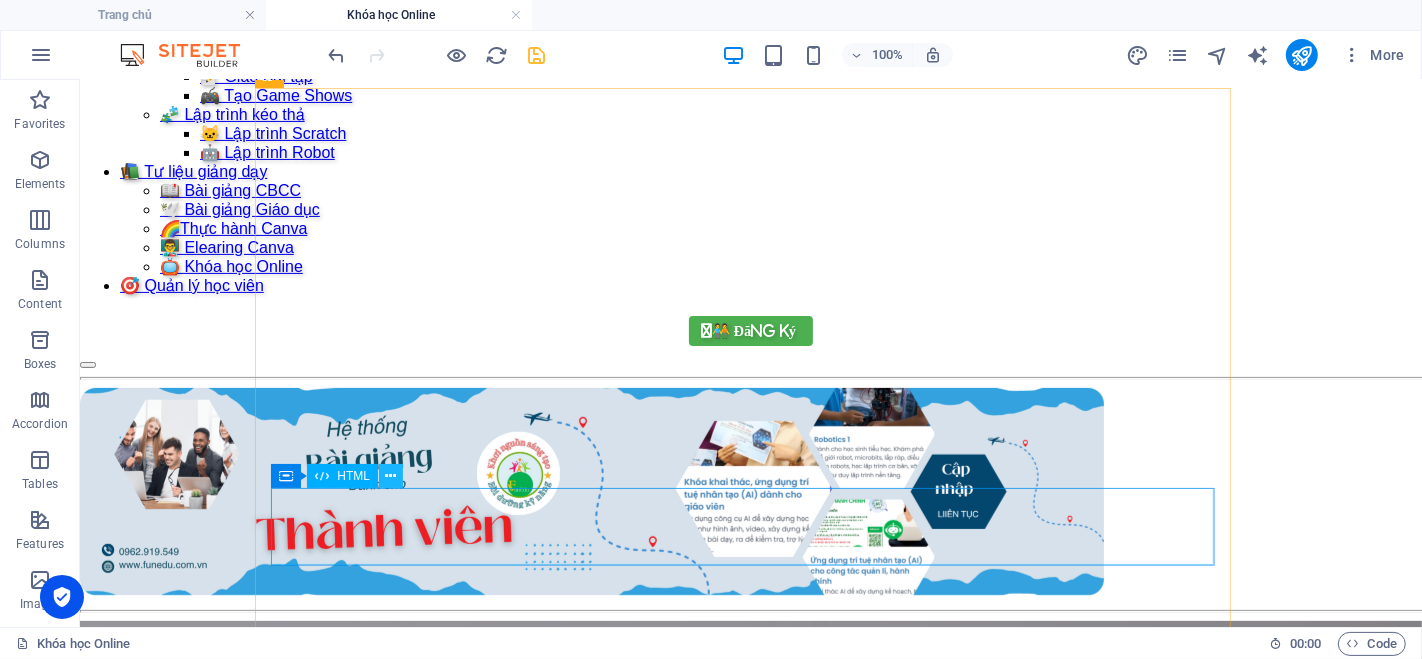 click at bounding box center [391, 476] 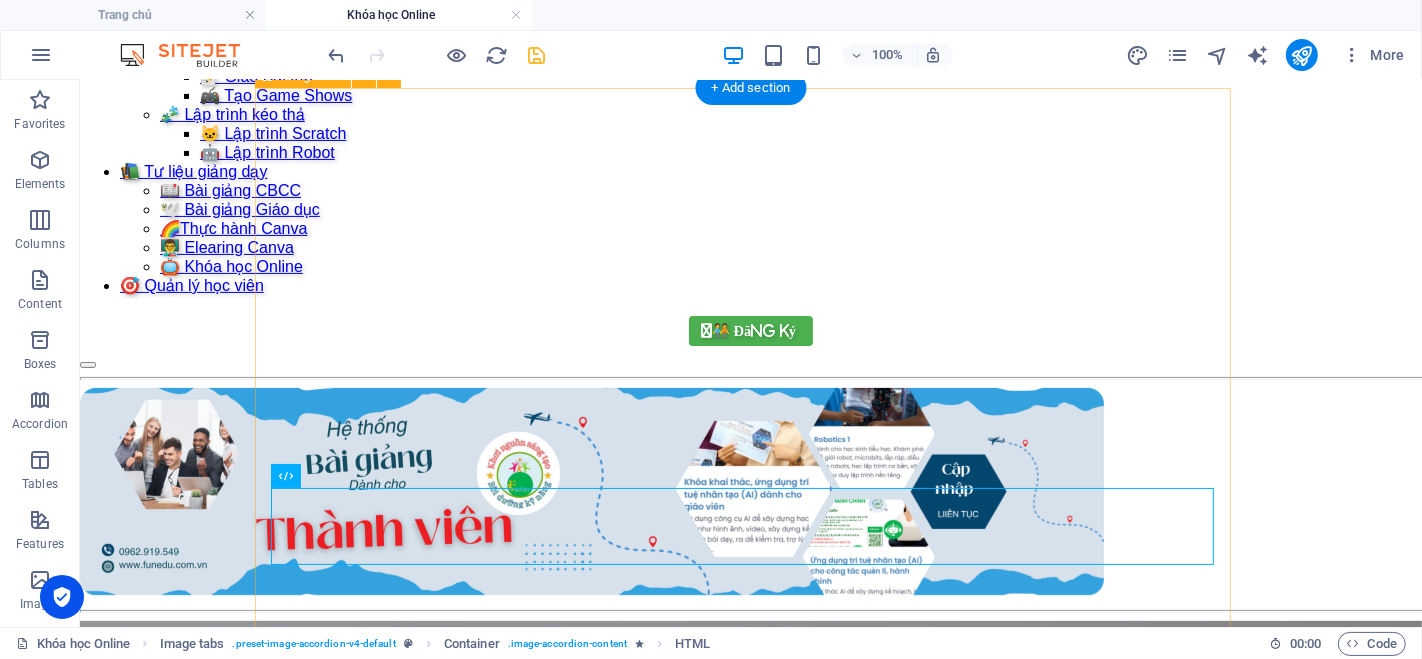 click on "Khóa học AI dành cho Cán bộ công chức và Giáo viên
vqtuan.funedu - Đăng ký/Đăng nhập
Đăng nhập
Đăng ký
Email  *
Mật khẩu  *
Đăng nhập
Chưa có tài khoản?  Đăng ký
Họ và tên  *
Email  *
Số điện thoại  *
Mật khẩu  *
Xác nhận mật khẩu  *
Đăng ký
Đã có tài khoản?  Đăng nhập
Chúc mừng bạn đã đăng ký thành công! Vui lòng chờ kiểm duyệt để có thể sử dụng tài khoản.
Đăng nhập
Khóa Canva nâng cao từ A-Z" at bounding box center [750, 1916] 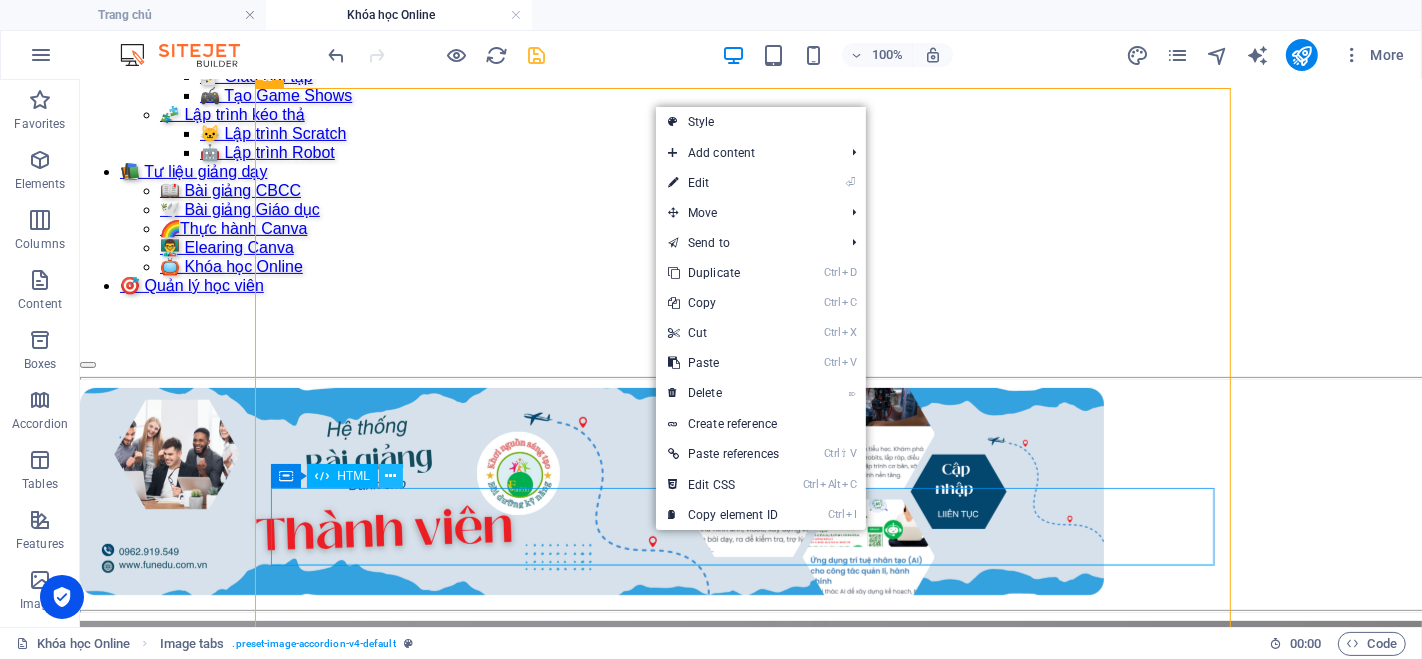 click at bounding box center (391, 476) 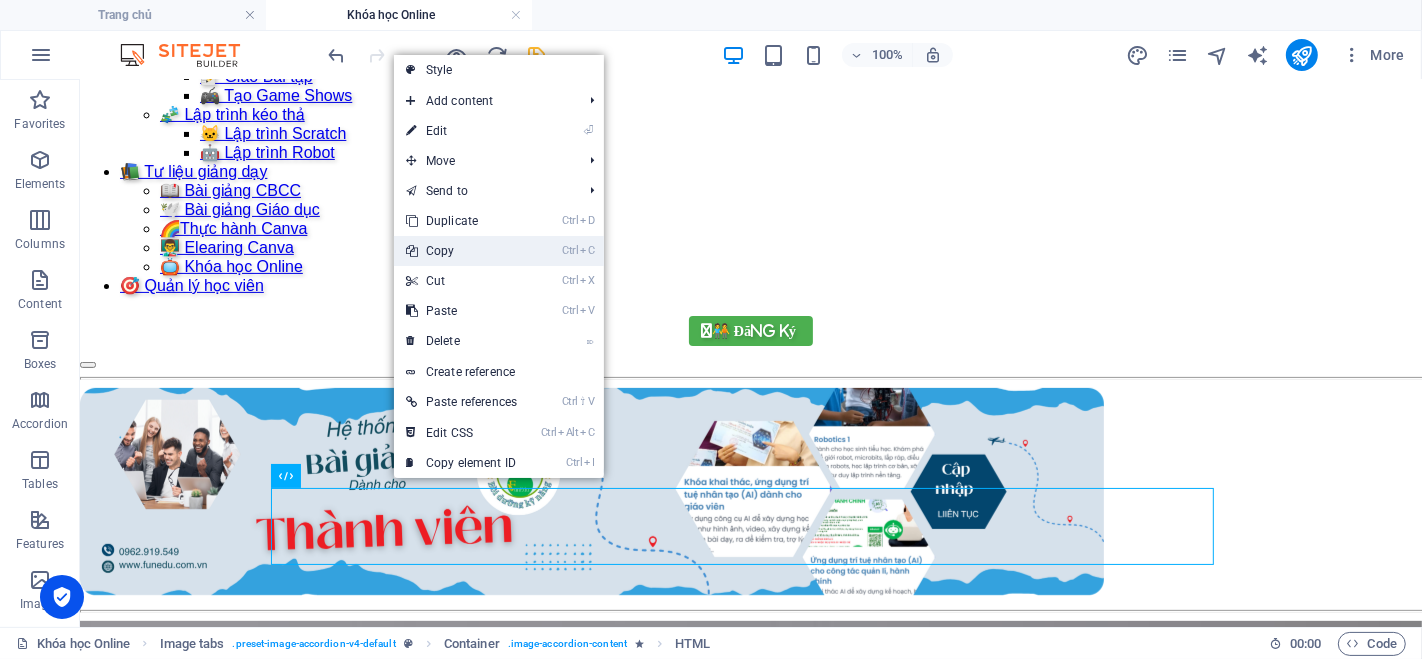 click on "Ctrl C  Copy" at bounding box center [461, 251] 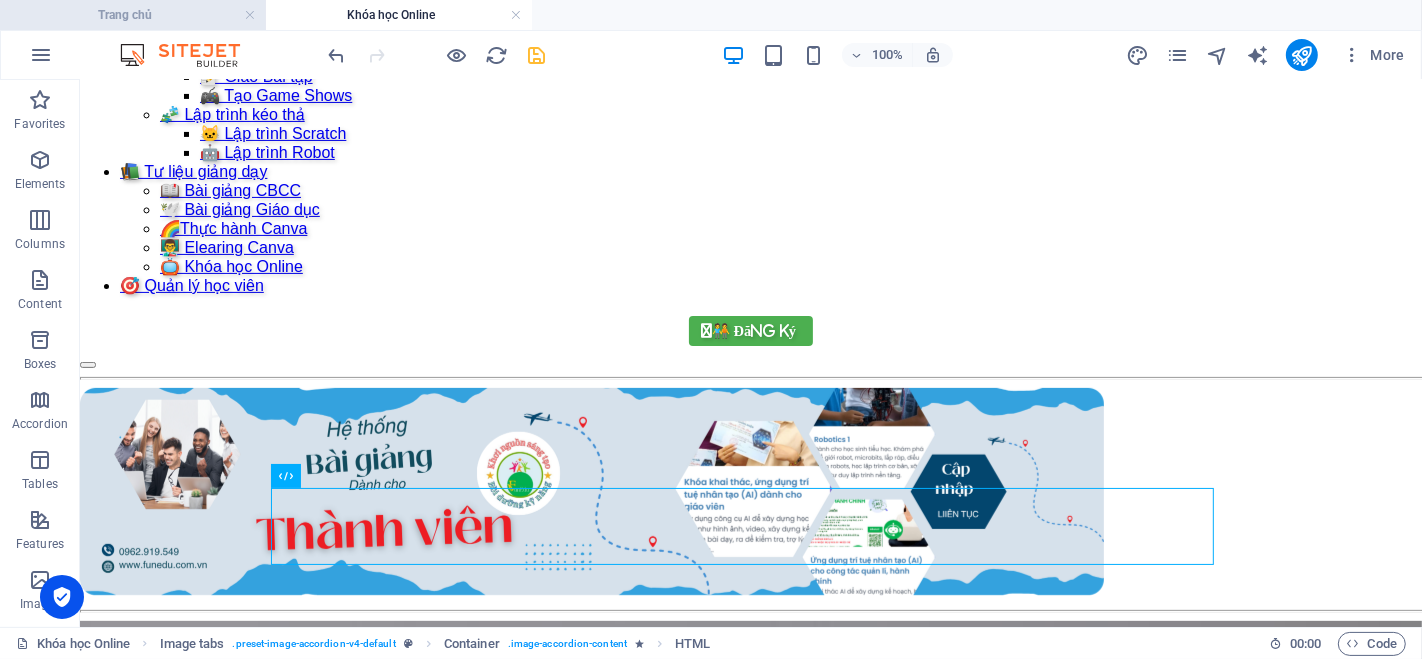 click on "Trang chủ" at bounding box center (133, 15) 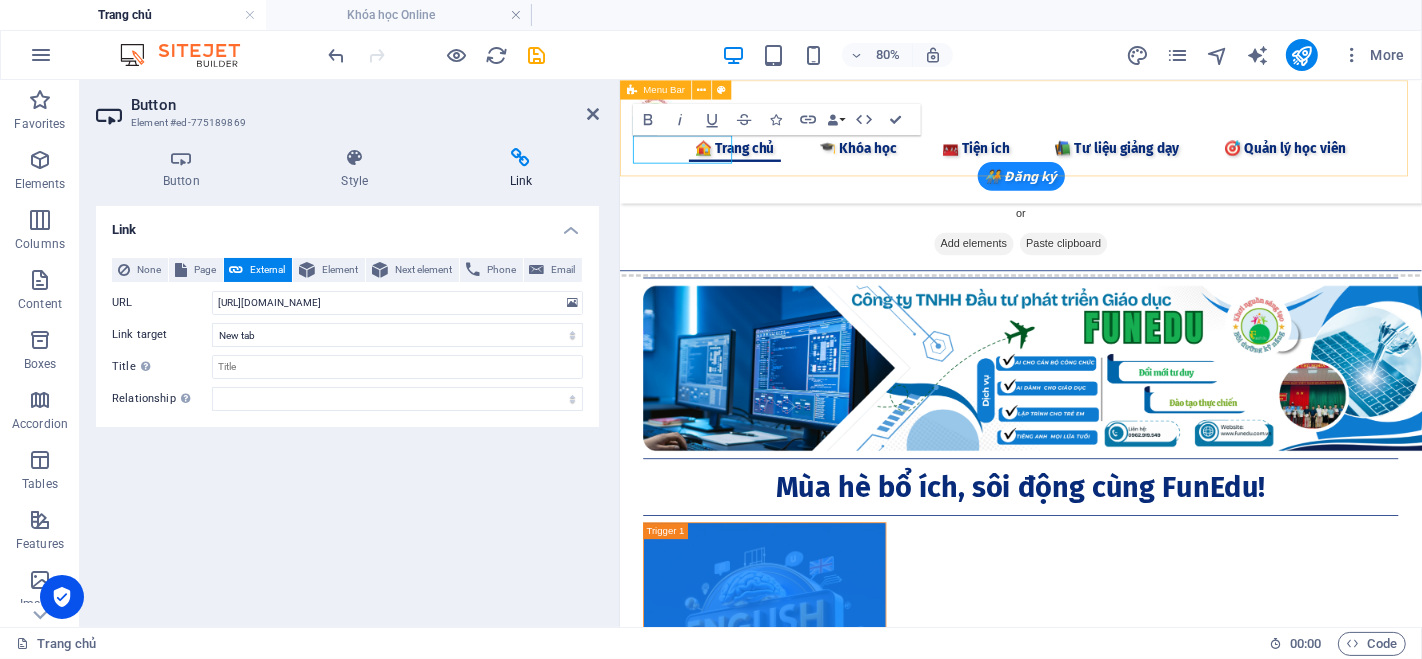 click on "🏠 Trang chủ 🎓 Khóa học 🧰 Tiện ích 📦 Tài liệu 🔍 Công cụ AI 📝 Ghi chú Keep 💬 Chat GTP 🎨 AI Tạo ảnh 🚀 Grok 3 ⚖️ AI Tra cứu Luật 📒 AI Notebooklm 🖲️ Gamma AI 🧠 Napkin AI 🎹 AI Sáng tác nhạc 🎤 AI tạo Giọng 🛠 Chỉnh sửa PDF 🏫 Công cụ Giáo dục 📲 Quản lý lớp học 📋 Điểm danh 📝 Giao Bài tập 🎮 Tạo Game Shows 🧩 Lập trình kéo thả 🐱 Lập trình Scratch 🤖 Lập trình Robot 📚 Tư liệu giảng ​dạy​ 📖 Bài giảng CBCC 🕊️ Bài giảng Giáo dục 🌈Thực hành Canva 👨‍🏫 Elearing Canva 📺 Khóa học Online 🎯 Quản lý học viên  🧑‍🤝‍🧑 Đăng ký" at bounding box center [1121, 156] 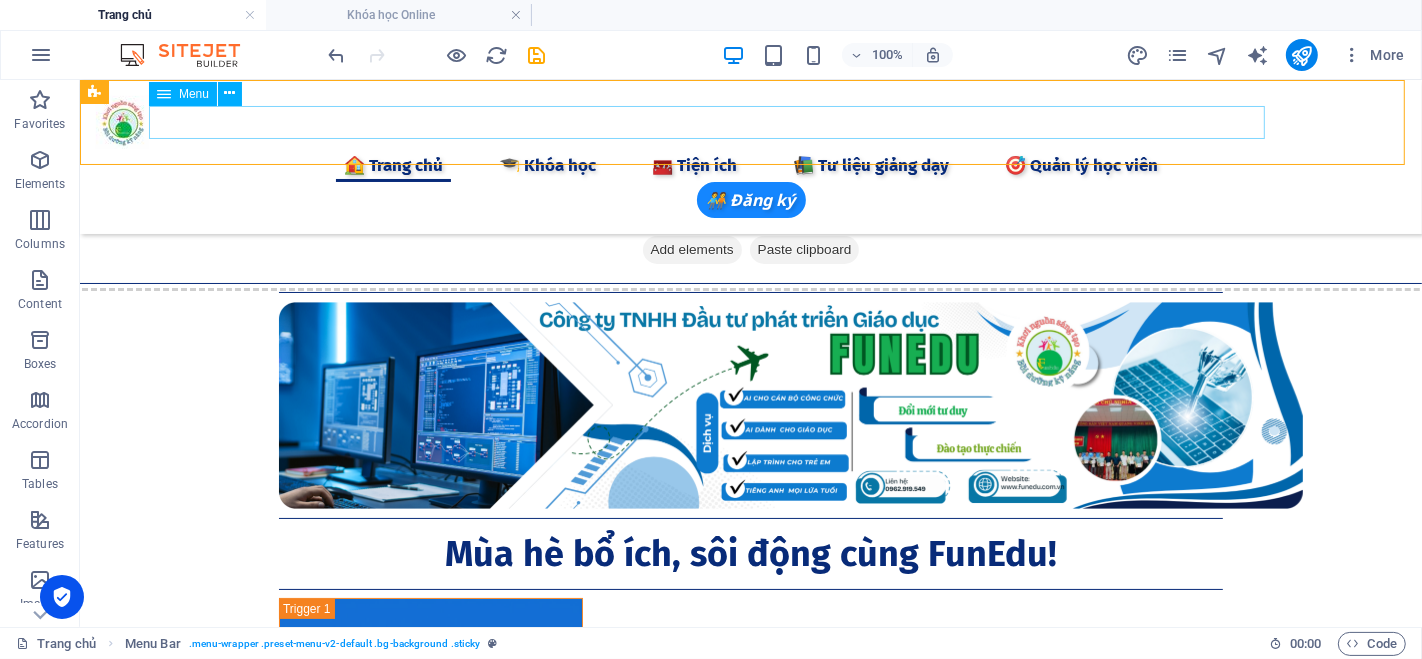 click on "🏠 Trang chủ 🎓 Khóa học 🧰 Tiện ích 📦 Tài liệu 🔍 Công cụ AI 📝 Ghi chú Keep 💬 Chat GTP 🎨 AI Tạo ảnh 🚀 Grok 3 ⚖️ AI Tra cứu Luật 📒 AI Notebooklm 🖲️ Gamma AI 🧠 Napkin AI 🎹 AI Sáng tác nhạc 🎤 AI tạo Giọng 🛠 Chỉnh sửa PDF 🏫 Công cụ Giáo dục 📲 Quản lý lớp học 📋 Điểm danh 📝 Giao Bài tập 🎮 Tạo Game Shows 🧩 Lập trình kéo thả 🐱 Lập trình Scratch 🤖 Lập trình Robot 📚 Tư liệu giảng ​dạy​ 📖 Bài giảng CBCC 🕊️ Bài giảng Giáo dục 🌈Thực hành Canva 👨‍🏫 Elearing Canva 📺 Khóa học Online 🎯 Quản lý học viên" at bounding box center [750, 164] 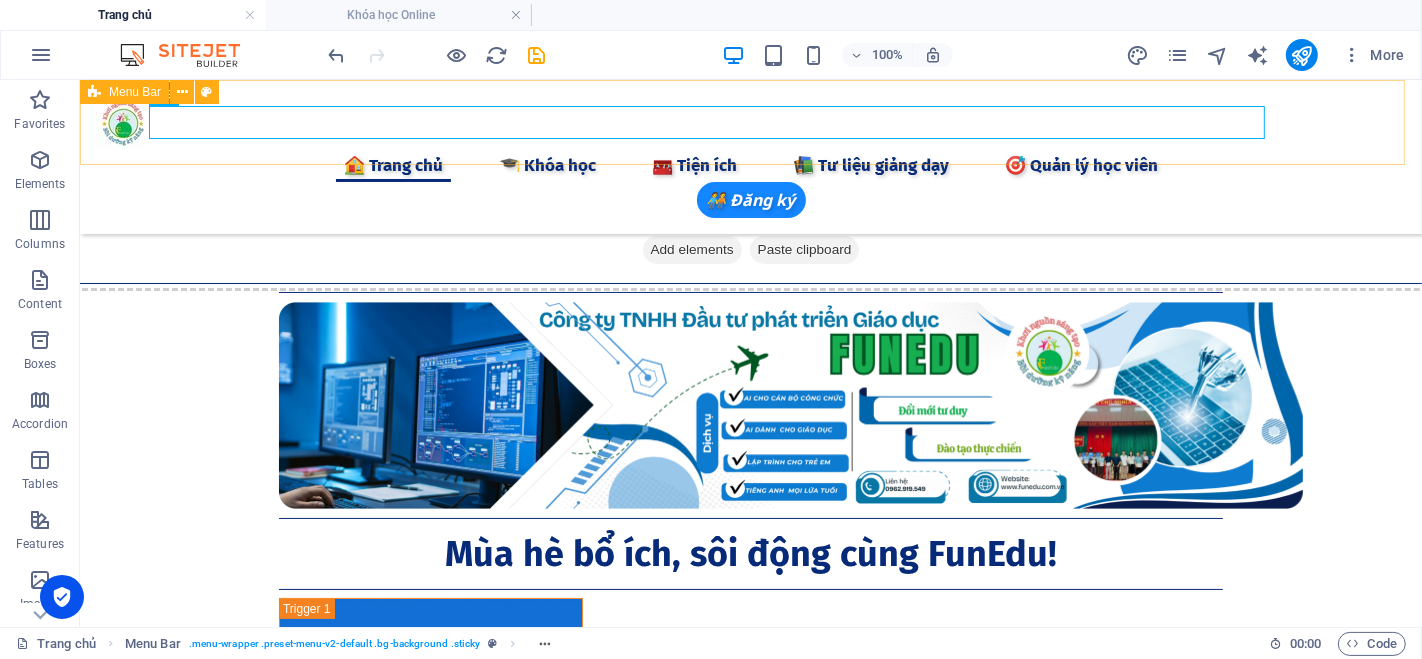 click on "🏠 Trang chủ 🎓 Khóa học 🧰 Tiện ích 📦 Tài liệu 🔍 Công cụ AI 📝 Ghi chú Keep 💬 Chat GTP 🎨 AI Tạo ảnh 🚀 Grok 3 ⚖️ AI Tra cứu Luật 📒 AI Notebooklm 🖲️ Gamma AI 🧠 Napkin AI 🎹 AI Sáng tác nhạc 🎤 AI tạo Giọng 🛠 Chỉnh sửa PDF 🏫 Công cụ Giáo dục 📲 Quản lý lớp học 📋 Điểm danh 📝 Giao Bài tập 🎮 Tạo Game Shows 🧩 Lập trình kéo thả 🐱 Lập trình Scratch 🤖 Lập trình Robot 📚 Tư liệu giảng ​dạy​ 📖 Bài giảng CBCC 🕊️ Bài giảng Giáo dục 🌈Thực hành Canva 👨‍🏫 Elearing Canva 📺 Khóa học Online 🎯 Quản lý học viên  🧑‍🤝‍🧑 Đăng ký" at bounding box center (750, 156) 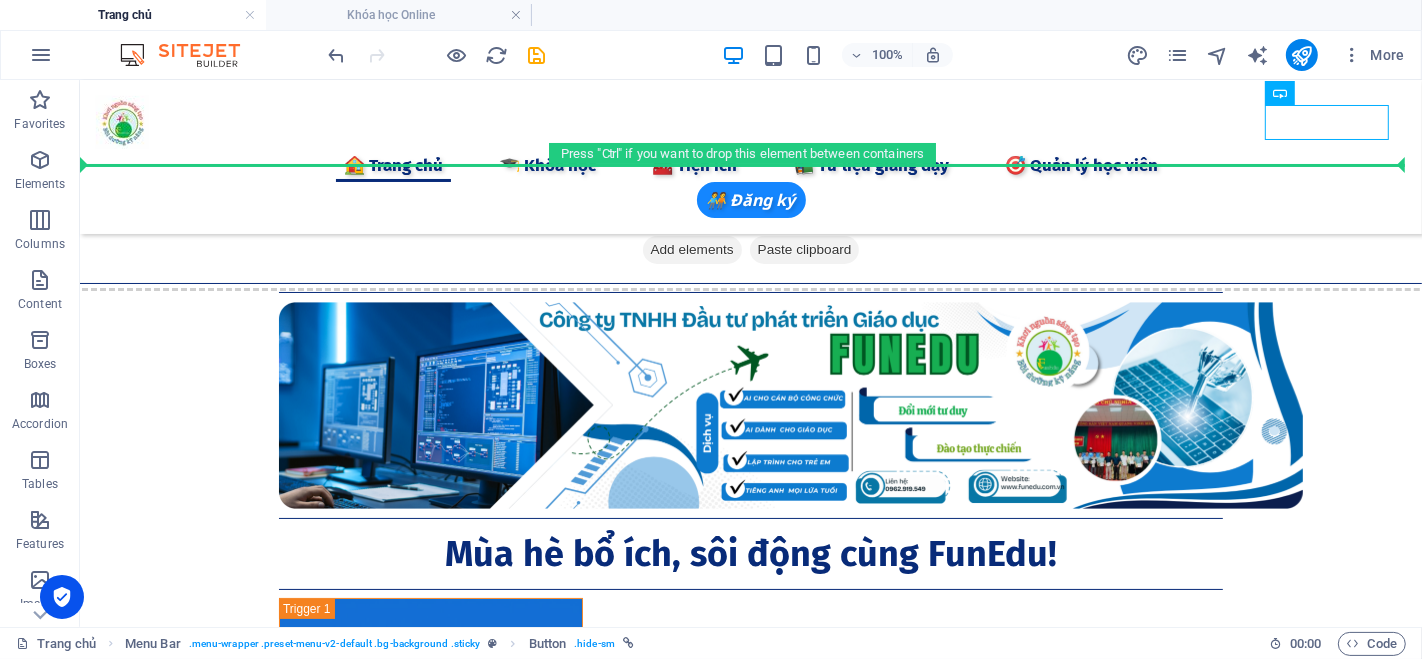 drag, startPoint x: 1294, startPoint y: 119, endPoint x: 449, endPoint y: 142, distance: 845.313 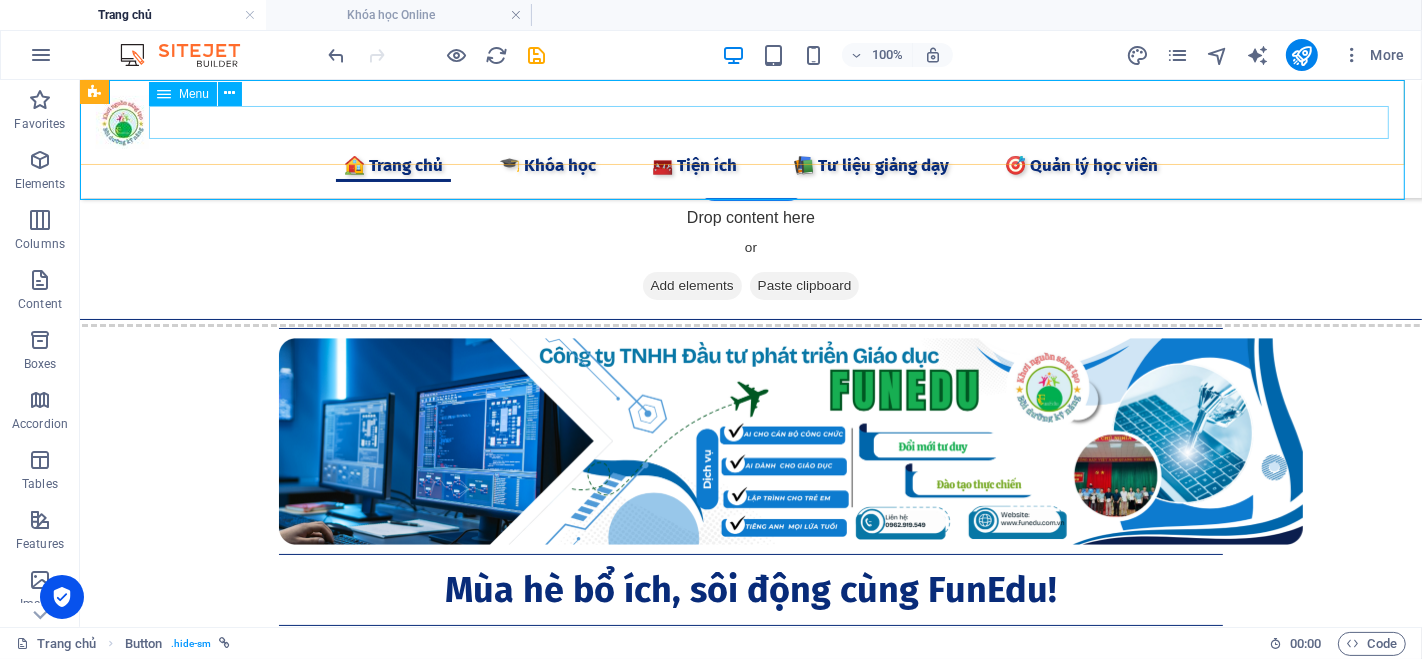 click on "🏠 Trang chủ 🎓 Khóa học 🧰 Tiện ích 📦 Tài liệu 🔍 Công cụ AI 📝 Ghi chú Keep 💬 Chat GTP 🎨 AI Tạo ảnh 🚀 Grok 3 ⚖️ AI Tra cứu Luật 📒 AI Notebooklm 🖲️ Gamma AI 🧠 Napkin AI 🎹 AI Sáng tác nhạc 🎤 AI tạo Giọng 🛠 Chỉnh sửa PDF 🏫 Công cụ Giáo dục 📲 Quản lý lớp học 📋 Điểm danh 📝 Giao Bài tập 🎮 Tạo Game Shows 🧩 Lập trình kéo thả 🐱 Lập trình Scratch 🤖 Lập trình Robot 📚 Tư liệu giảng ​dạy​ 📖 Bài giảng CBCC 🕊️ Bài giảng Giáo dục 🌈Thực hành Canva 👨‍🏫 Elearing Canva 📺 Khóa học Online 🎯 Quản lý học viên" at bounding box center (750, 164) 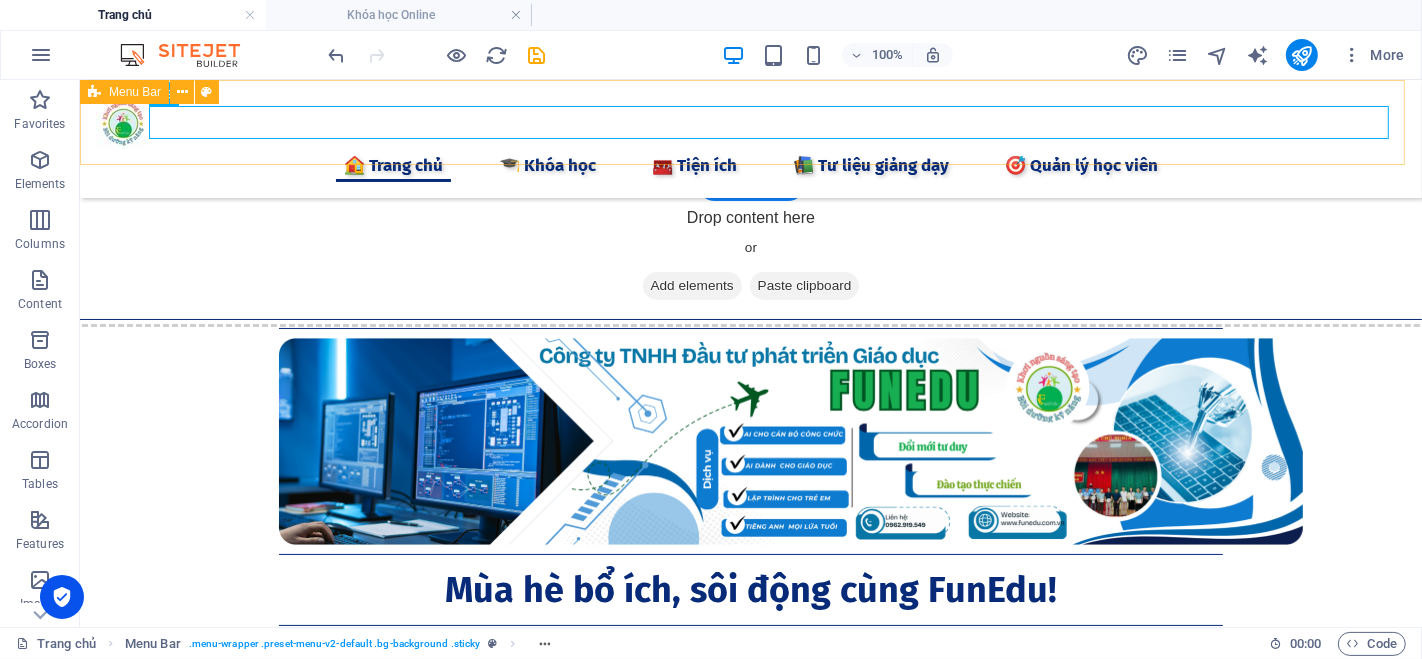 click on "🏠 Trang chủ 🎓 Khóa học 🧰 Tiện ích 📦 Tài liệu 🔍 Công cụ AI 📝 Ghi chú Keep 💬 Chat GTP 🎨 AI Tạo ảnh 🚀 Grok 3 ⚖️ AI Tra cứu Luật 📒 AI Notebooklm 🖲️ Gamma AI 🧠 Napkin AI 🎹 AI Sáng tác nhạc 🎤 AI tạo Giọng 🛠 Chỉnh sửa PDF 🏫 Công cụ Giáo dục 📲 Quản lý lớp học 📋 Điểm danh 📝 Giao Bài tập 🎮 Tạo Game Shows 🧩 Lập trình kéo thả 🐱 Lập trình Scratch 🤖 Lập trình Robot 📚 Tư liệu giảng ​dạy​ 📖 Bài giảng CBCC 🕊️ Bài giảng Giáo dục 🌈Thực hành Canva 👨‍🏫 Elearing Canva 📺 Khóa học Online 🎯 Quản lý học viên" at bounding box center (750, 138) 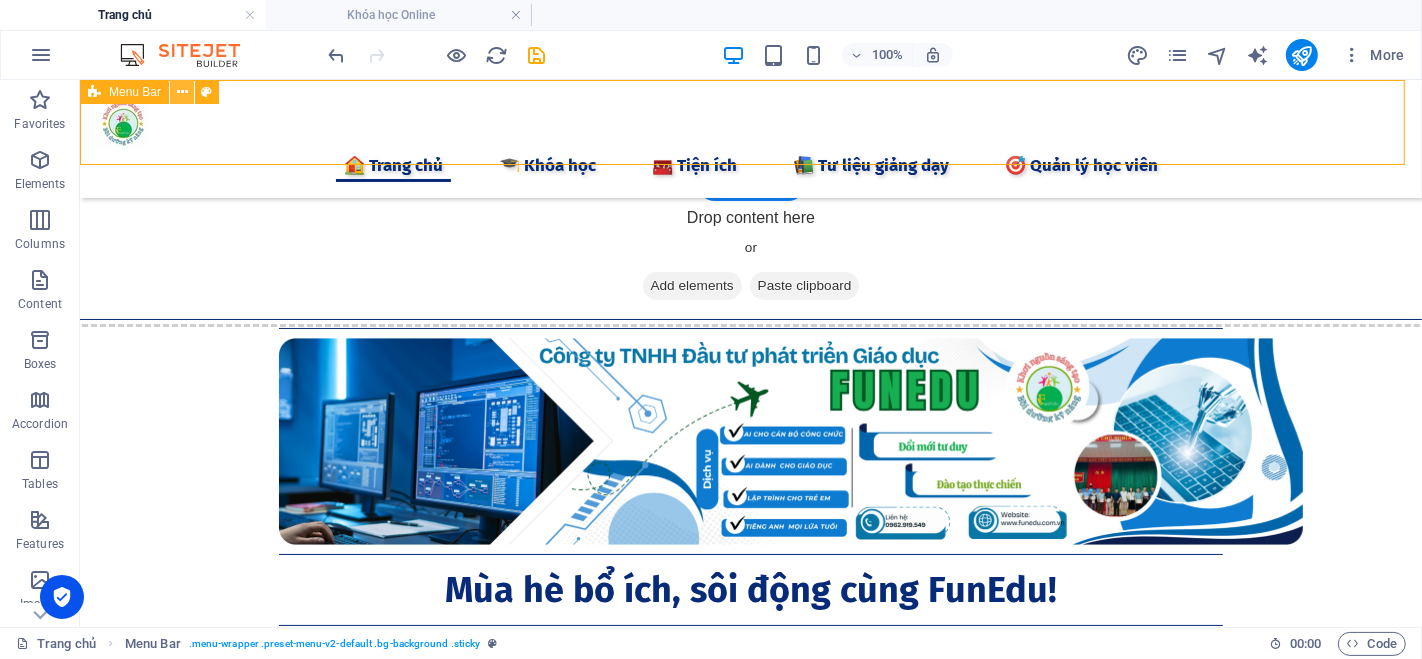 click at bounding box center [182, 92] 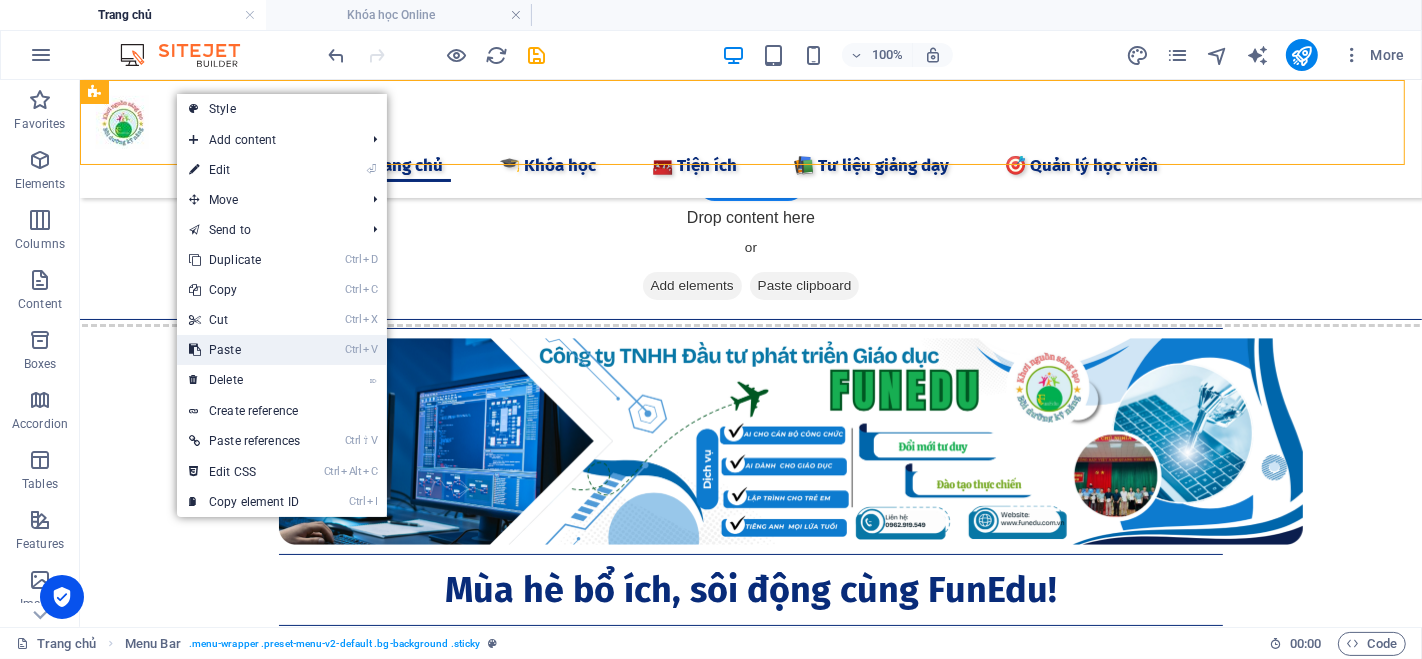 click on "Ctrl V  Paste" at bounding box center [244, 350] 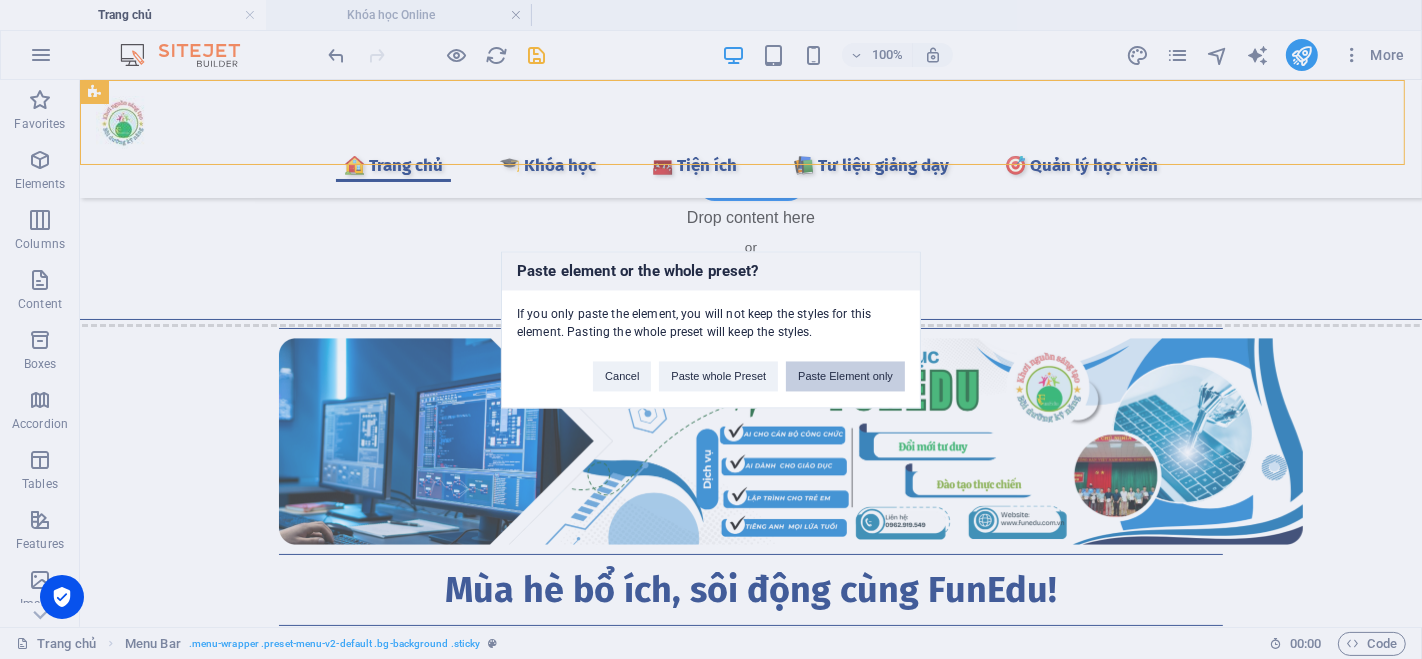 click on "Paste Element only" at bounding box center (845, 376) 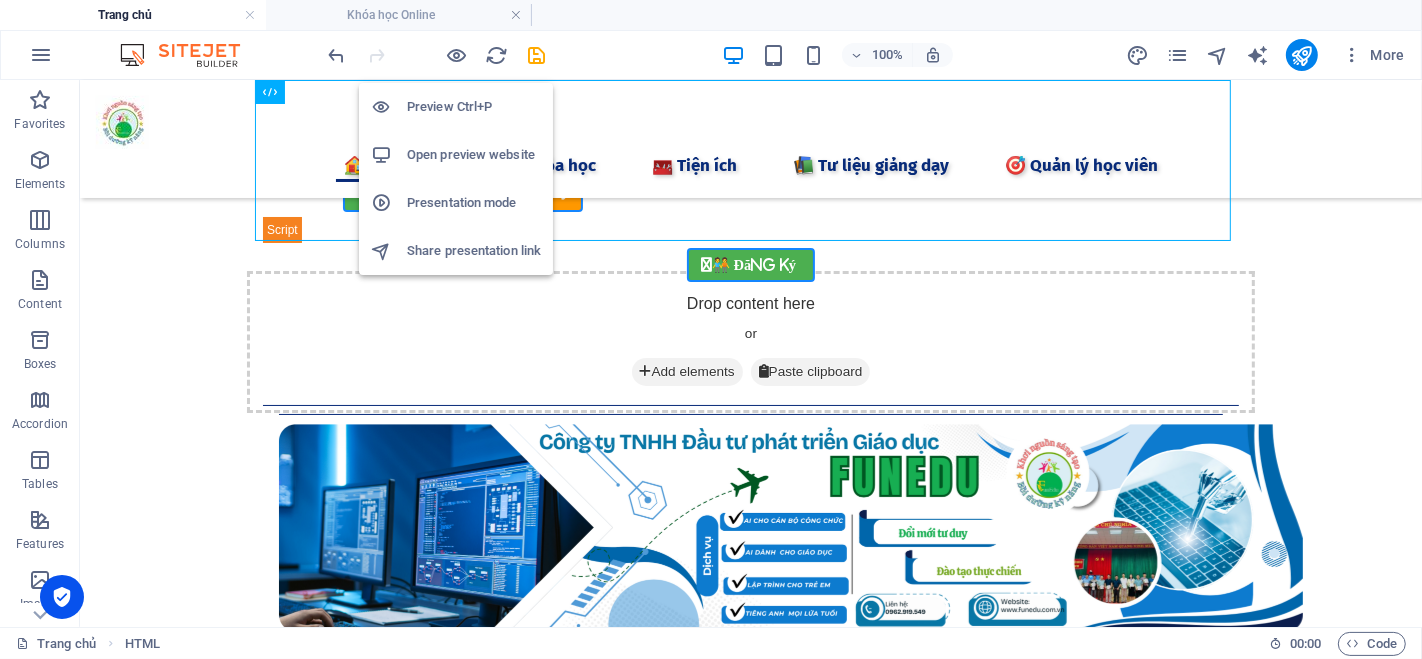 click on "Open preview website" at bounding box center (474, 155) 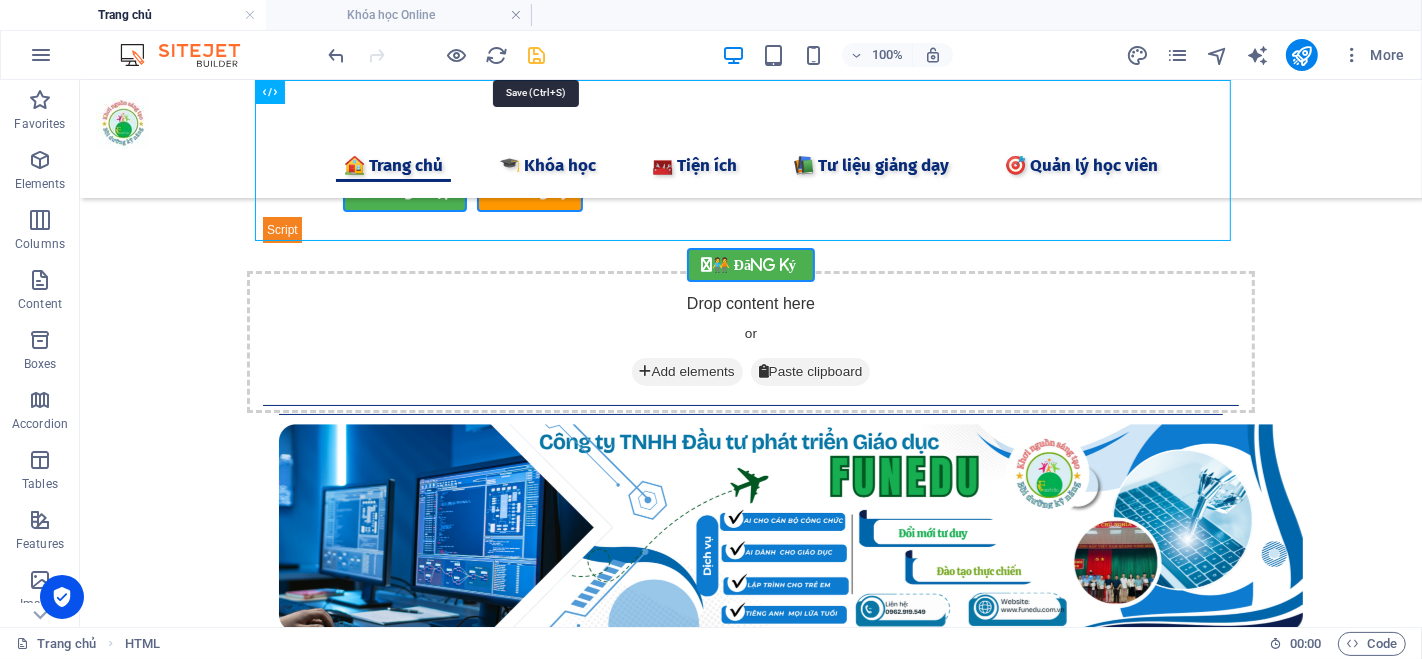click at bounding box center [537, 55] 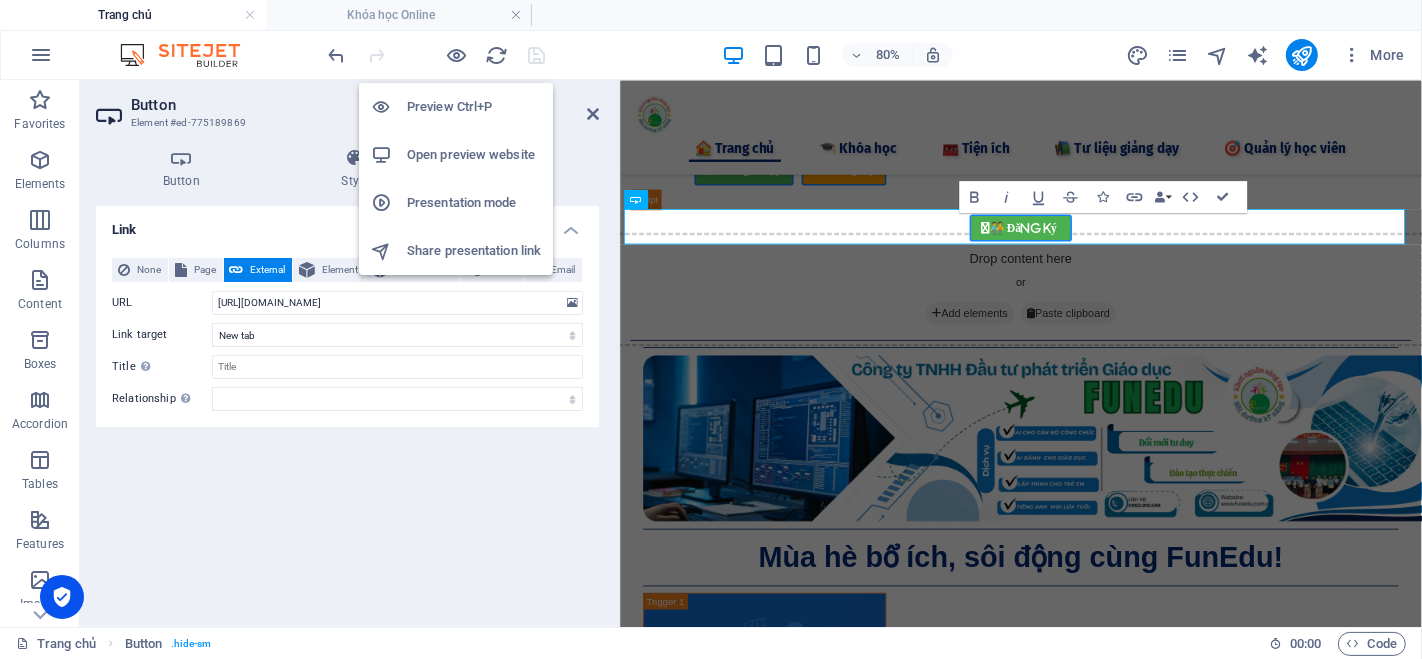 click on "Open preview website" at bounding box center [474, 155] 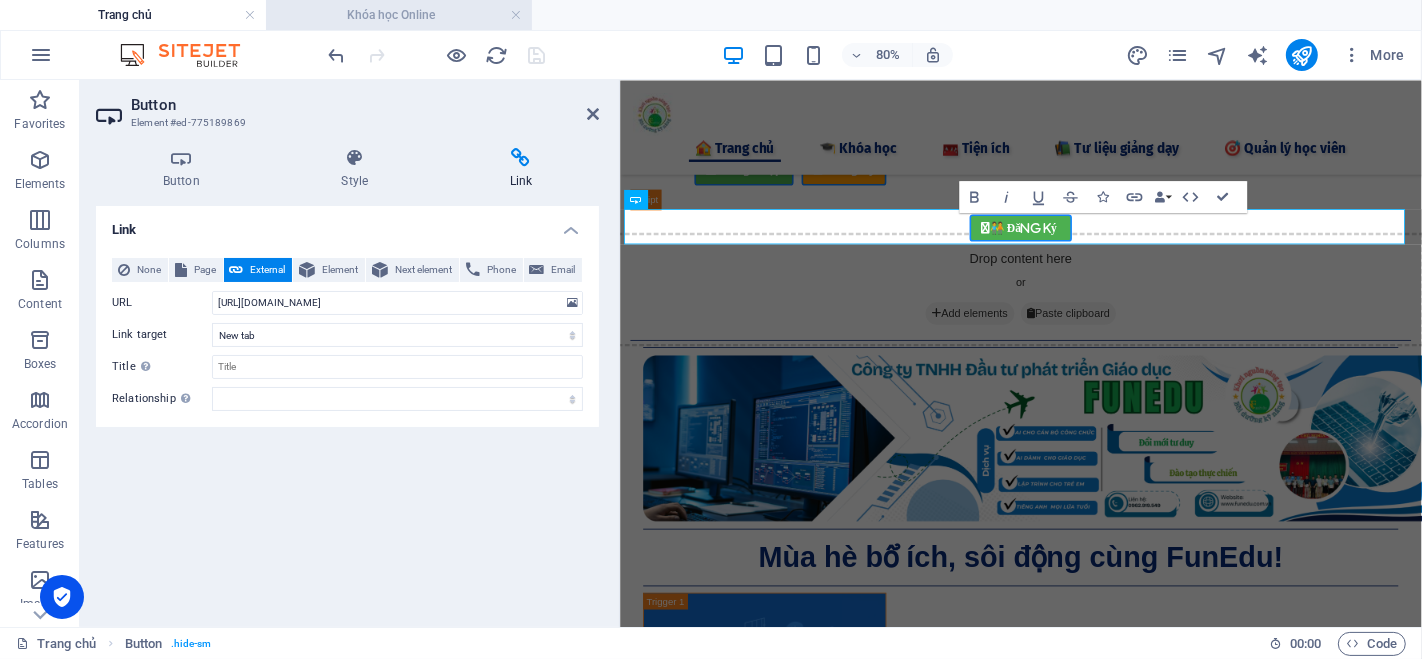 click on "Khóa học Online" at bounding box center (399, 15) 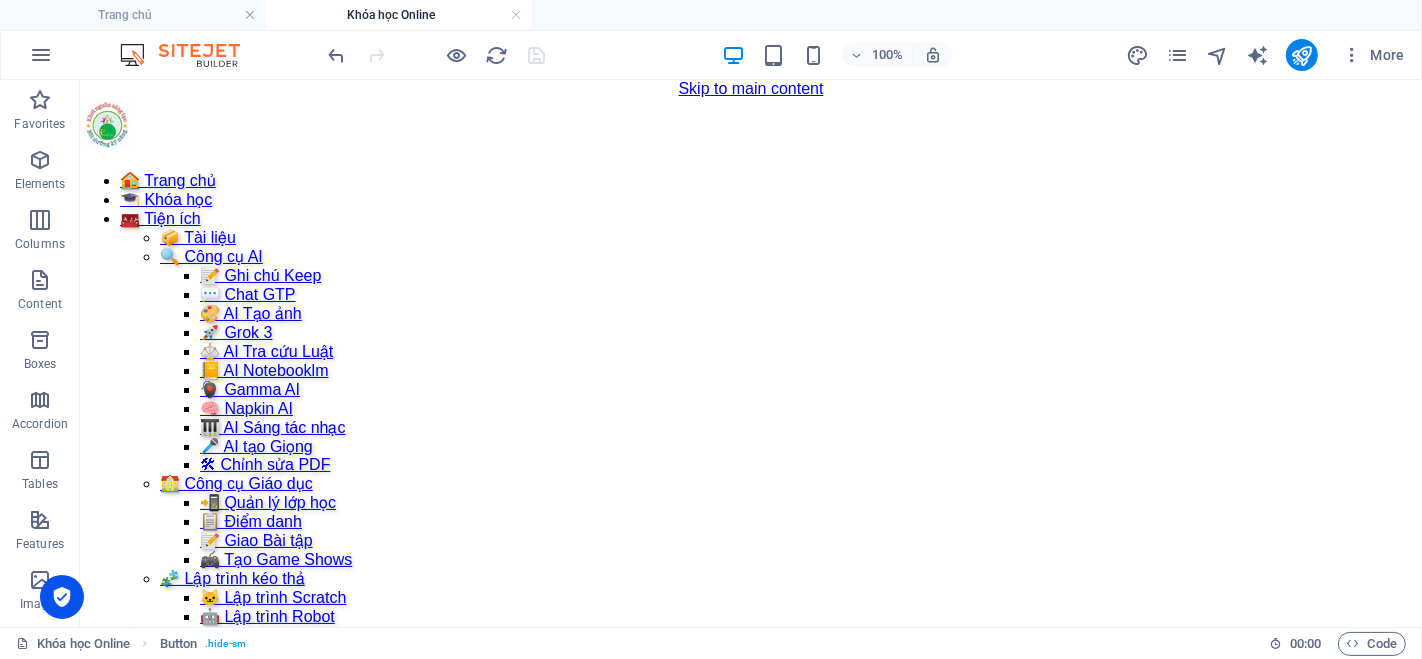 scroll, scrollTop: 464, scrollLeft: 0, axis: vertical 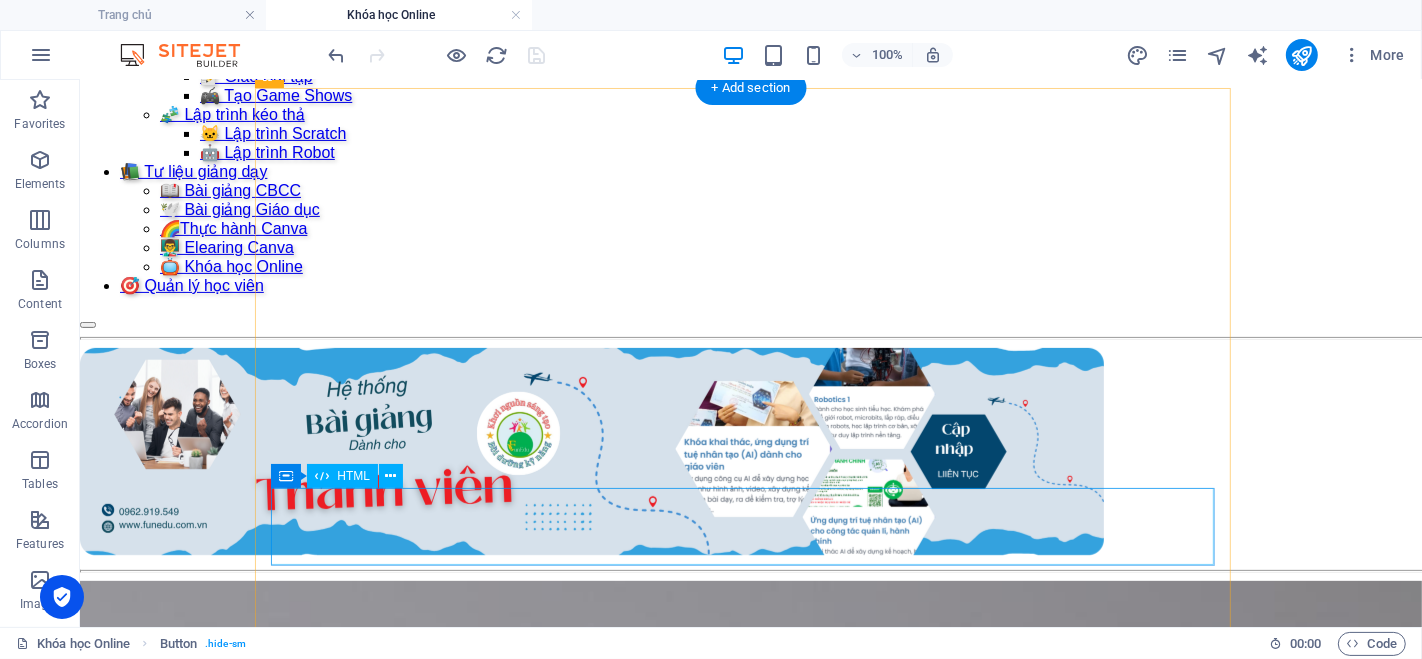 click on "vqtuan.funedu - Đăng ký/Đăng nhập
Đăng nhập
Đăng ký
Email  *
Mật khẩu  *
Đăng nhập
Chưa có tài khoản?  Đăng ký
Họ và tên  *
Email  *
Số điện thoại  *
Mật khẩu  *
Xác nhận mật khẩu  *
Đăng ký
Đã có tài khoản?  Đăng nhập
Chúc mừng bạn đã đăng ký thành công! Vui lòng chờ kiểm duyệt để có thể sử dụng tài khoản.
Đăng nhập" at bounding box center (750, 2009) 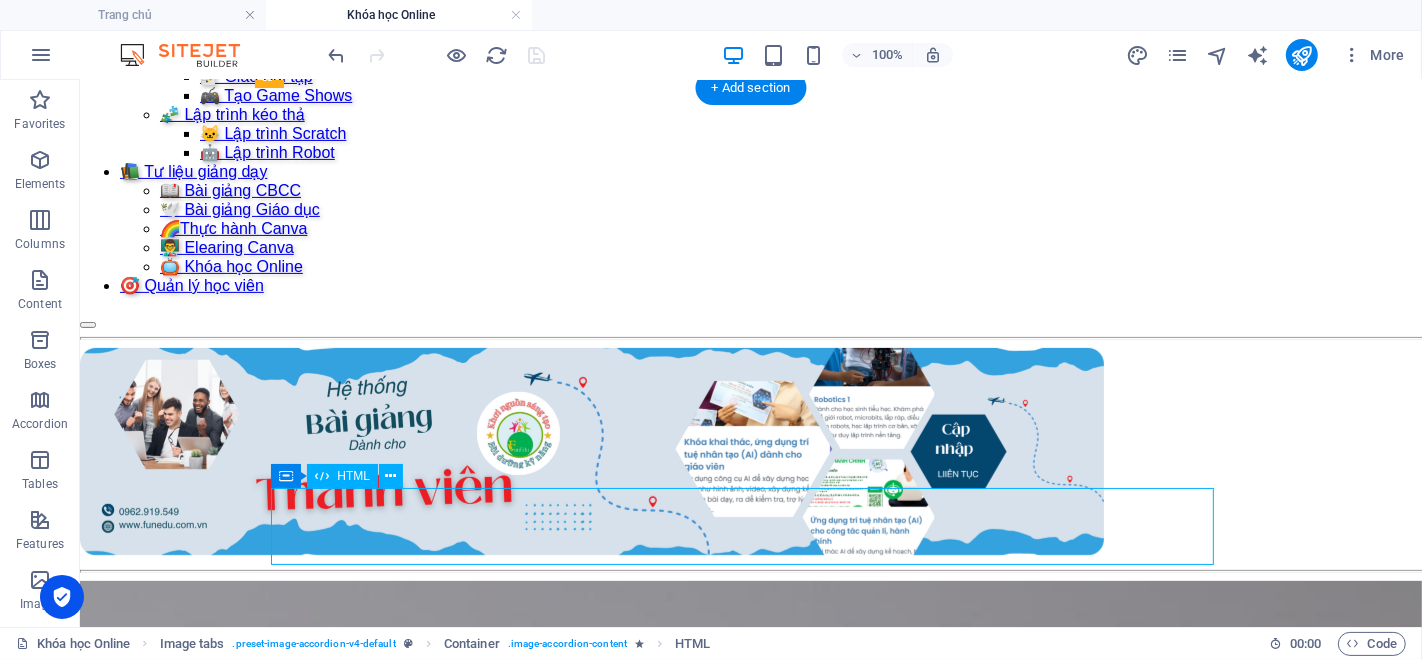 click on "vqtuan.funedu - Đăng ký/Đăng nhập
Đăng nhập
Đăng ký
Email  *
Mật khẩu  *
Đăng nhập
Chưa có tài khoản?  Đăng ký
Họ và tên  *
Email  *
Số điện thoại  *
Mật khẩu  *
Xác nhận mật khẩu  *
Đăng ký
Đã có tài khoản?  Đăng nhập
Chúc mừng bạn đã đăng ký thành công! Vui lòng chờ kiểm duyệt để có thể sử dụng tài khoản.
Đăng nhập" at bounding box center (750, 2009) 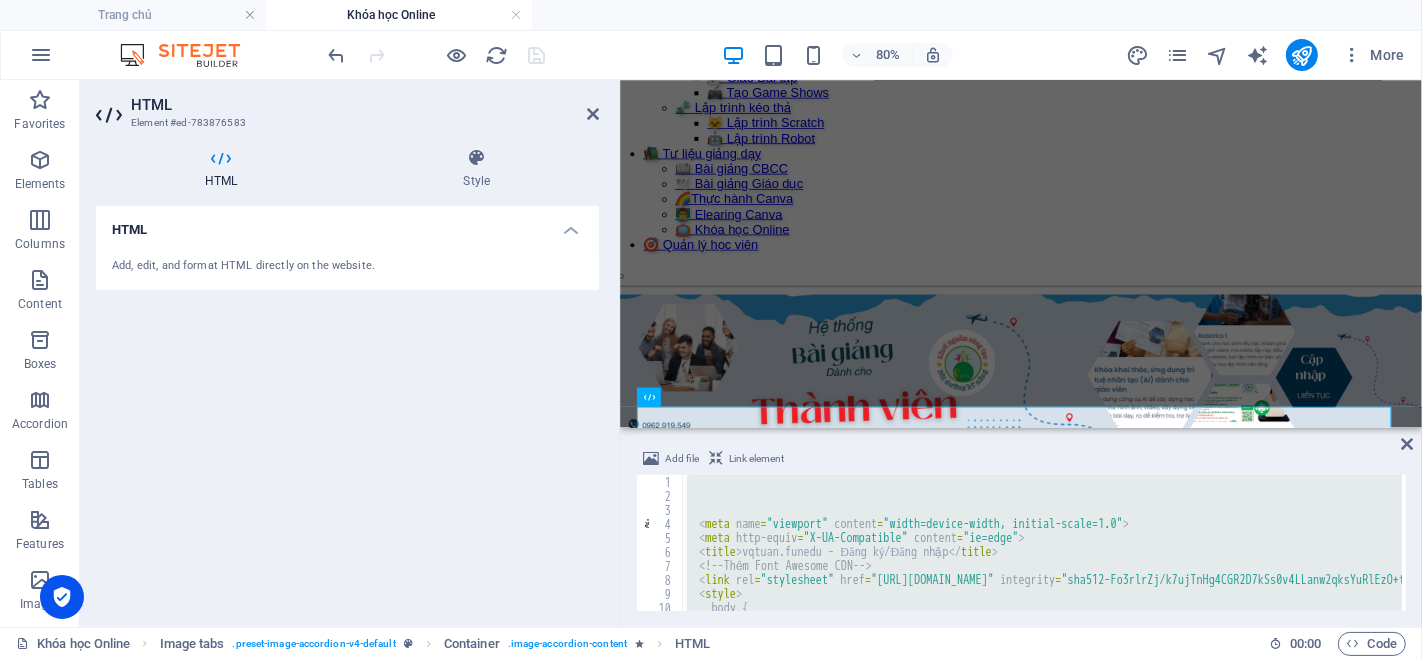 click on "< meta   name = "viewport"   content = "width=device-width, initial-scale=1.0" >    < meta   http-equiv = "X-UA-Compatible"   content = "ie=edge" >    < title > vqtuan.funedu - Đăng ký/Đăng nhập </ title >    <!--  Thêm Font Awesome CDN  -->    < link   rel = "stylesheet"   href = "https://cdnjs.cloudflare.com/ajax/libs/font-awesome/6.0.0-beta3/css/all.min.css"   integrity = "sha512-Fo3rlrZj/k7ujTnHg4CGR2D7kSs0v4LLanw2qksYuRlEzO+tcaEPQogQ0KaoGN26/zrn20ImR1DfuLWnOo7aBA=="   crossorigin = "anonymous"   referrerpolicy = "no-referrer" >    < style >      body   {         font-family :   Arial ,  sans-serif ;" at bounding box center [1042, 543] 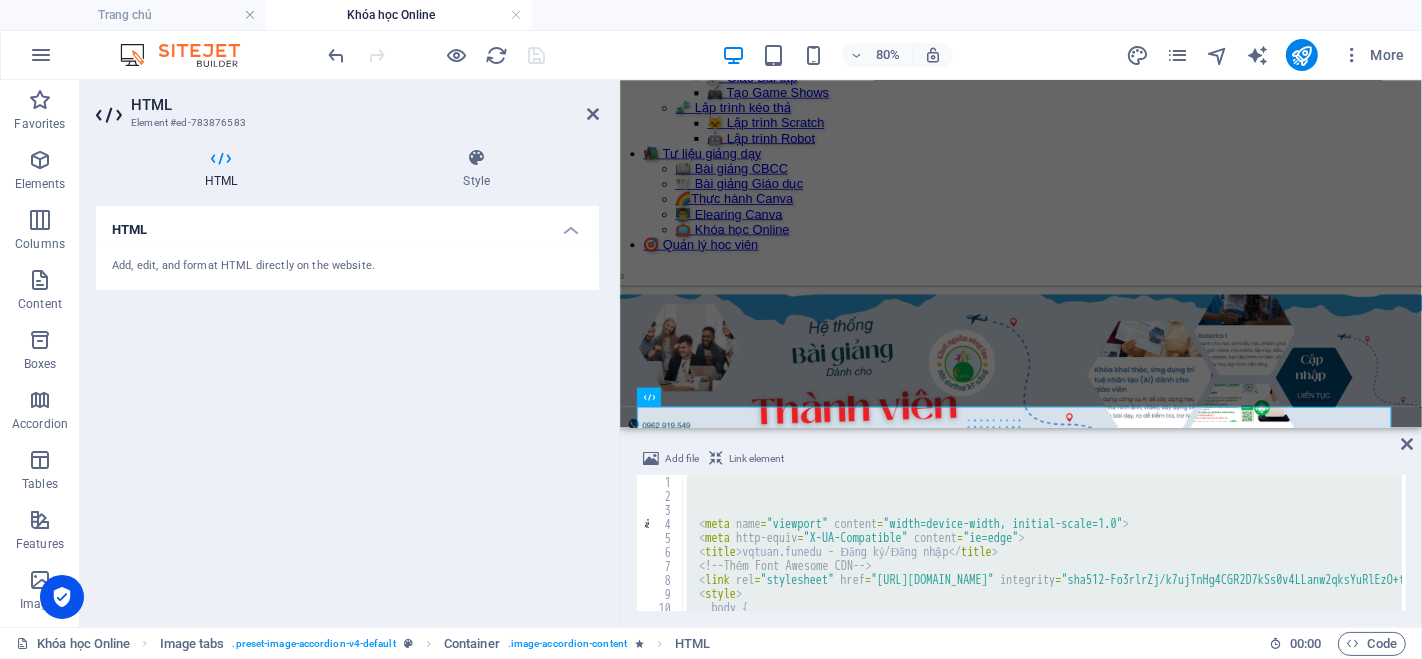 paste on "</html>" 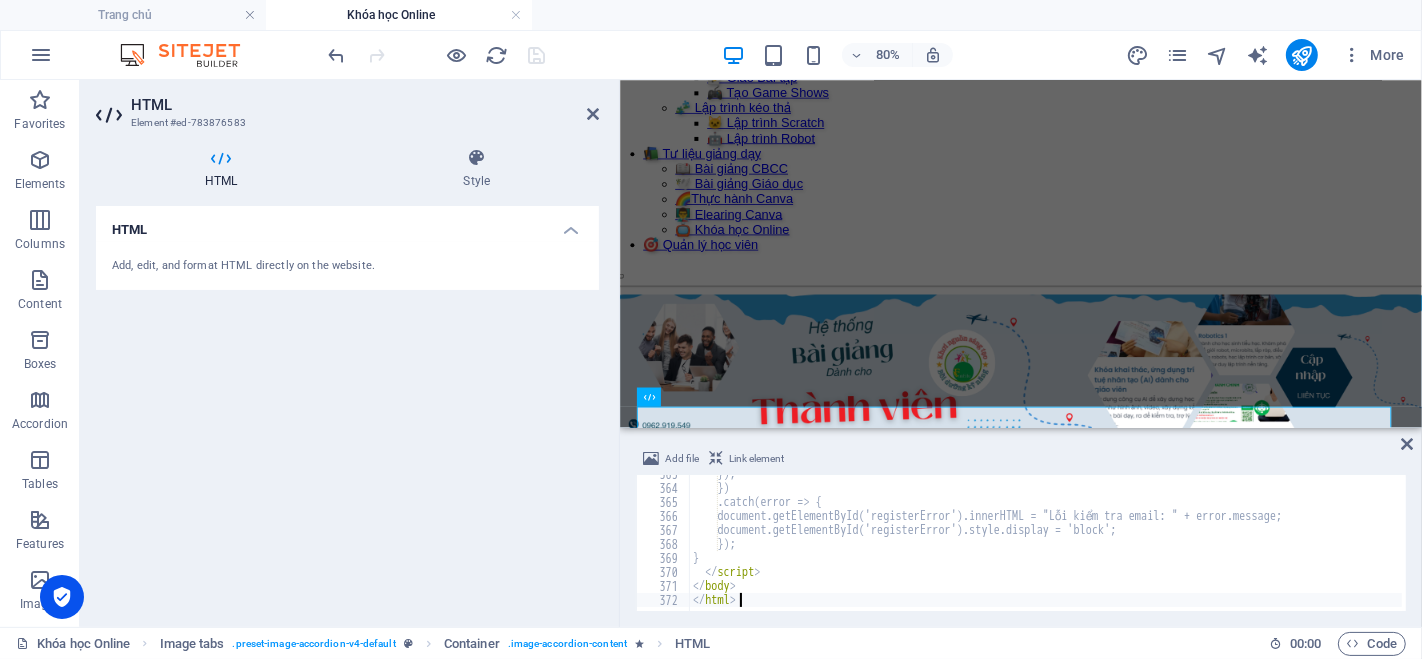 scroll, scrollTop: 5076, scrollLeft: 0, axis: vertical 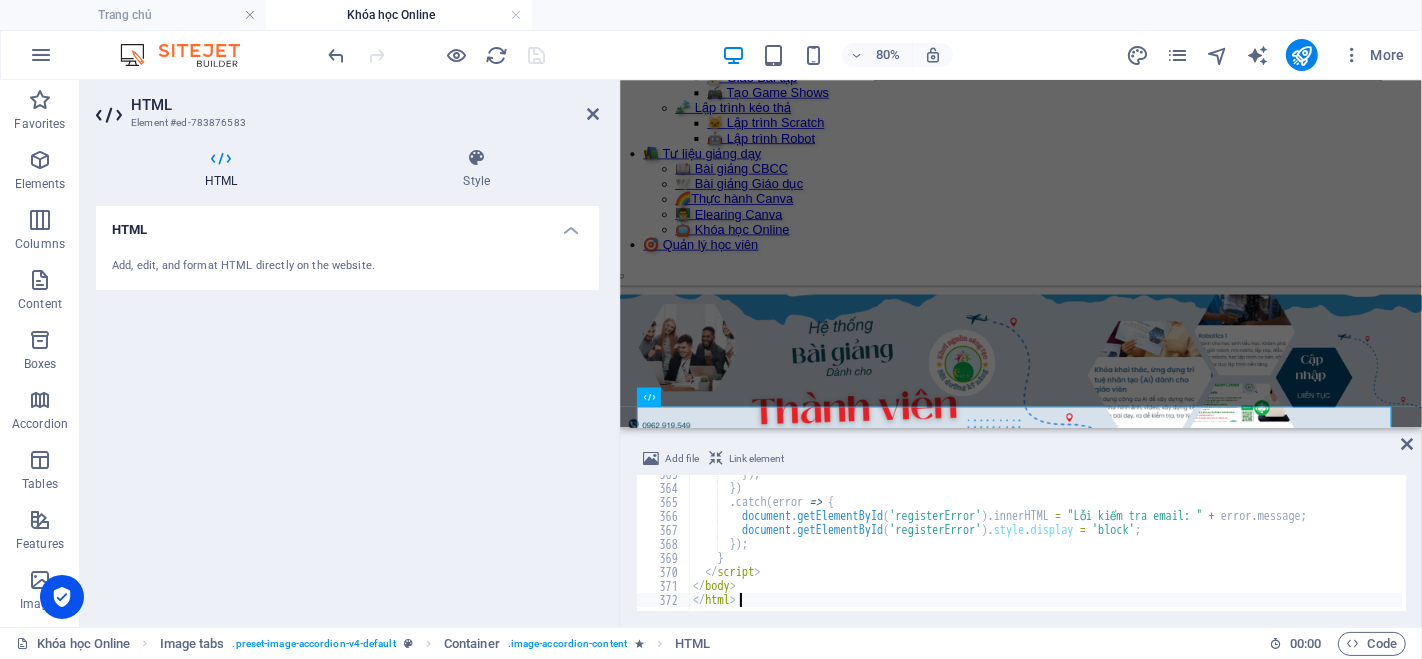 click on "HTML Add, edit, and format HTML directly on the website." at bounding box center [347, 408] 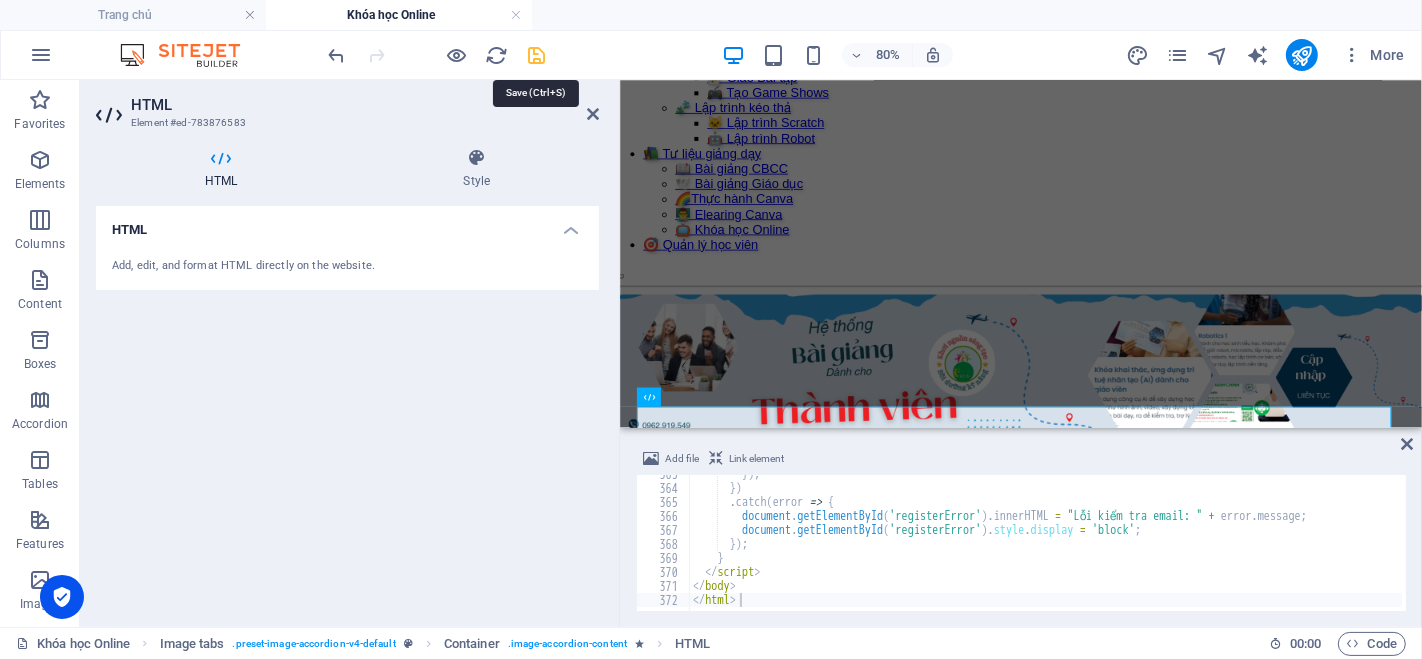 click at bounding box center [537, 55] 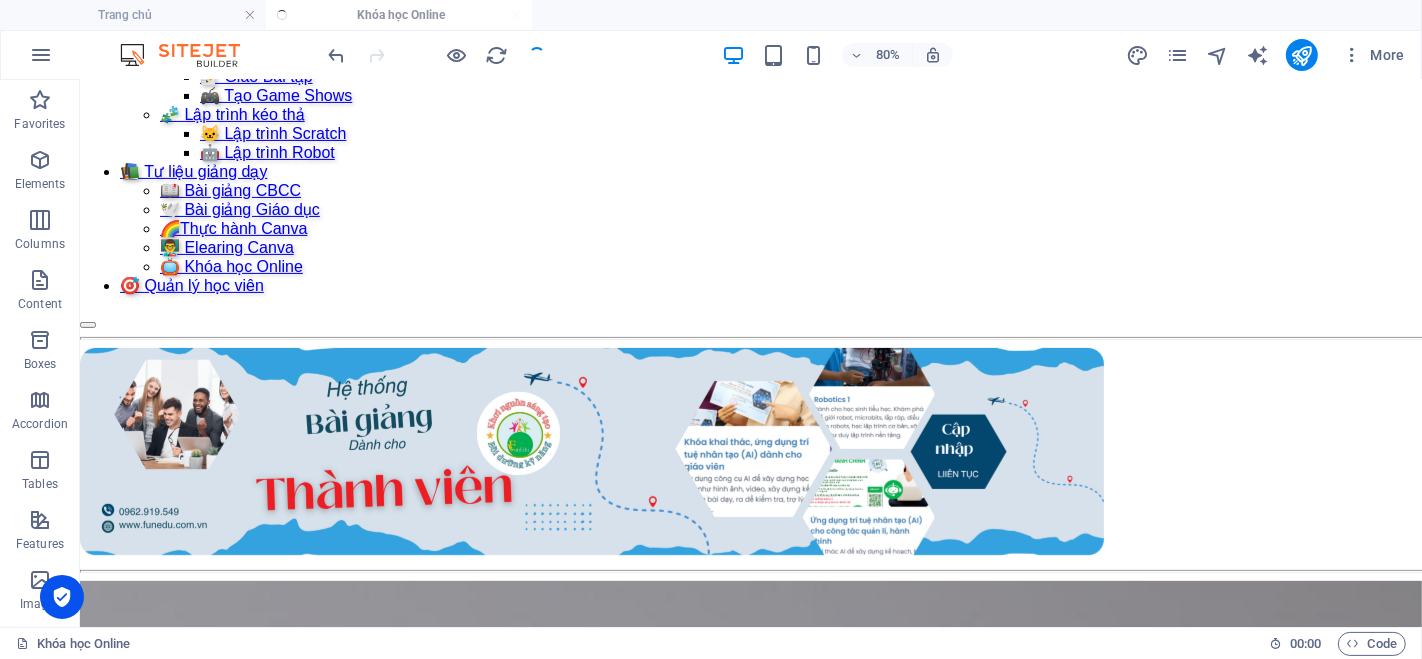 scroll, scrollTop: 747, scrollLeft: 0, axis: vertical 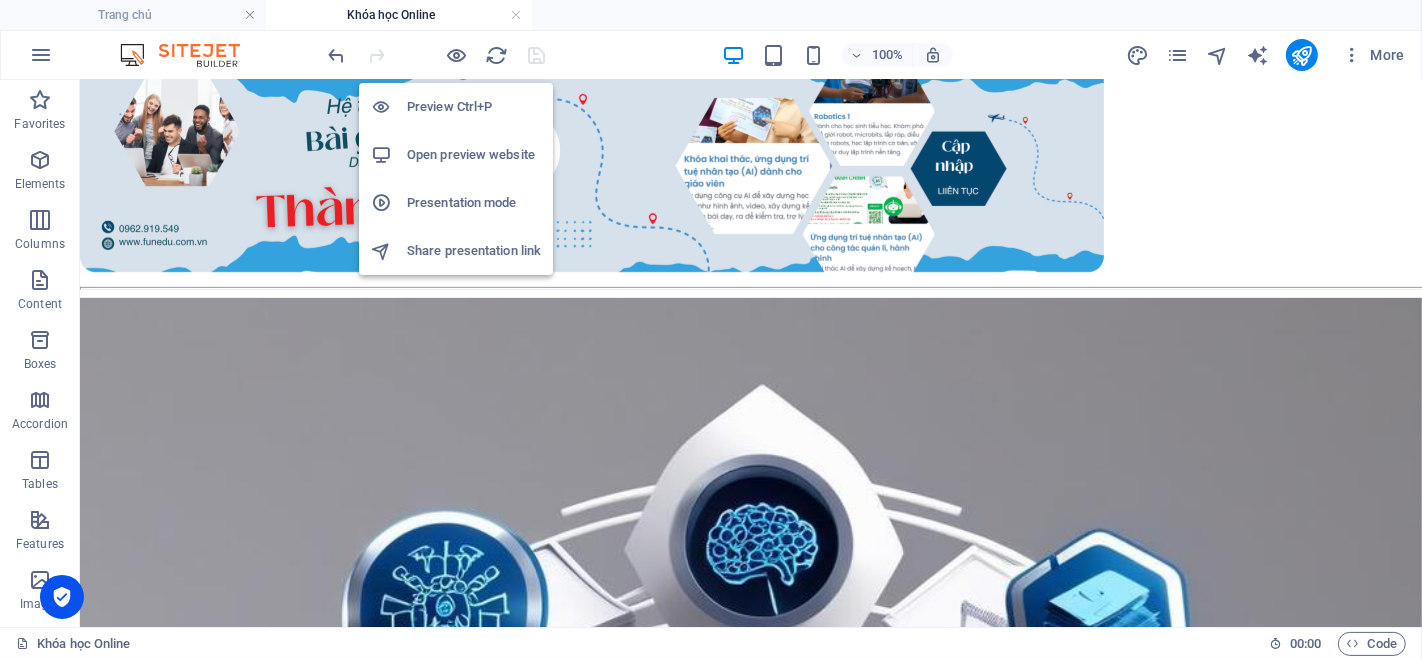 click on "Open preview website" at bounding box center (474, 155) 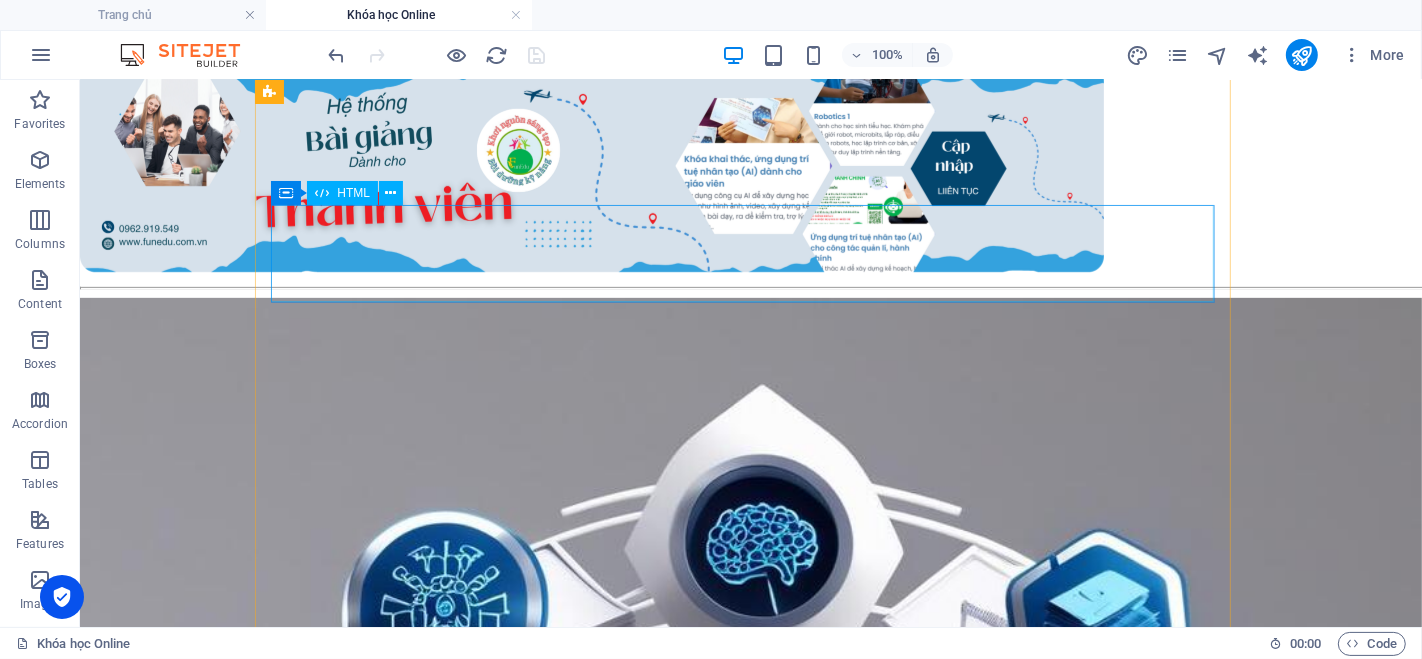 click on "vqtuan.funedu - Đăng ký/Đăng nhập
Đăng nhập
Đăng ký
Email  *
Mật khẩu  *
Đăng nhập
Chưa có tài khoản?  Đăng ký
Họ và tên  *
Email  *
Số điện thoại  *
Mật khẩu  *
Xác nhận mật khẩu  *
Đăng ký
Đã có tài khoản?  Đăng nhập
Chúc mừng bạn đã đăng ký thành công! Vui lòng chờ kiểm duyệt để có thể sử dụng tài khoản." at bounding box center (750, 1726) 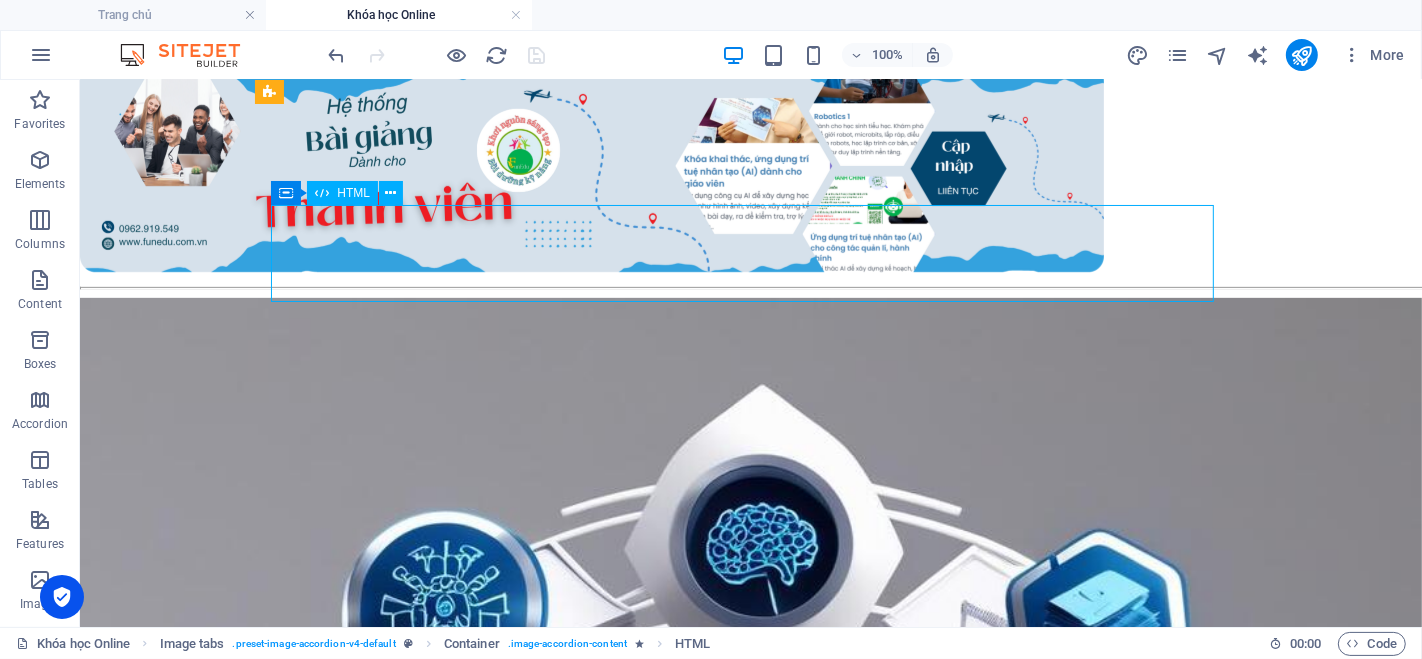 click on "vqtuan.funedu - Đăng ký/Đăng nhập
Đăng nhập
Đăng ký
Email  *
Mật khẩu  *
Đăng nhập
Chưa có tài khoản?  Đăng ký
Họ và tên  *
Email  *
Số điện thoại  *
Mật khẩu  *
Xác nhận mật khẩu  *
Đăng ký
Đã có tài khoản?  Đăng nhập
Chúc mừng bạn đã đăng ký thành công! Vui lòng chờ kiểm duyệt để có thể sử dụng tài khoản." at bounding box center [750, 1726] 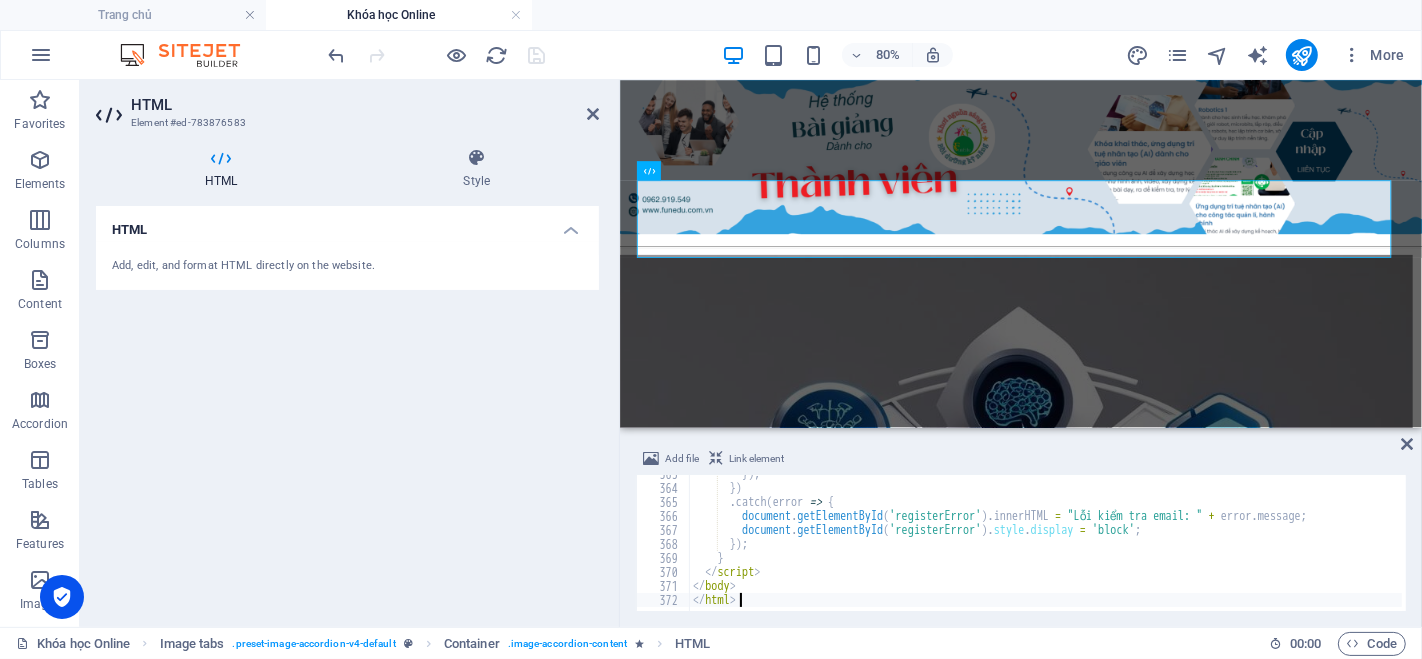 type on "</body>
</html>" 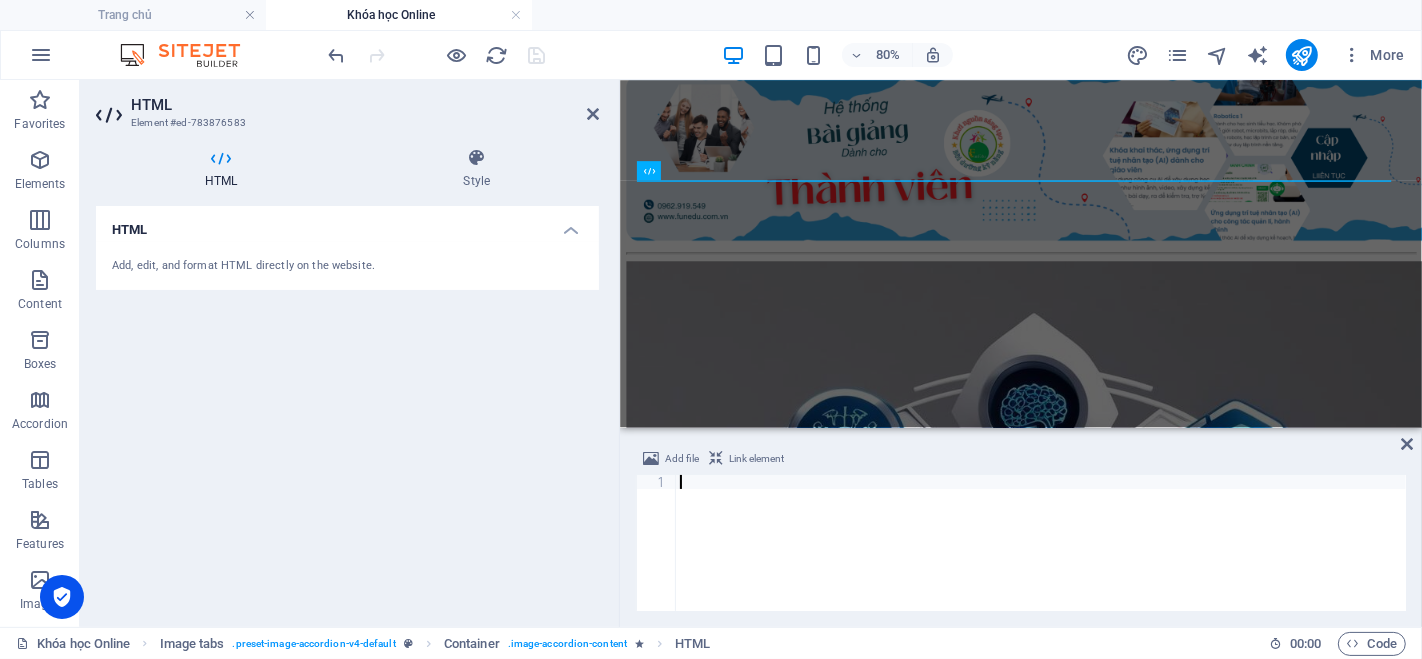 type on "</html>" 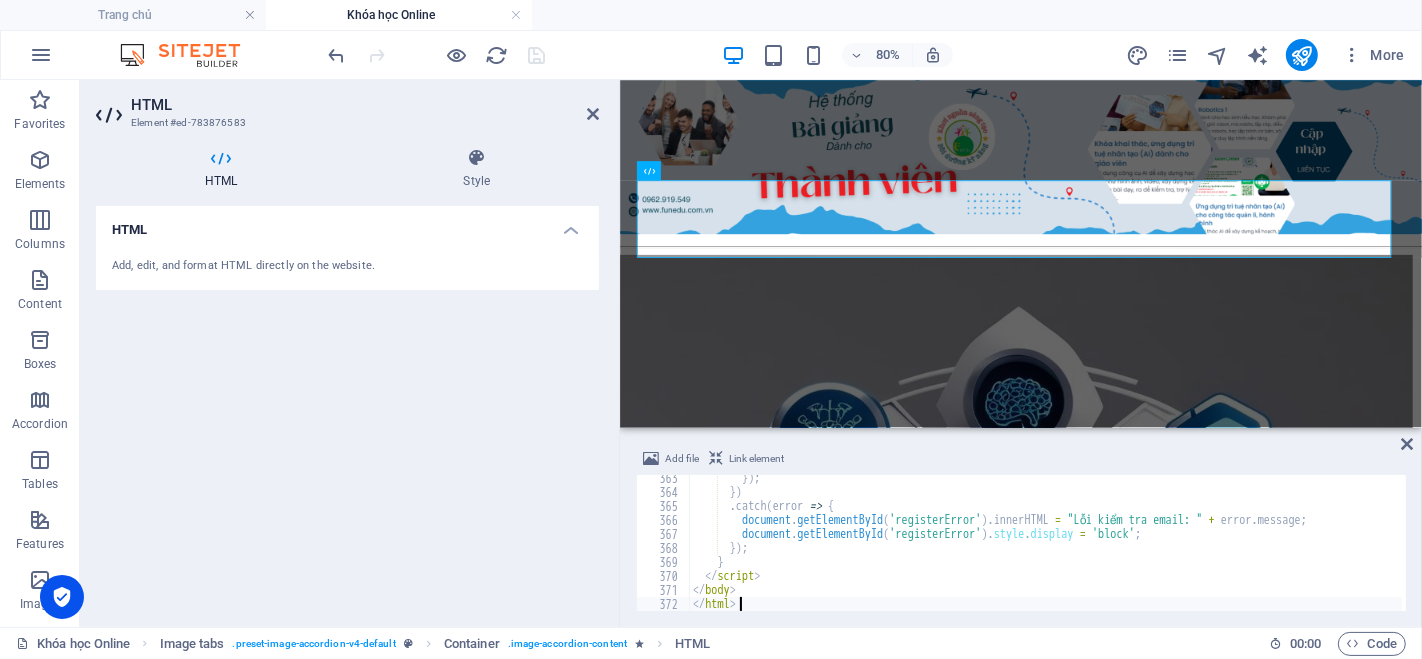 click on "HTML Add, edit, and format HTML directly on the website." at bounding box center [347, 408] 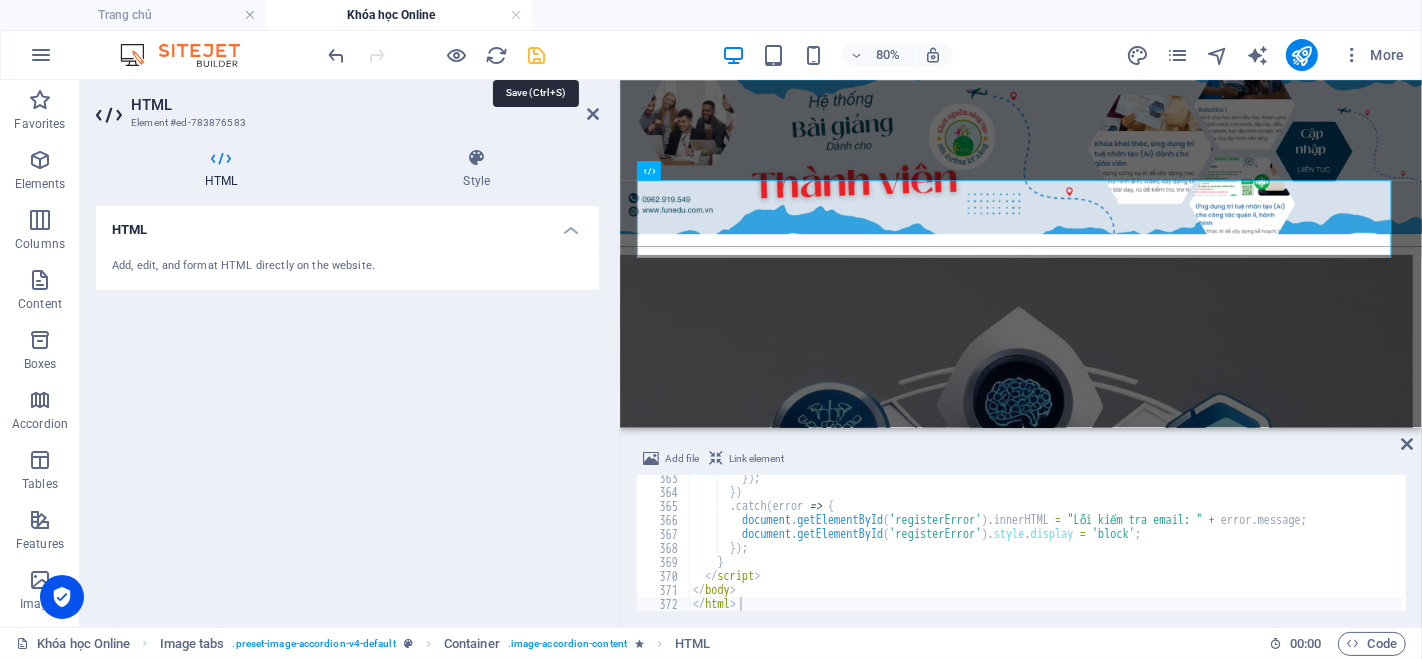 click at bounding box center (537, 55) 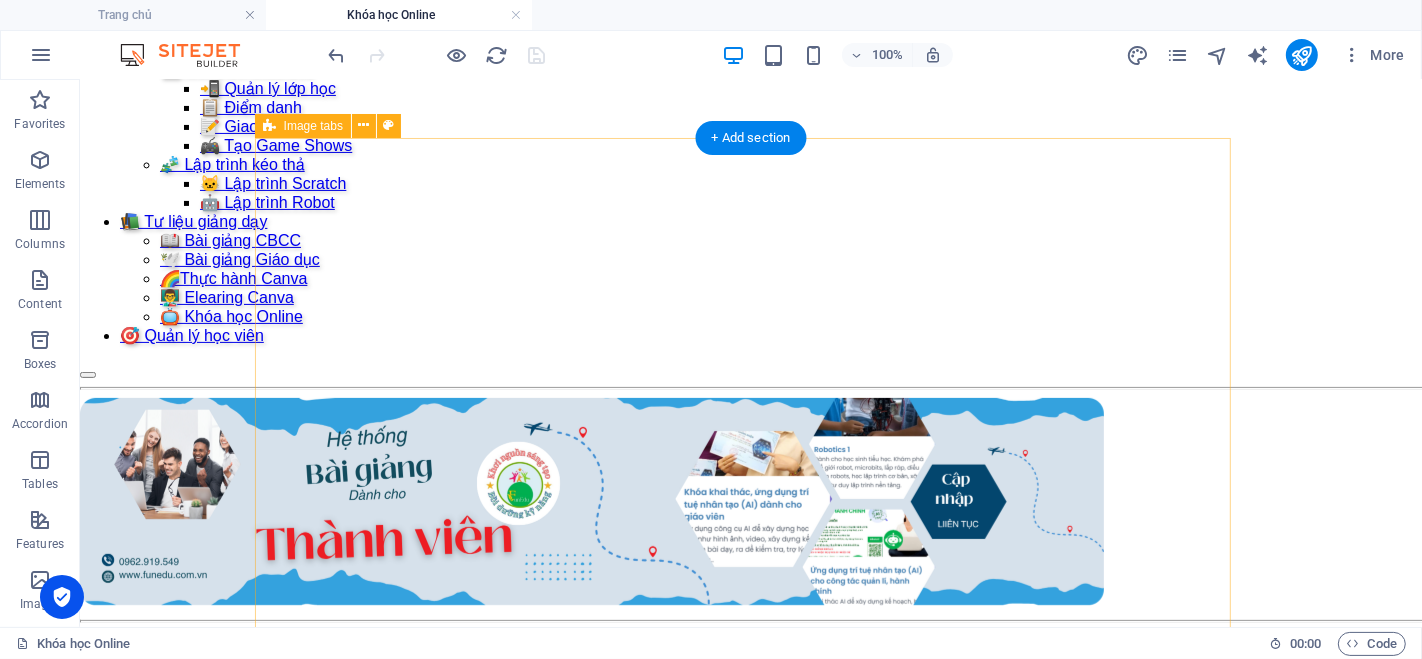scroll, scrollTop: 636, scrollLeft: 0, axis: vertical 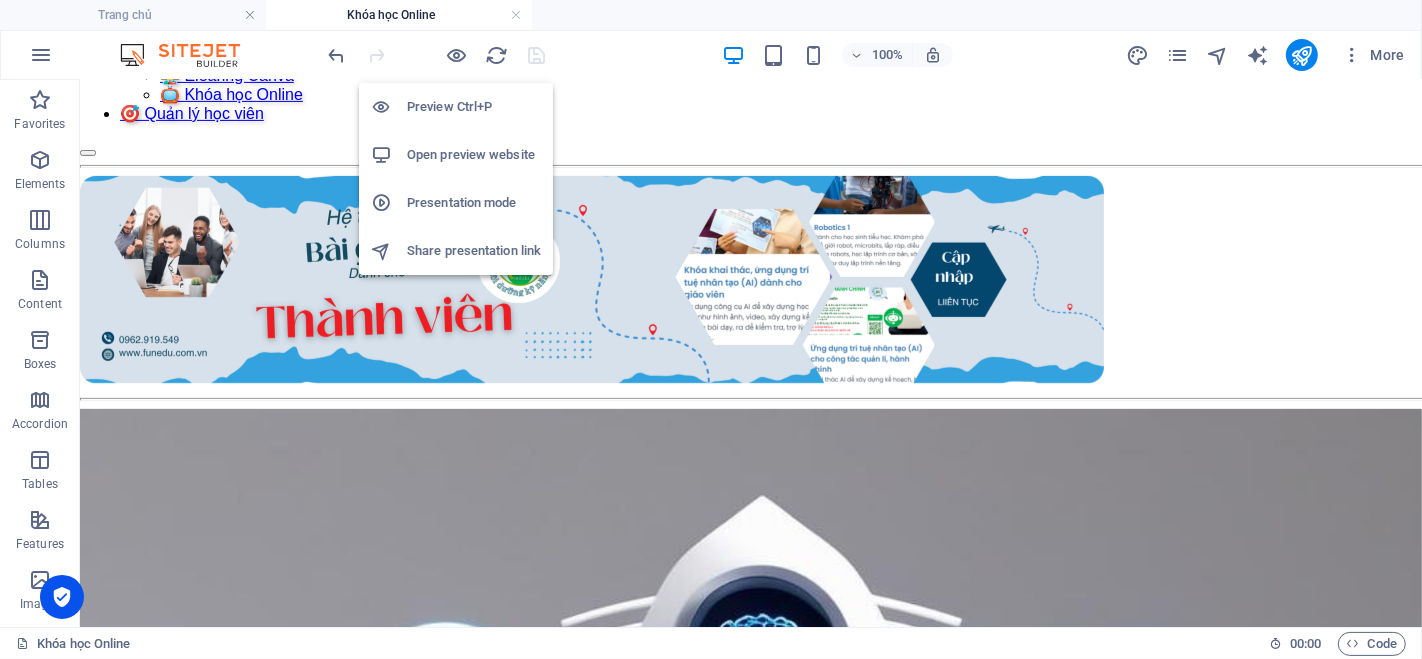 click on "Open preview website" at bounding box center [474, 155] 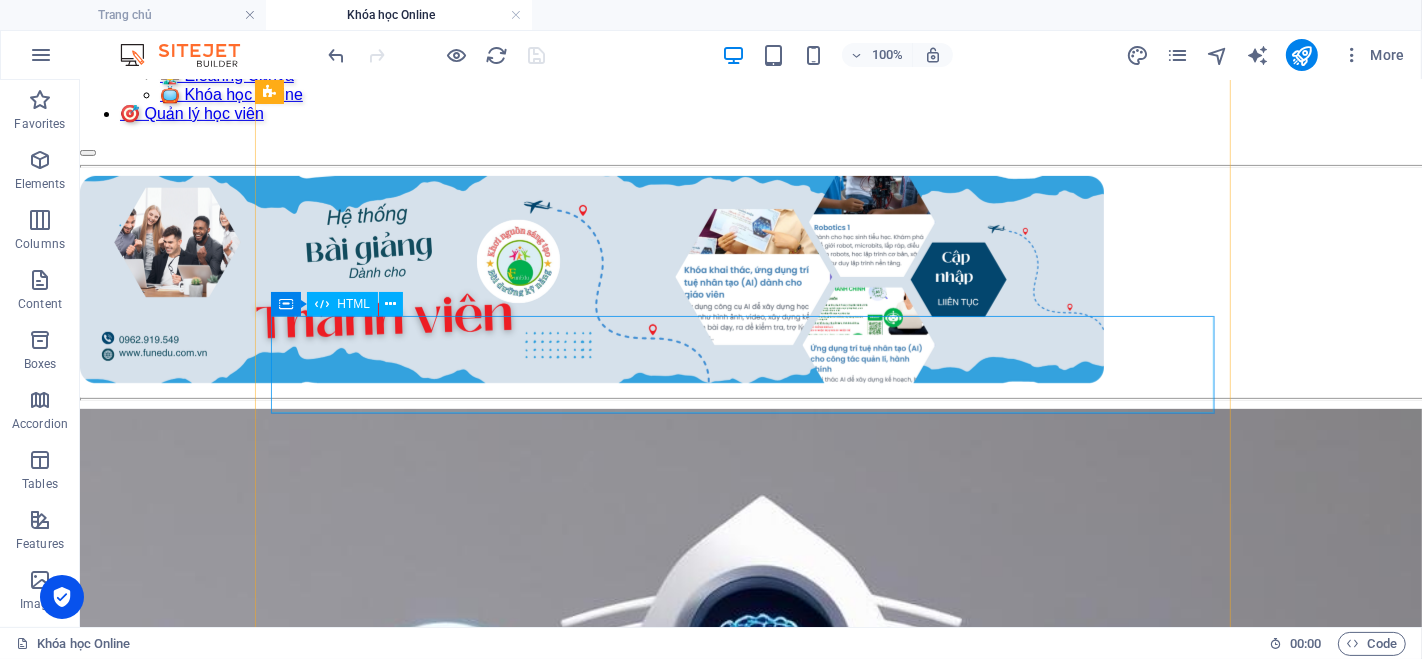 click on "vqtuan.funedu - Đăng ký/Đăng nhập
Đăng nhập
Đăng ký
Email  *
Mật khẩu  *
Đăng nhập
Chưa có tài khoản?  Đăng ký
Họ và tên  *
Email  *
Số điện thoại  *
Mật khẩu  *
Xác nhận mật khẩu  *
Đăng ký
Đã có tài khoản?  Đăng nhập
Chúc mừng bạn đã đăng ký thành công! Vui lòng chờ kiểm duyệt để có thể sử dụng tài khoản." at bounding box center (750, 1837) 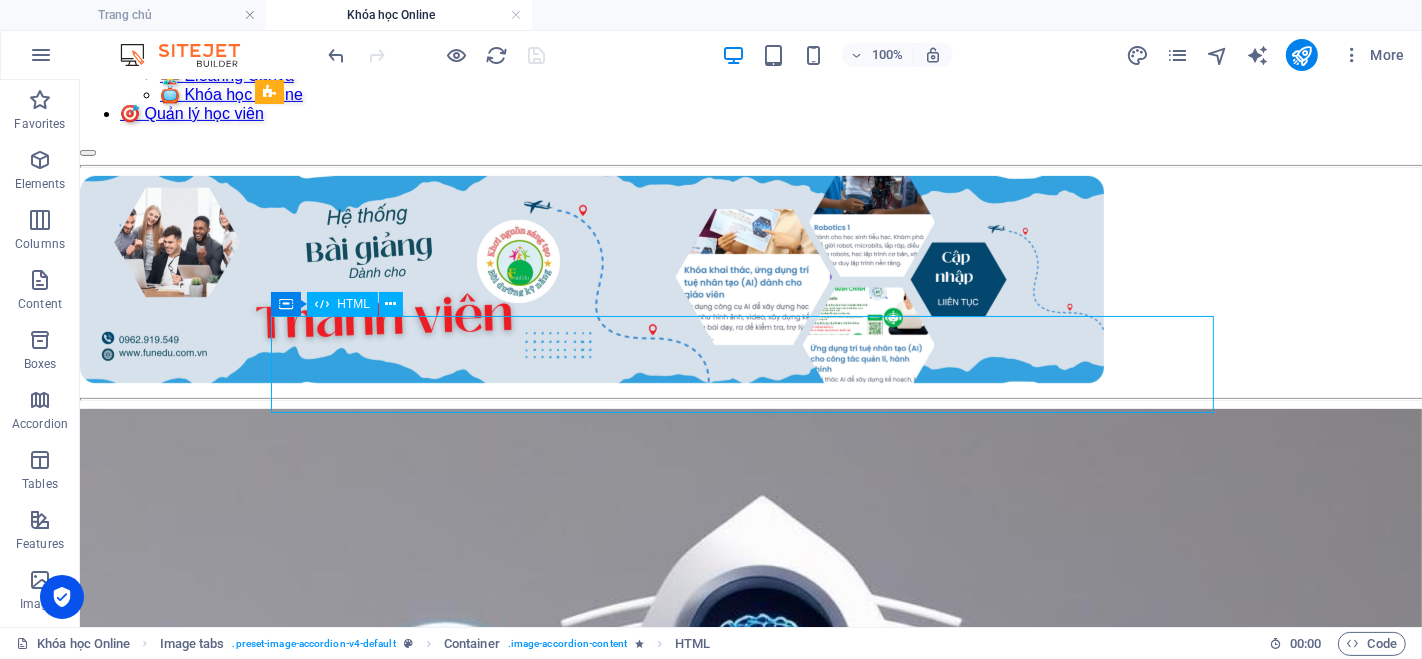 click on "vqtuan.funedu - Đăng ký/Đăng nhập
Đăng nhập
Đăng ký
Email  *
Mật khẩu  *
Đăng nhập
Chưa có tài khoản?  Đăng ký
Họ và tên  *
Email  *
Số điện thoại  *
Mật khẩu  *
Xác nhận mật khẩu  *
Đăng ký
Đã có tài khoản?  Đăng nhập
Chúc mừng bạn đã đăng ký thành công! Vui lòng chờ kiểm duyệt để có thể sử dụng tài khoản." at bounding box center [750, 1837] 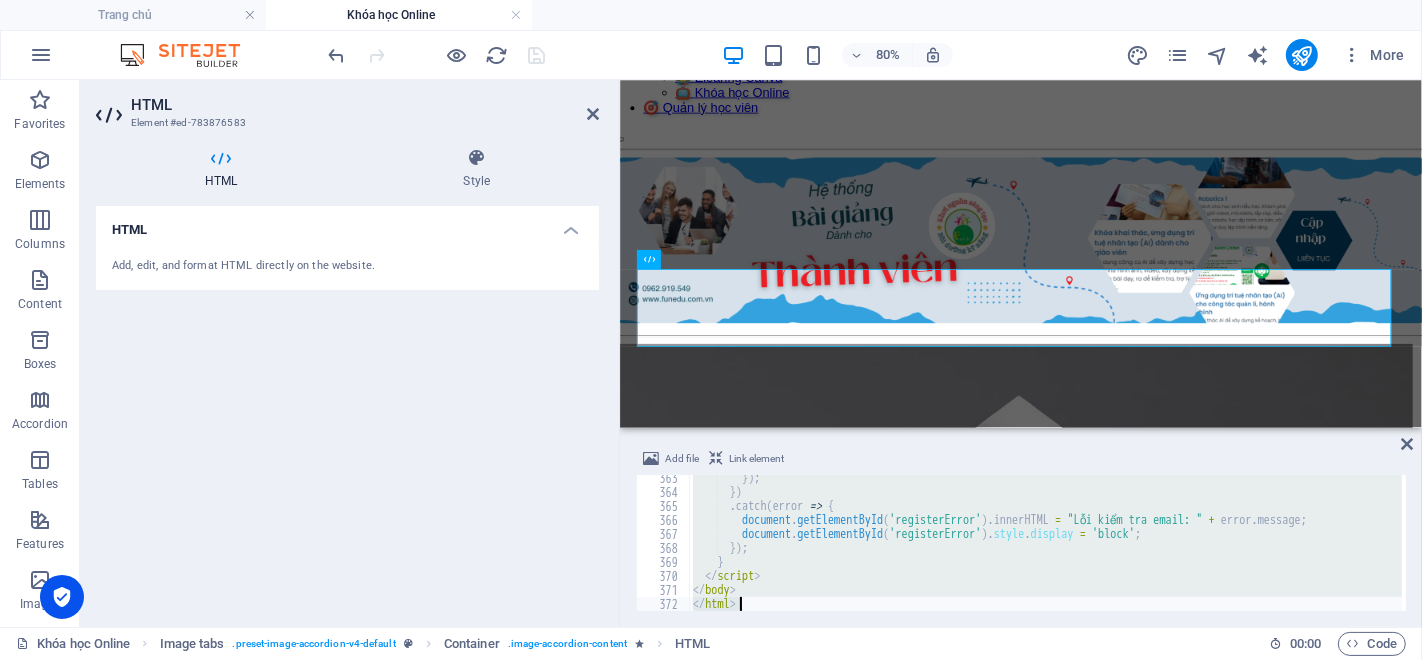 type on "</html>" 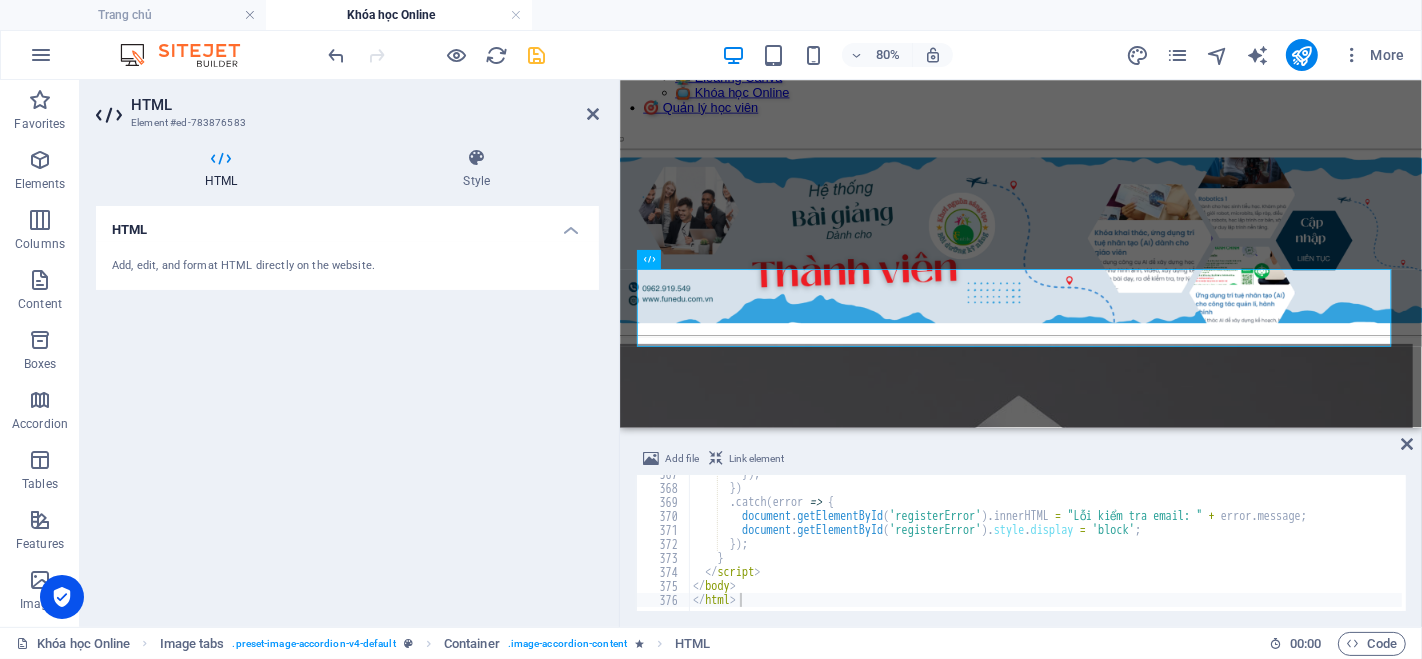 click on "HTML Add, edit, and format HTML directly on the website." at bounding box center (347, 408) 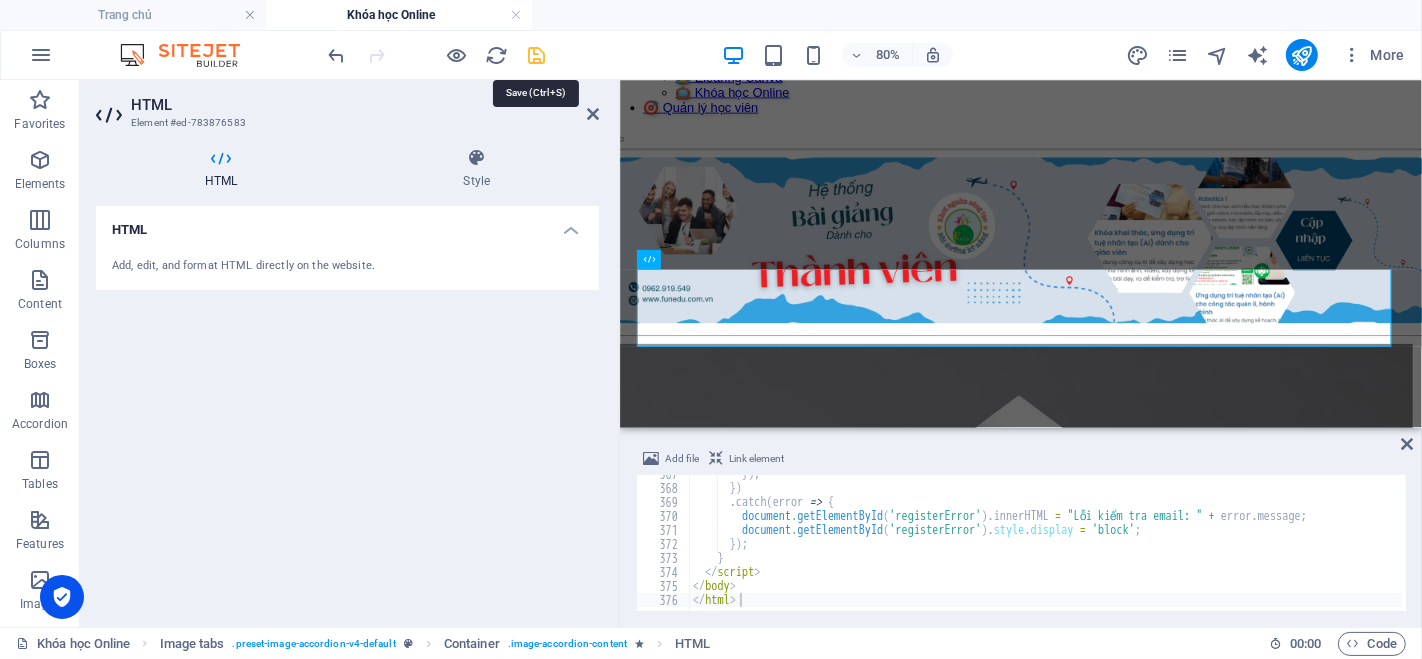 click at bounding box center (537, 55) 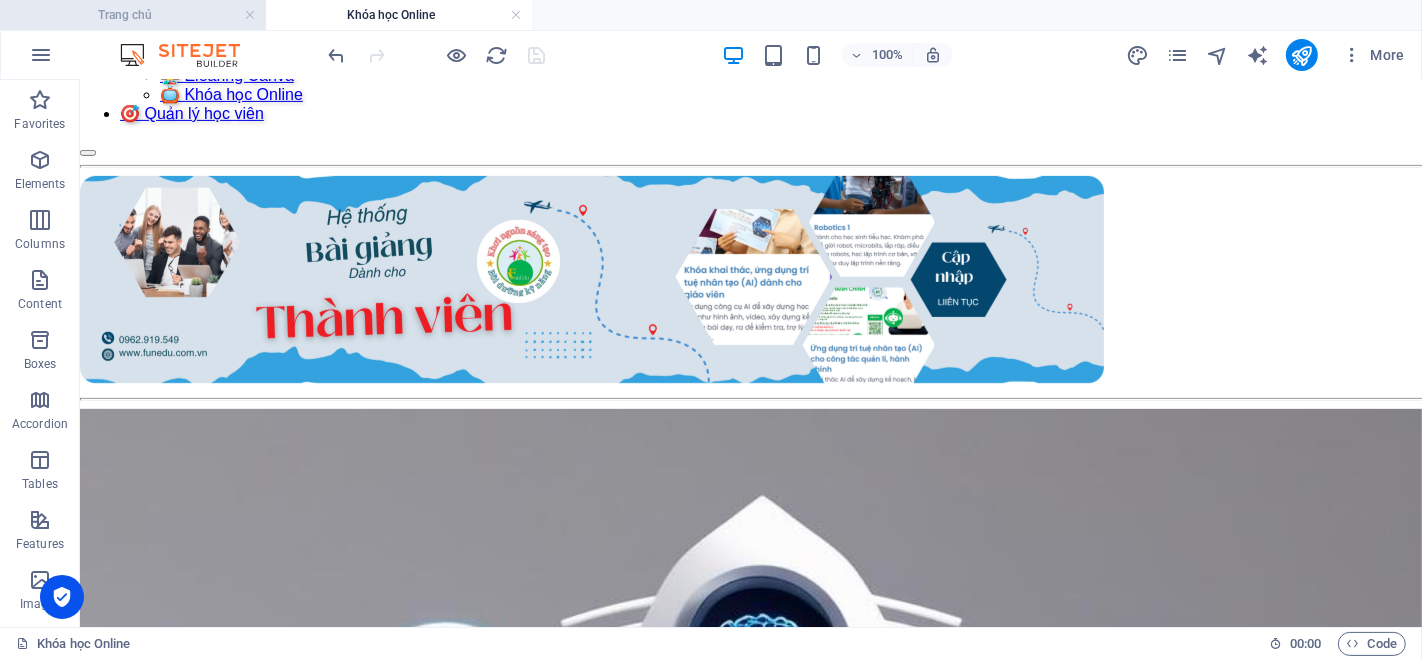 click on "Trang chủ" at bounding box center (133, 15) 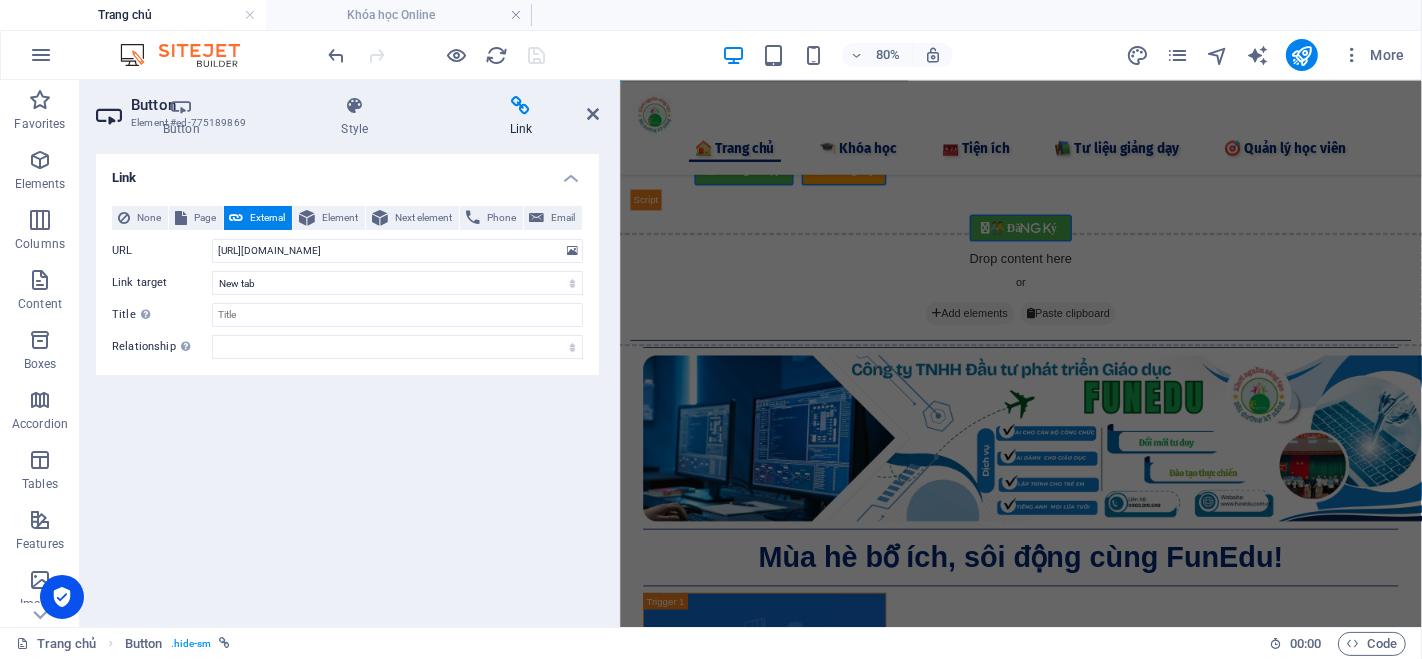 scroll, scrollTop: 0, scrollLeft: 0, axis: both 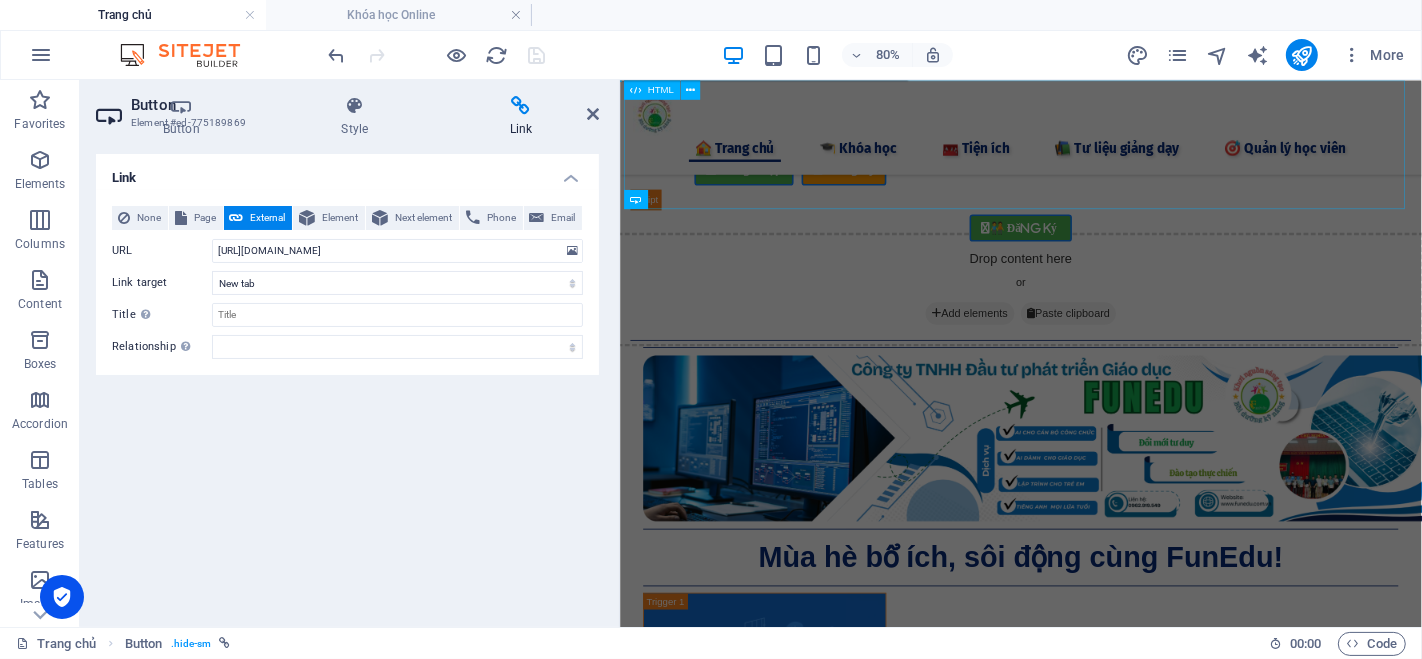 click on "vqtuan.funedu - Đăng ký/Đăng nhập
Đăng nhập
Đăng ký
Email  *
Mật khẩu  *
Đăng nhập
Chưa có tài khoản?  Đăng ký
Họ và tên  *
Email  *
Số điện thoại  *
Mật khẩu  *
Xác nhận mật khẩu  *
Đăng ký
Đã có tài khoản?  Đăng nhập
Chúc mừng bạn đã đăng ký thành công! Vui lòng chờ kiểm duyệt để có thể sử dụng tài khoản.
Đăng nhập" at bounding box center (1121, 160) 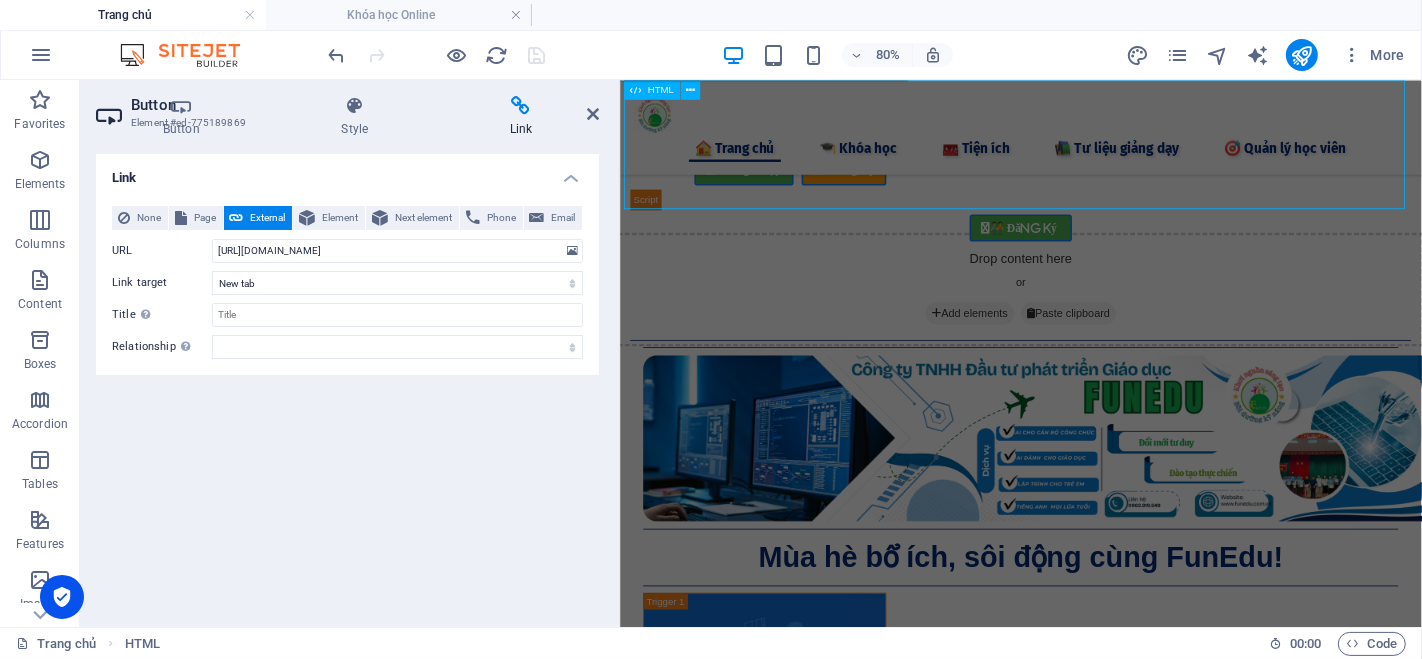 click on "vqtuan.funedu - Đăng ký/Đăng nhập
Đăng nhập
Đăng ký
Email  *
Mật khẩu  *
Đăng nhập
Chưa có tài khoản?  Đăng ký
Họ và tên  *
Email  *
Số điện thoại  *
Mật khẩu  *
Xác nhận mật khẩu  *
Đăng ký
Đã có tài khoản?  Đăng nhập
Chúc mừng bạn đã đăng ký thành công! Vui lòng chờ kiểm duyệt để có thể sử dụng tài khoản.
Đăng nhập" at bounding box center [1121, 160] 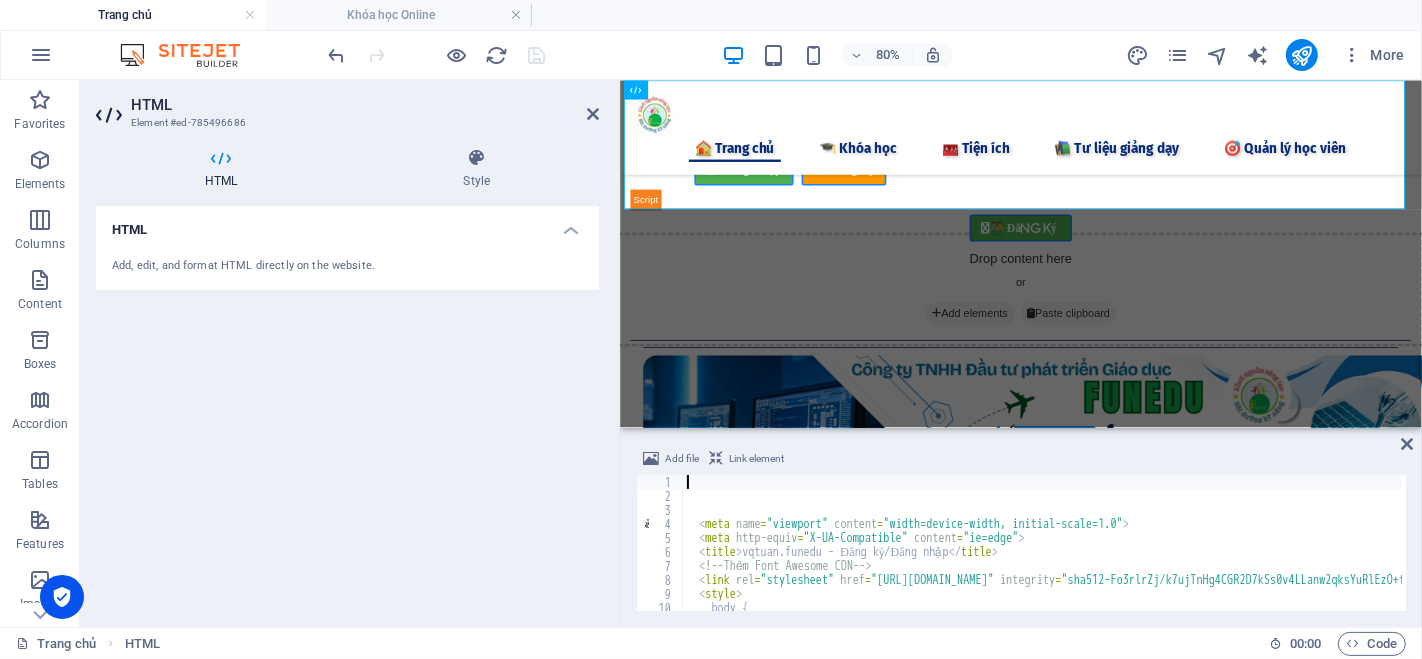 type on "</html>" 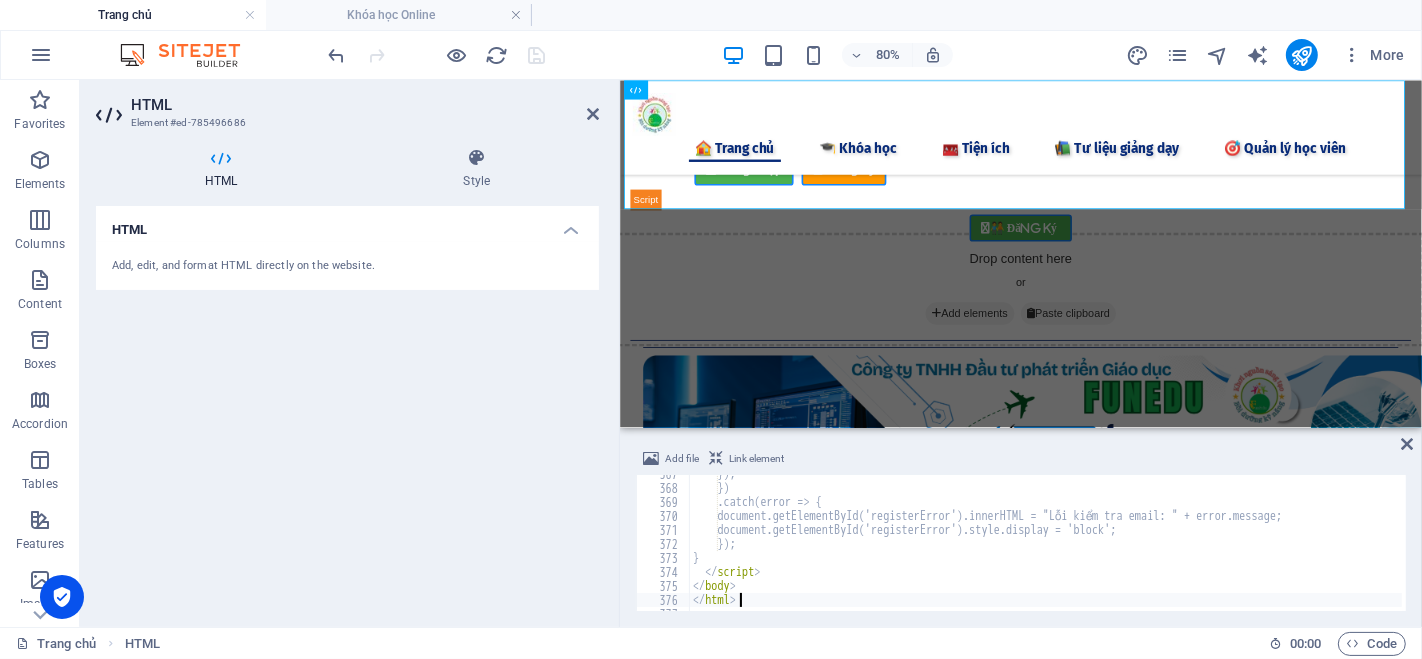scroll, scrollTop: 5131, scrollLeft: 0, axis: vertical 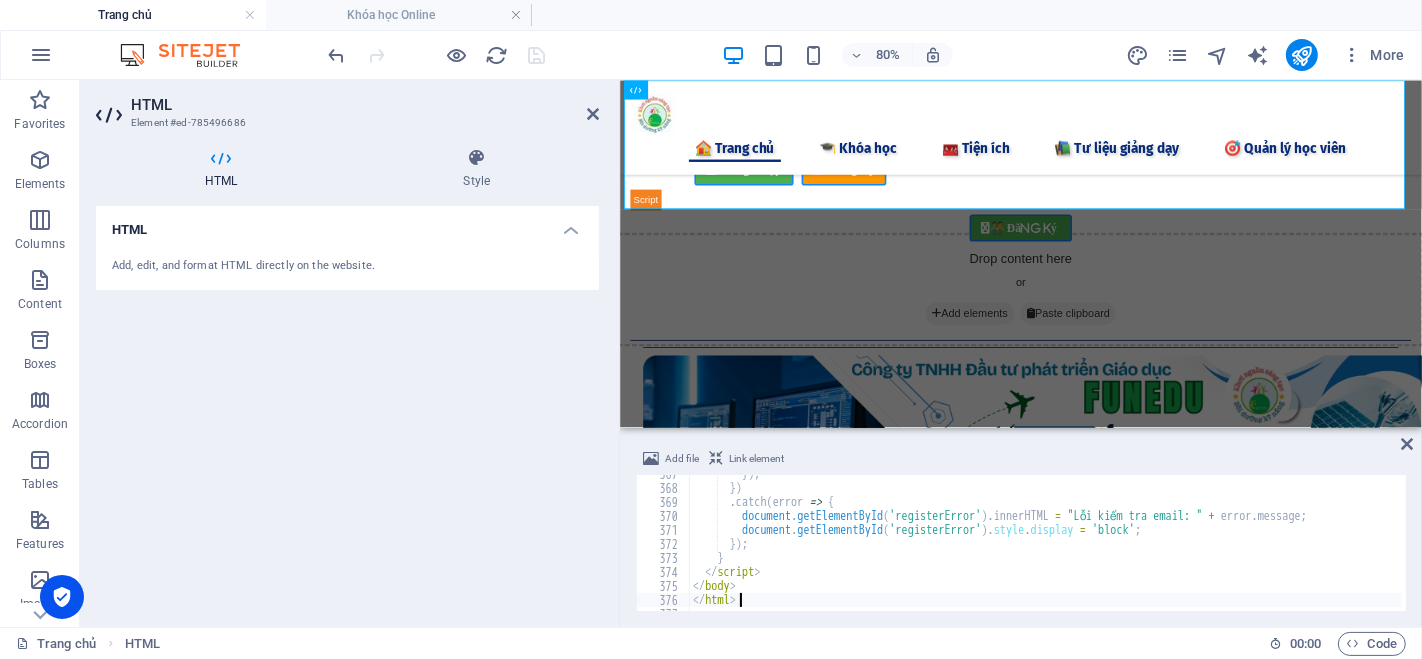 click on "HTML Add, edit, and format HTML directly on the website." at bounding box center (347, 408) 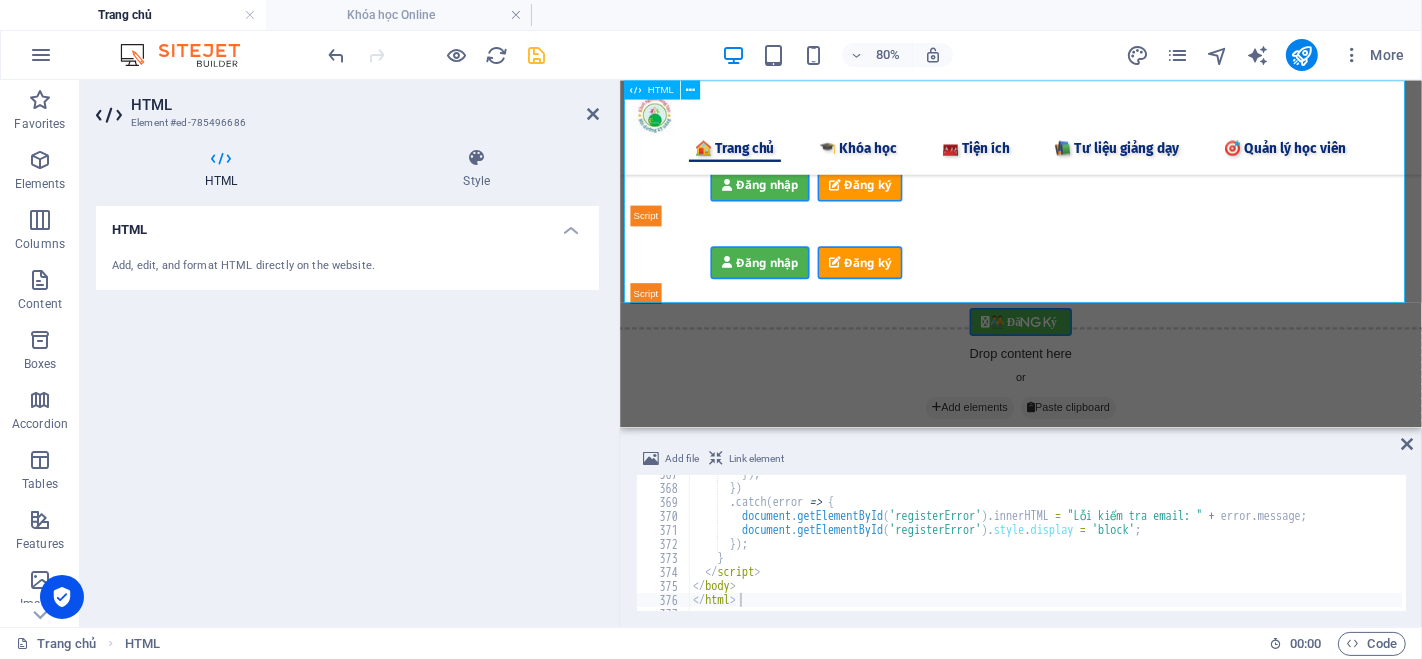click on "vqtuan.funedu - Đăng ký/Đăng nhập
Đăng nhập
Đăng ký
Email  *
Mật khẩu  *
Đăng nhập
Chưa có tài khoản?  Đăng ký
Họ và tên  *
Email  *
Số điện thoại  *
Mật khẩu  *
Xác nhận mật khẩu  *
Đăng ký
Đã có tài khoản?  Đăng nhập
Chúc mừng bạn đã đăng ký thành công! Vui lòng chờ kiểm duyệt để có thể sử dụng tài khoản." at bounding box center (1121, 219) 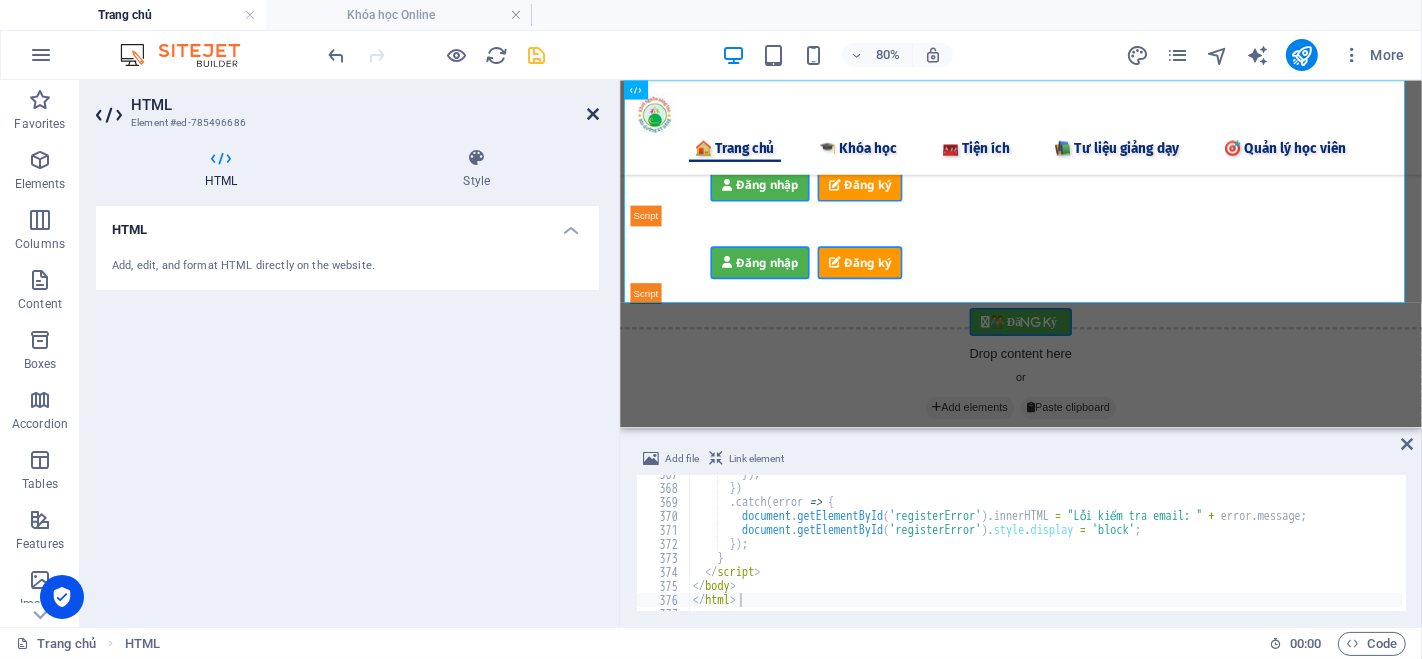 drag, startPoint x: 596, startPoint y: 111, endPoint x: 505, endPoint y: 33, distance: 119.85408 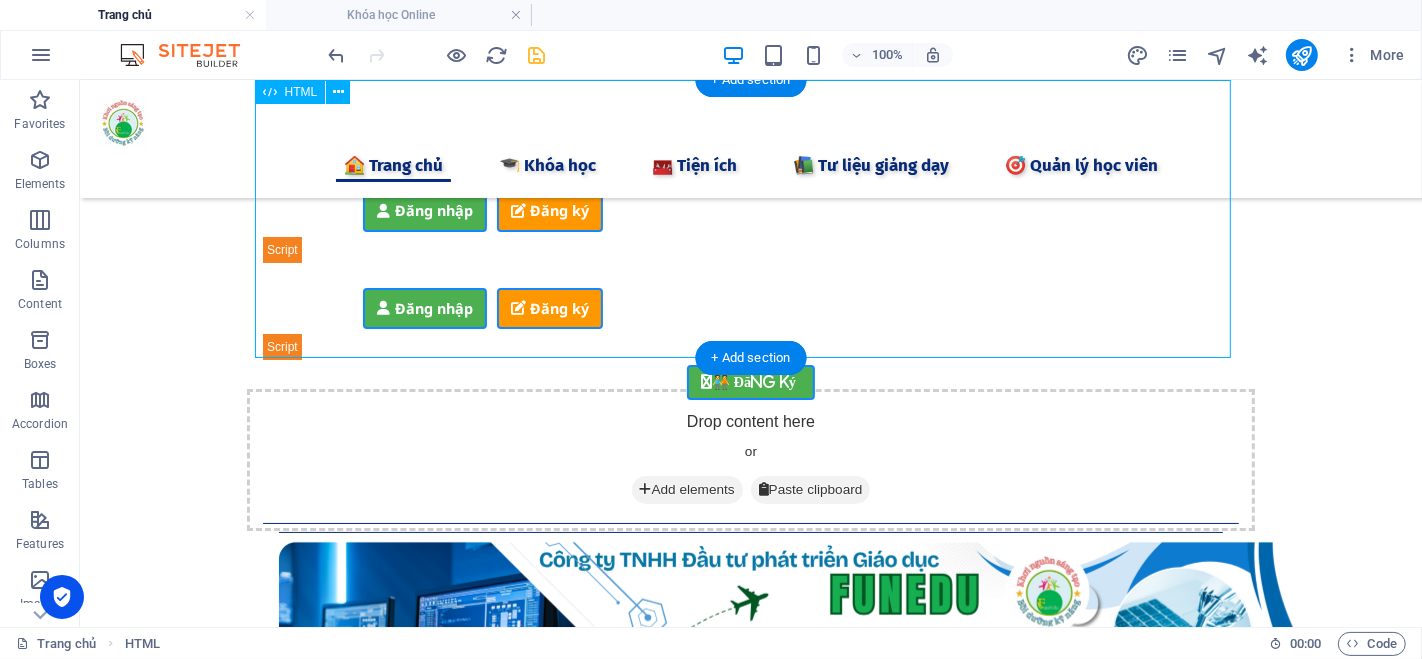 click on "vqtuan.funedu - Đăng ký/Đăng nhập
Đăng nhập
Đăng ký
Email  *
Mật khẩu  *
Đăng nhập
Chưa có tài khoản?  Đăng ký
Họ và tên  *
Email  *
Số điện thoại  *
Mật khẩu  *
Xác nhận mật khẩu  *
Đăng ký
Đã có tài khoản?  Đăng nhập
Chúc mừng bạn đã đăng ký thành công! Vui lòng chờ kiểm duyệt để có thể sử dụng tài khoản." at bounding box center [750, 219] 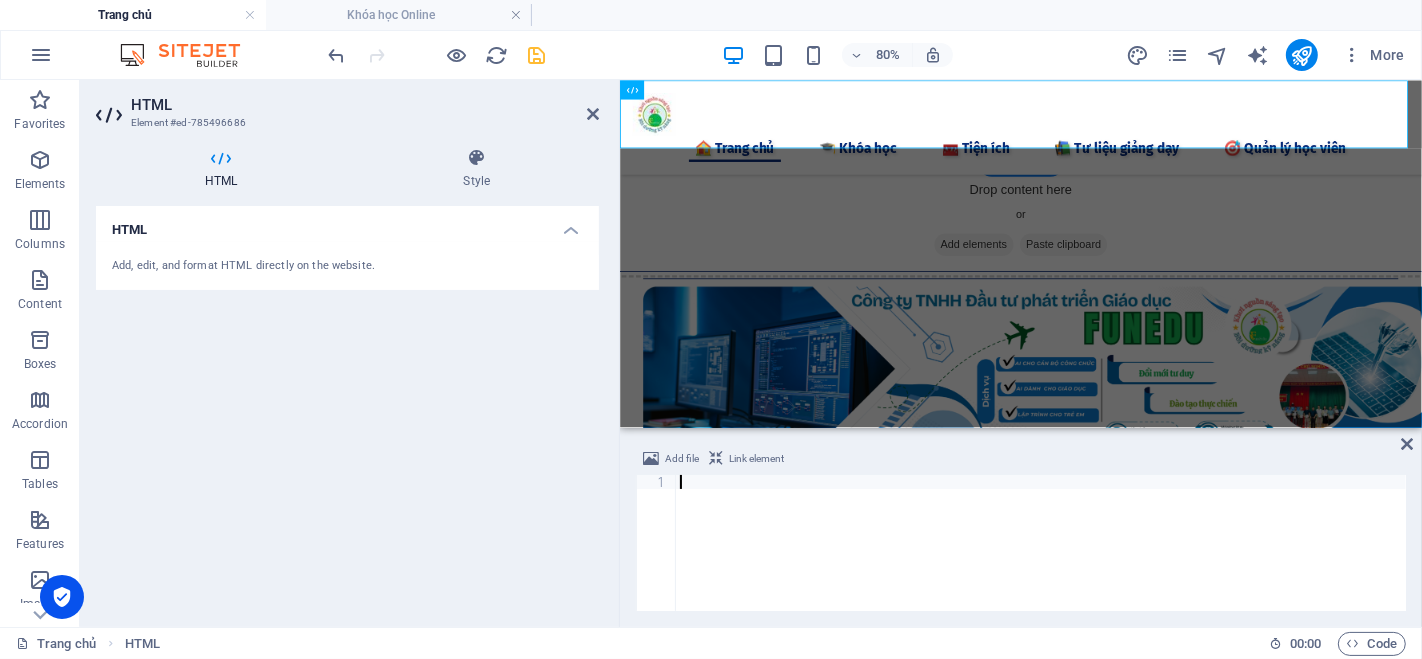 type on "</html>" 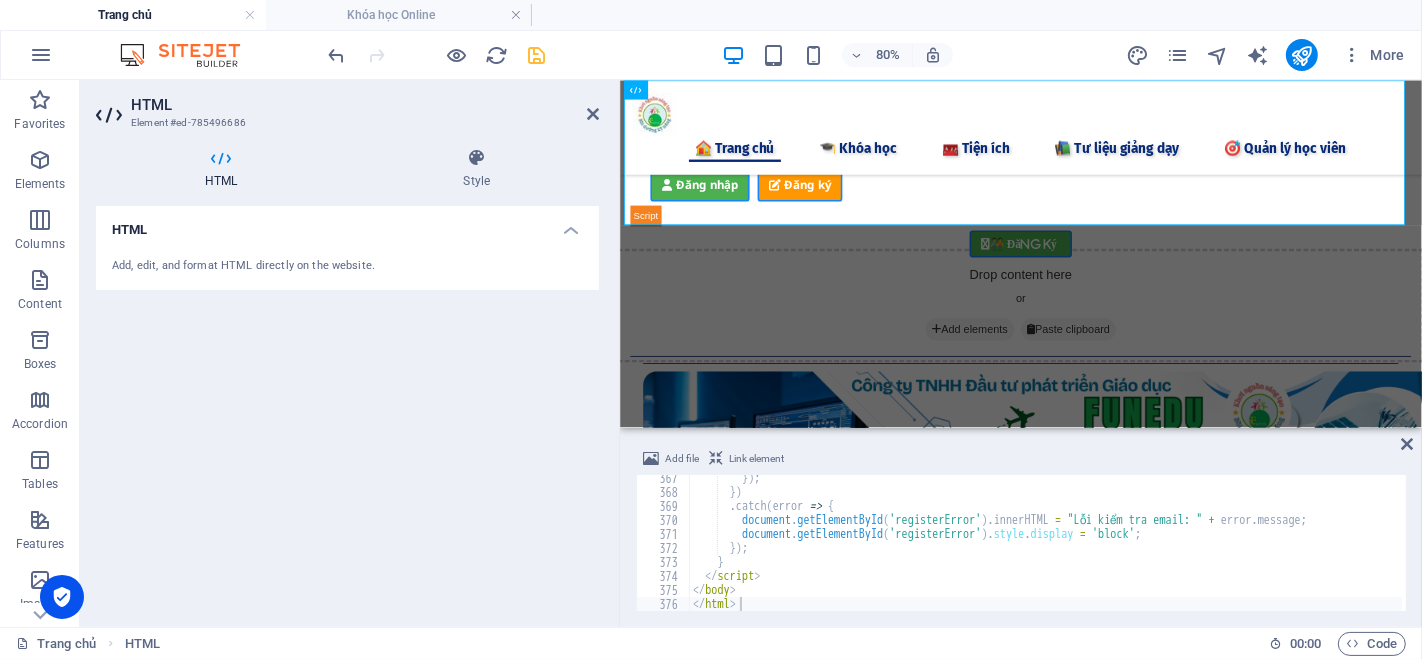 click on "HTML Add, edit, and format HTML directly on the website." at bounding box center (347, 408) 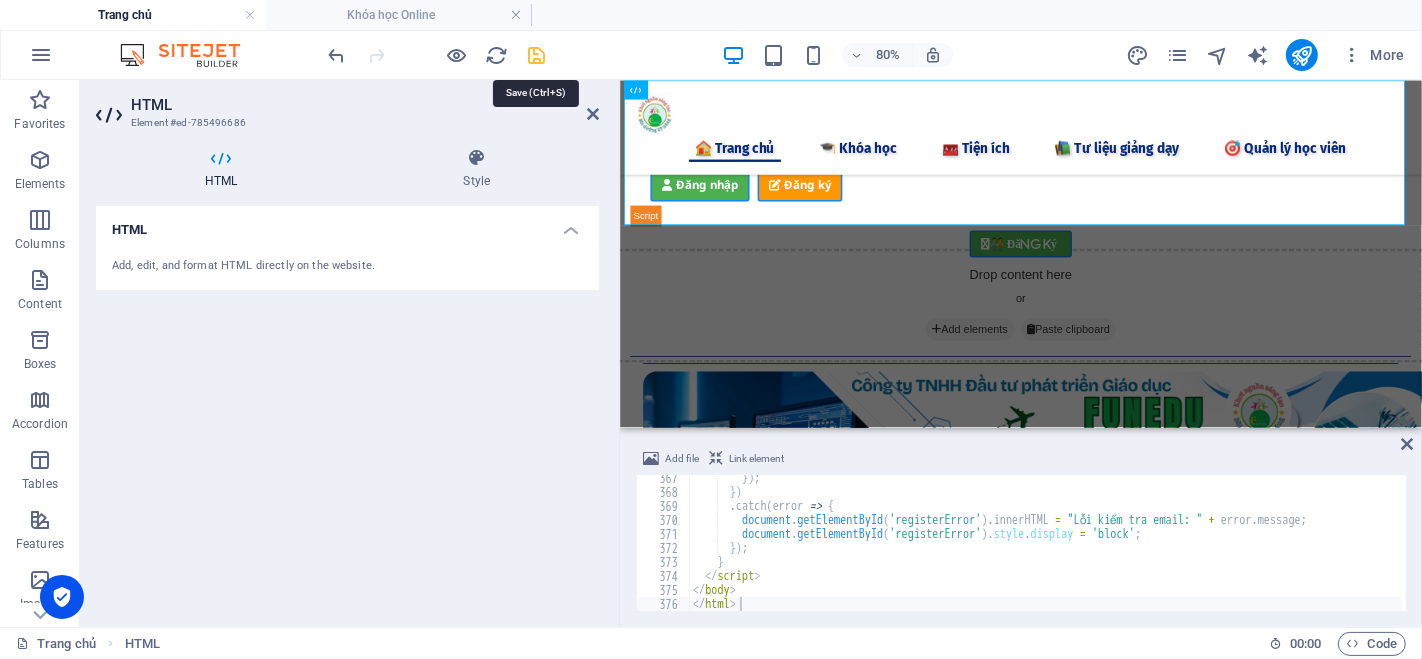 click at bounding box center [537, 55] 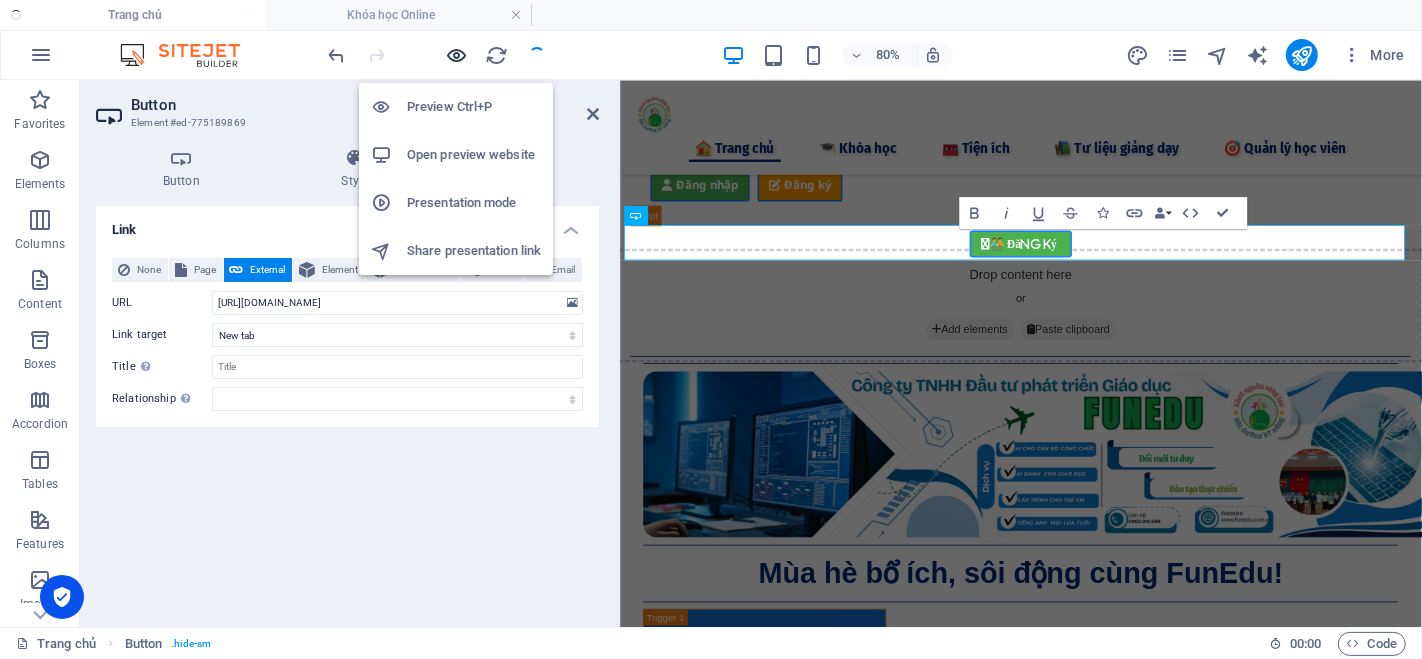 click at bounding box center (457, 55) 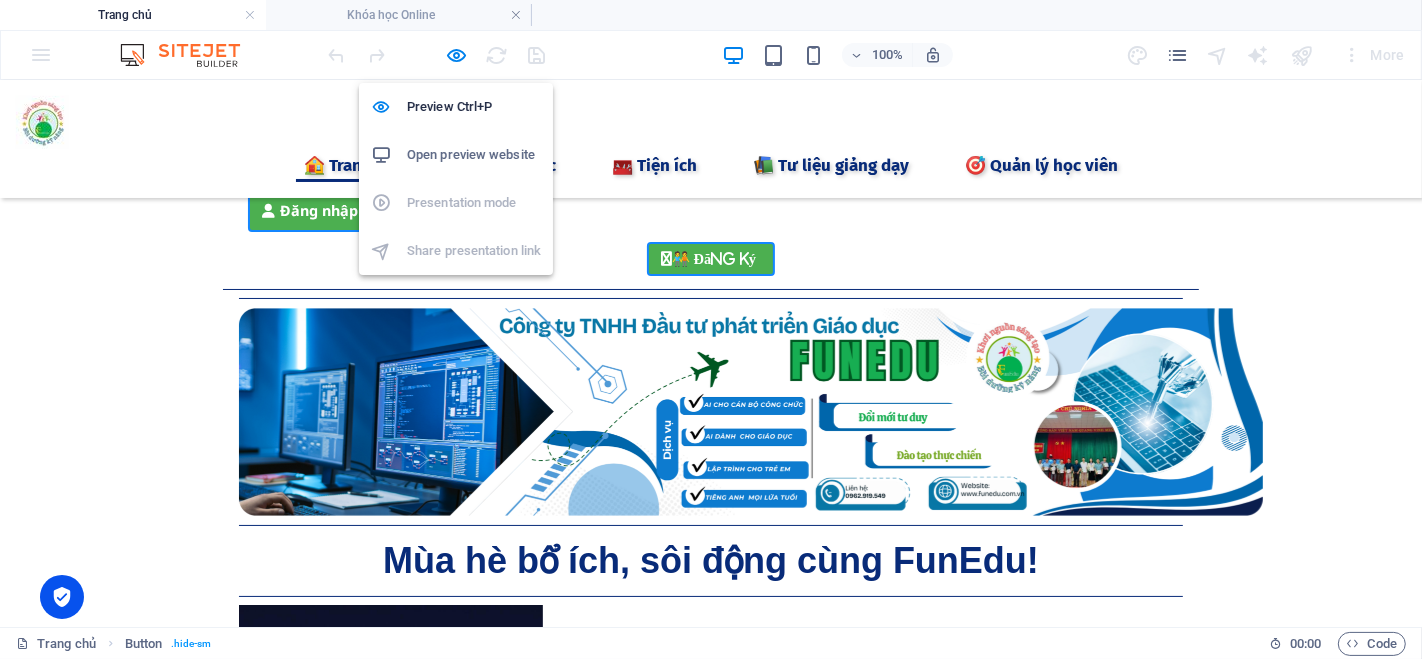 click on "Open preview website" at bounding box center [474, 155] 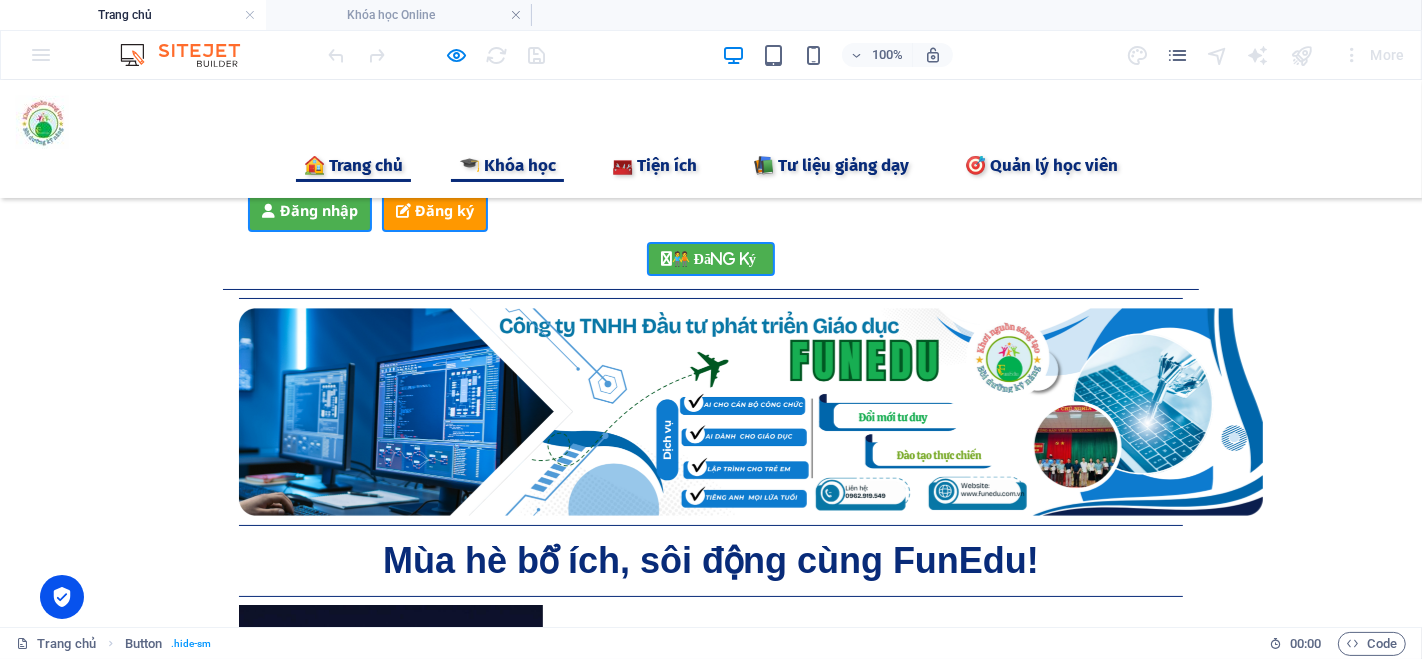 click on "🎓 Khóa học" at bounding box center (507, 164) 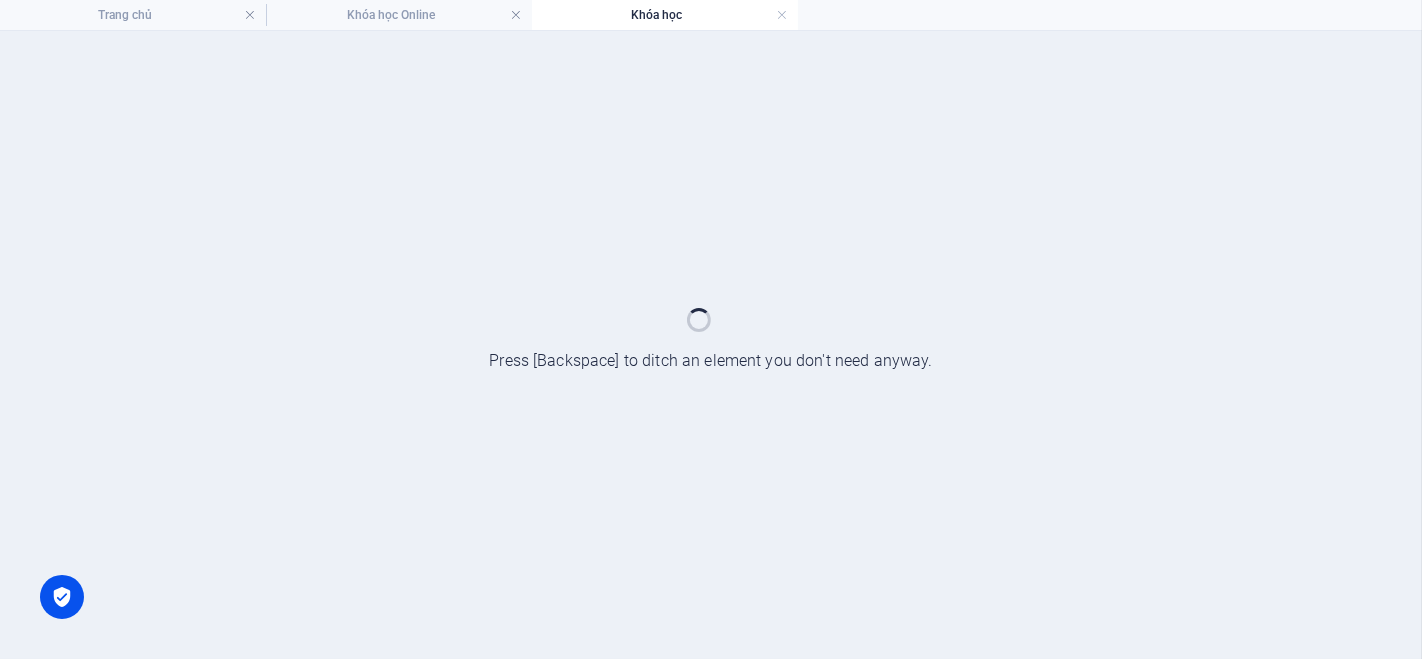 click at bounding box center (711, 345) 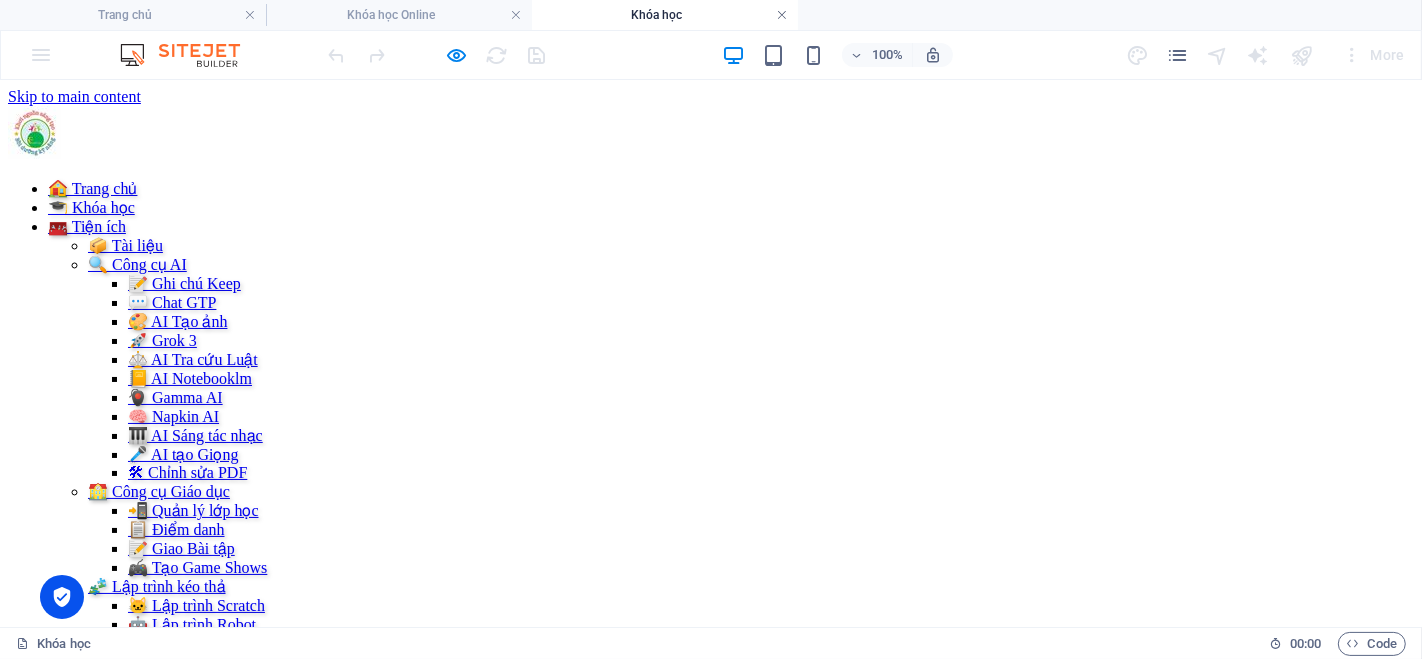 scroll, scrollTop: 0, scrollLeft: 0, axis: both 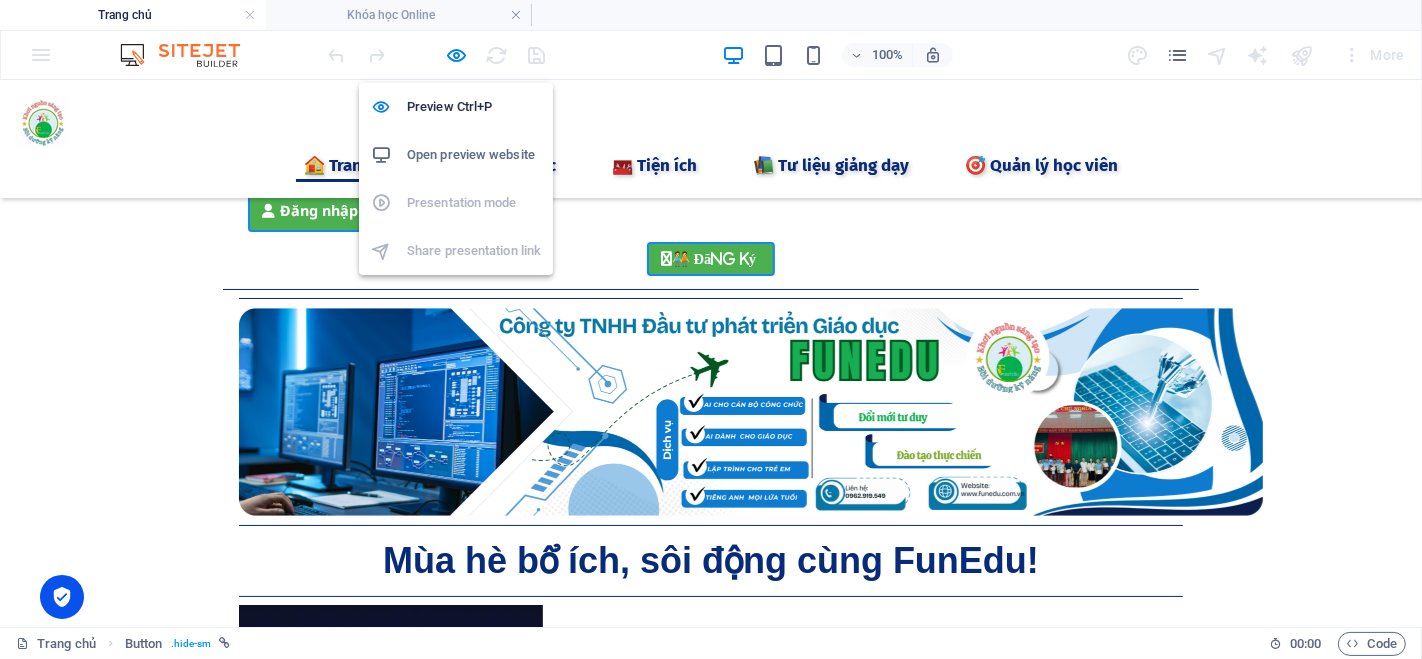 click on "Open preview website" at bounding box center [474, 155] 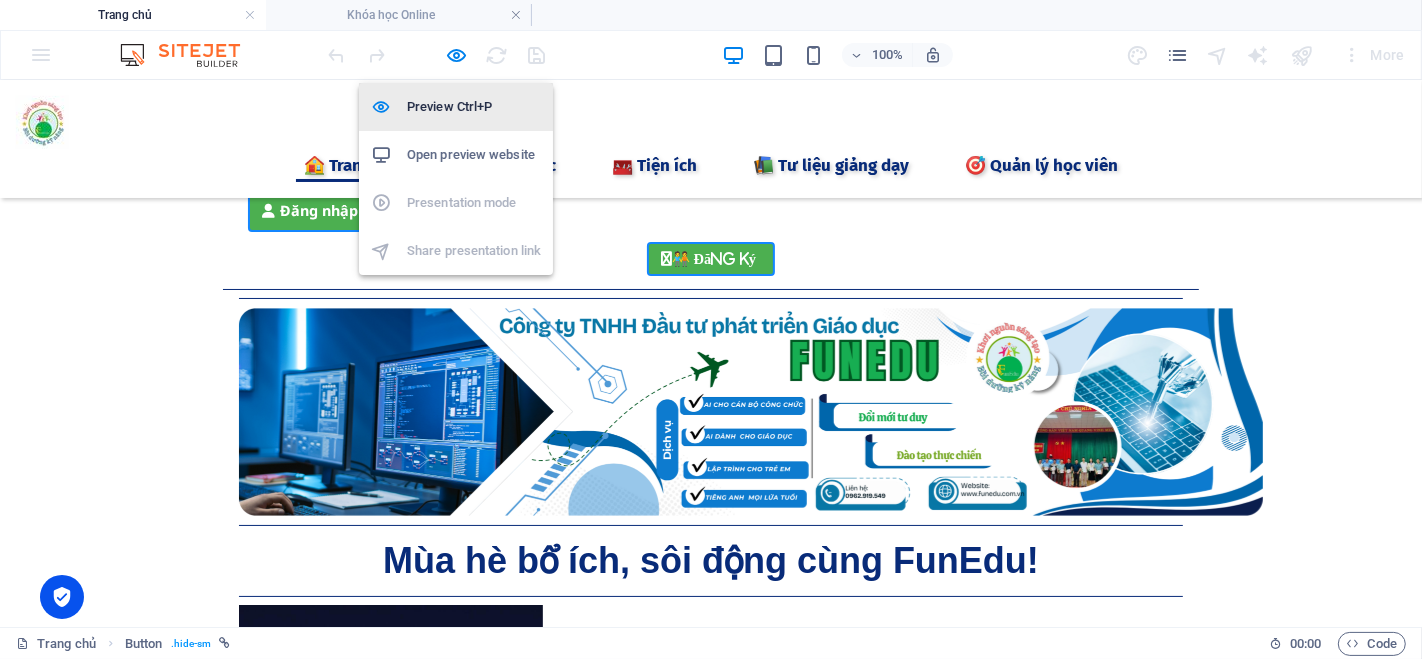 click on "Preview Ctrl+P" at bounding box center (474, 107) 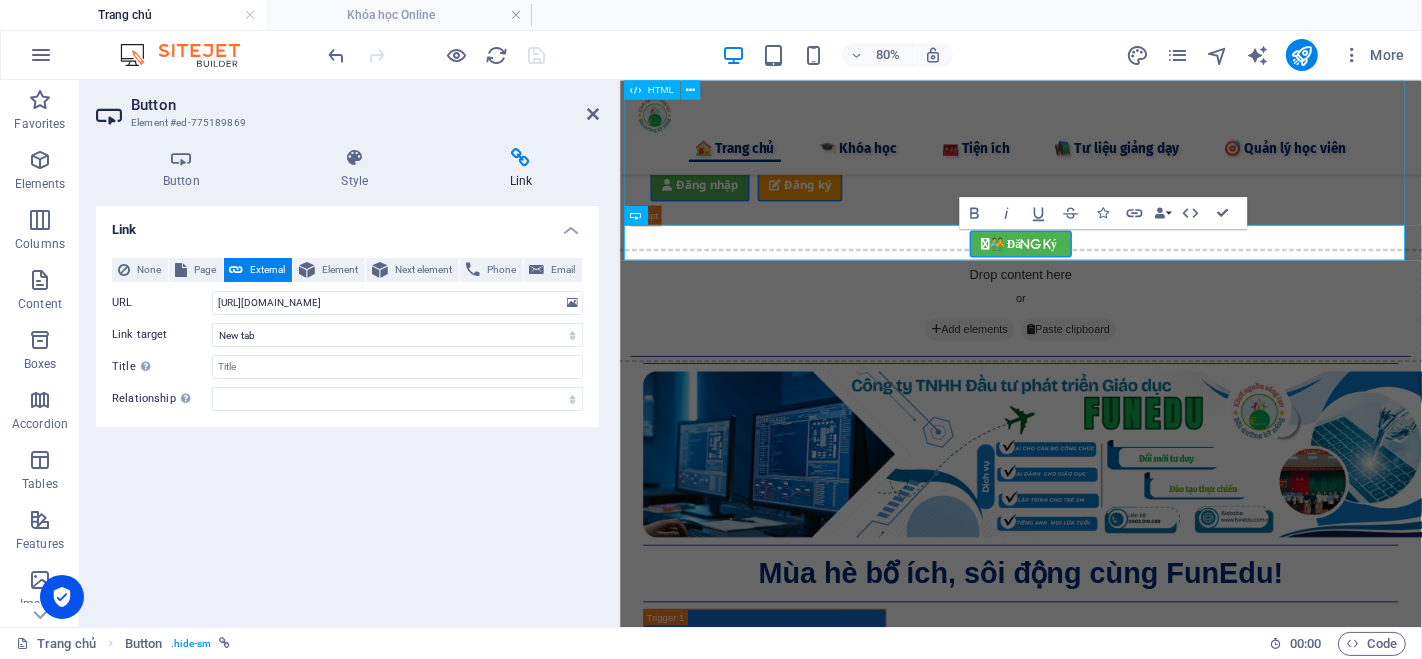 click on "vqtuan.funedu - Đăng ký/Đăng nhập
Đăng nhập
Đăng ký
Email  *
Mật khẩu  *
Đăng nhập
Chưa có tài khoản?  Đăng ký
Họ và tên  *
Email  *
Số điện thoại  *
Mật khẩu  *
Xác nhận mật khẩu  *
Đăng ký
Đã có tài khoản?  Đăng nhập
Chúc mừng bạn đã đăng ký thành công! Vui lòng chờ kiểm duyệt để có thể sử dụng tài khoản." at bounding box center (1121, 170) 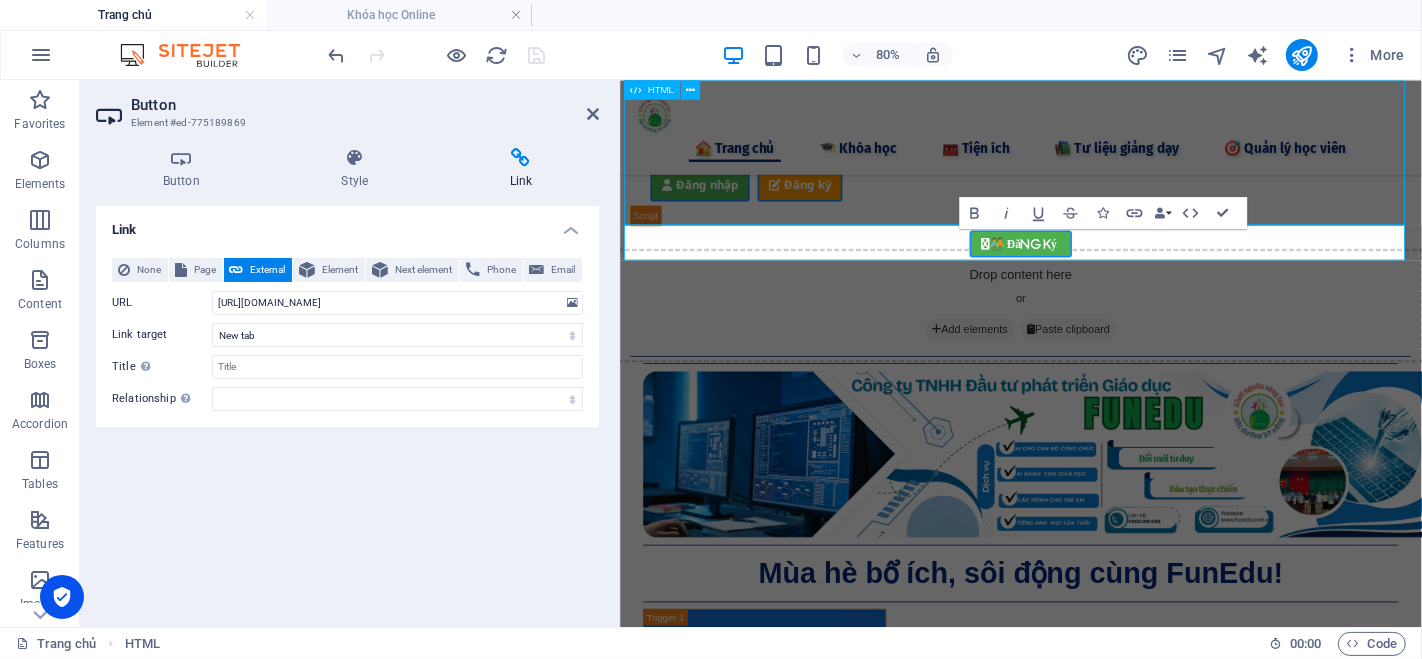 click on "vqtuan.funedu - Đăng ký/Đăng nhập
Đăng nhập
Đăng ký
Email  *
Mật khẩu  *
Đăng nhập
Chưa có tài khoản?  Đăng ký
Họ và tên  *
Email  *
Số điện thoại  *
Mật khẩu  *
Xác nhận mật khẩu  *
Đăng ký
Đã có tài khoản?  Đăng nhập
Chúc mừng bạn đã đăng ký thành công! Vui lòng chờ kiểm duyệt để có thể sử dụng tài khoản." at bounding box center (1121, 170) 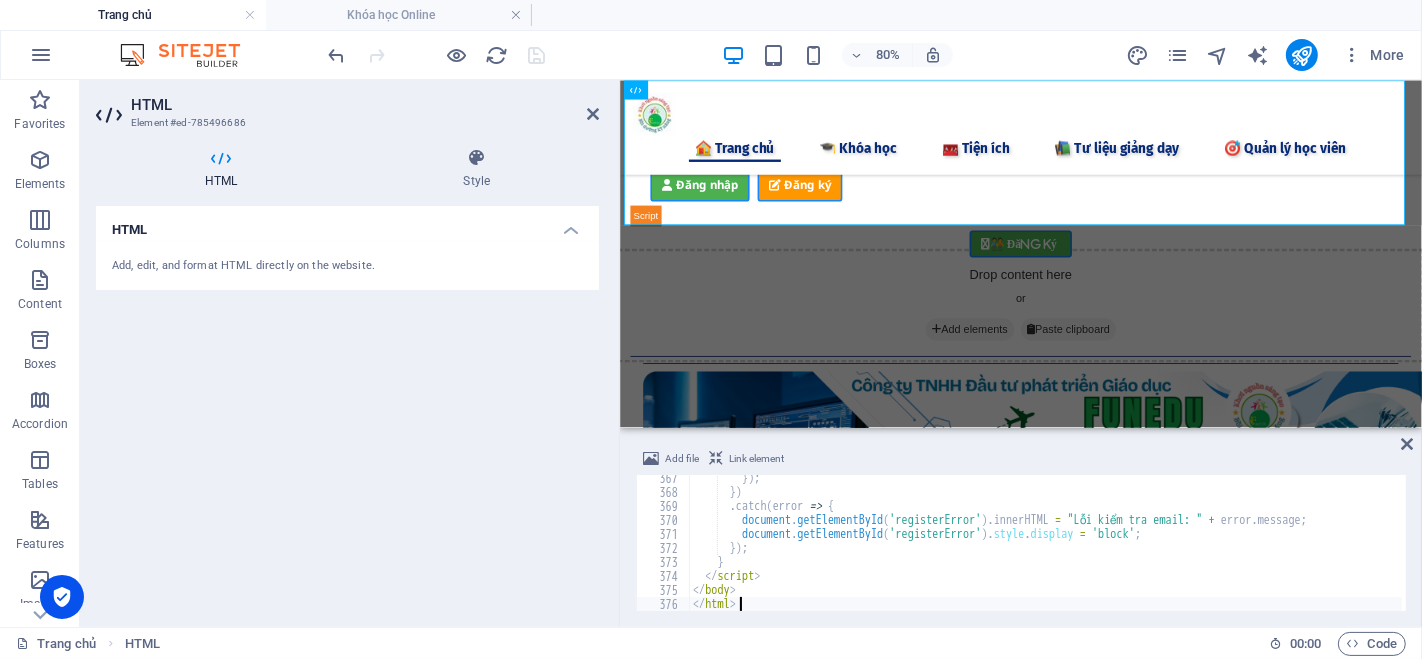 type on "</body>
</html>" 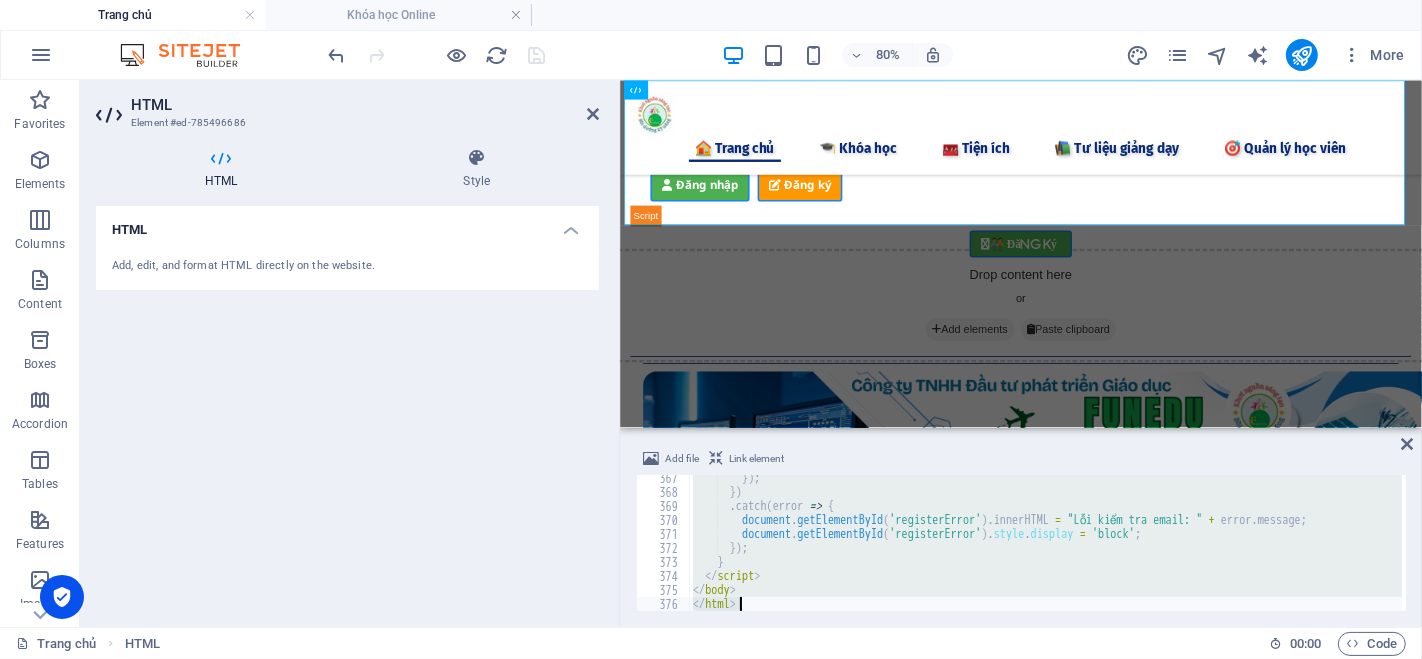 type 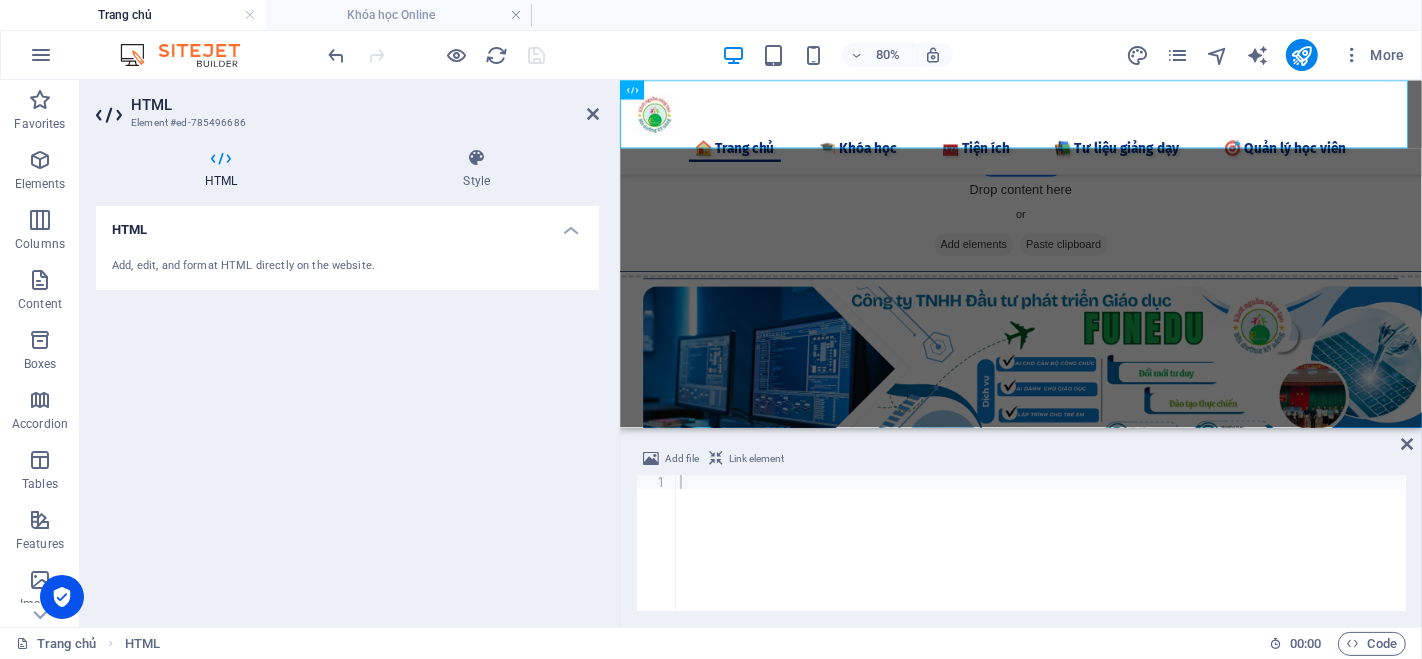 click on "HTML Add, edit, and format HTML directly on the website." at bounding box center (347, 408) 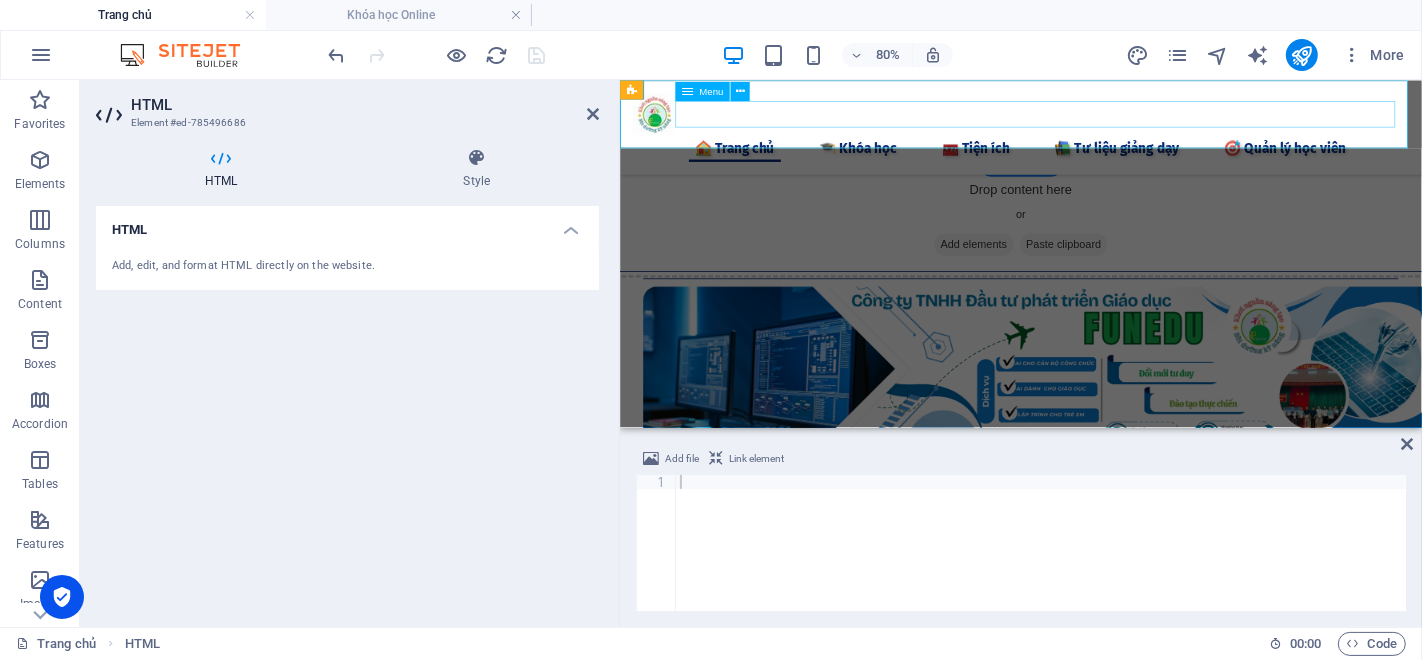 click on "🏠 Trang chủ 🎓 Khóa học 🧰 Tiện ích 📦 Tài liệu 🔍 Công cụ AI 📝 Ghi chú Keep 💬 Chat GTP 🎨 AI Tạo ảnh 🚀 Grok 3 ⚖️ AI Tra cứu Luật 📒 AI Notebooklm 🖲️ Gamma AI 🧠 Napkin AI 🎹 AI Sáng tác nhạc 🎤 AI tạo Giọng 🛠 Chỉnh sửa PDF 🏫 Công cụ Giáo dục 📲 Quản lý lớp học 📋 Điểm danh 📝 Giao Bài tập 🎮 Tạo Game Shows 🧩 Lập trình kéo thả 🐱 Lập trình Scratch 🤖 Lập trình Robot 📚 Tư liệu giảng ​dạy​ 📖 Bài giảng CBCC 🕊️ Bài giảng Giáo dục 🌈Thực hành Canva 👨‍🏫 Elearing Canva 📺 Khóa học Online 🎯 Quản lý học viên" at bounding box center [1121, 164] 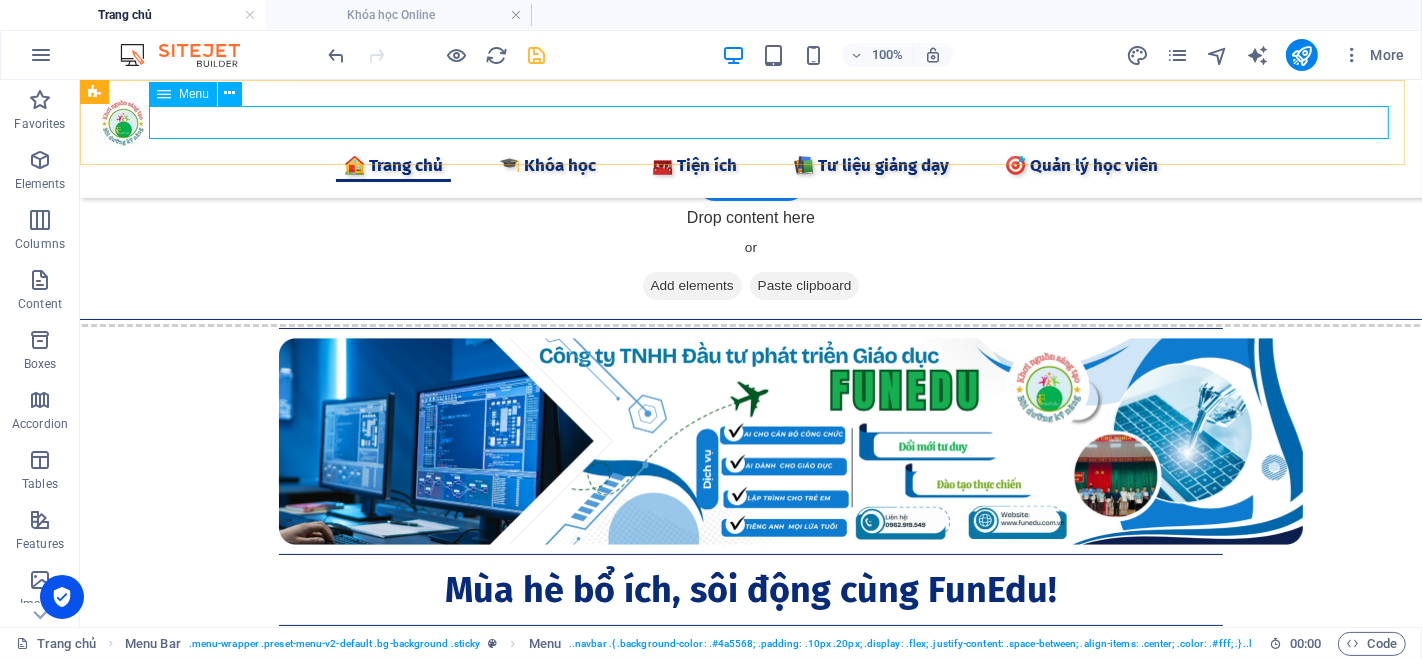 click on "🏠 Trang chủ 🎓 Khóa học 🧰 Tiện ích 📦 Tài liệu 🔍 Công cụ AI 📝 Ghi chú Keep 💬 Chat GTP 🎨 AI Tạo ảnh 🚀 Grok 3 ⚖️ AI Tra cứu Luật 📒 AI Notebooklm 🖲️ Gamma AI 🧠 Napkin AI 🎹 AI Sáng tác nhạc 🎤 AI tạo Giọng 🛠 Chỉnh sửa PDF 🏫 Công cụ Giáo dục 📲 Quản lý lớp học 📋 Điểm danh 📝 Giao Bài tập 🎮 Tạo Game Shows 🧩 Lập trình kéo thả 🐱 Lập trình Scratch 🤖 Lập trình Robot 📚 Tư liệu giảng ​dạy​ 📖 Bài giảng CBCC 🕊️ Bài giảng Giáo dục 🌈Thực hành Canva 👨‍🏫 Elearing Canva 📺 Khóa học Online 🎯 Quản lý học viên" at bounding box center [750, 164] 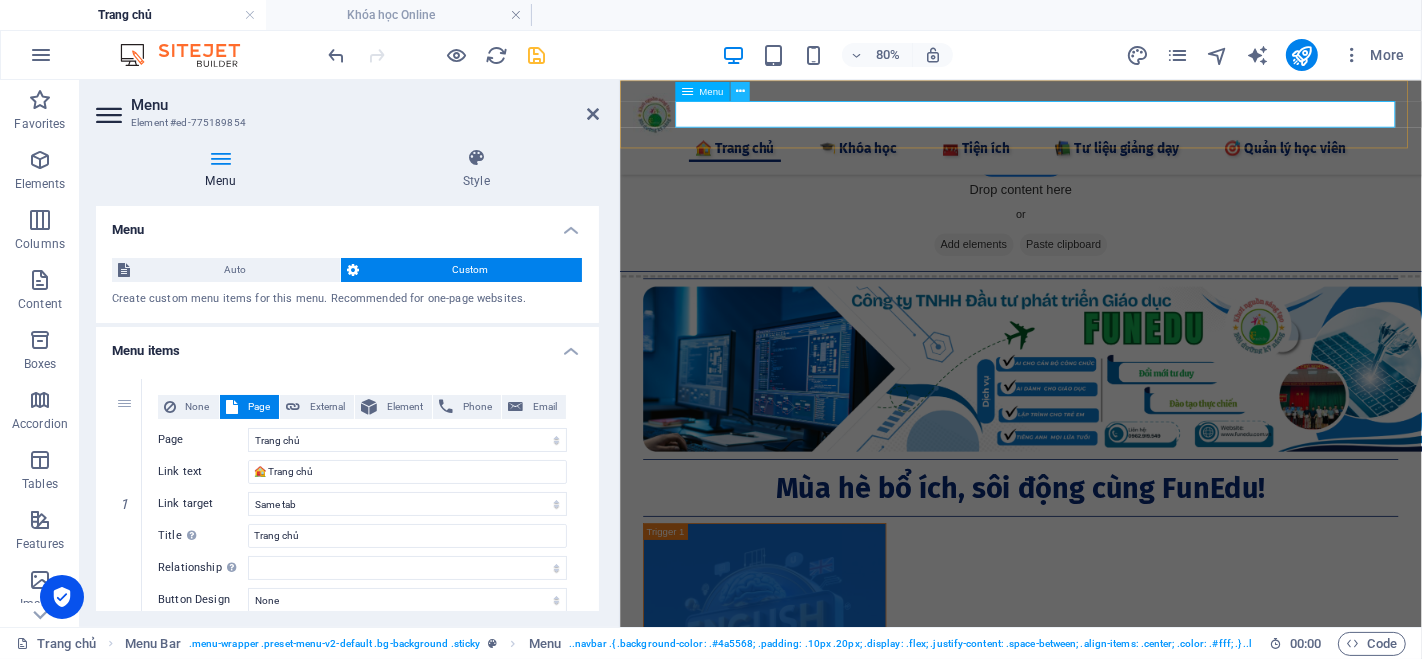 click at bounding box center (740, 91) 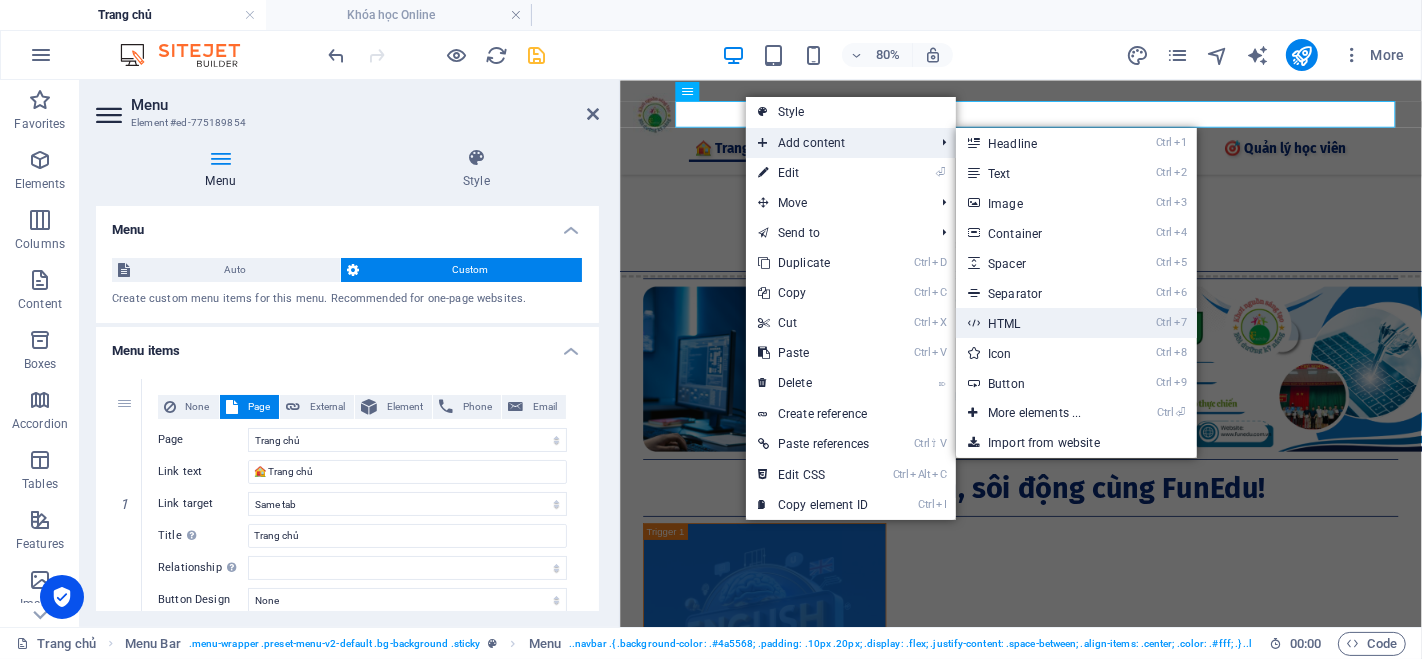 click on "Ctrl 7  HTML" at bounding box center (1038, 323) 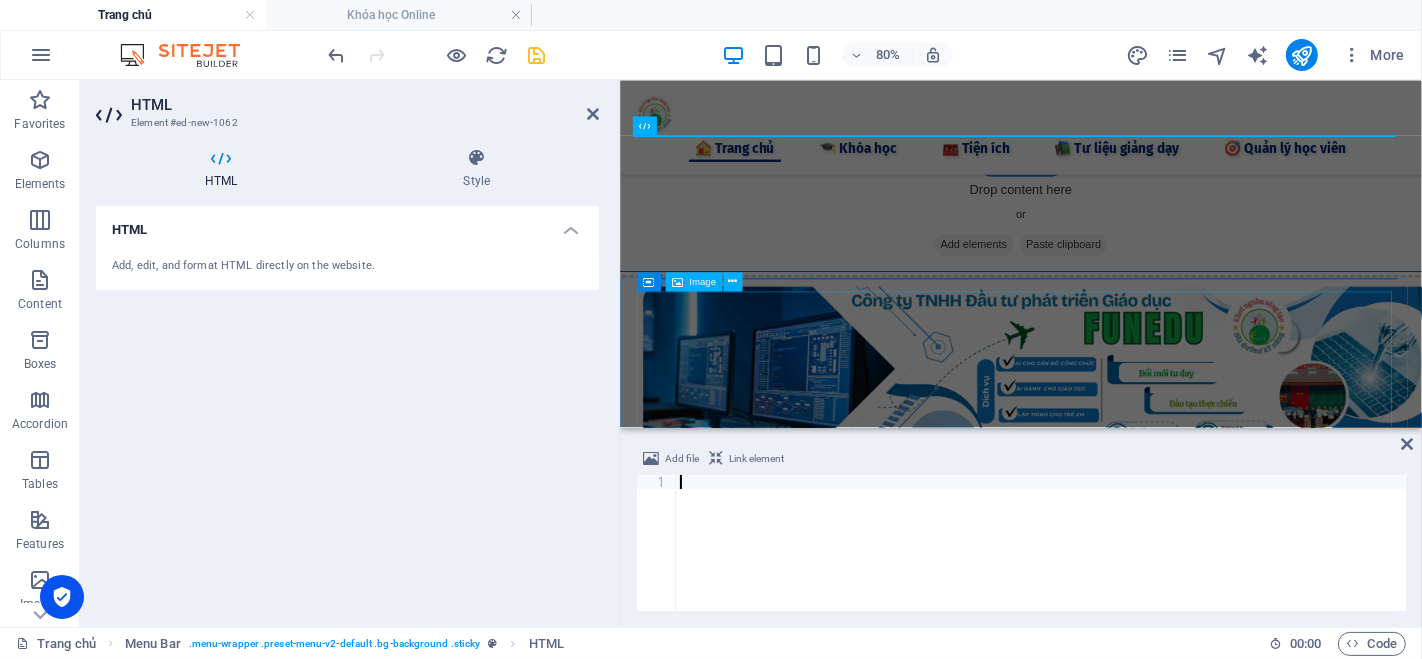 type on "</html>" 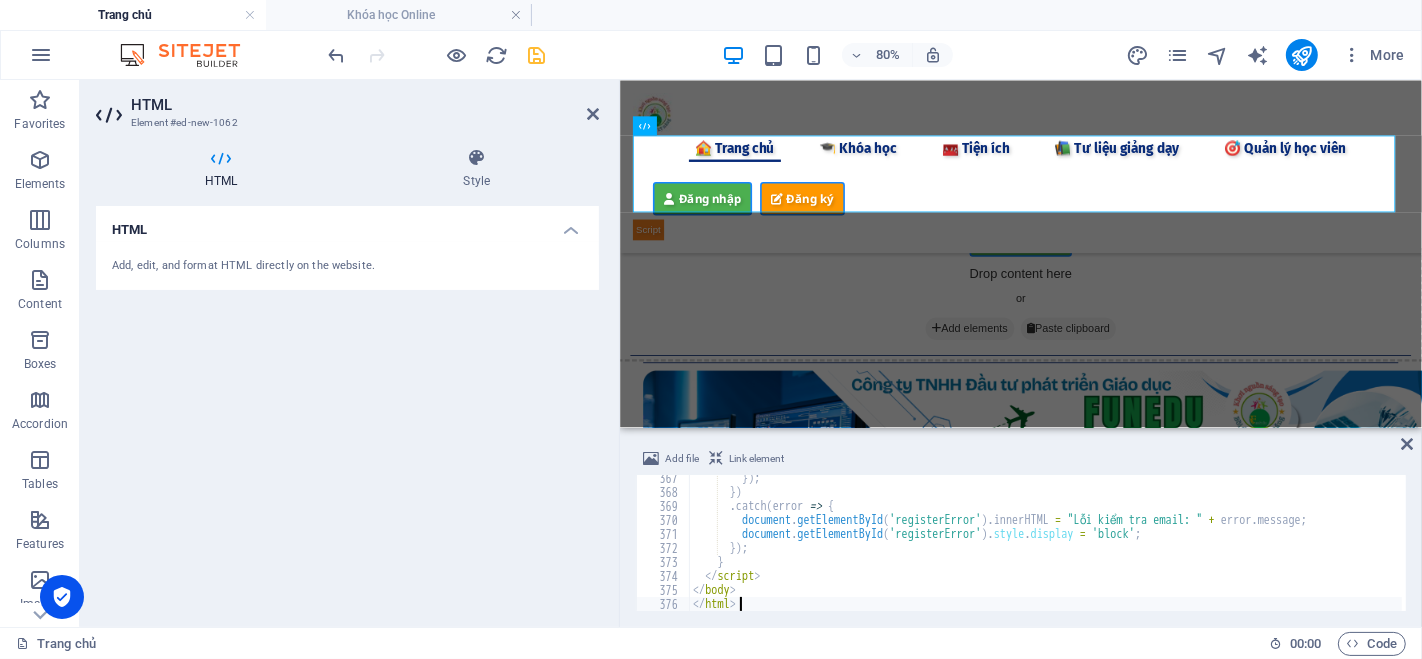 click on "HTML Add, edit, and format HTML directly on the website." at bounding box center (347, 408) 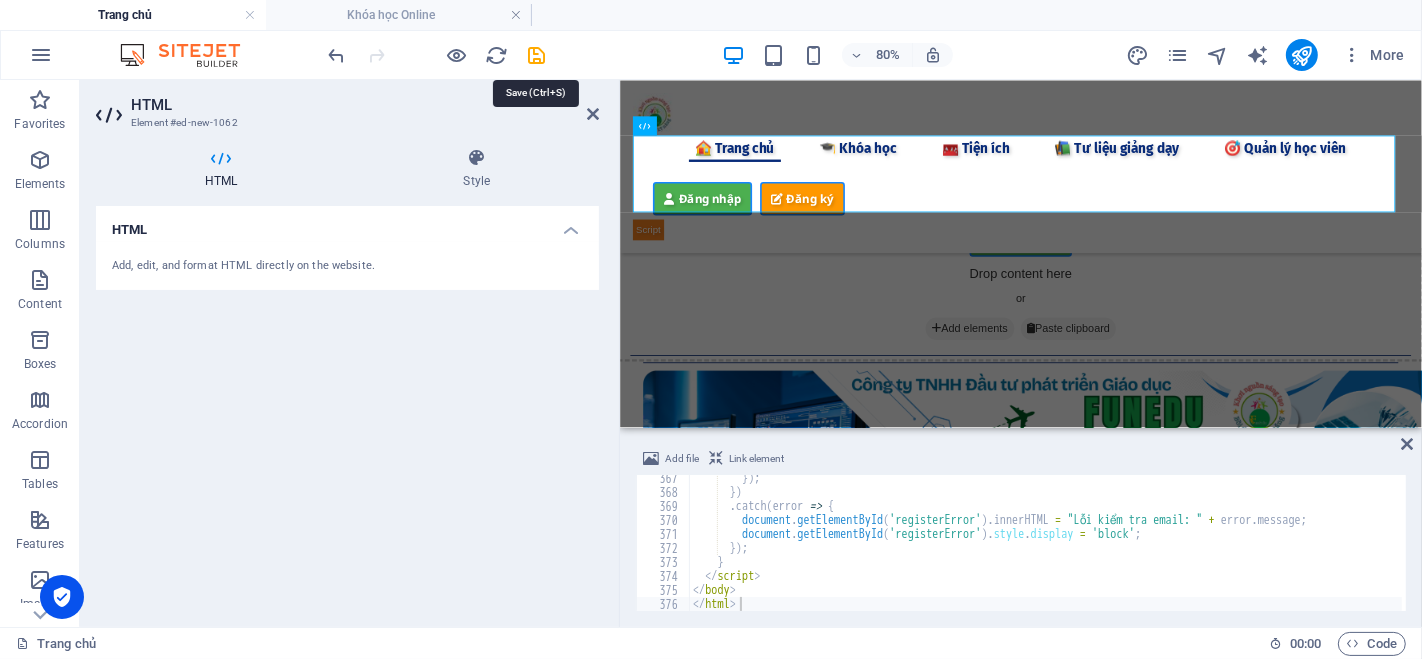 click at bounding box center (537, 55) 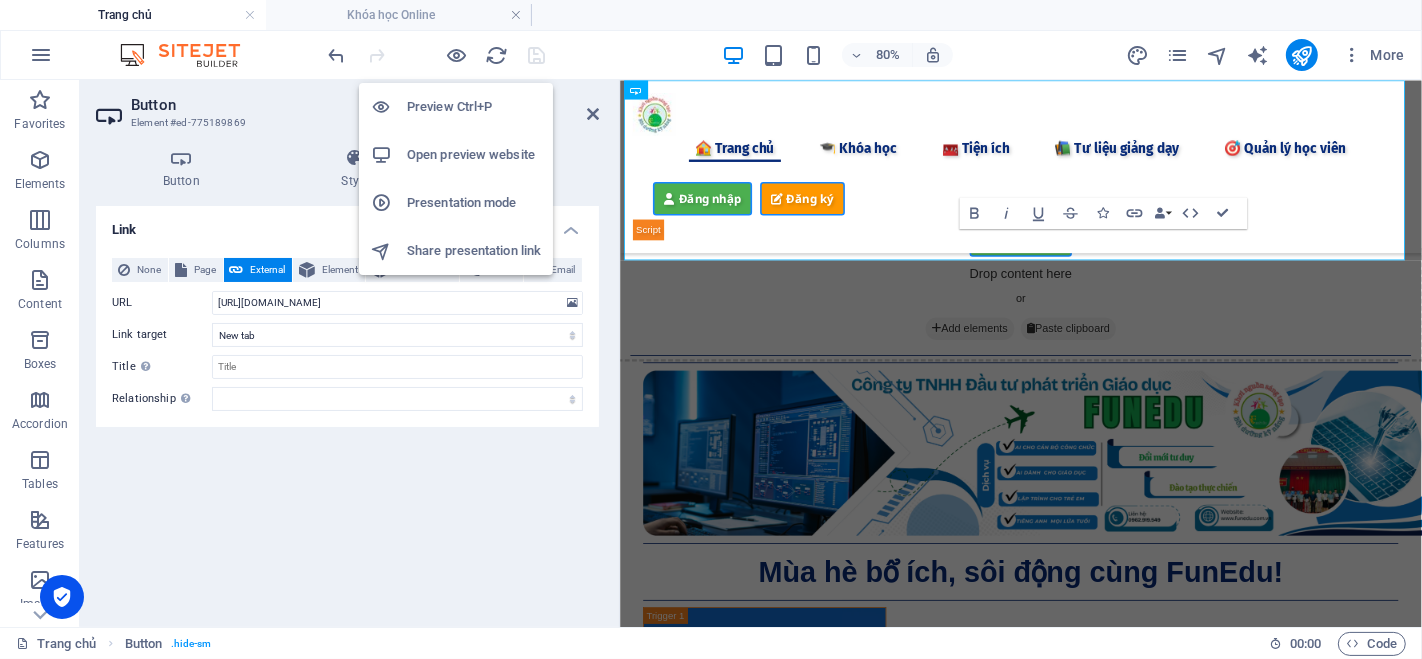 click on "Open preview website" at bounding box center (474, 155) 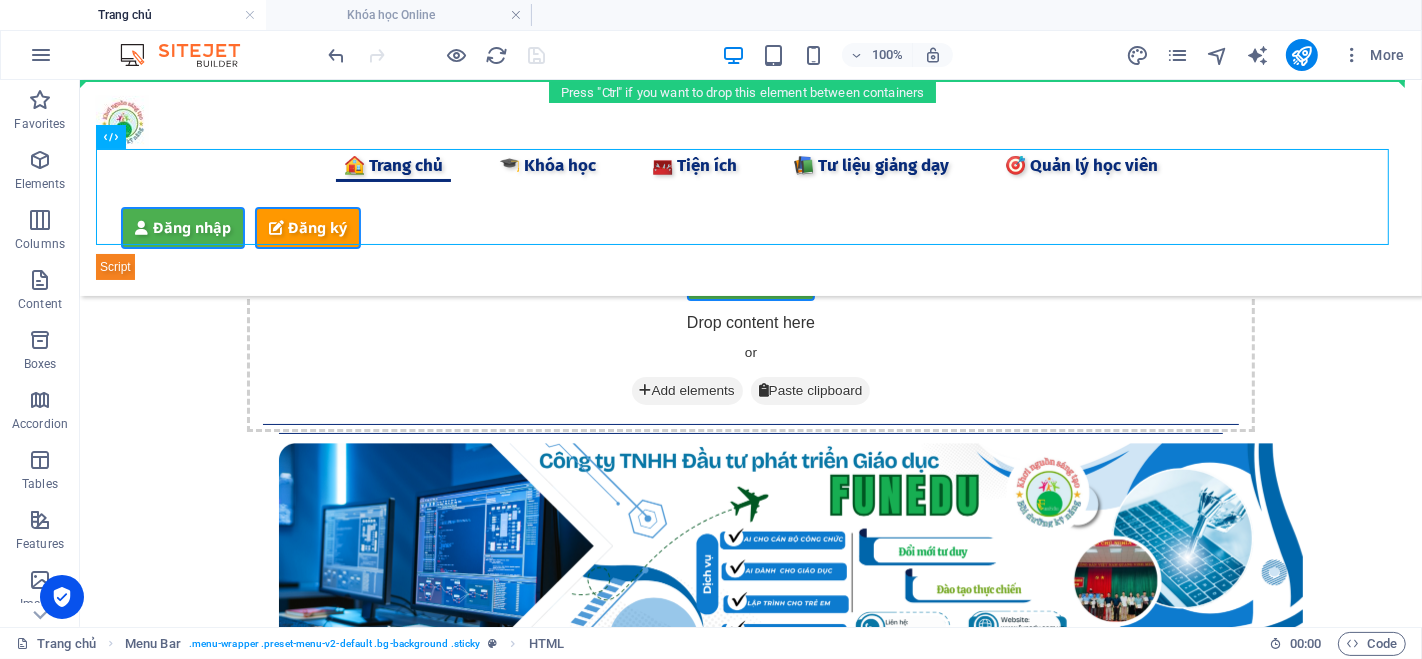 drag, startPoint x: 744, startPoint y: 207, endPoint x: 1046, endPoint y: 126, distance: 312.67395 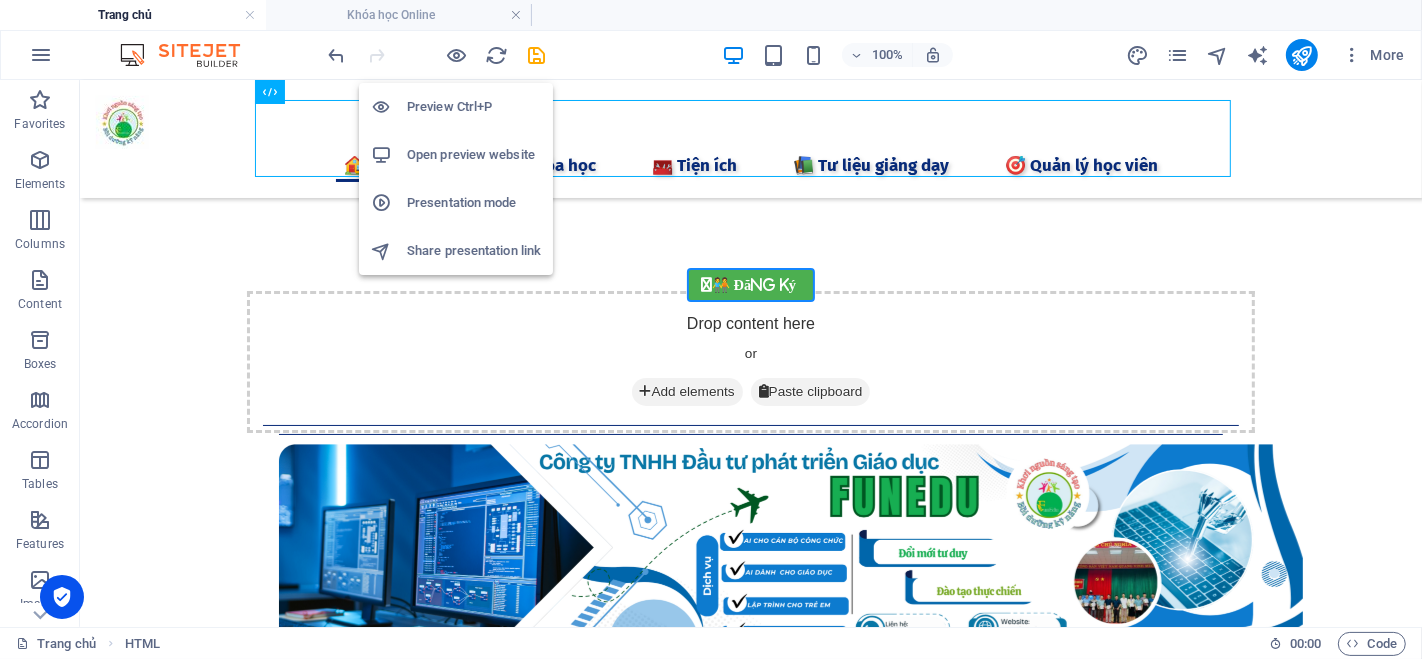 click on "Open preview website" at bounding box center [474, 155] 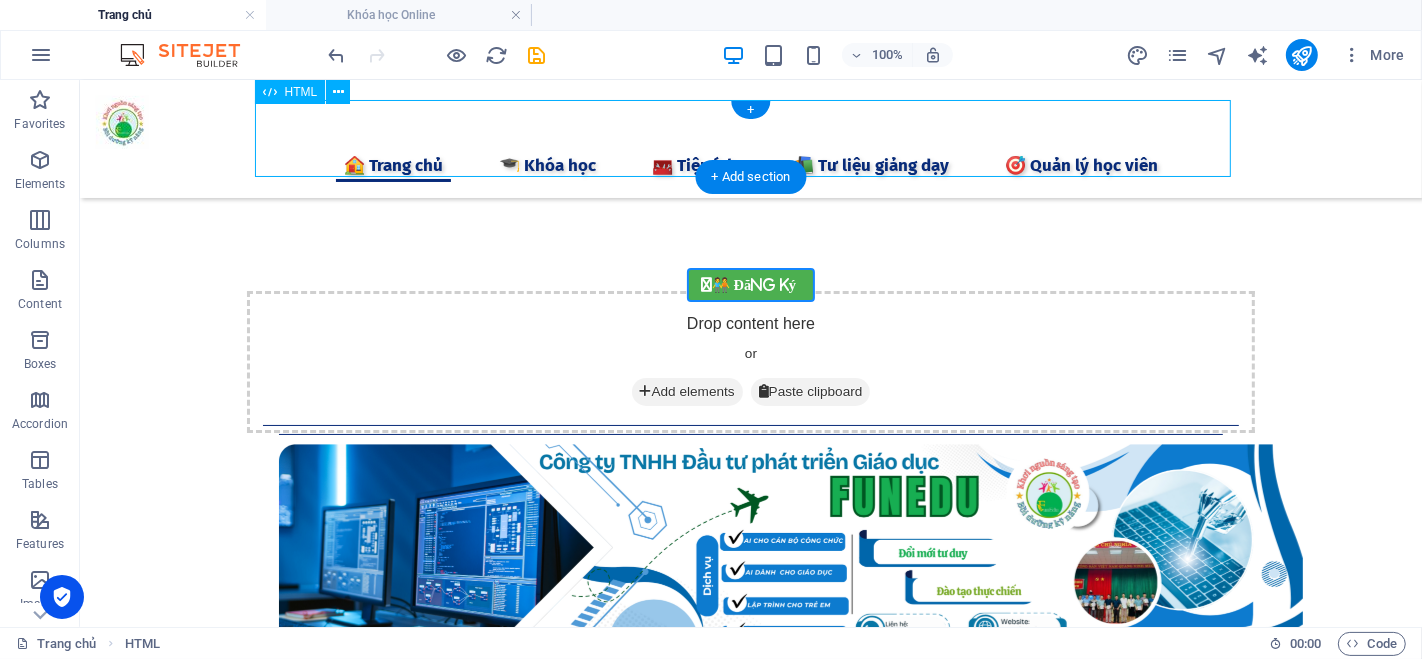 click on "vqtuan.funedu - Đăng ký/Đăng nhập
Đăng nhập
Đăng ký
Email  *
Mật khẩu  *
Đăng nhập
Chưa có tài khoản?  Đăng ký
Họ và tên  *
Email  *
Số điện thoại  *
Mật khẩu  *
Xác nhận mật khẩu  *
Đăng ký
Đã có tài khoản?  Đăng nhập
Chúc mừng bạn đã đăng ký thành công! Vui lòng chờ kiểm duyệt để có thể sử dụng tài khoản." at bounding box center (750, 138) 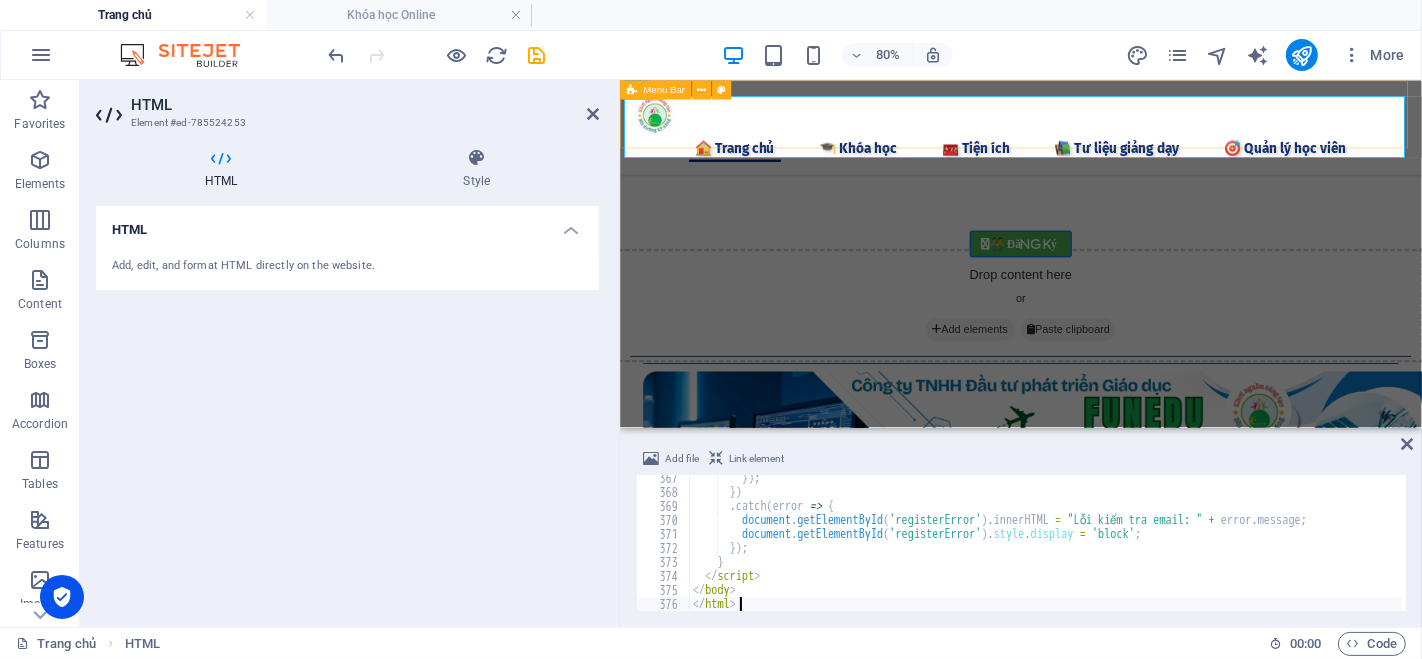 click on "🏠 Trang chủ 🎓 Khóa học 🧰 Tiện ích 📦 Tài liệu 🔍 Công cụ AI 📝 Ghi chú Keep 💬 Chat GTP 🎨 AI Tạo ảnh 🚀 Grok 3 ⚖️ AI Tra cứu Luật 📒 AI Notebooklm 🖲️ Gamma AI 🧠 Napkin AI 🎹 AI Sáng tác nhạc 🎤 AI tạo Giọng 🛠 Chỉnh sửa PDF 🏫 Công cụ Giáo dục 📲 Quản lý lớp học 📋 Điểm danh 📝 Giao Bài tập 🎮 Tạo Game Shows 🧩 Lập trình kéo thả 🐱 Lập trình Scratch 🤖 Lập trình Robot 📚 Tư liệu giảng ​dạy​ 📖 Bài giảng CBCC 🕊️ Bài giảng Giáo dục 🌈Thực hành Canva 👨‍🏫 Elearing Canva 📺 Khóa học Online 🎯 Quản lý học viên" at bounding box center [1121, 138] 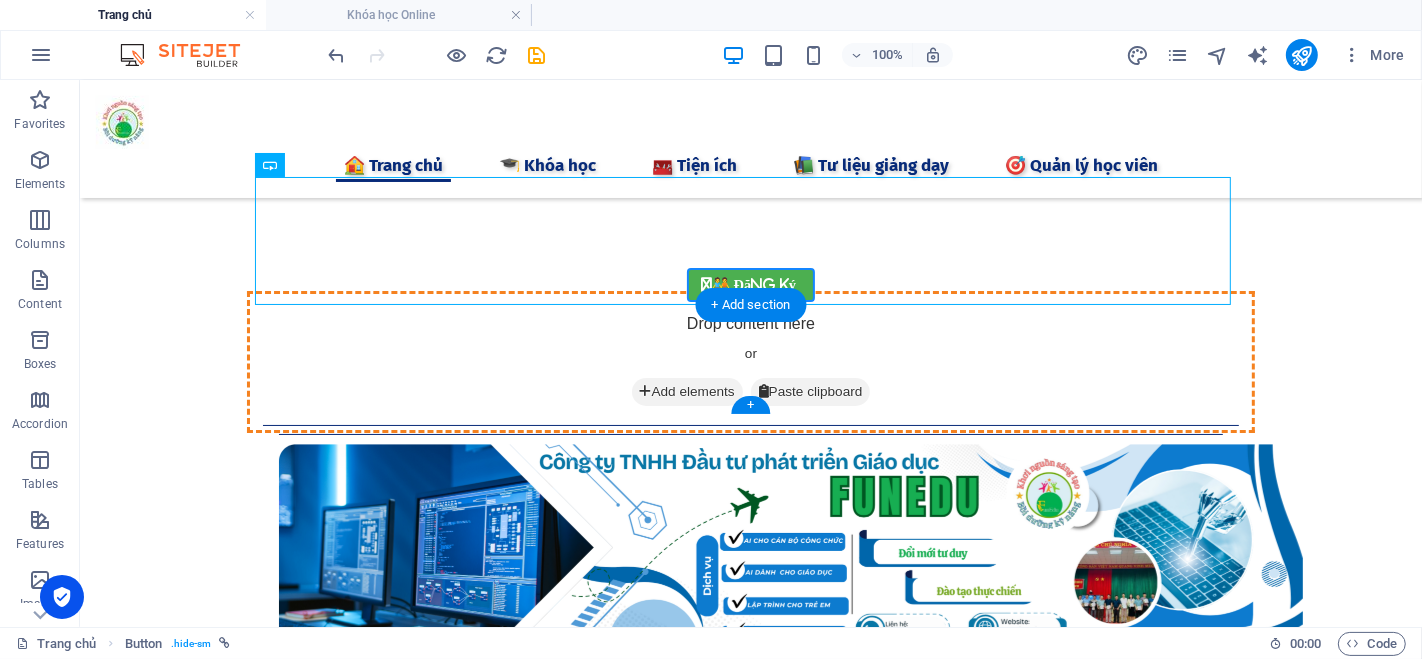 drag, startPoint x: 531, startPoint y: 245, endPoint x: 349, endPoint y: 380, distance: 226.60318 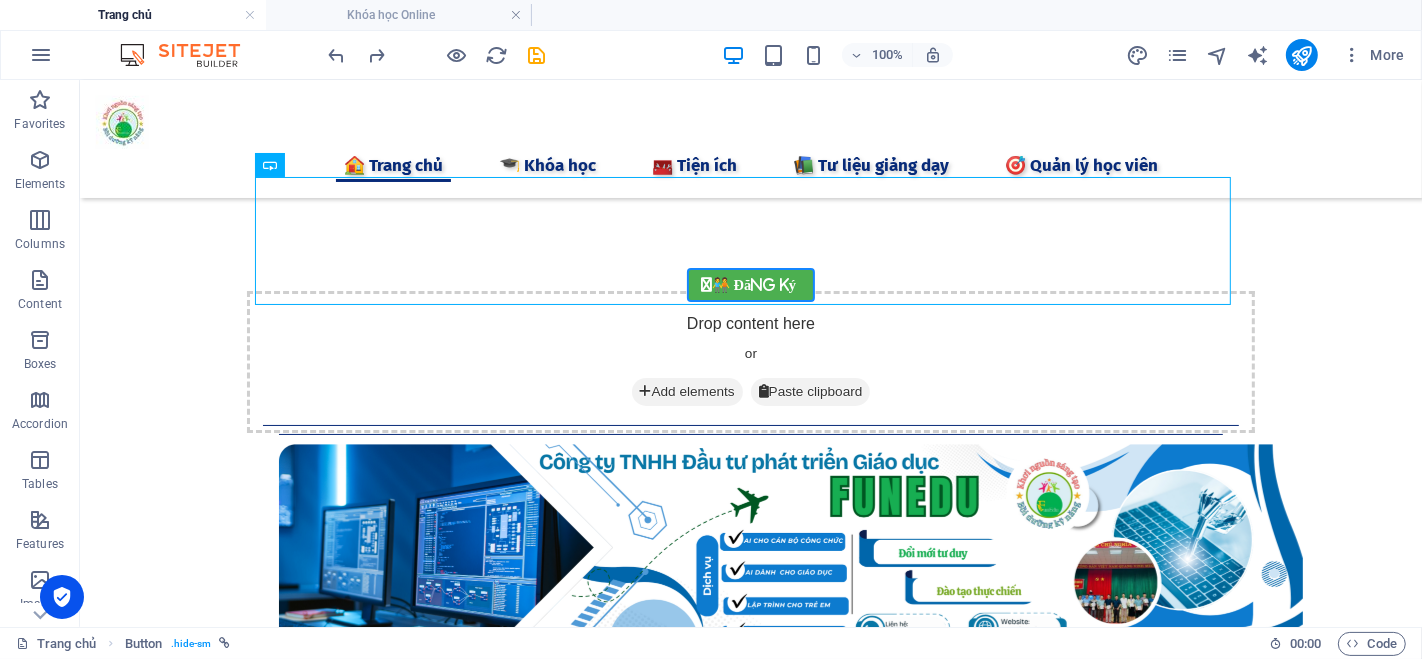 click on "Skip to main content
vqtuan.funedu - Đăng ký/Đăng nhập
Đăng nhập
Đăng ký
Email  *
Mật khẩu  *
Đăng nhập
Chưa có tài khoản?  Đăng ký
Họ và tên  *
Email  *
Số điện thoại  *
Mật khẩu  *
Xác nhận mật khẩu  *
Đăng ký
Đã có tài khoản?  Đăng nhập
Đăng nhập
🏠 Trang chủ 🎓 Khóa học 🧰 Tiện ích or C" at bounding box center (750, 6258) 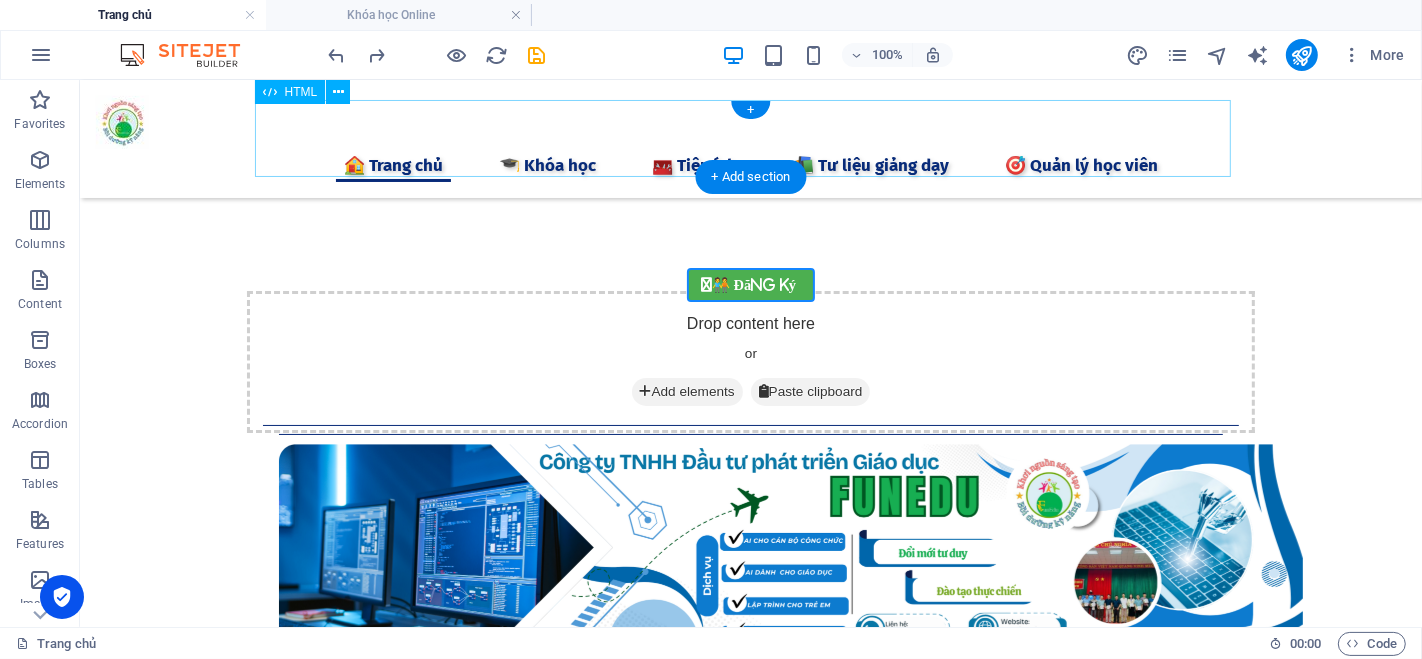 click on "vqtuan.funedu - Đăng ký/Đăng nhập
Đăng nhập
Đăng ký
Email  *
Mật khẩu  *
Đăng nhập
Chưa có tài khoản?  Đăng ký
Họ và tên  *
Email  *
Số điện thoại  *
Mật khẩu  *
Xác nhận mật khẩu  *
Đăng ký
Đã có tài khoản?  Đăng nhập
Chúc mừng bạn đã đăng ký thành công! Vui lòng chờ kiểm duyệt để có thể sử dụng tài khoản." at bounding box center (750, 138) 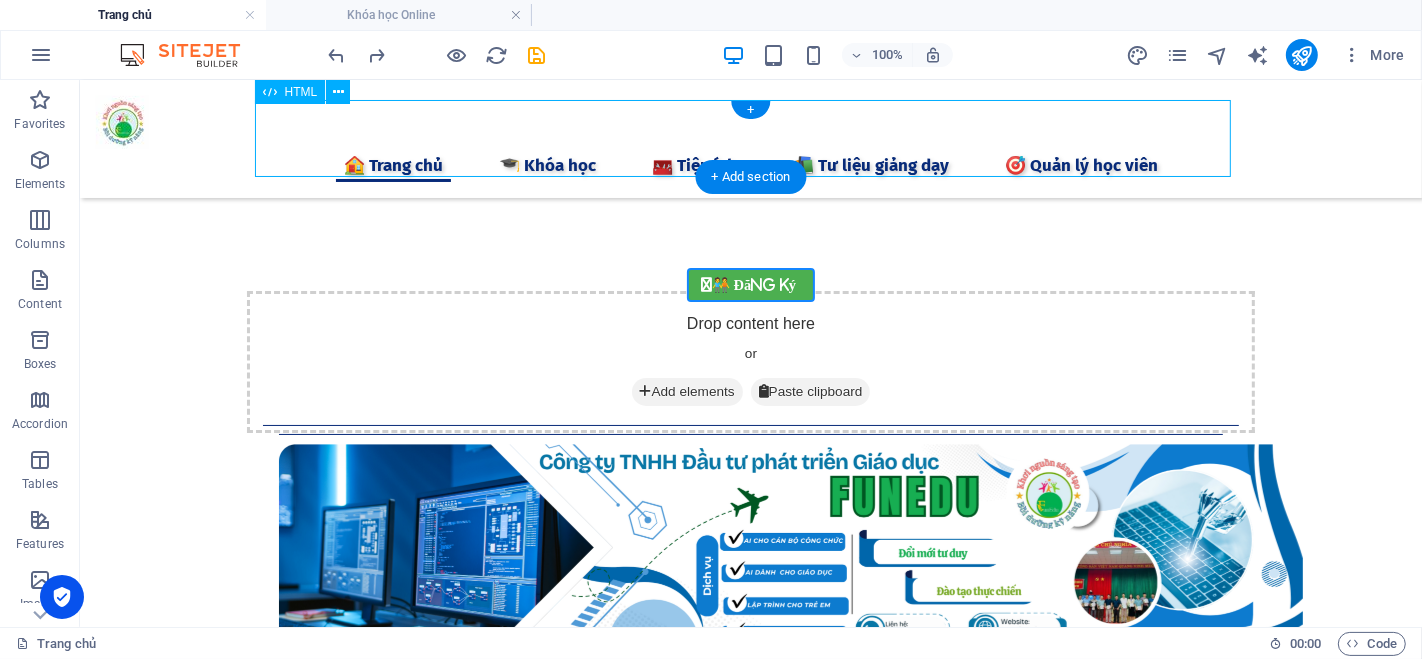 click on "vqtuan.funedu - Đăng ký/Đăng nhập
Đăng nhập
Đăng ký
Email  *
Mật khẩu  *
Đăng nhập
Chưa có tài khoản?  Đăng ký
Họ và tên  *
Email  *
Số điện thoại  *
Mật khẩu  *
Xác nhận mật khẩu  *
Đăng ký
Đã có tài khoản?  Đăng nhập
Chúc mừng bạn đã đăng ký thành công! Vui lòng chờ kiểm duyệt để có thể sử dụng tài khoản." at bounding box center [750, 138] 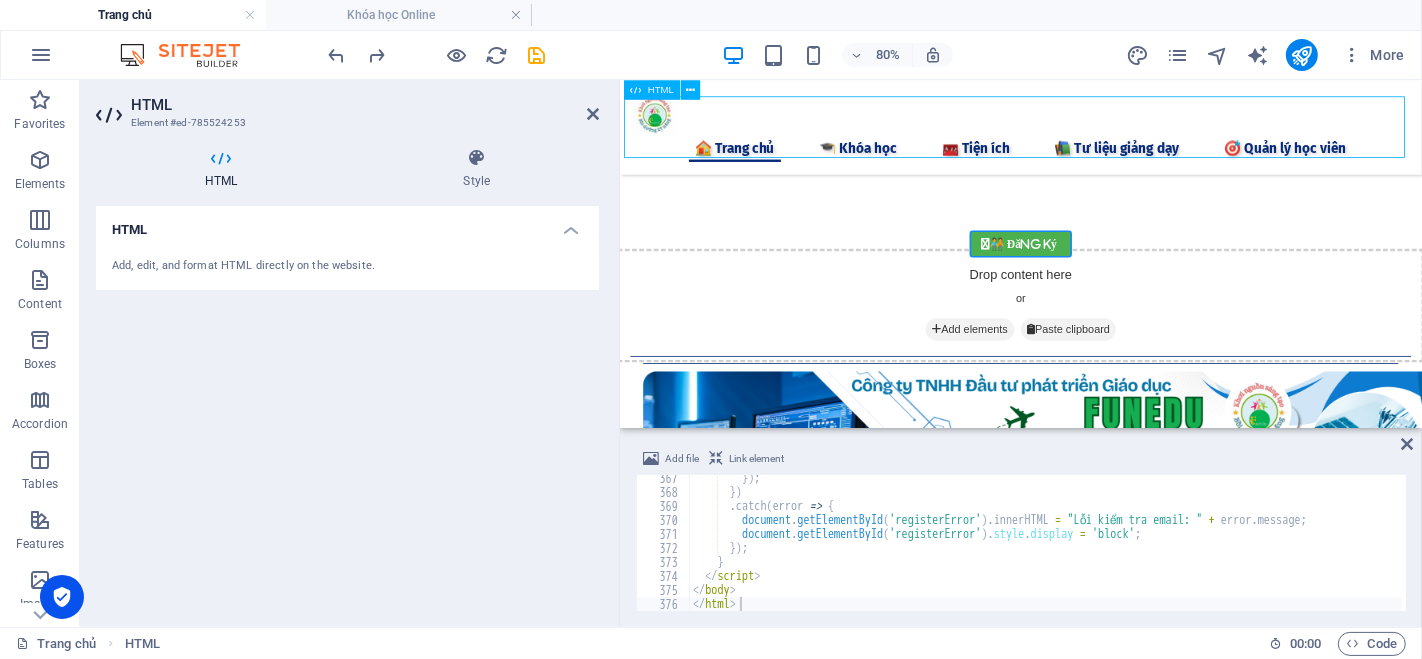 drag, startPoint x: 640, startPoint y: 170, endPoint x: 729, endPoint y: 164, distance: 89.20202 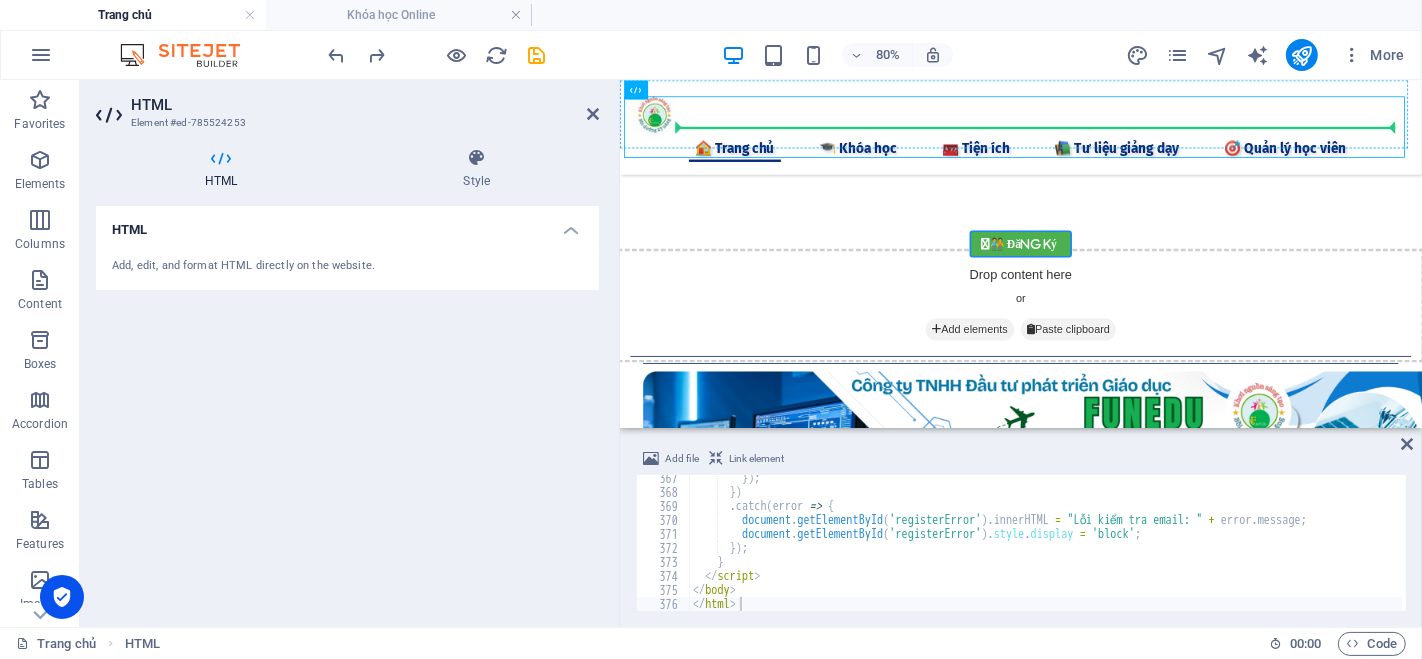 drag, startPoint x: 1266, startPoint y: 171, endPoint x: 1586, endPoint y: 127, distance: 323.01083 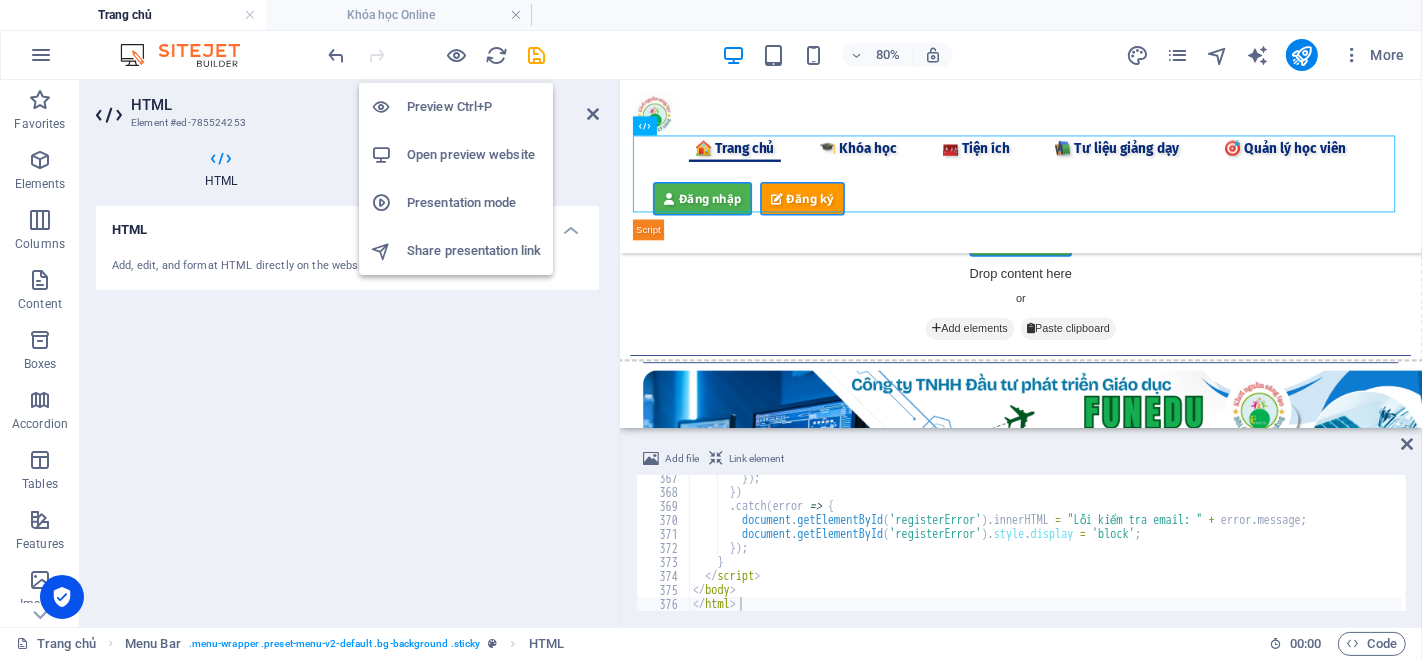 click on "Open preview website" at bounding box center (474, 155) 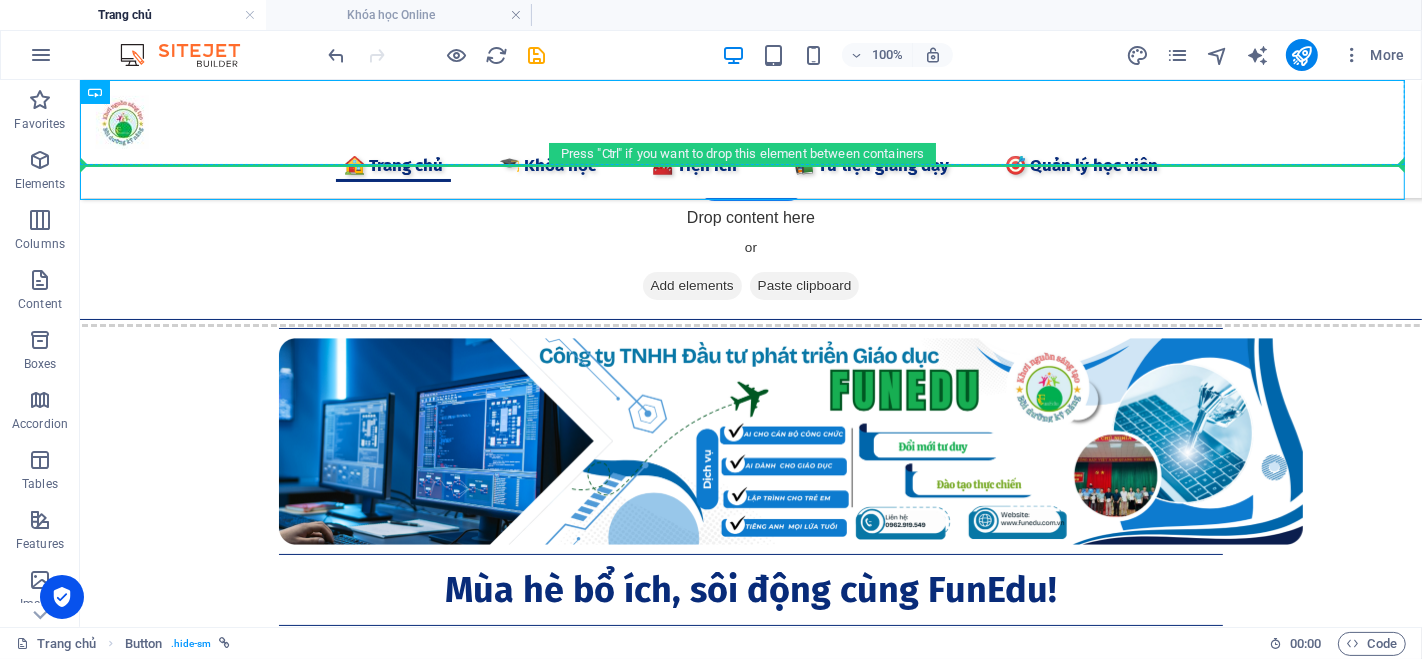 drag, startPoint x: 699, startPoint y: 176, endPoint x: 978, endPoint y: 135, distance: 281.99646 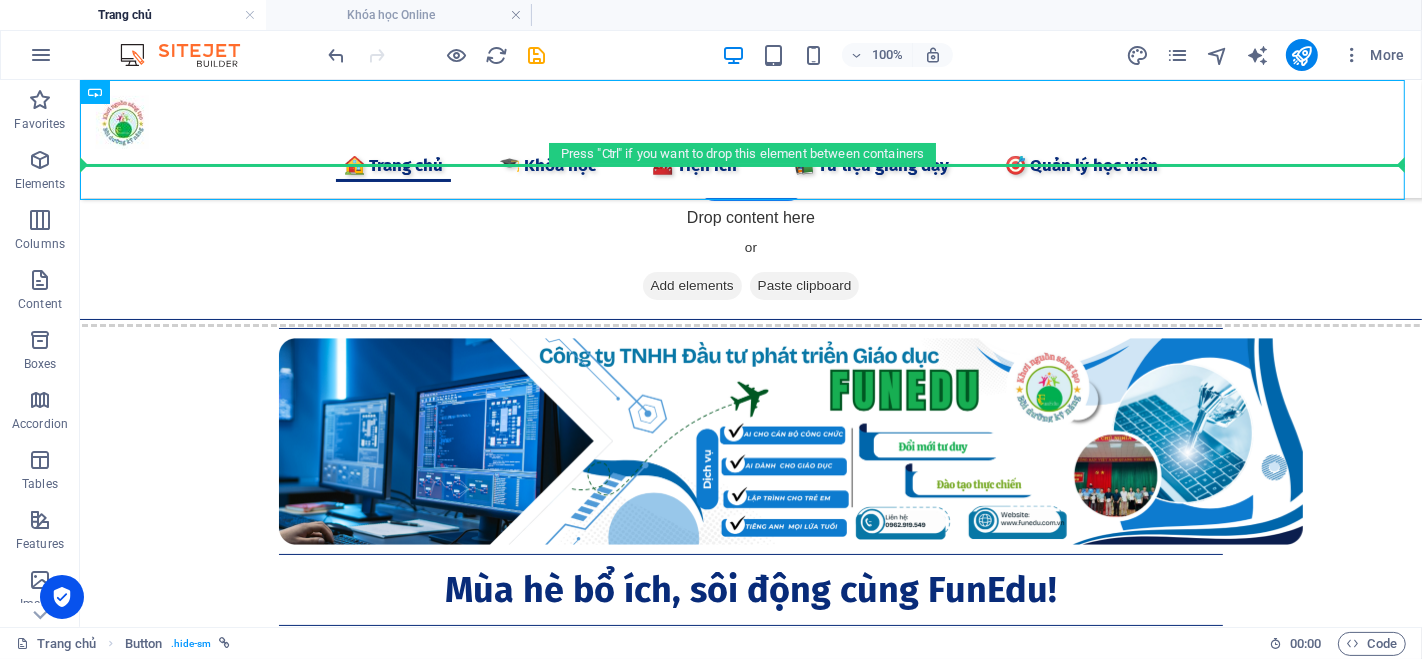 drag, startPoint x: 724, startPoint y: 172, endPoint x: 1390, endPoint y: 157, distance: 666.1689 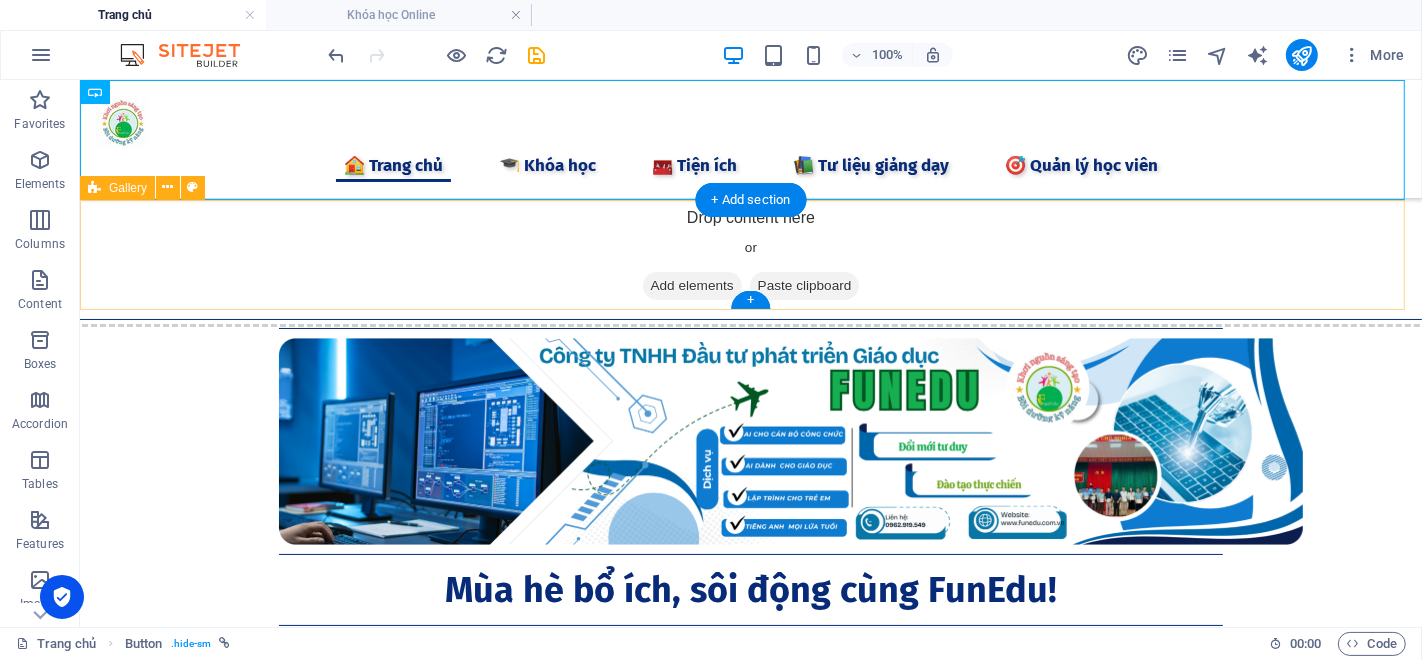 click on "Drop content here or  Add elements  Paste clipboard" at bounding box center [750, 255] 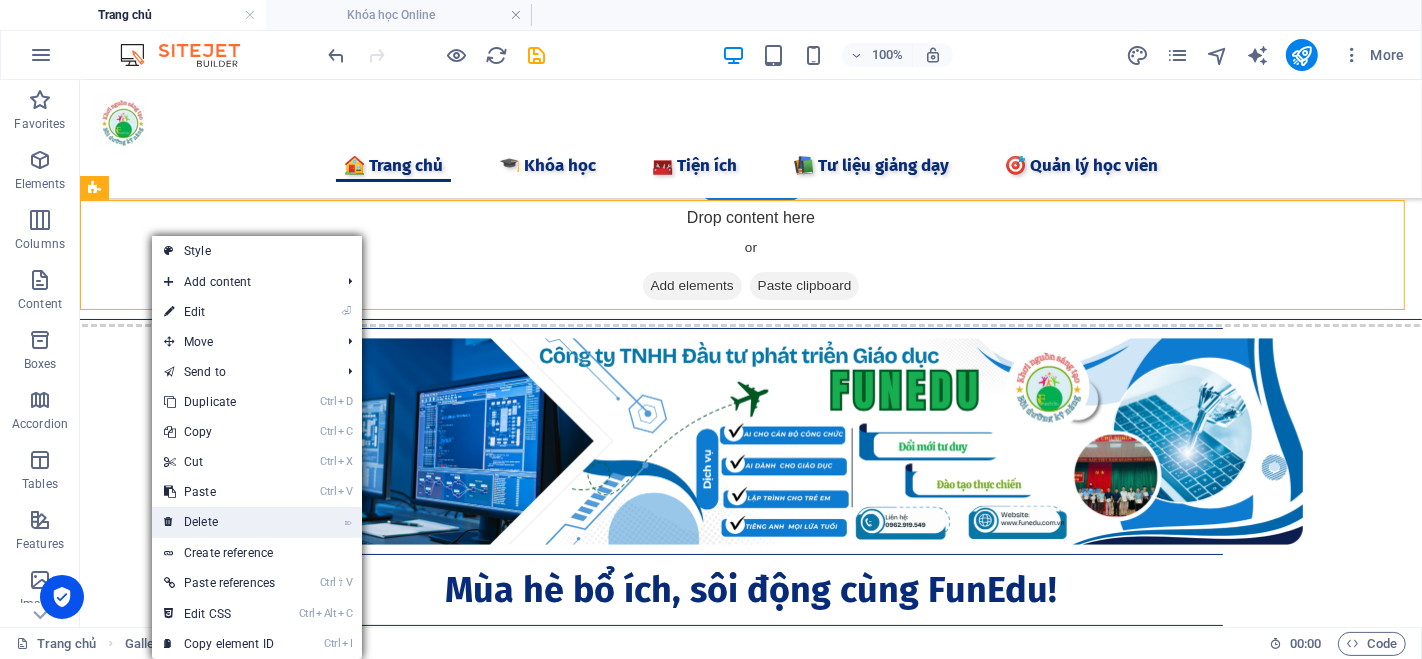 click on "⌦  Delete" at bounding box center (219, 522) 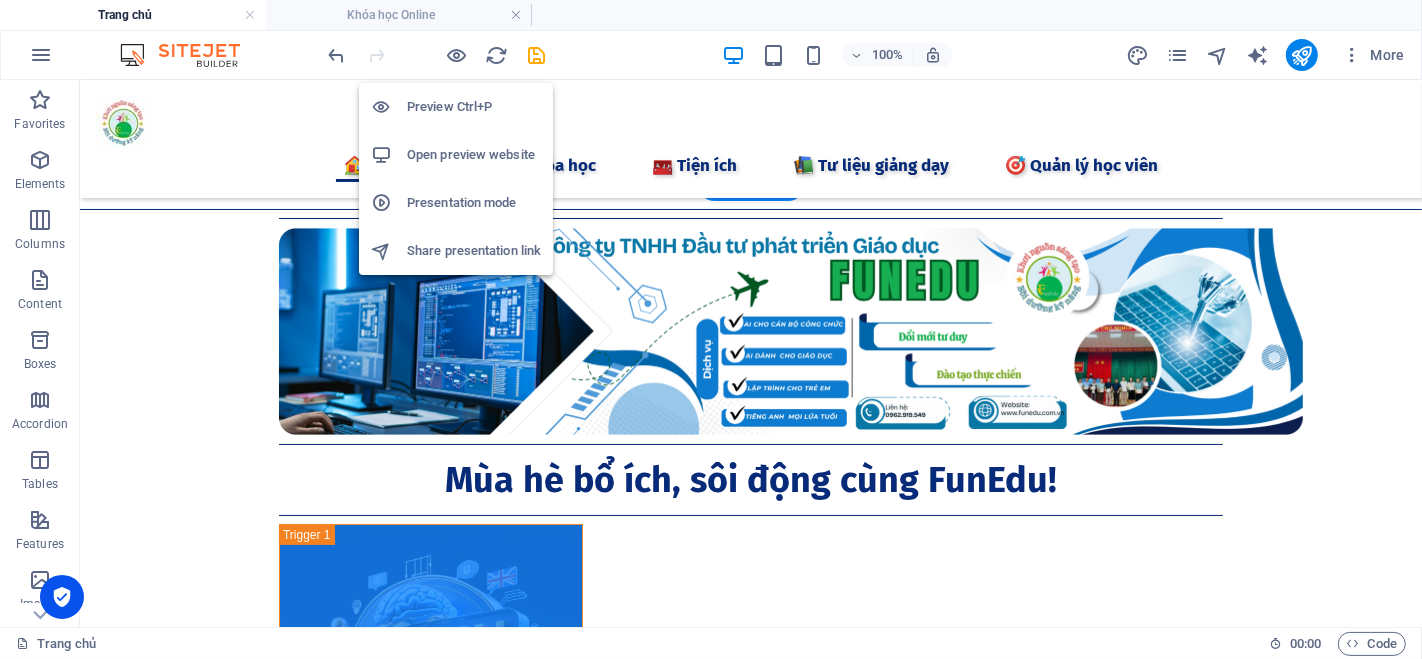 click on "Open preview website" at bounding box center (474, 155) 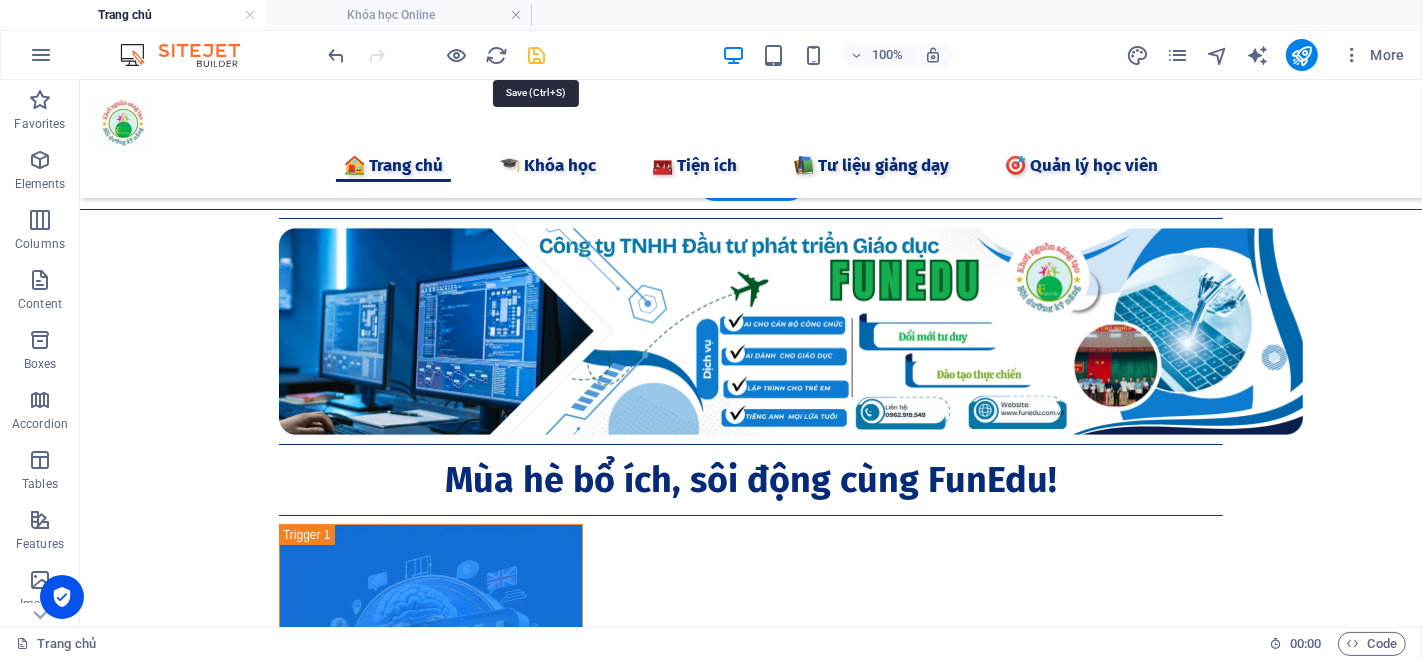 click at bounding box center [537, 55] 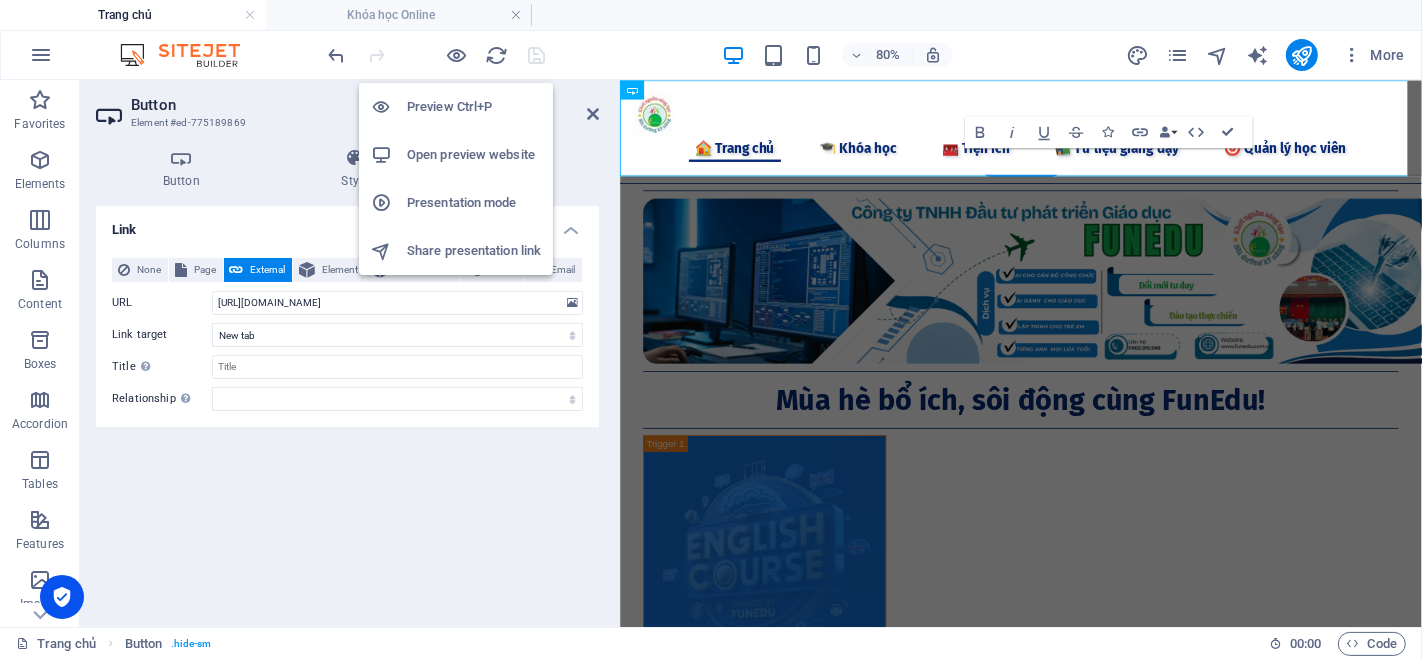 click on "Open preview website" at bounding box center [474, 155] 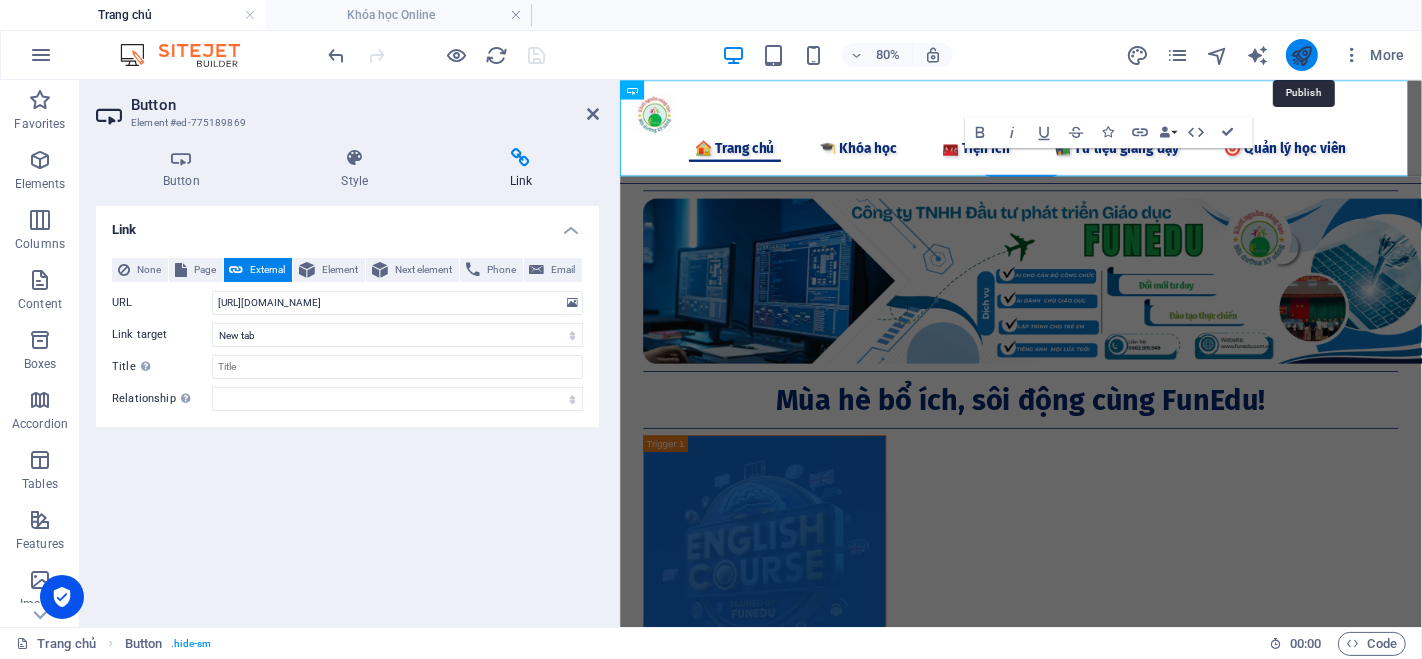drag, startPoint x: 1312, startPoint y: 58, endPoint x: 228, endPoint y: 56, distance: 1084.0018 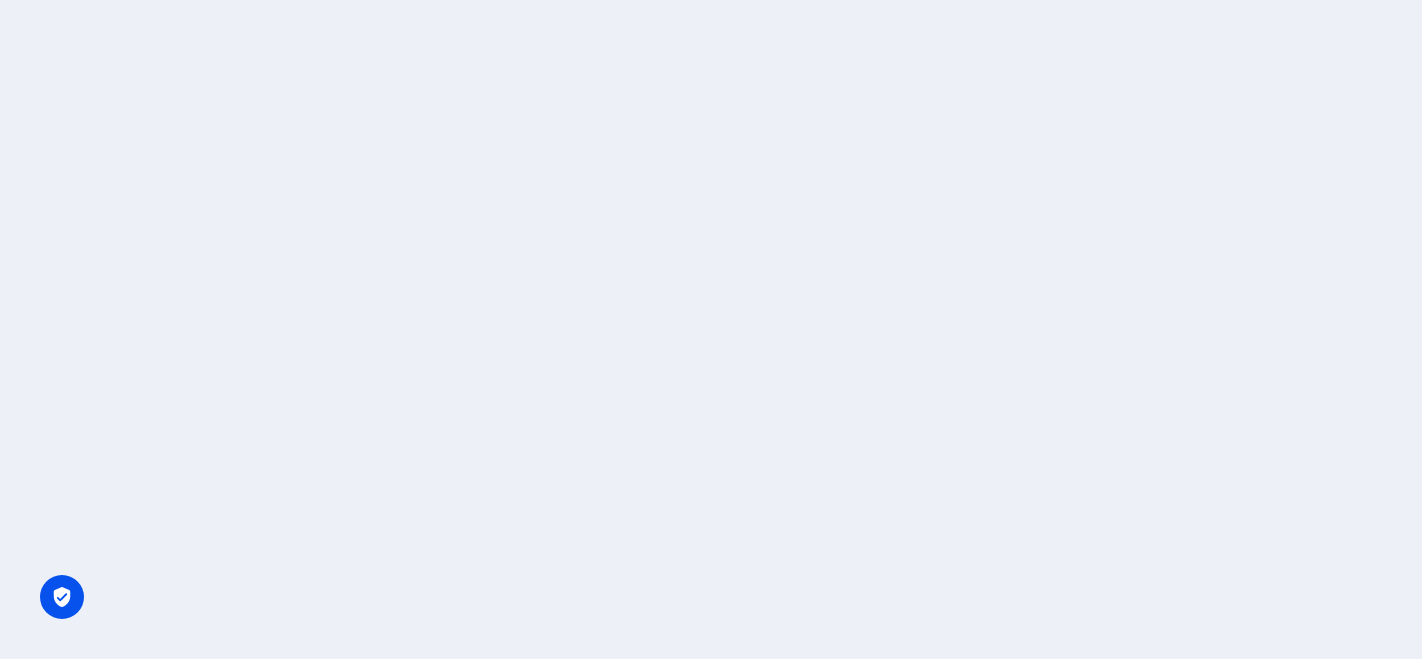 scroll, scrollTop: 0, scrollLeft: 0, axis: both 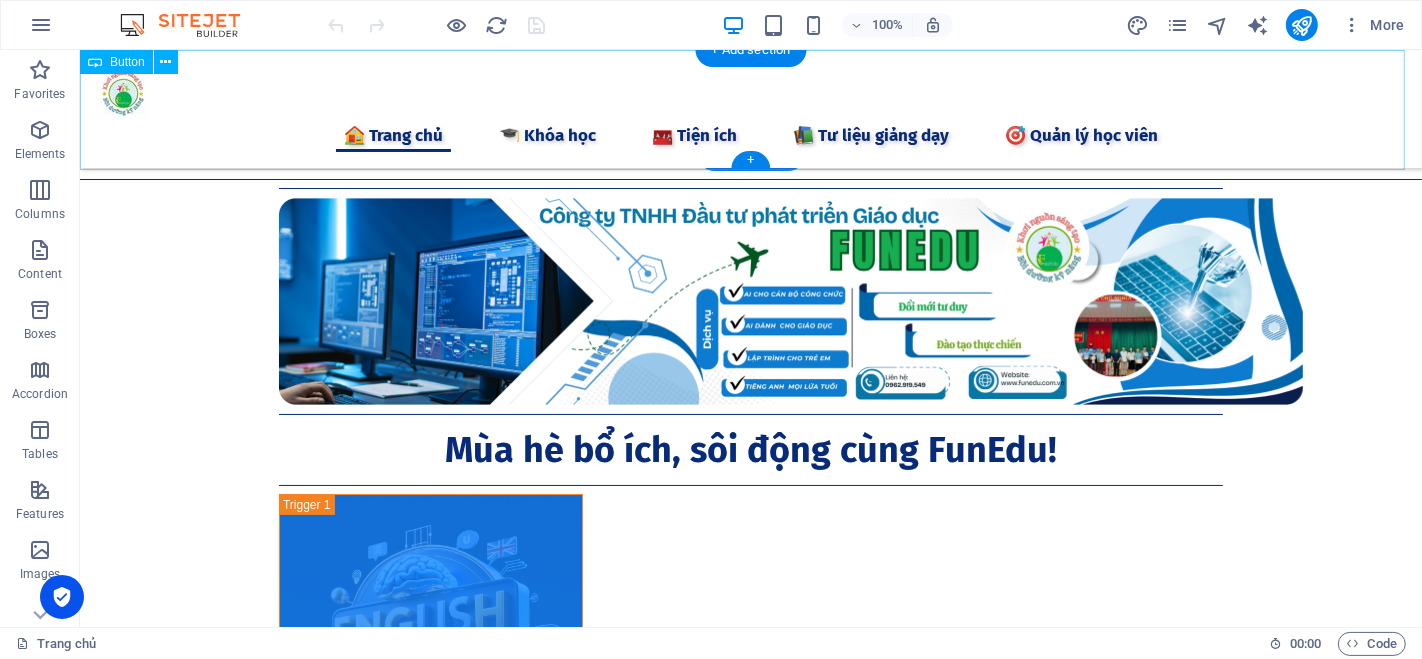 click on "🧑‍🤝‍🧑 Đăng ký" at bounding box center [750, 110] 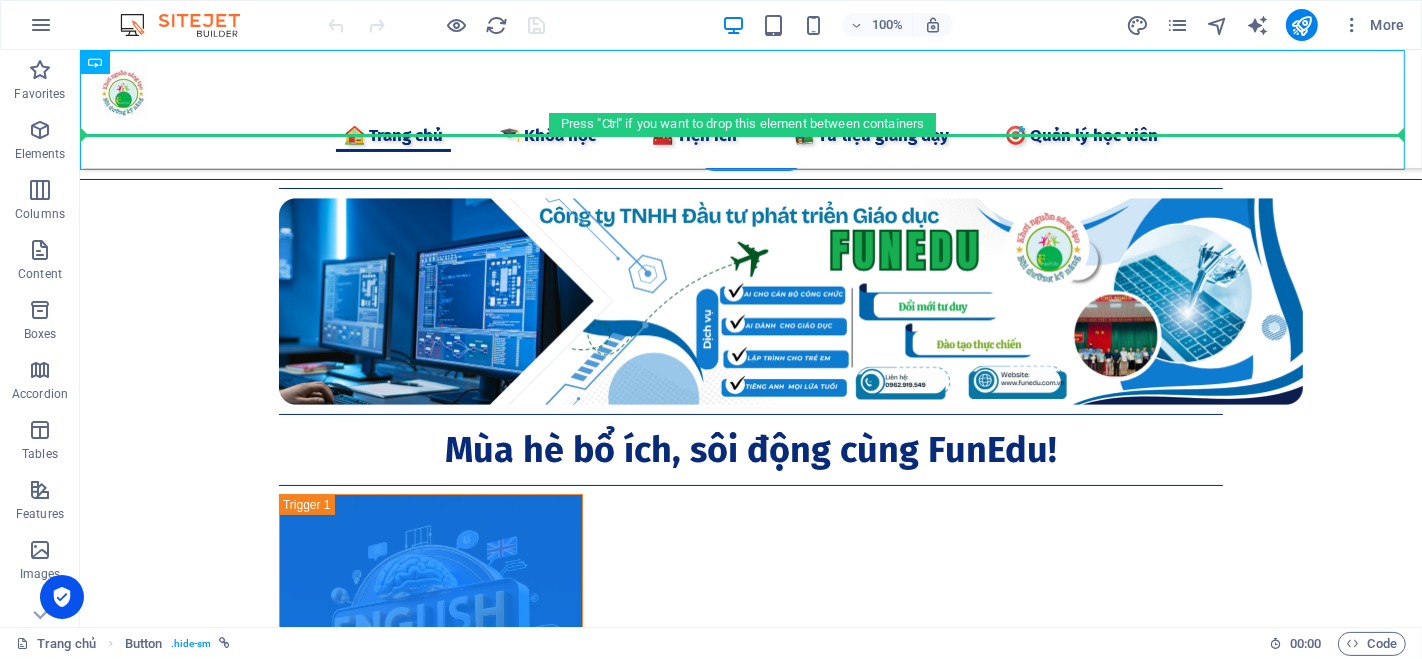 drag, startPoint x: 188, startPoint y: 112, endPoint x: 825, endPoint y: 112, distance: 637 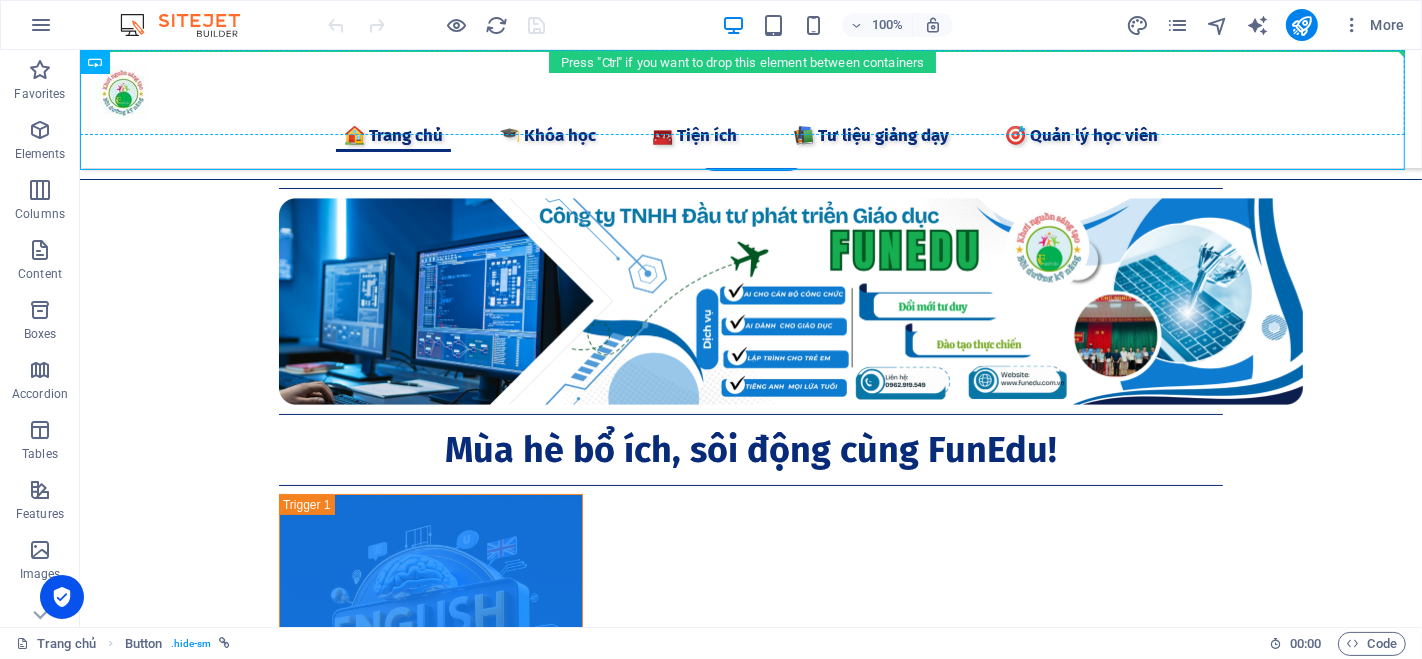 drag, startPoint x: 191, startPoint y: 113, endPoint x: 1304, endPoint y: 92, distance: 1113.1981 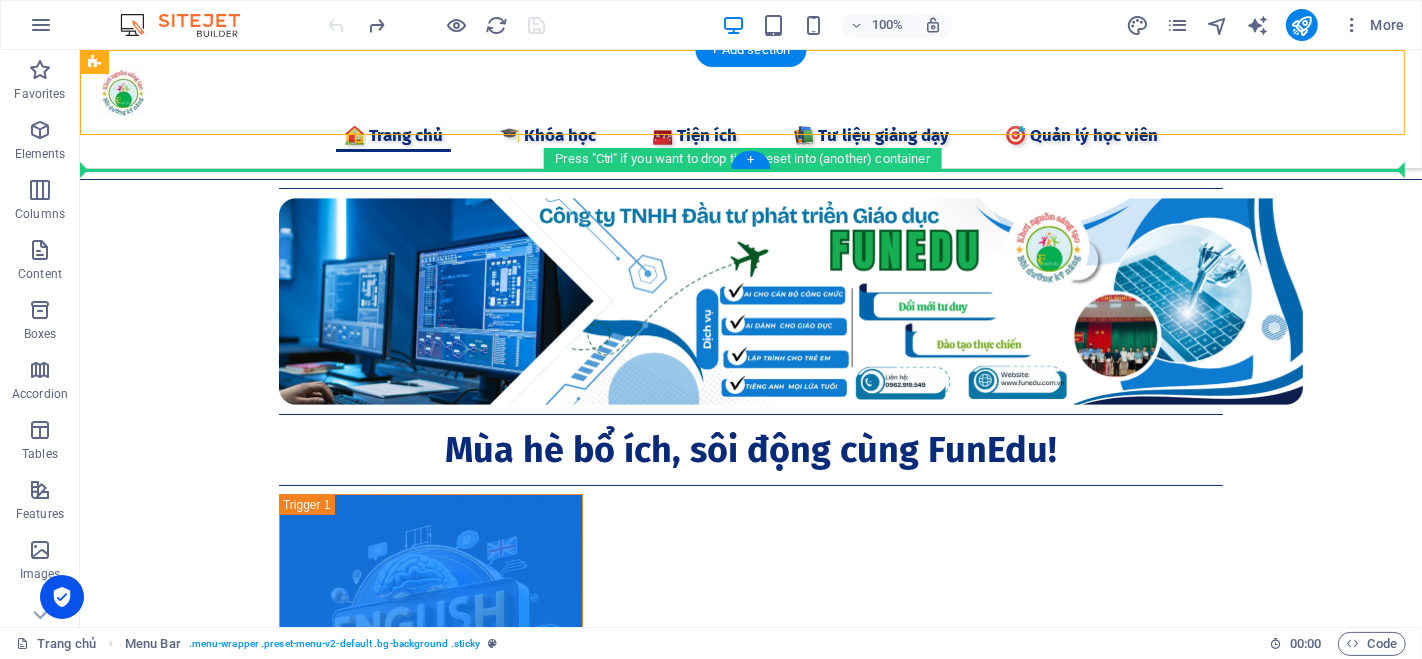 drag, startPoint x: 193, startPoint y: 108, endPoint x: 1139, endPoint y: 143, distance: 946.6472 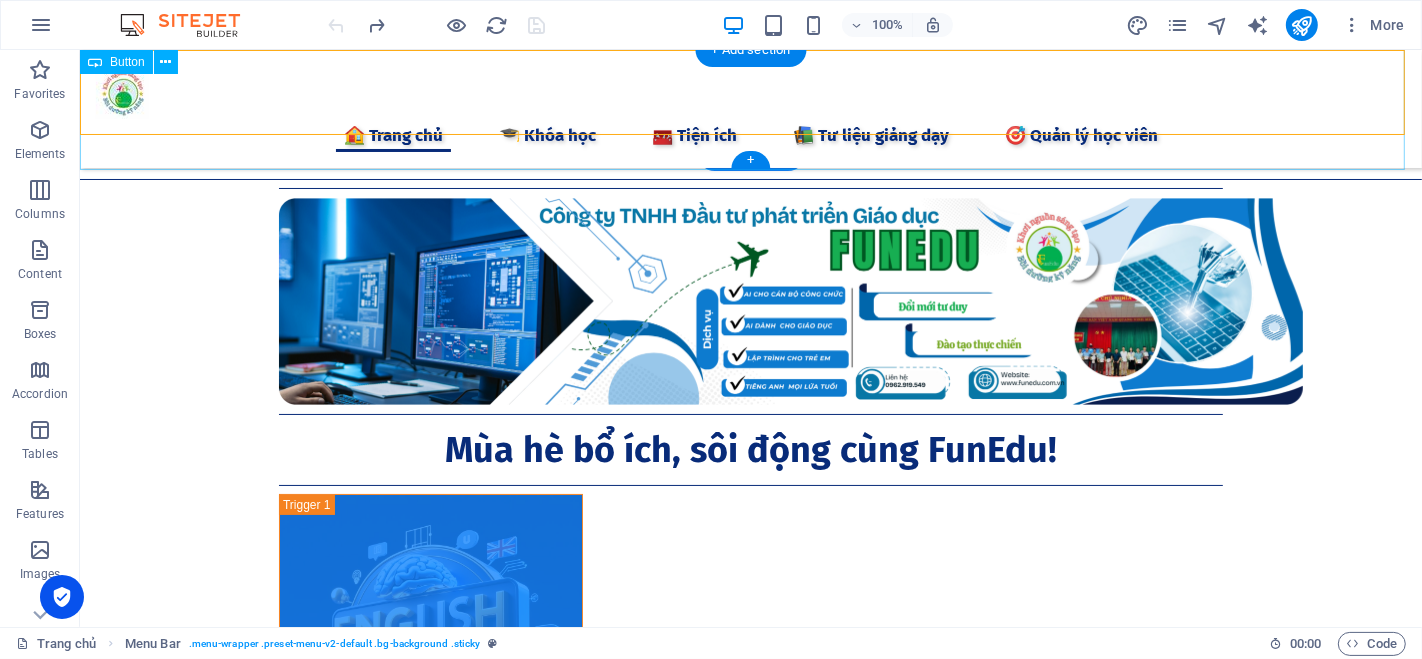 click on "🧑‍🤝‍🧑 Đăng ký" at bounding box center (750, 110) 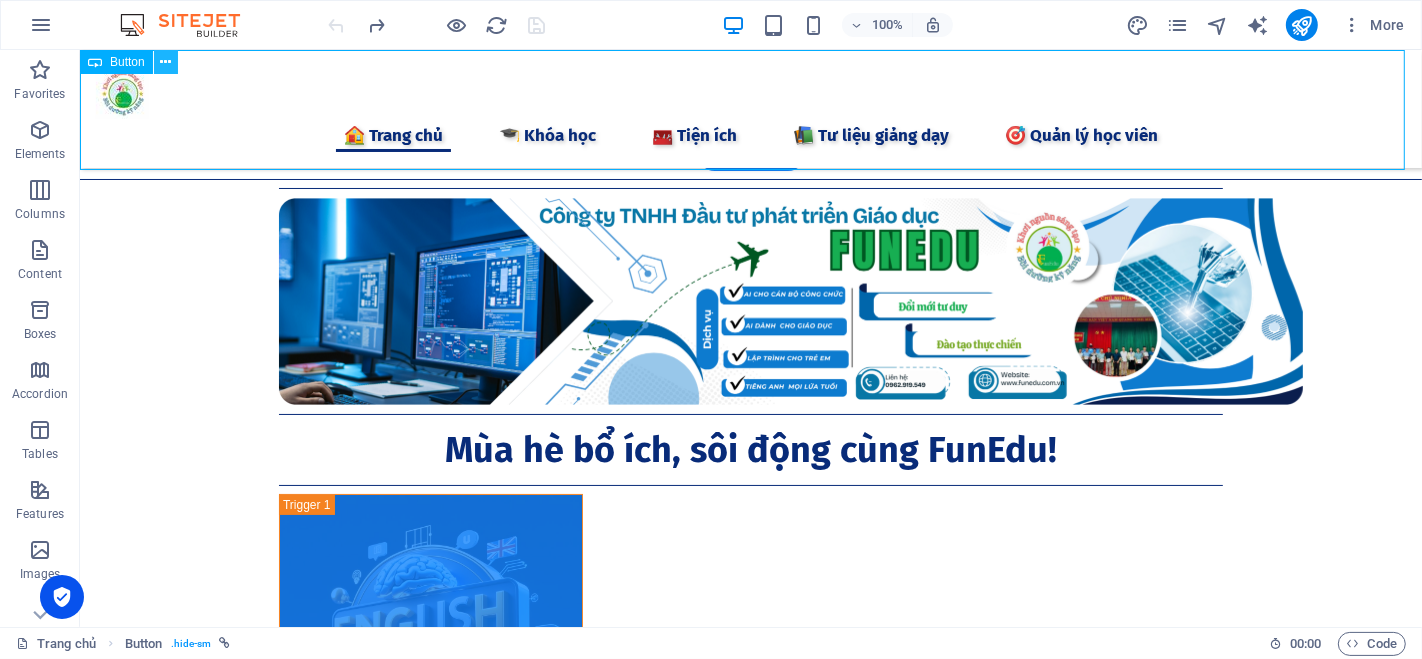 click at bounding box center (165, 62) 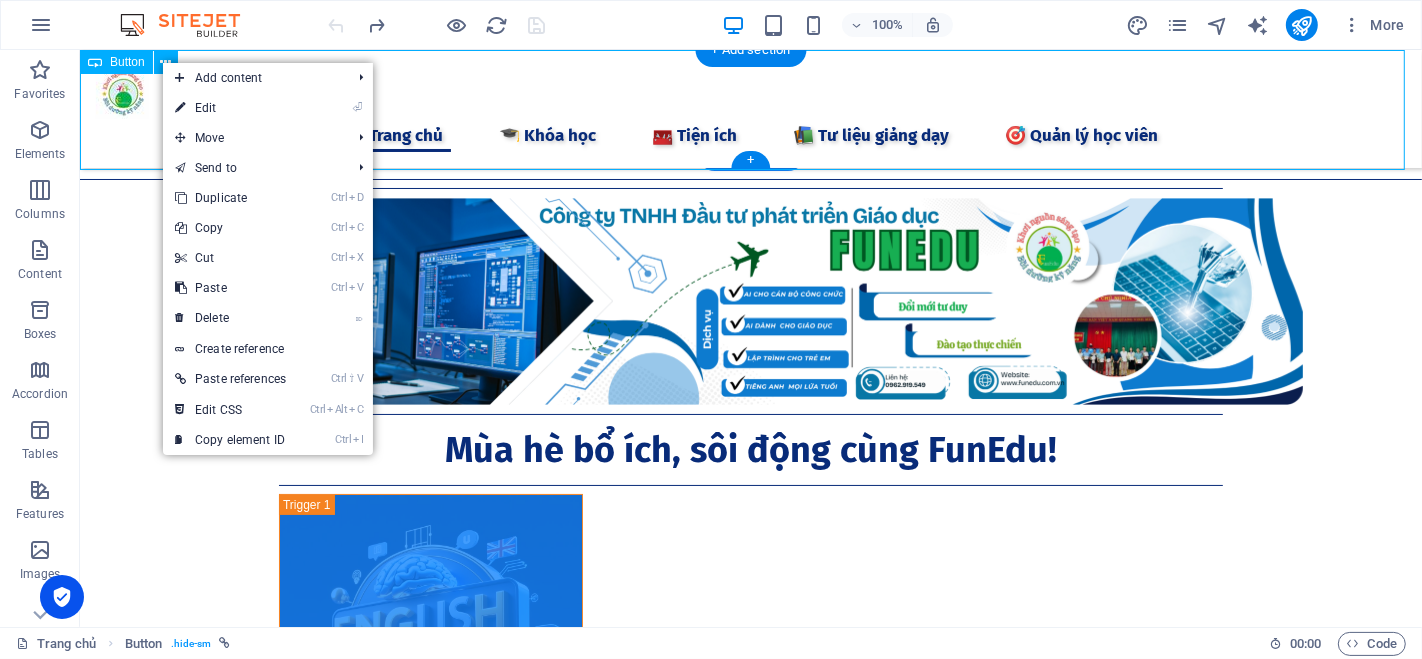 click on "🧑‍🤝‍🧑 Đăng ký" at bounding box center (750, 110) 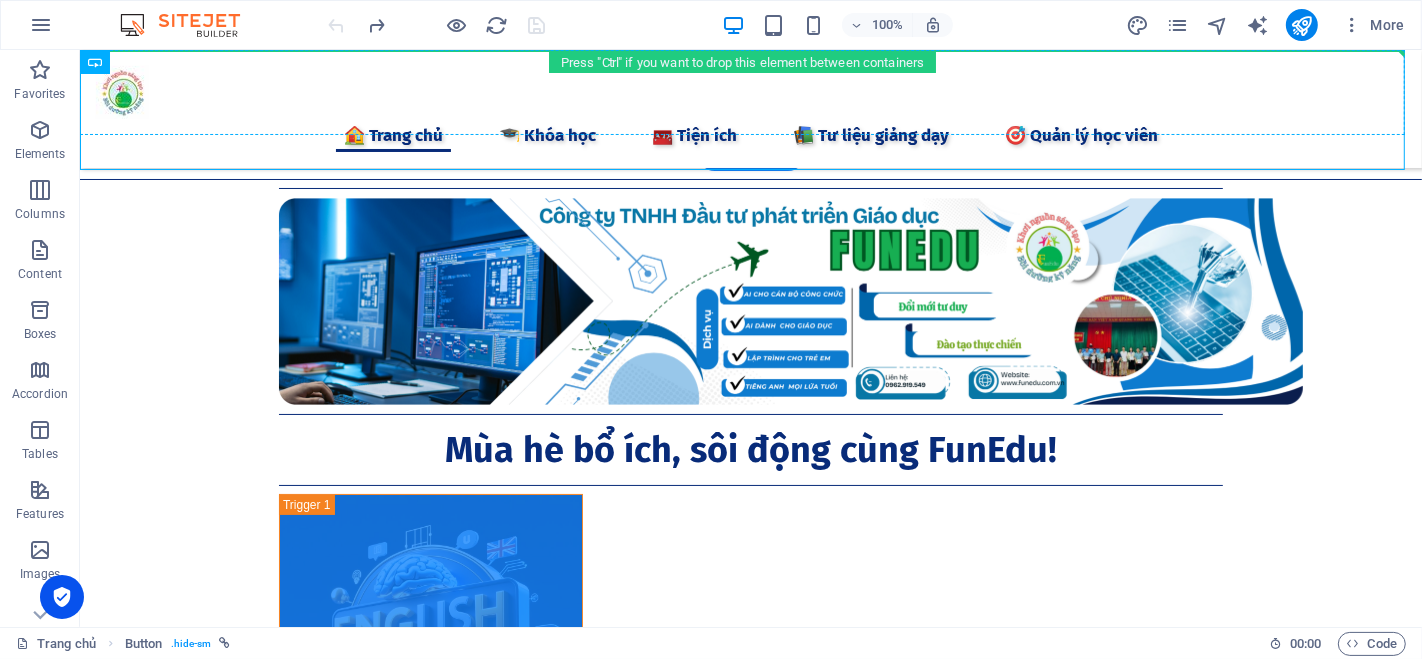 drag, startPoint x: 176, startPoint y: 105, endPoint x: 1387, endPoint y: 86, distance: 1211.149 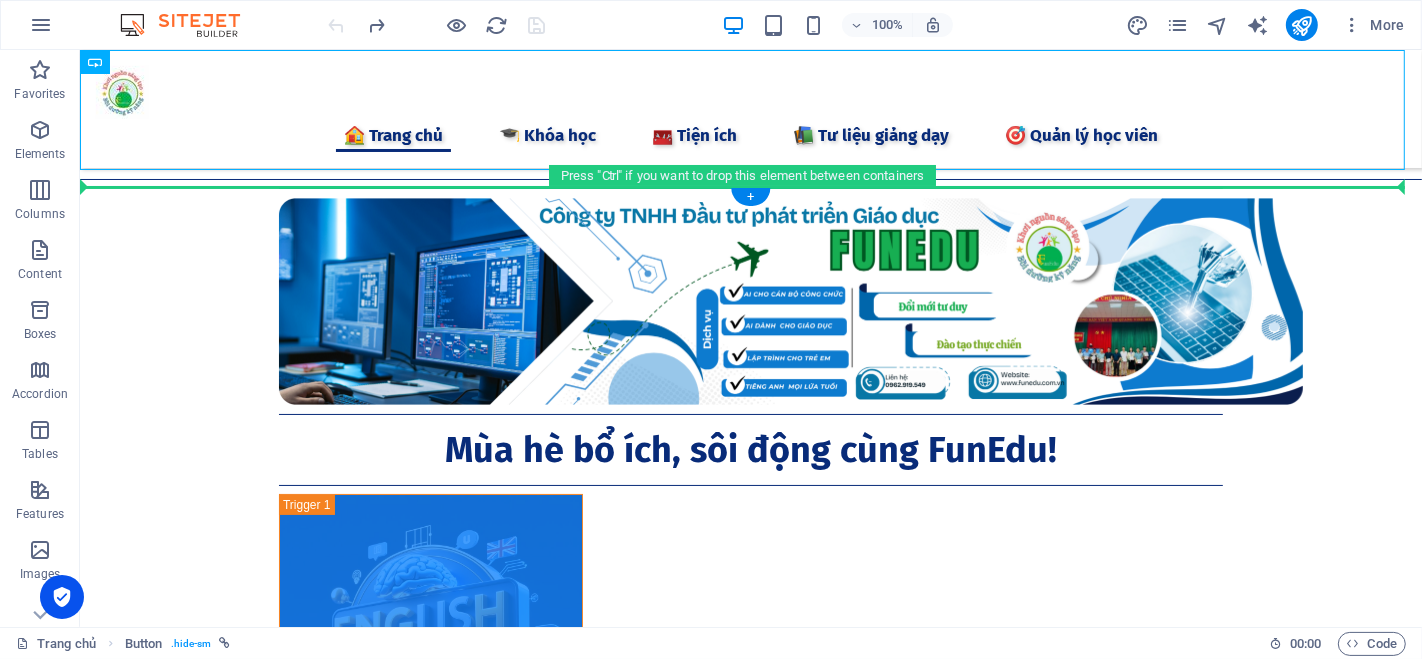 drag, startPoint x: 192, startPoint y: 108, endPoint x: 110, endPoint y: 297, distance: 206.02185 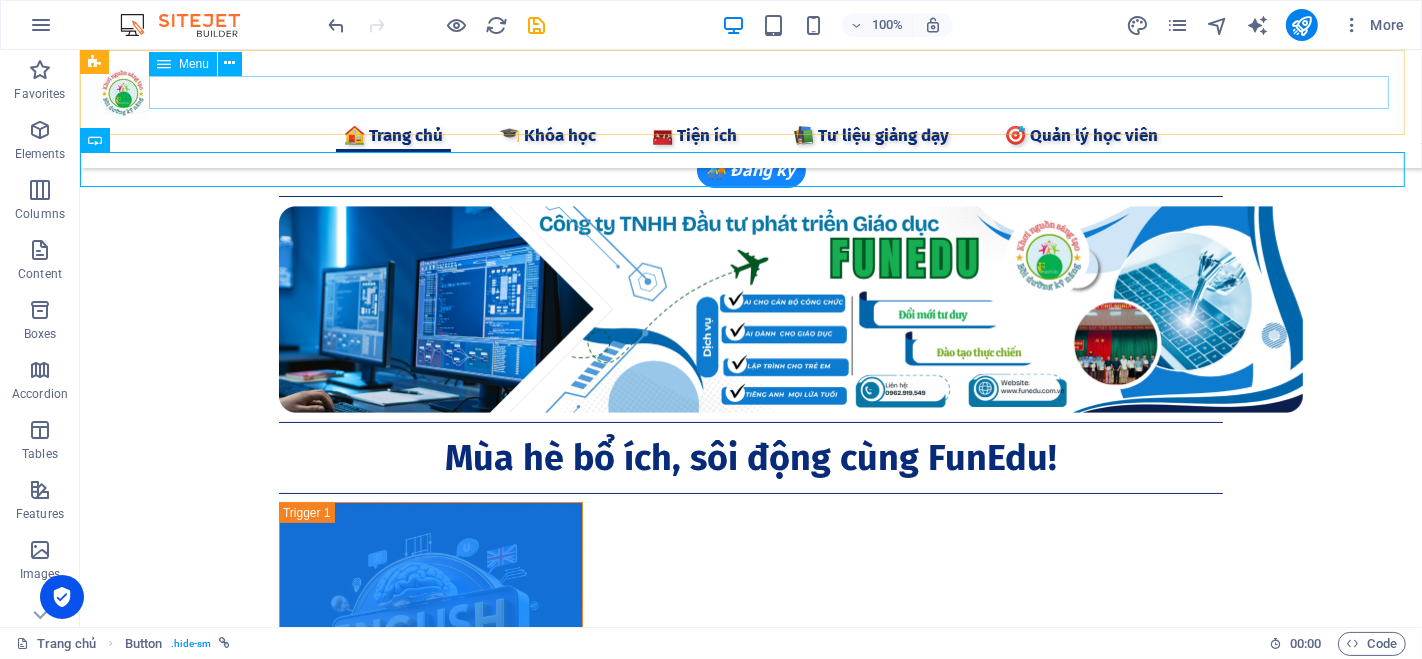click on "🏠 Trang chủ 🎓 Khóa học 🧰 Tiện ích 📦 Tài liệu 🔍 Công cụ AI 📝 Ghi chú Keep 💬 Chat GTP 🎨 AI Tạo ảnh 🚀 Grok 3 ⚖️ AI Tra cứu Luật 📒 AI Notebooklm 🖲️ Gamma AI 🧠 Napkin AI 🎹 AI Sáng tác nhạc 🎤 AI tạo Giọng 🛠 Chỉnh sửa PDF 🏫 Công cụ Giáo dục 📲 Quản lý lớp học 📋 Điểm danh 📝 Giao Bài tập 🎮 Tạo Game Shows 🧩 Lập trình kéo thả 🐱 Lập trình Scratch 🤖 Lập trình Robot 📚 Tư liệu giảng ​dạy​ 📖 Bài giảng CBCC 🕊️ Bài giảng Giáo dục 🌈Thực hành Canva 👨‍🏫 Elearing Canva 📺 Khóa học Online 🎯 Quản lý học viên" at bounding box center (750, 135) 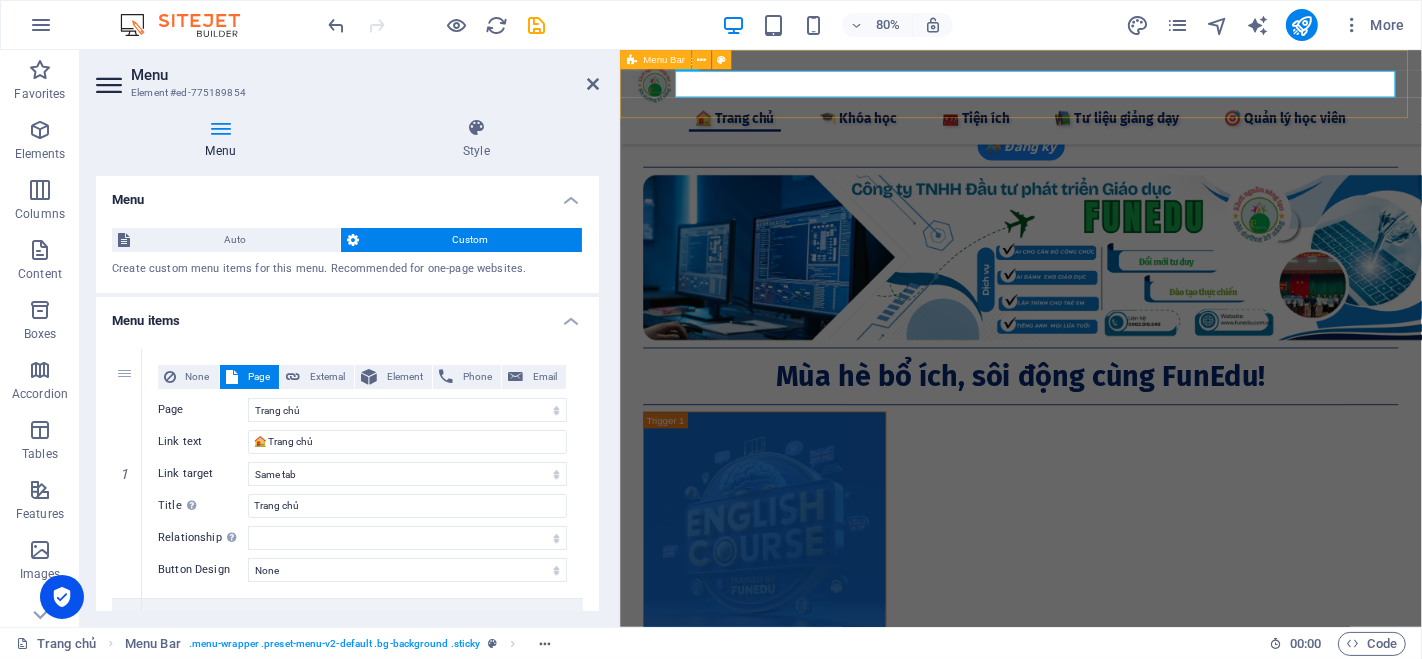 click on "🏠 Trang chủ 🎓 Khóa học 🧰 Tiện ích 📦 Tài liệu 🔍 Công cụ AI 📝 Ghi chú Keep 💬 Chat GTP 🎨 AI Tạo ảnh 🚀 Grok 3 ⚖️ AI Tra cứu Luật 📒 AI Notebooklm 🖲️ Gamma AI 🧠 Napkin AI 🎹 AI Sáng tác nhạc 🎤 AI tạo Giọng 🛠 Chỉnh sửa PDF 🏫 Công cụ Giáo dục 📲 Quản lý lớp học 📋 Điểm danh 📝 Giao Bài tập 🎮 Tạo Game Shows 🧩 Lập trình kéo thả 🐱 Lập trình Scratch 🤖 Lập trình Robot 📚 Tư liệu giảng ​dạy​ 📖 Bài giảng CBCC 🕊️ Bài giảng Giáo dục 🌈Thực hành Canva 👨‍🏫 Elearing Canva 📺 Khóa học Online 🎯 Quản lý học viên" at bounding box center (1121, 109) 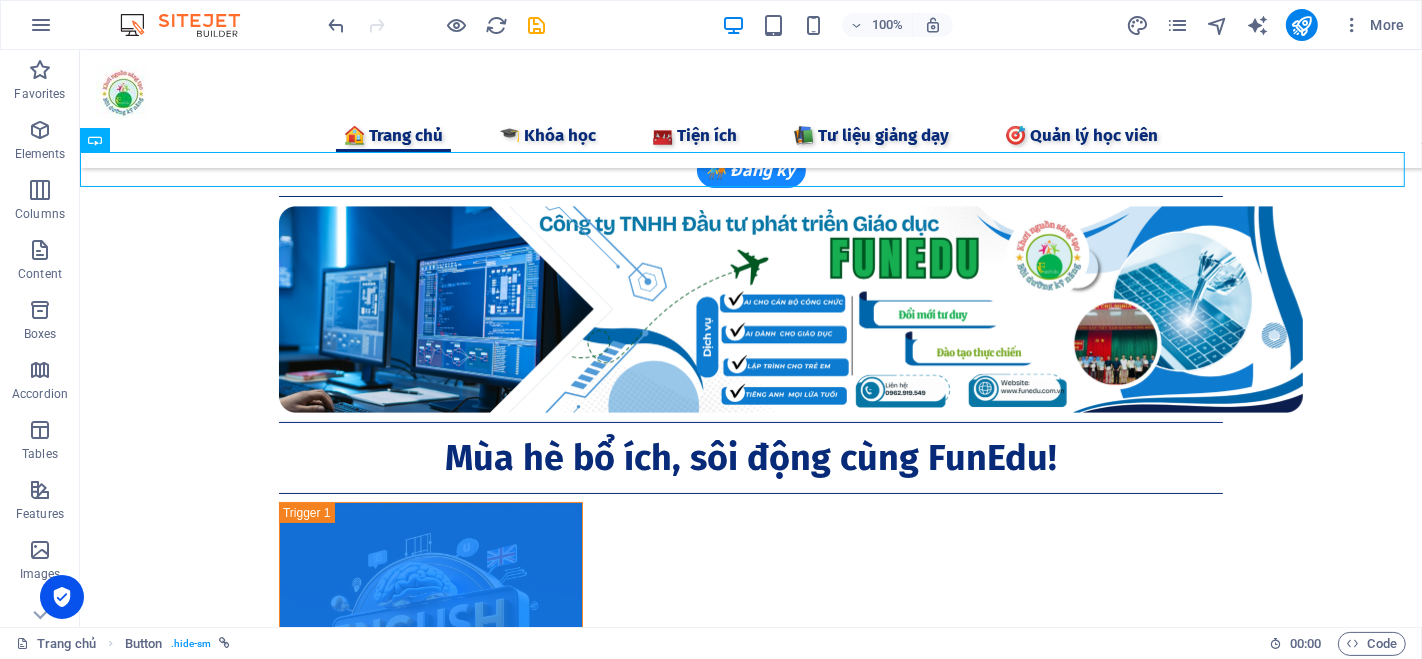 drag, startPoint x: 211, startPoint y: 194, endPoint x: 138, endPoint y: 164, distance: 78.92401 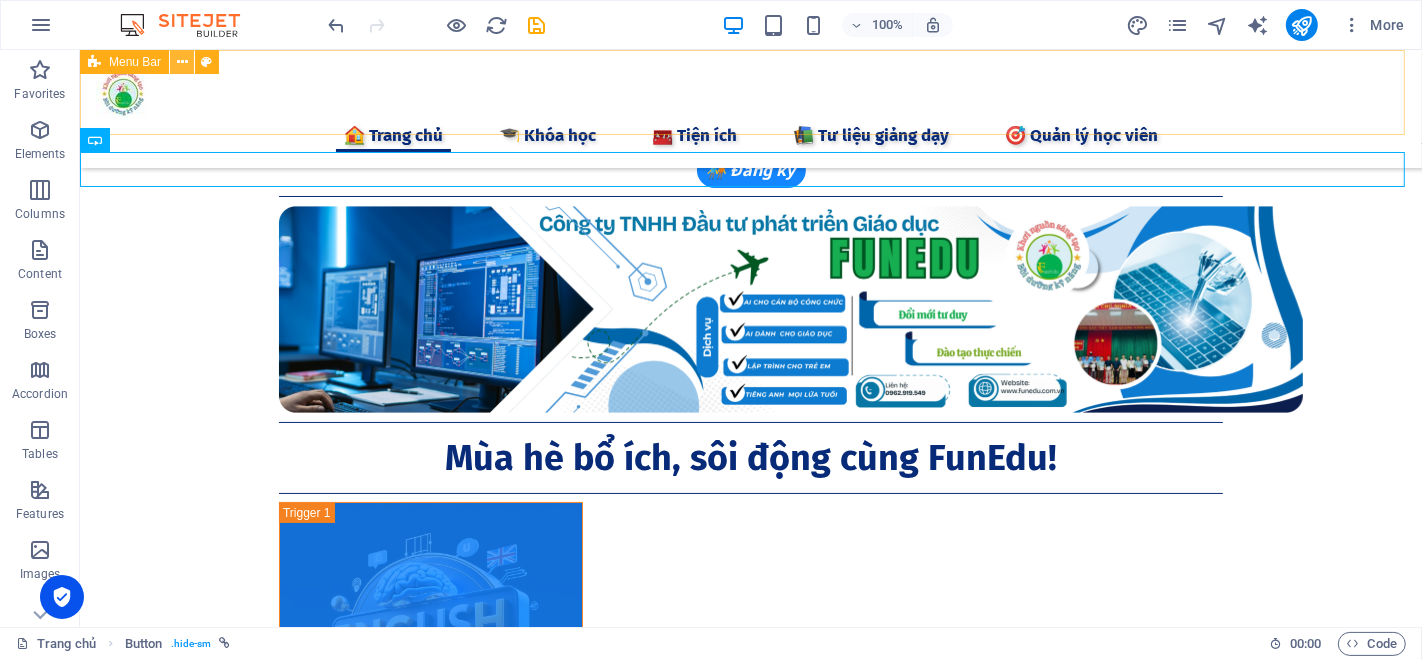 click at bounding box center [182, 62] 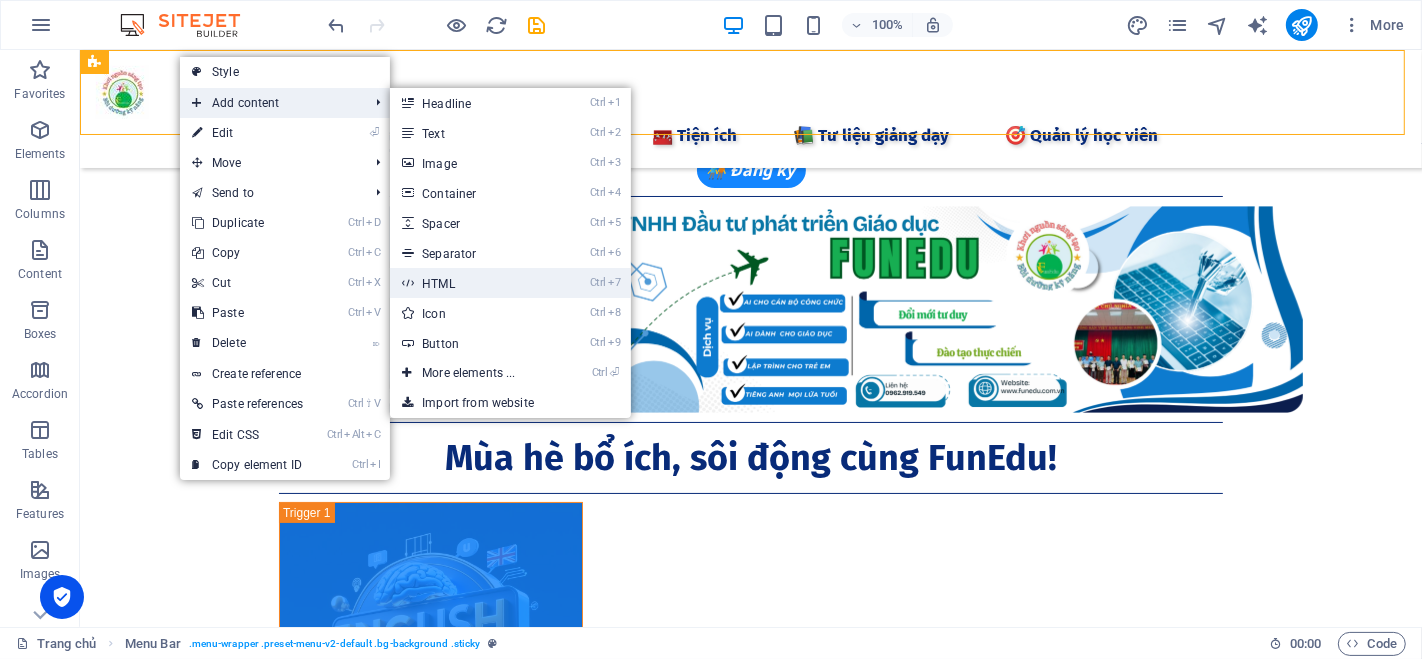 click on "Ctrl 7  HTML" at bounding box center [472, 283] 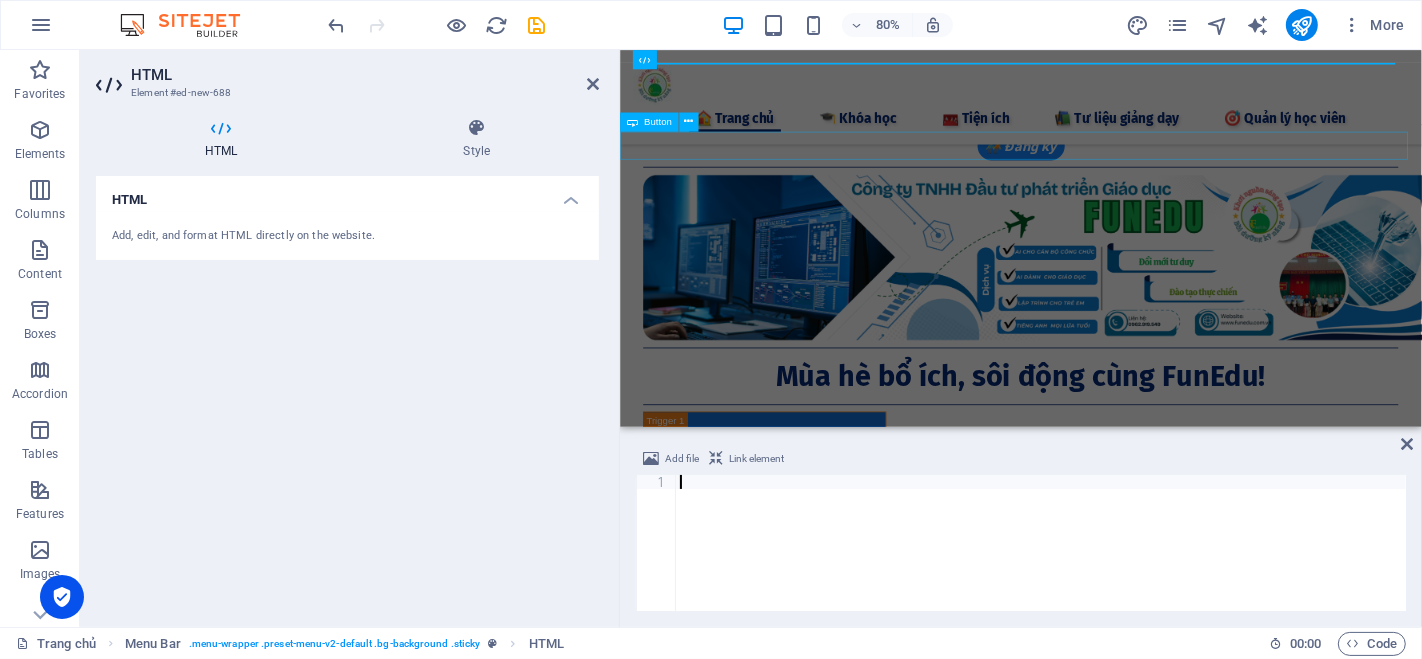 type on "</html>" 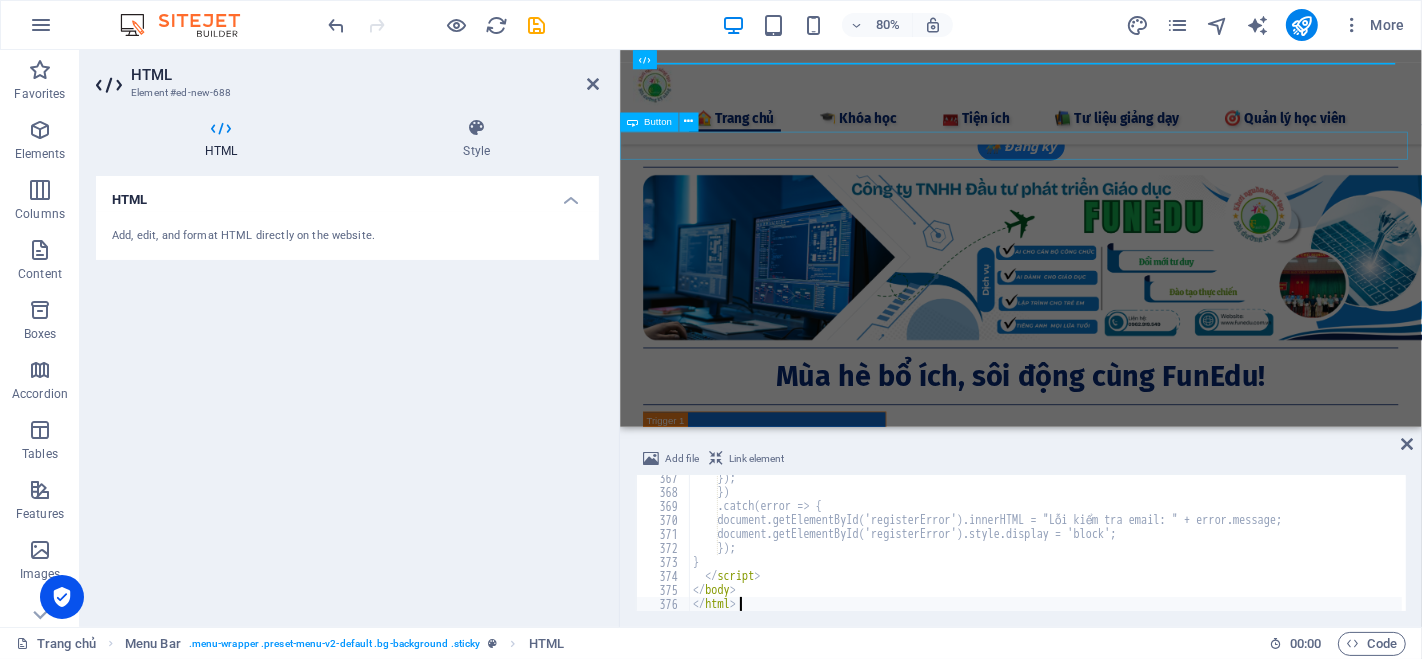 scroll, scrollTop: 5128, scrollLeft: 0, axis: vertical 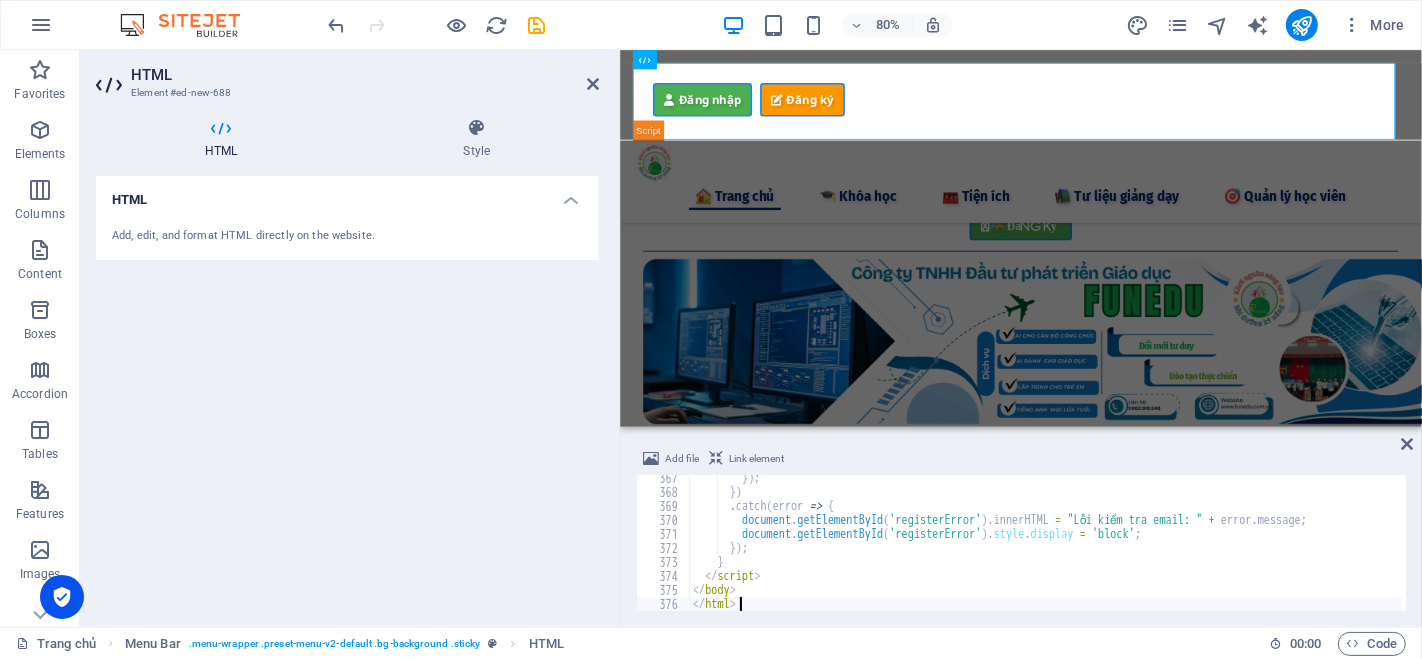 click on "HTML Add, edit, and format HTML directly on the website." at bounding box center (347, 393) 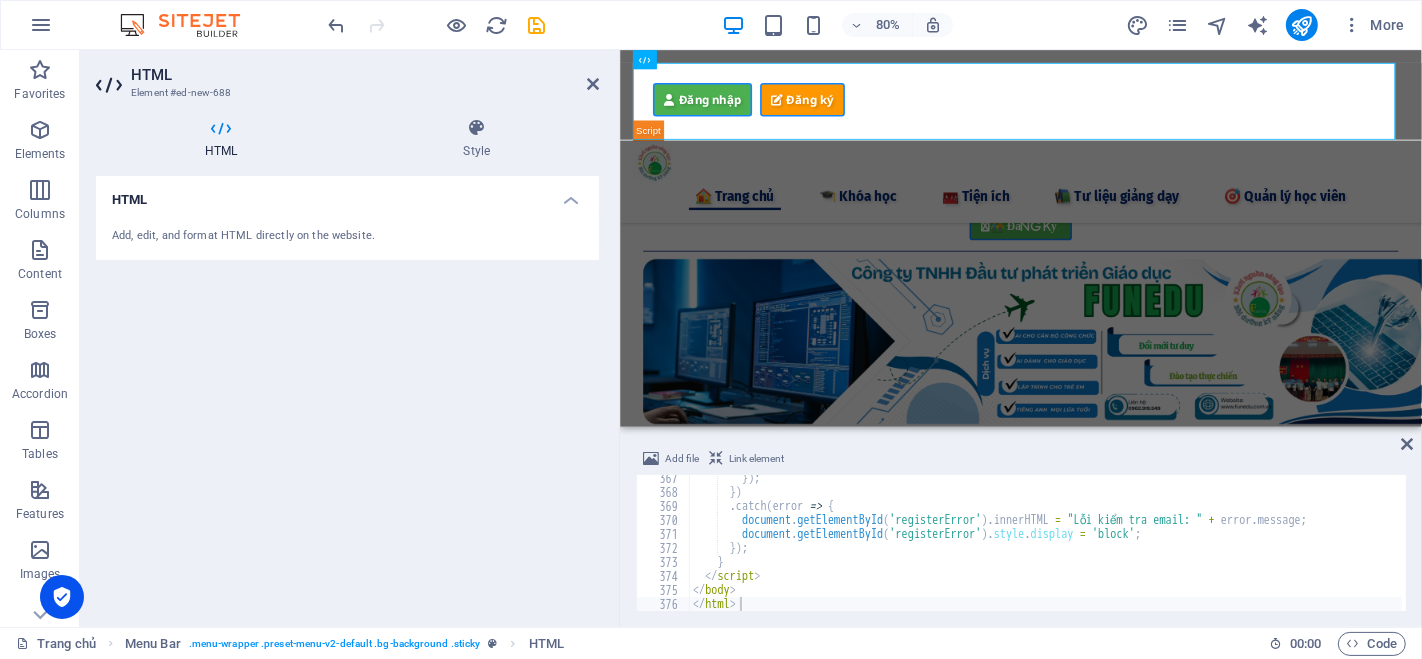 click on "HTML Add, edit, and format HTML directly on the website." at bounding box center (347, 393) 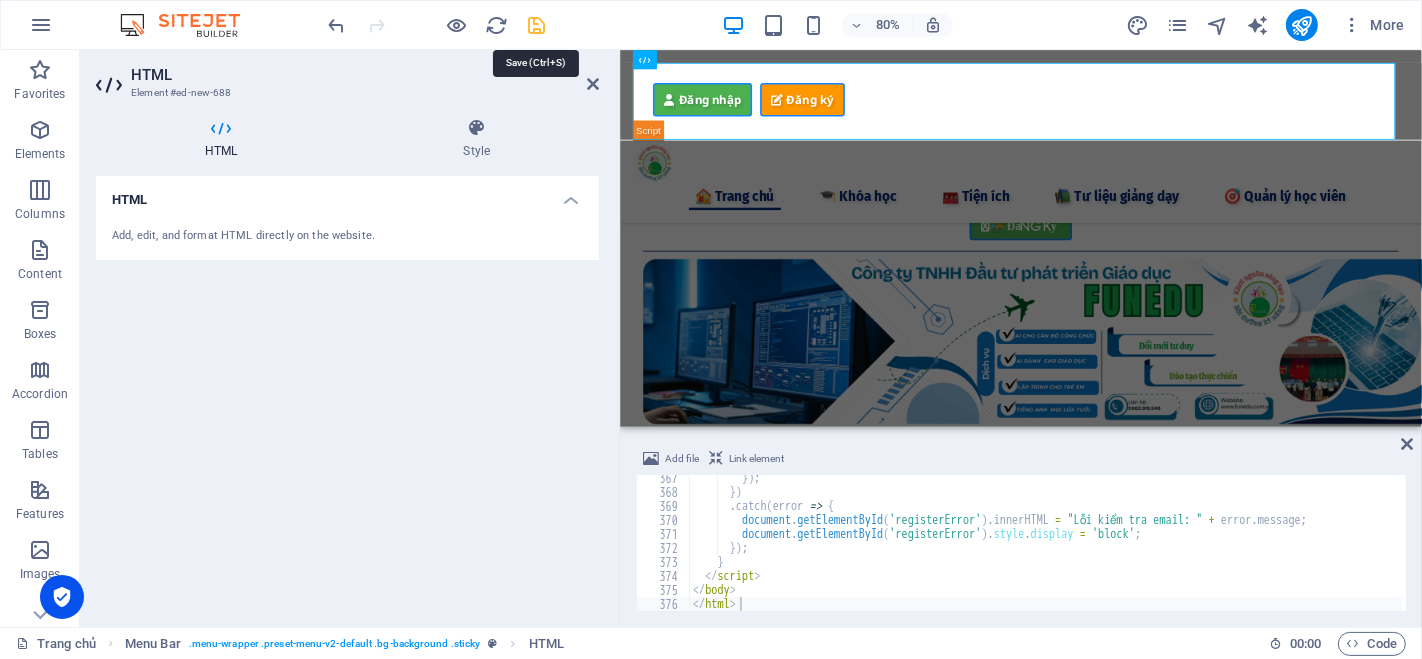 click at bounding box center (537, 25) 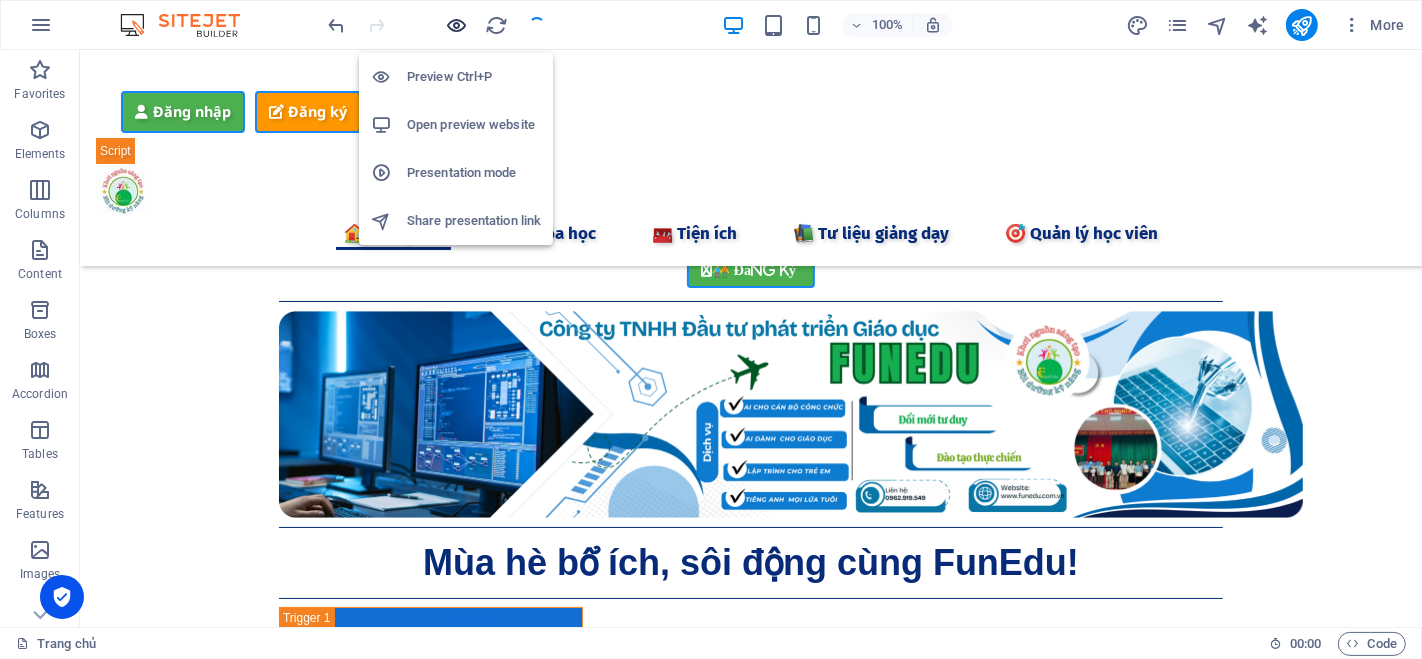 click at bounding box center [457, 25] 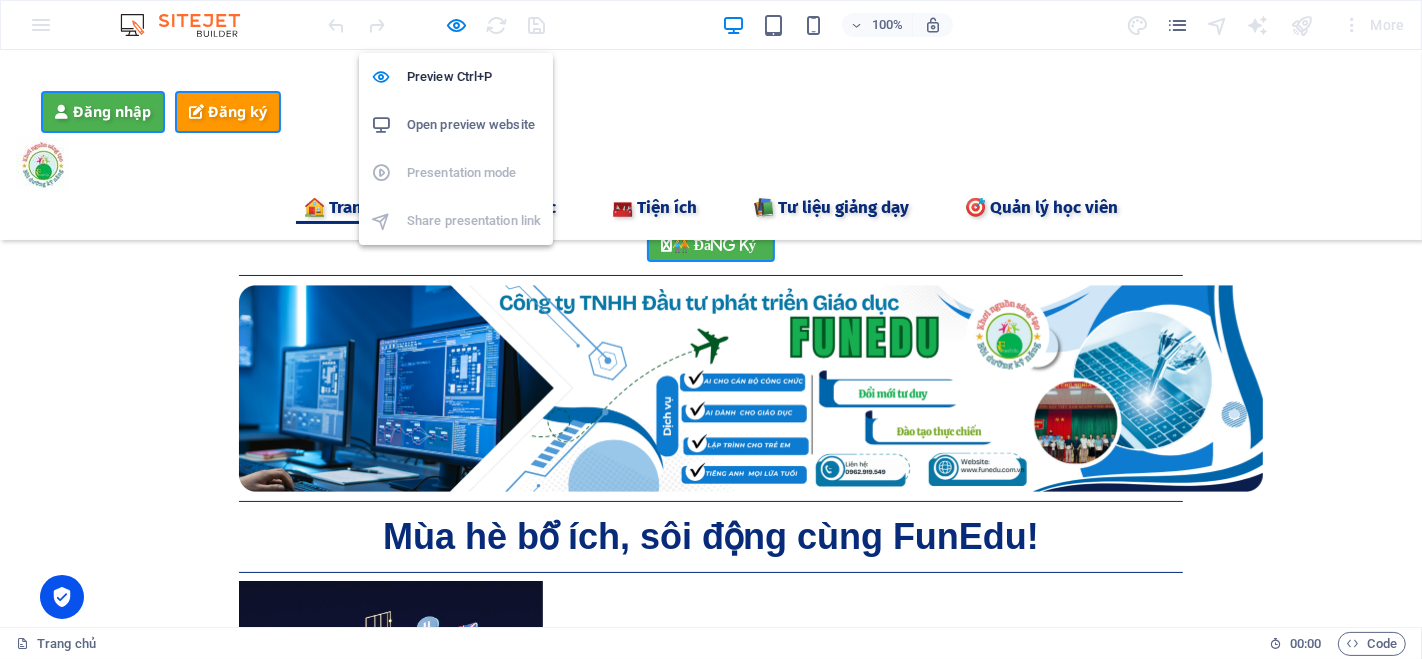 click on "Open preview website" at bounding box center (474, 125) 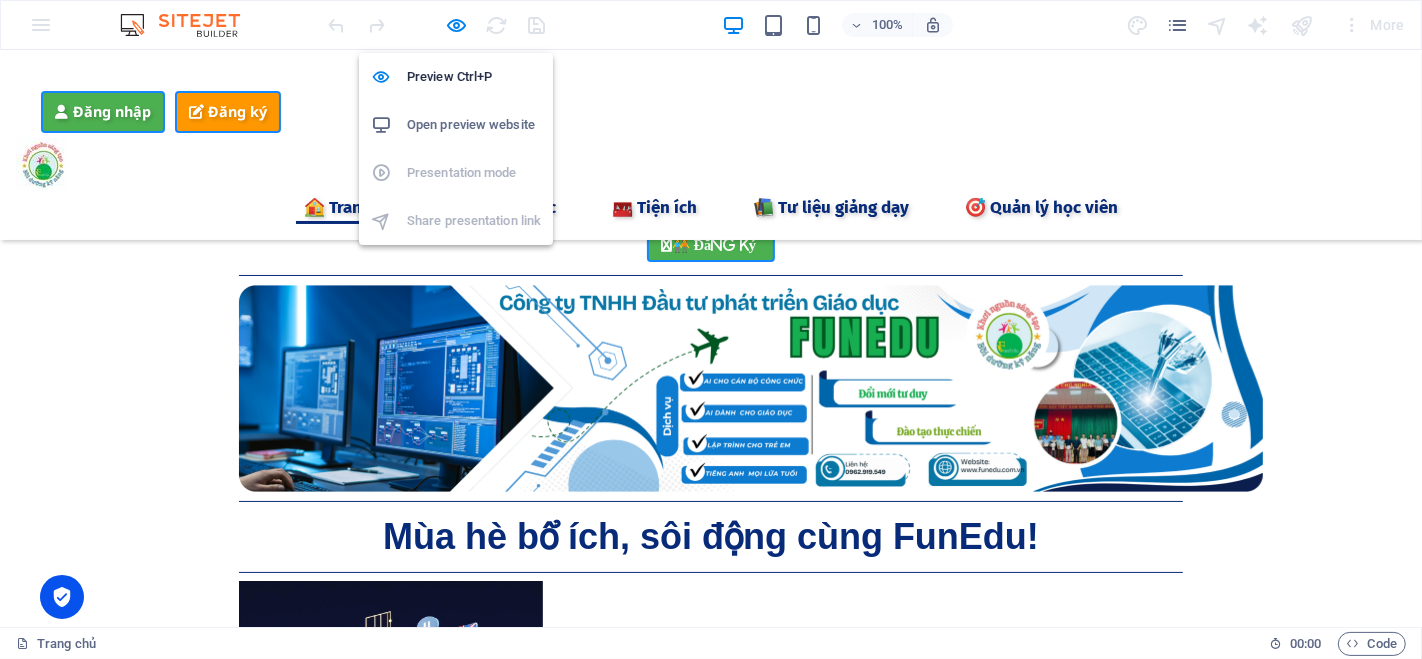 click on "Open preview website" at bounding box center [474, 125] 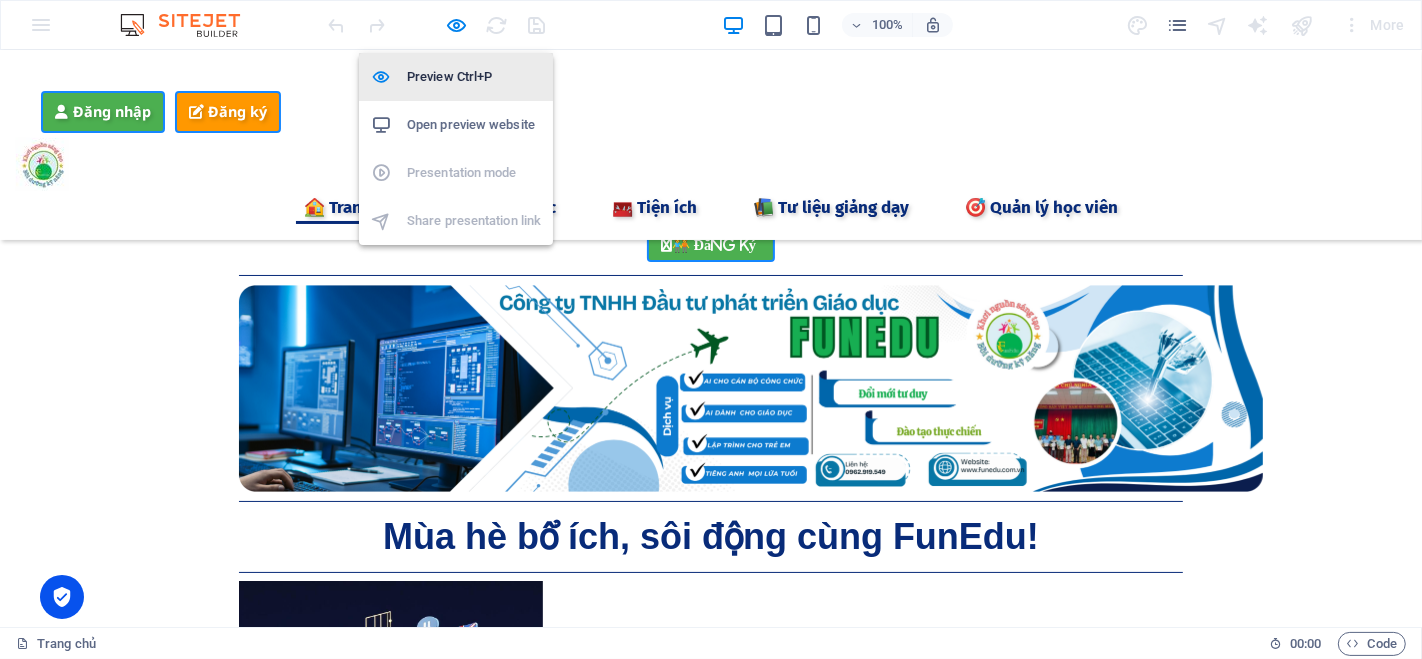 click on "Preview Ctrl+P" at bounding box center (474, 77) 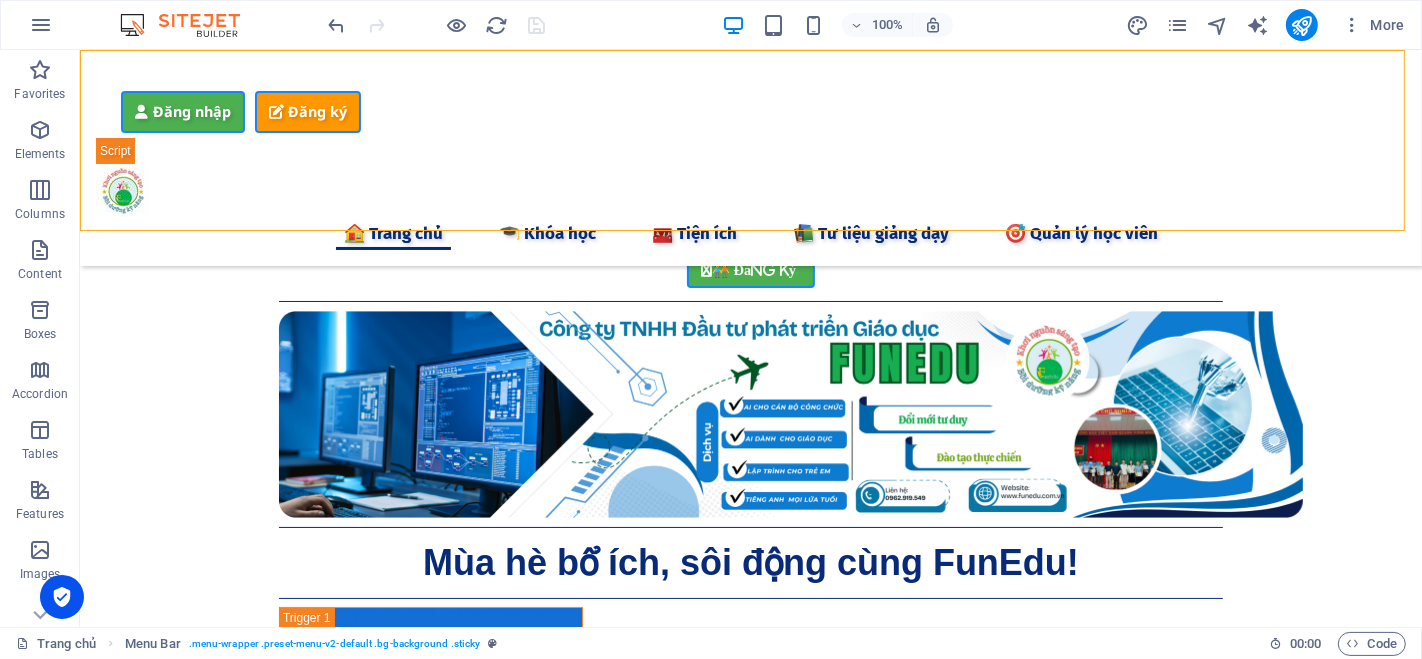drag, startPoint x: 239, startPoint y: 112, endPoint x: 1195, endPoint y: 188, distance: 959.0162 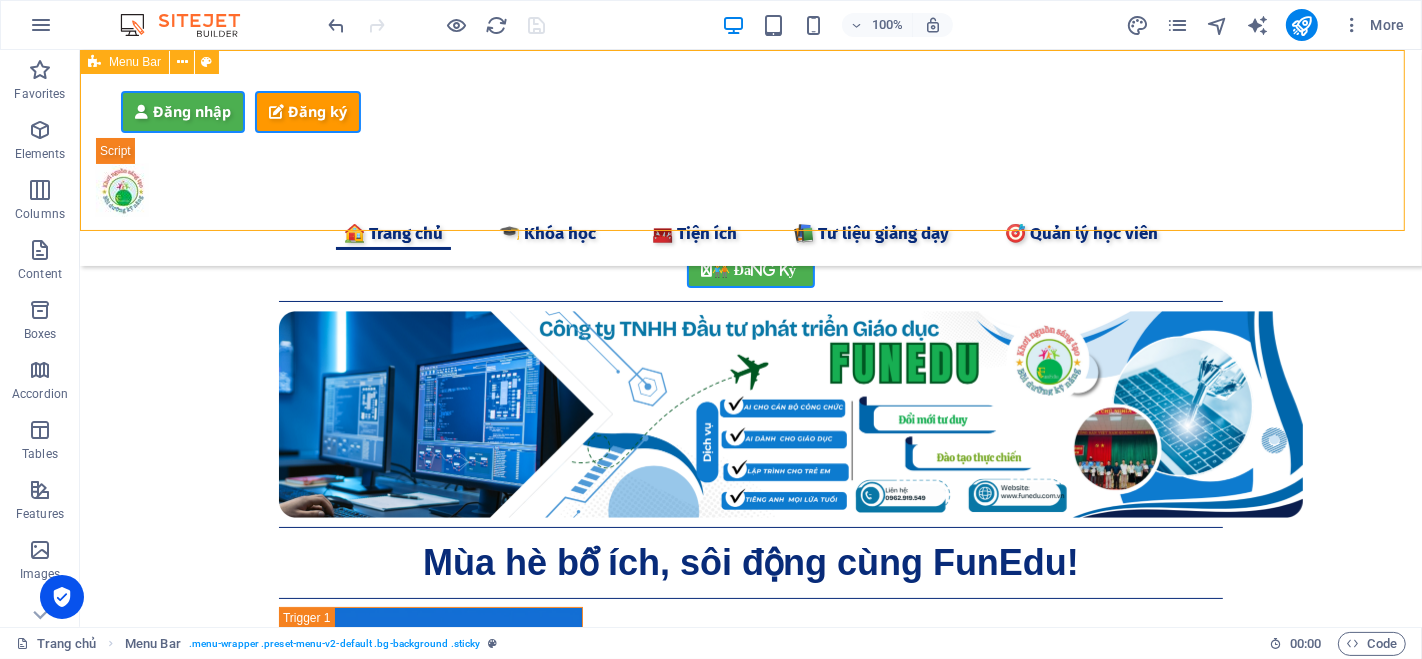 click on "vqtuan.funedu - Đăng ký/Đăng nhập
Đăng nhập
Đăng ký
Email  *
Mật khẩu  *
Đăng nhập
Chưa có tài khoản?  Đăng ký
Họ và tên  *
Email  *
Số điện thoại  *
Mật khẩu  *
Xác nhận mật khẩu  *
Đăng ký
Đã có tài khoản?  Đăng nhập
Chúc mừng bạn đã đăng ký thành công! Vui lòng chờ kiểm duyệt để có thể sử dụng tài khoản." at bounding box center (750, 158) 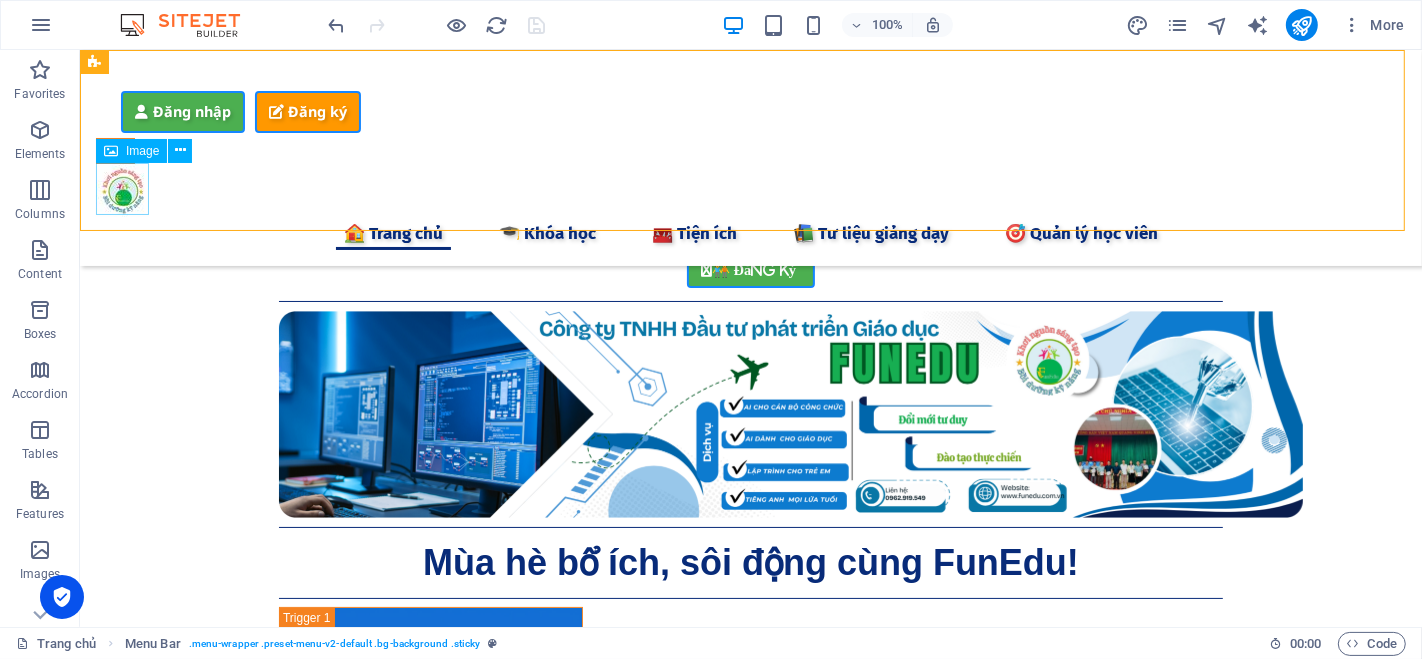 click at bounding box center (750, 190) 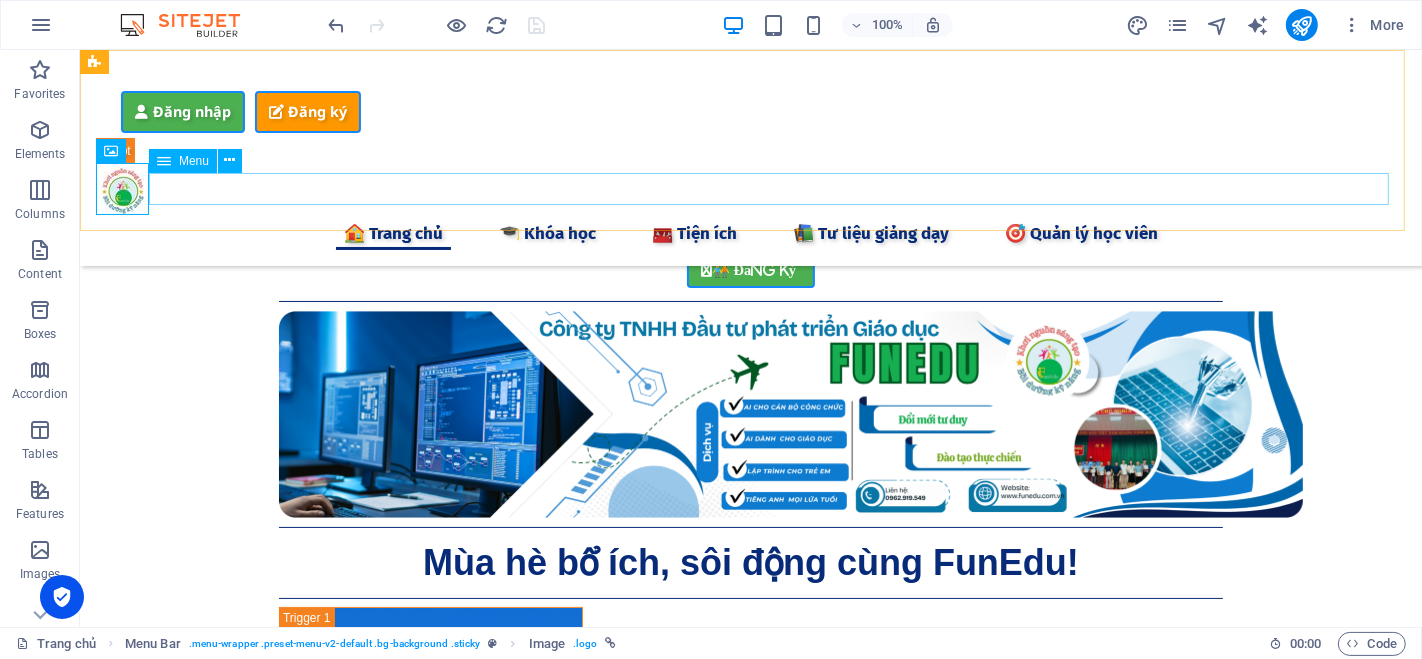 click on "🏠 Trang chủ 🎓 Khóa học 🧰 Tiện ích 📦 Tài liệu 🔍 Công cụ AI 📝 Ghi chú Keep 💬 Chat GTP 🎨 AI Tạo ảnh 🚀 Grok 3 ⚖️ AI Tra cứu Luật 📒 AI Notebooklm 🖲️ Gamma AI 🧠 Napkin AI 🎹 AI Sáng tác nhạc 🎤 AI tạo Giọng 🛠 Chỉnh sửa PDF 🏫 Công cụ Giáo dục 📲 Quản lý lớp học 📋 Điểm danh 📝 Giao Bài tập 🎮 Tạo Game Shows 🧩 Lập trình kéo thả 🐱 Lập trình Scratch 🤖 Lập trình Robot 📚 Tư liệu giảng ​dạy​ 📖 Bài giảng CBCC 🕊️ Bài giảng Giáo dục 🌈Thực hành Canva 👨‍🏫 Elearing Canva 📺 Khóa học Online 🎯 Quản lý học viên" at bounding box center [750, 233] 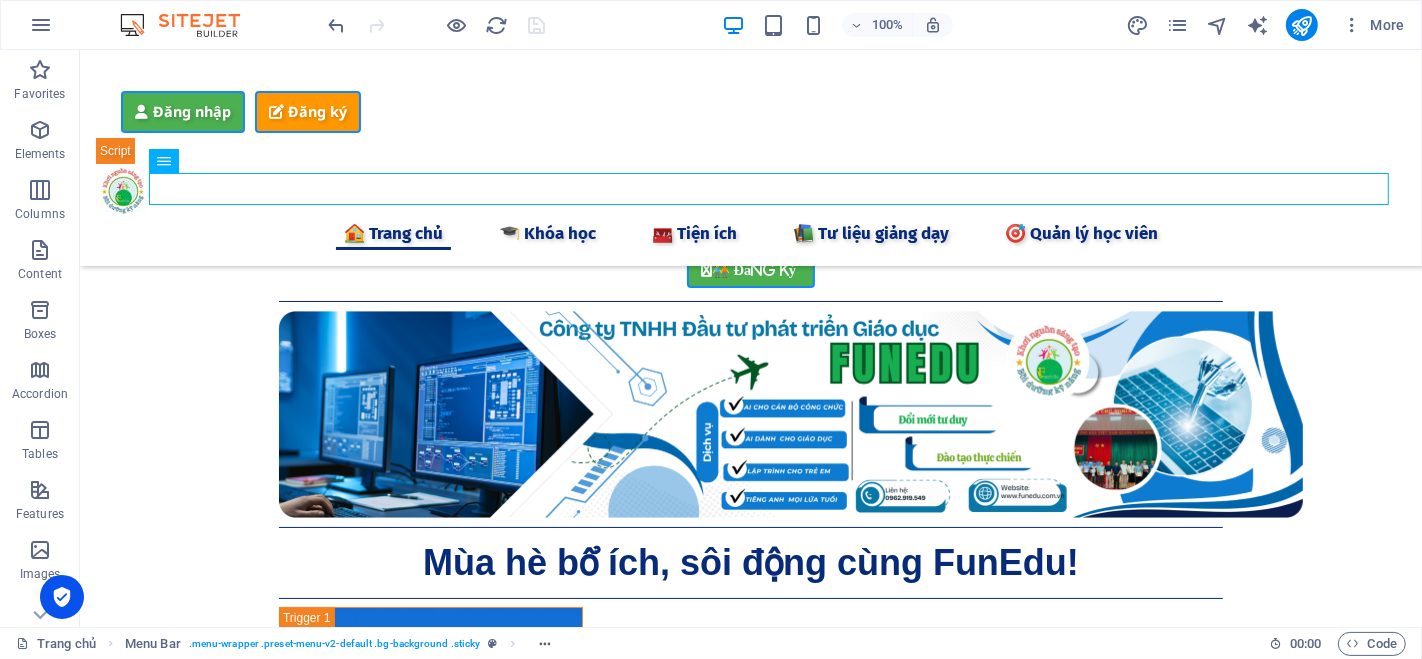 click on "Menu Bar . menu-wrapper .preset-menu-v2-default .bg-background .sticky" at bounding box center (343, 644) 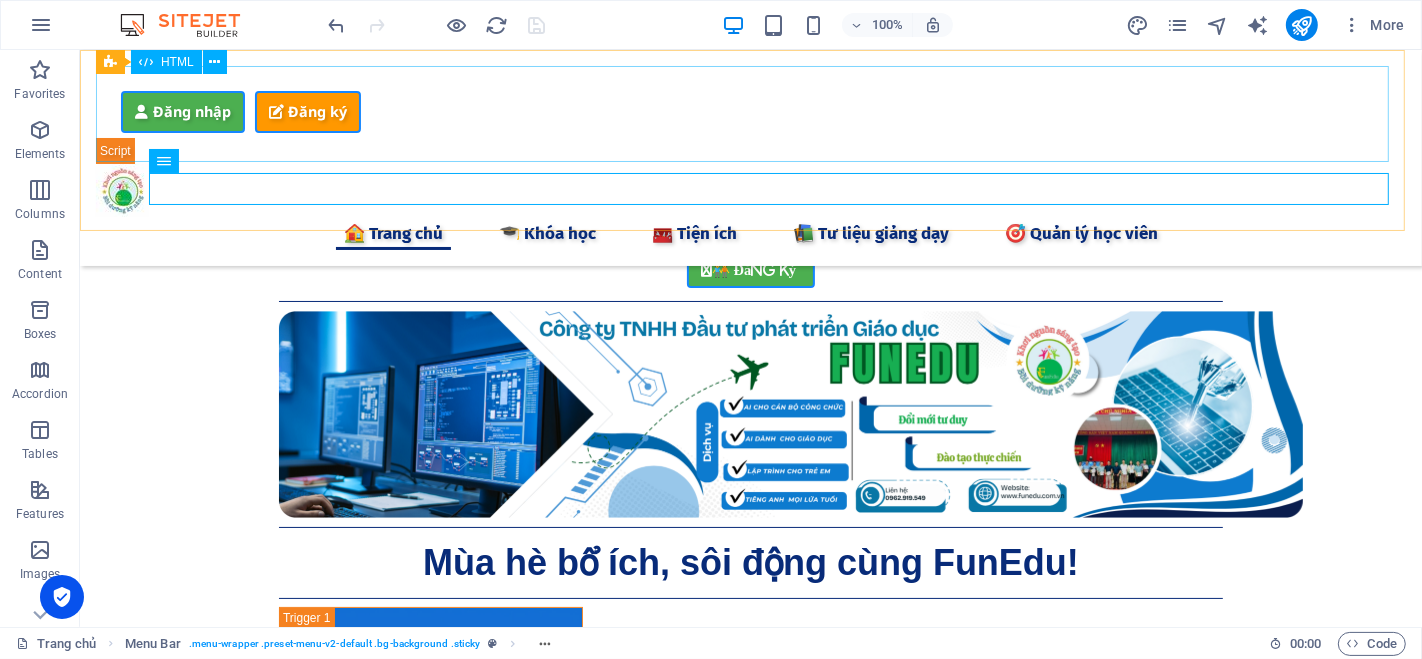 click on "vqtuan.funedu - Đăng ký/Đăng nhập
Đăng nhập
Đăng ký
Email  *
Mật khẩu  *
Đăng nhập
Chưa có tài khoản?  Đăng ký
Họ và tên  *
Email  *
Số điện thoại  *
Mật khẩu  *
Xác nhận mật khẩu  *
Đăng ký
Đã có tài khoản?  Đăng nhập
Chúc mừng bạn đã đăng ký thành công! Vui lòng chờ kiểm duyệt để có thể sử dụng tài khoản." at bounding box center (750, 125) 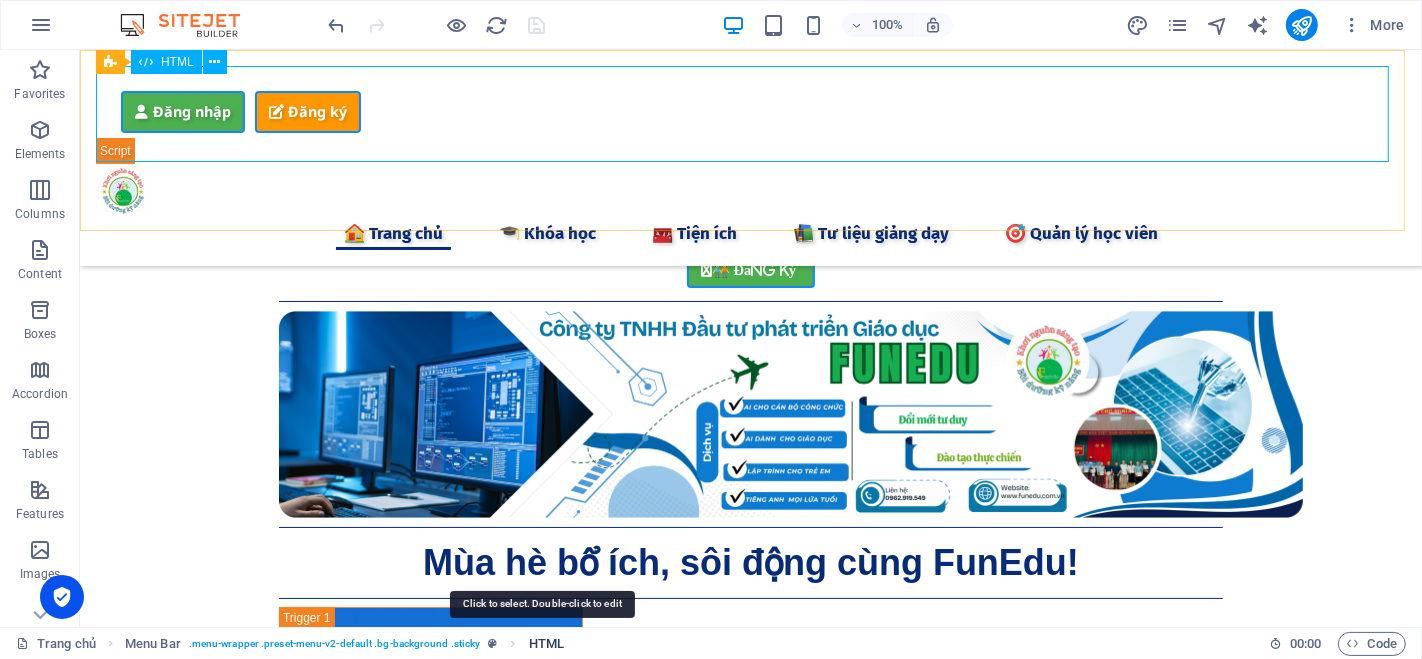 click on "HTML" at bounding box center (546, 644) 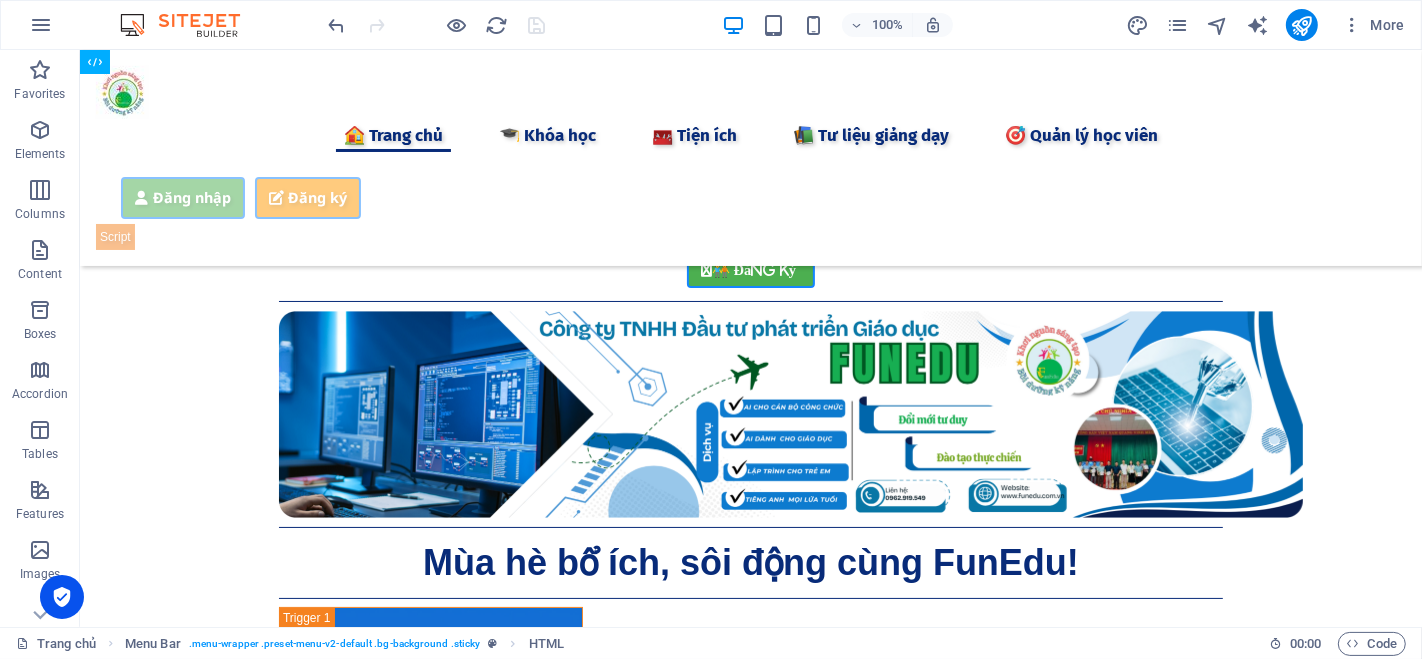 drag, startPoint x: 117, startPoint y: 82, endPoint x: 1022, endPoint y: 134, distance: 906.4927 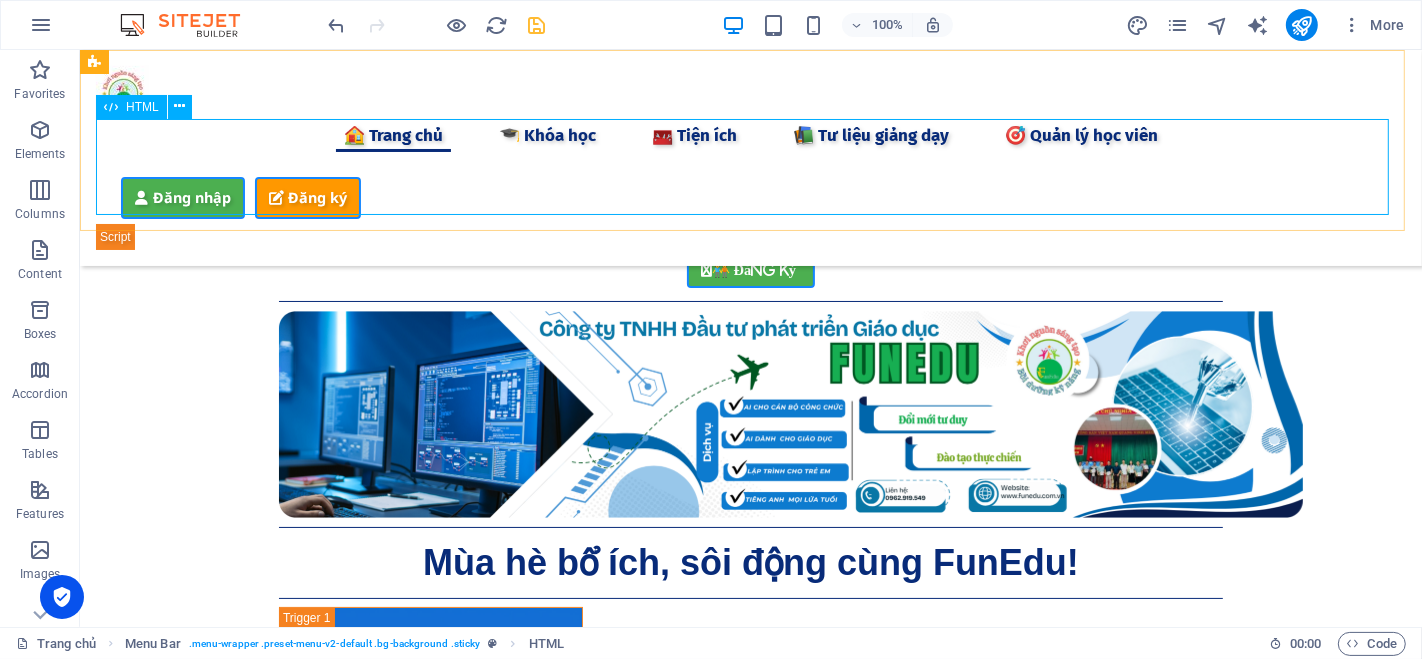 click on "vqtuan.funedu - Đăng ký/Đăng nhập
Đăng nhập
Đăng ký
Email  *
Mật khẩu  *
Đăng nhập
Chưa có tài khoản?  Đăng ký
Họ và tên  *
Email  *
Số điện thoại  *
Mật khẩu  *
Xác nhận mật khẩu  *
Đăng ký
Đã có tài khoản?  Đăng nhập
Chúc mừng bạn đã đăng ký thành công! Vui lòng chờ kiểm duyệt để có thể sử dụng tài khoản." at bounding box center (750, 211) 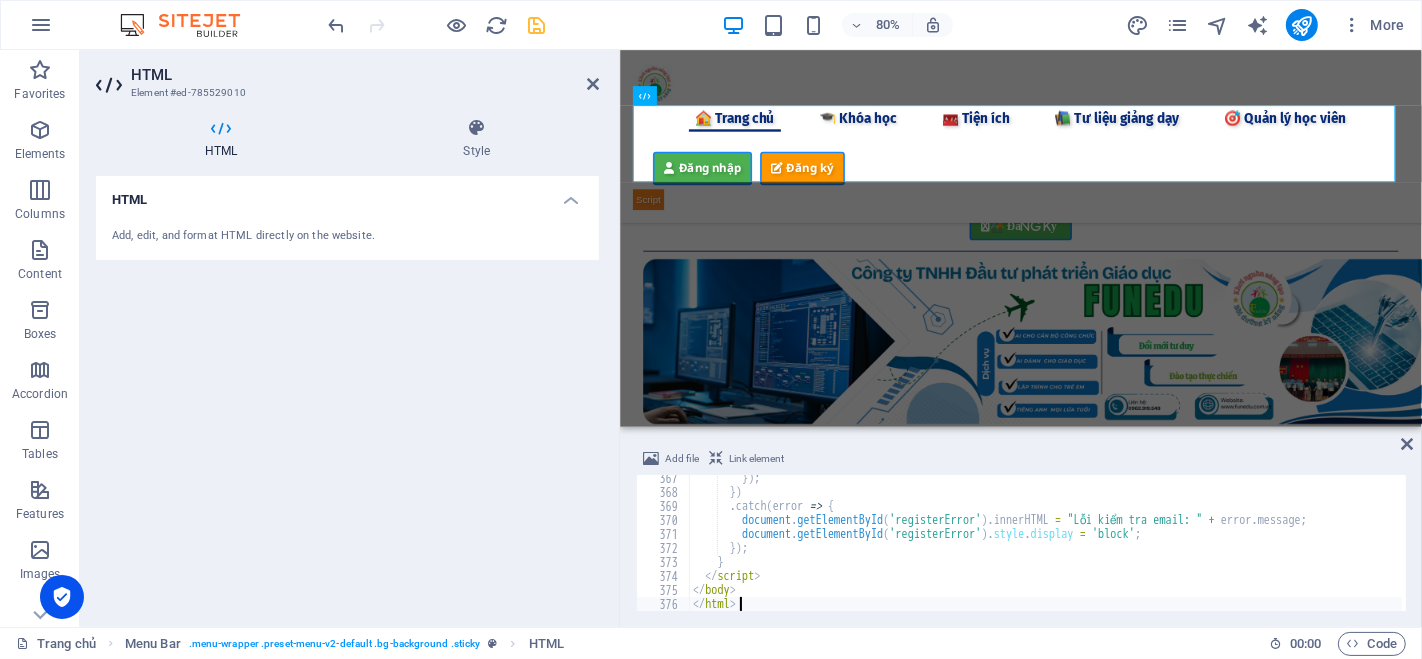 click on "HTML" at bounding box center (347, 194) 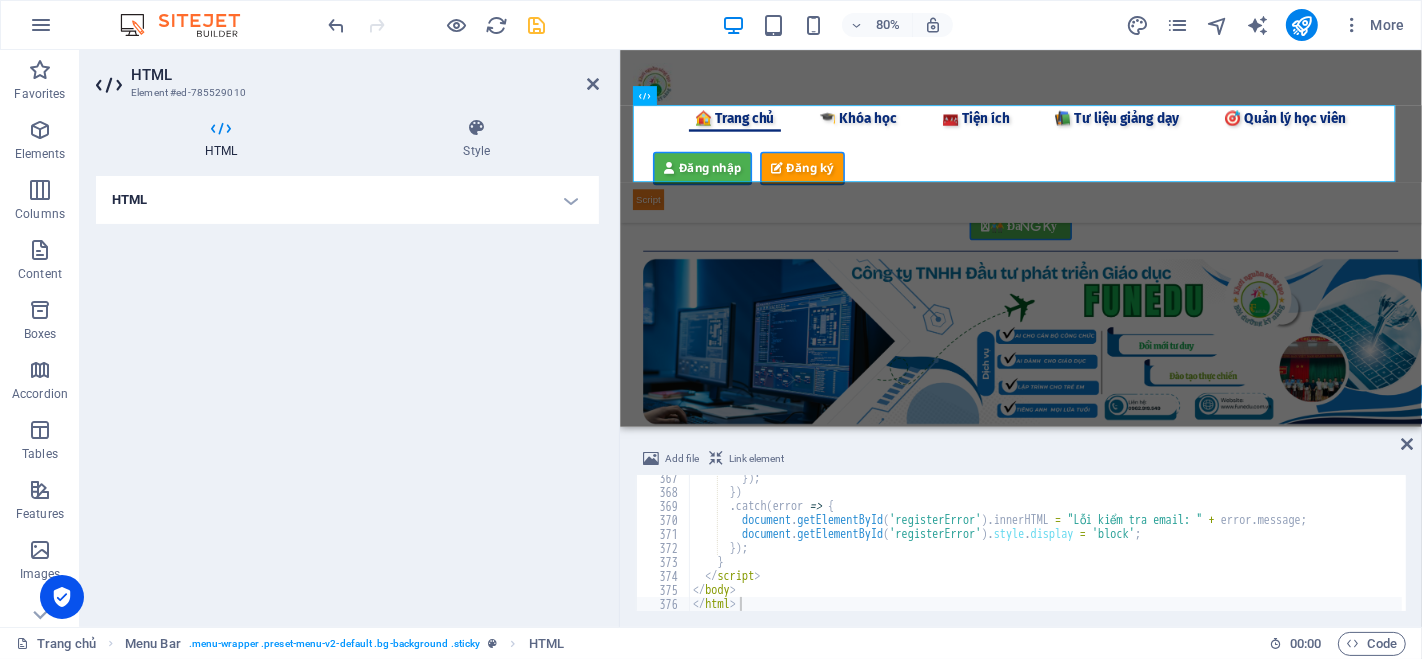 click on "HTML" at bounding box center (347, 200) 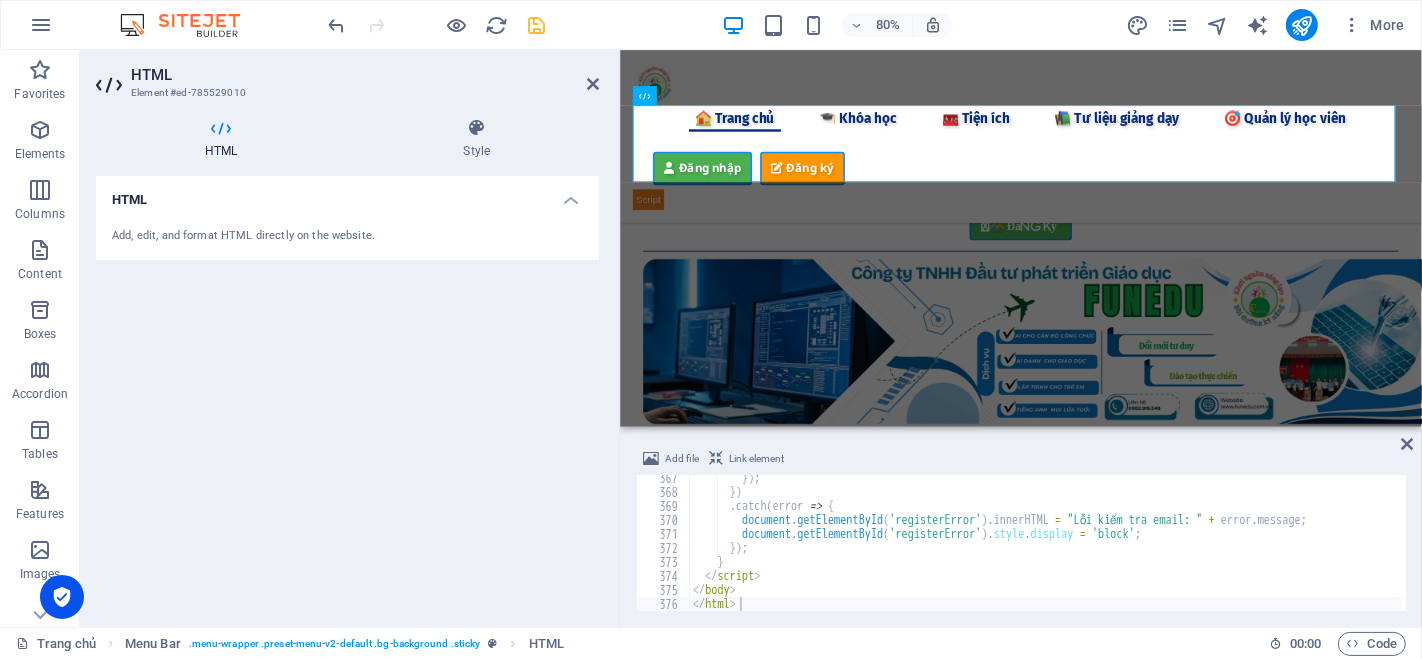 click on "HTML" at bounding box center (225, 139) 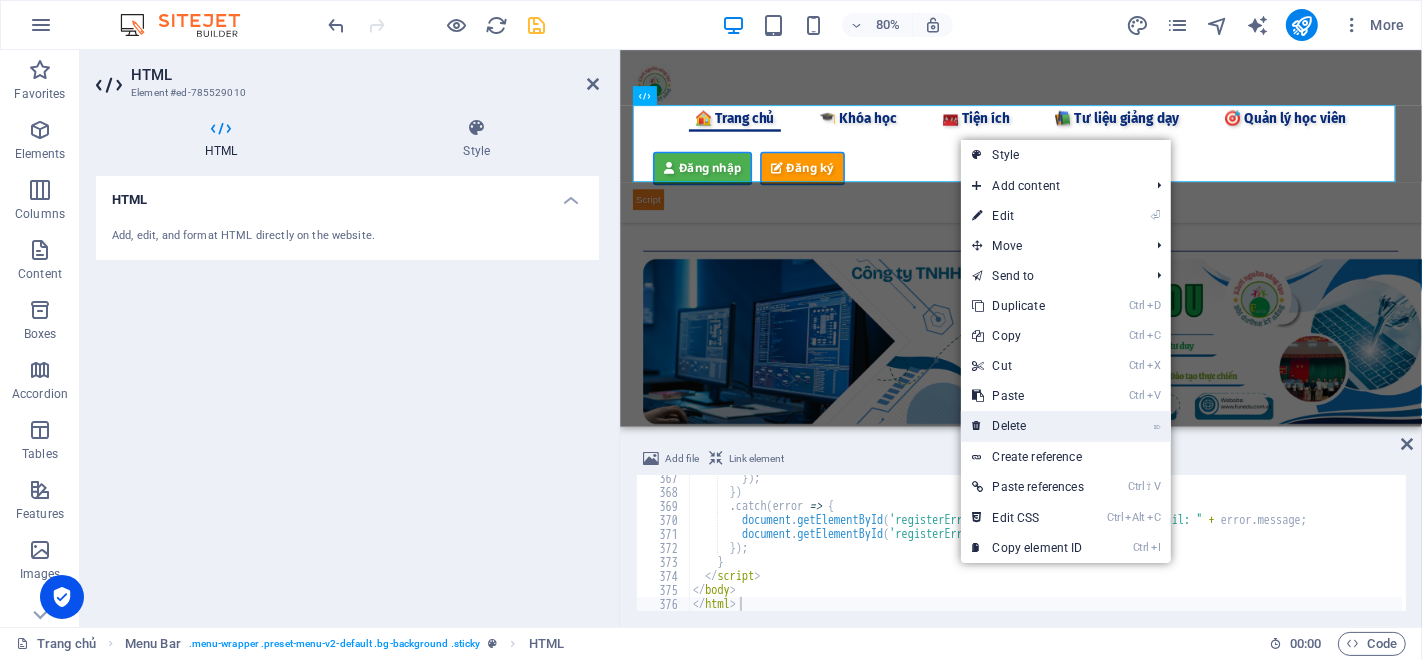 drag, startPoint x: 1034, startPoint y: 421, endPoint x: 945, endPoint y: 371, distance: 102.0833 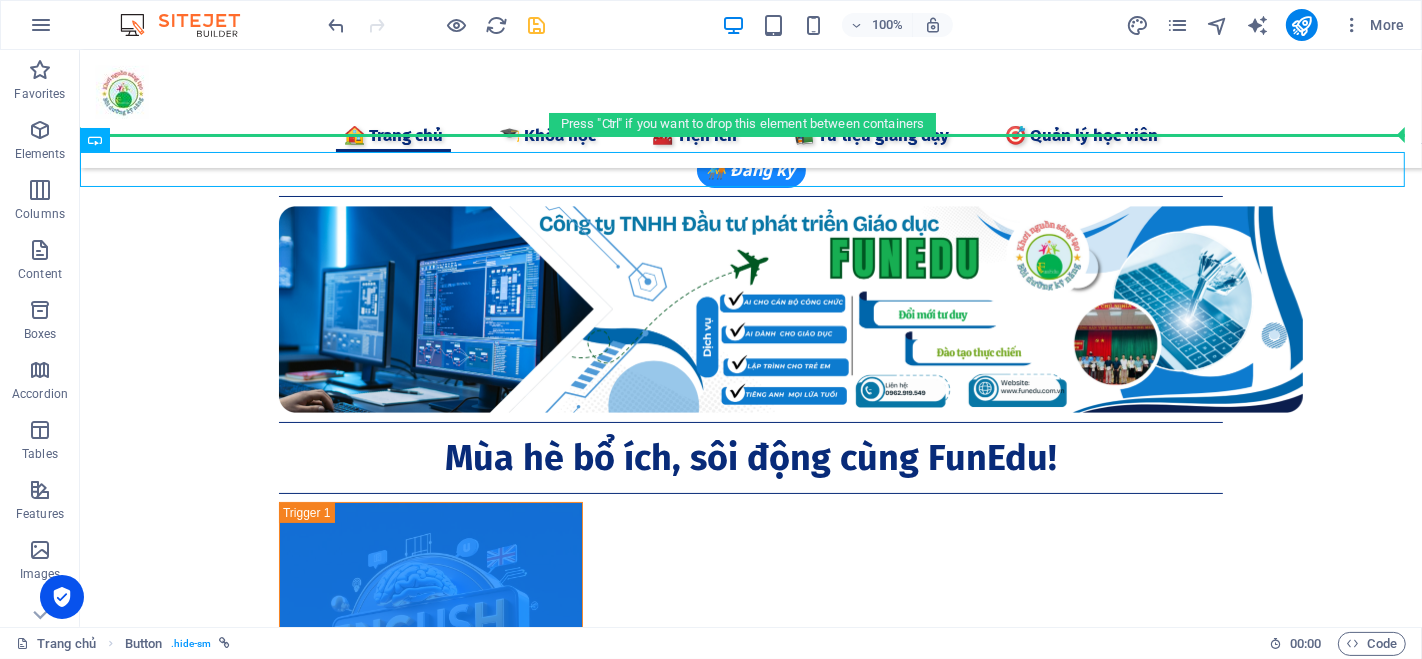 drag, startPoint x: 737, startPoint y: 185, endPoint x: 1396, endPoint y: 93, distance: 665.39087 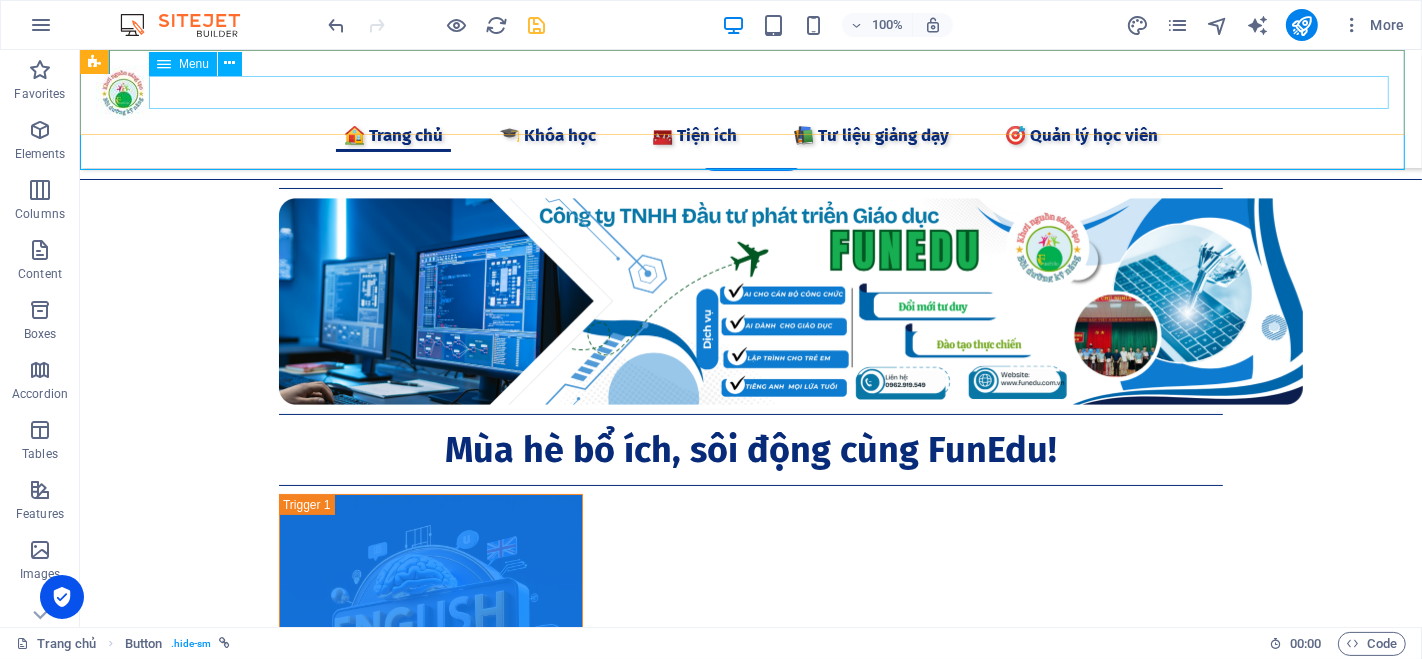 click on "🏠 Trang chủ 🎓 Khóa học 🧰 Tiện ích 📦 Tài liệu 🔍 Công cụ AI 📝 Ghi chú Keep 💬 Chat GTP 🎨 AI Tạo ảnh 🚀 Grok 3 ⚖️ AI Tra cứu Luật 📒 AI Notebooklm 🖲️ Gamma AI 🧠 Napkin AI 🎹 AI Sáng tác nhạc 🎤 AI tạo Giọng 🛠 Chỉnh sửa PDF 🏫 Công cụ Giáo dục 📲 Quản lý lớp học 📋 Điểm danh 📝 Giao Bài tập 🎮 Tạo Game Shows 🧩 Lập trình kéo thả 🐱 Lập trình Scratch 🤖 Lập trình Robot 📚 Tư liệu giảng ​dạy​ 📖 Bài giảng CBCC 🕊️ Bài giảng Giáo dục 🌈Thực hành Canva 👨‍🏫 Elearing Canva 📺 Khóa học Online 🎯 Quản lý học viên" at bounding box center (750, 135) 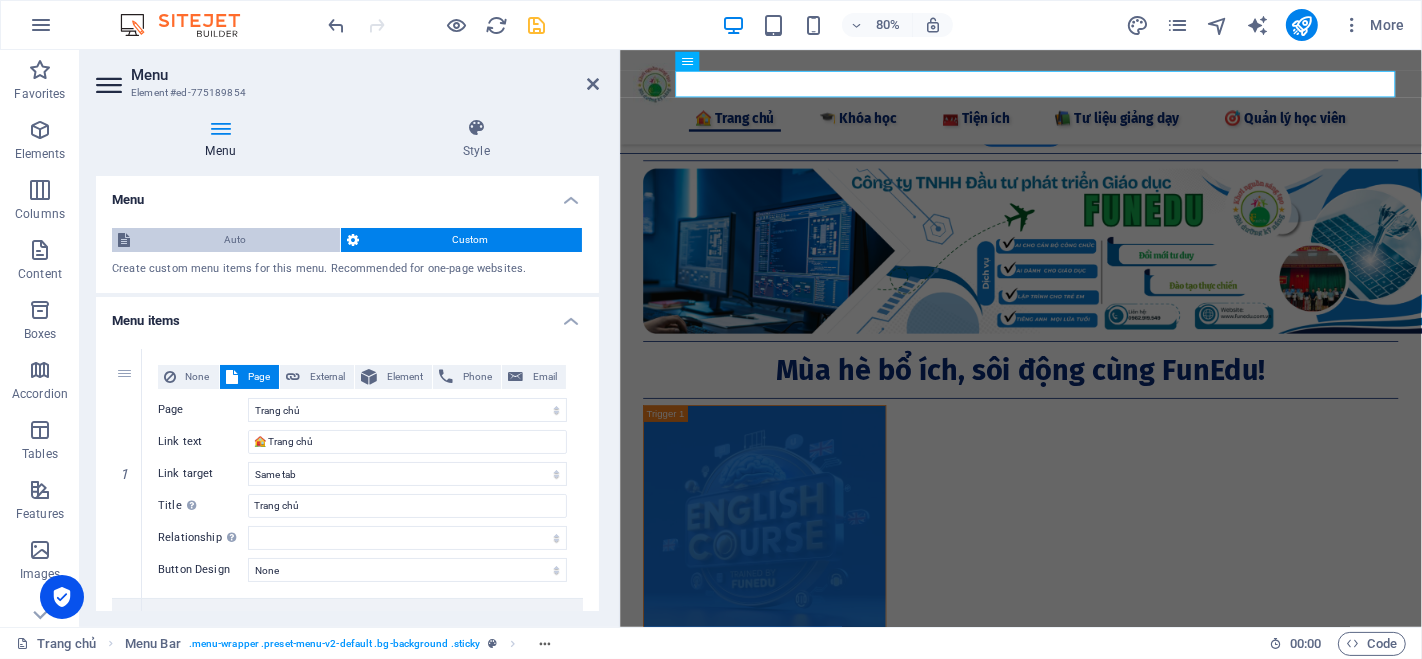 click on "Auto" at bounding box center [235, 240] 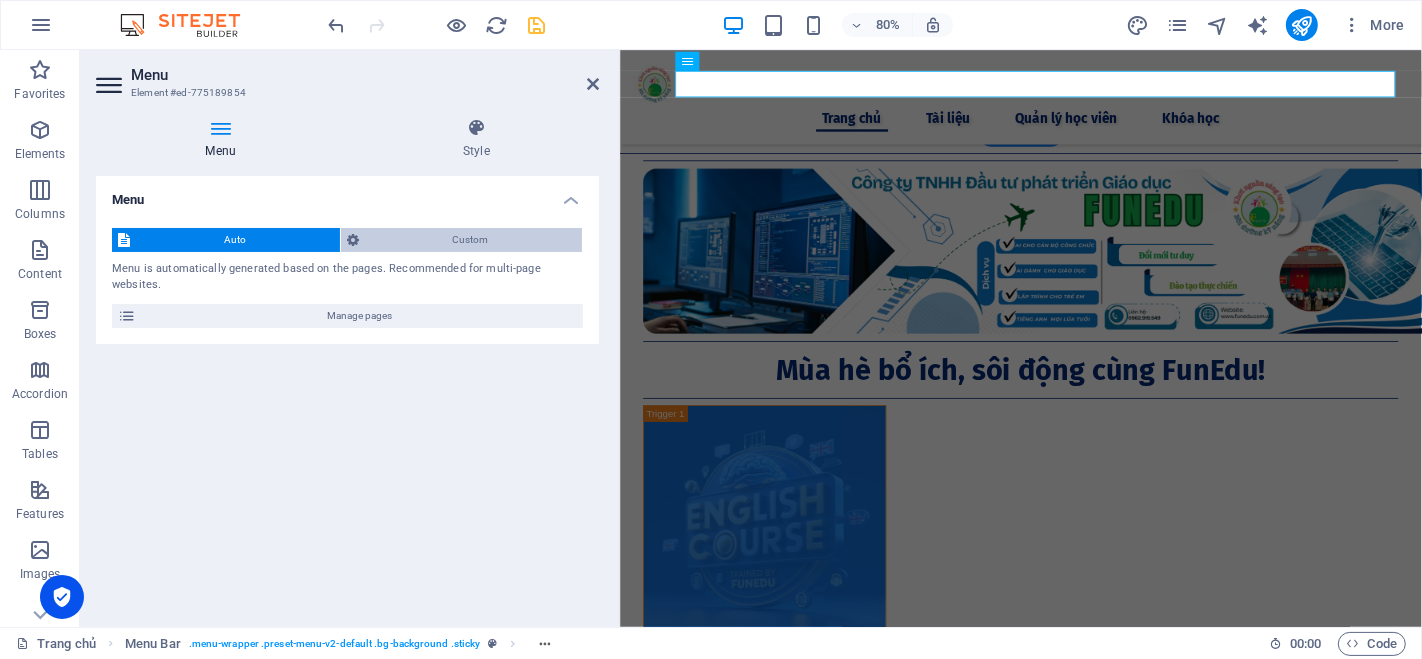 click on "Custom" at bounding box center [471, 240] 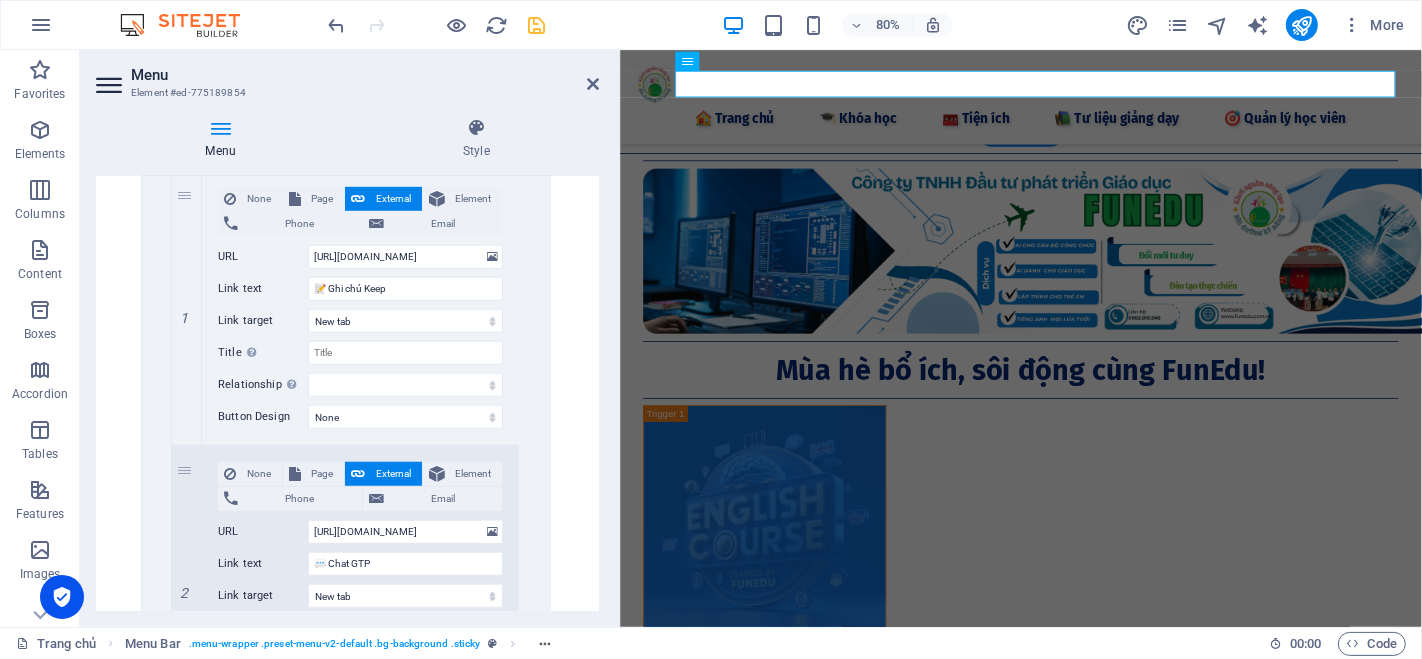 scroll, scrollTop: 1777, scrollLeft: 0, axis: vertical 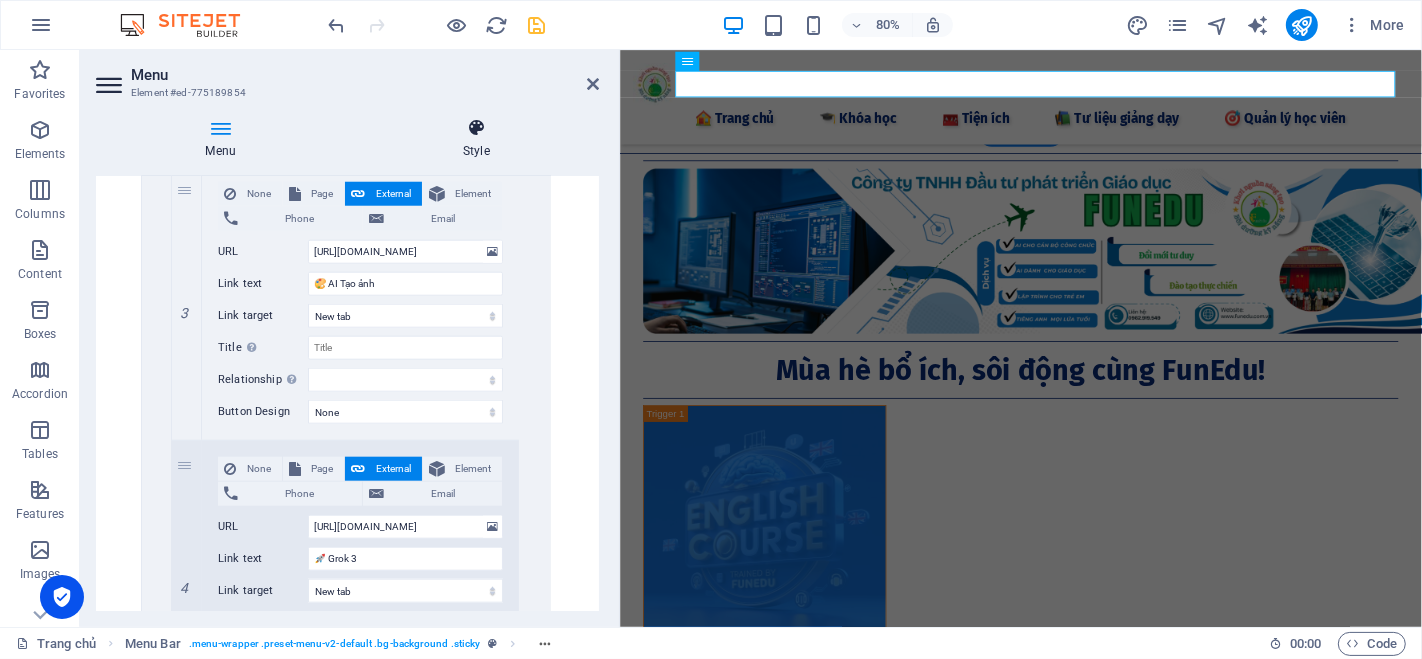 click on "Style" at bounding box center [477, 139] 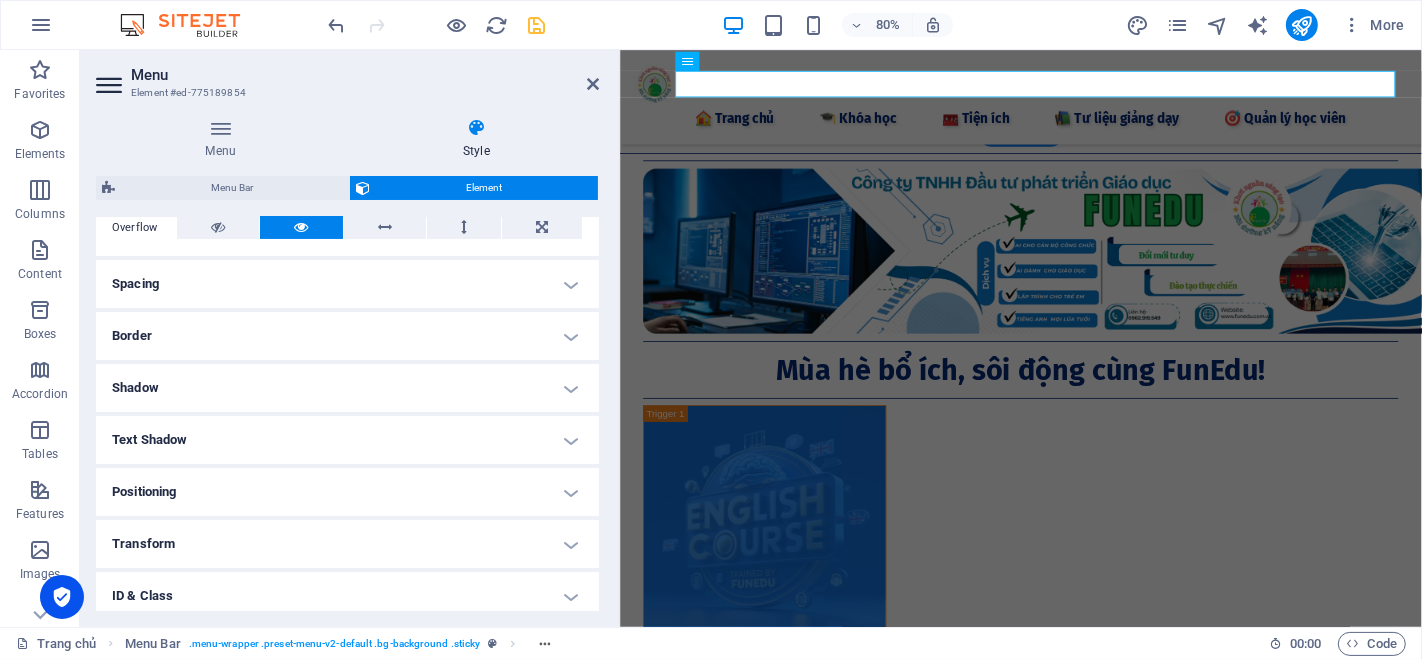 scroll, scrollTop: 227, scrollLeft: 0, axis: vertical 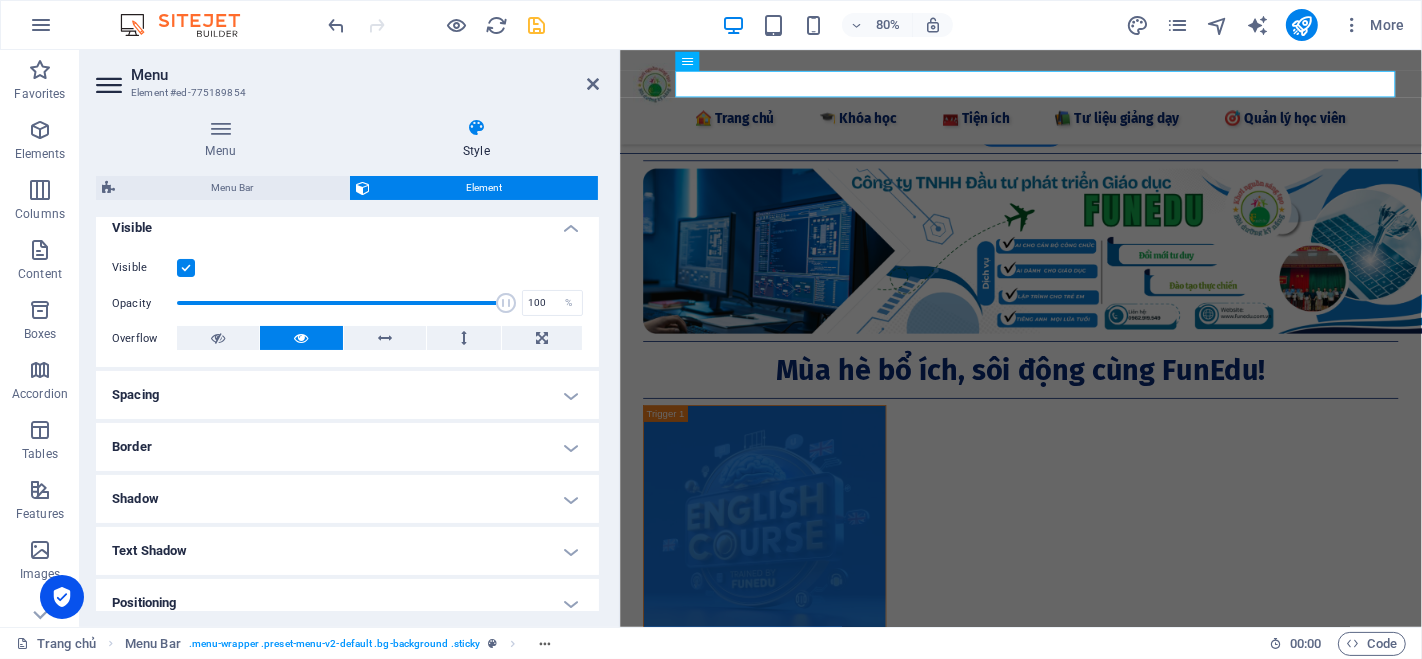 click on "Spacing" at bounding box center (347, 395) 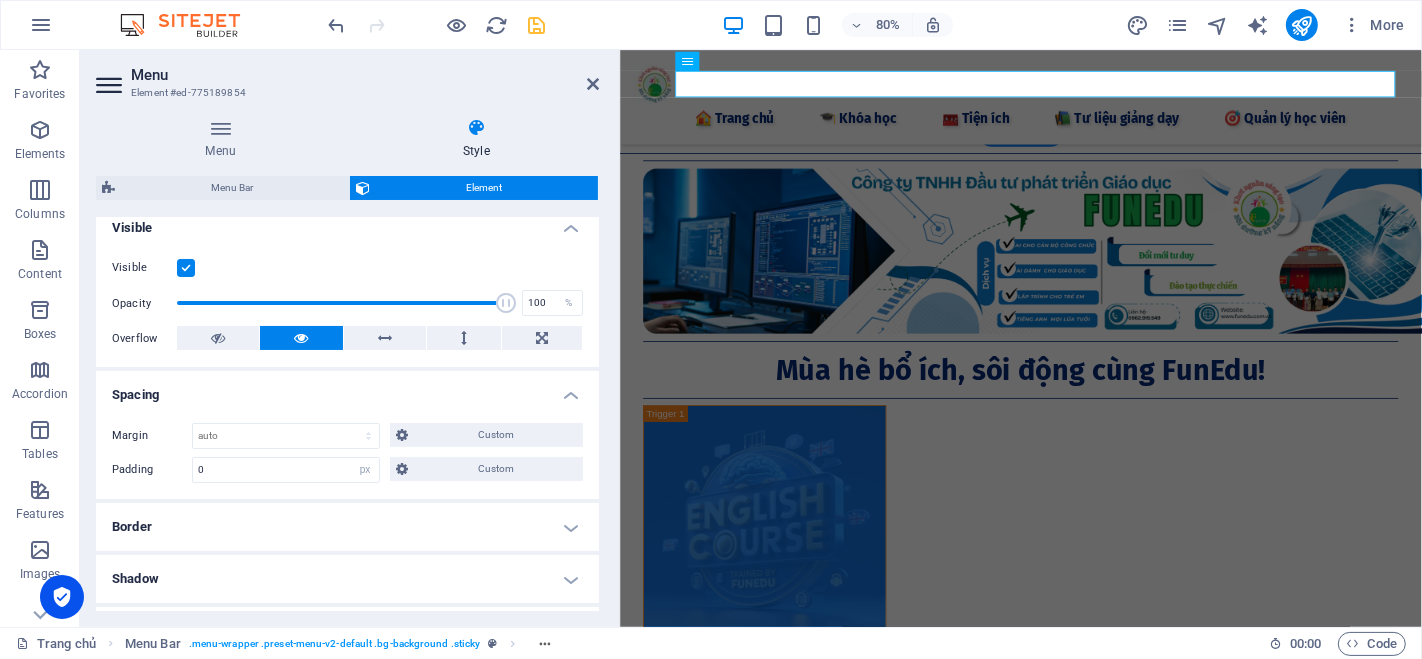 scroll, scrollTop: 449, scrollLeft: 0, axis: vertical 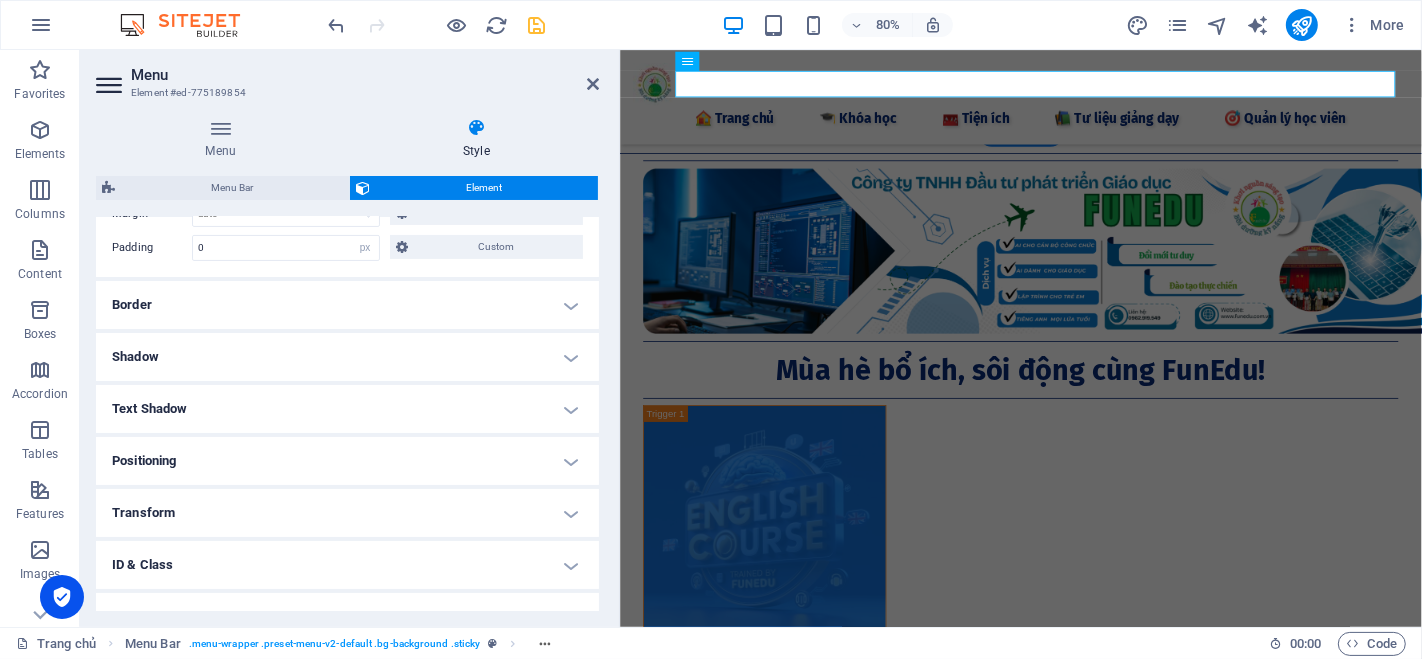 click on "Border" at bounding box center (347, 305) 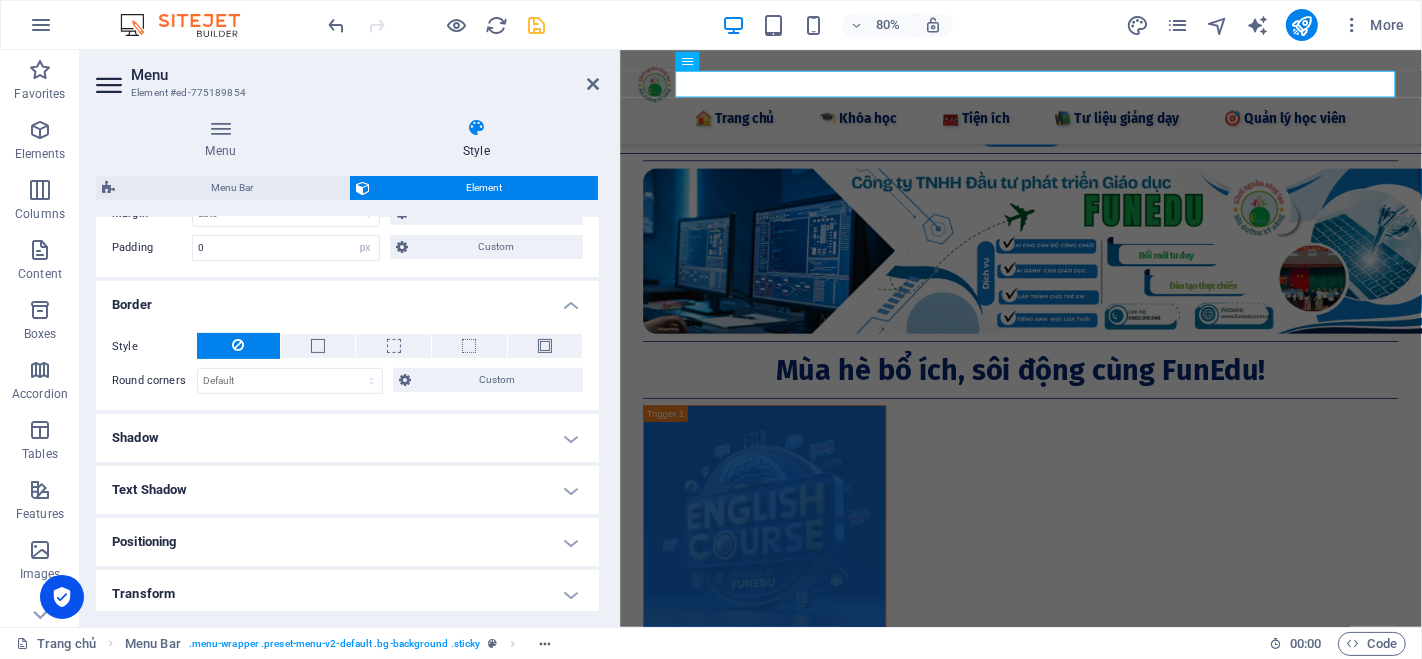 click on "Shadow" at bounding box center (347, 438) 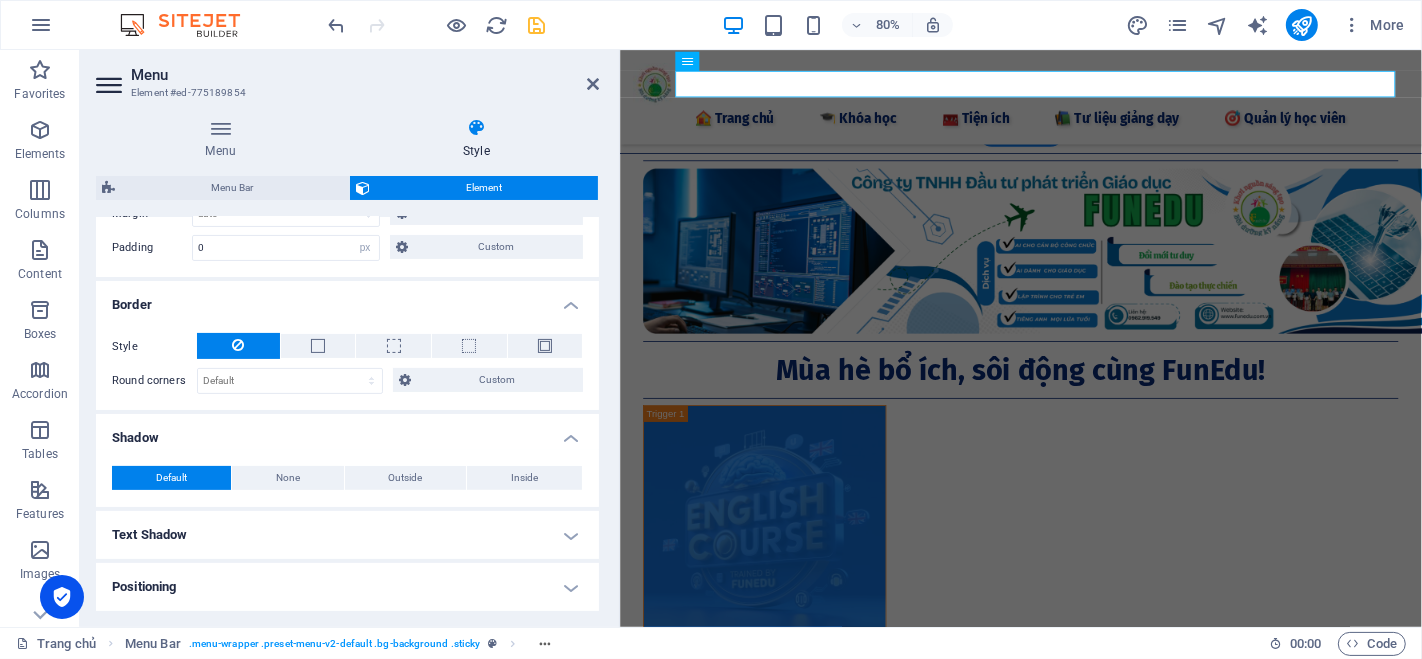 click on "Text Shadow" at bounding box center [347, 535] 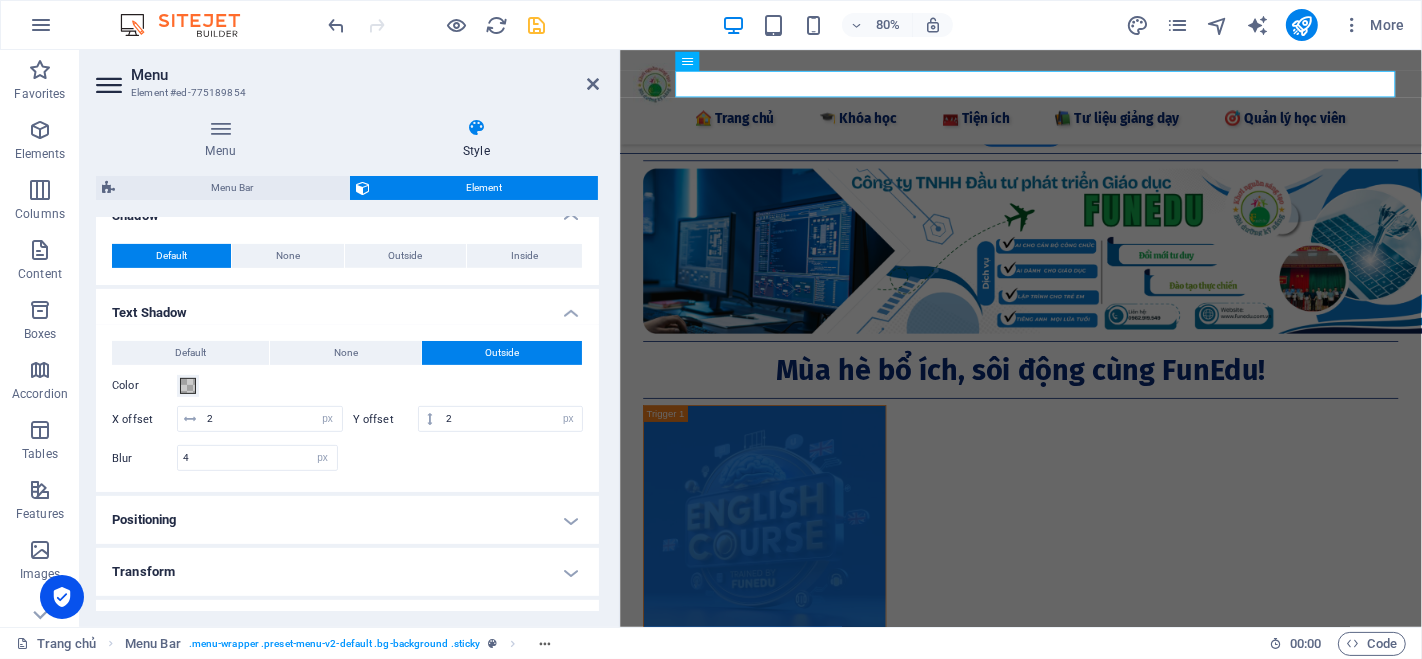 scroll, scrollTop: 806, scrollLeft: 0, axis: vertical 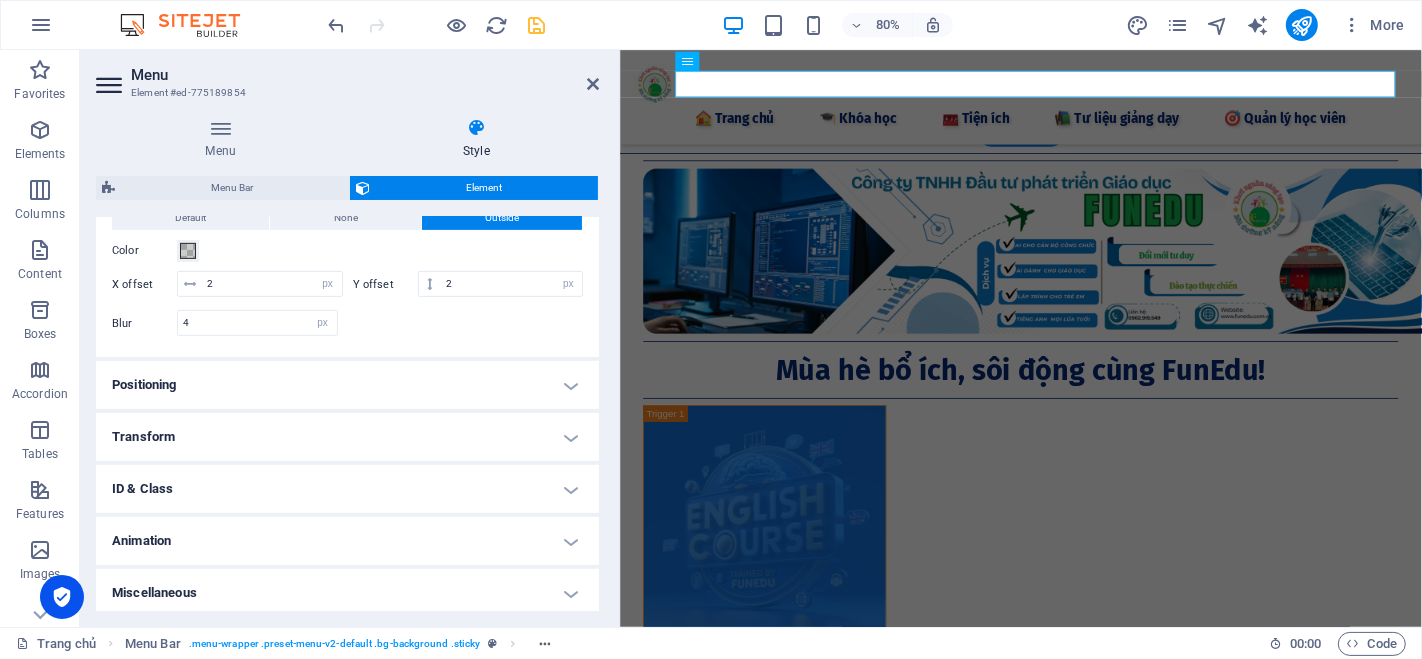 click on "Positioning" at bounding box center (347, 385) 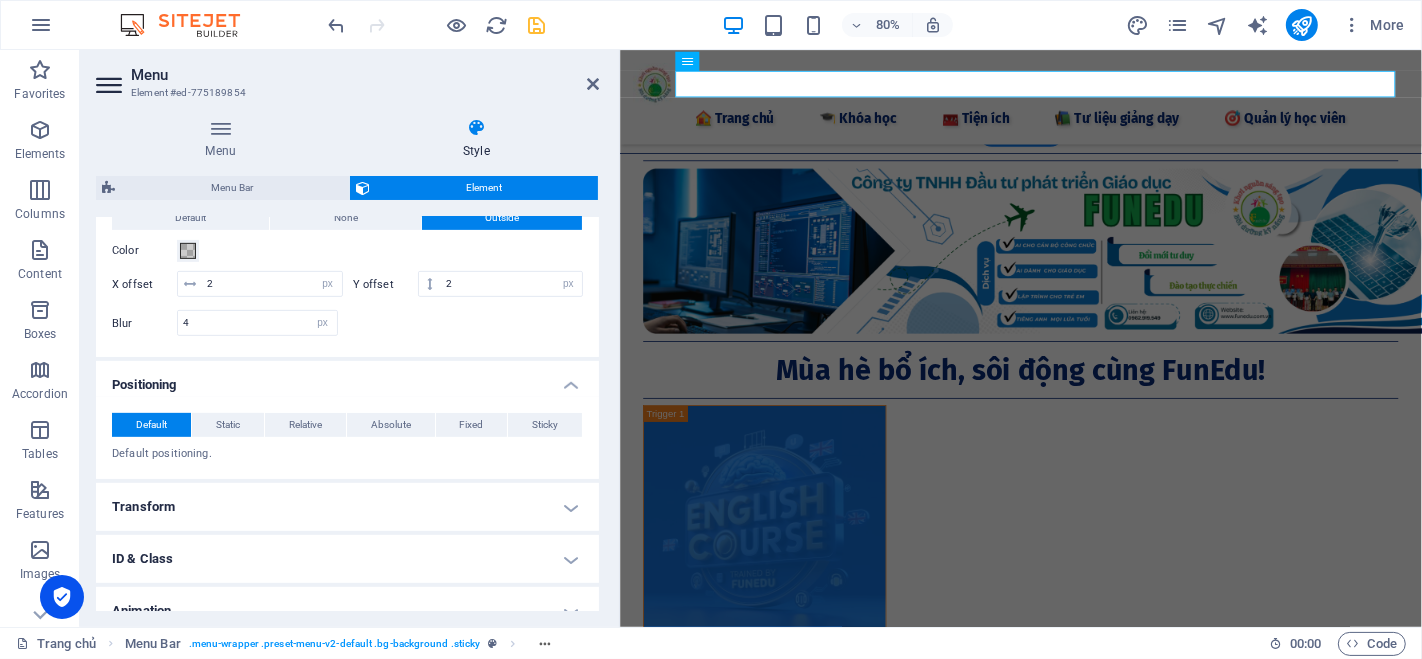 scroll, scrollTop: 876, scrollLeft: 0, axis: vertical 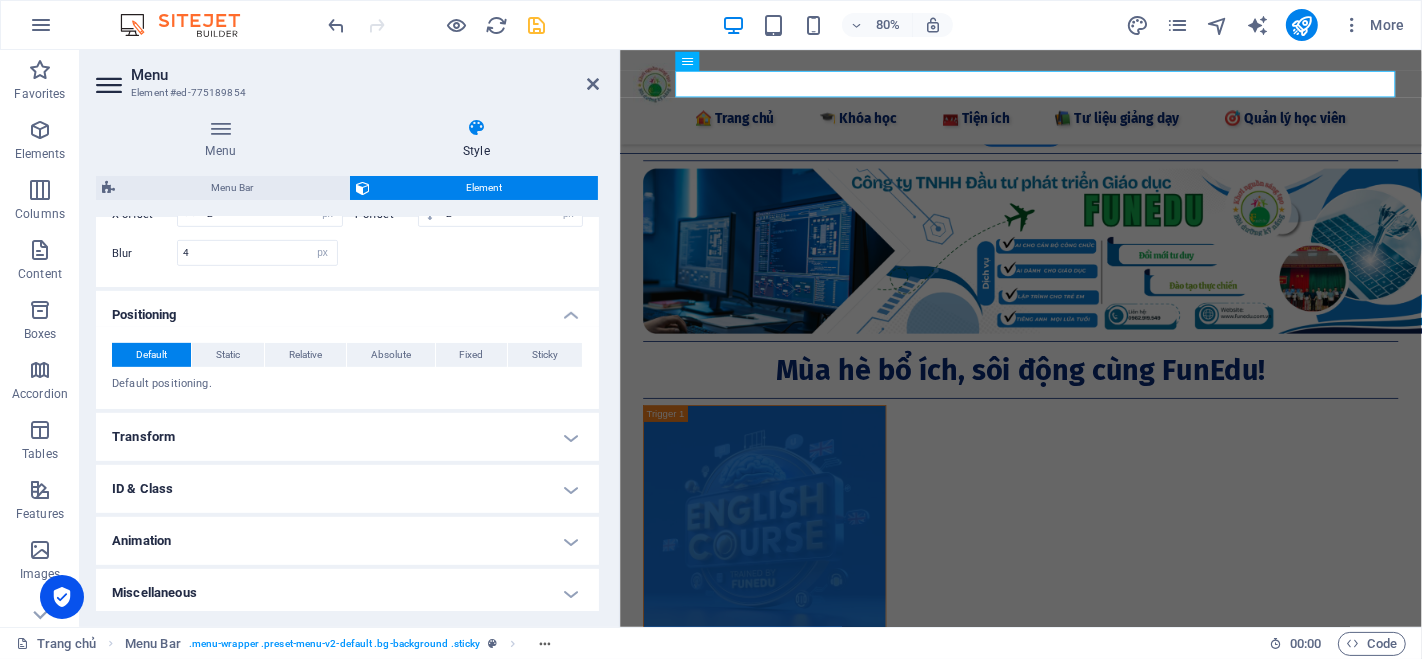 click on "Transform" at bounding box center (347, 437) 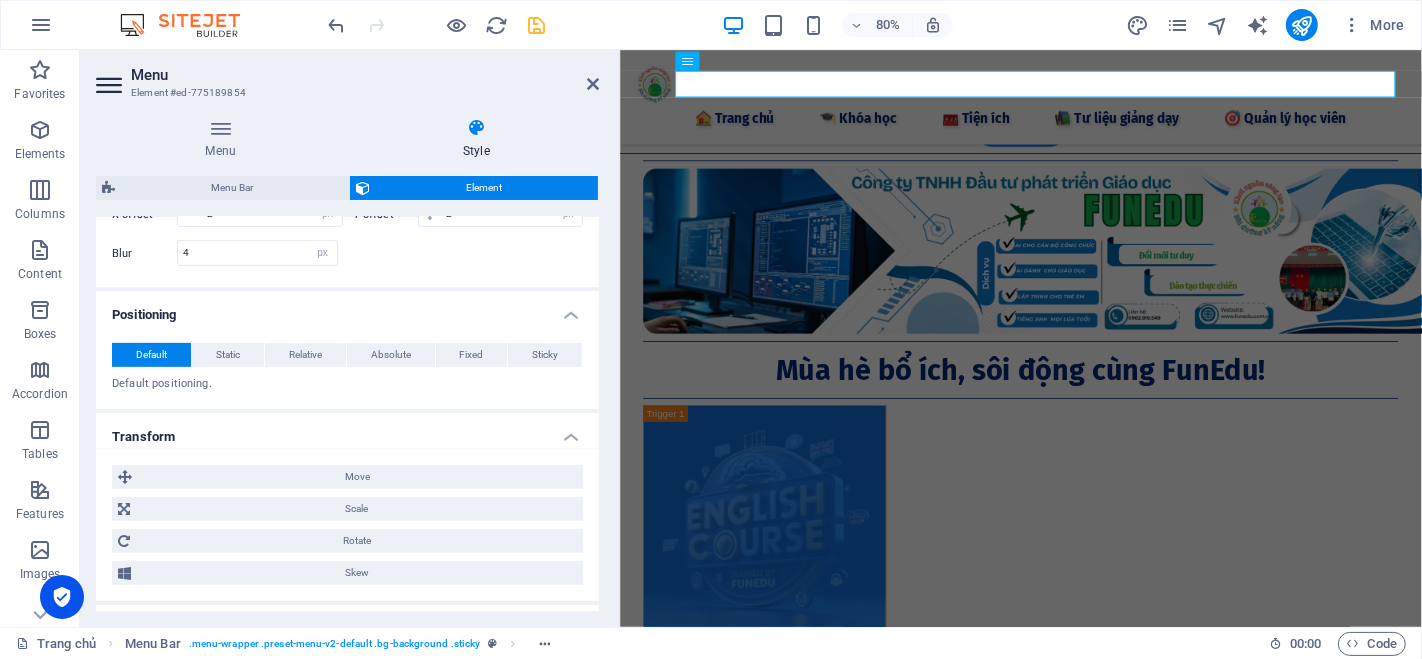 scroll, scrollTop: 1016, scrollLeft: 0, axis: vertical 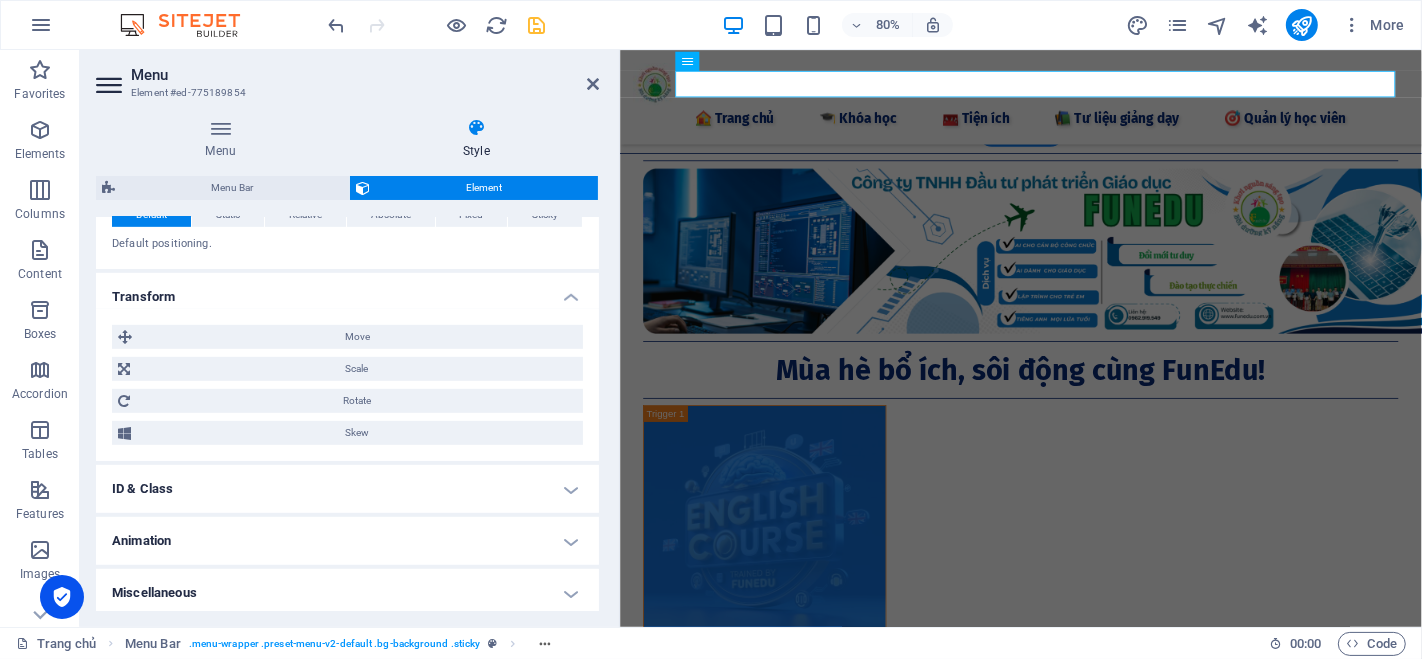 click on "ID & Class" at bounding box center [347, 489] 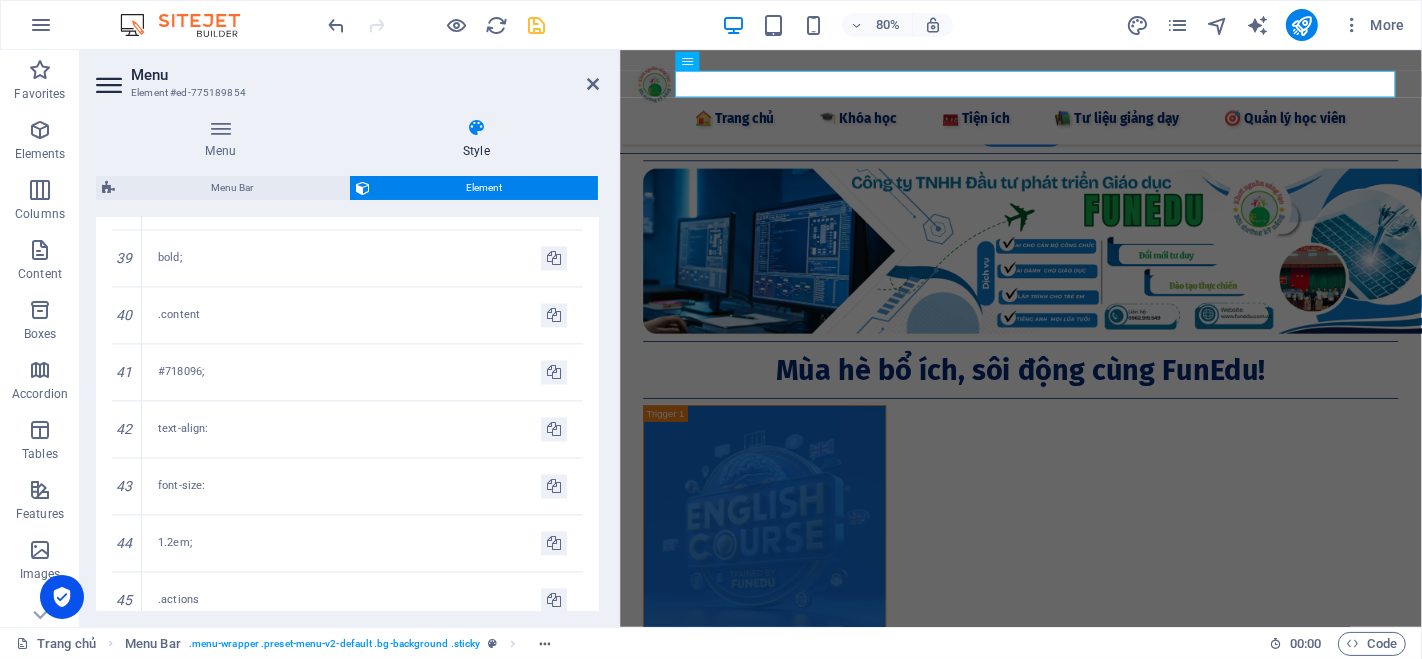 scroll, scrollTop: 3731, scrollLeft: 0, axis: vertical 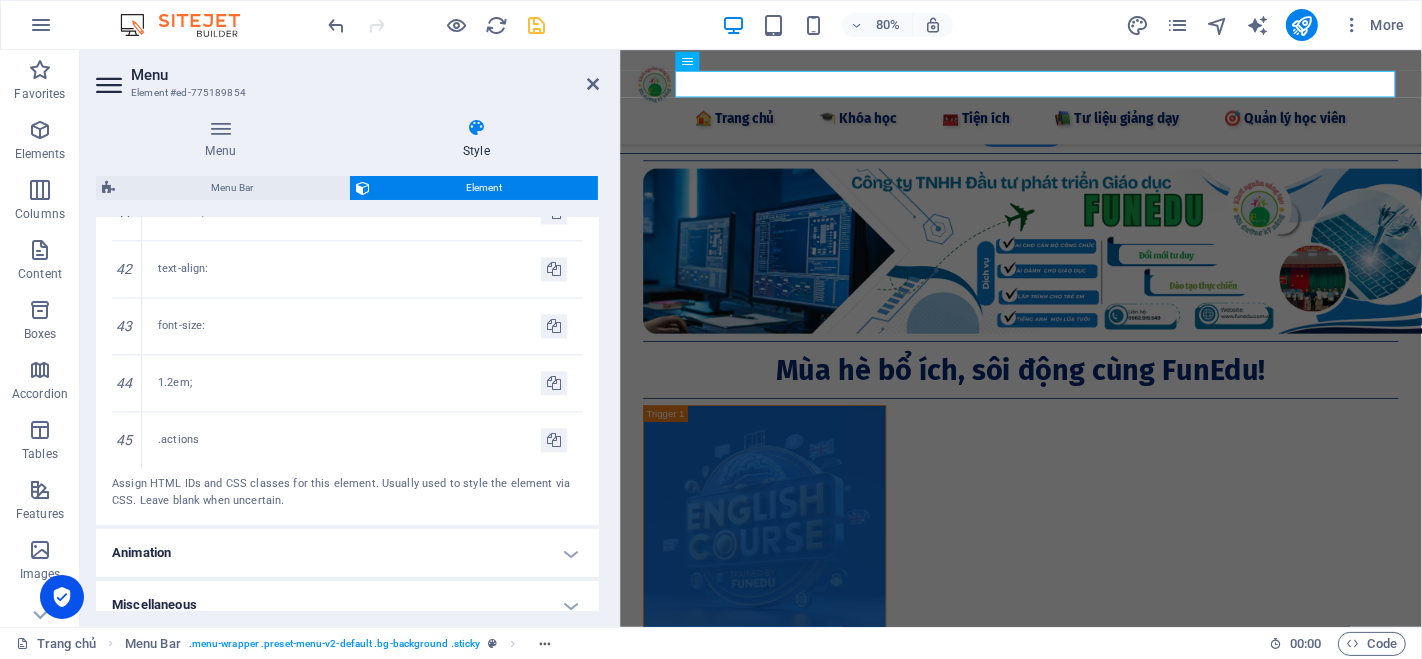 click on "Animation" at bounding box center [347, 553] 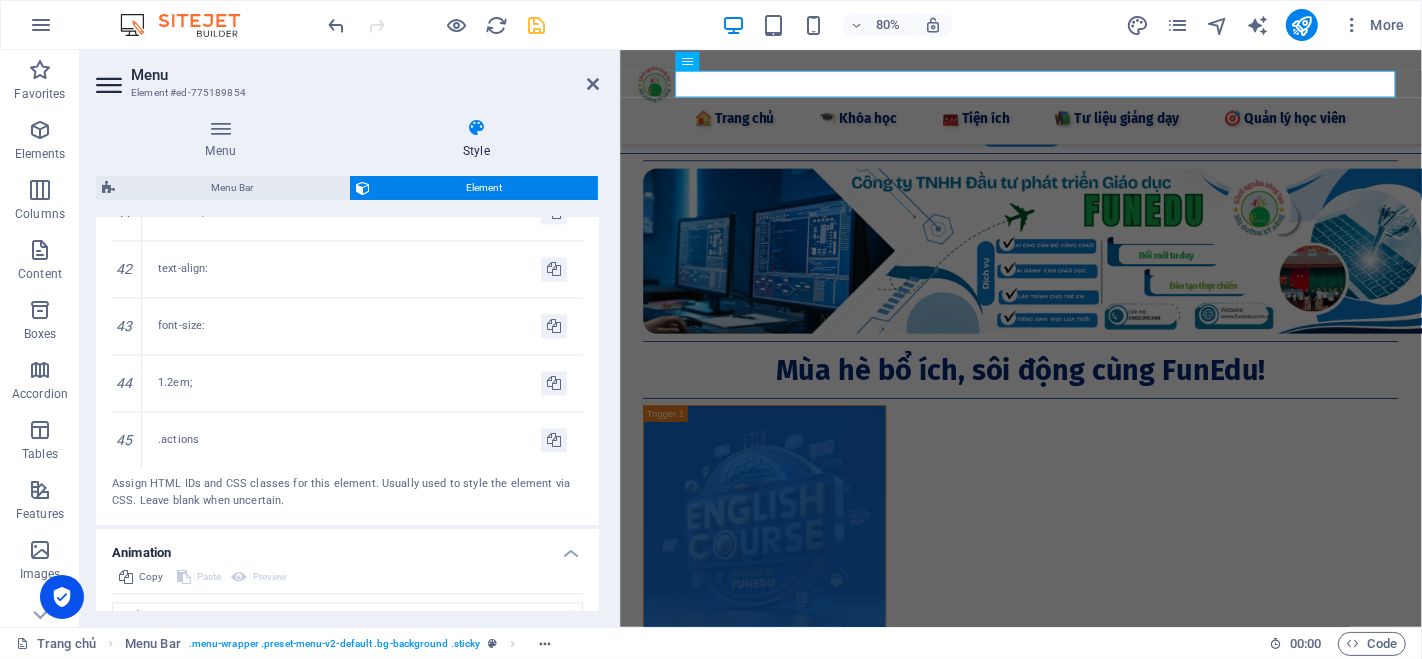 scroll, scrollTop: 3795, scrollLeft: 0, axis: vertical 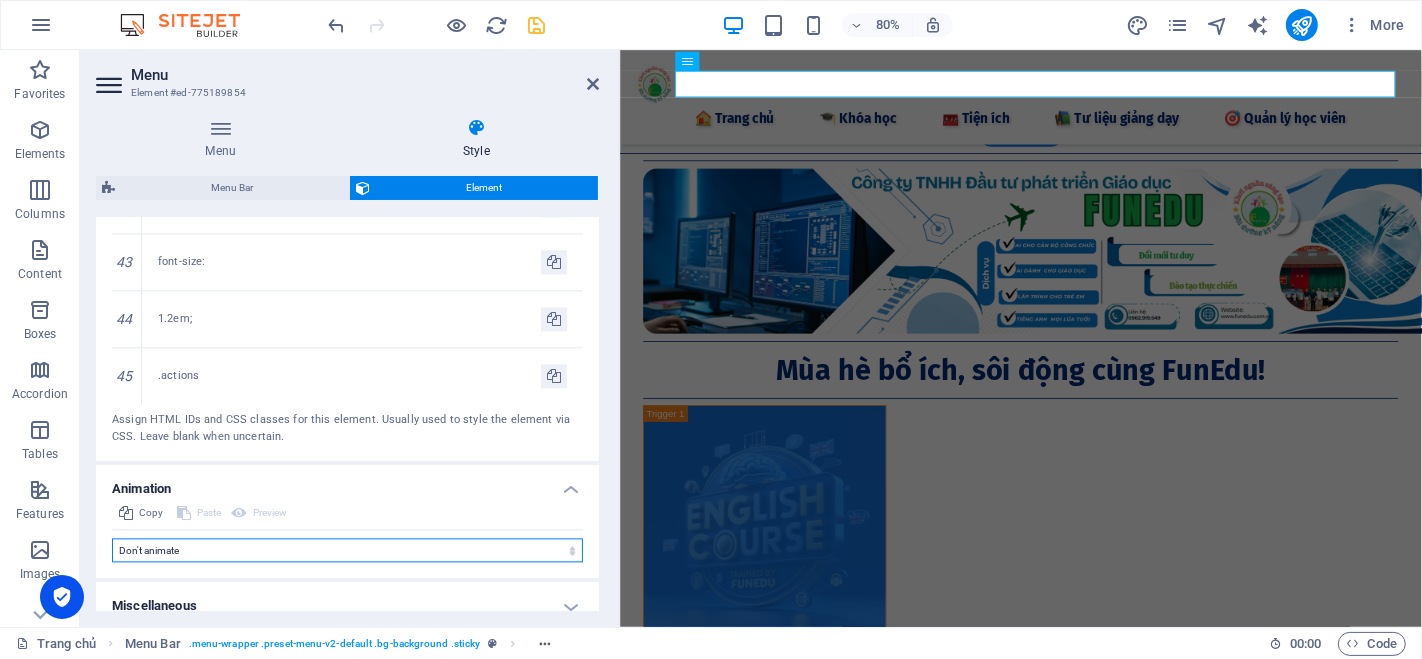 click on "Don't animate Show / Hide Slide up/down Zoom in/out Slide left to right Slide right to left Slide top to bottom Slide bottom to top Pulse Blink Open as overlay" at bounding box center [347, 550] 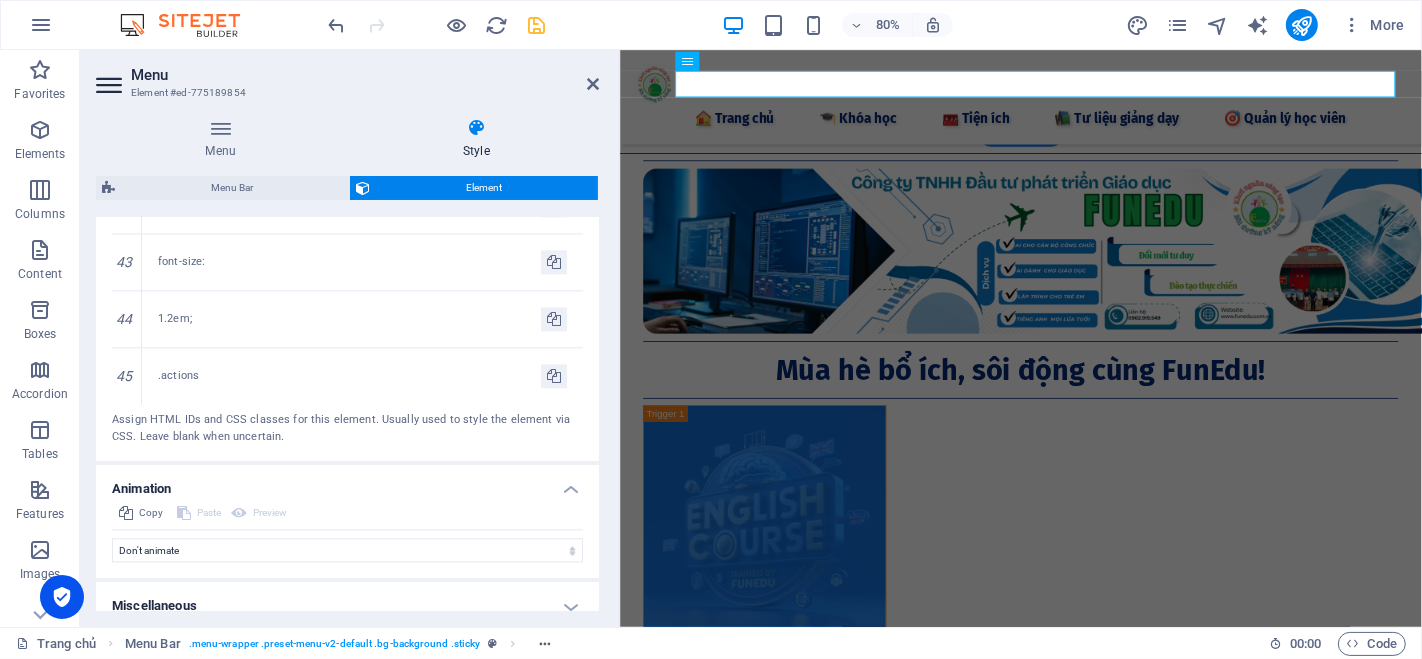 click on "Miscellaneous" at bounding box center (347, 606) 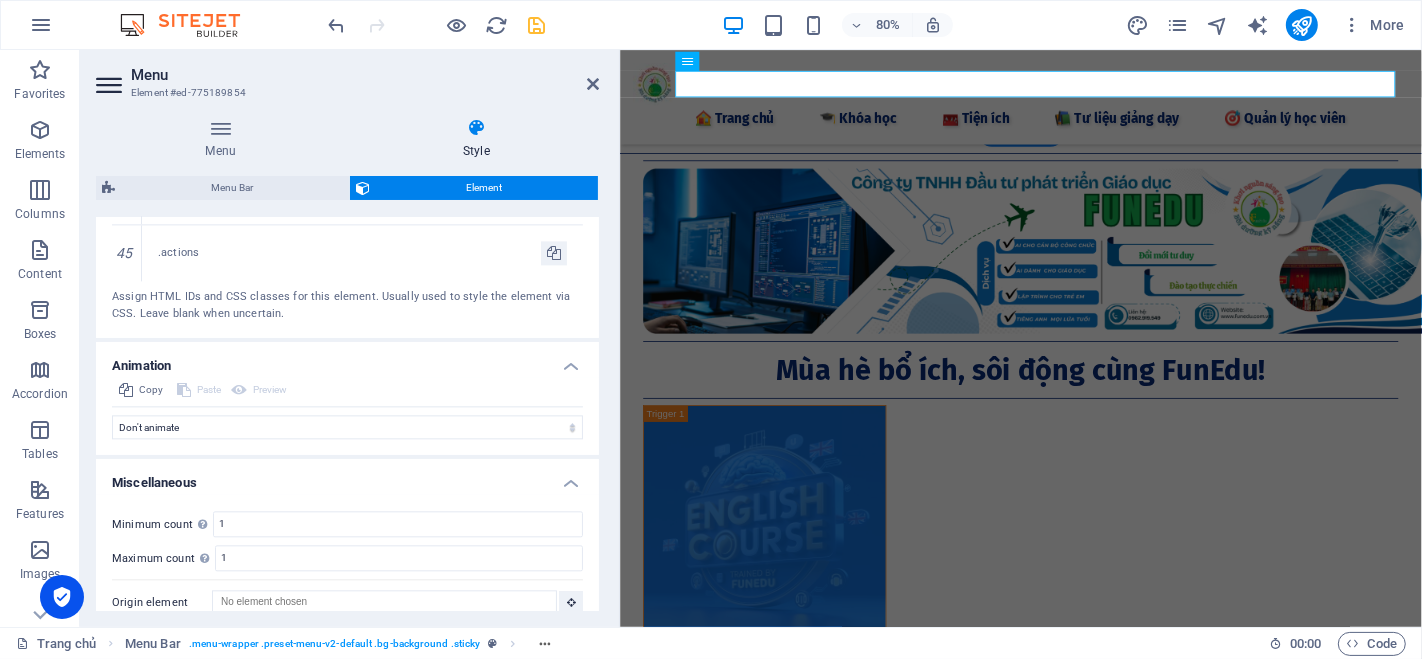 scroll, scrollTop: 3808, scrollLeft: 0, axis: vertical 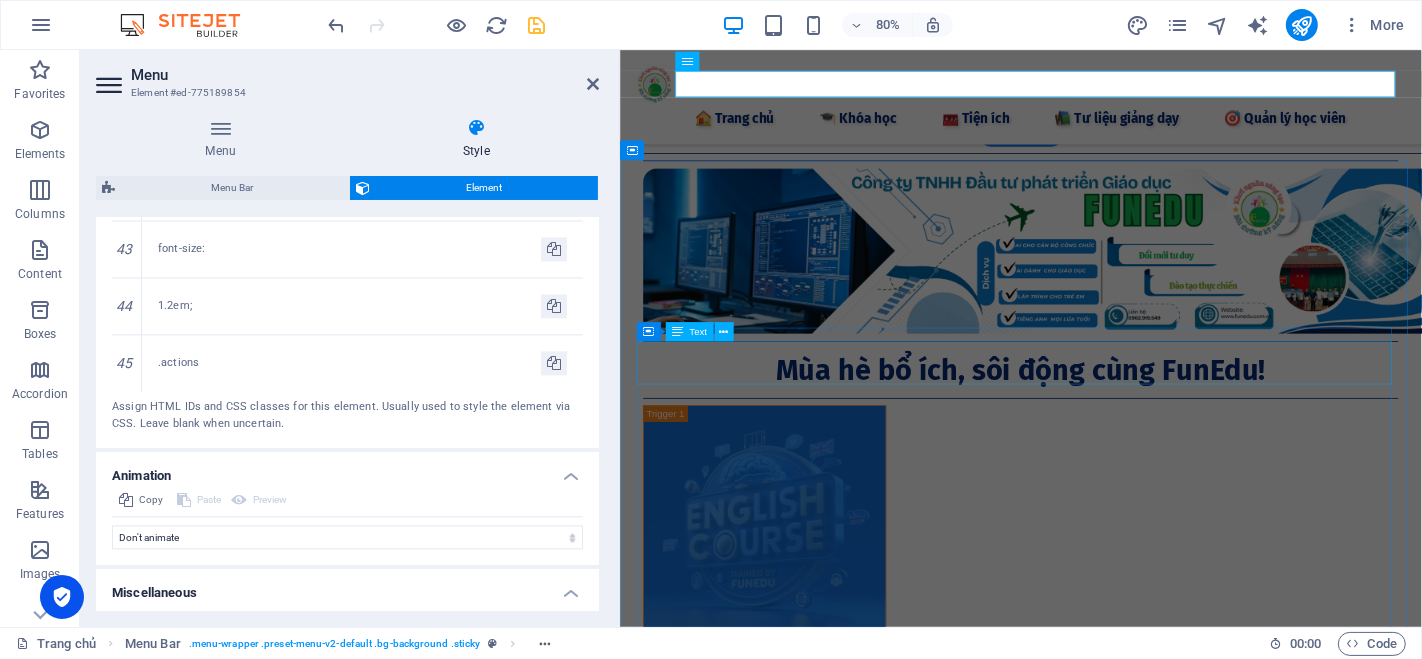 click on "Mùa hè bổ ích, sôi động cùng FunEdu!" at bounding box center [1121, 450] 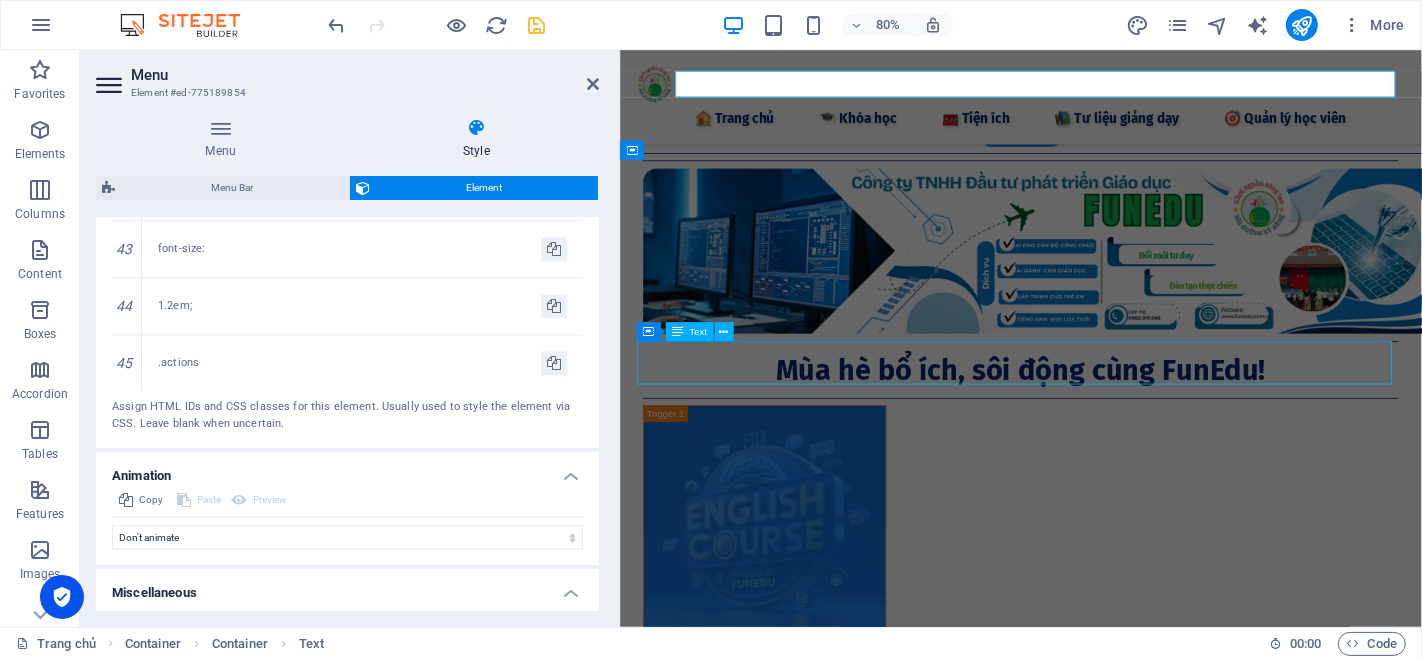 click on "Mùa hè bổ ích, sôi động cùng FunEdu!" at bounding box center (1121, 450) 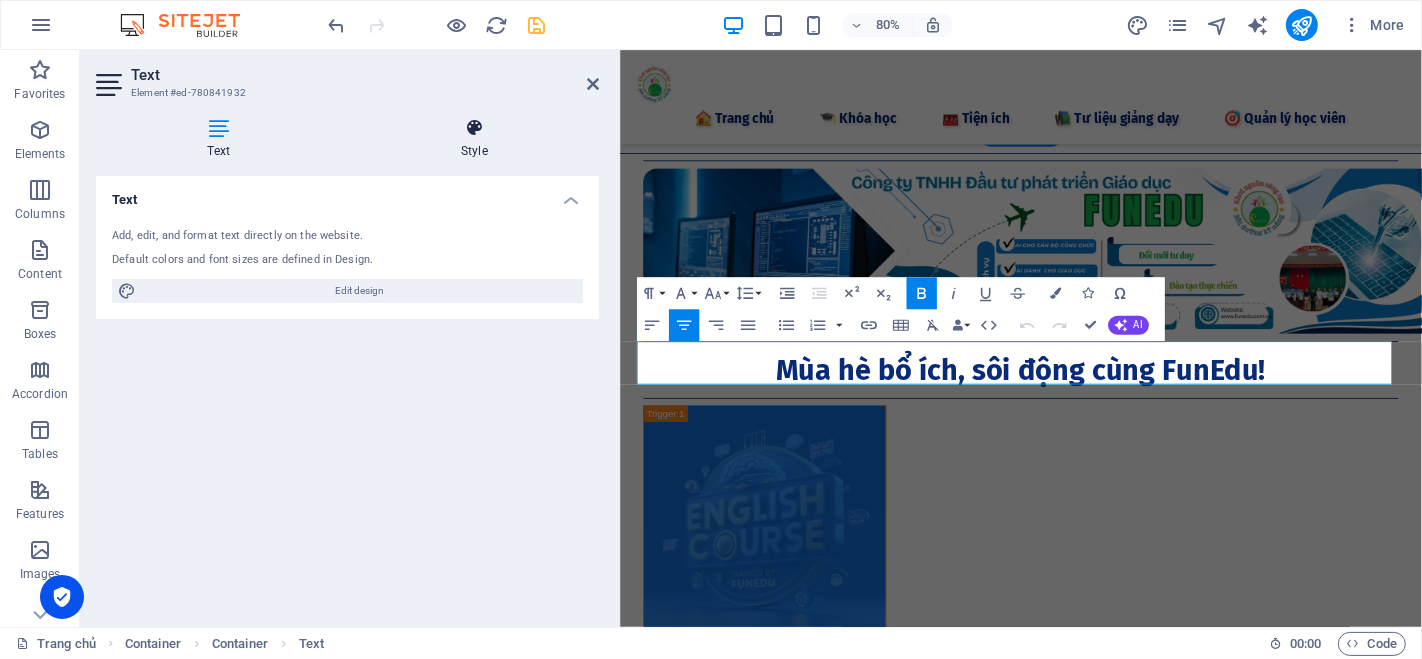 click at bounding box center [475, 128] 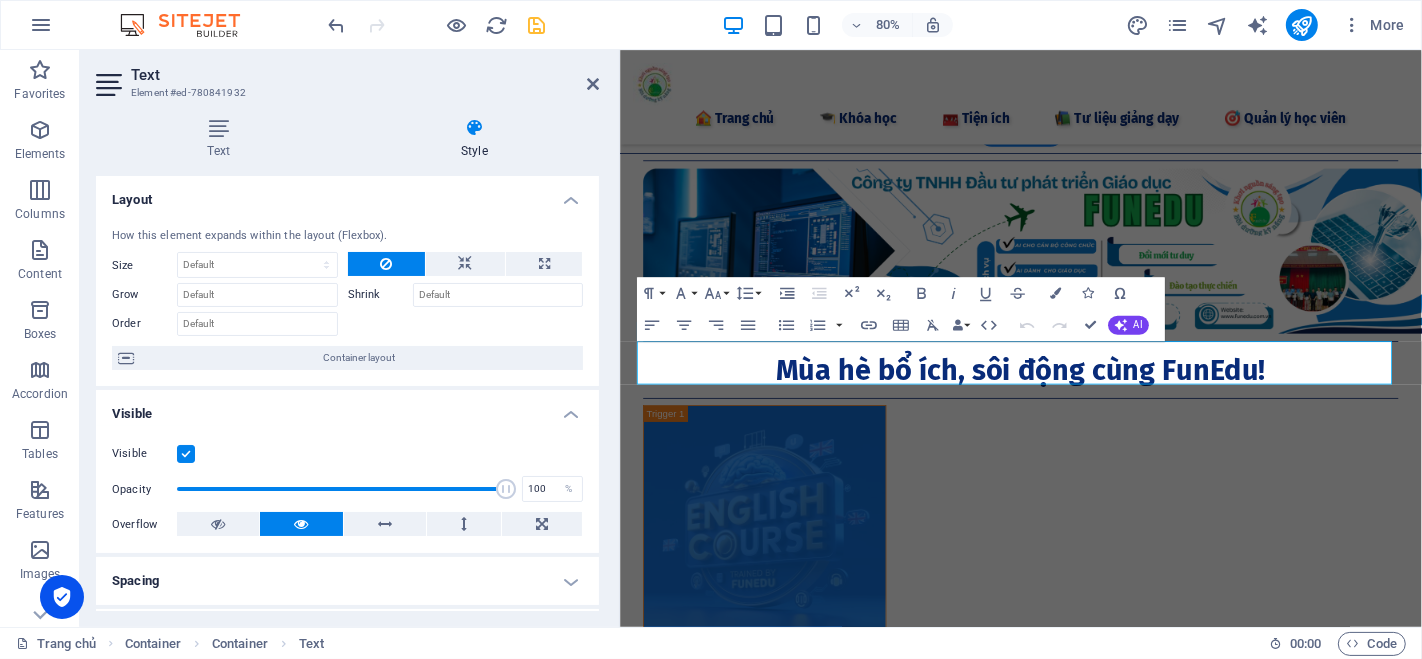 scroll, scrollTop: 408, scrollLeft: 0, axis: vertical 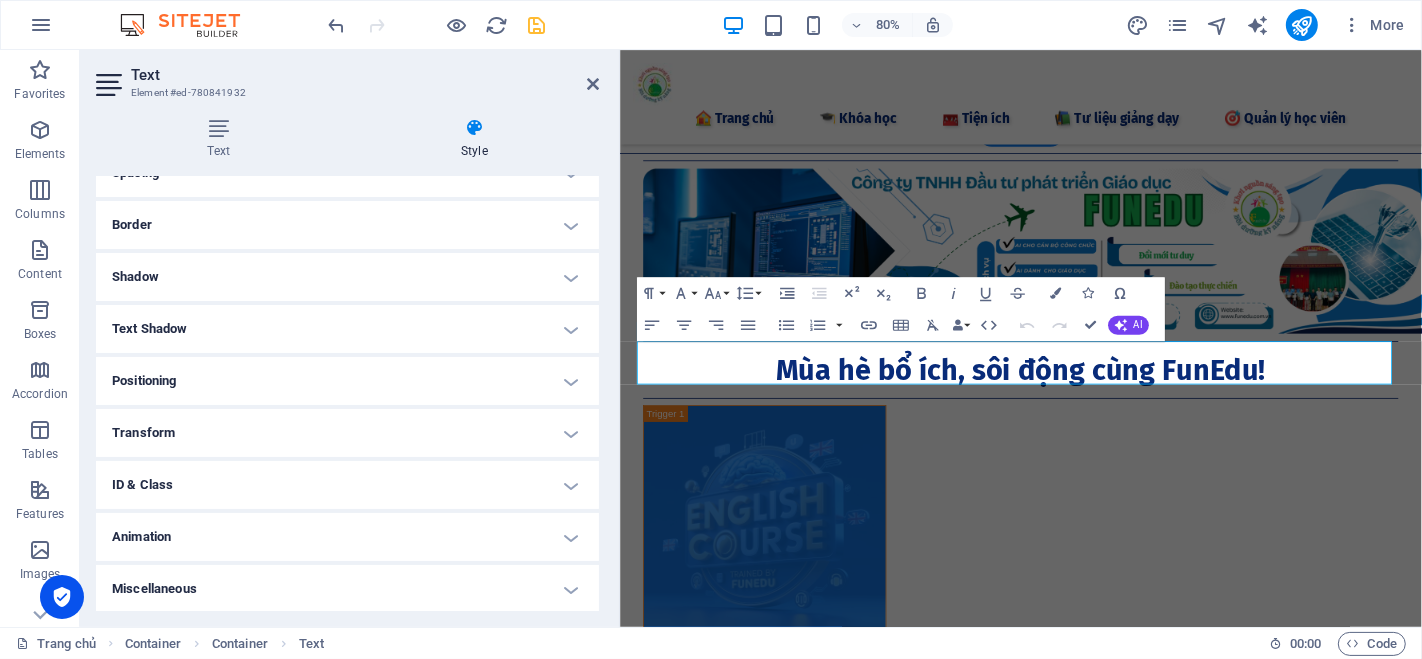 click on "Animation" at bounding box center (347, 537) 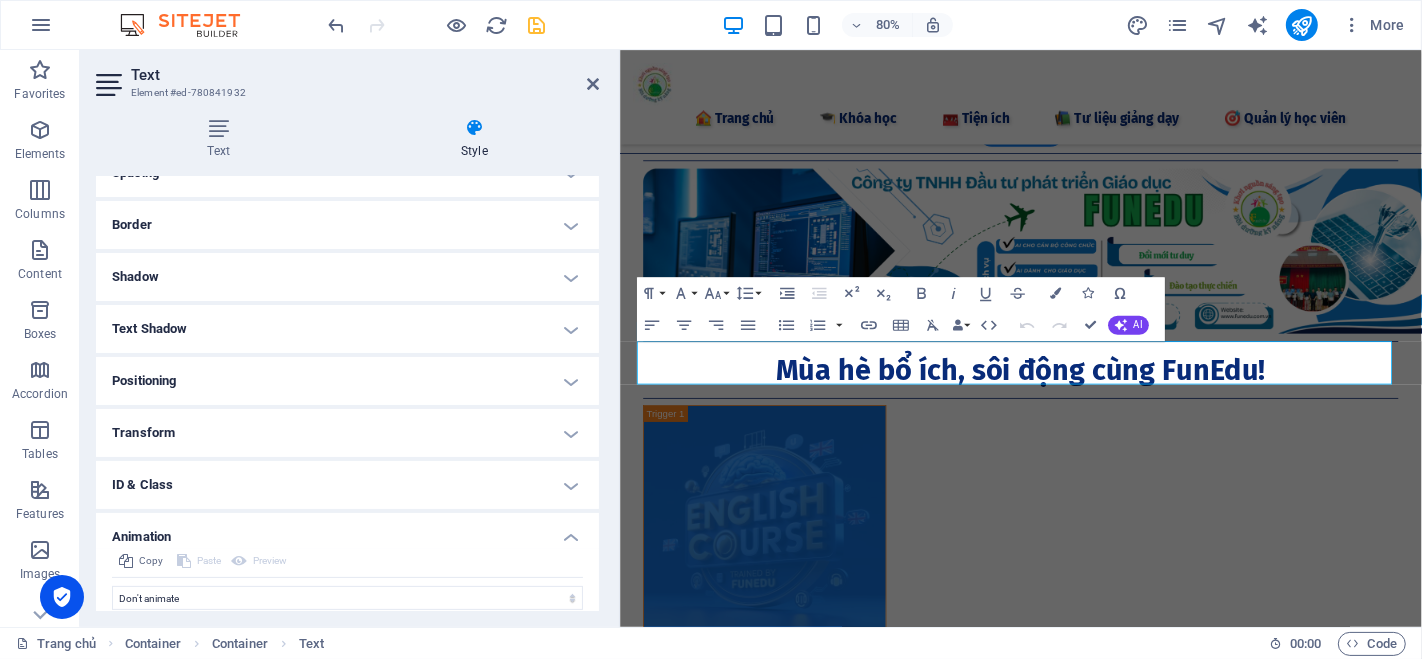 scroll, scrollTop: 474, scrollLeft: 0, axis: vertical 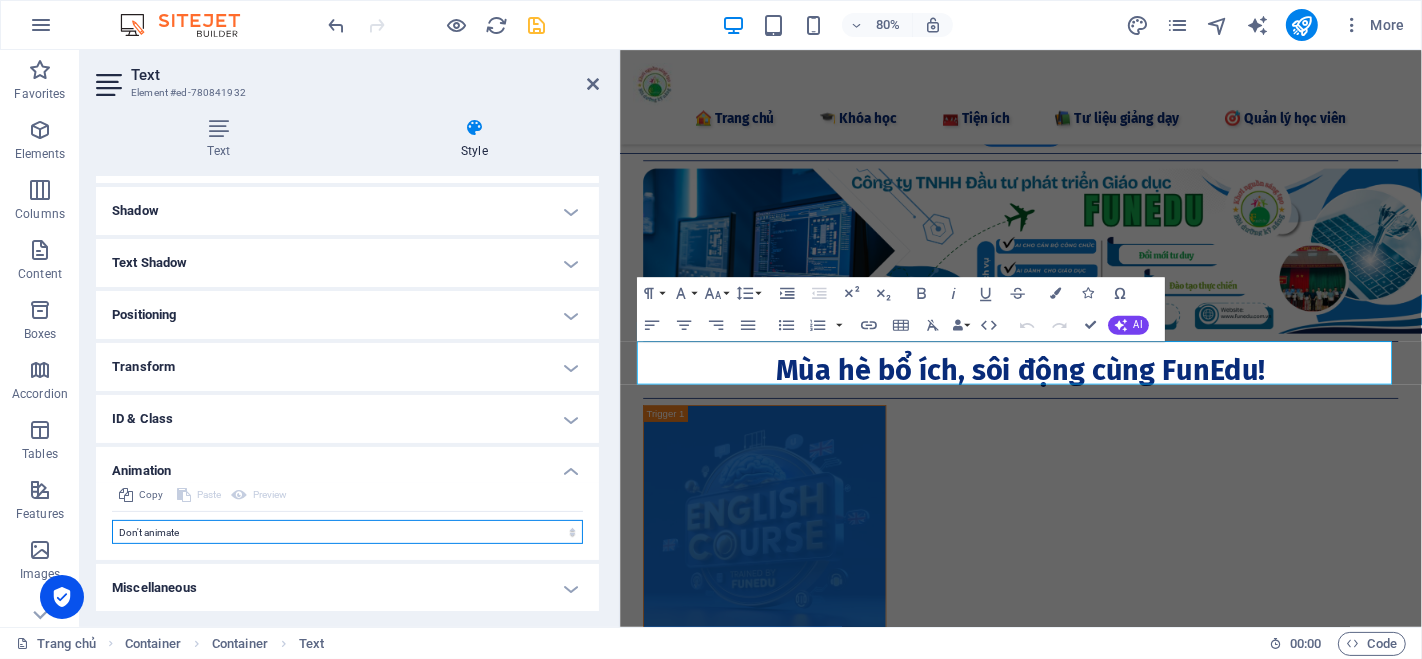 click on "Don't animate Show / Hide Slide up/down Zoom in/out Slide left to right Slide right to left Slide top to bottom Slide bottom to top Pulse Blink Open as overlay" at bounding box center (347, 532) 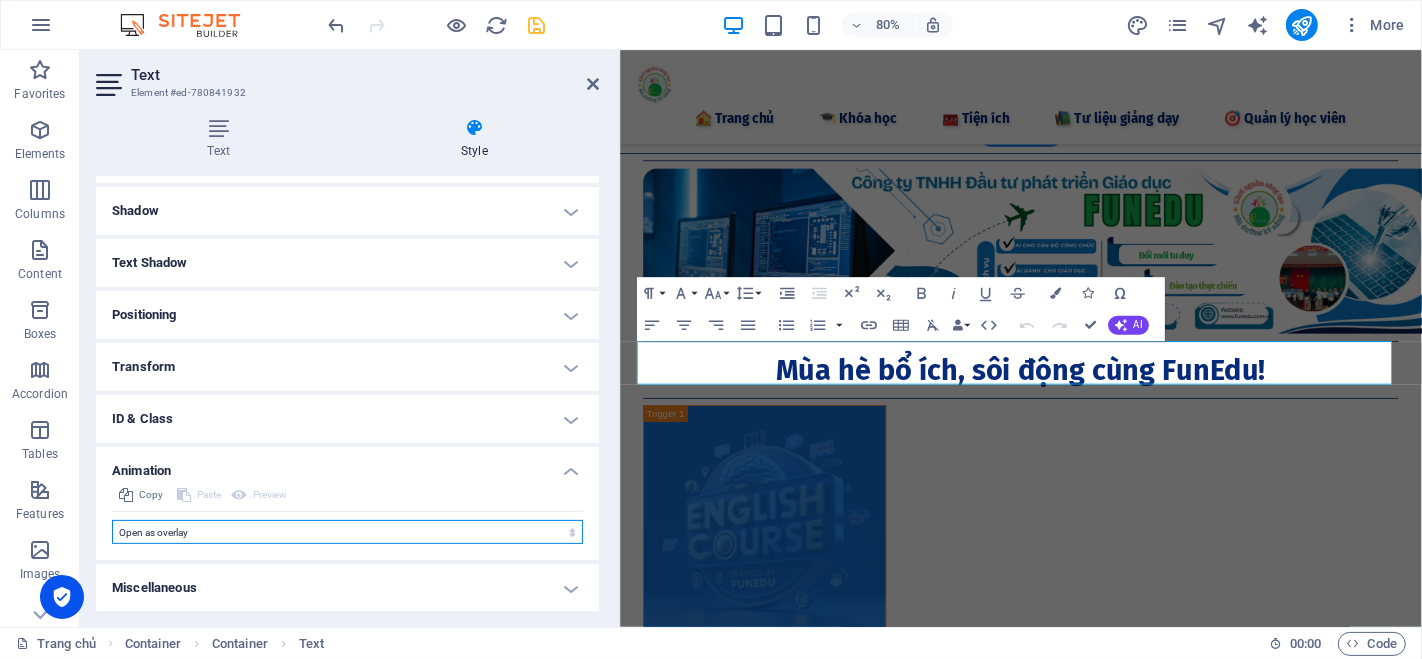 click on "Don't animate Show / Hide Slide up/down Zoom in/out Slide left to right Slide right to left Slide top to bottom Slide bottom to top Pulse Blink Open as overlay" at bounding box center [347, 532] 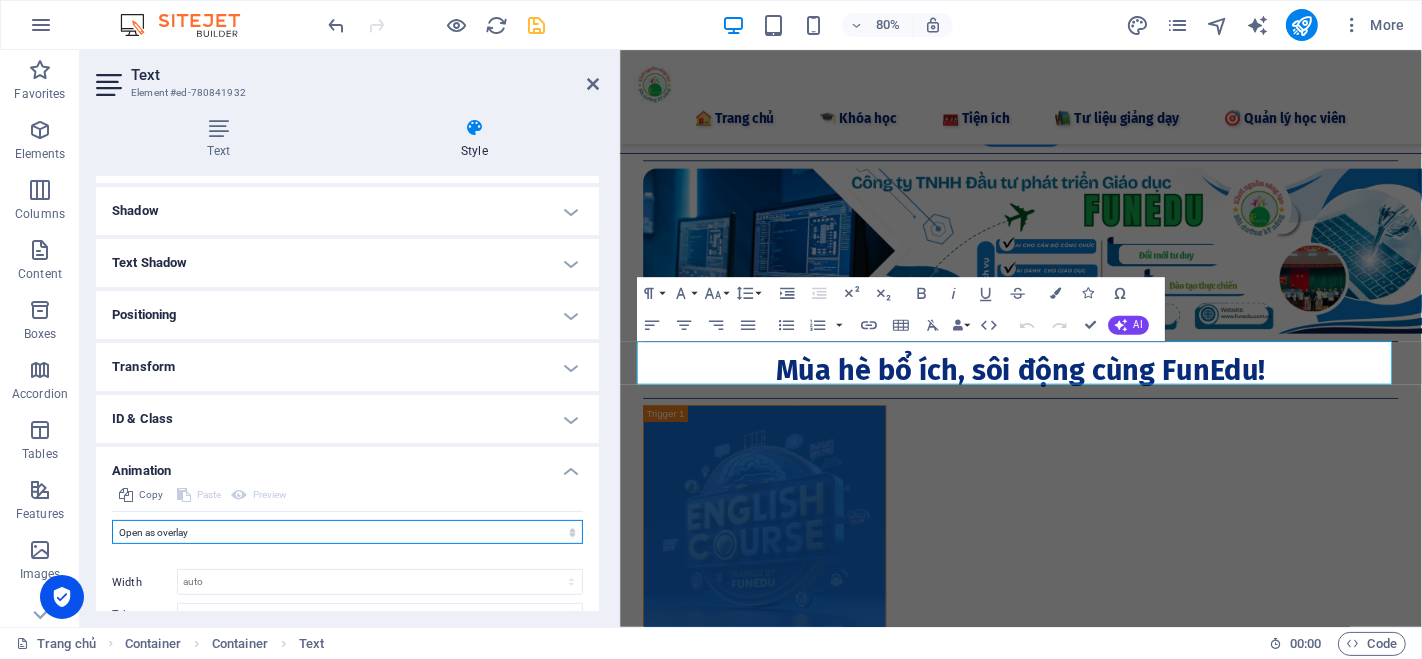 click on "Don't animate Show / Hide Slide up/down Zoom in/out Slide left to right Slide right to left Slide top to bottom Slide bottom to top Pulse Blink Open as overlay" at bounding box center [347, 532] 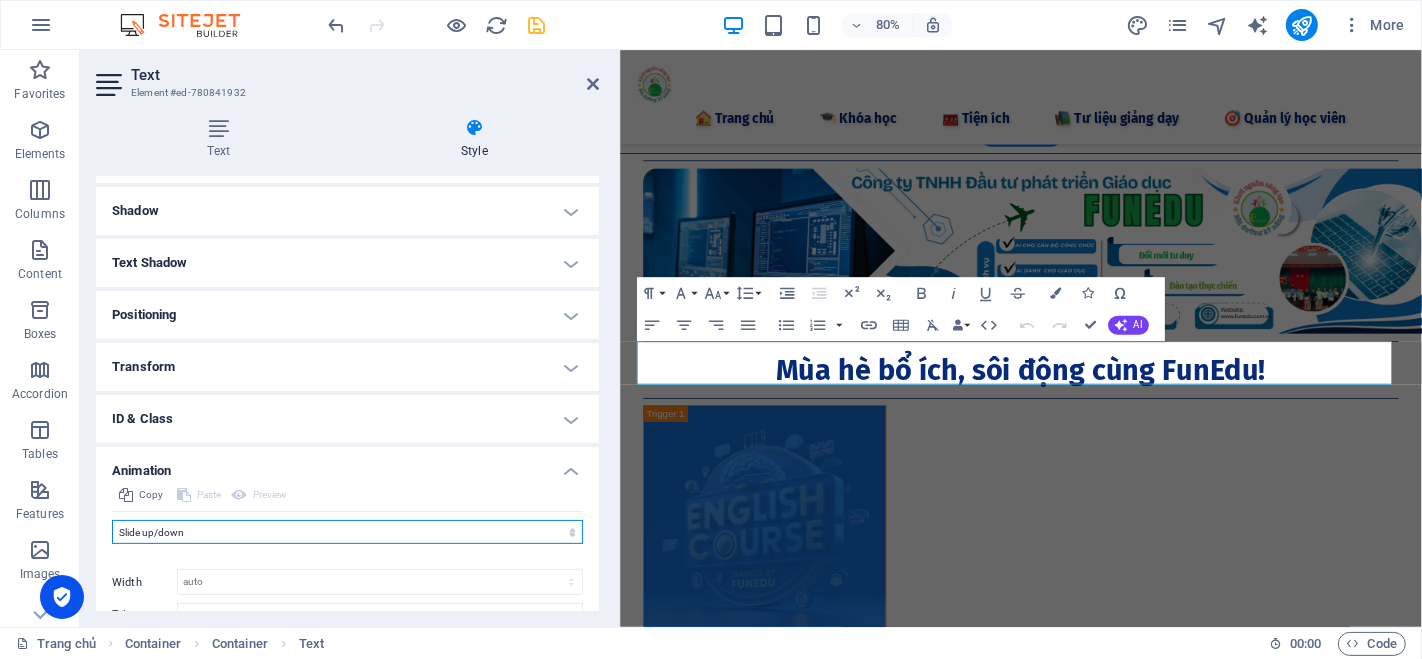 click on "Don't animate Show / Hide Slide up/down Zoom in/out Slide left to right Slide right to left Slide top to bottom Slide bottom to top Pulse Blink Open as overlay" at bounding box center (347, 532) 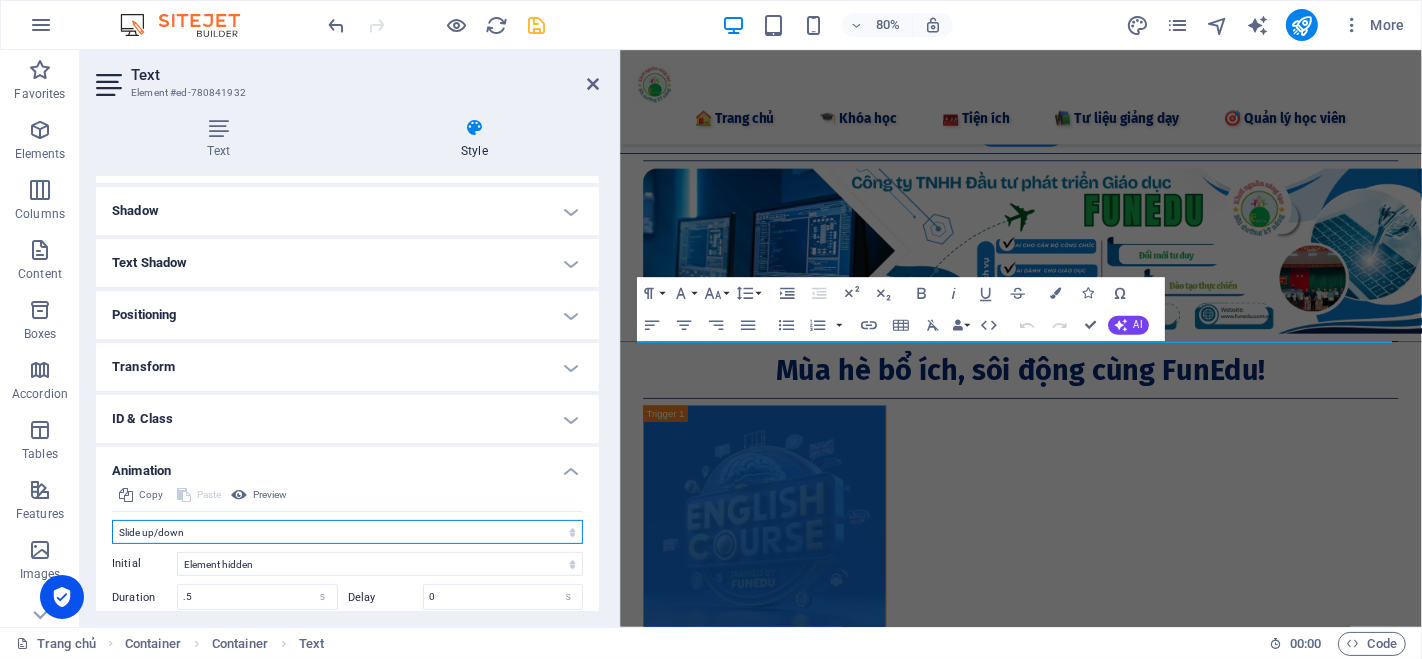 click on "Don't animate Show / Hide Slide up/down Zoom in/out Slide left to right Slide right to left Slide top to bottom Slide bottom to top Pulse Blink Open as overlay" at bounding box center [347, 532] 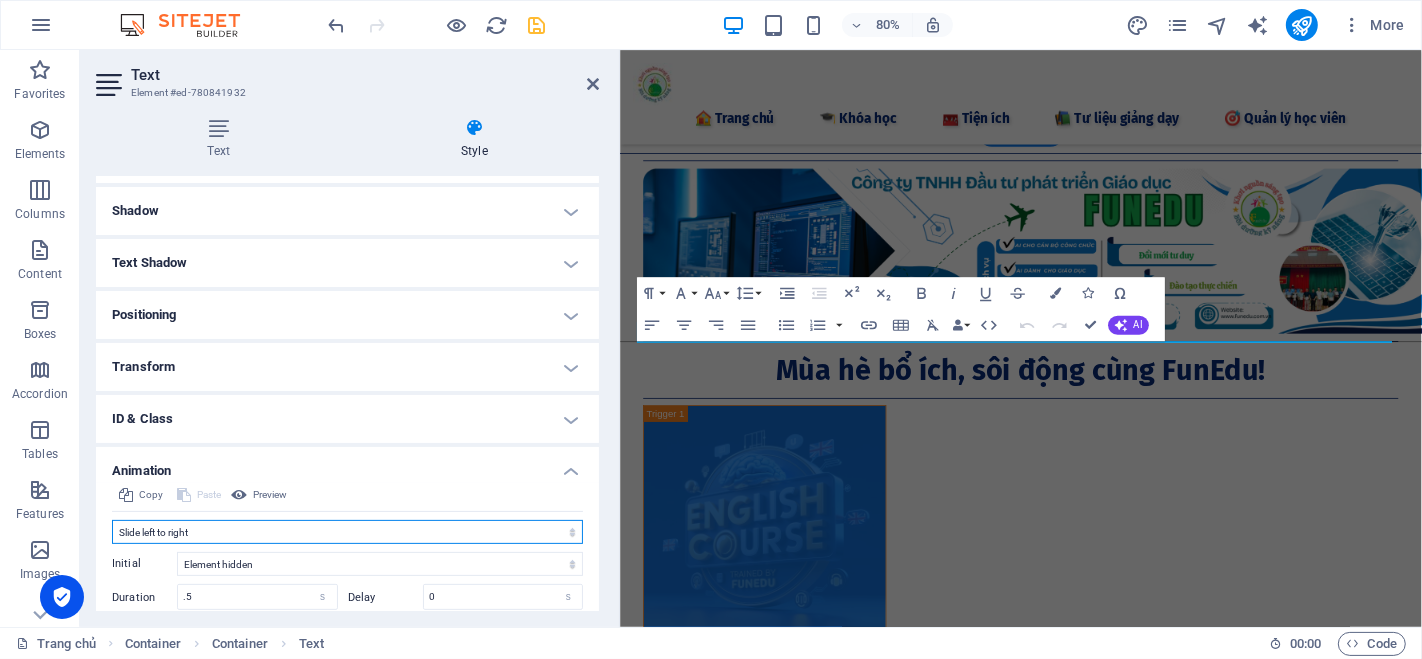 click on "Don't animate Show / Hide Slide up/down Zoom in/out Slide left to right Slide right to left Slide top to bottom Slide bottom to top Pulse Blink Open as overlay" at bounding box center [347, 532] 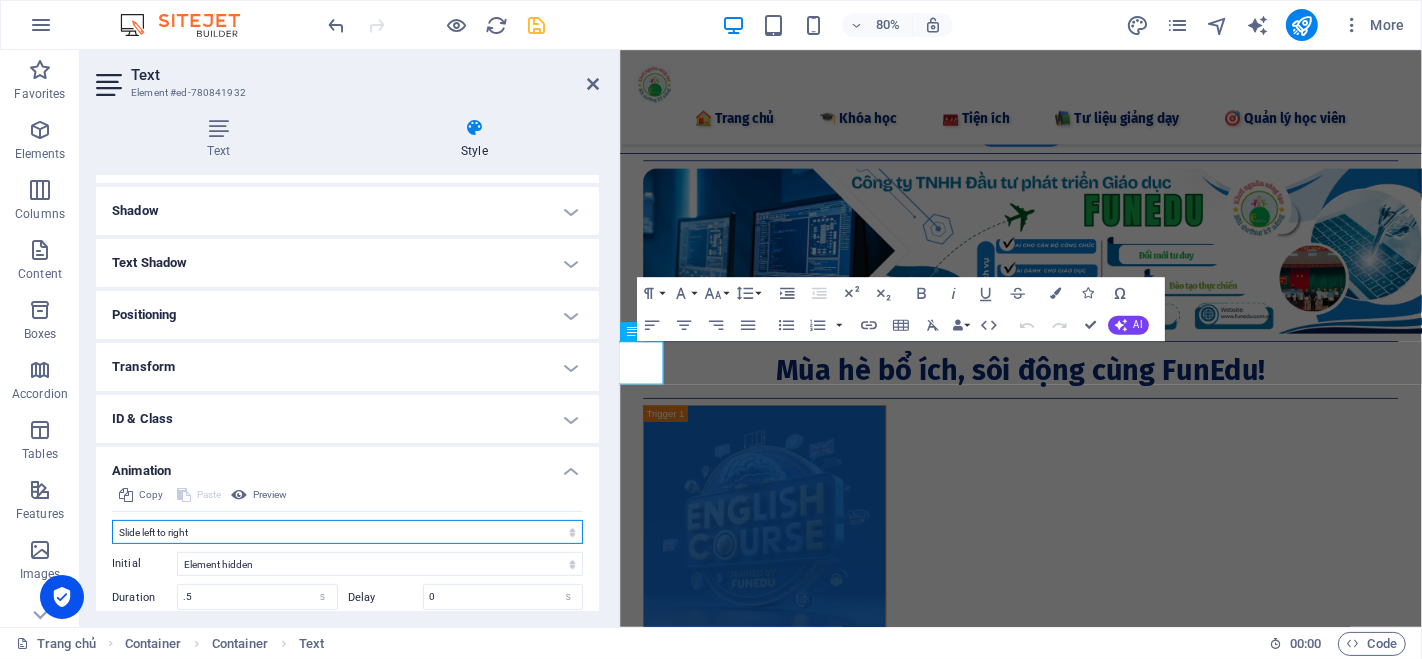 click on "Don't animate Show / Hide Slide up/down Zoom in/out Slide left to right Slide right to left Slide top to bottom Slide bottom to top Pulse Blink Open as overlay" at bounding box center [347, 532] 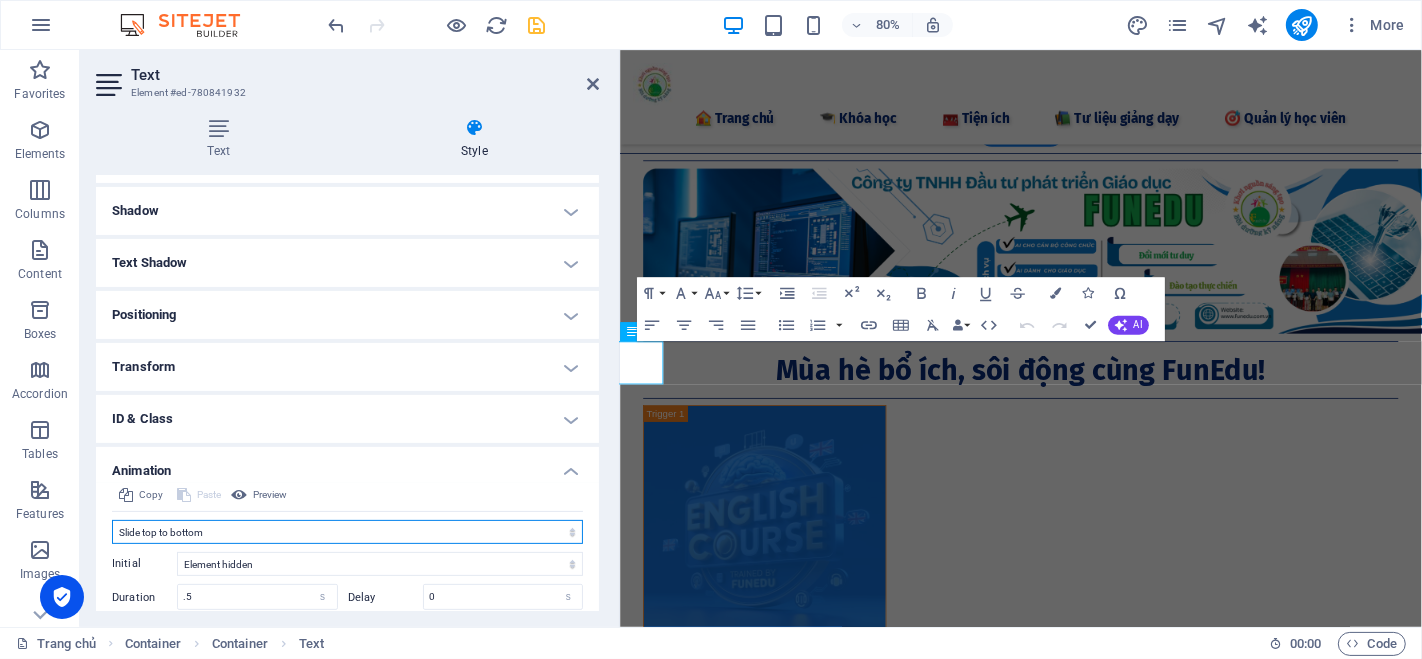 click on "Don't animate Show / Hide Slide up/down Zoom in/out Slide left to right Slide right to left Slide top to bottom Slide bottom to top Pulse Blink Open as overlay" at bounding box center [347, 532] 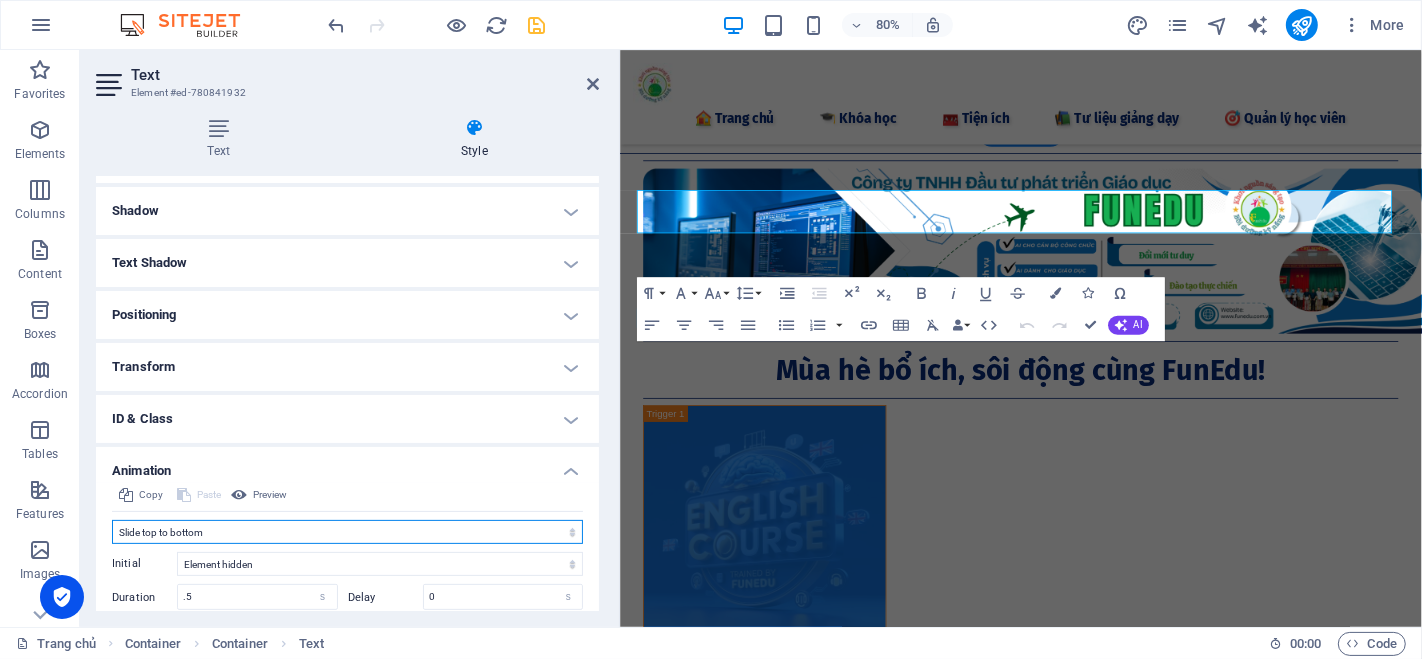 click on "Don't animate Show / Hide Slide up/down Zoom in/out Slide left to right Slide right to left Slide top to bottom Slide bottom to top Pulse Blink Open as overlay" at bounding box center [347, 532] 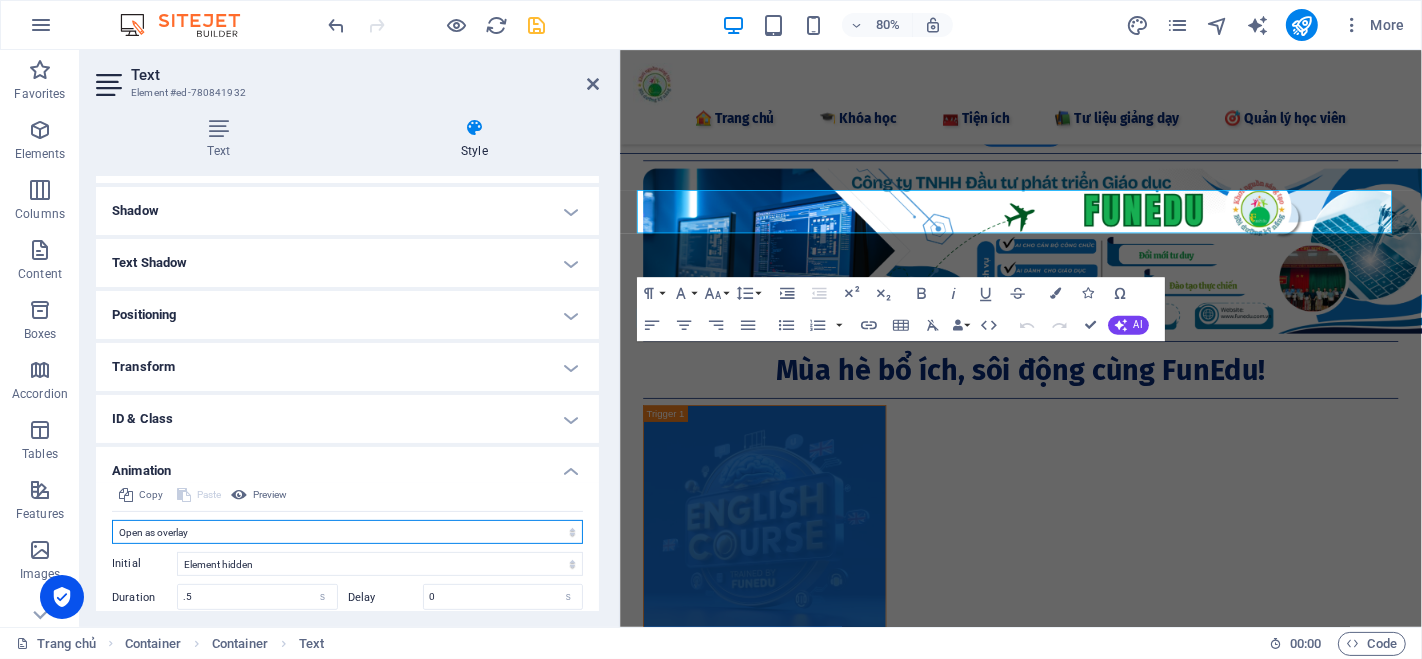 click on "Don't animate Show / Hide Slide up/down Zoom in/out Slide left to right Slide right to left Slide top to bottom Slide bottom to top Pulse Blink Open as overlay" at bounding box center [347, 532] 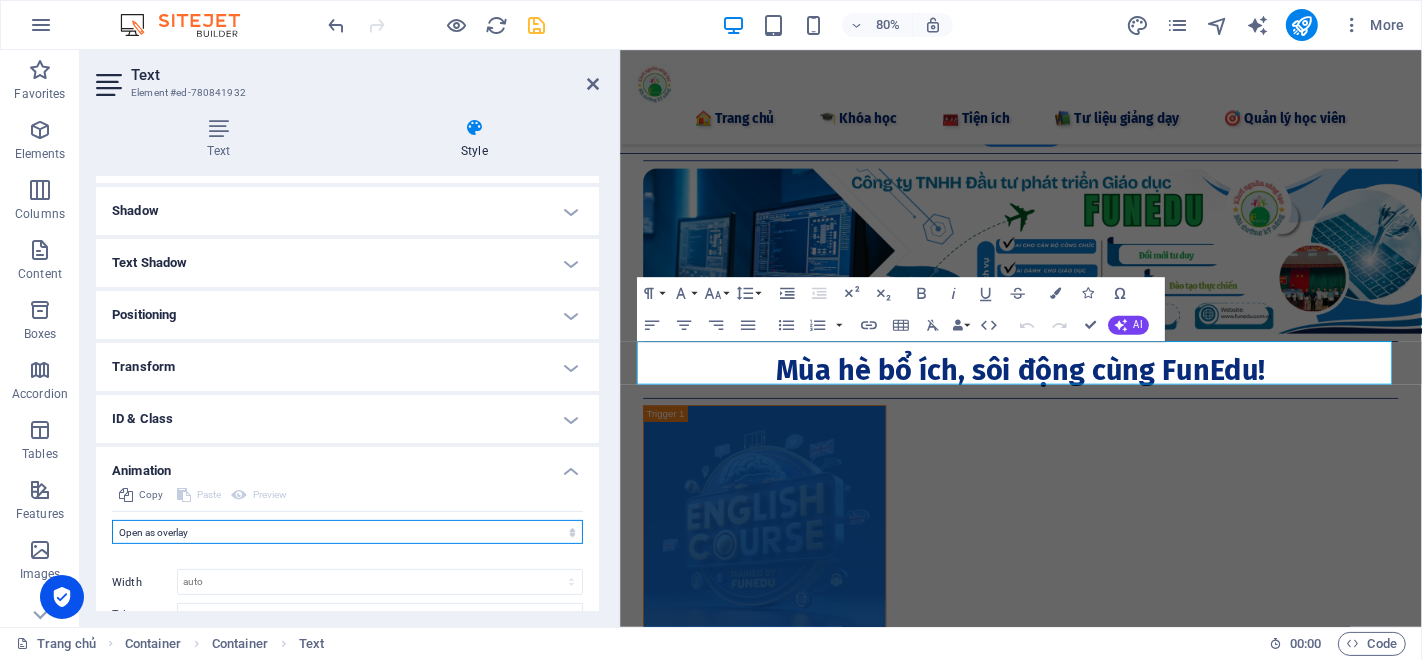 click on "Don't animate Show / Hide Slide up/down Zoom in/out Slide left to right Slide right to left Slide top to bottom Slide bottom to top Pulse Blink Open as overlay" at bounding box center [347, 532] 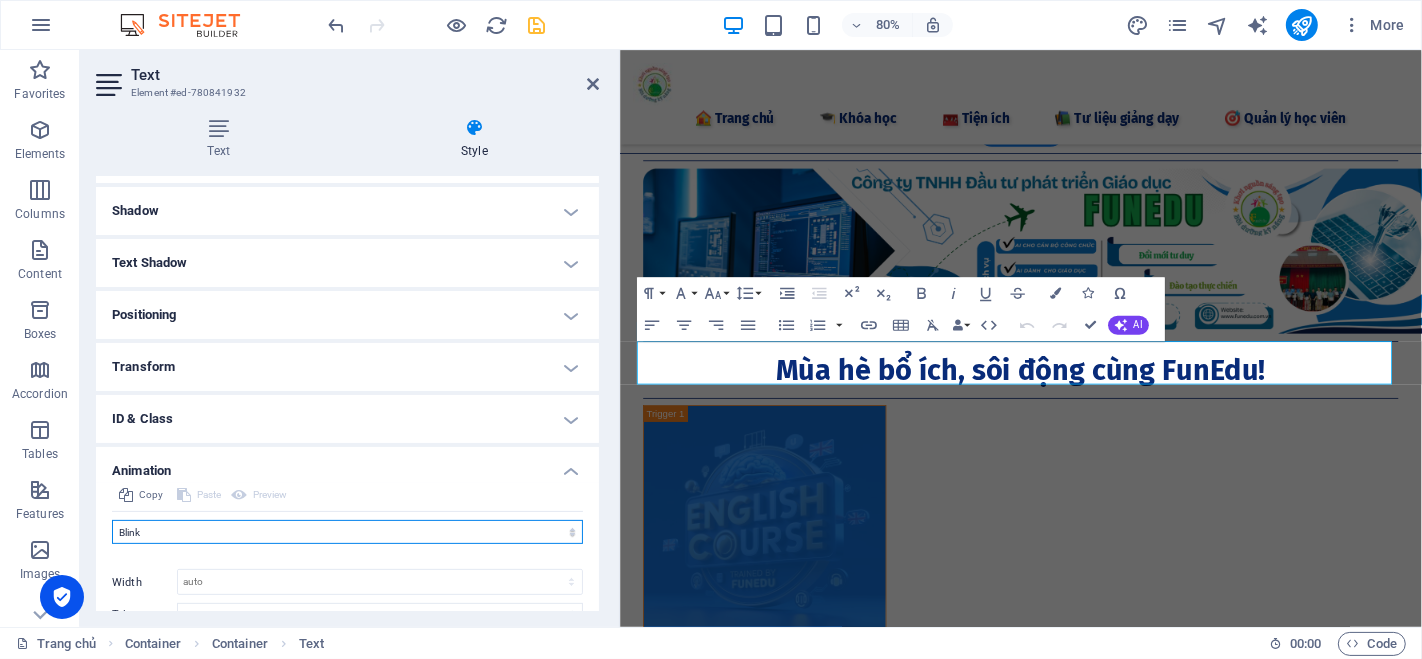 click on "Don't animate Show / Hide Slide up/down Zoom in/out Slide left to right Slide right to left Slide top to bottom Slide bottom to top Pulse Blink Open as overlay" at bounding box center (347, 532) 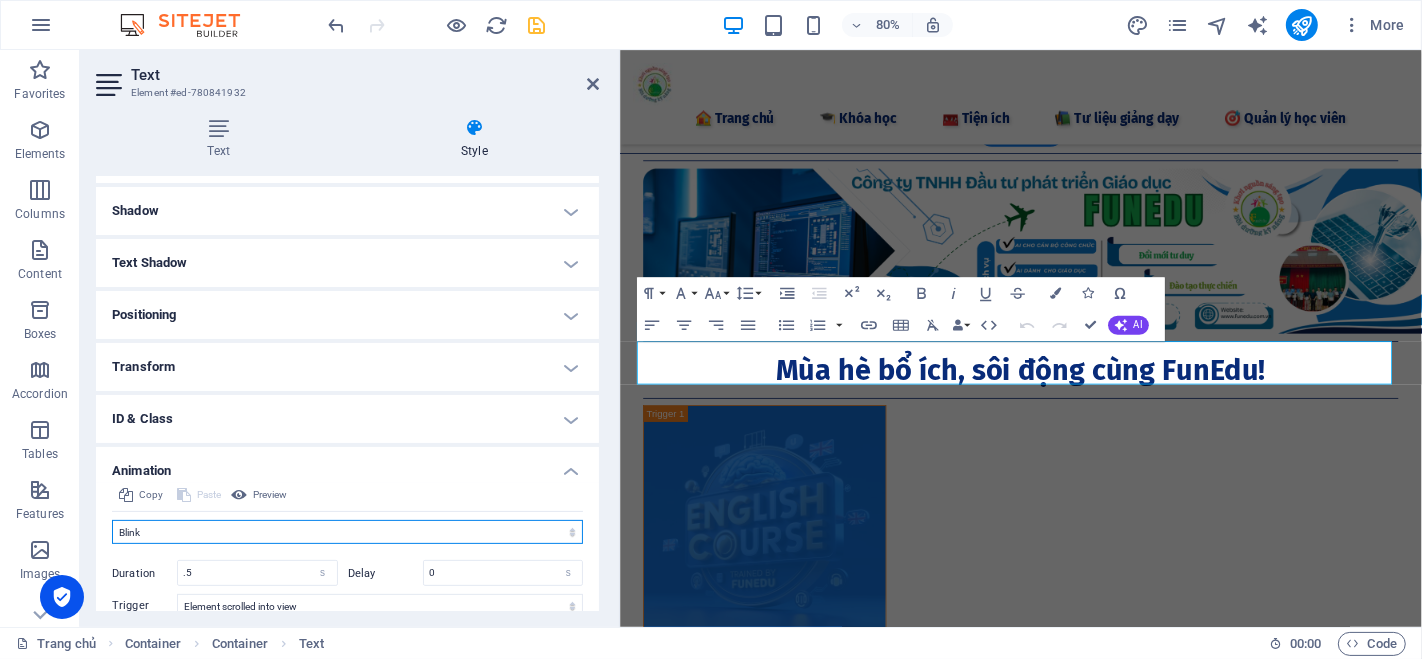 click on "Don't animate Show / Hide Slide up/down Zoom in/out Slide left to right Slide right to left Slide top to bottom Slide bottom to top Pulse Blink Open as overlay" at bounding box center (347, 532) 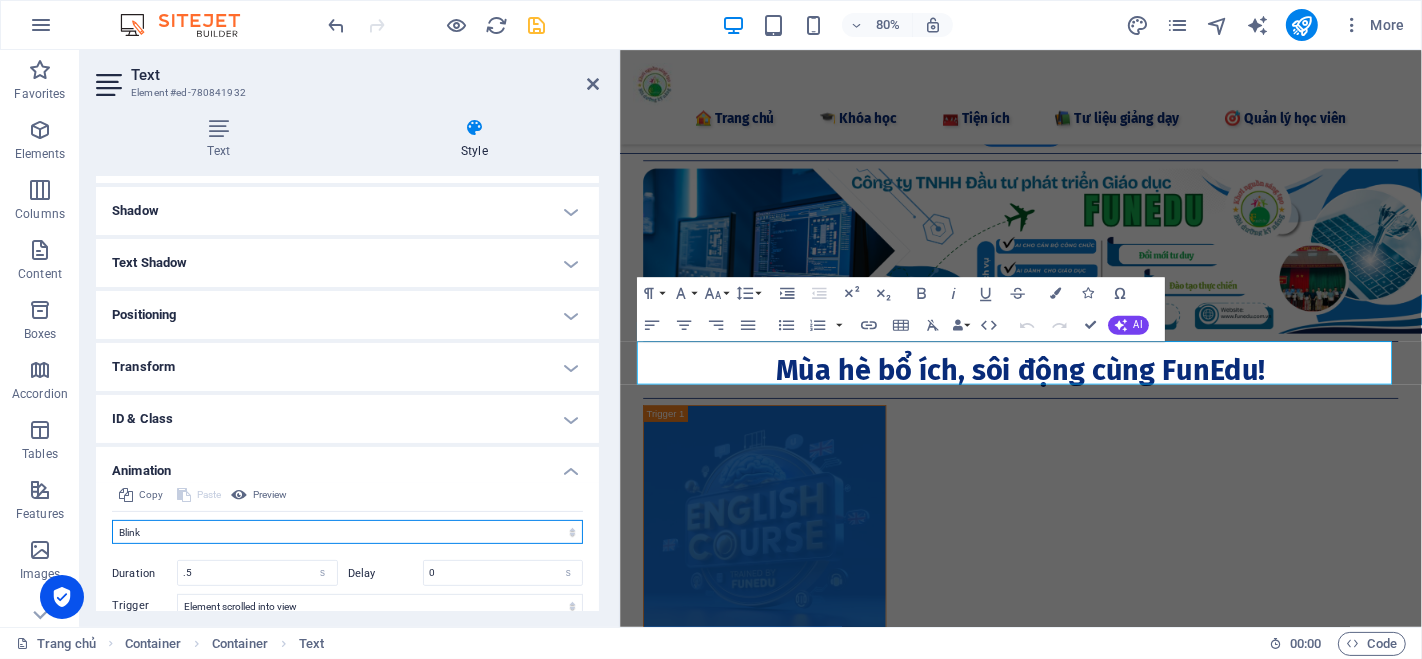 select on "pulse" 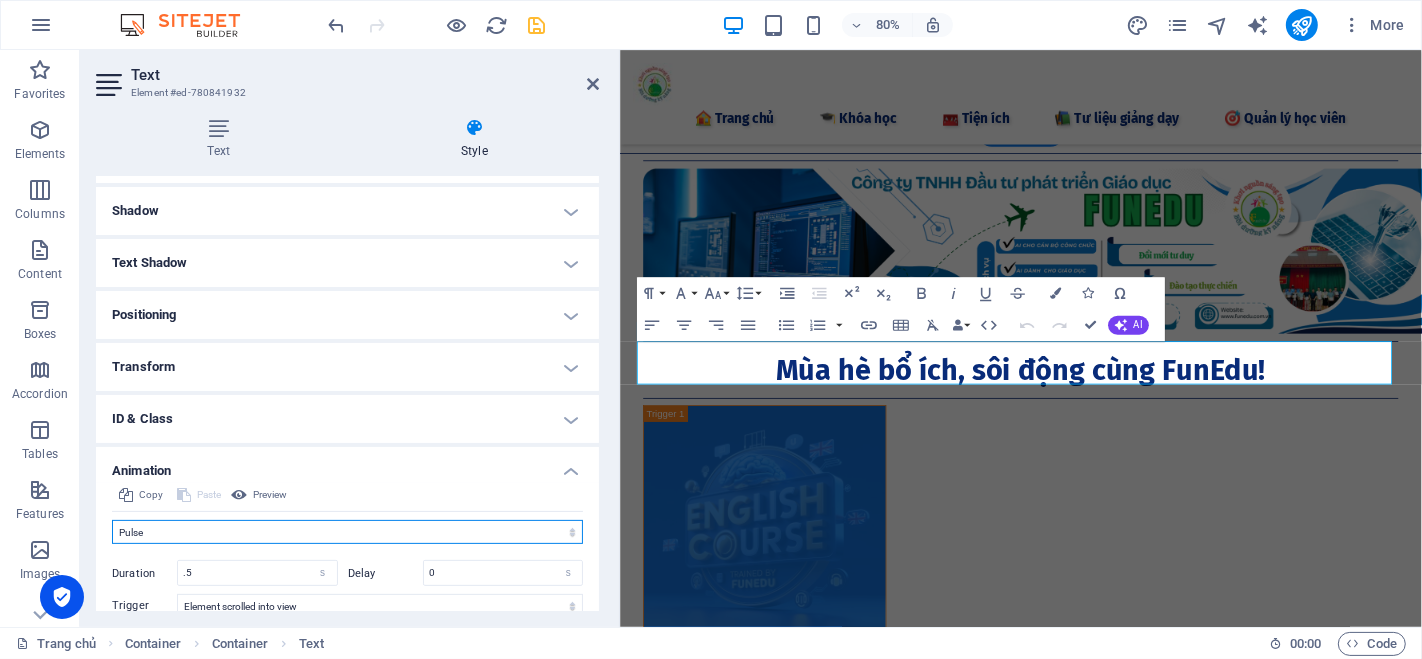 click on "Don't animate Show / Hide Slide up/down Zoom in/out Slide left to right Slide right to left Slide top to bottom Slide bottom to top Pulse Blink Open as overlay" at bounding box center [347, 532] 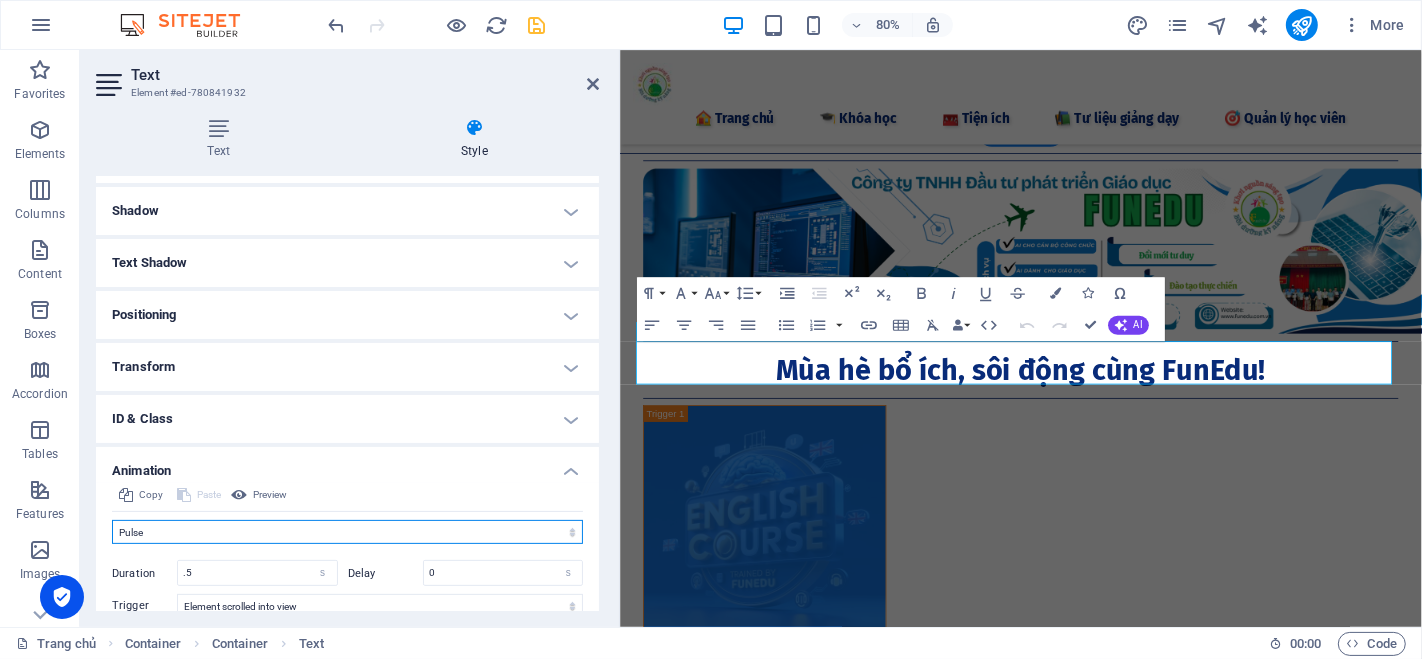 scroll, scrollTop: 585, scrollLeft: 0, axis: vertical 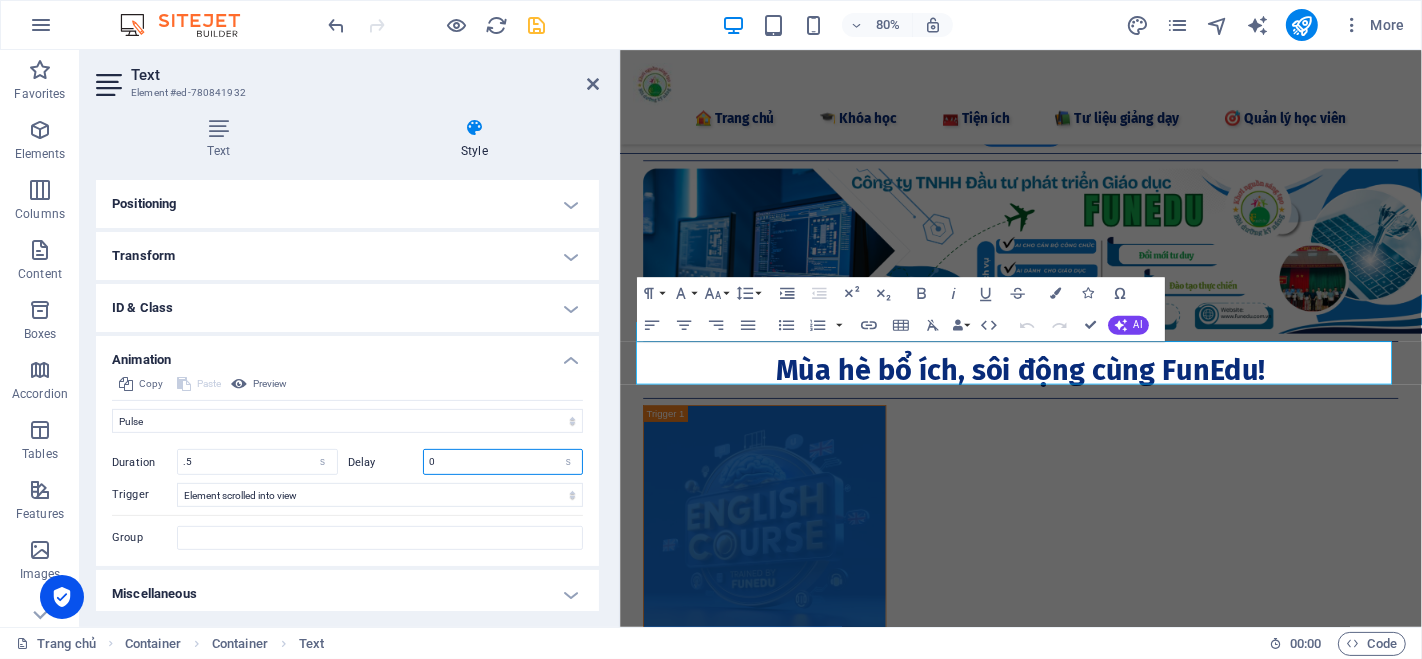 click on "0" at bounding box center [503, 462] 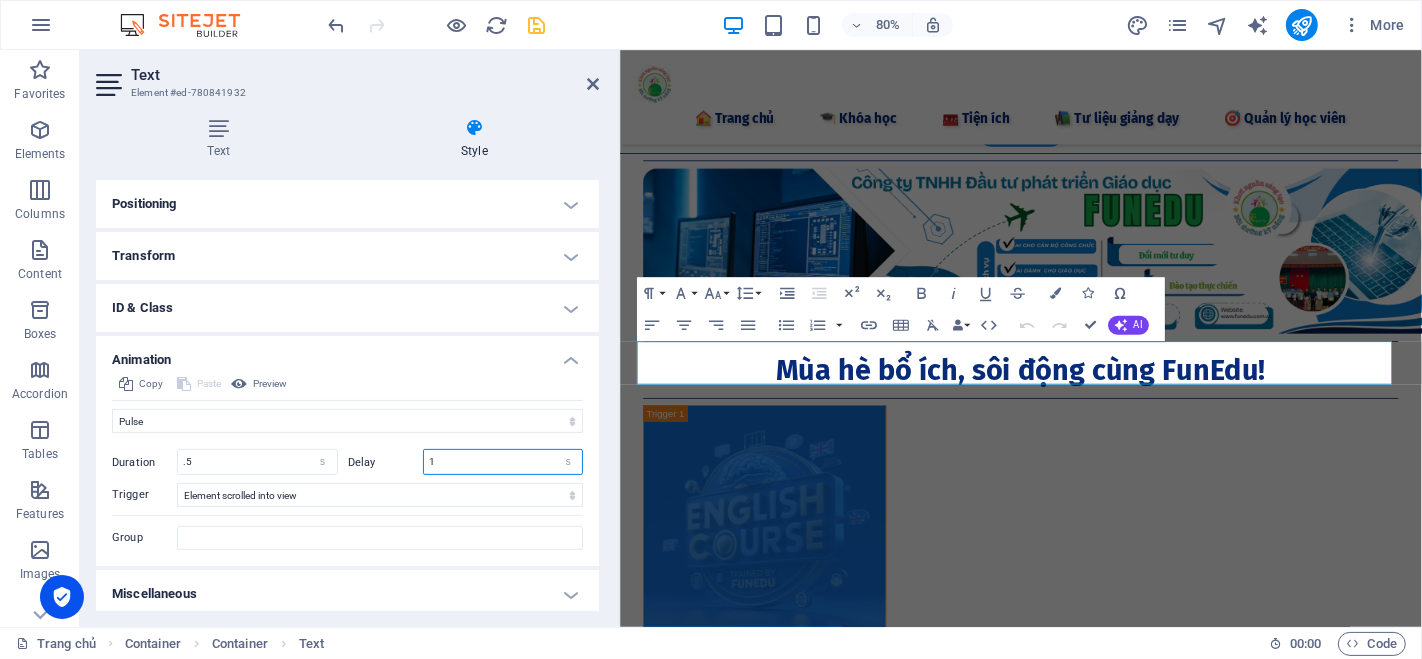type on "1" 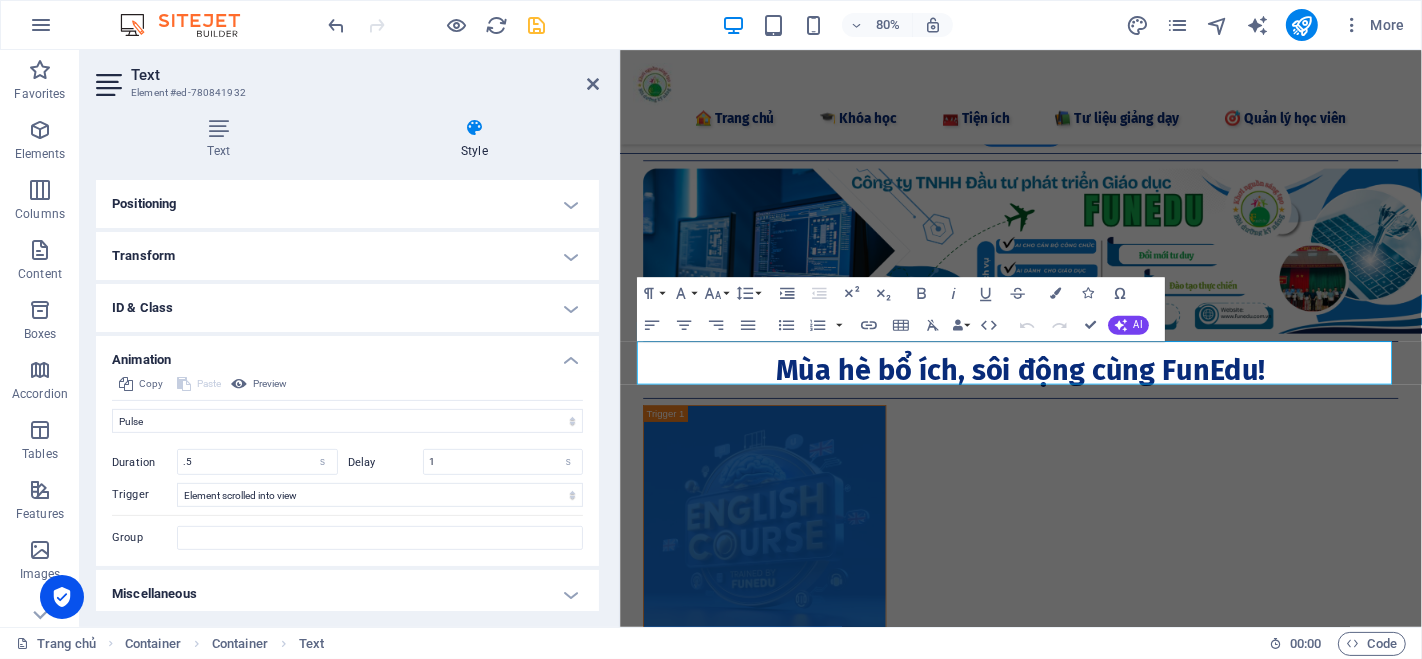 click on "Copy Paste Preview" at bounding box center (347, 386) 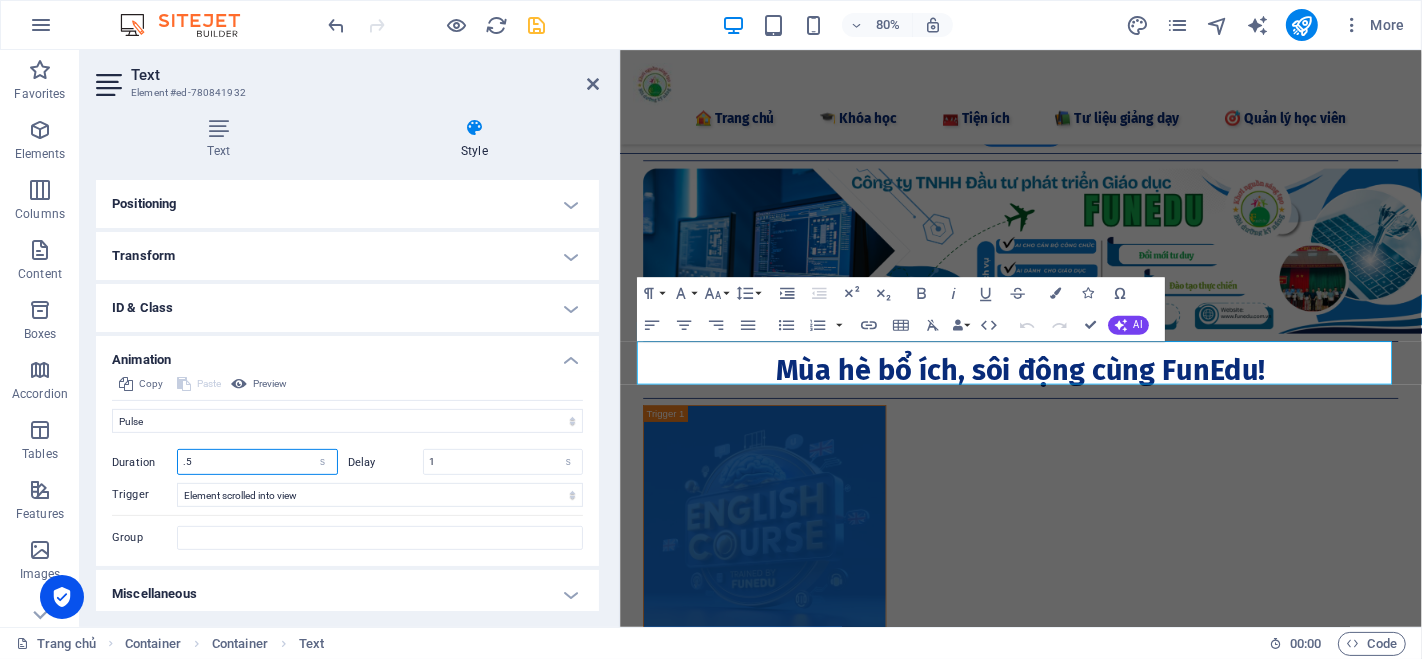 click on ".5" at bounding box center (257, 462) 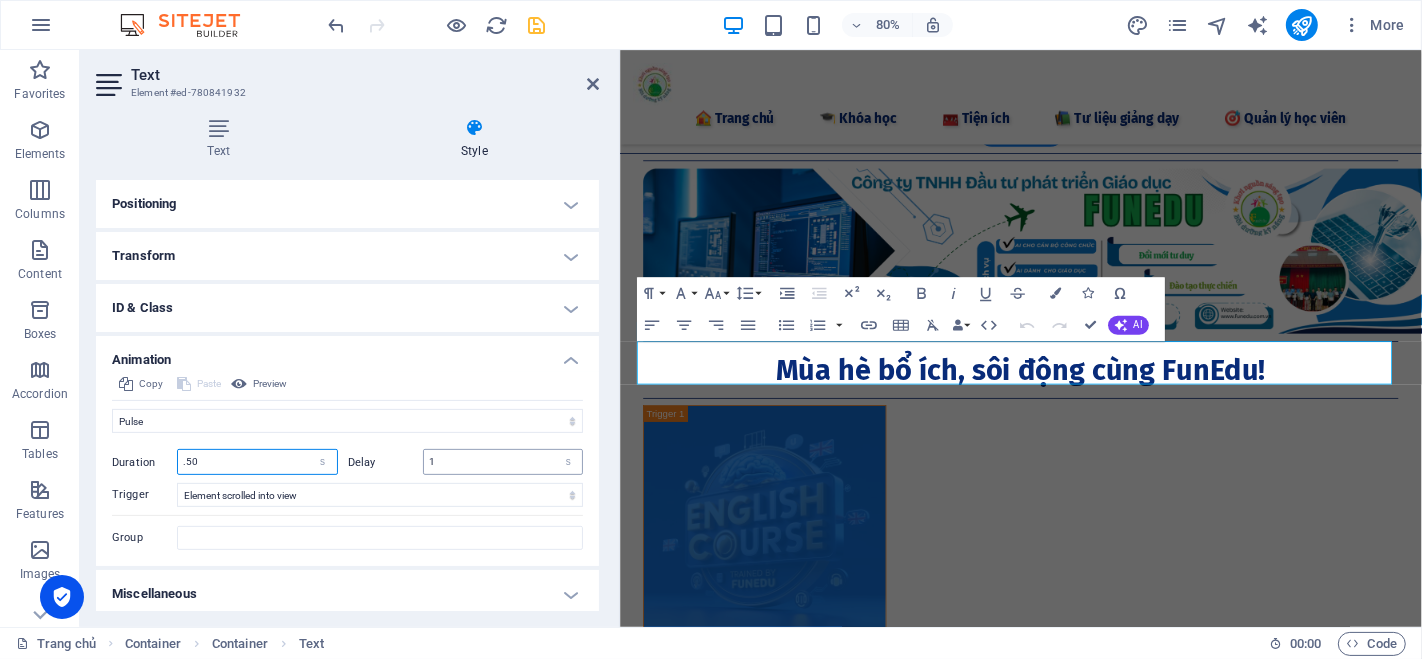 type on ".50" 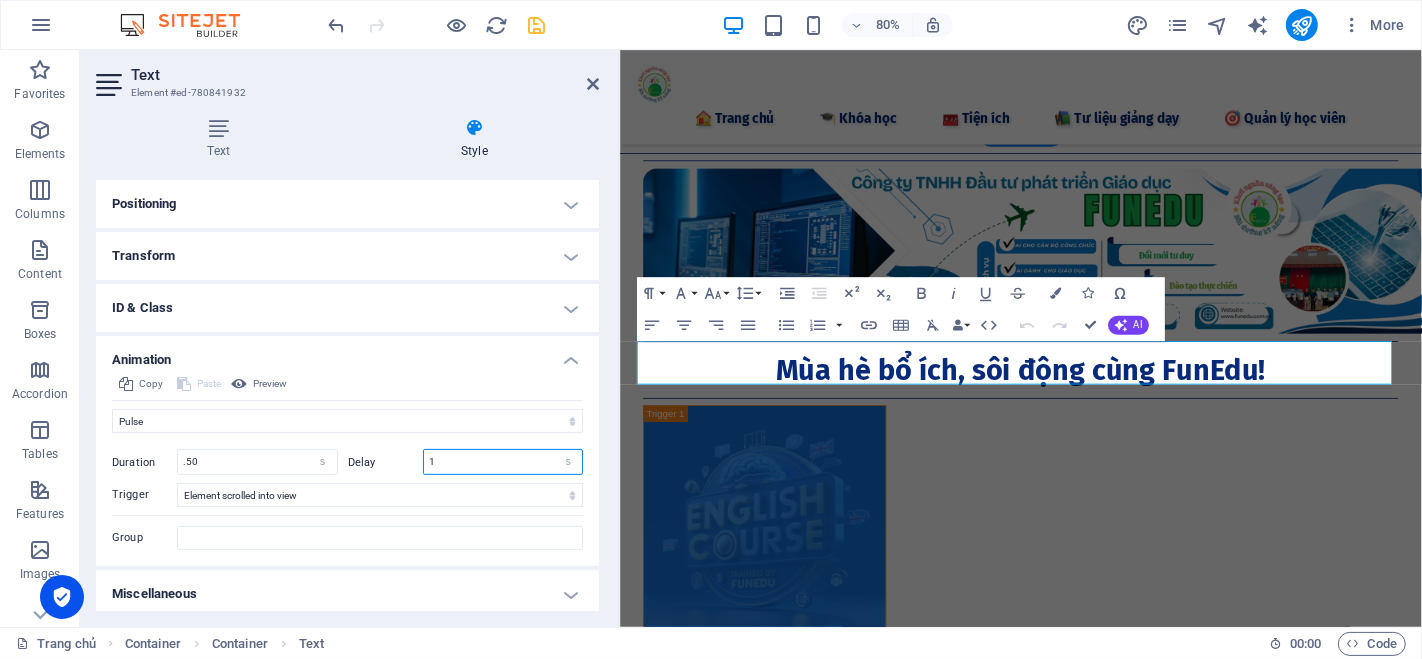 click on "1" at bounding box center [503, 462] 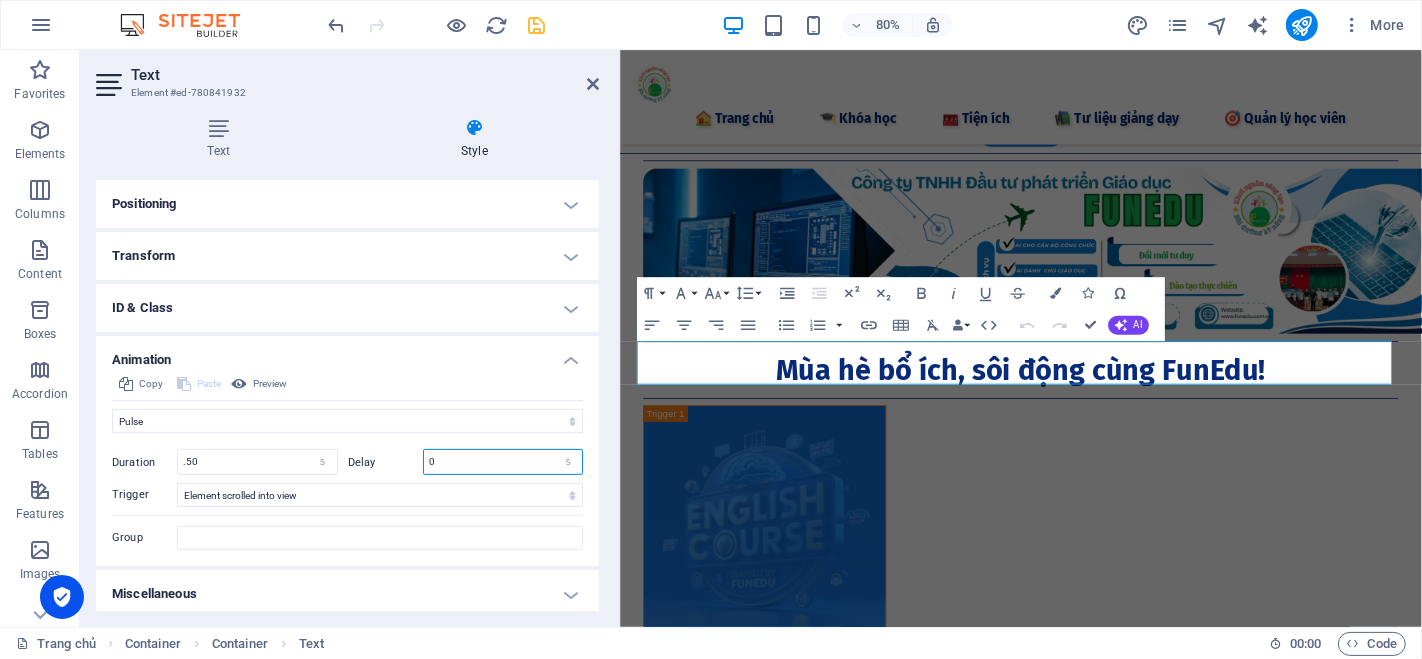 scroll, scrollTop: 590, scrollLeft: 0, axis: vertical 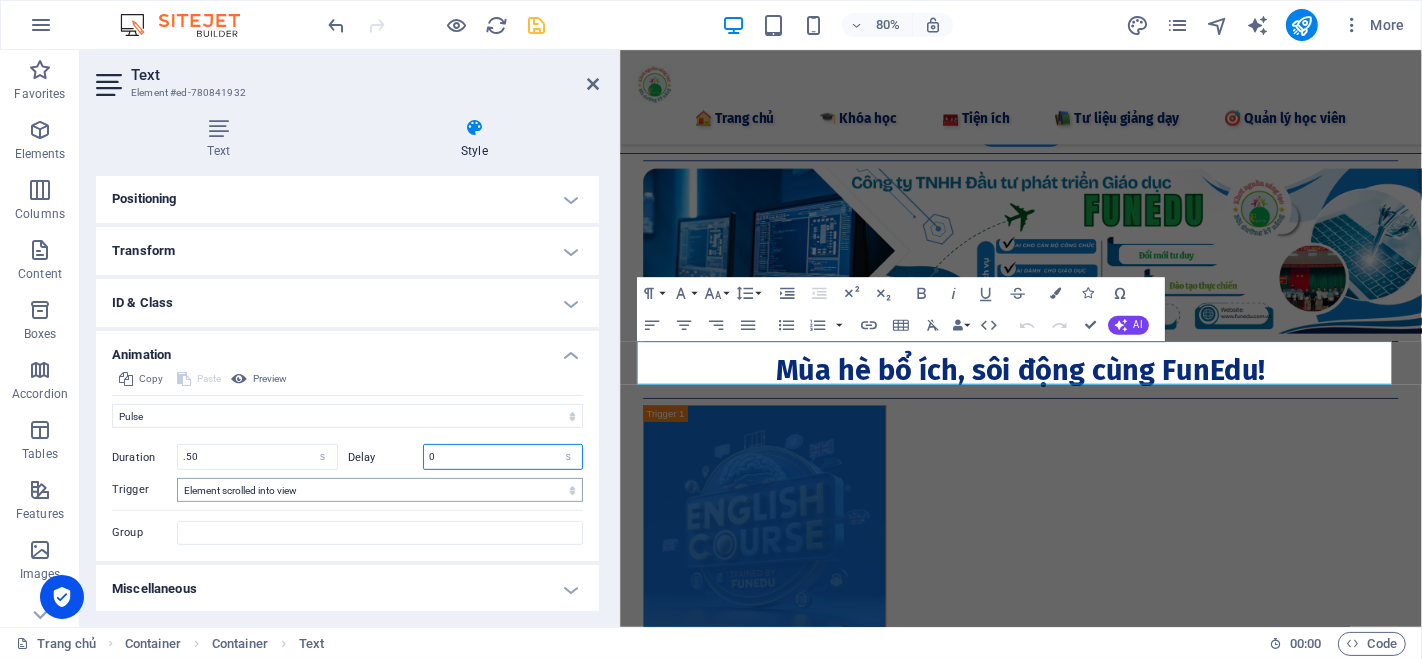 type on "0" 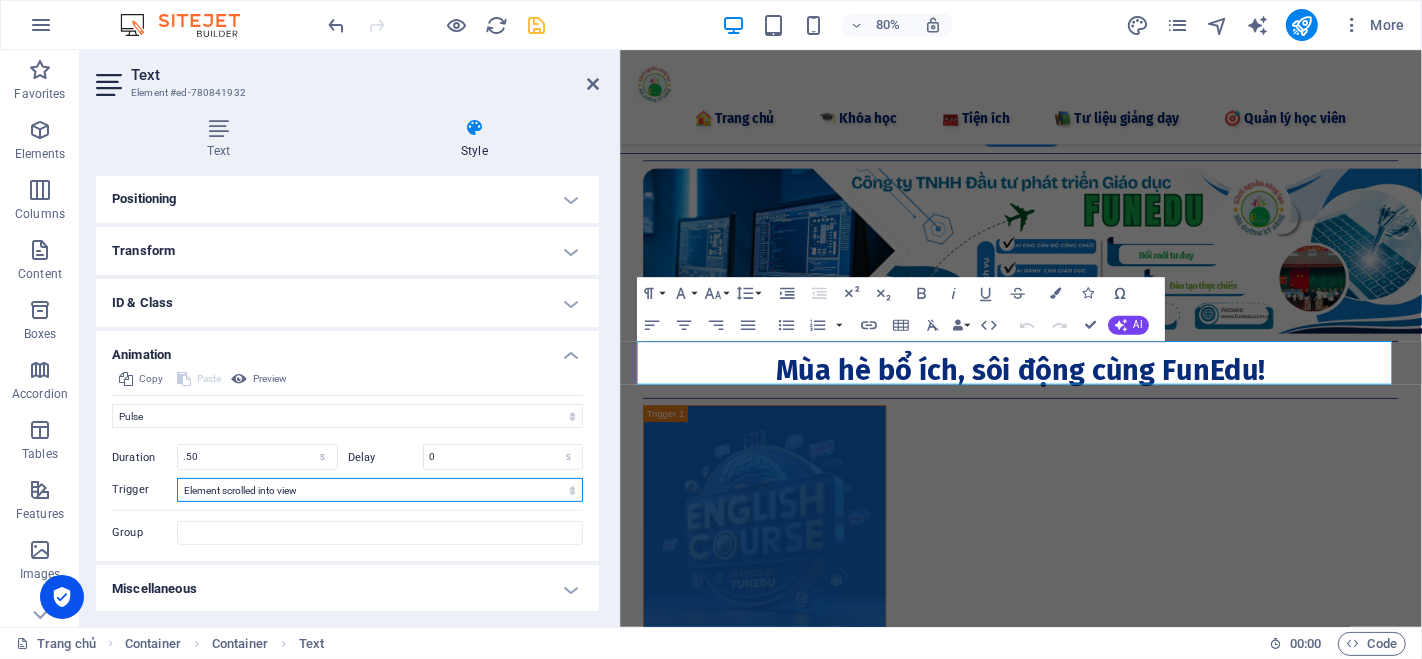 click on "No automatic trigger On page load Element scrolled into view" at bounding box center [380, 490] 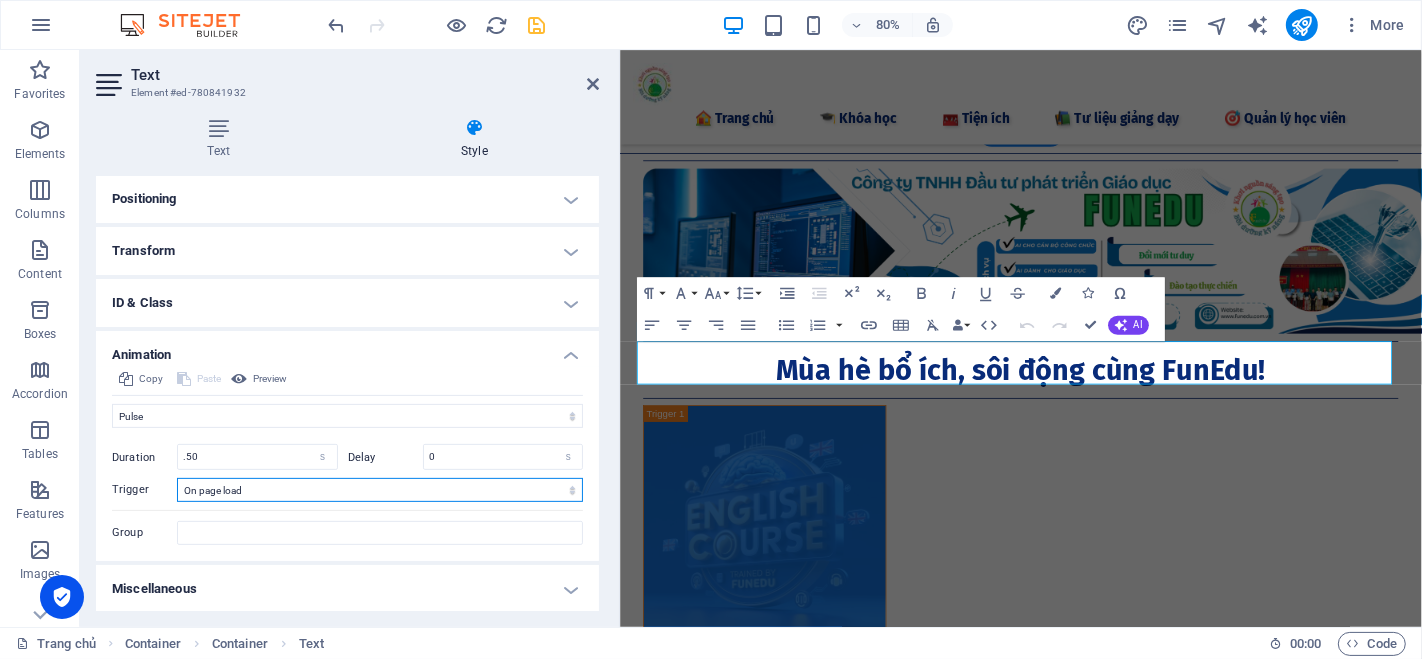 click on "No automatic trigger On page load Element scrolled into view" at bounding box center (380, 490) 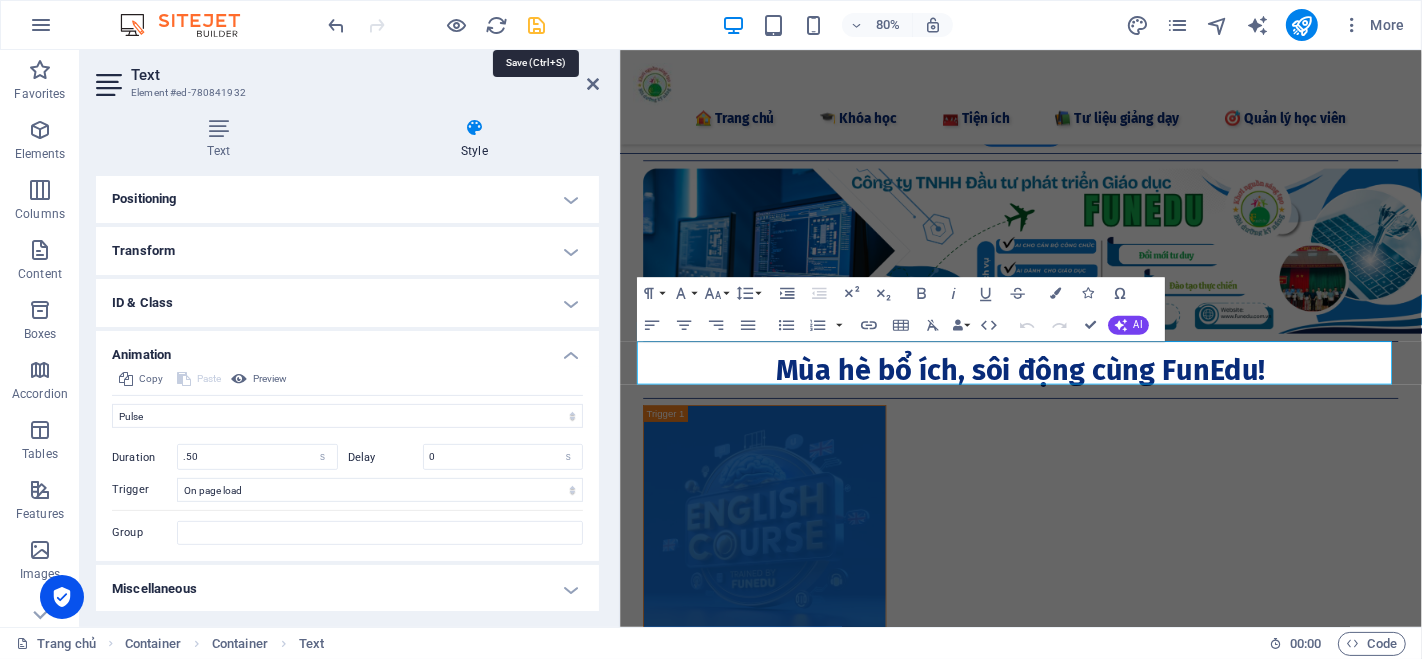 drag, startPoint x: 532, startPoint y: 14, endPoint x: 635, endPoint y: 91, distance: 128.60016 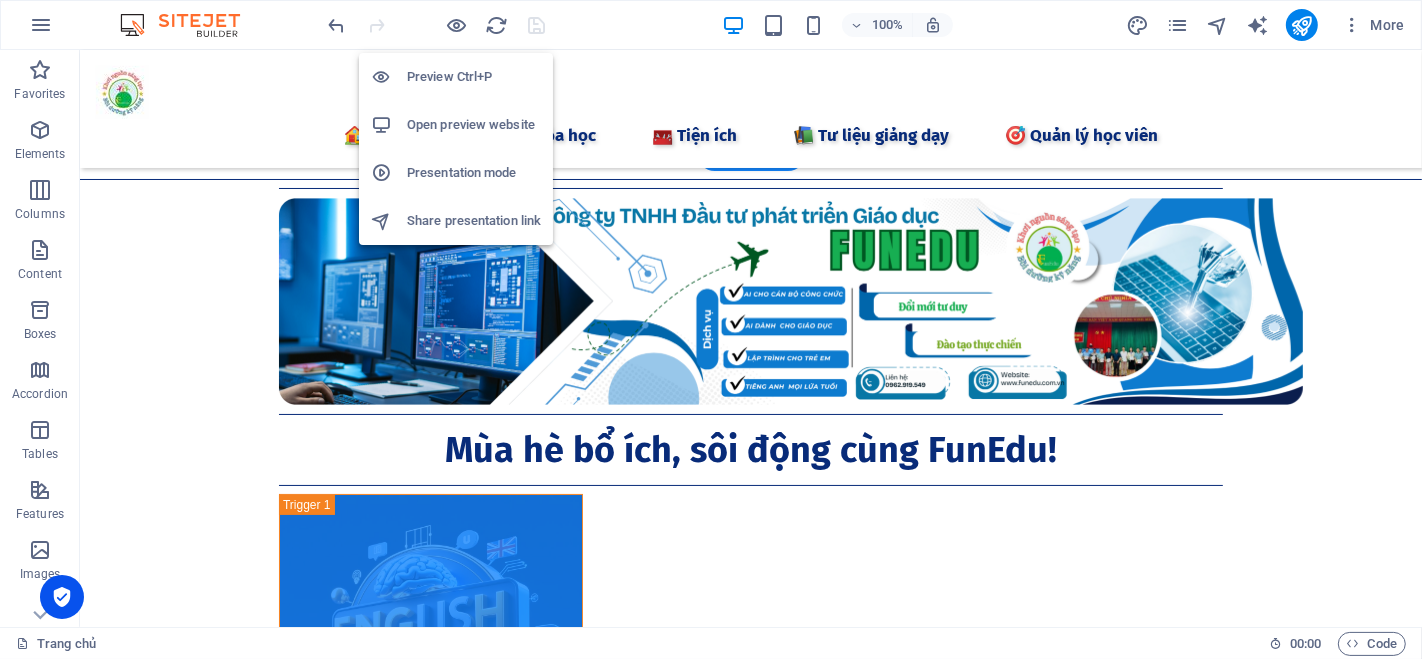 click on "Open preview website" at bounding box center (474, 125) 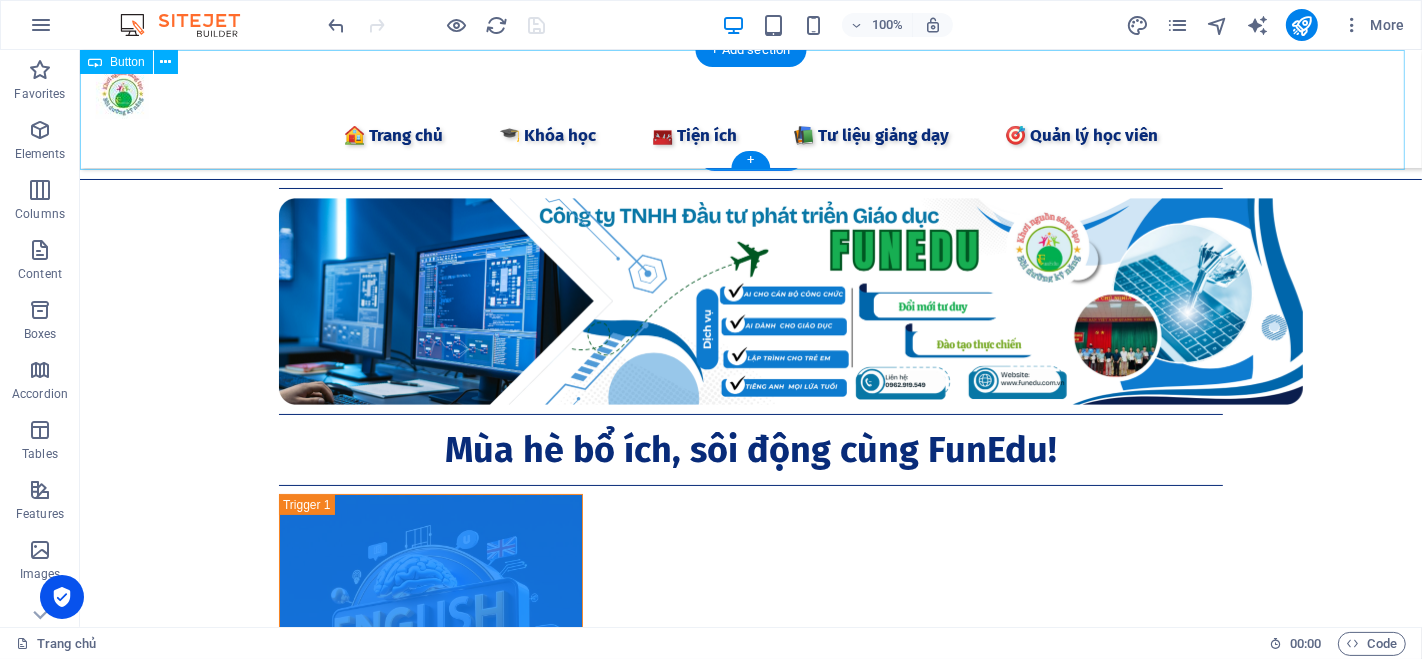 click on "🧑‍🤝‍🧑 Đăng ký" at bounding box center (750, 110) 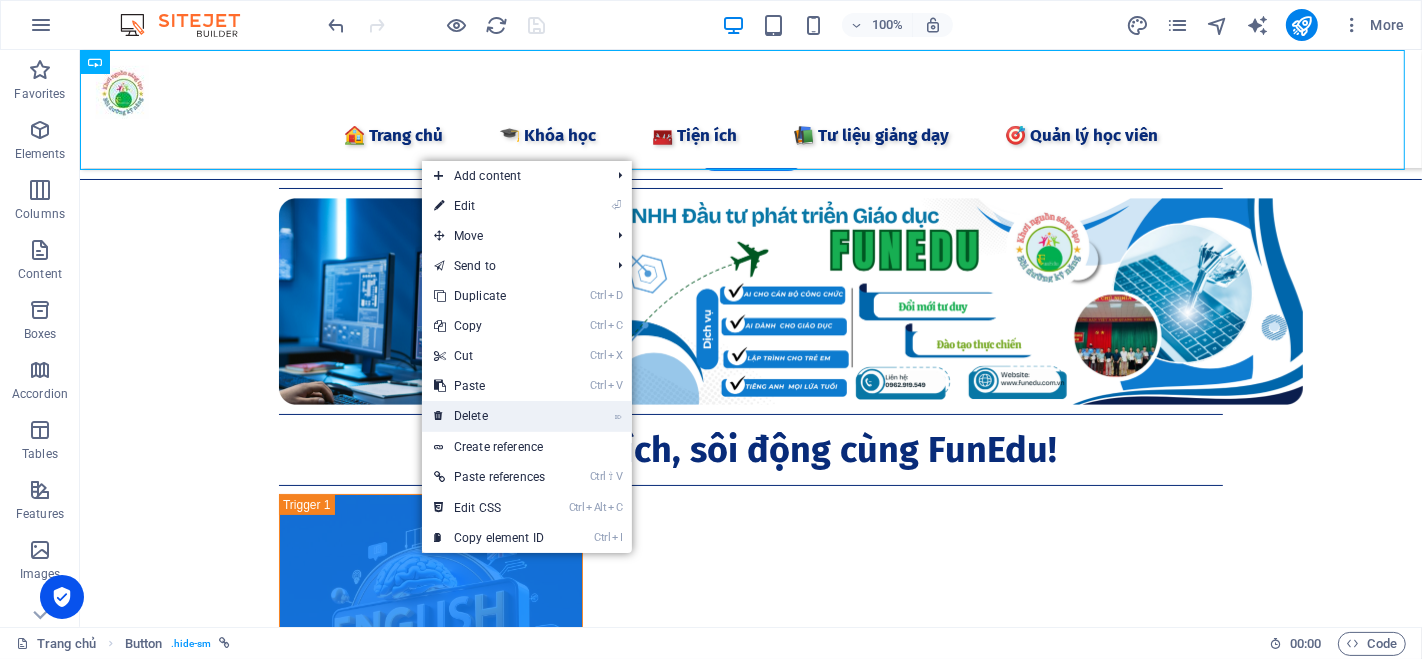 click on "⌦  Delete" at bounding box center [489, 416] 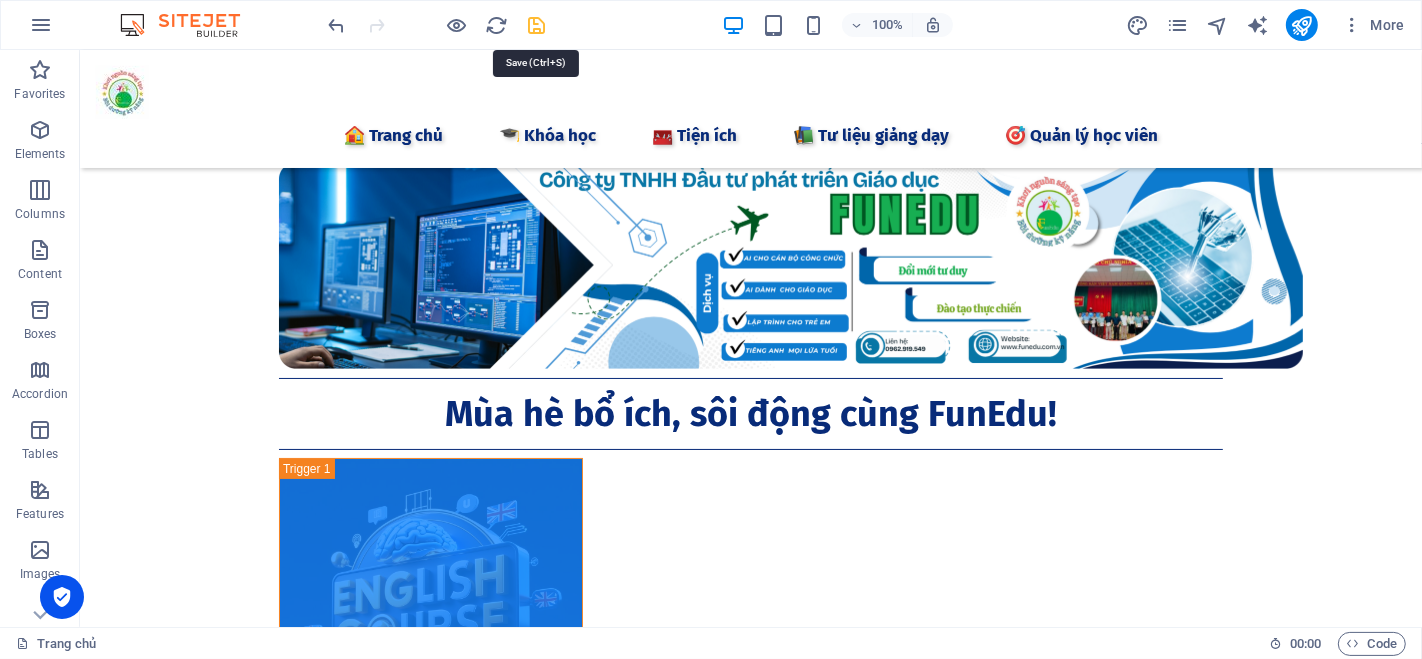 click at bounding box center [537, 25] 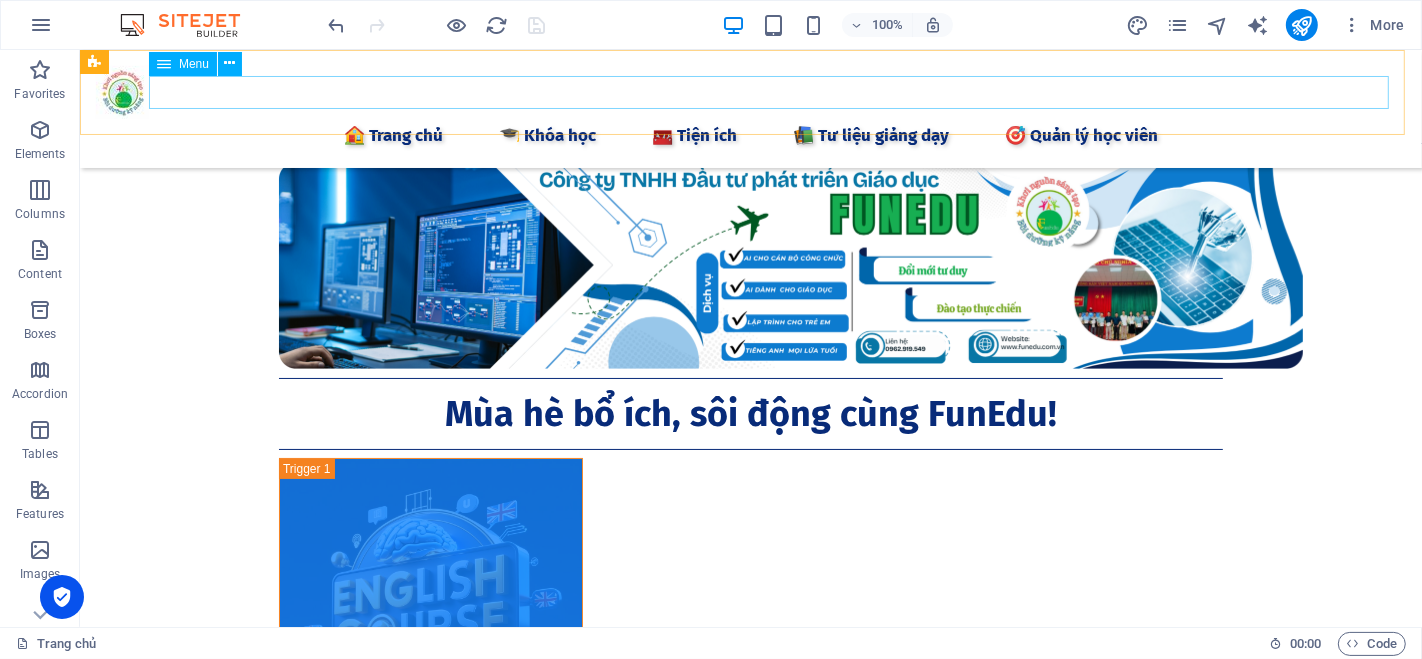 click on "🏠 Trang chủ 🎓 Khóa học 🧰 Tiện ích 📦 Tài liệu 🔍 Công cụ AI 📝 Ghi chú Keep 💬 Chat GTP 🎨 AI Tạo ảnh 🚀 Grok 3 ⚖️ AI Tra cứu Luật 📒 AI Notebooklm 🖲️ Gamma AI 🧠 Napkin AI 🎹 AI Sáng tác nhạc 🎤 AI tạo Giọng 🛠 Chỉnh sửa PDF 🏫 Công cụ Giáo dục 📲 Quản lý lớp học 📋 Điểm danh 📝 Giao Bài tập 🎮 Tạo Game Shows 🧩 Lập trình kéo thả 🐱 Lập trình Scratch 🤖 Lập trình Robot 📚 Tư liệu giảng ​dạy​ 📖 Bài giảng CBCC 🕊️ Bài giảng Giáo dục 🌈Thực hành Canva 👨‍🏫 Elearing Canva 📺 Khóa học Online 🎯 Quản lý học viên" at bounding box center (750, 135) 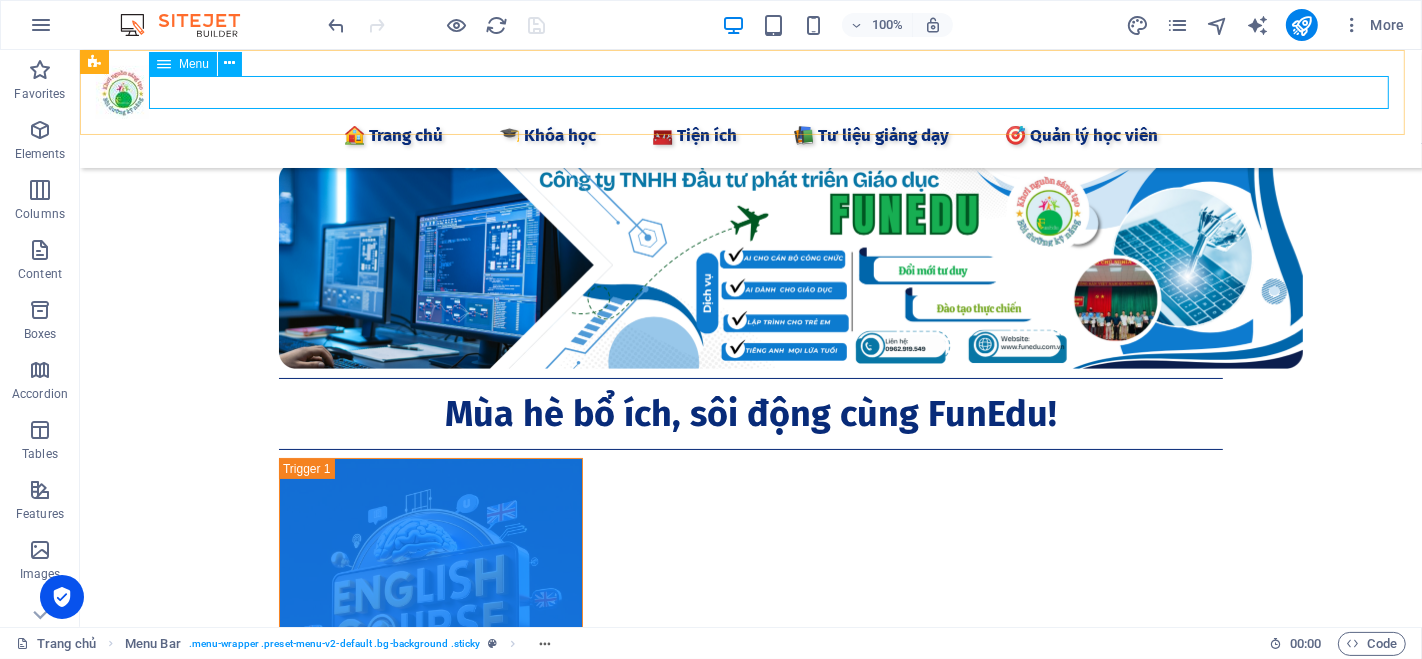 click on "🏠 Trang chủ 🎓 Khóa học 🧰 Tiện ích 📦 Tài liệu 🔍 Công cụ AI 📝 Ghi chú Keep 💬 Chat GTP 🎨 AI Tạo ảnh 🚀 Grok 3 ⚖️ AI Tra cứu Luật 📒 AI Notebooklm 🖲️ Gamma AI 🧠 Napkin AI 🎹 AI Sáng tác nhạc 🎤 AI tạo Giọng 🛠 Chỉnh sửa PDF 🏫 Công cụ Giáo dục 📲 Quản lý lớp học 📋 Điểm danh 📝 Giao Bài tập 🎮 Tạo Game Shows 🧩 Lập trình kéo thả 🐱 Lập trình Scratch 🤖 Lập trình Robot 📚 Tư liệu giảng ​dạy​ 📖 Bài giảng CBCC 🕊️ Bài giảng Giáo dục 🌈Thực hành Canva 👨‍🏫 Elearing Canva 📺 Khóa học Online 🎯 Quản lý học viên" at bounding box center [750, 135] 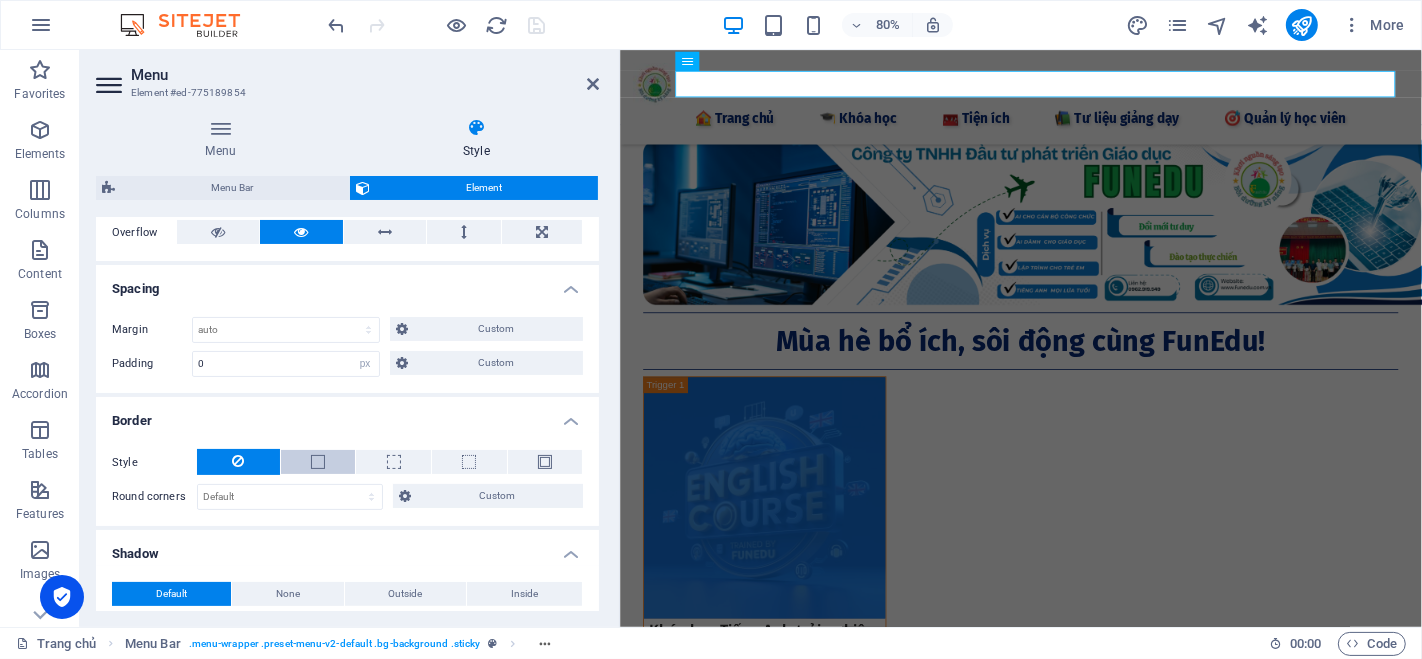scroll, scrollTop: 222, scrollLeft: 0, axis: vertical 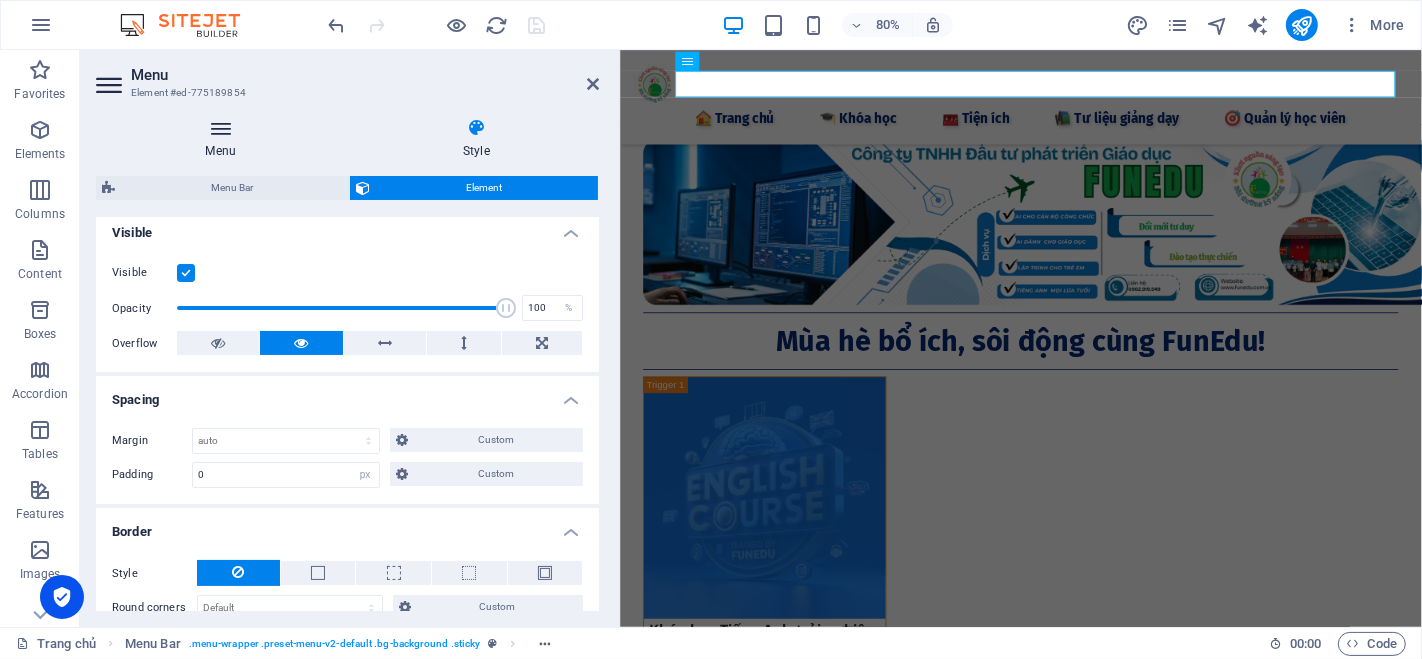 click on "Menu" at bounding box center (225, 139) 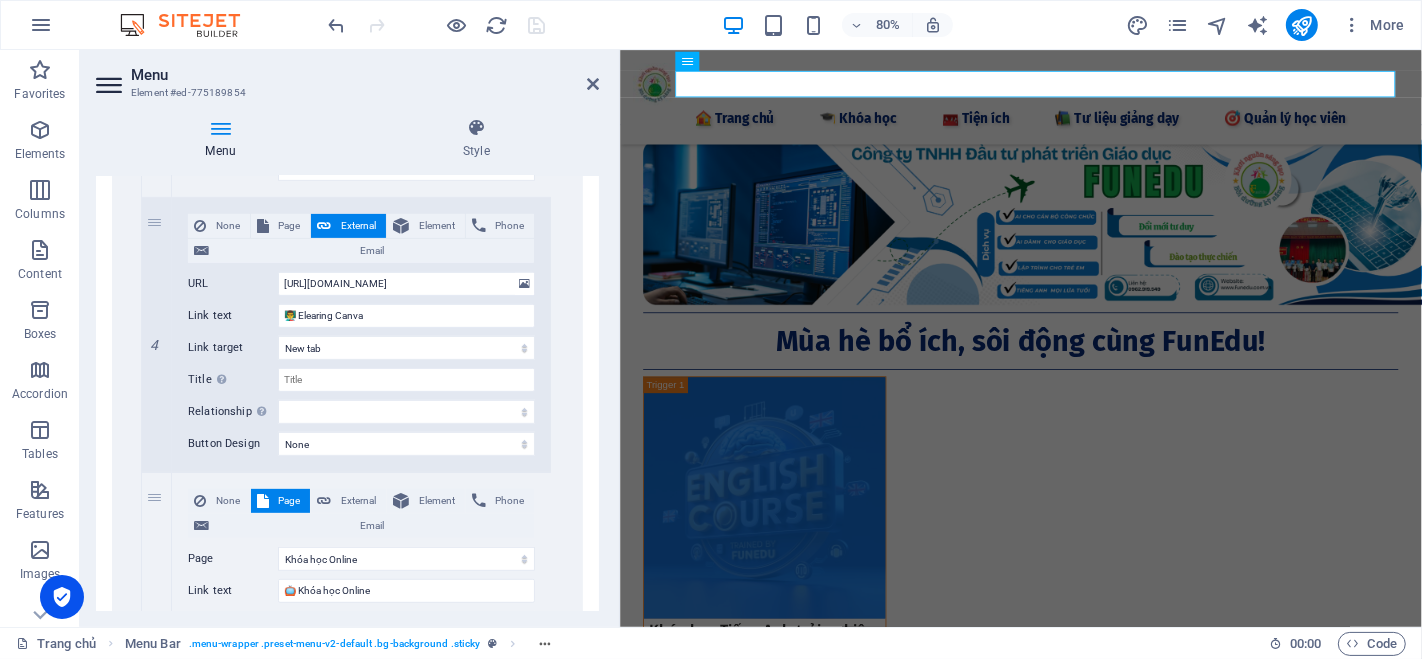 scroll, scrollTop: 7545, scrollLeft: 0, axis: vertical 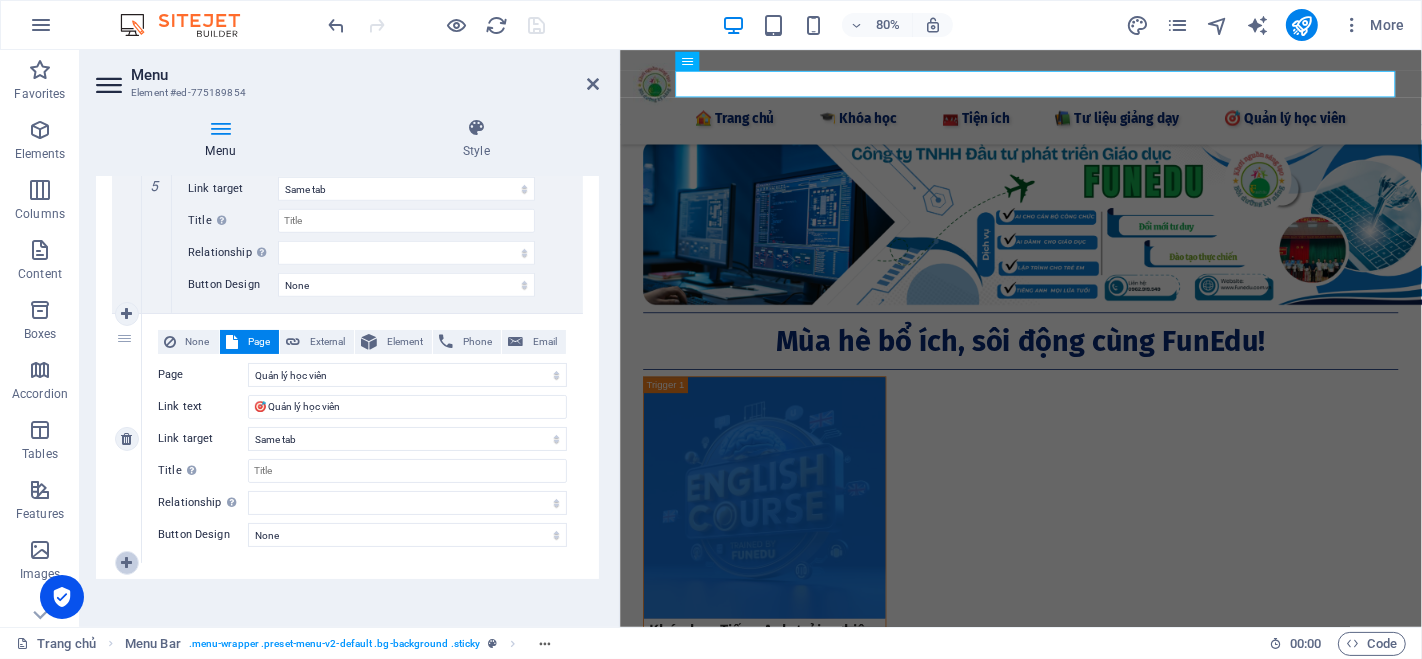 click at bounding box center [126, 563] 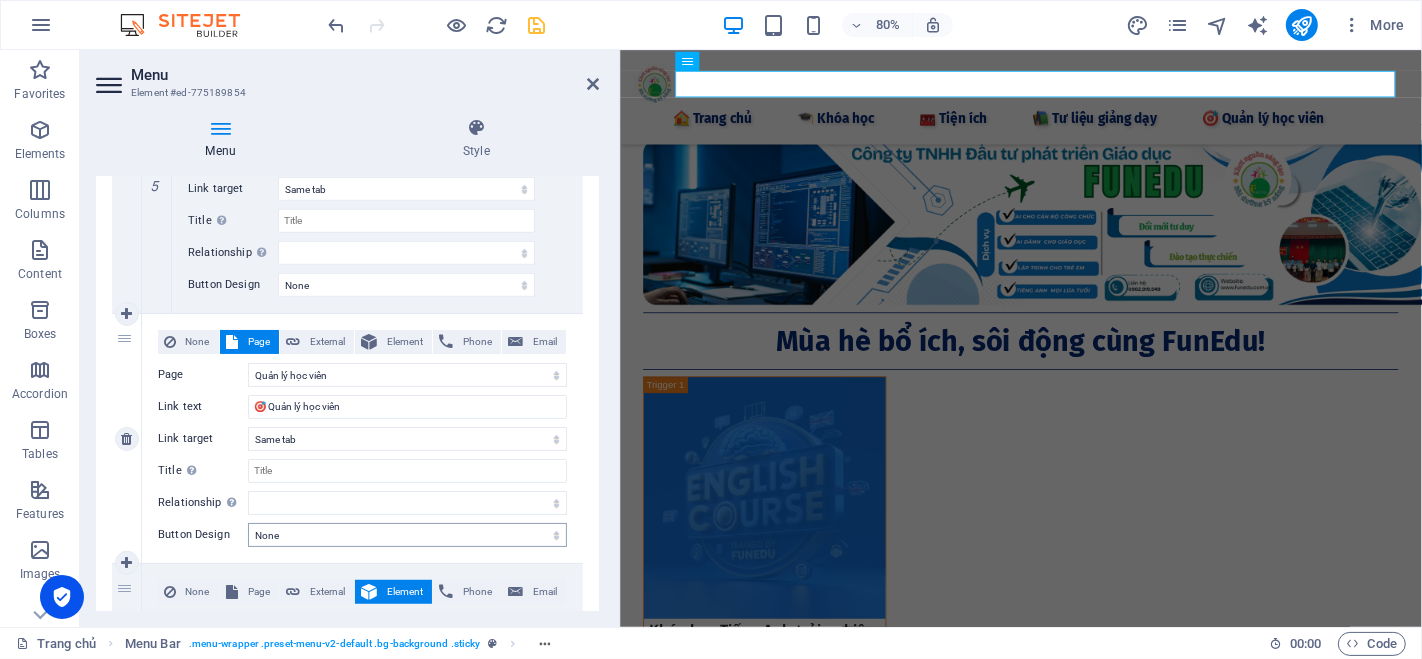 scroll, scrollTop: 7764, scrollLeft: 0, axis: vertical 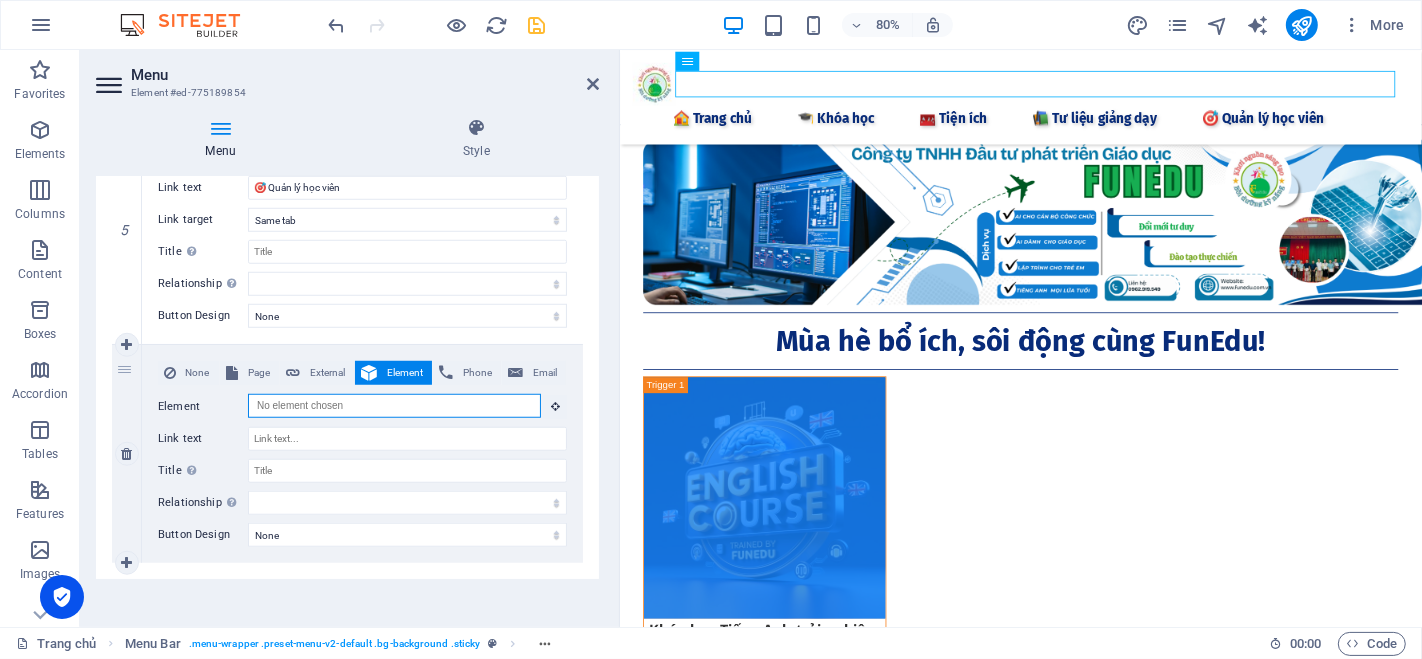 click on "Element" at bounding box center (394, 406) 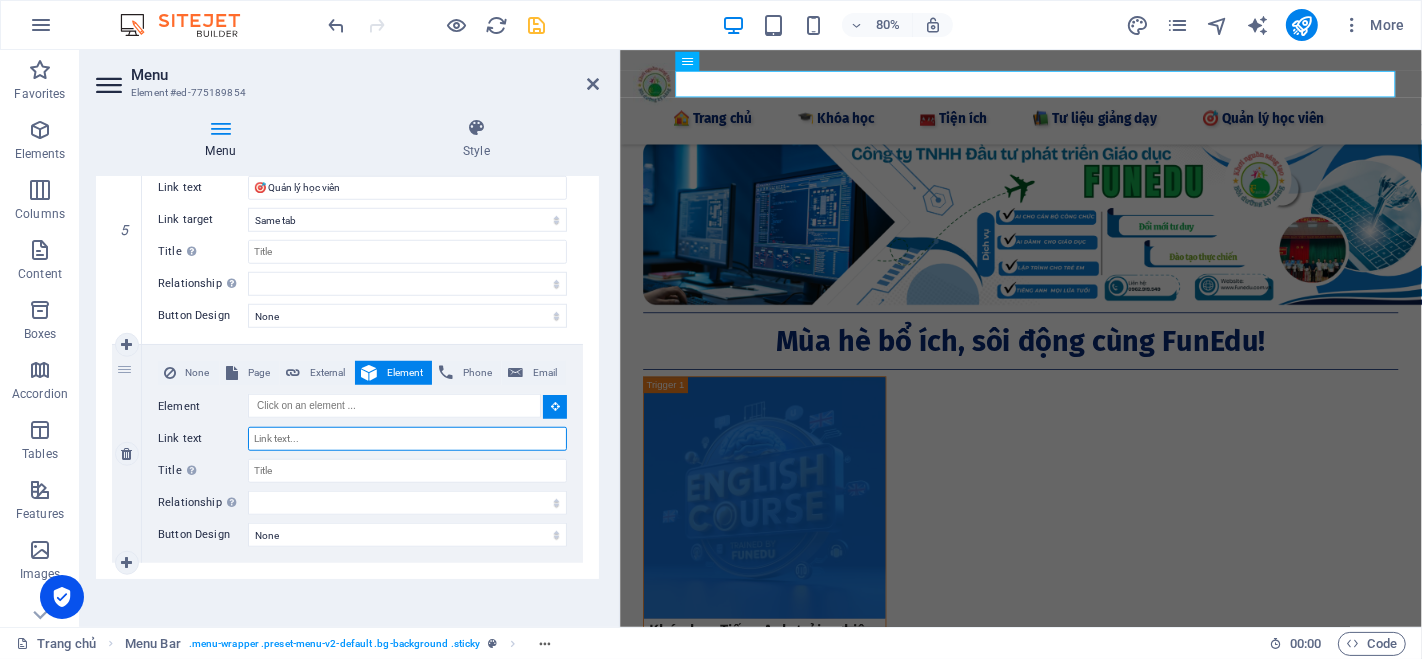 click on "Link text" at bounding box center (407, 439) 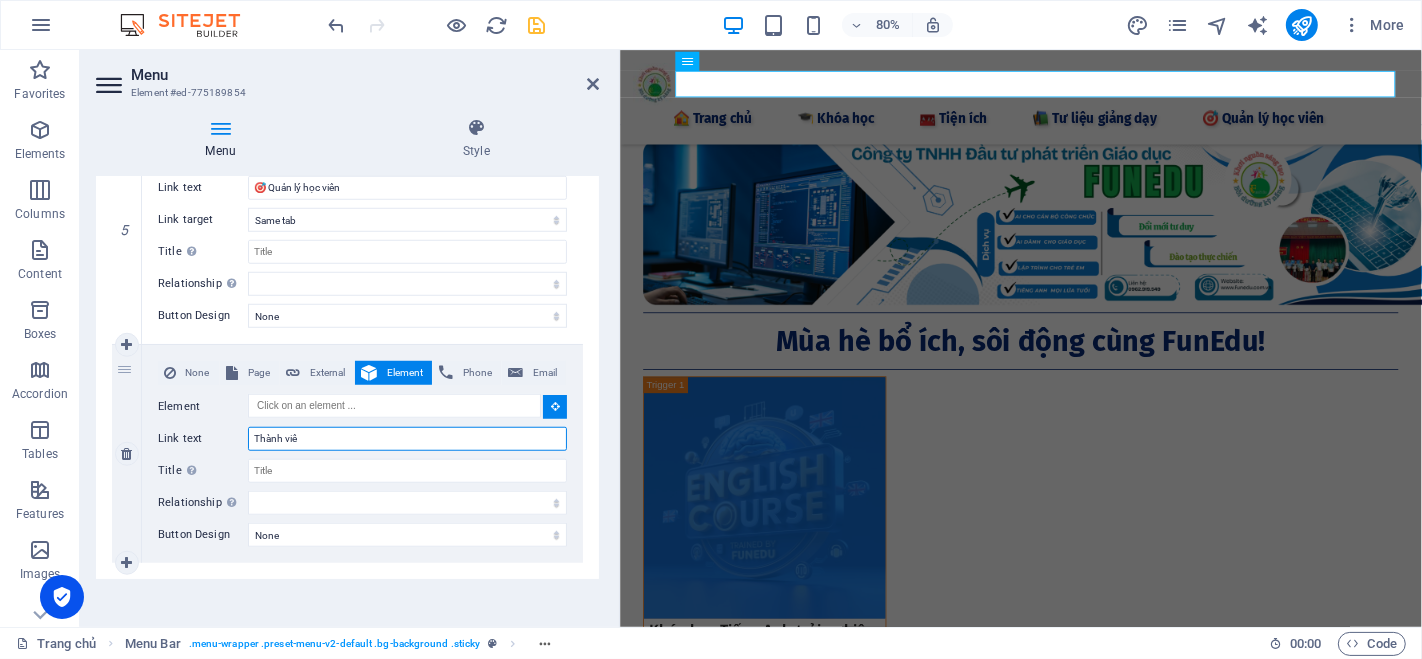 type on "Thành viên" 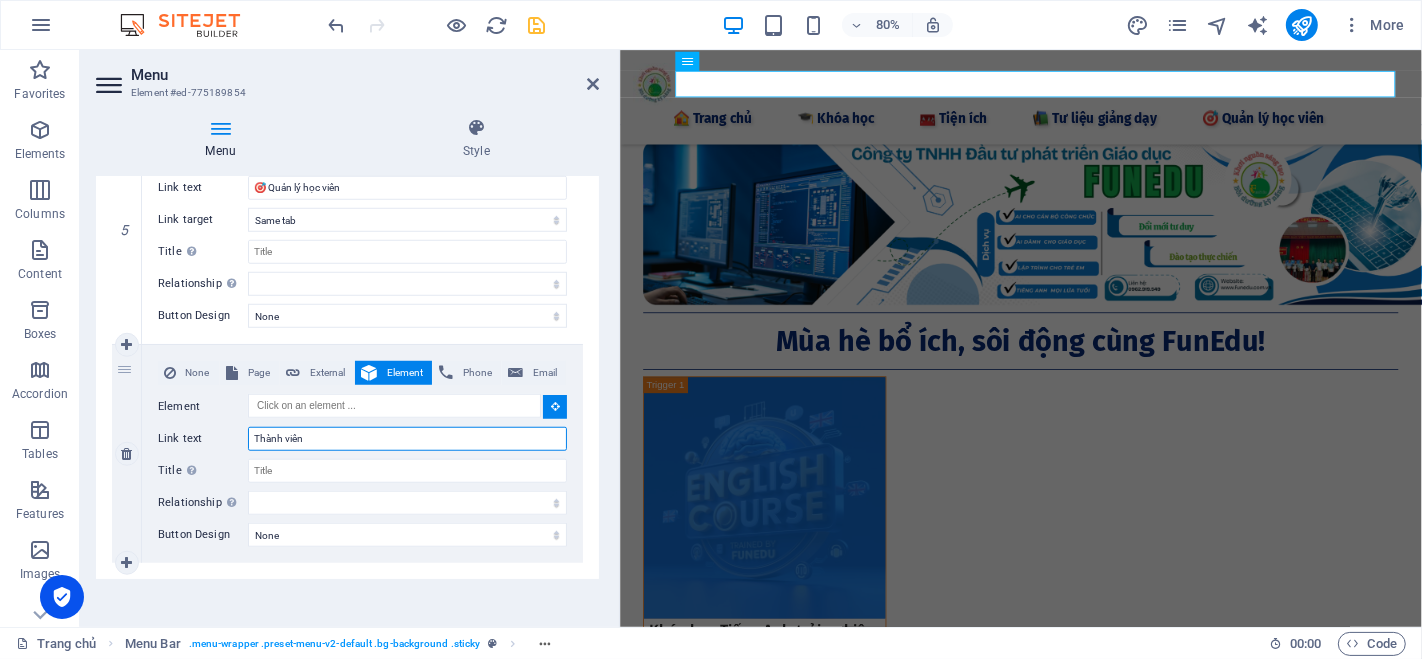 select 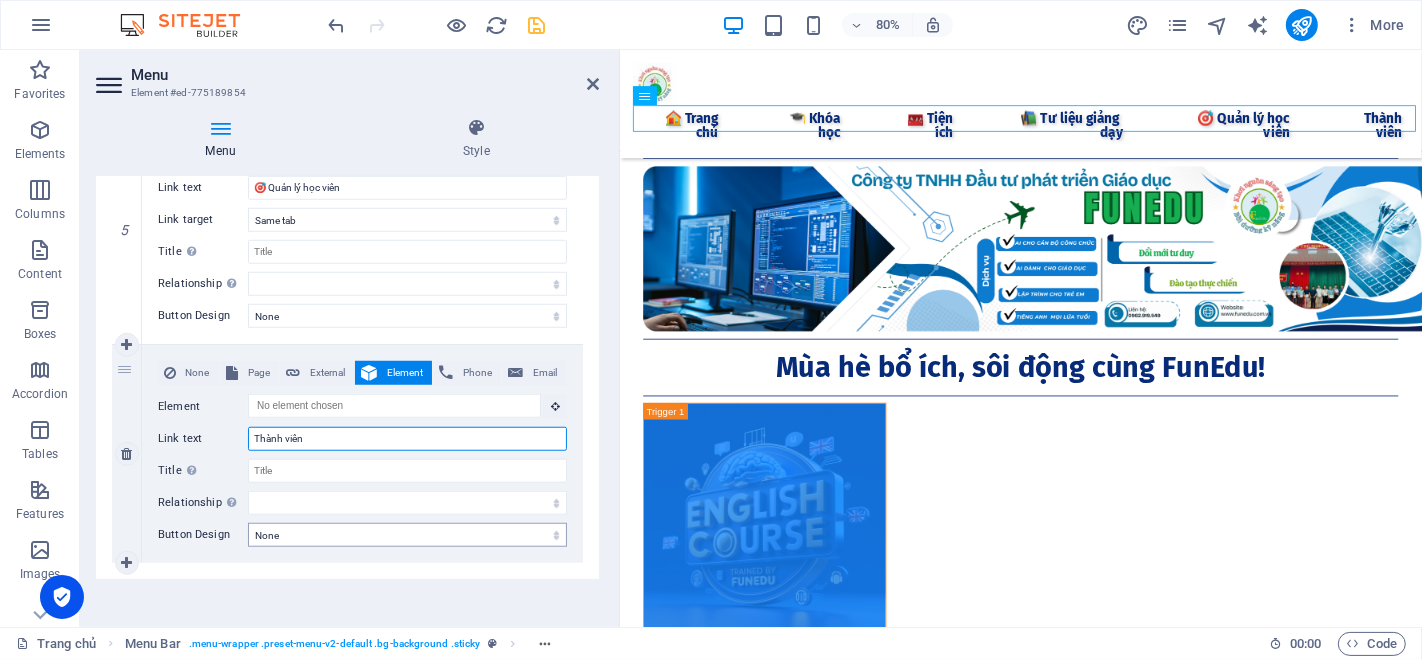 type on "Thành viên" 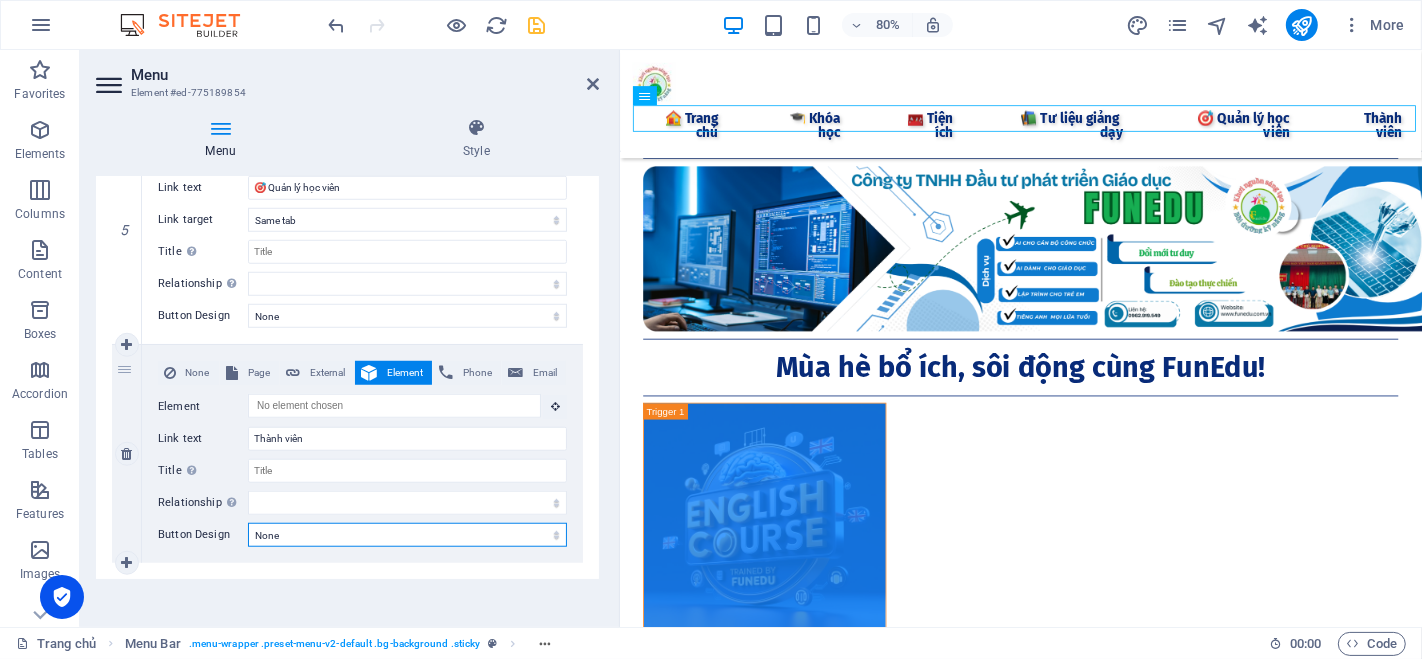 click on "None Default Primary Secondary" at bounding box center [407, 535] 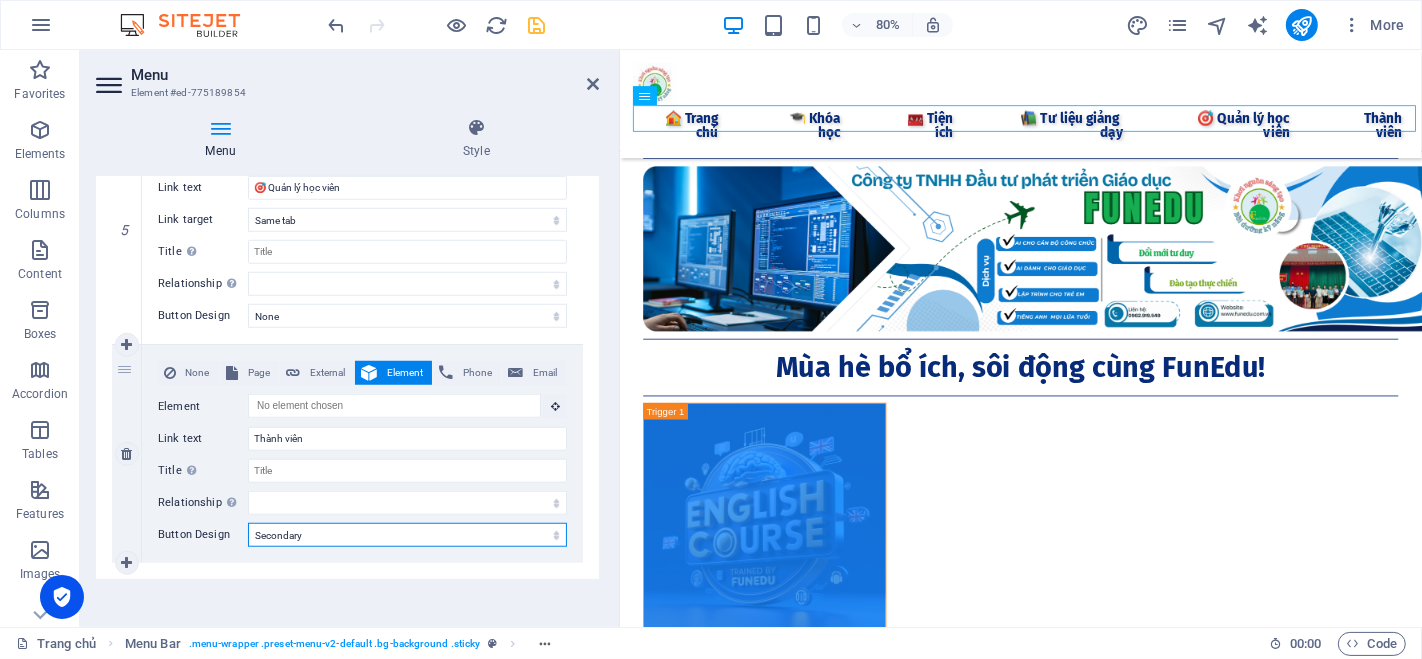 click on "None Default Primary Secondary" at bounding box center [407, 535] 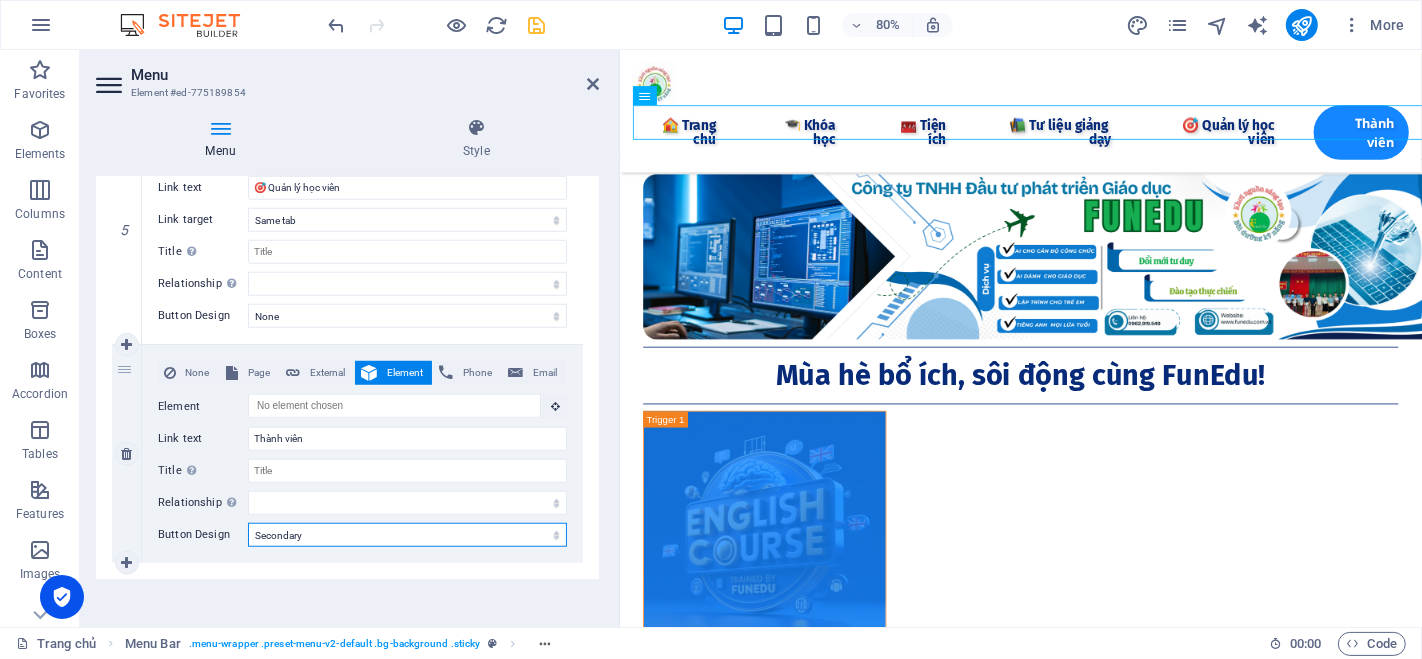 click on "None Default Primary Secondary" at bounding box center [407, 535] 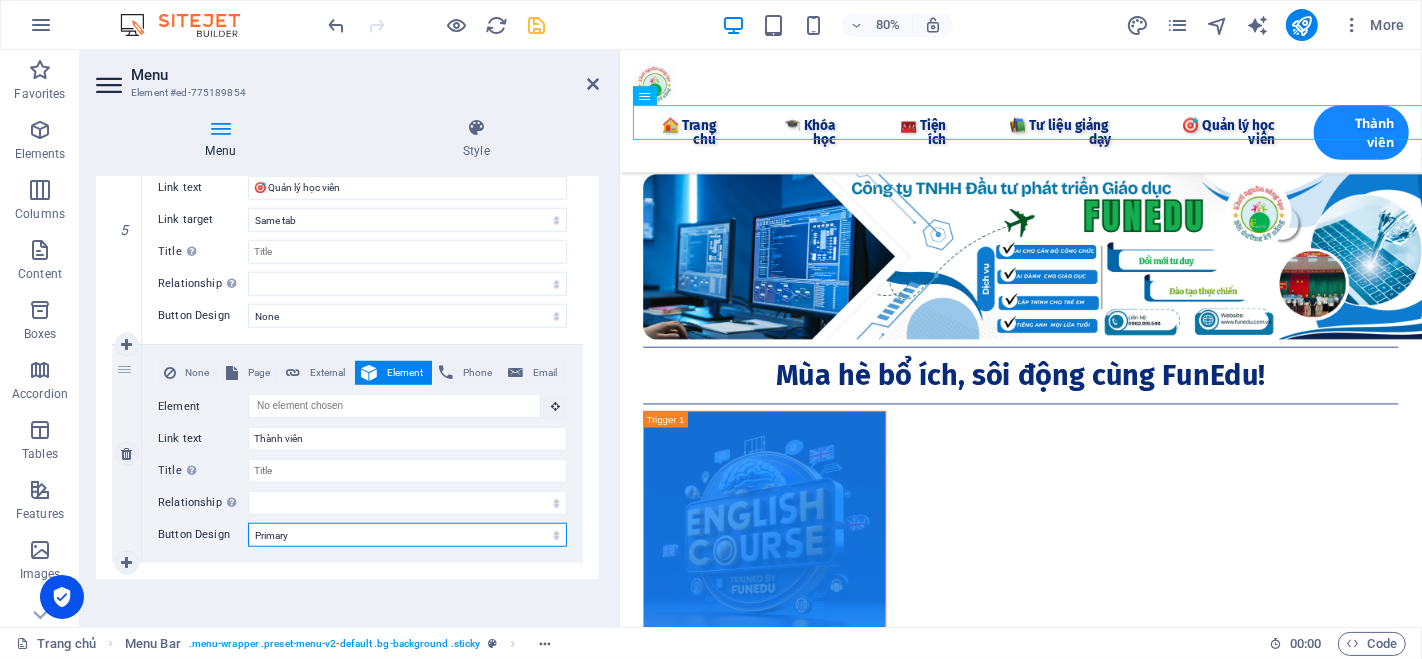 click on "None Default Primary Secondary" at bounding box center (407, 535) 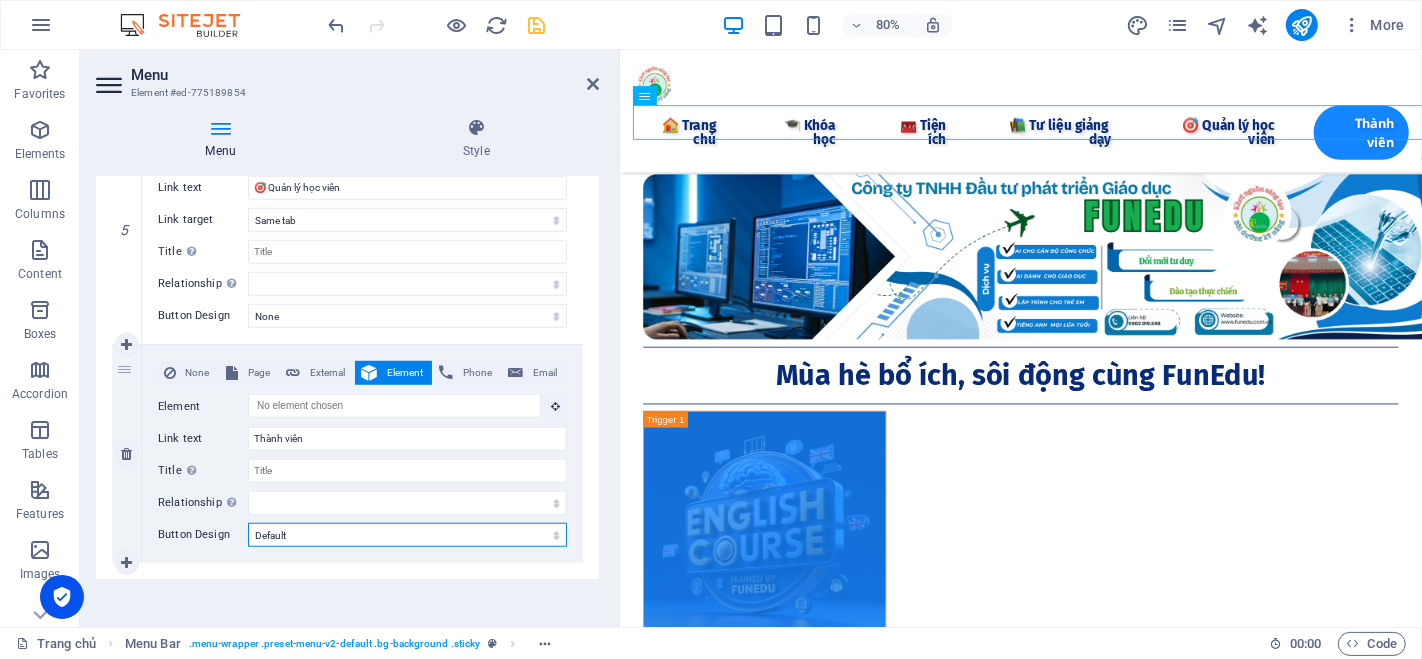 click on "None Default Primary Secondary" at bounding box center (407, 535) 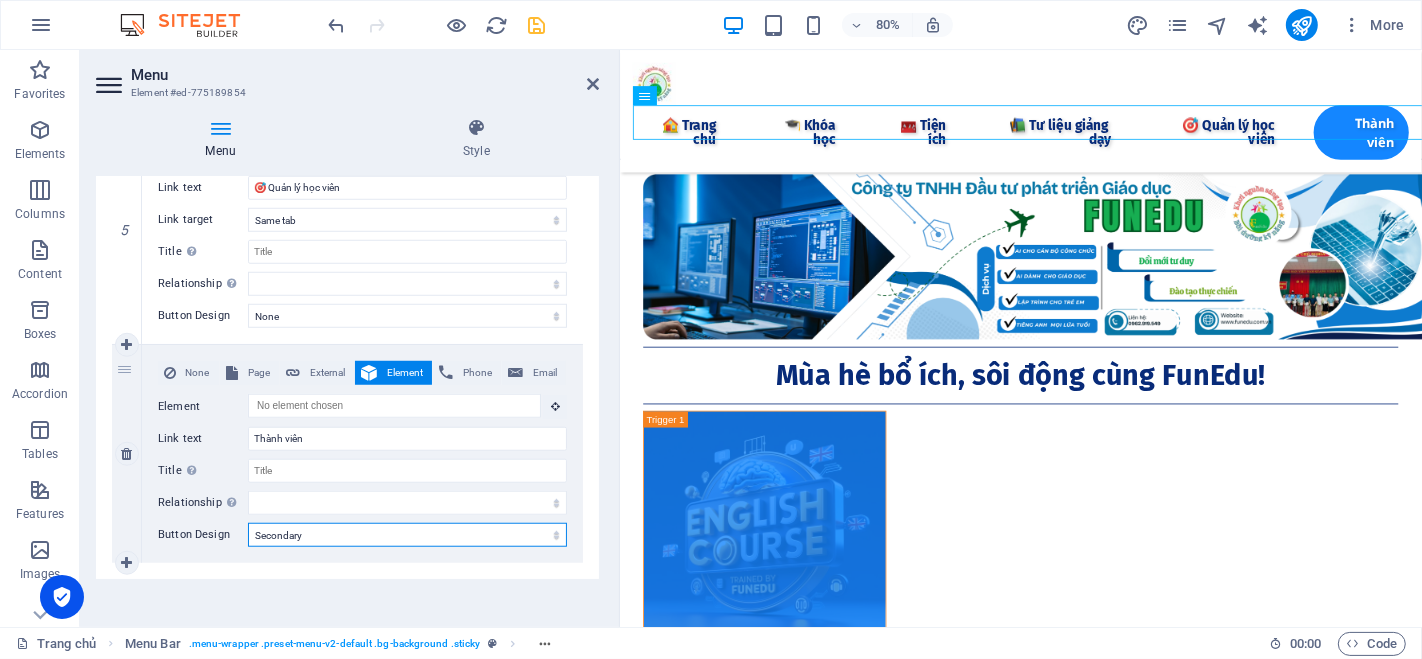 click on "None Default Primary Secondary" at bounding box center (407, 535) 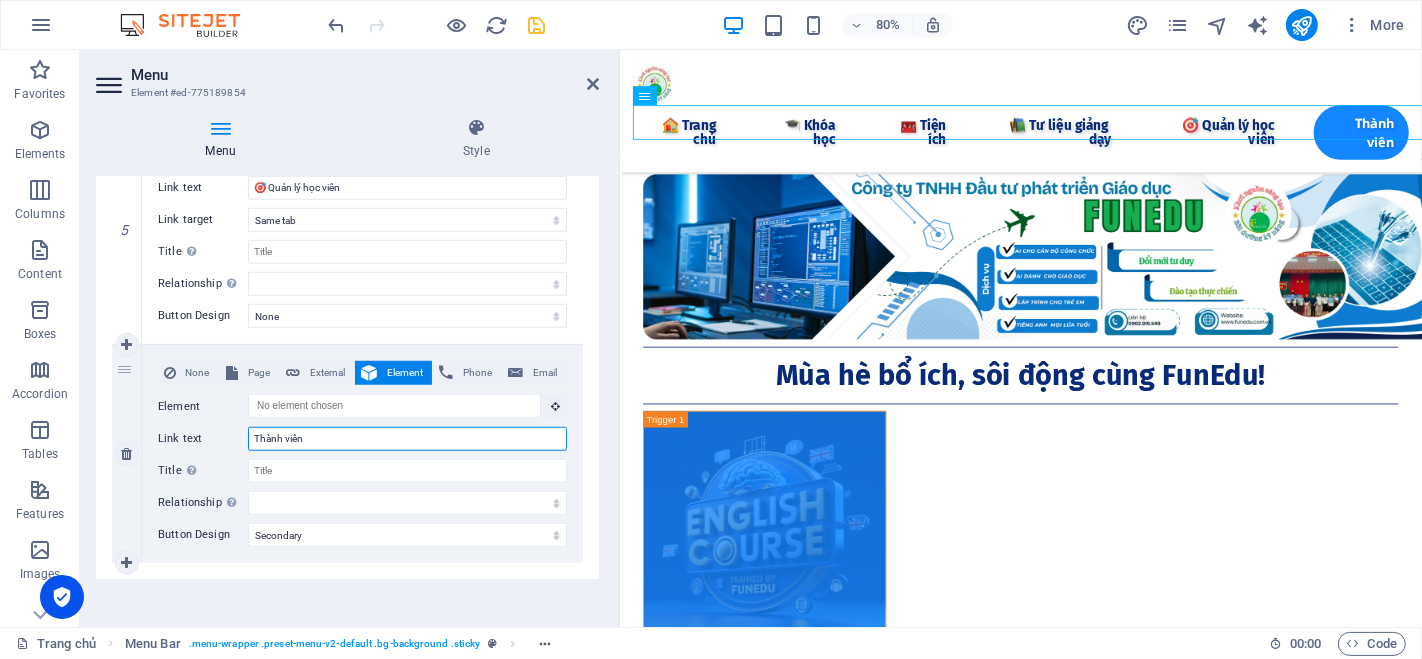 click on "Thành viên" at bounding box center [407, 439] 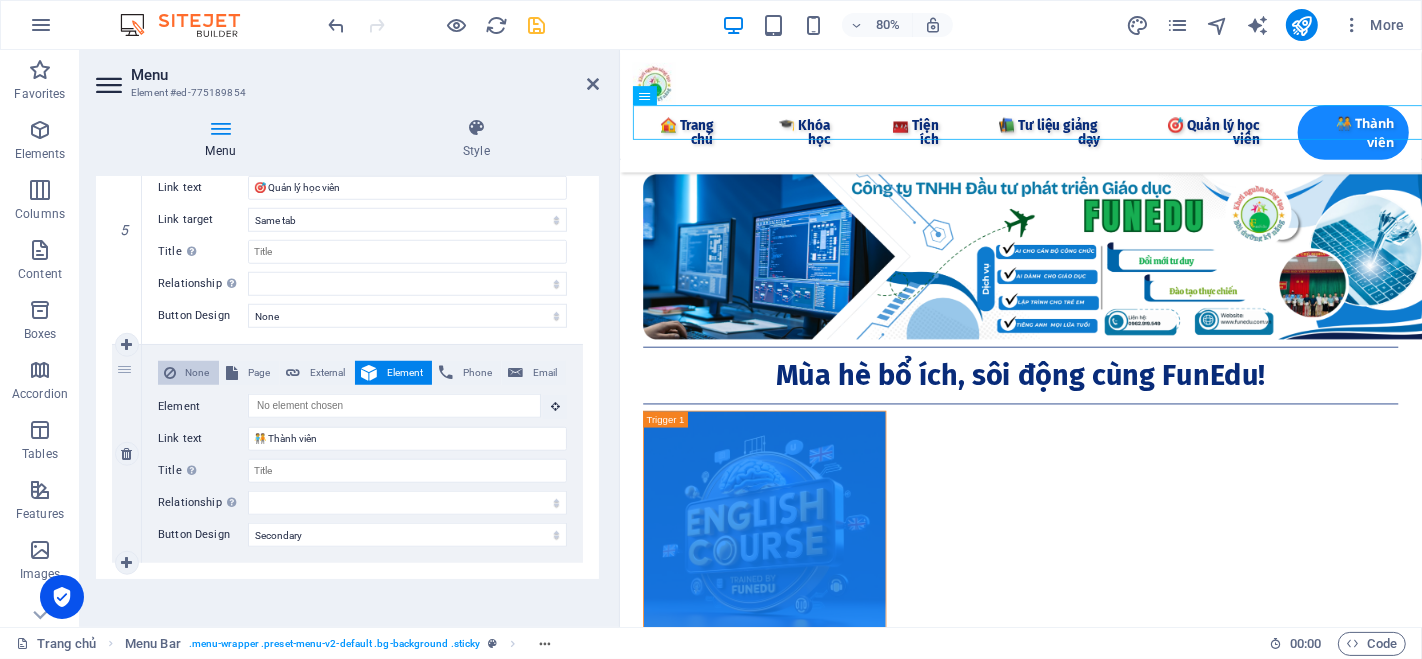 click on "None" at bounding box center [197, 373] 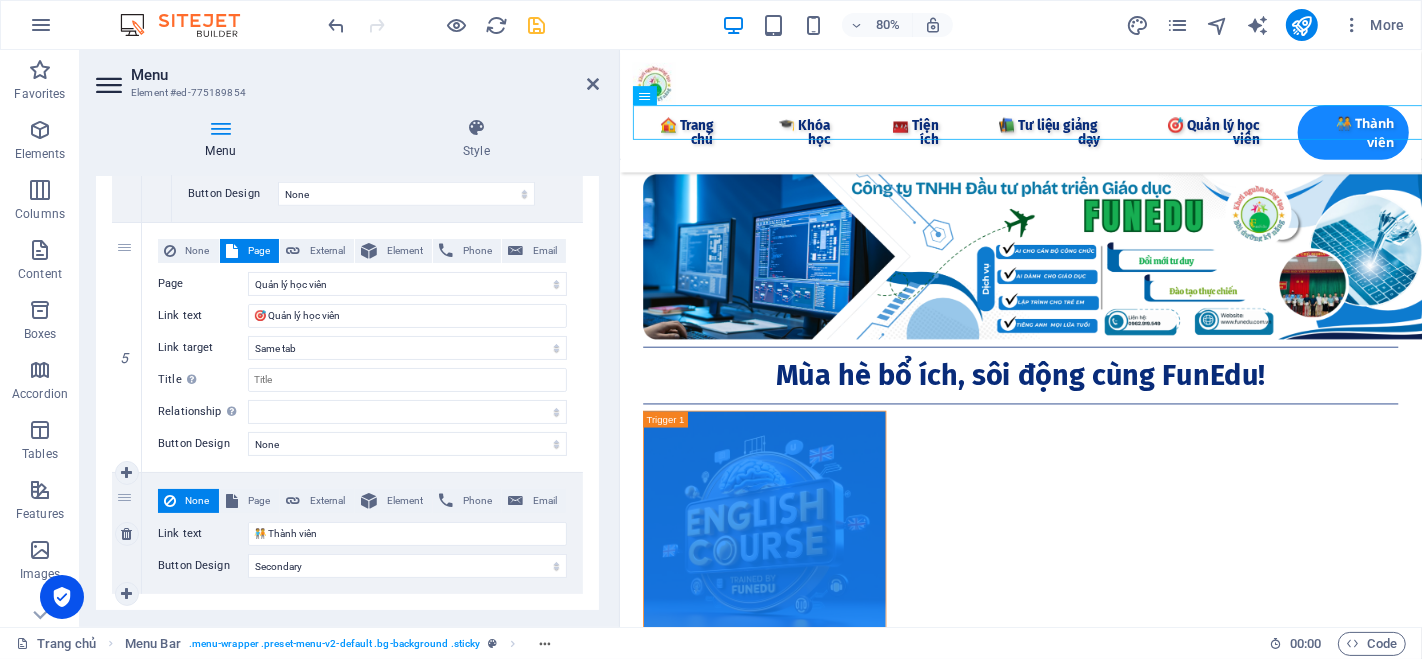 scroll, scrollTop: 7626, scrollLeft: 0, axis: vertical 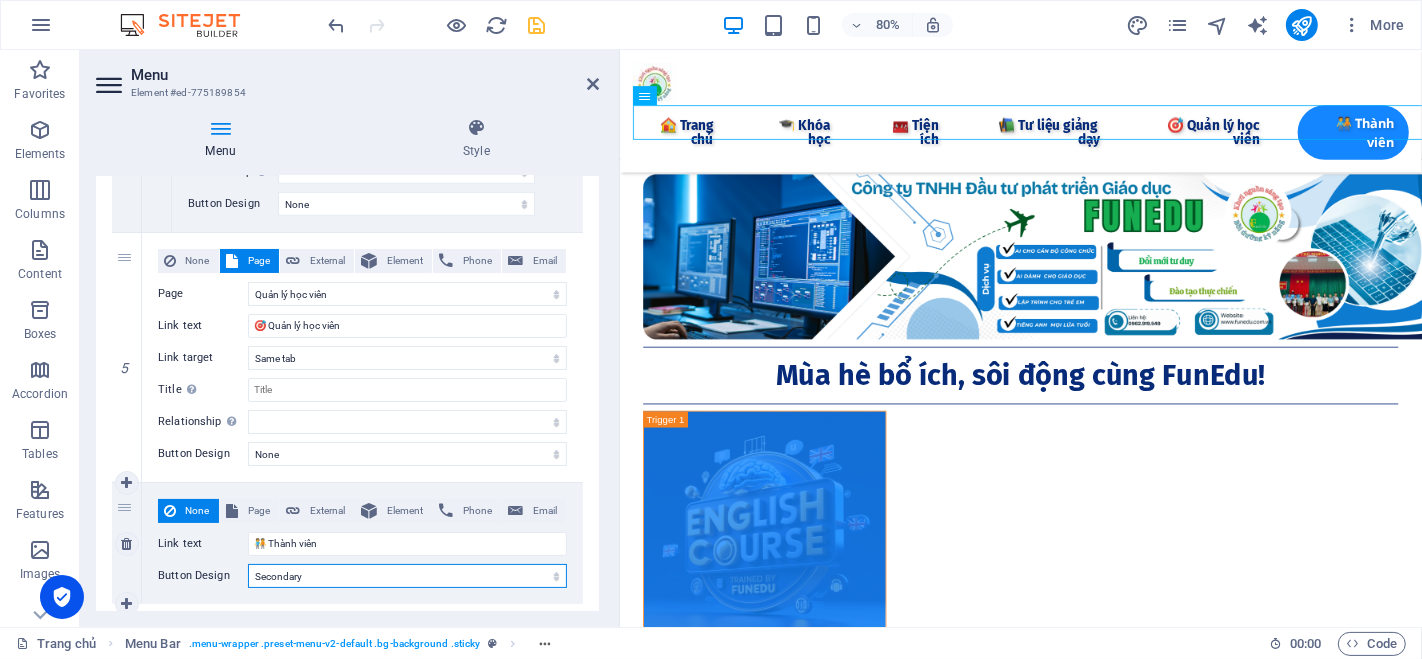 click on "None Default Primary Secondary" at bounding box center [407, 576] 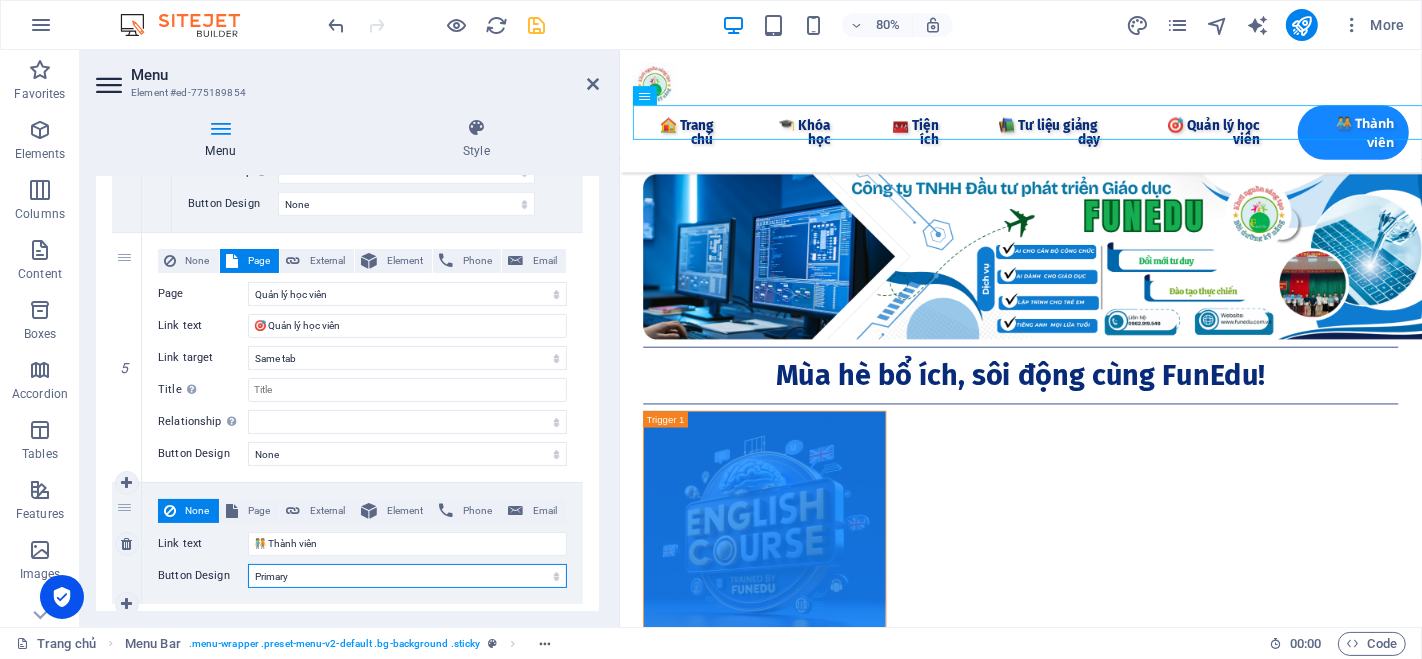 click on "None Default Primary Secondary" at bounding box center (407, 576) 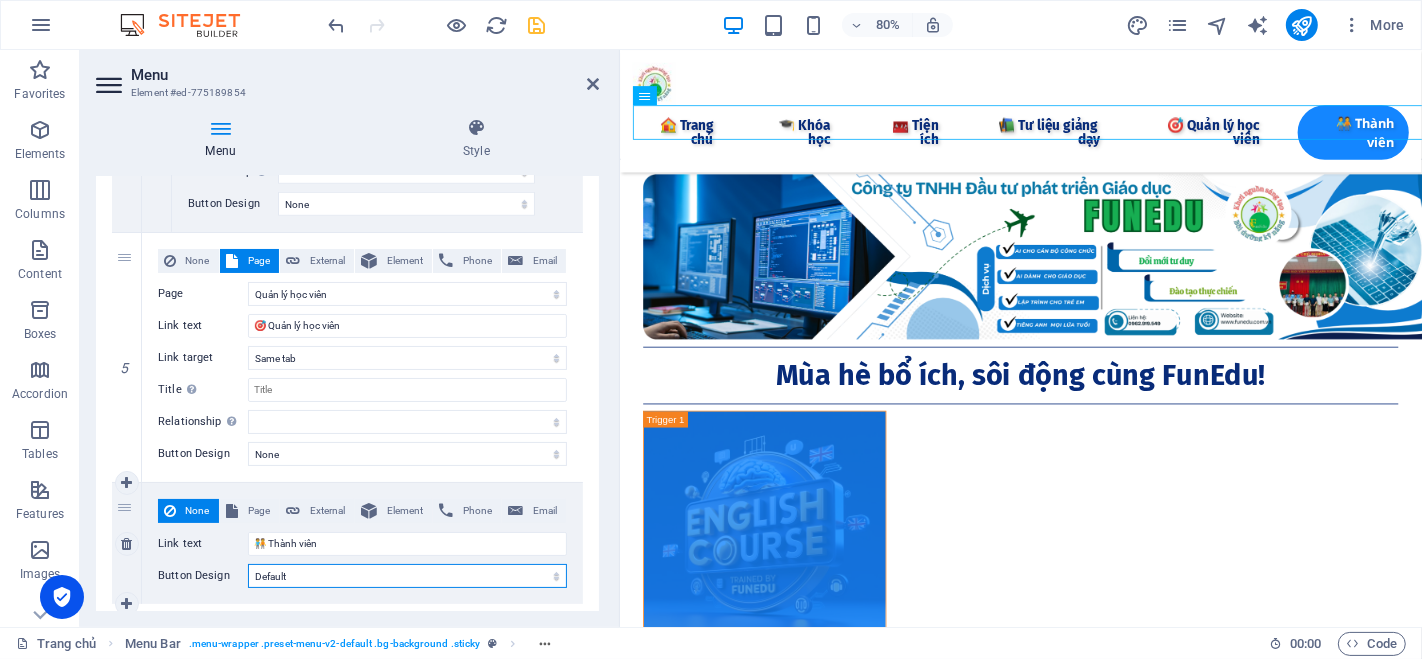 click on "None Default Primary Secondary" at bounding box center (407, 576) 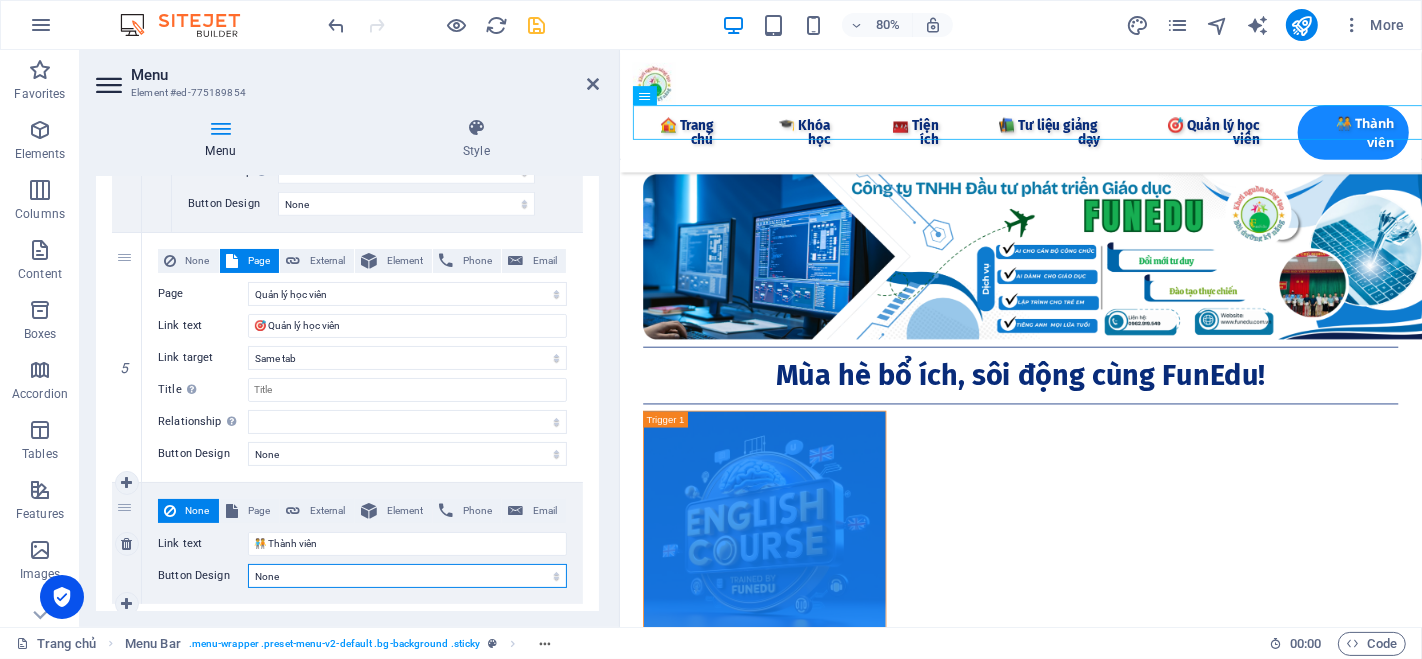 click on "None Default Primary Secondary" at bounding box center (407, 576) 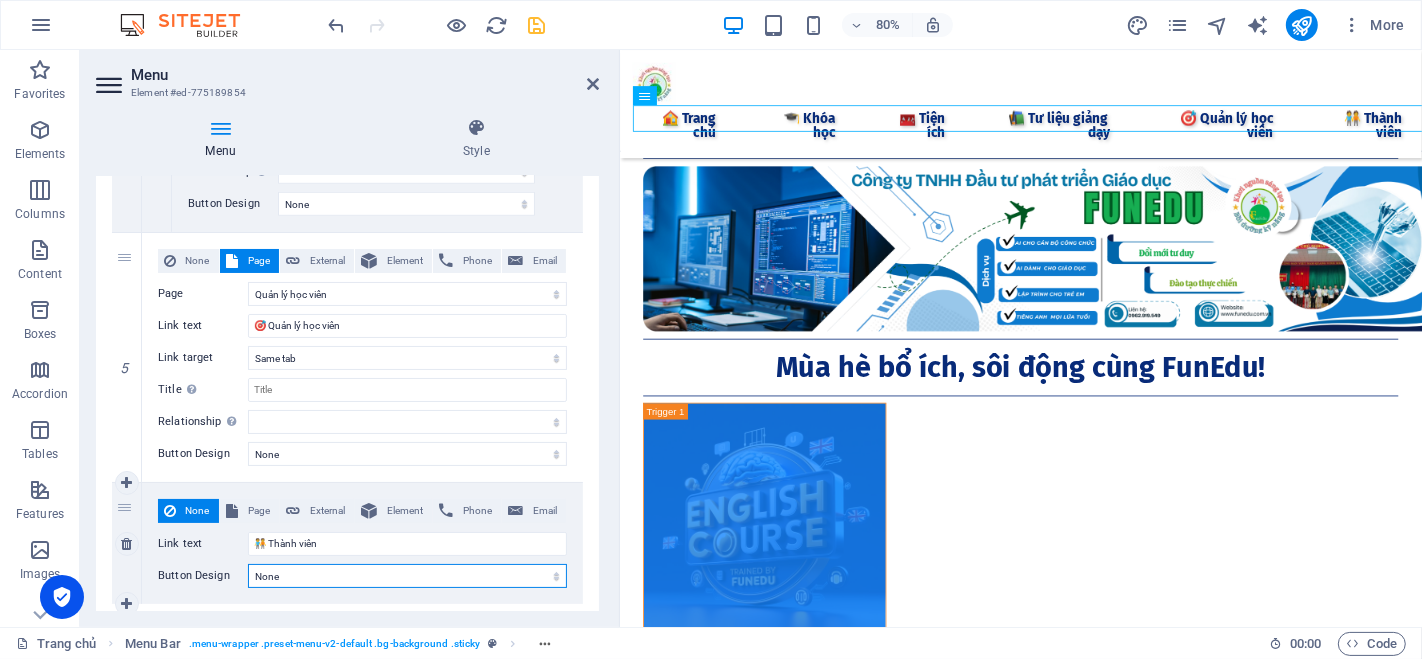 click on "None Default Primary Secondary" at bounding box center (407, 576) 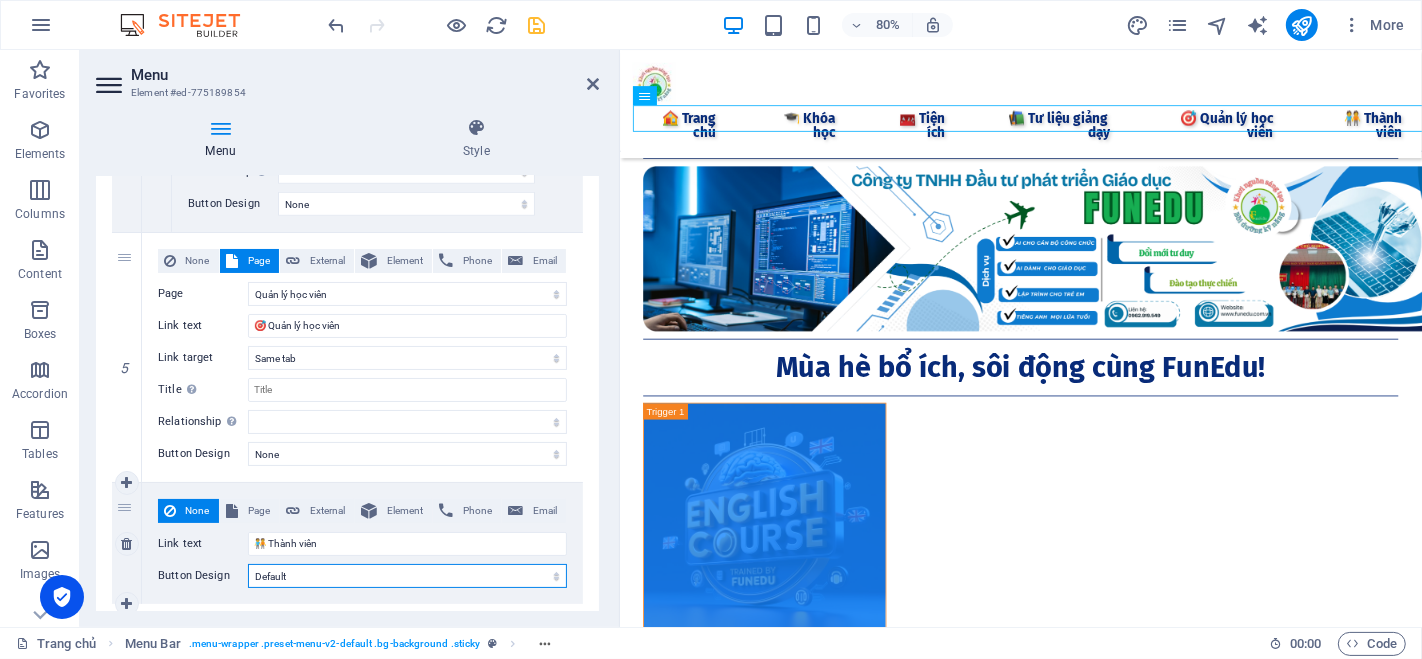 click on "None Default Primary Secondary" at bounding box center [407, 576] 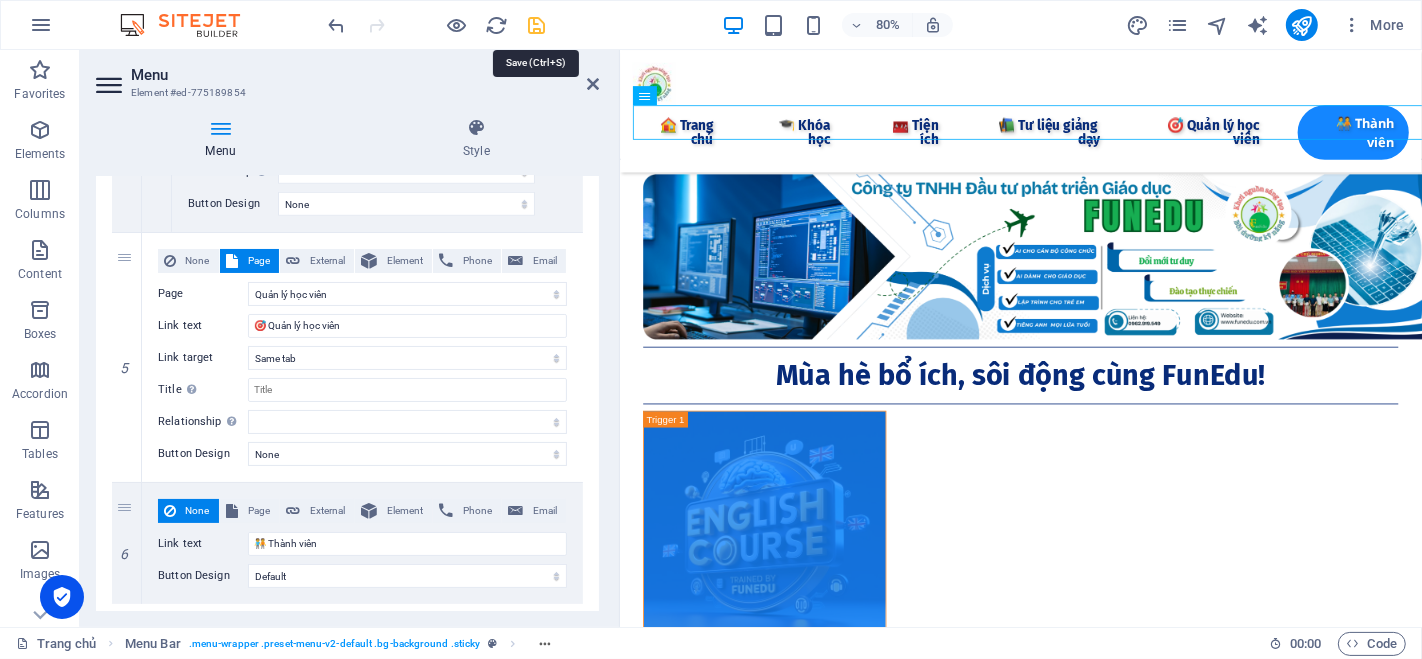 click at bounding box center (537, 25) 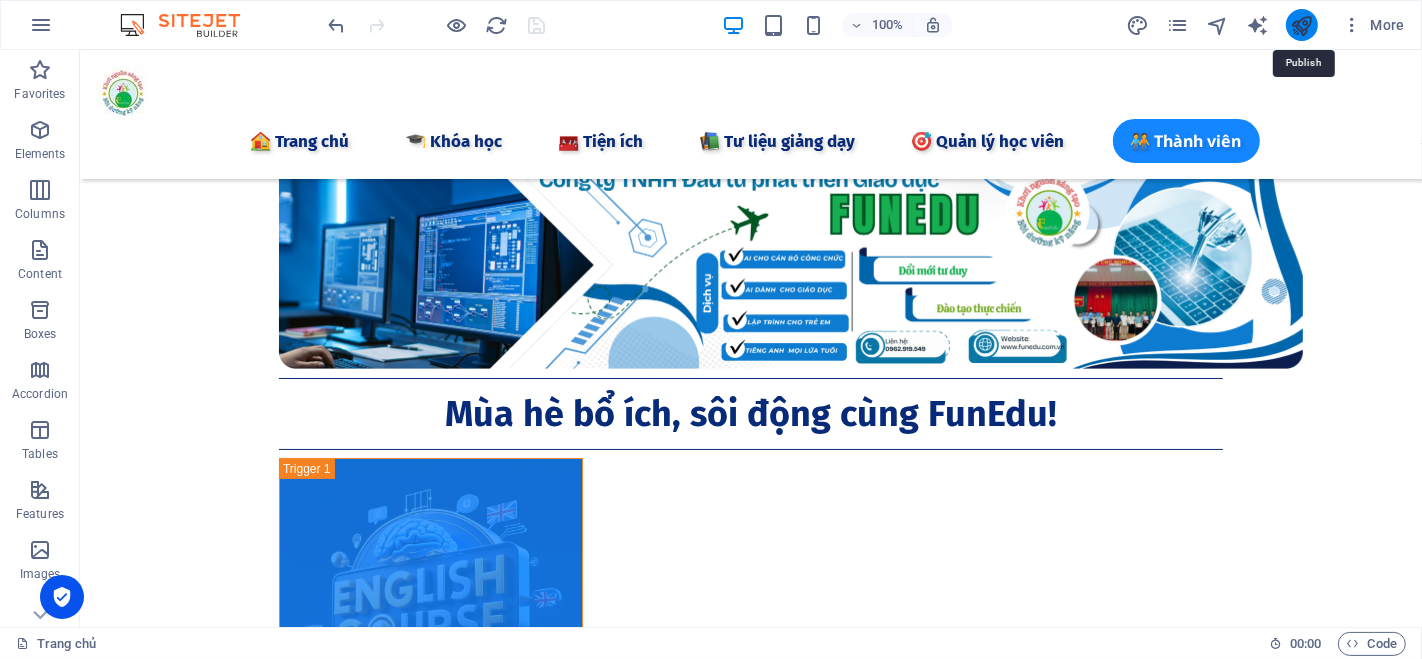 click at bounding box center [1301, 25] 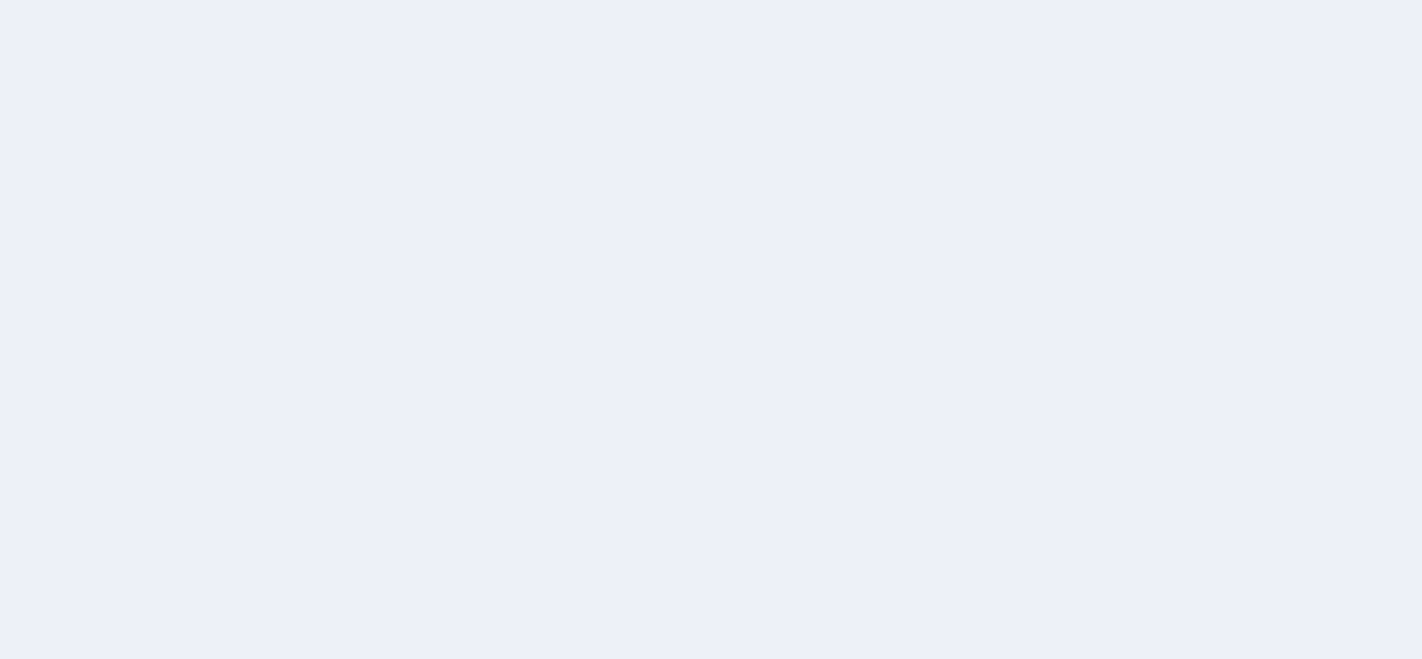 scroll, scrollTop: 0, scrollLeft: 0, axis: both 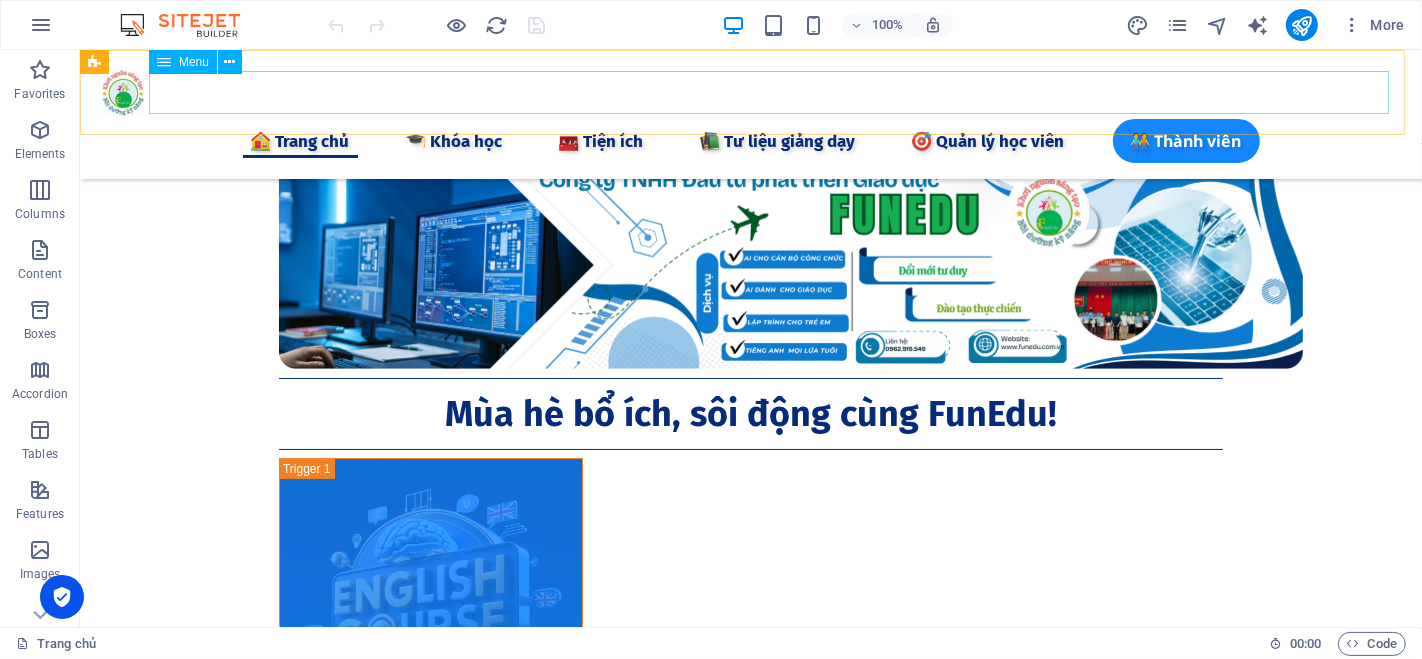 click on "🏠 Trang chủ 🎓 Khóa học 🧰 Tiện ích 📦 Tài liệu 🔍 Công cụ AI 📝 Ghi chú Keep 💬 Chat GTP 🎨 AI Tạo ảnh 🚀 Grok 3 ⚖️ AI Tra cứu Luật 📒 AI Notebooklm 🖲️ Gamma AI 🧠 Napkin AI 🎹 AI Sáng tác nhạc 🎤 AI tạo Giọng 🛠 Chỉnh sửa PDF 🏫 Công cụ Giáo dục 📲 Quản lý lớp học 📋 Điểm danh 📝 Giao Bài tập 🎮 Tạo Game Shows 🧩 Lập trình kéo thả 🐱 Lập trình Scratch 🤖 Lập trình Robot 📚 Tư liệu giảng ​dạy​ 📖 Bài giảng CBCC 🕊️ Bài giảng Giáo dục 🌈Thực hành Canva 👨‍🏫 Elearing Canva 📺 Khóa học Online 🎯 Quản lý học viên 🧑‍🤝‍🧑 Thành viên" at bounding box center [750, 141] 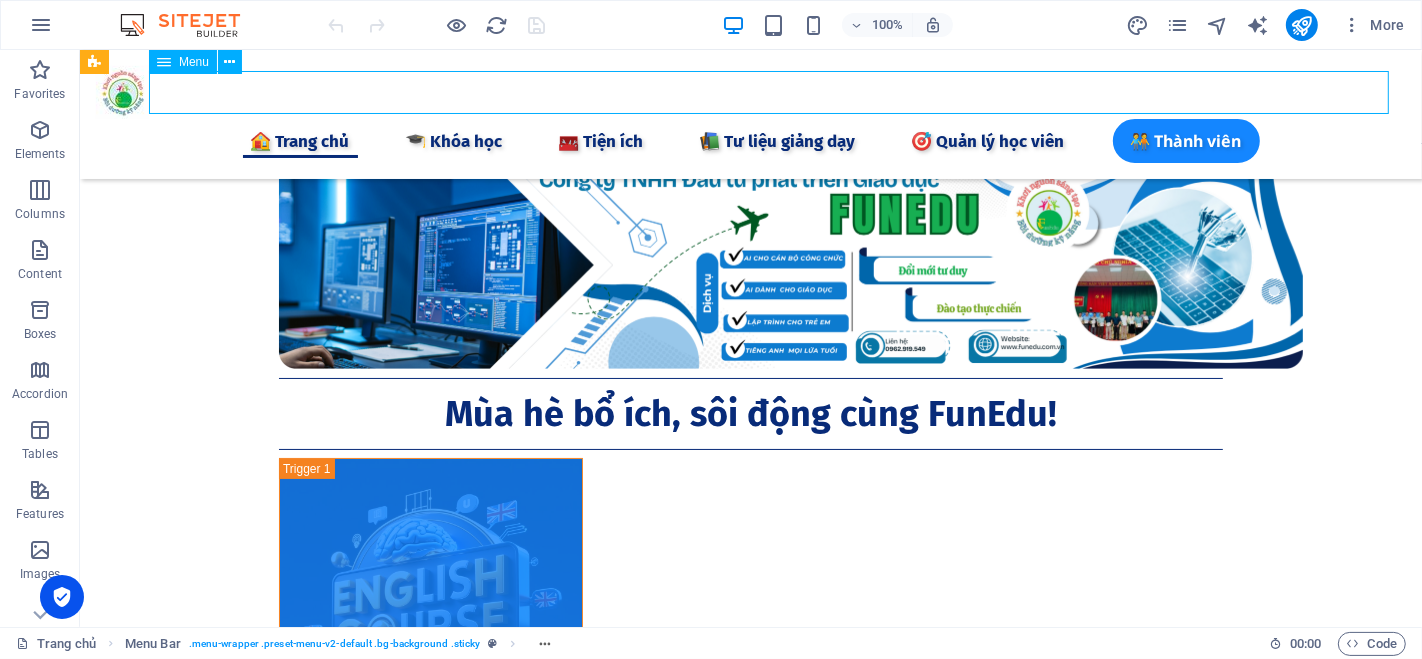 click on "🏠 Trang chủ 🎓 Khóa học 🧰 Tiện ích 📦 Tài liệu 🔍 Công cụ AI 📝 Ghi chú Keep 💬 Chat GTP 🎨 AI Tạo ảnh 🚀 Grok 3 ⚖️ AI Tra cứu Luật 📒 AI Notebooklm 🖲️ Gamma AI 🧠 Napkin AI 🎹 AI Sáng tác nhạc 🎤 AI tạo Giọng 🛠 Chỉnh sửa PDF 🏫 Công cụ Giáo dục 📲 Quản lý lớp học 📋 Điểm danh 📝 Giao Bài tập 🎮 Tạo Game Shows 🧩 Lập trình kéo thả 🐱 Lập trình Scratch 🤖 Lập trình Robot 📚 Tư liệu giảng ​dạy​ 📖 Bài giảng CBCC 🕊️ Bài giảng Giáo dục 🌈Thực hành Canva 👨‍🏫 Elearing Canva 📺 Khóa học Online 🎯 Quản lý học viên 🧑‍🤝‍🧑 Thành viên" at bounding box center [750, 141] 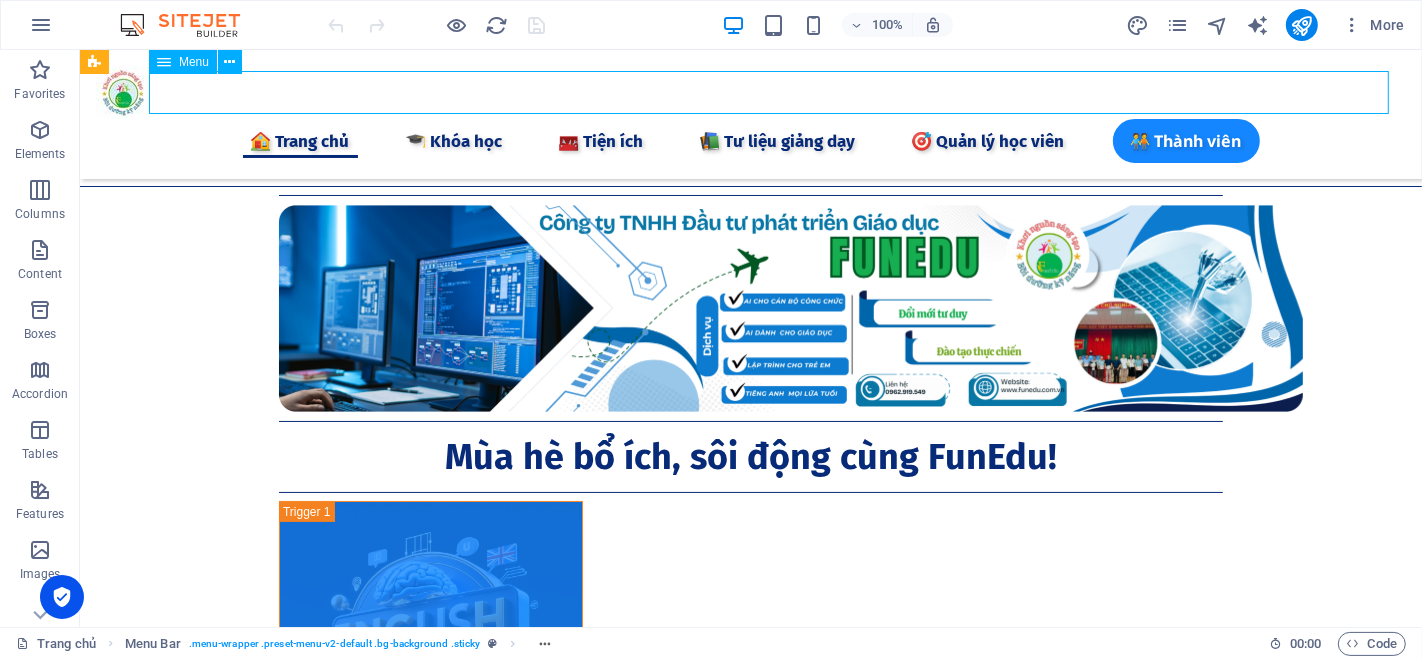 select 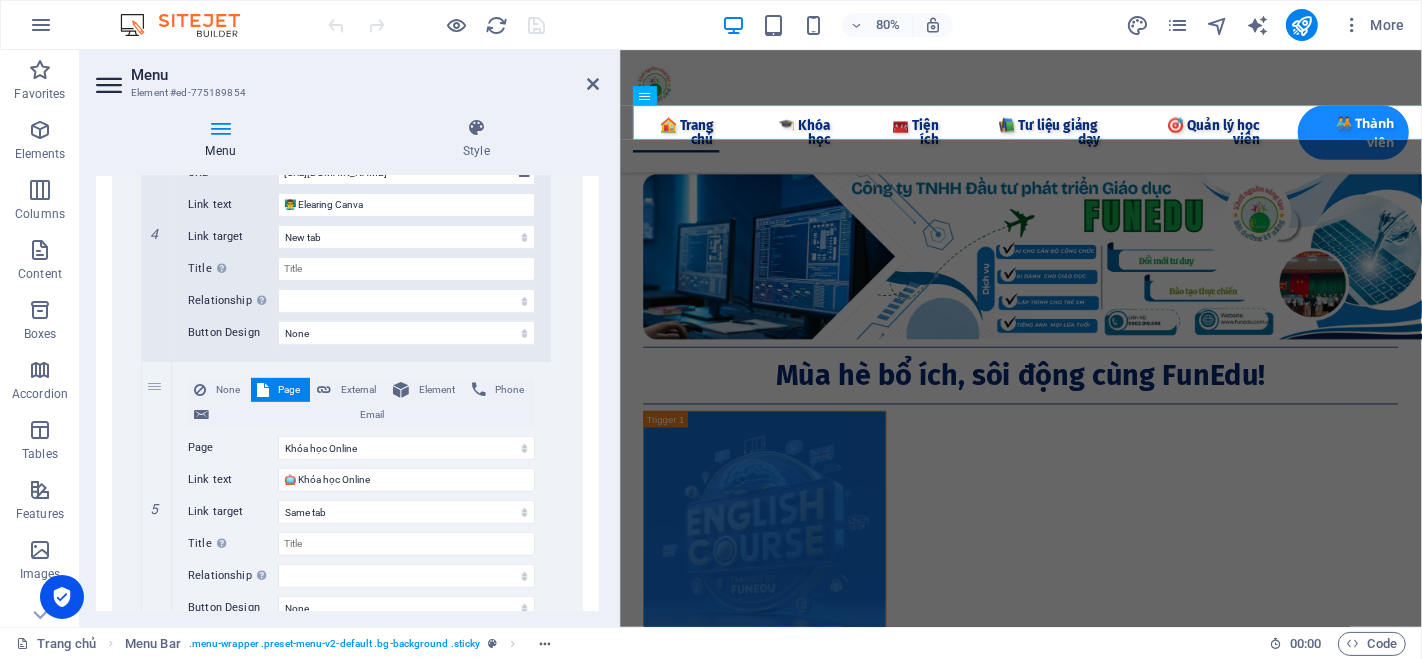 scroll, scrollTop: 7626, scrollLeft: 0, axis: vertical 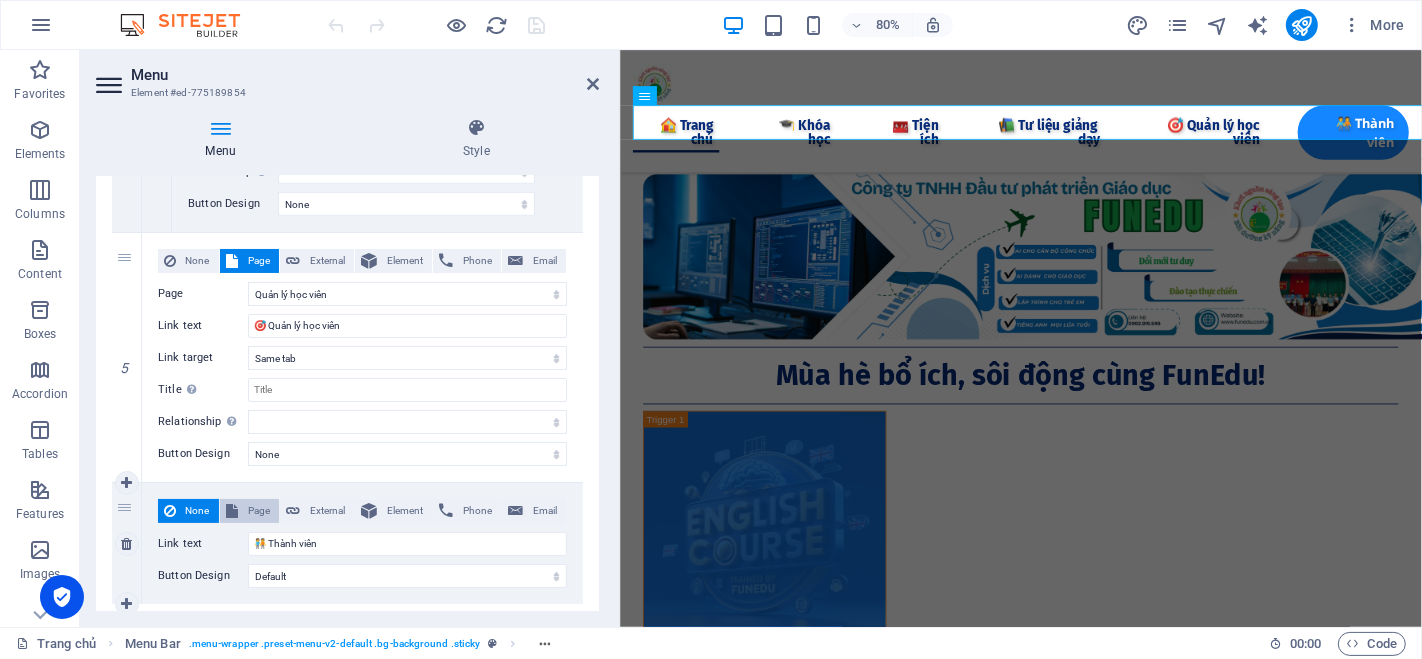 click on "Page" at bounding box center (258, 511) 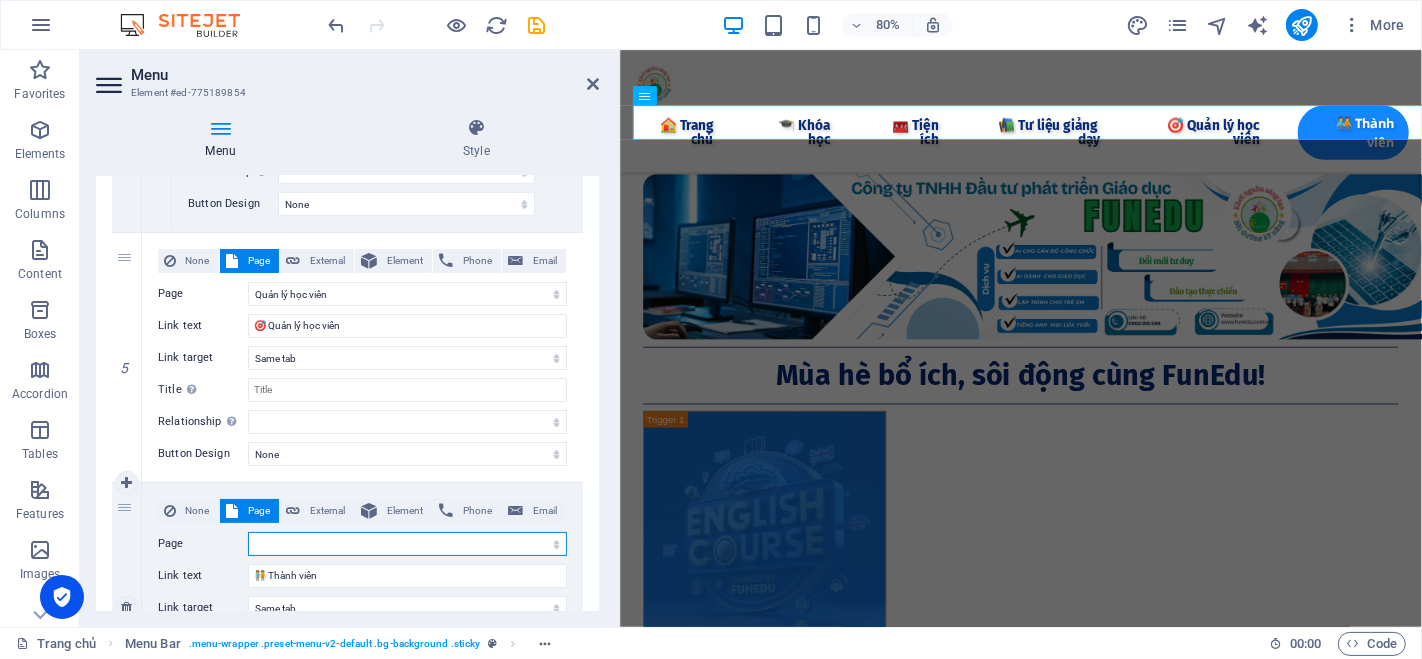 click on "Trang chủ Tài liệu Quản lý học viên Khóa học Khóa học Online" at bounding box center (407, 544) 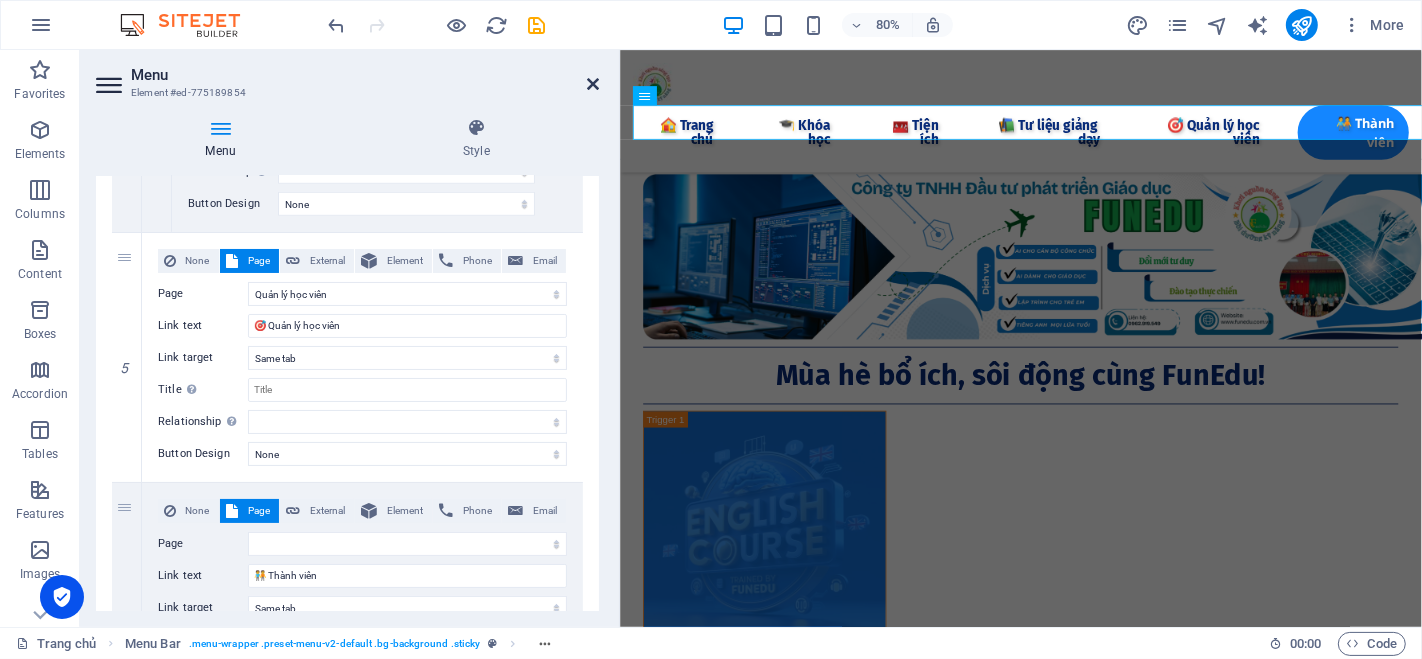 click at bounding box center [593, 84] 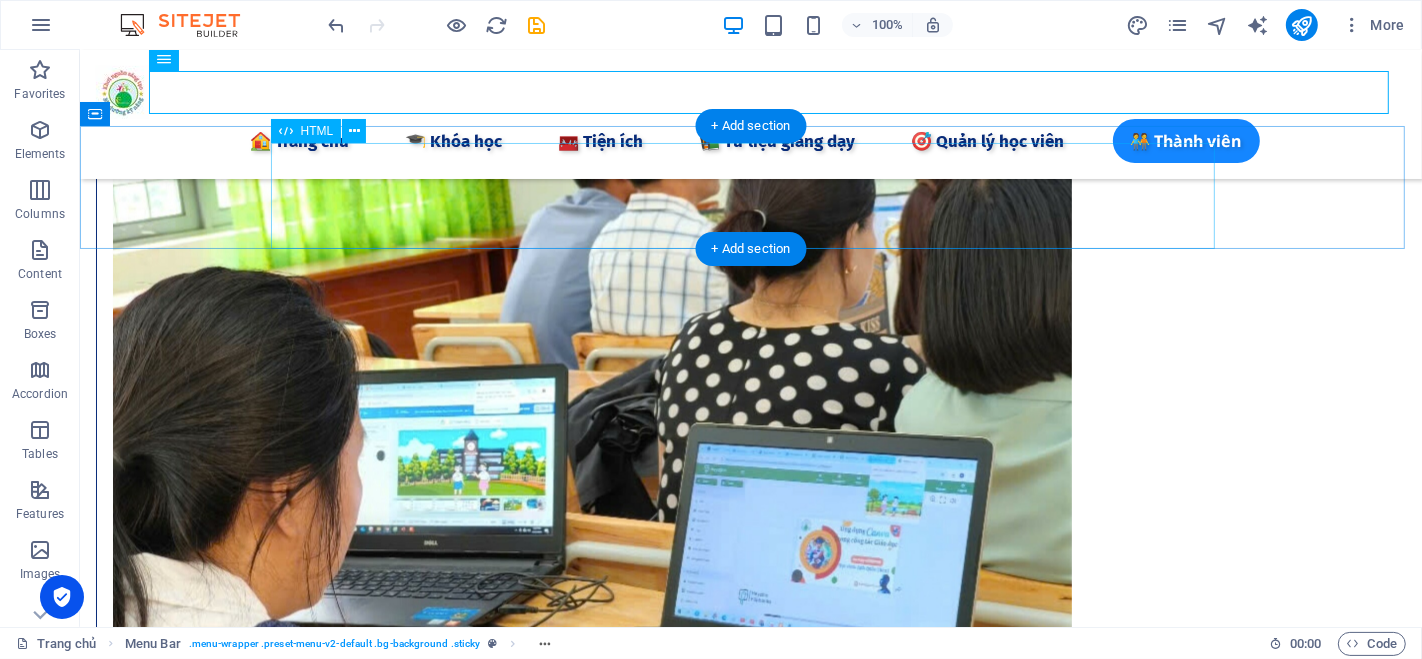 scroll, scrollTop: 3237, scrollLeft: 0, axis: vertical 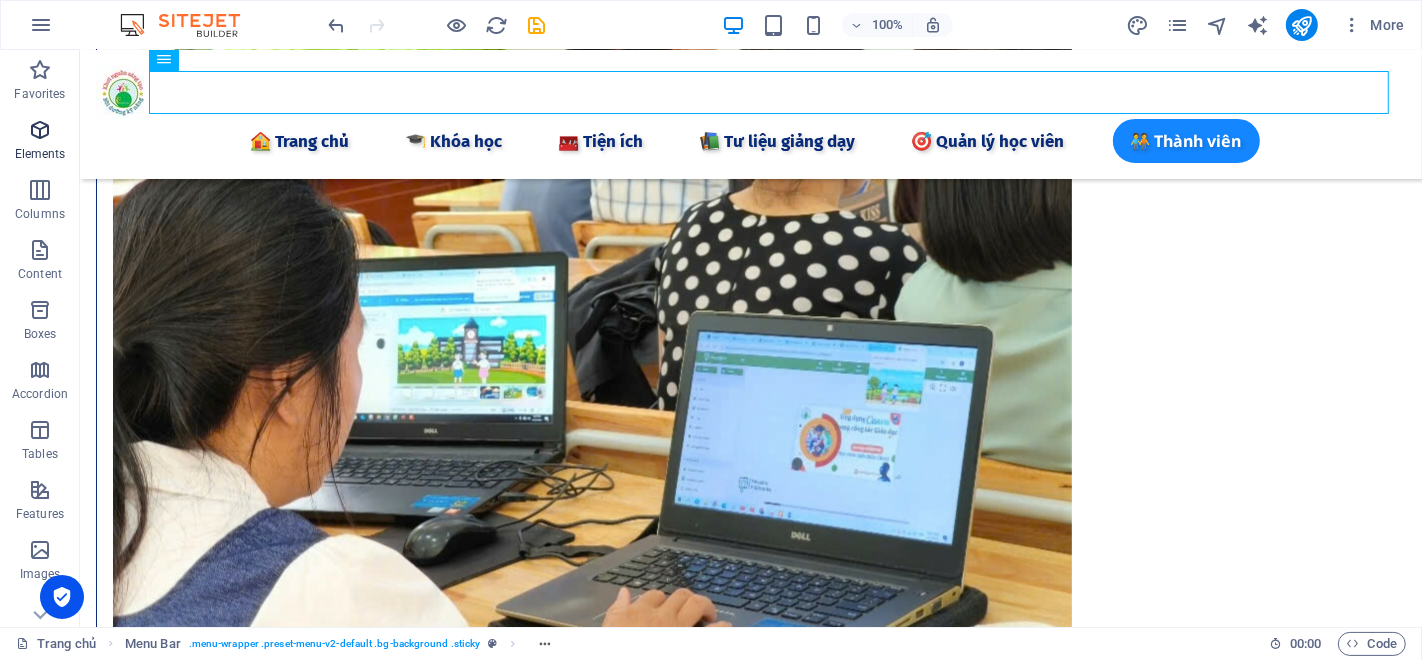 click at bounding box center [40, 130] 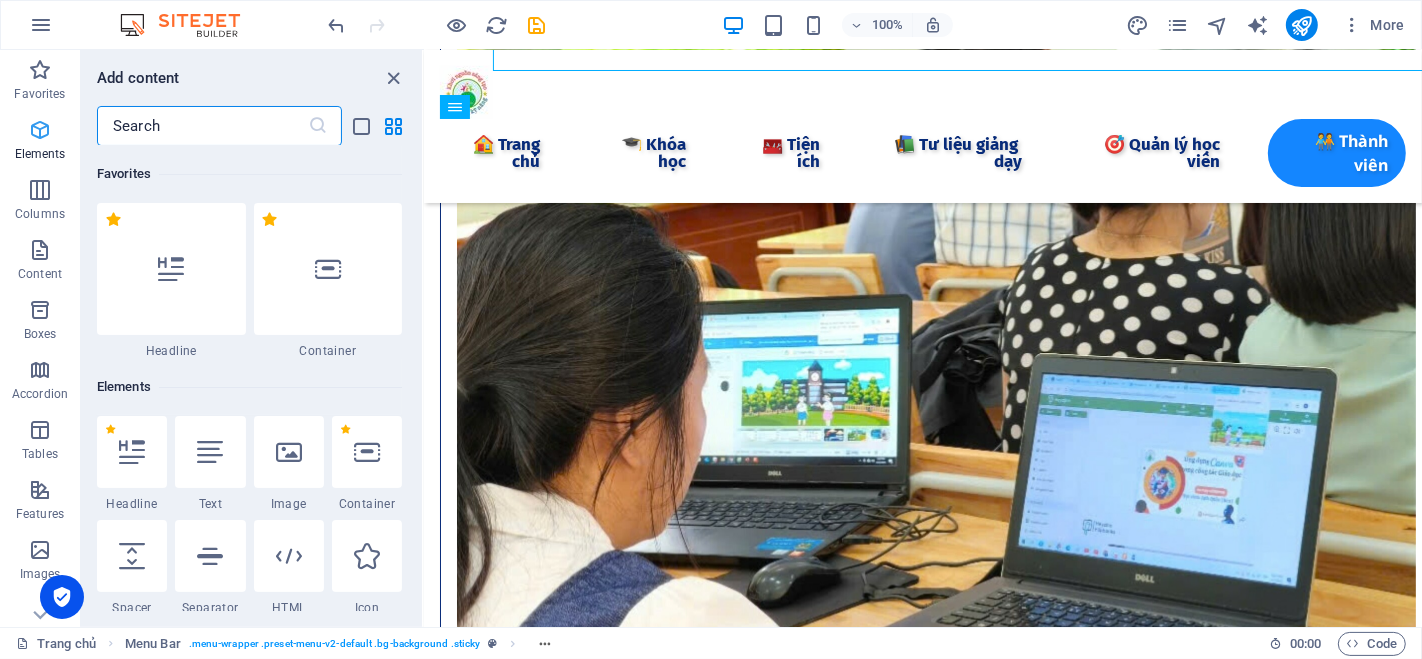 scroll, scrollTop: 3280, scrollLeft: 0, axis: vertical 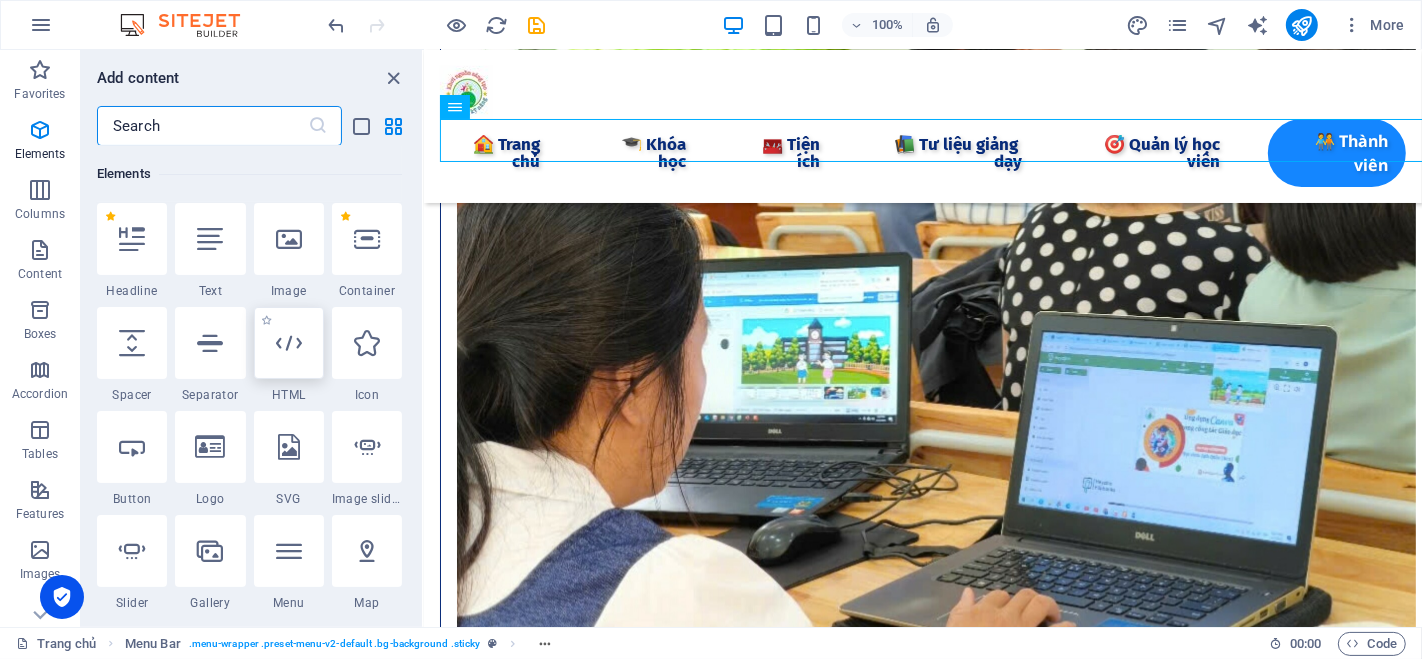 click at bounding box center (289, 343) 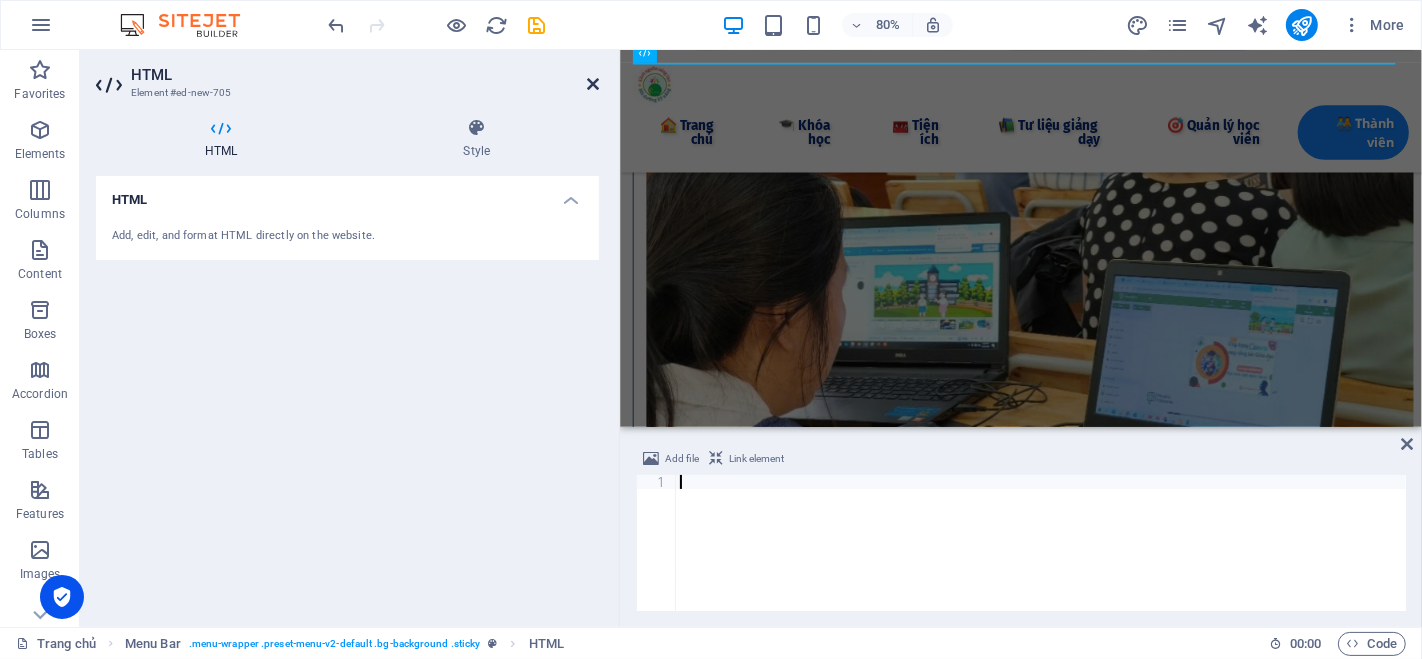 click at bounding box center (593, 84) 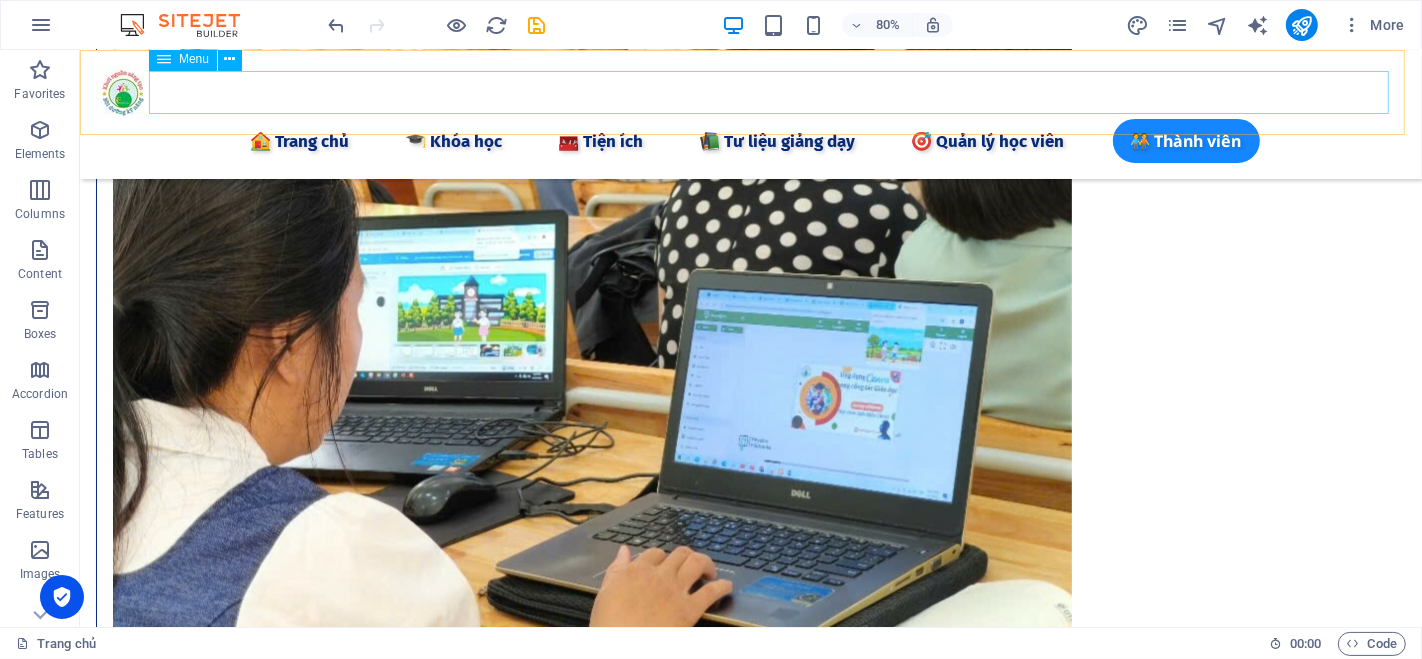 scroll, scrollTop: 3237, scrollLeft: 0, axis: vertical 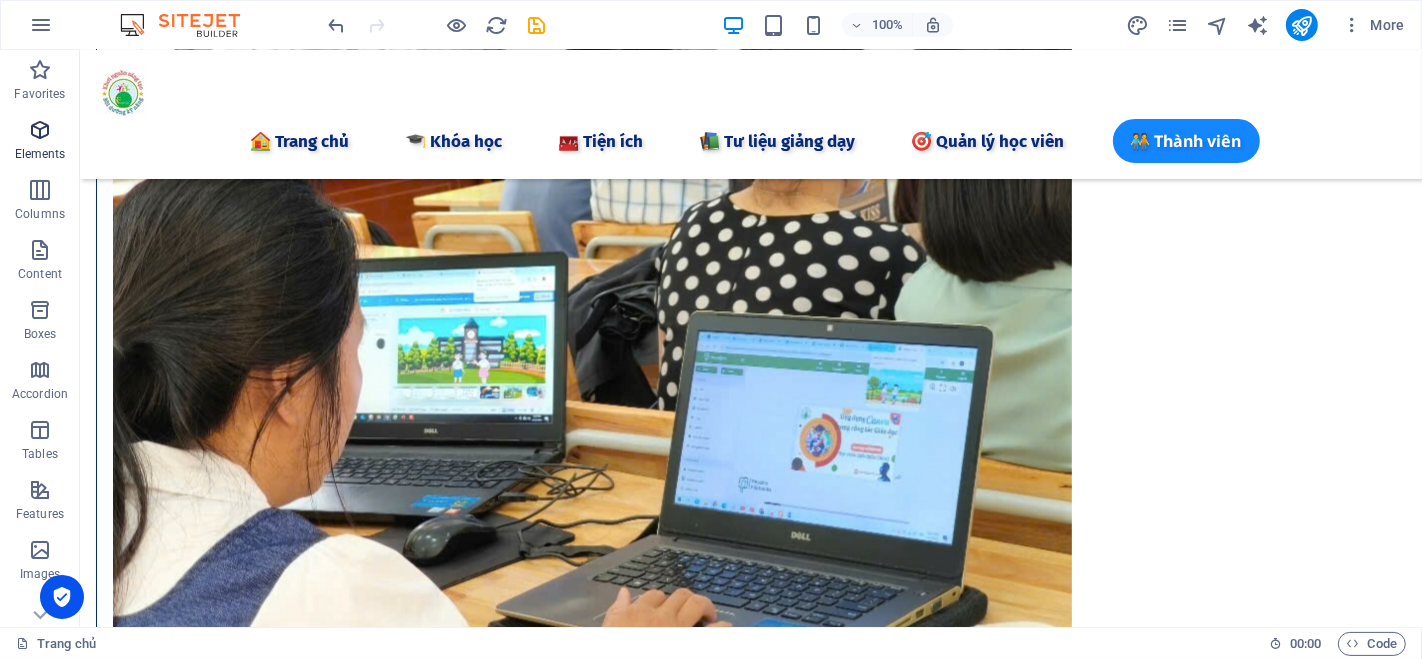 click at bounding box center [40, 130] 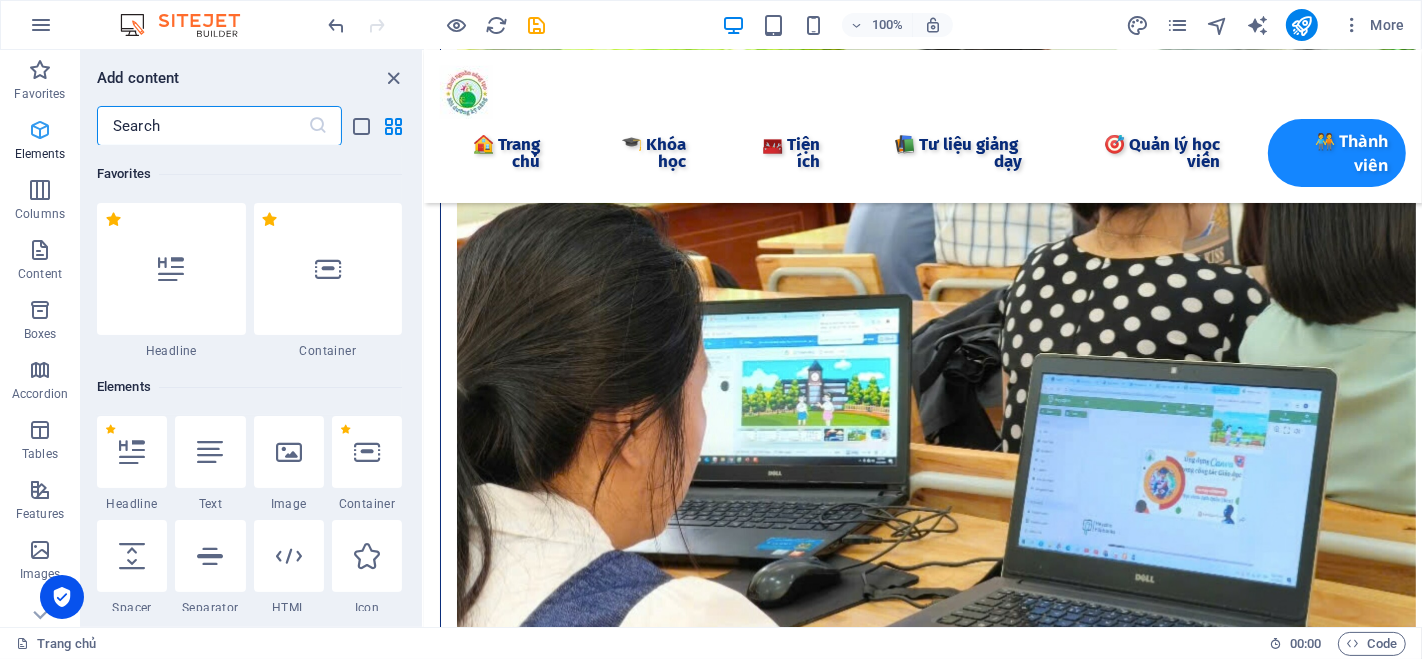 scroll, scrollTop: 3280, scrollLeft: 0, axis: vertical 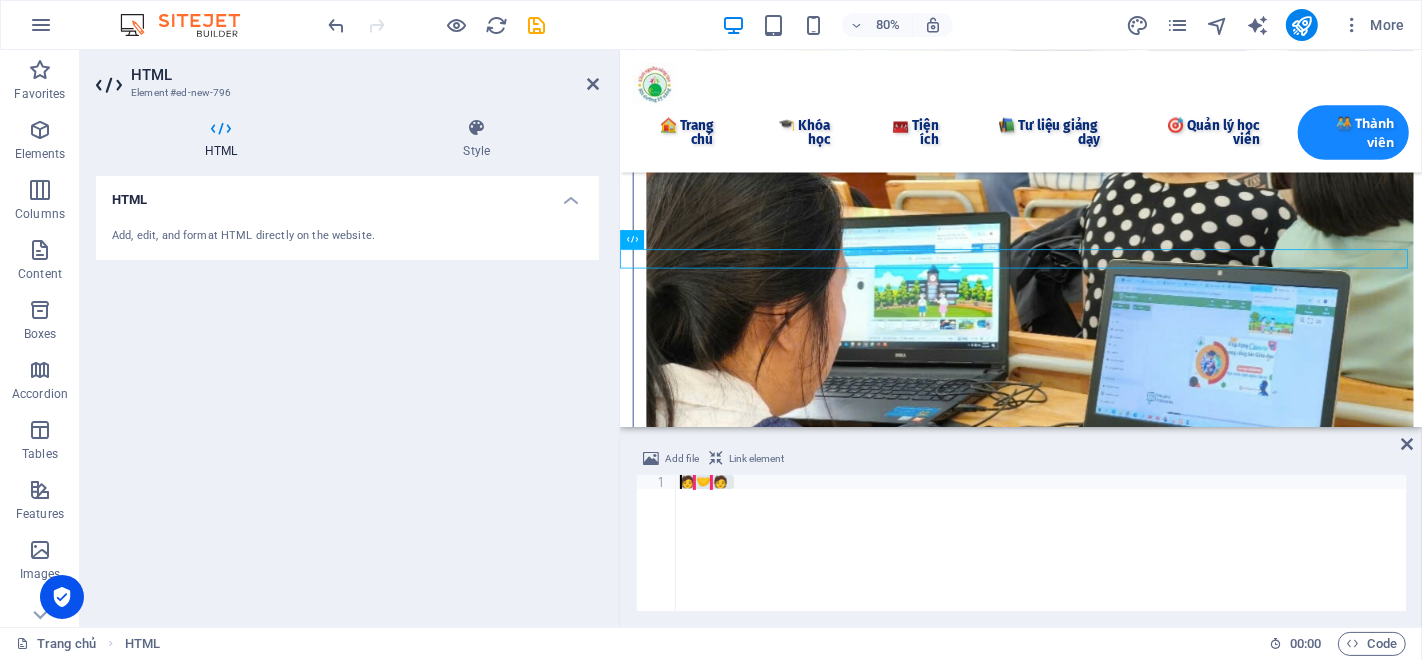 drag, startPoint x: 746, startPoint y: 488, endPoint x: 674, endPoint y: 488, distance: 72 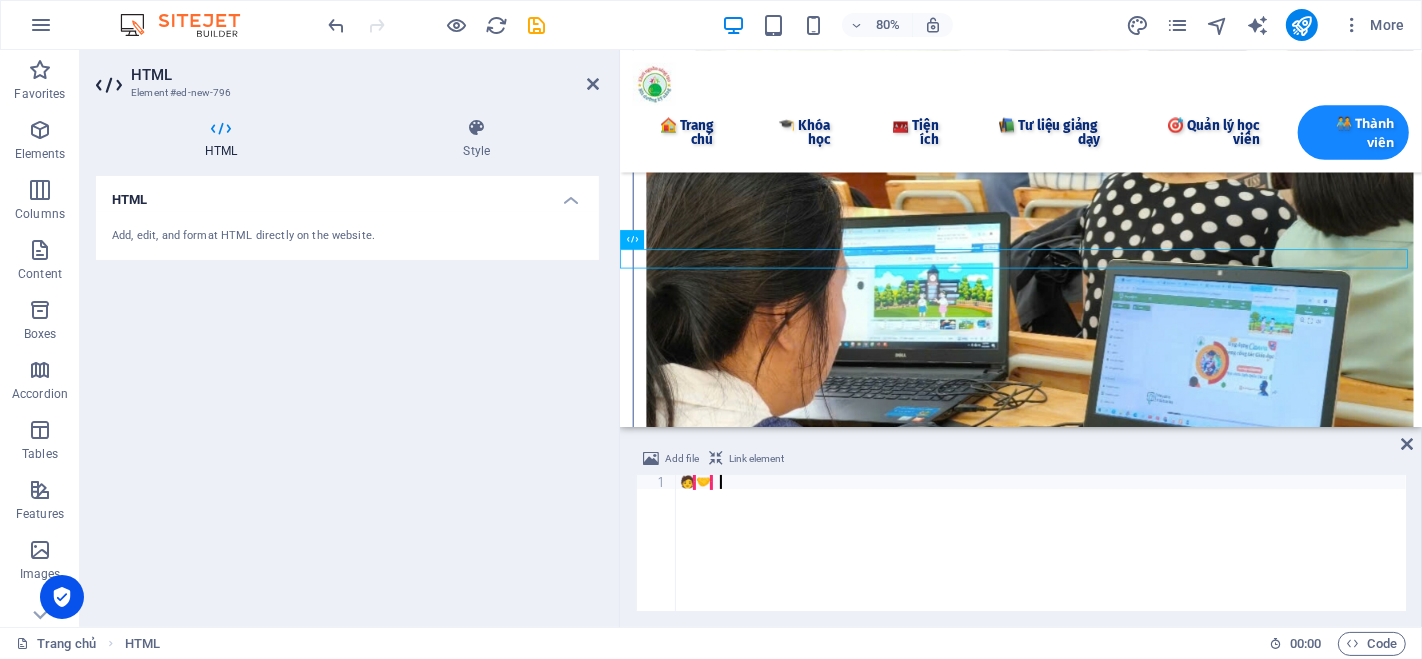 type on "🧑" 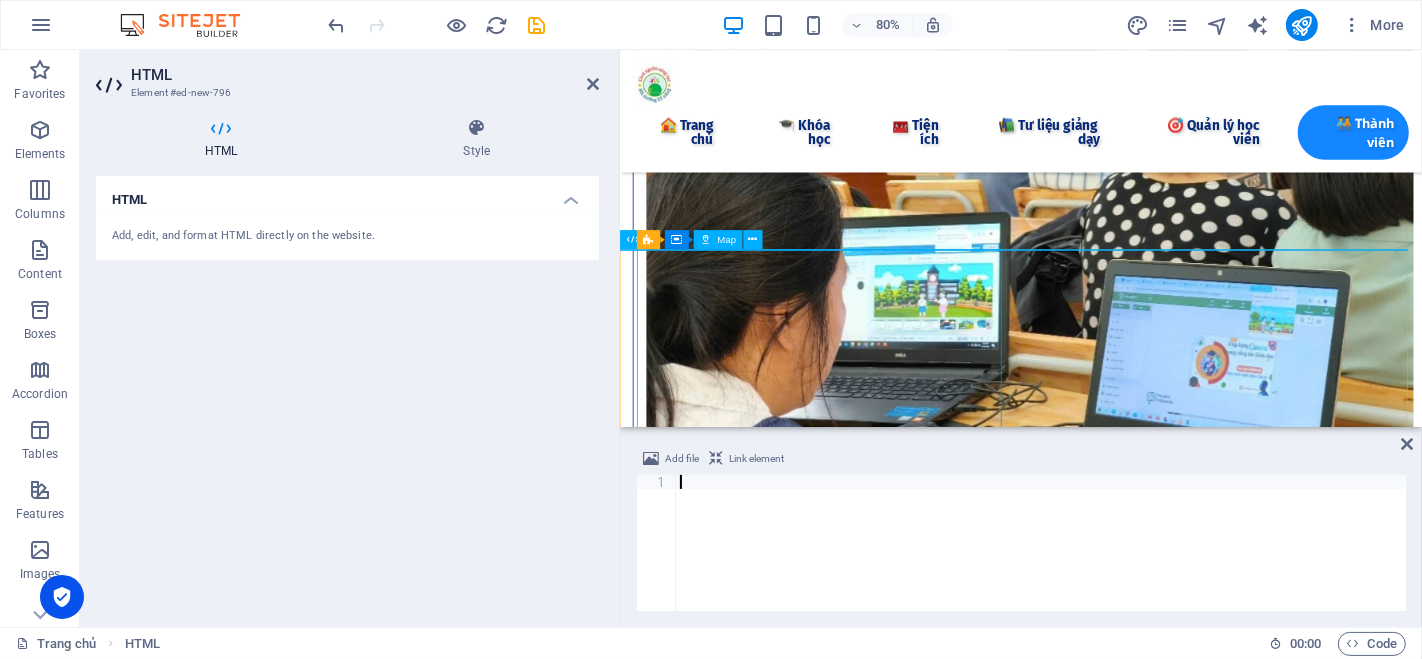 paste on "</html>" 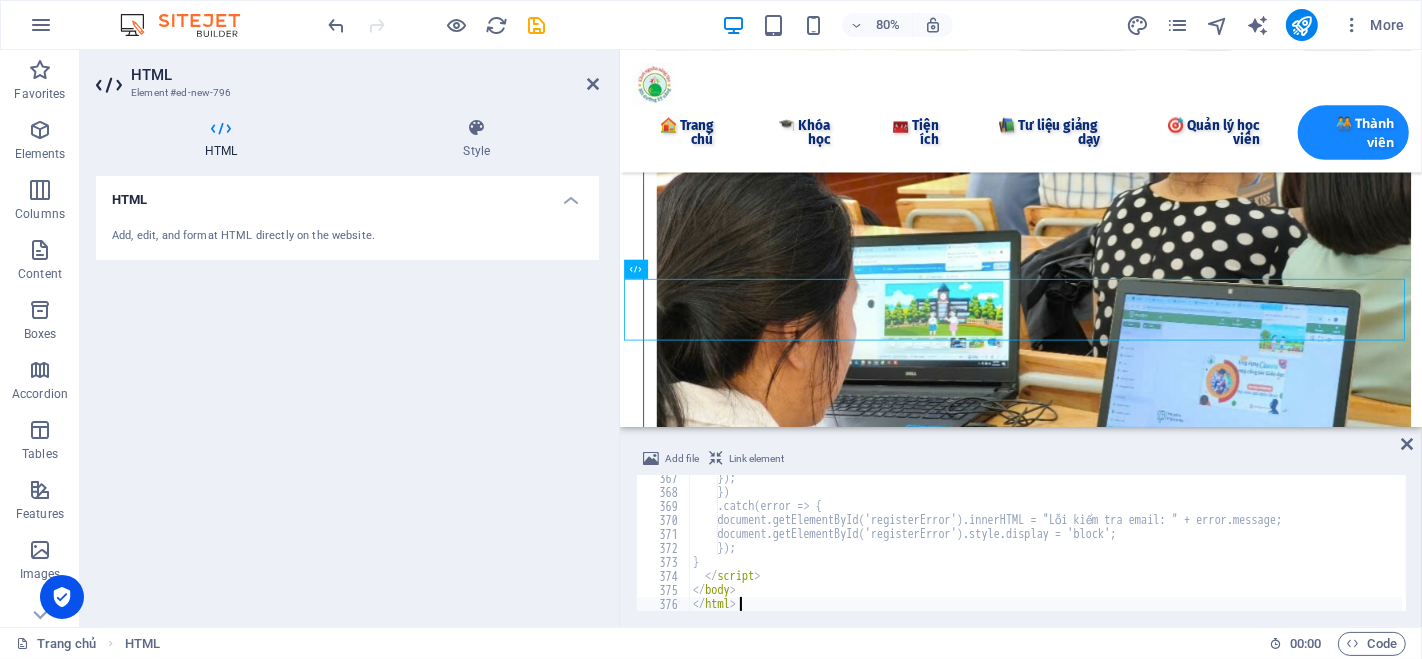 click on "HTML Add, edit, and format HTML directly on the website." at bounding box center [347, 393] 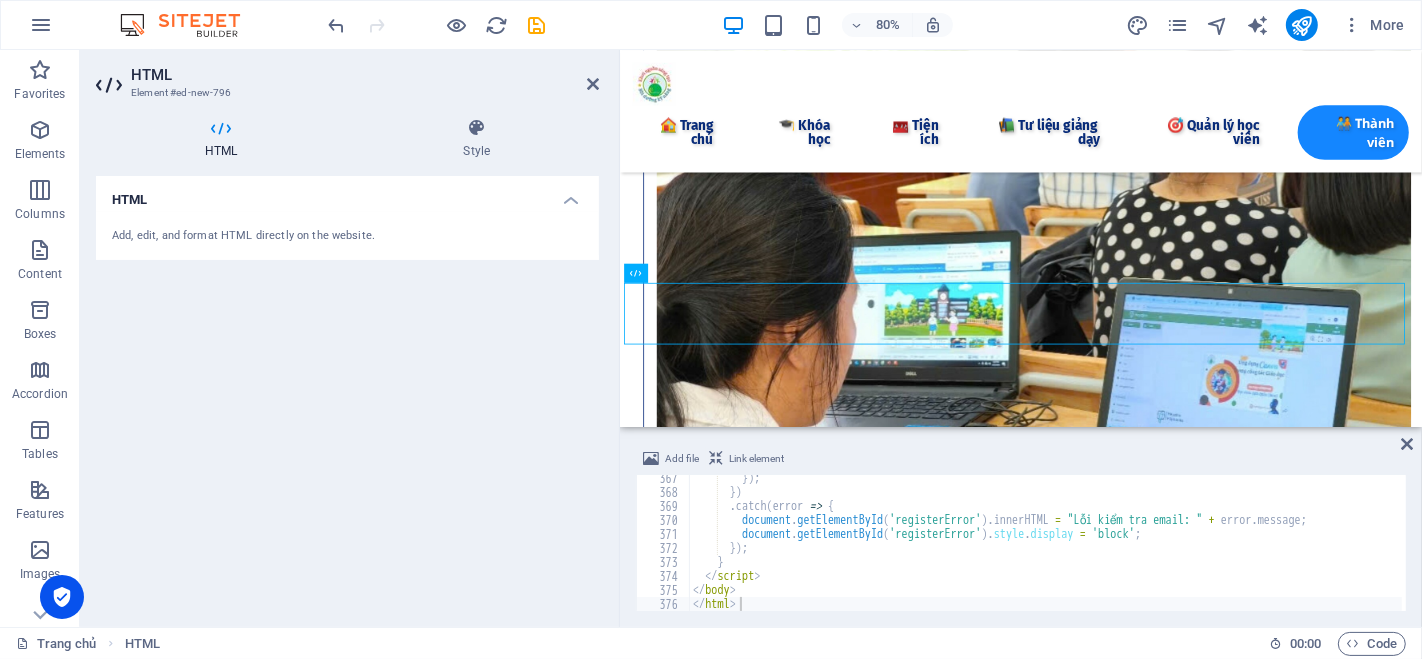 click at bounding box center (716, 459) 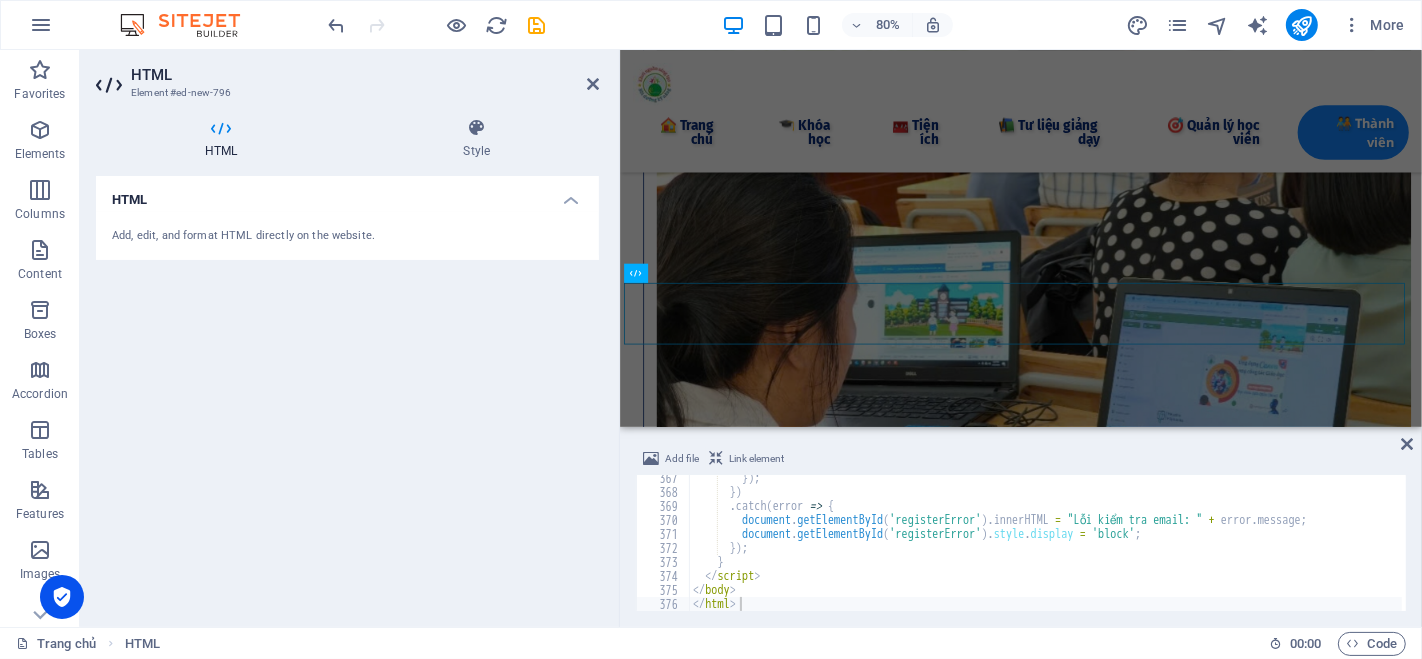 click on "Link element" at bounding box center [756, 459] 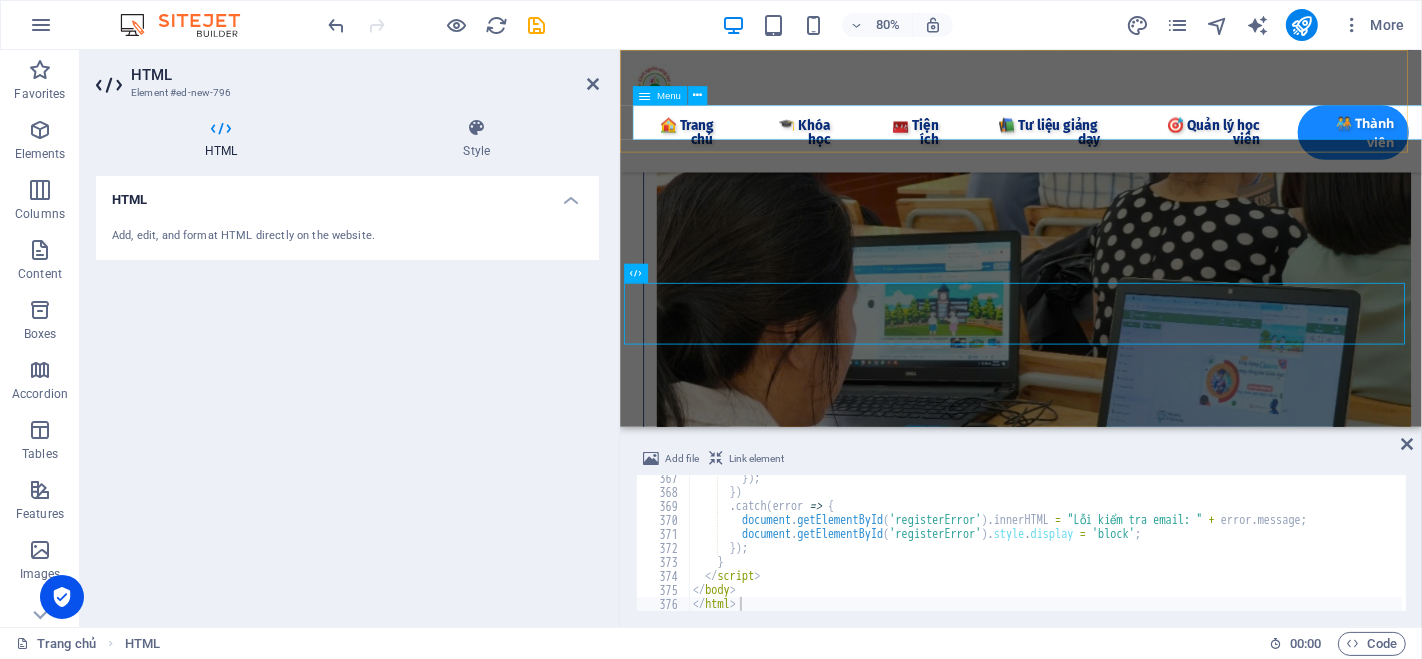 click on "🏠 Trang chủ 🎓 Khóa học 🧰 Tiện ích 📦 Tài liệu 🔍 Công cụ AI 📝 Ghi chú Keep 💬 Chat GTP 🎨 AI Tạo ảnh 🚀 Grok 3 ⚖️ AI Tra cứu Luật 📒 AI Notebooklm 🖲️ Gamma AI 🧠 Napkin AI 🎹 AI Sáng tác nhạc 🎤 AI tạo Giọng 🛠 Chỉnh sửa PDF 🏫 Công cụ Giáo dục 📲 Quản lý lớp học 📋 Điểm danh 📝 Giao Bài tập 🎮 Tạo Game Shows 🧩 Lập trình kéo thả 🐱 Lập trình Scratch 🤖 Lập trình Robot 📚 Tư liệu giảng ​dạy​ 📖 Bài giảng CBCC 🕊️ Bài giảng Giáo dục 🌈Thực hành Canva 👨‍🏫 Elearing Canva 📺 Khóa học Online 🎯 Quản lý học viên 🧑‍🤝‍🧑 Thành viên" at bounding box center (1121, 153) 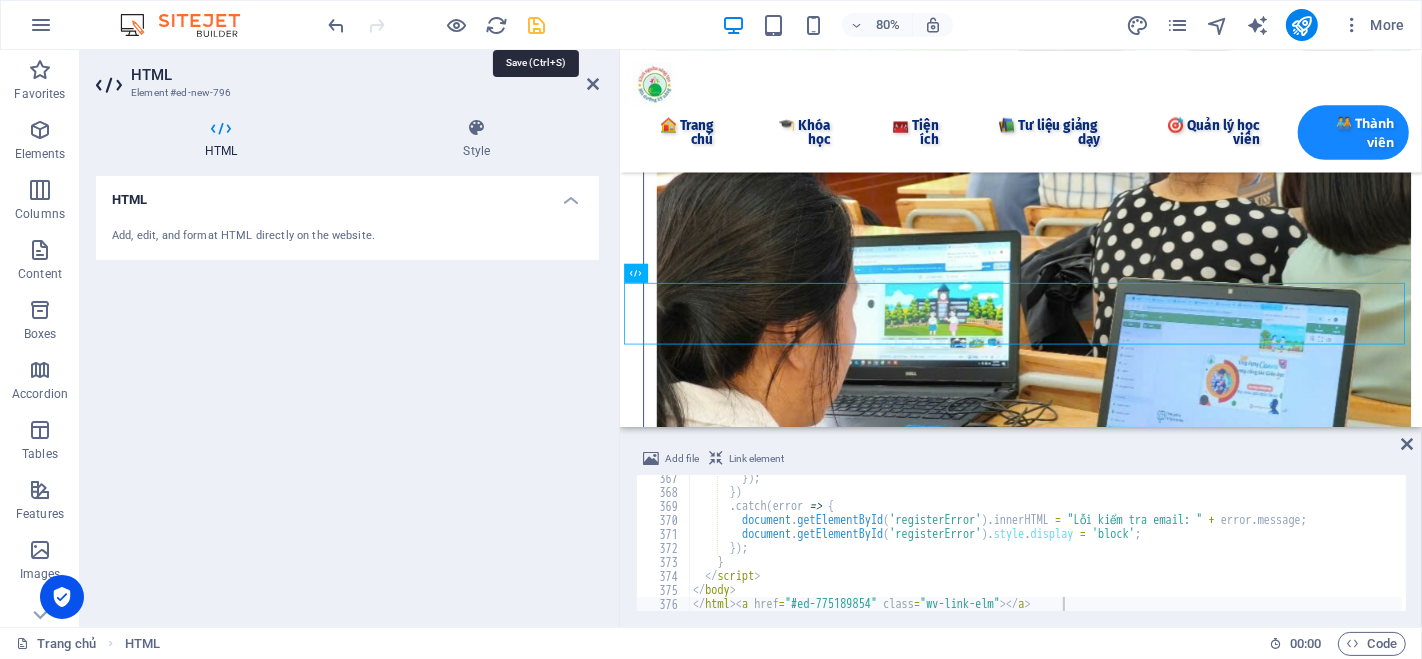 click at bounding box center [537, 25] 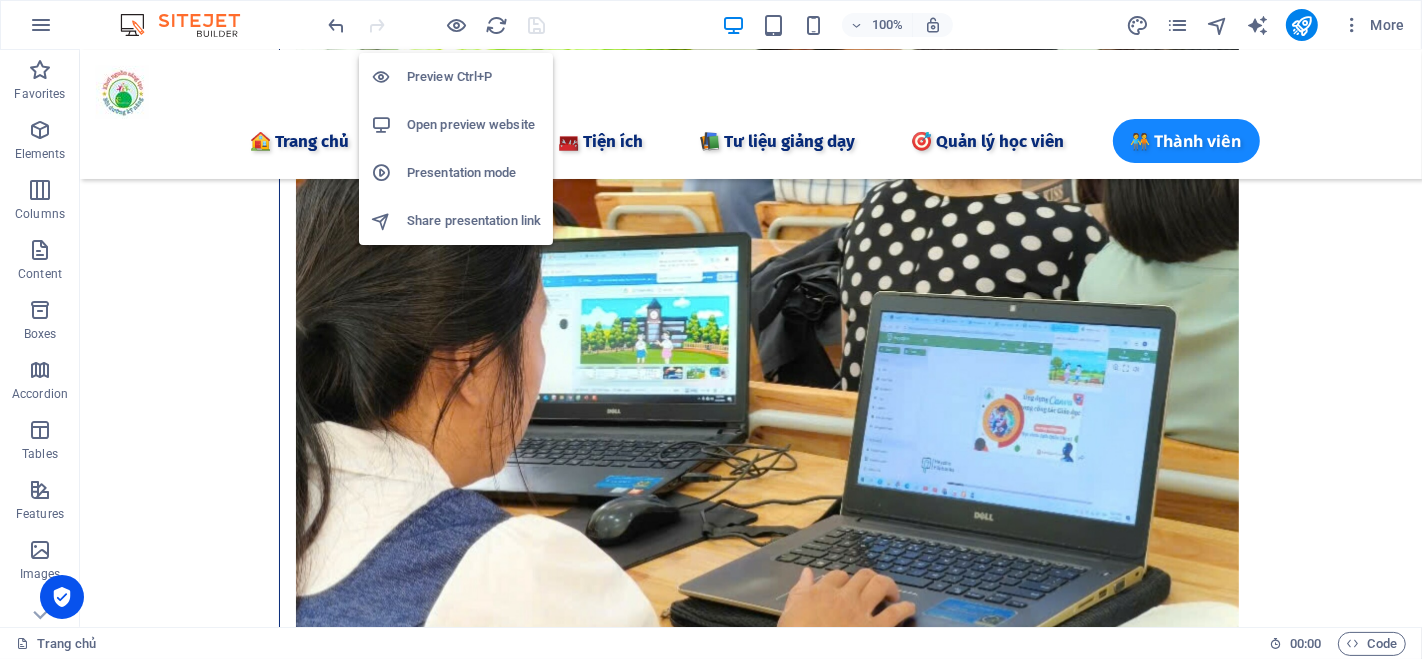 click on "Open preview website" at bounding box center (474, 125) 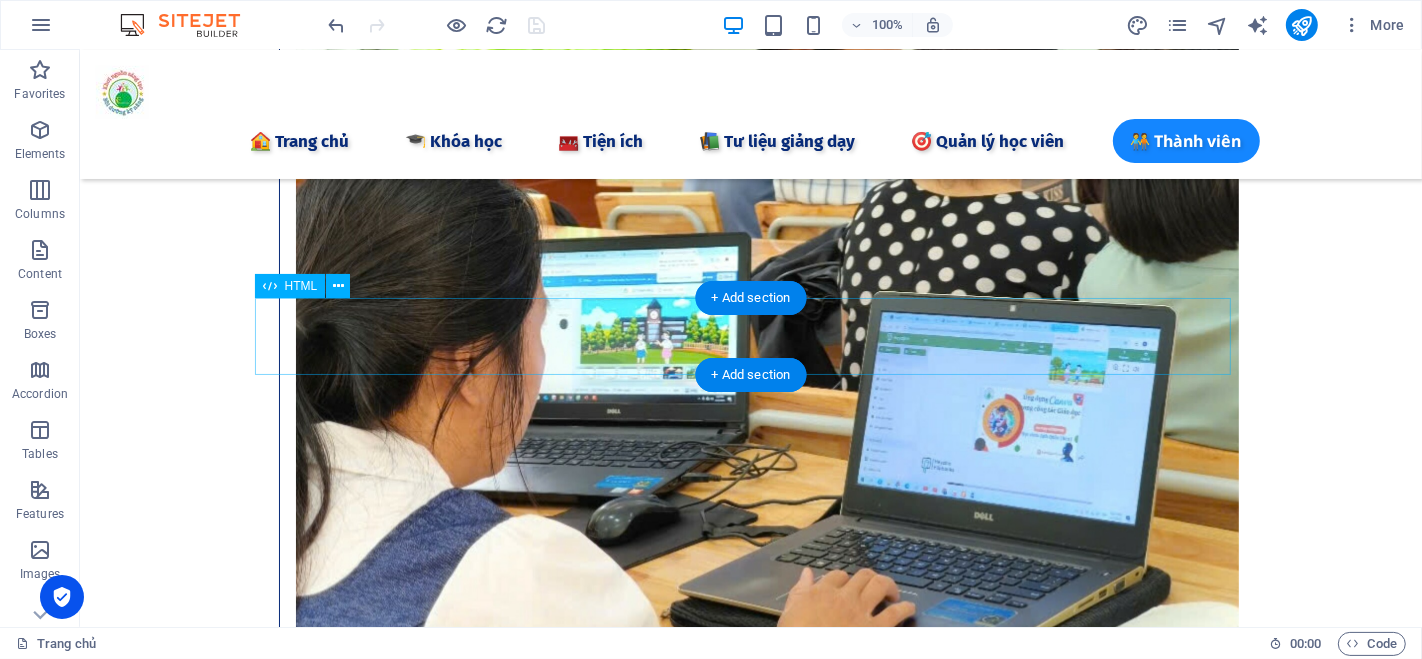 scroll, scrollTop: 3356, scrollLeft: 0, axis: vertical 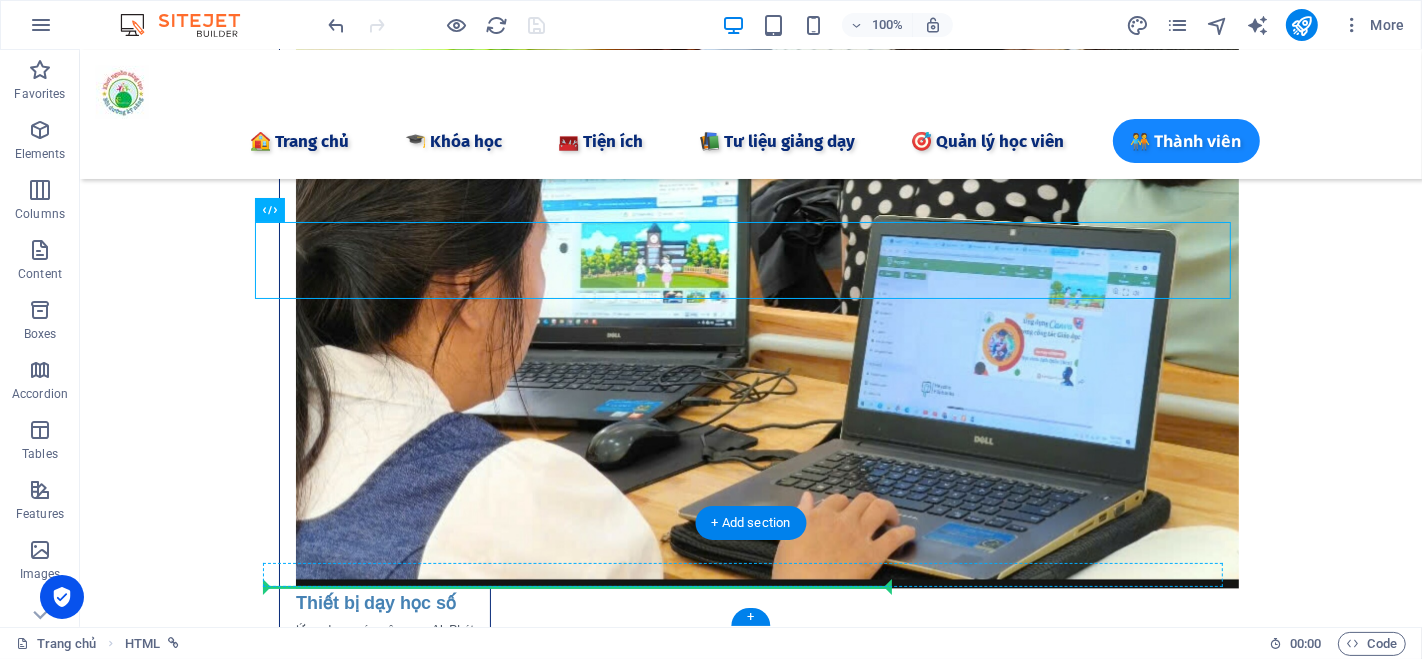 drag, startPoint x: 263, startPoint y: 230, endPoint x: 678, endPoint y: 586, distance: 546.77325 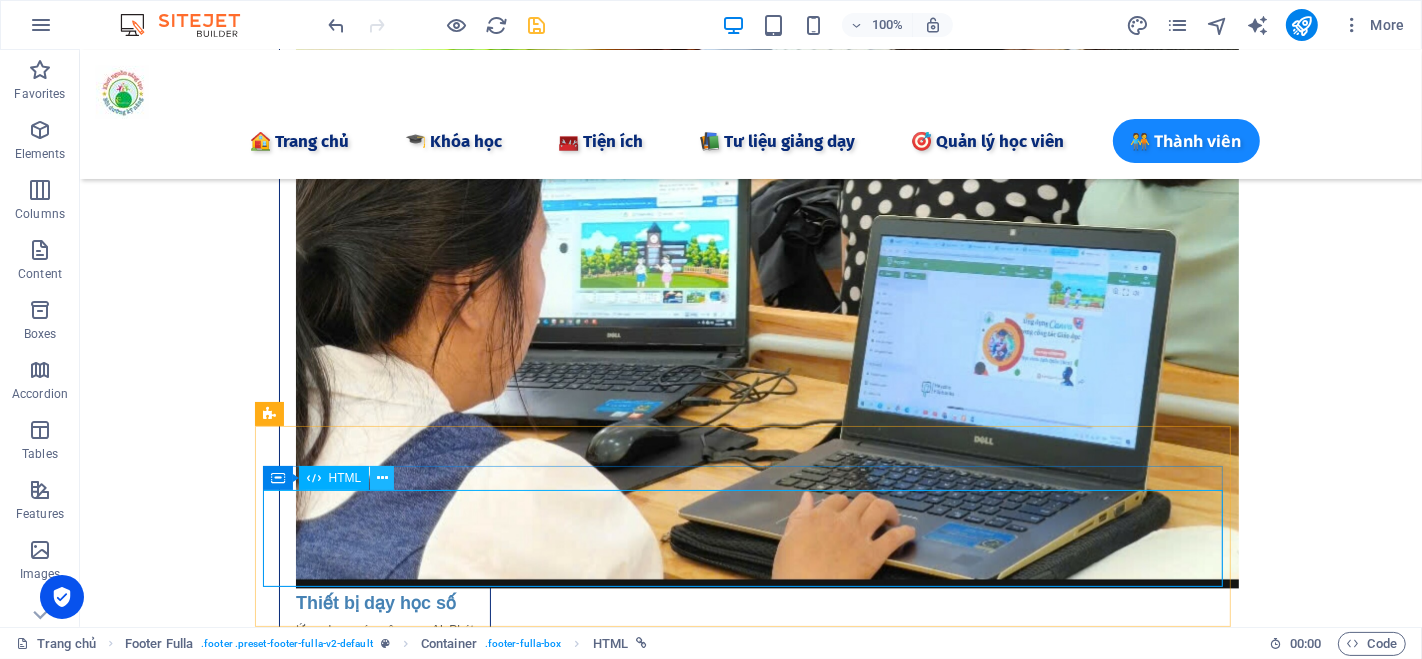 click at bounding box center [382, 478] 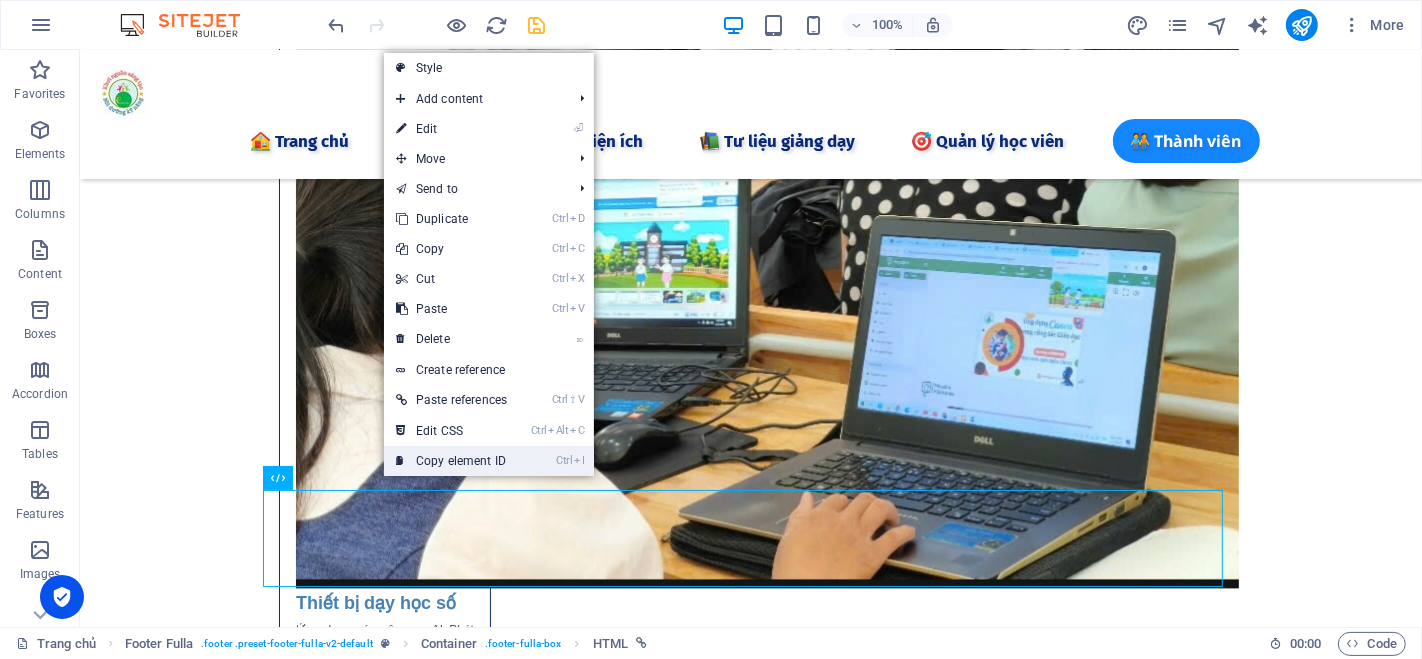 click on "Ctrl I  Copy element ID" at bounding box center (451, 461) 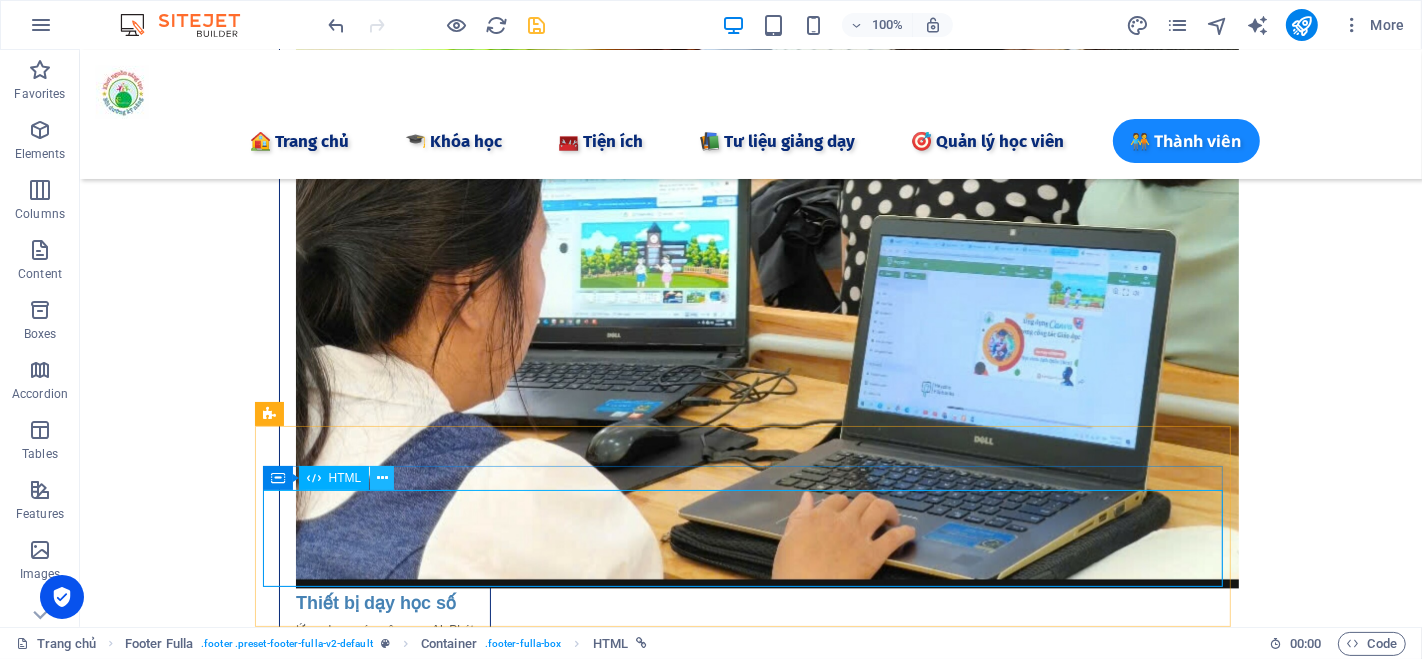 click at bounding box center [382, 478] 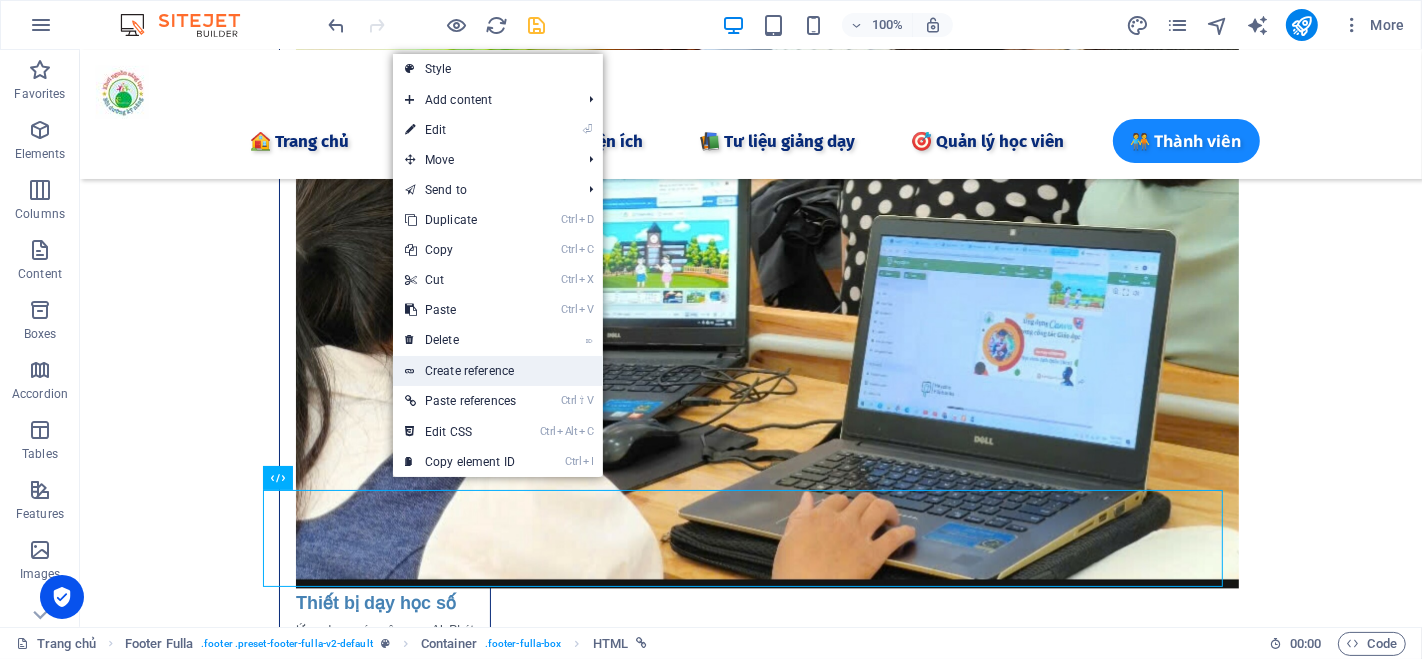 click on "Create reference" at bounding box center [498, 371] 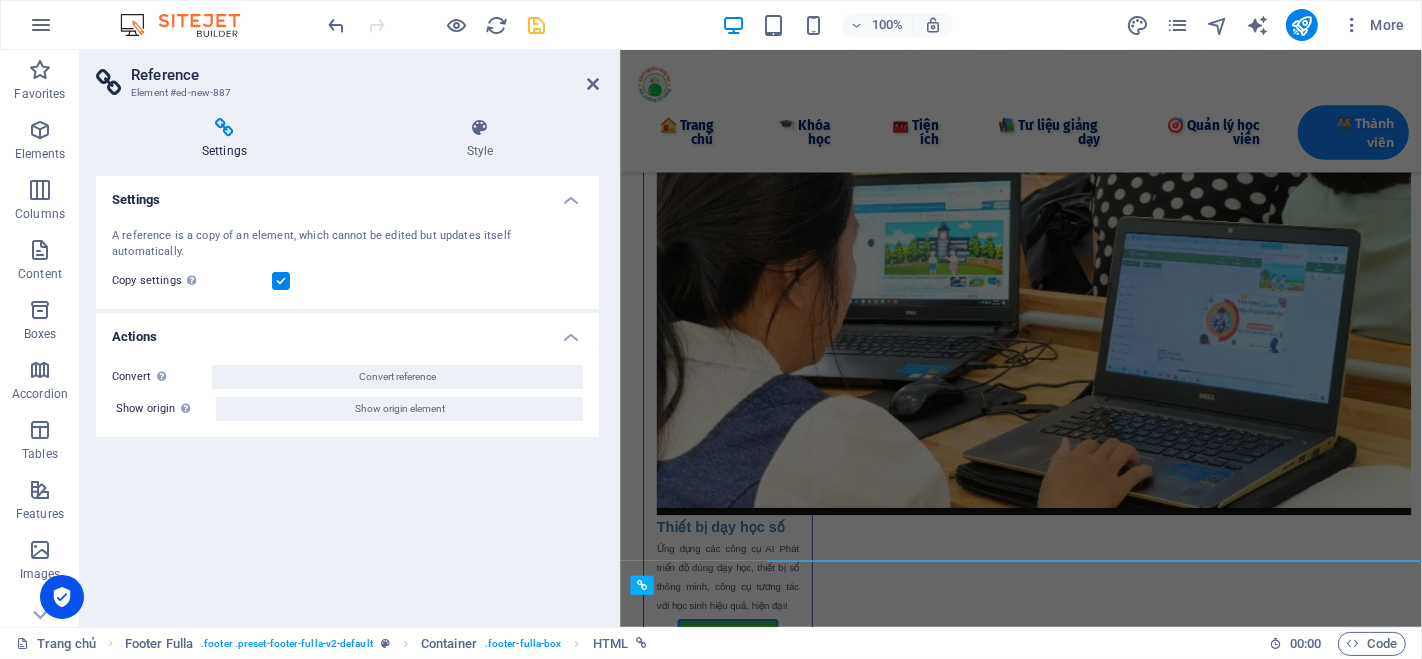 scroll, scrollTop: 3254, scrollLeft: 0, axis: vertical 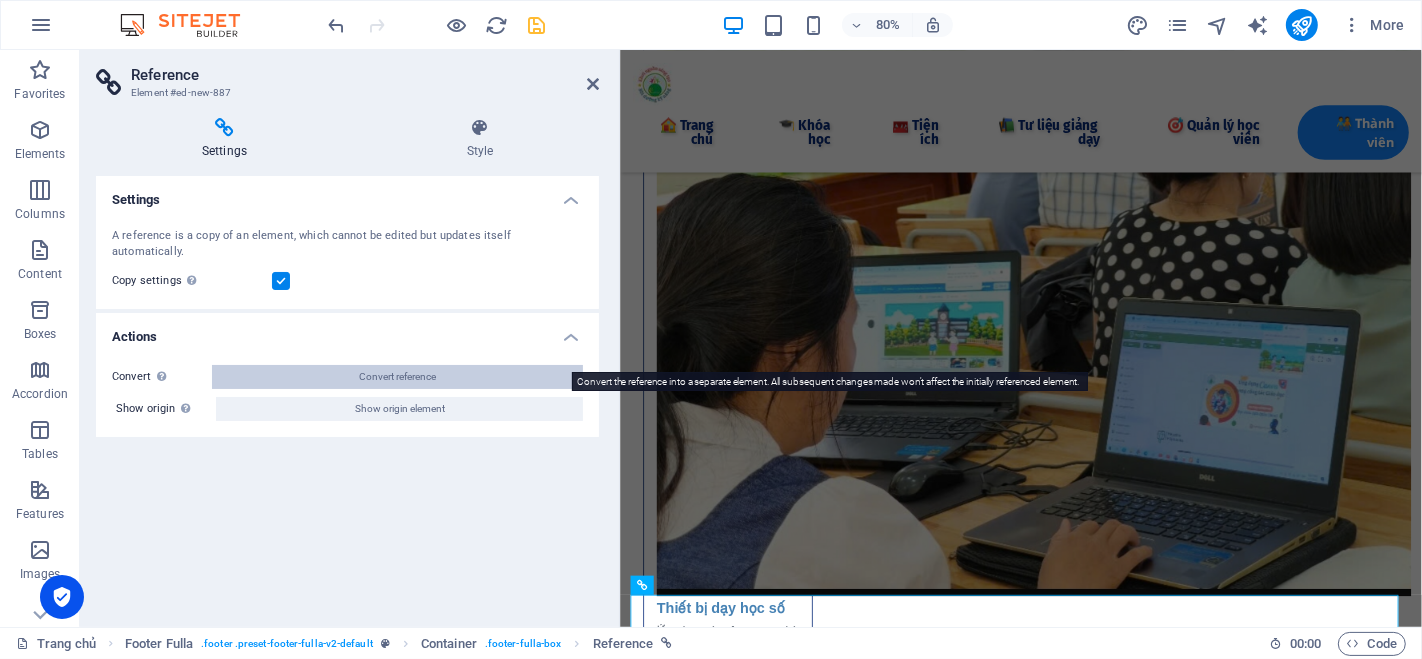 click on "Convert reference" at bounding box center (397, 377) 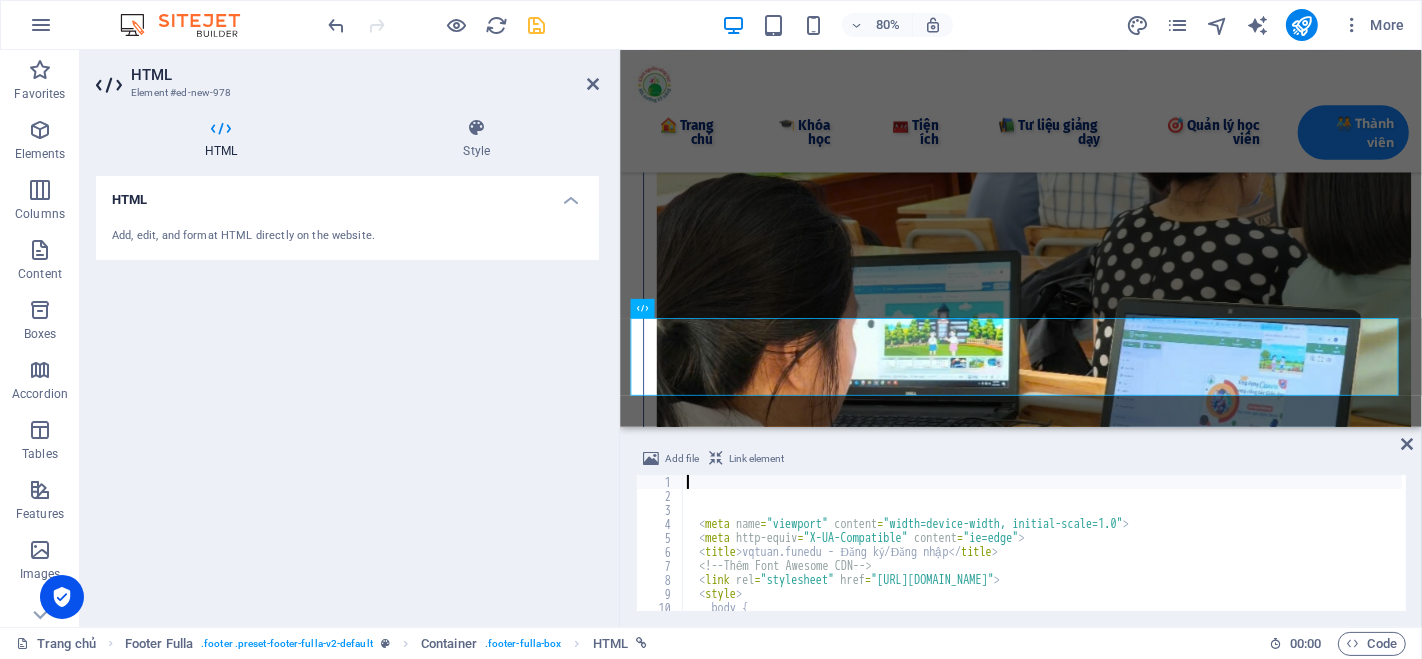 scroll, scrollTop: 3600, scrollLeft: 0, axis: vertical 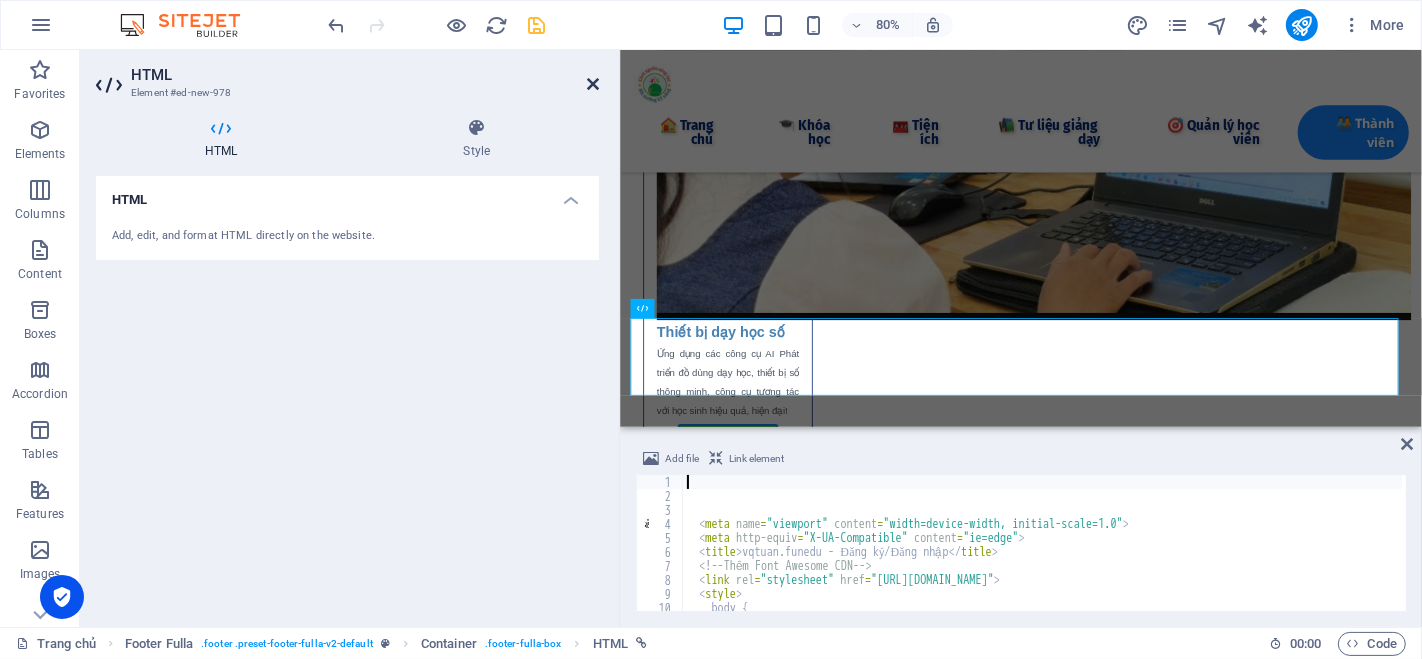 click at bounding box center [593, 84] 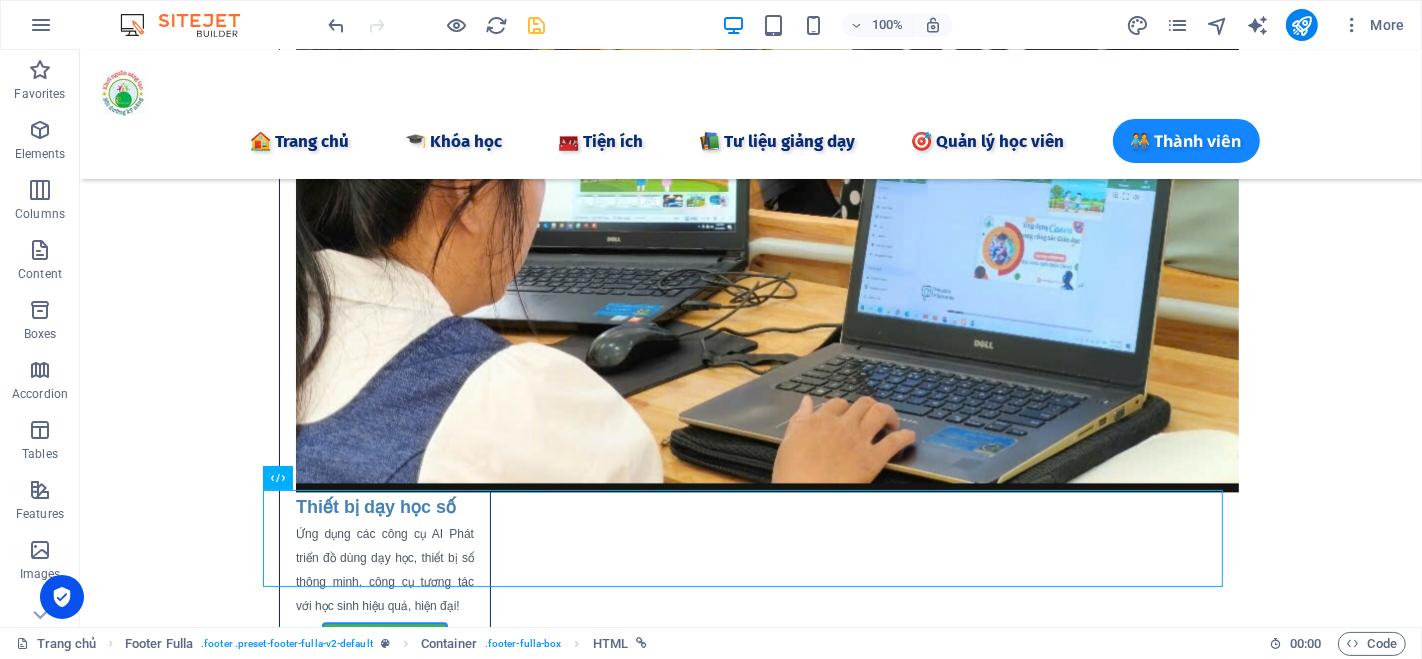 scroll, scrollTop: 3426, scrollLeft: 0, axis: vertical 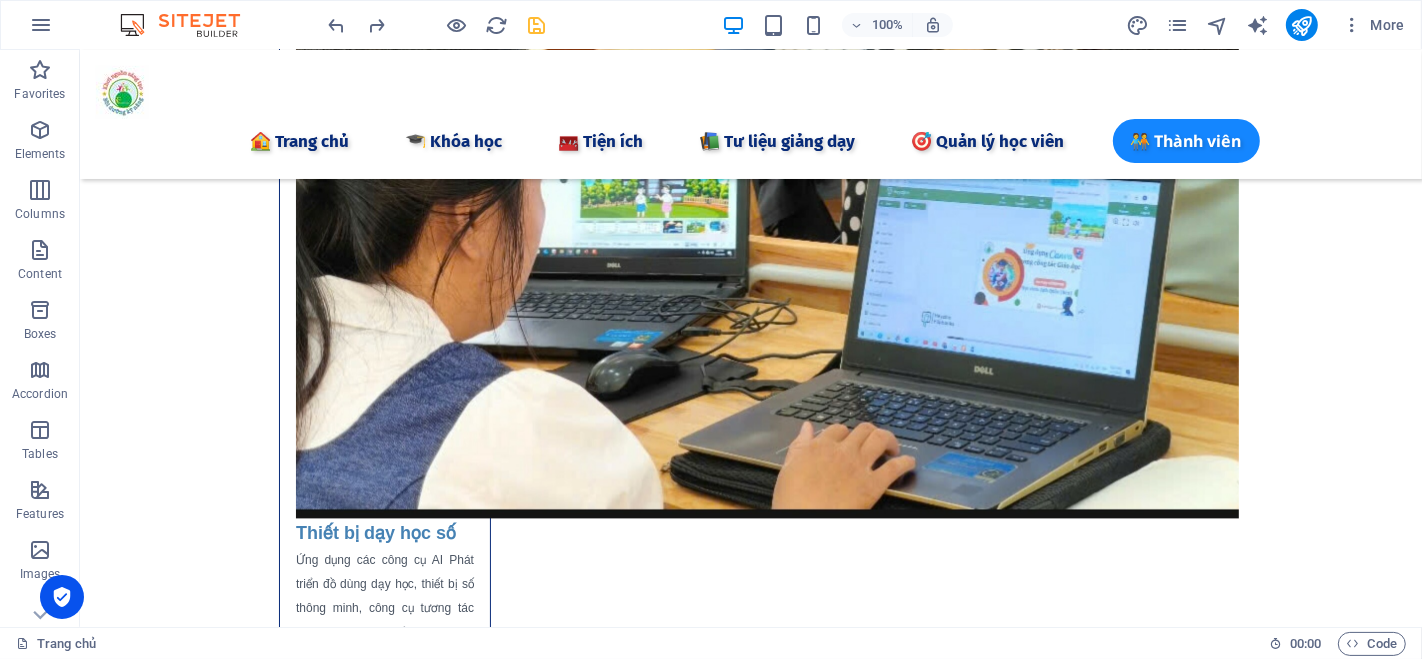 click on "Skip to main content
🏠 Trang chủ 🎓 Khóa học 🧰 Tiện ích 📦 Tài liệu 🔍 Công cụ AI 📝 Ghi chú Keep 💬 Chat GTP 🎨 AI Tạo ảnh 🚀 Grok 3 ⚖️ AI Tra cứu Luật 📒 AI Notebooklm 🖲️ Gamma AI 🧠 Napkin AI 🎹 AI Sáng tác nhạc 🎤 AI tạo Giọng 🛠 Chỉnh sửa PDF 🏫 Công cụ Giáo dục 📲 Quản lý lớp học 📋 Điểm danh 📝 Giao Bài tập 🎮 Tạo Game Shows 🧩 Lập trình kéo thả 🐱 Lập trình Scratch 🤖 Lập trình Robot 📚 Tư liệu giảng ​dạy​ 📖 Bài giảng CBCC 🕊️ Bài giảng Giáo dục 🌈Thực hành Canva 👨‍🏫 Elearing Canva 📺 Khóa học Online 🎯 Quản lý học viên 🧑‍🤝‍🧑 Thành viên Mùa hè bổ ích, sôi động cùng FunEdu! Khóa học Tiếng Anh trải nghiệm tại FUNEDU Khóa Lập trình kéo thả Scratch và RoBot cho học sinh Khóa học AI dành cho Cán bộ công chức và Giáo viên C Cán bộ Hành chính Đăng ký ngay !" at bounding box center [750, 2762] 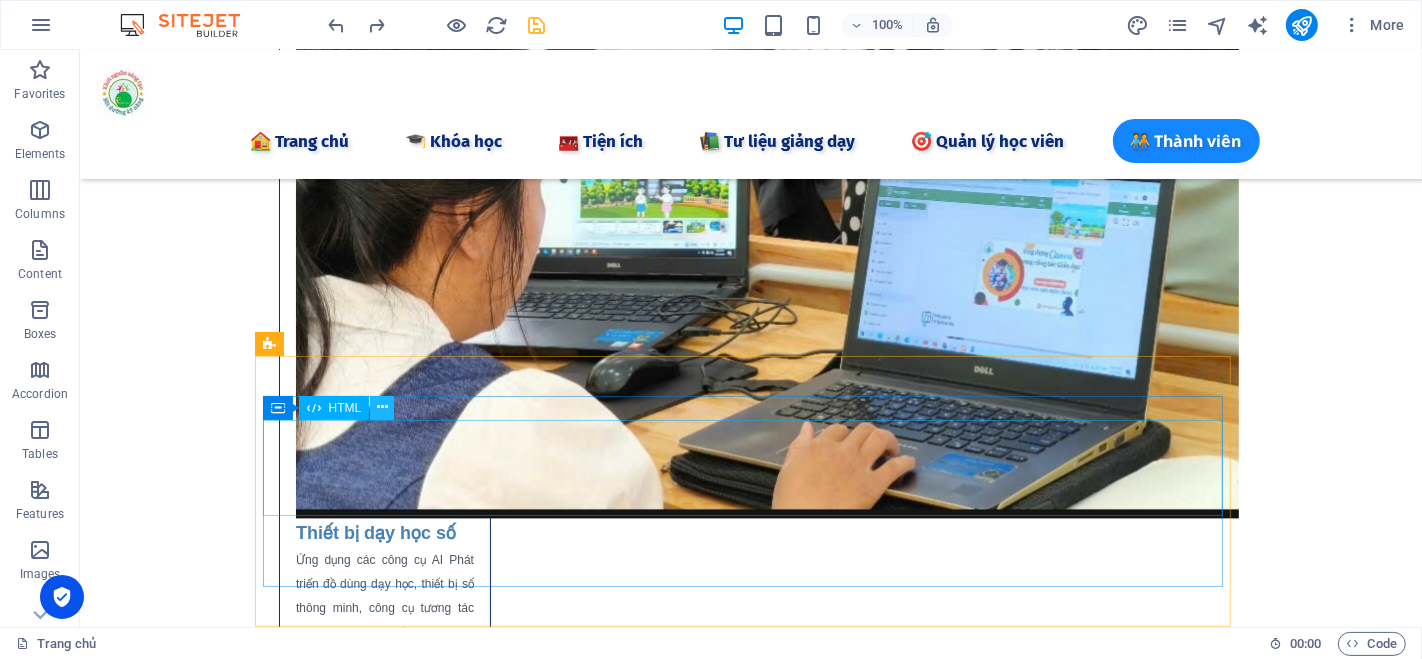 click at bounding box center [382, 407] 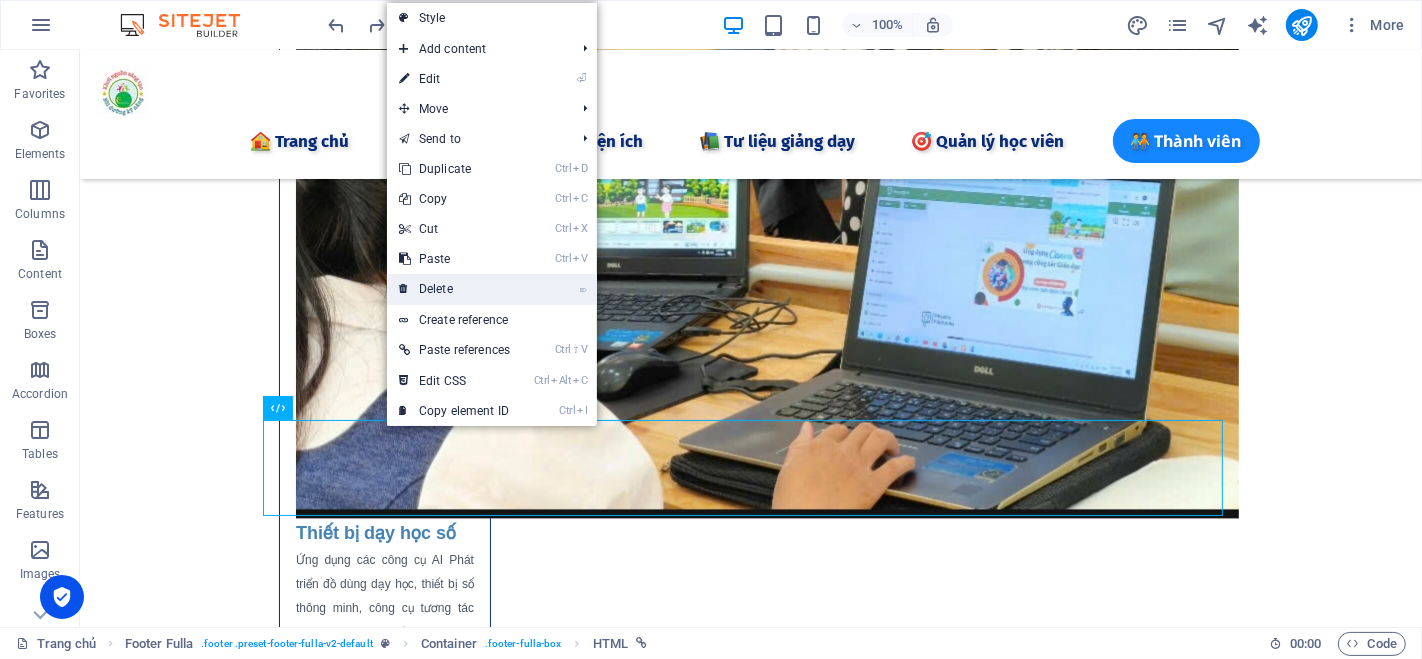 drag, startPoint x: 442, startPoint y: 292, endPoint x: 365, endPoint y: 241, distance: 92.358 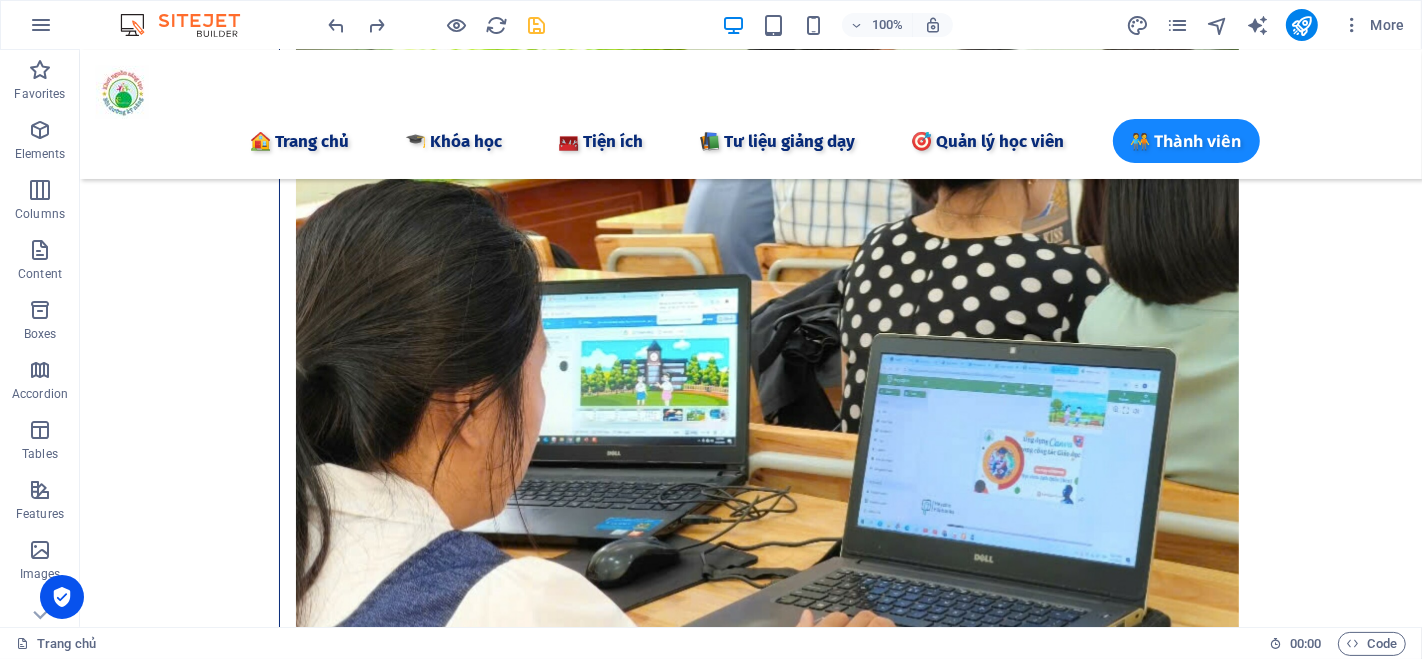 scroll, scrollTop: 3329, scrollLeft: 0, axis: vertical 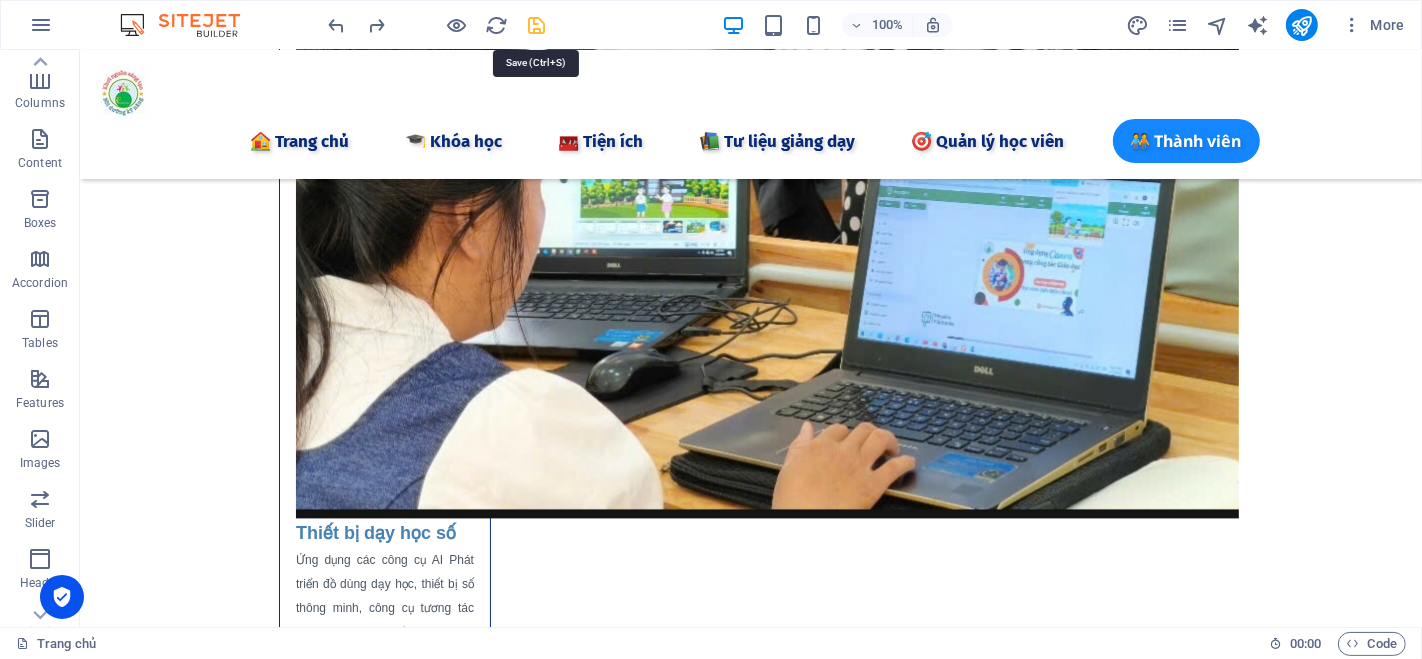 click at bounding box center [537, 25] 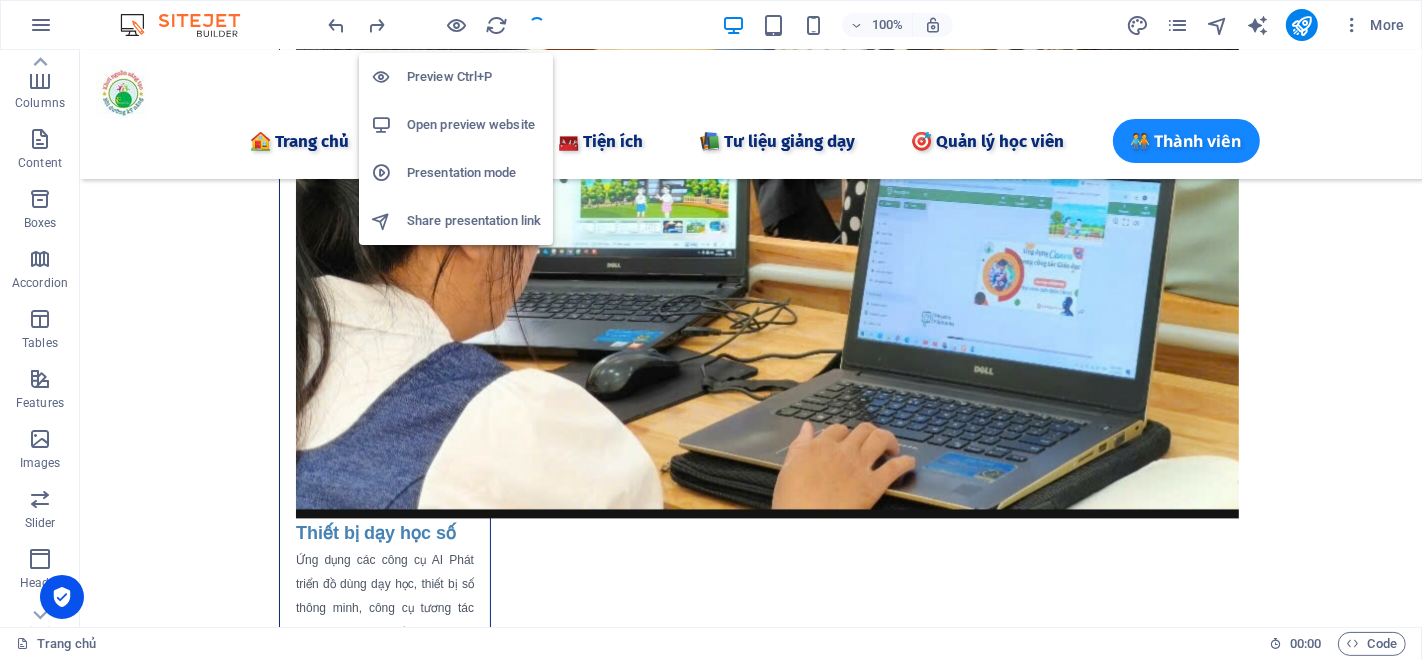 click on "Open preview website" at bounding box center (474, 125) 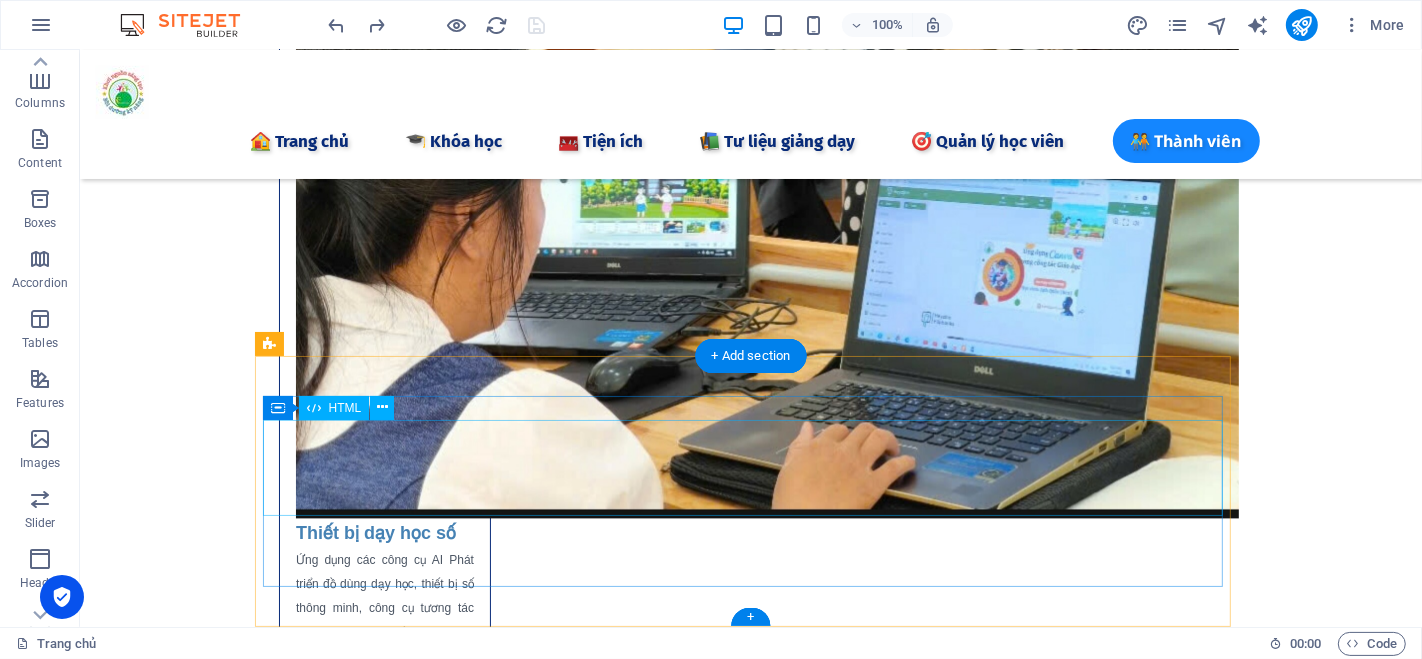 scroll, scrollTop: 3204, scrollLeft: 0, axis: vertical 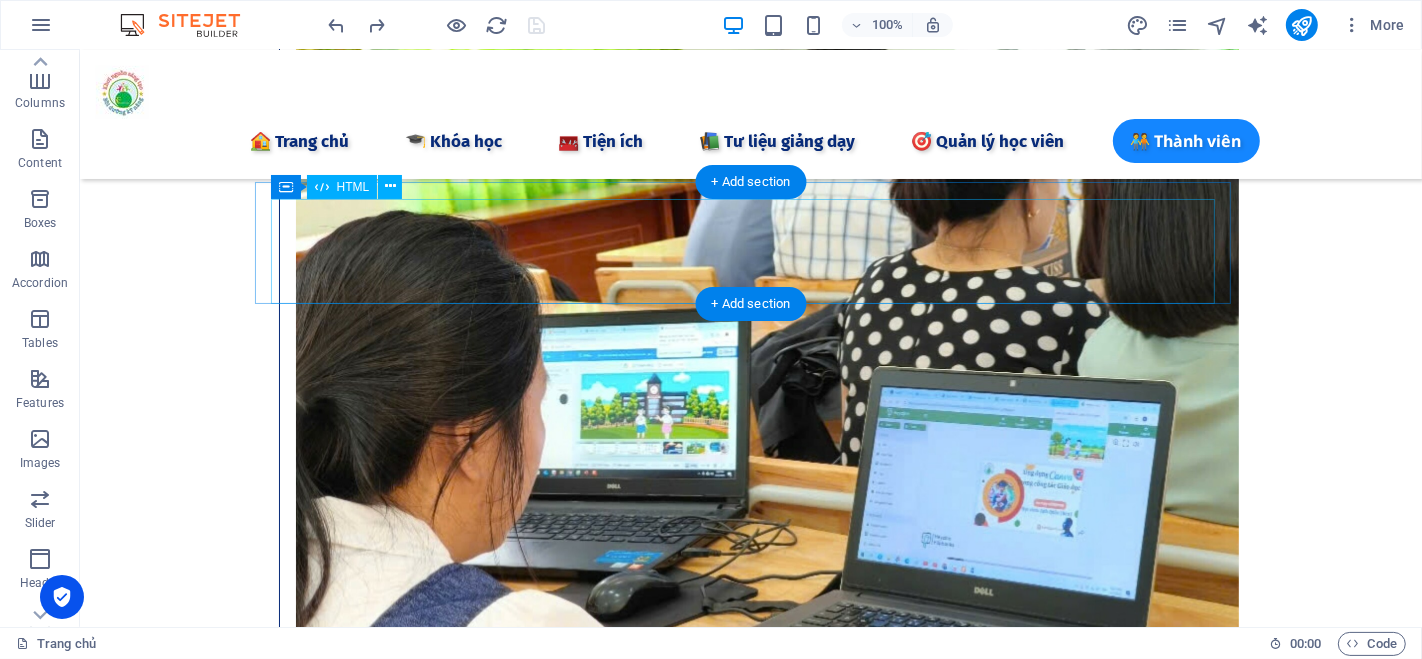 click at bounding box center [750, 8283] 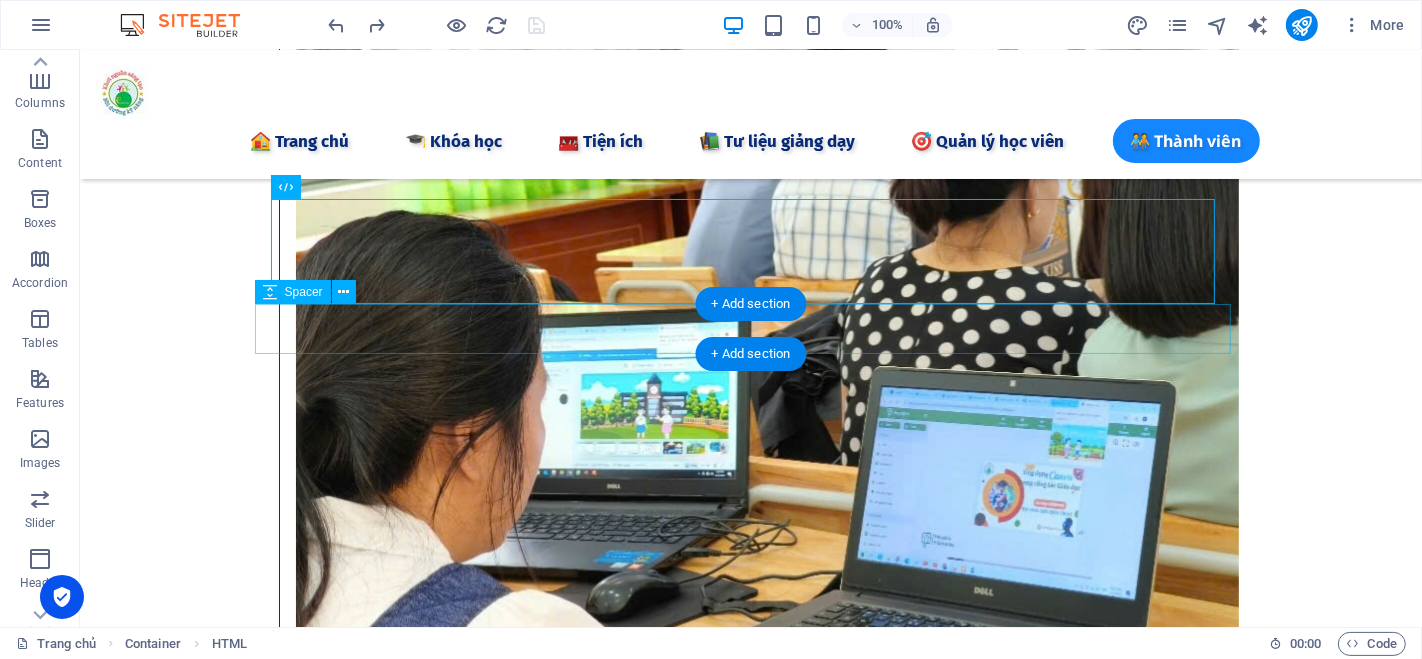 click at bounding box center [750, 8360] 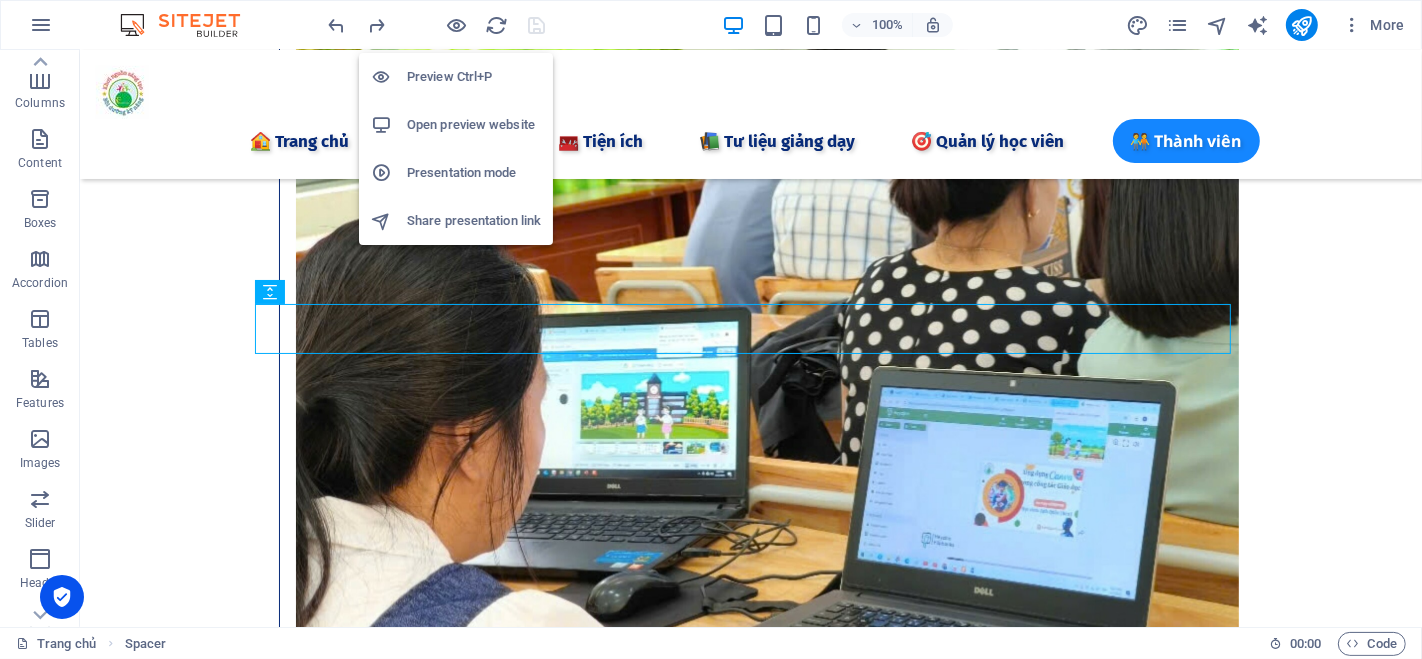 click on "Open preview website" at bounding box center [474, 125] 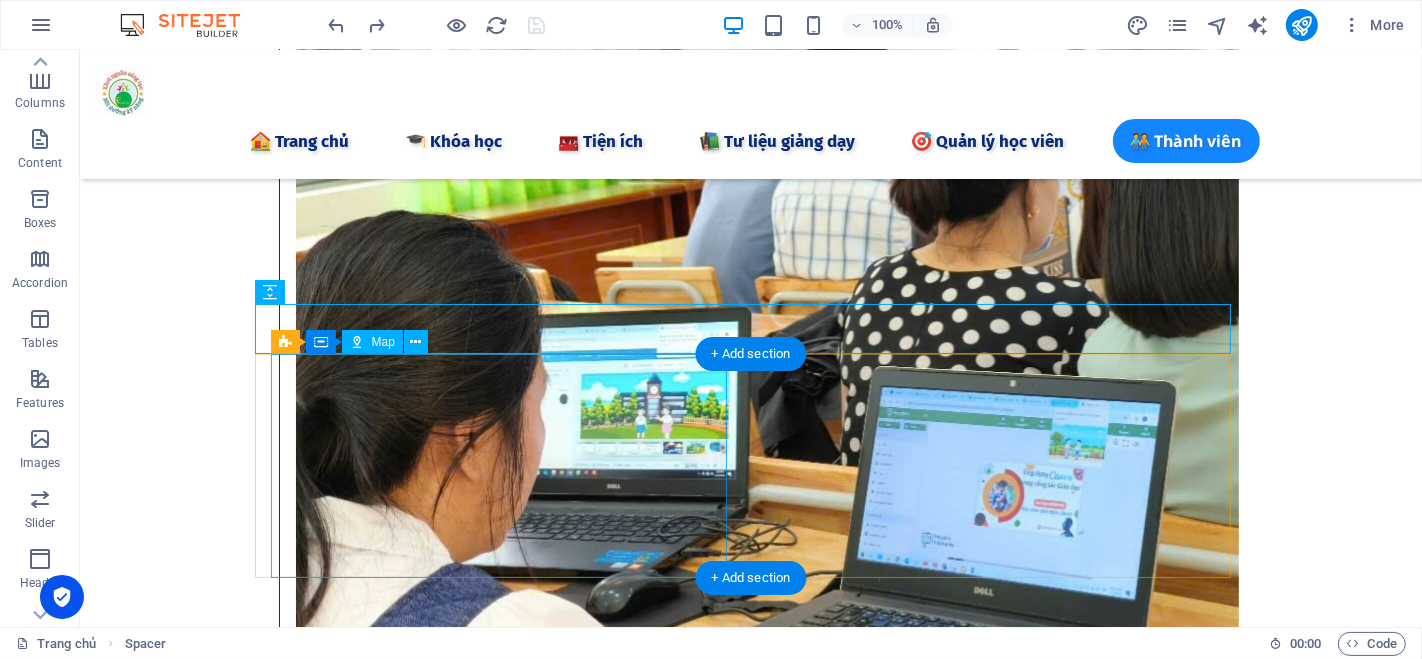 scroll, scrollTop: 3426, scrollLeft: 0, axis: vertical 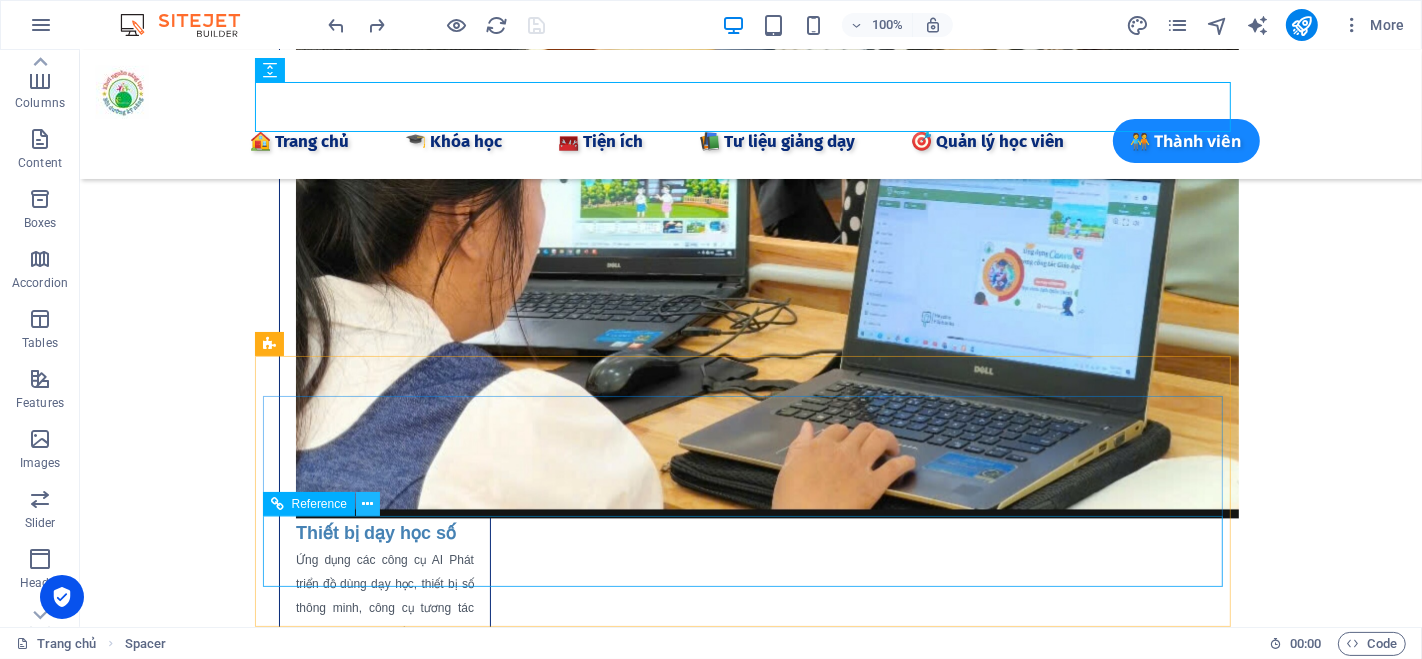 click at bounding box center [367, 504] 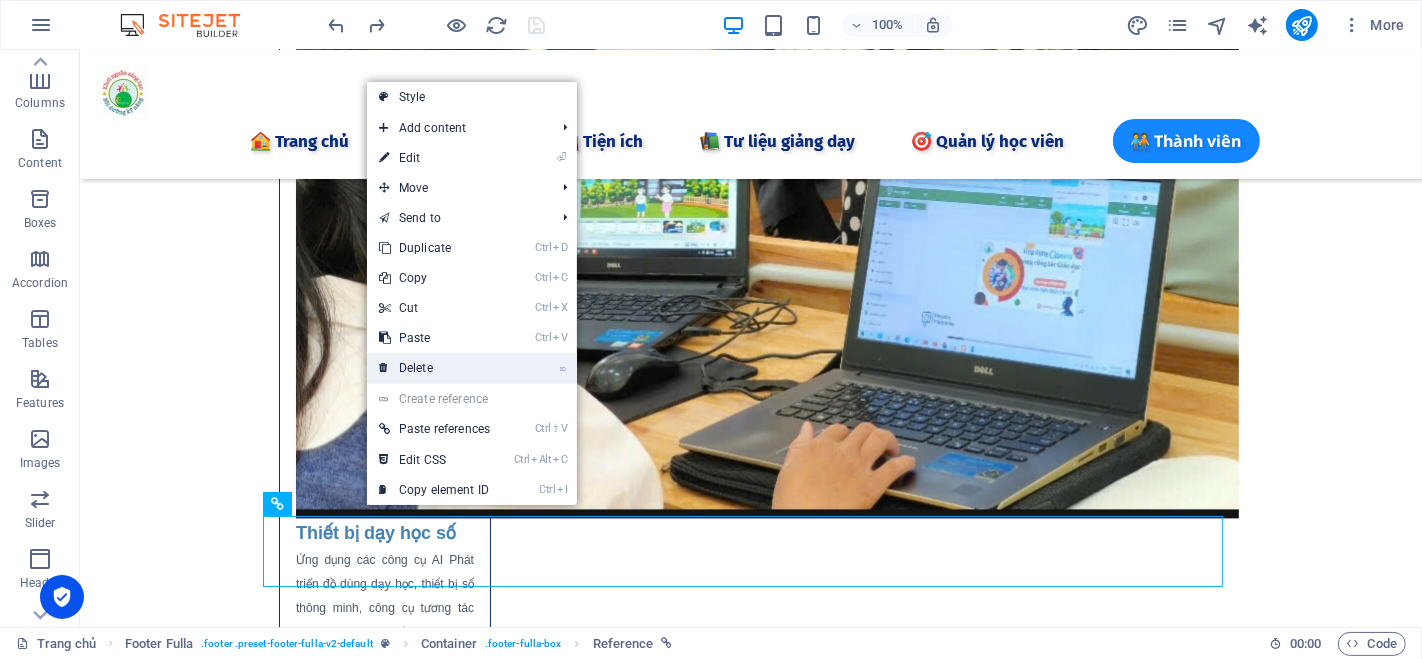 click on "⌦  Delete" at bounding box center [434, 368] 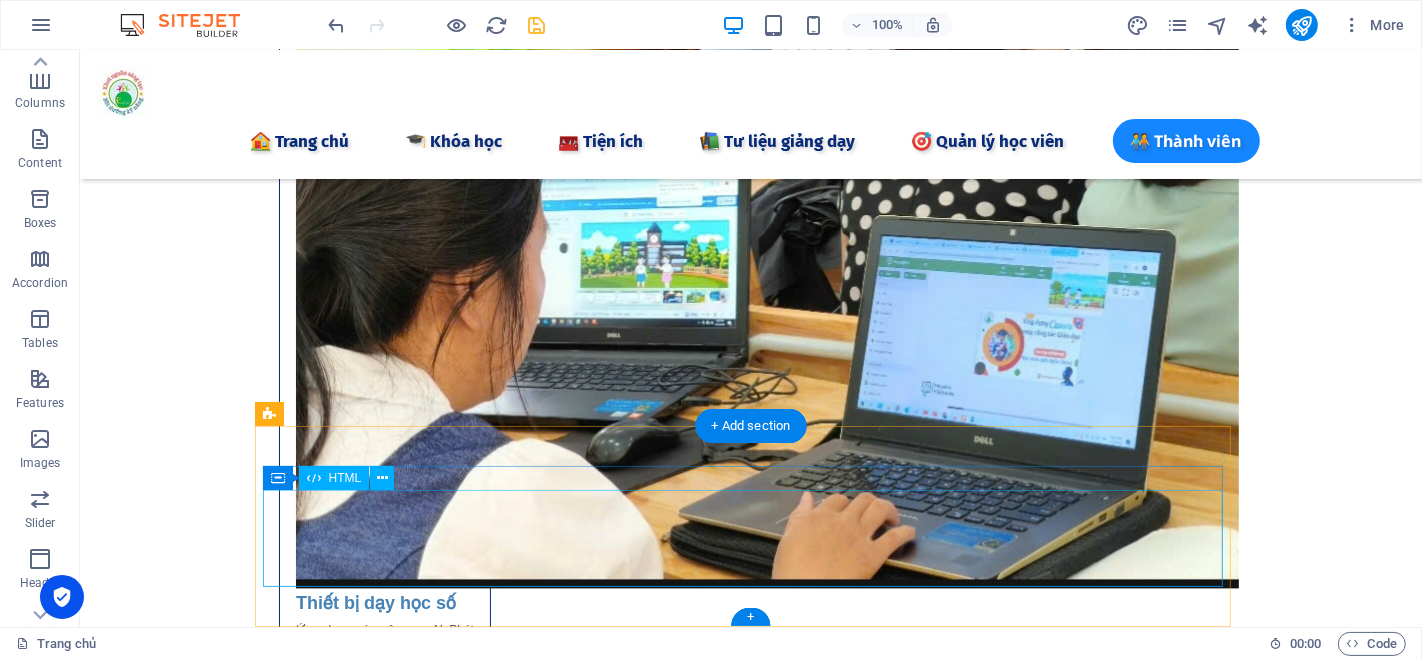 click on "vqtuan.funedu - Đăng ký/Đăng nhập
Đăng nhập
Đăng ký
Email  *
Mật khẩu  *
Đăng nhập
Chưa có tài khoản?  Đăng ký
Họ và tên  *
Email  *
Số điện thoại  *
Mật khẩu  *
Xác nhận mật khẩu  *
Đăng ký
Đã có tài khoản?  Đăng nhập
Chúc mừng bạn đã đăng ký thành công! Vui lòng chờ kiểm duyệt để có thể sử dụng tài khoản." at bounding box center (750, 8820) 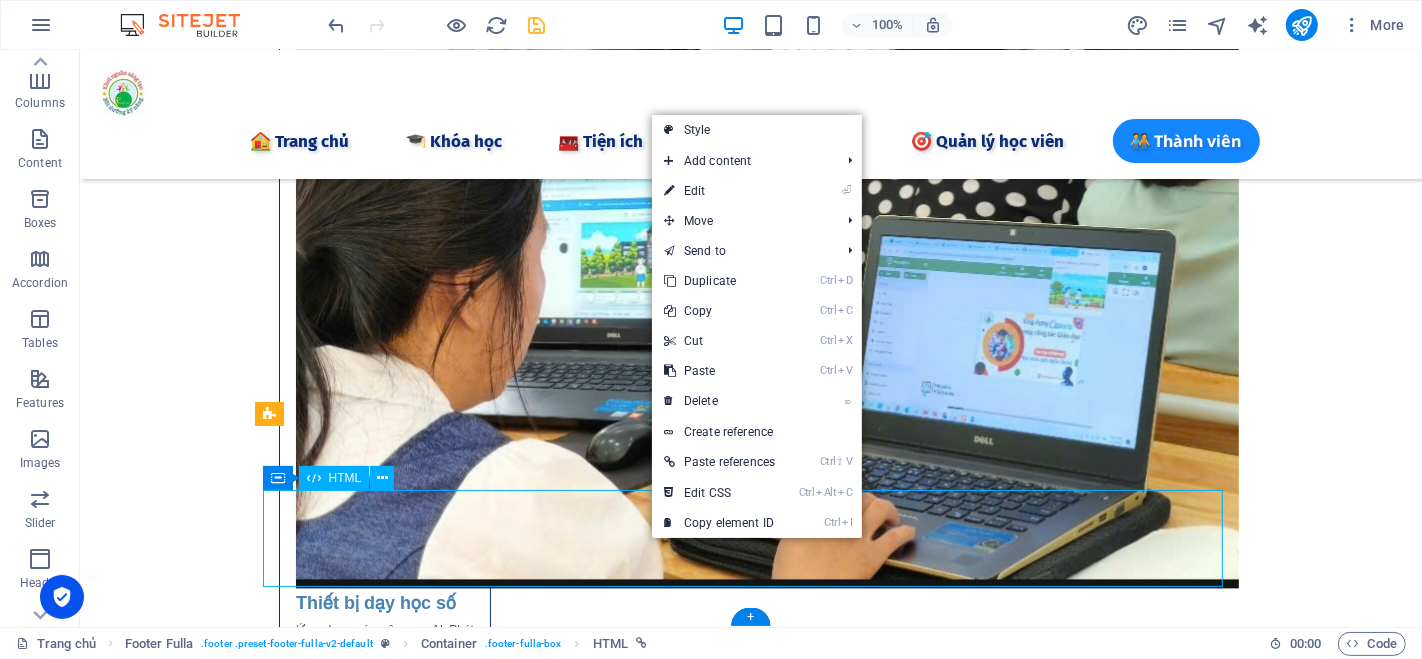 click on "vqtuan.funedu - Đăng ký/Đăng nhập
Đăng nhập
Đăng ký
Email  *
Mật khẩu  *
Đăng nhập
Chưa có tài khoản?  Đăng ký
Họ và tên  *
Email  *
Số điện thoại  *
Mật khẩu  *
Xác nhận mật khẩu  *
Đăng ký
Đã có tài khoản?  Đăng nhập
Chúc mừng bạn đã đăng ký thành công! Vui lòng chờ kiểm duyệt để có thể sử dụng tài khoản." at bounding box center [750, 8820] 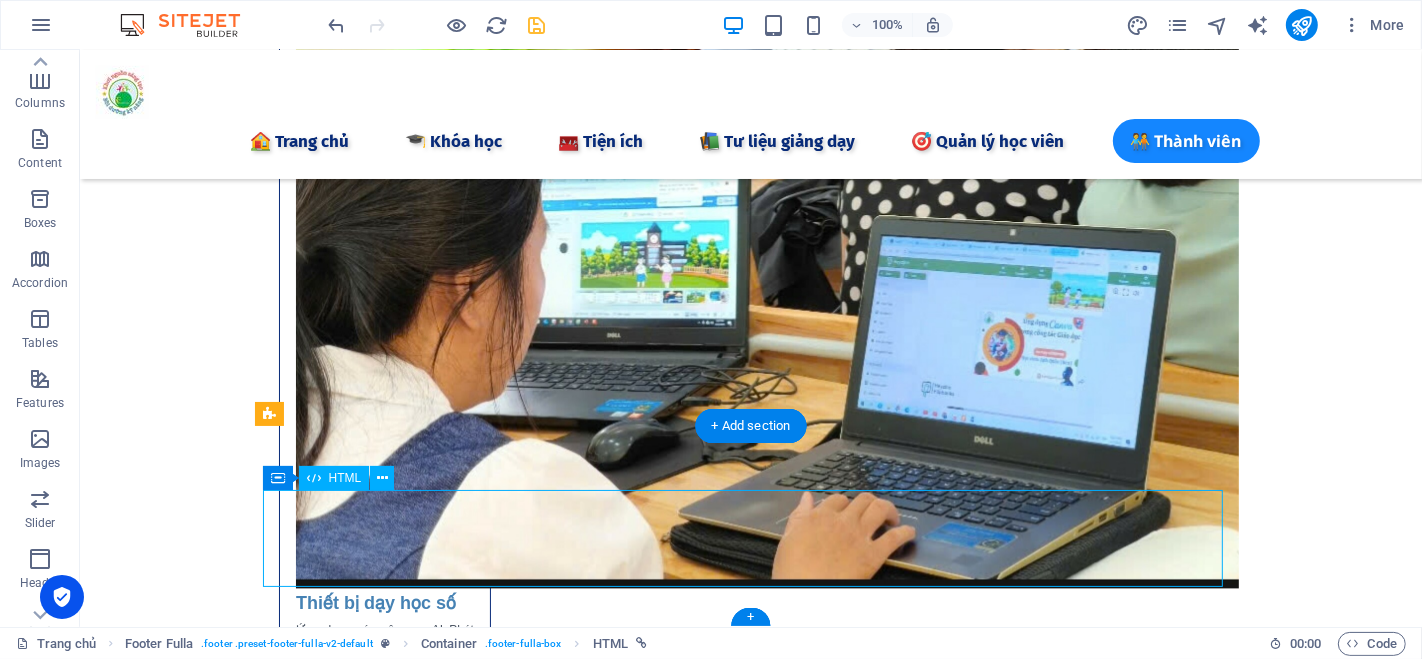 click on "vqtuan.funedu - Đăng ký/Đăng nhập
Đăng nhập
Đăng ký
Email  *
Mật khẩu  *
Đăng nhập
Chưa có tài khoản?  Đăng ký
Họ và tên  *
Email  *
Số điện thoại  *
Mật khẩu  *
Xác nhận mật khẩu  *
Đăng ký
Đã có tài khoản?  Đăng nhập
Chúc mừng bạn đã đăng ký thành công! Vui lòng chờ kiểm duyệt để có thể sử dụng tài khoản." at bounding box center [750, 8820] 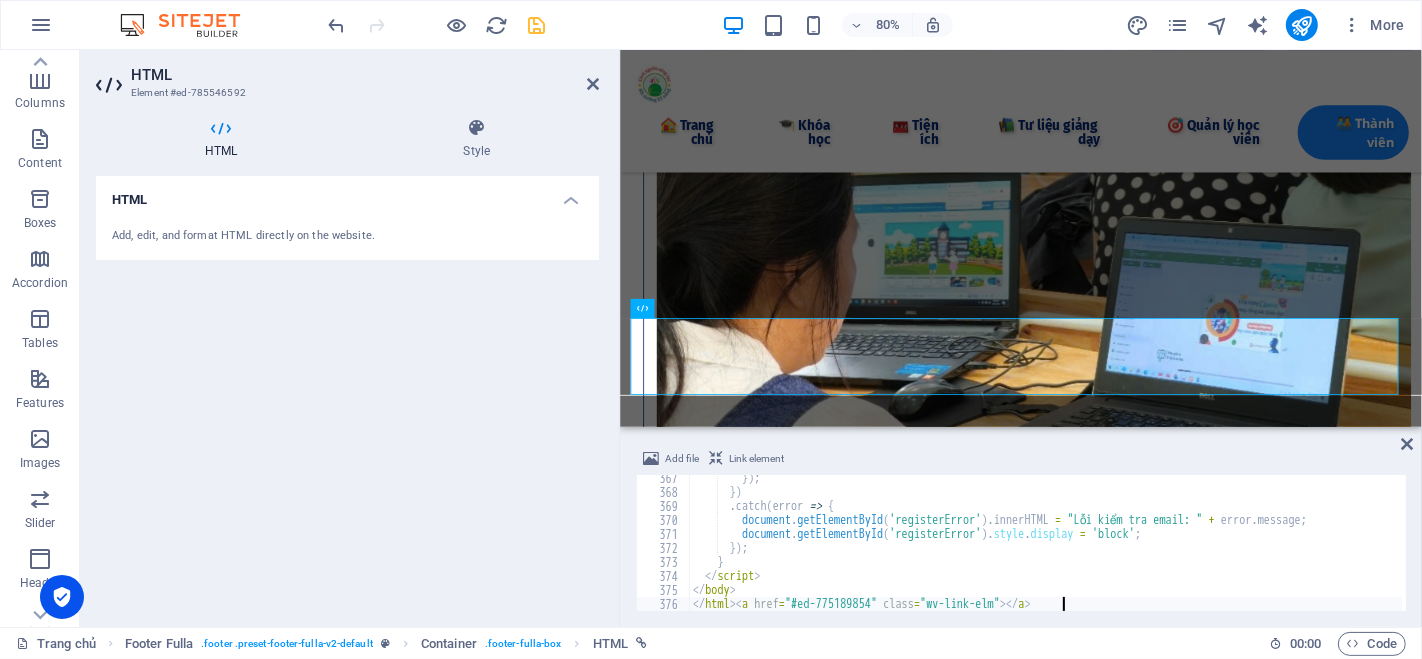 scroll, scrollTop: 3504, scrollLeft: 0, axis: vertical 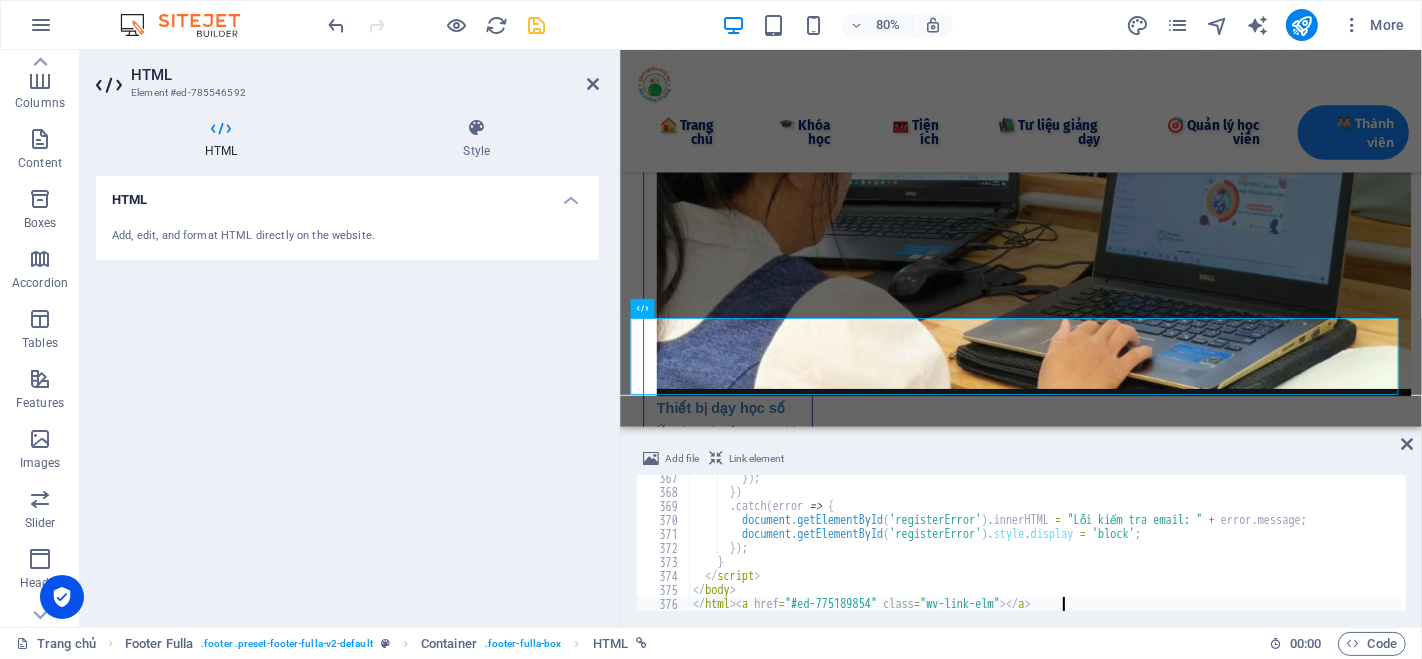 click on "Add, edit, and format HTML directly on the website." at bounding box center (347, 236) 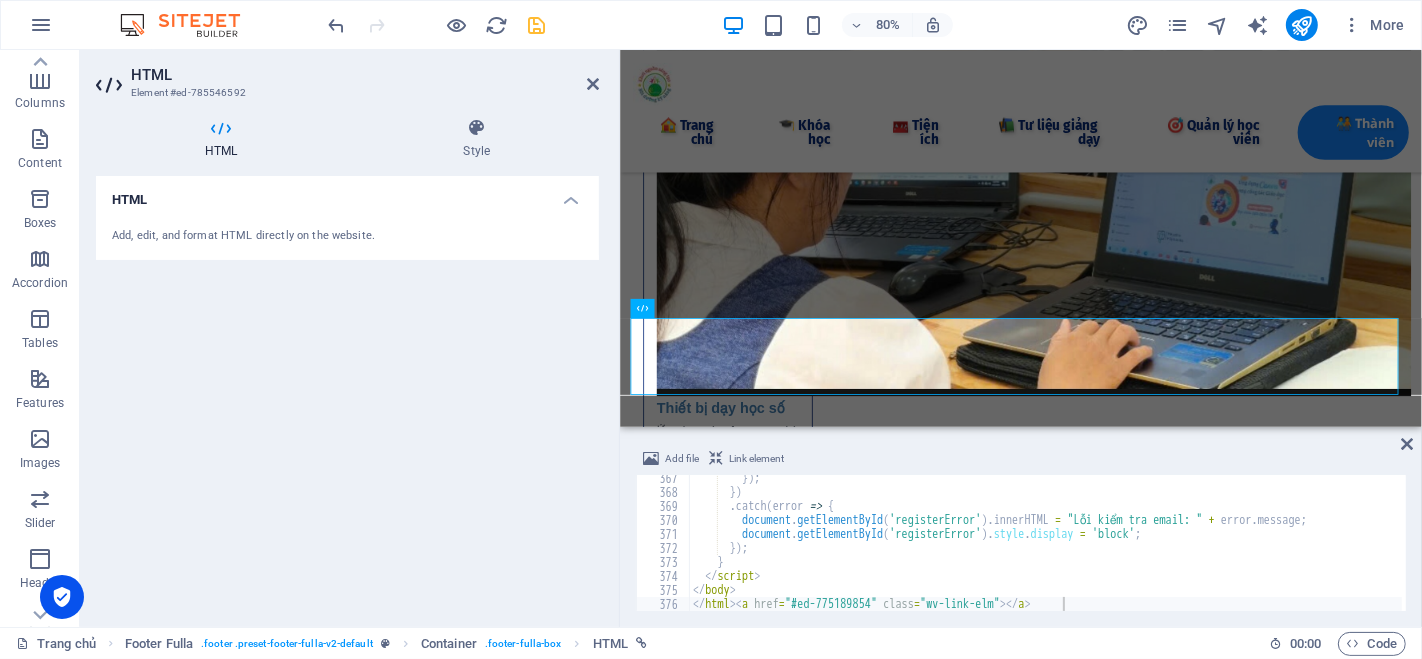 click on "HTML" at bounding box center [347, 194] 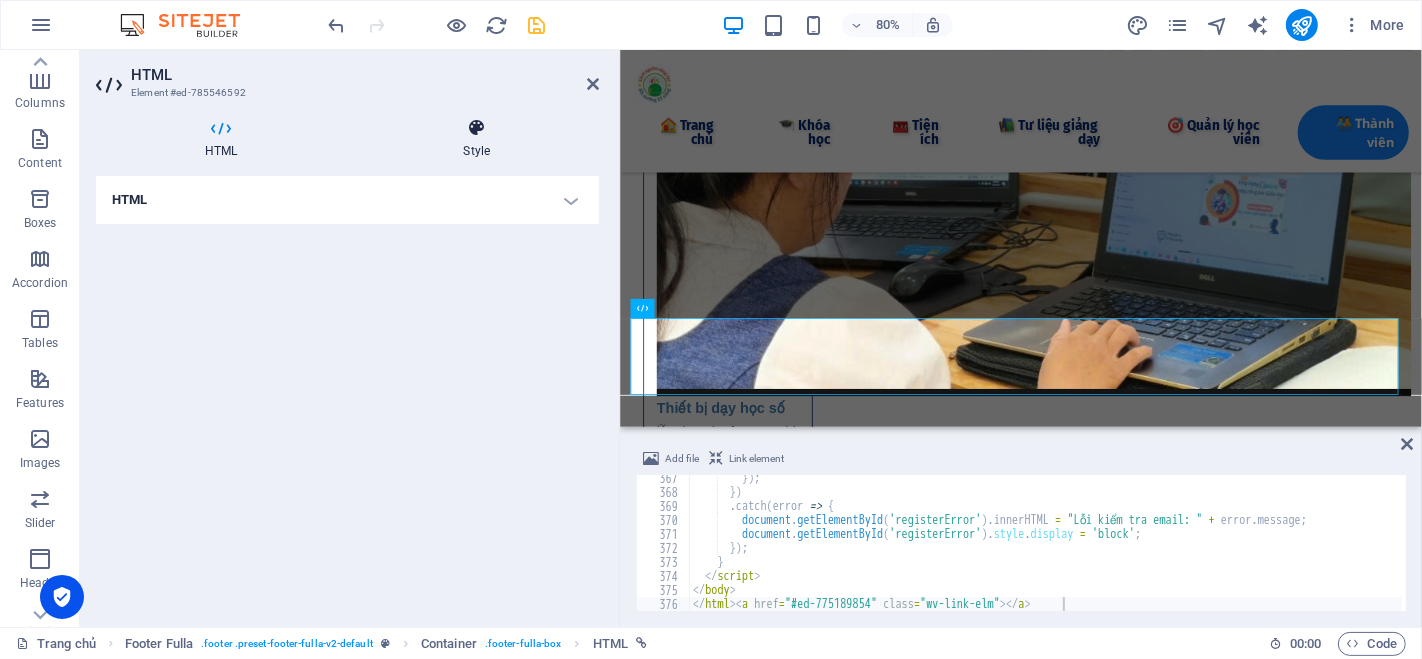 click at bounding box center (477, 128) 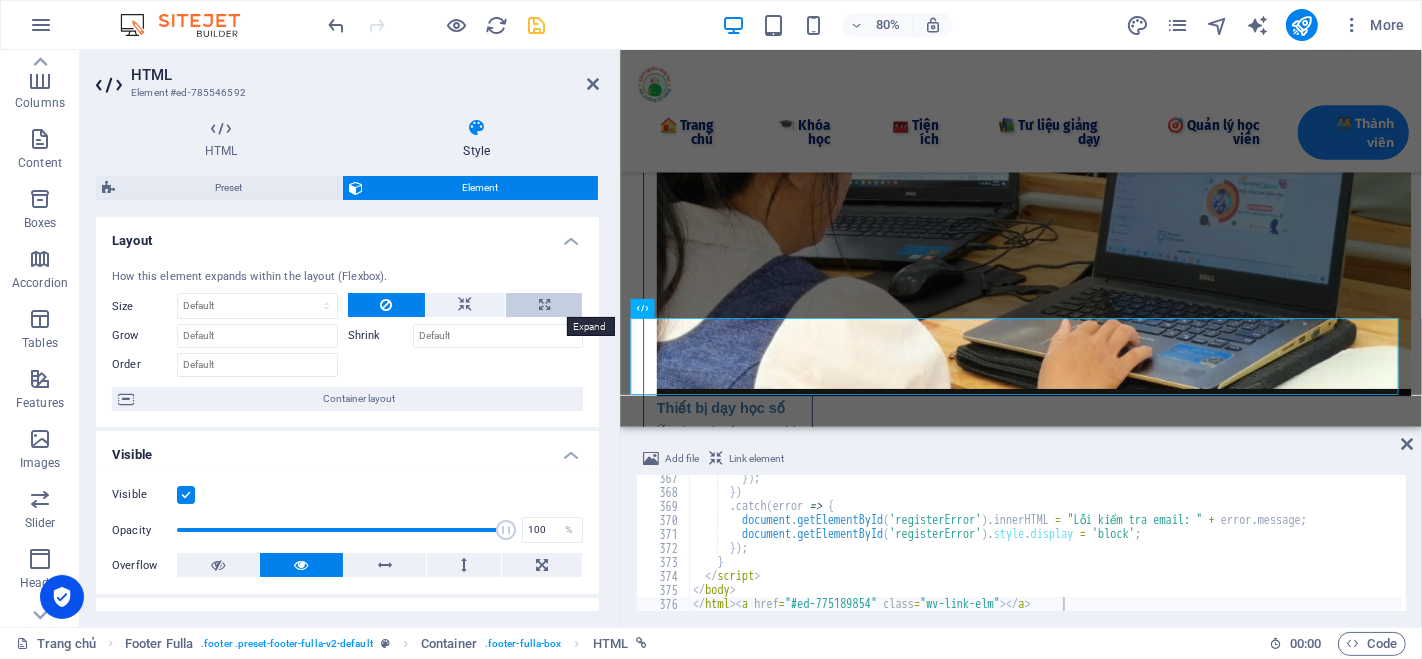 click at bounding box center [544, 305] 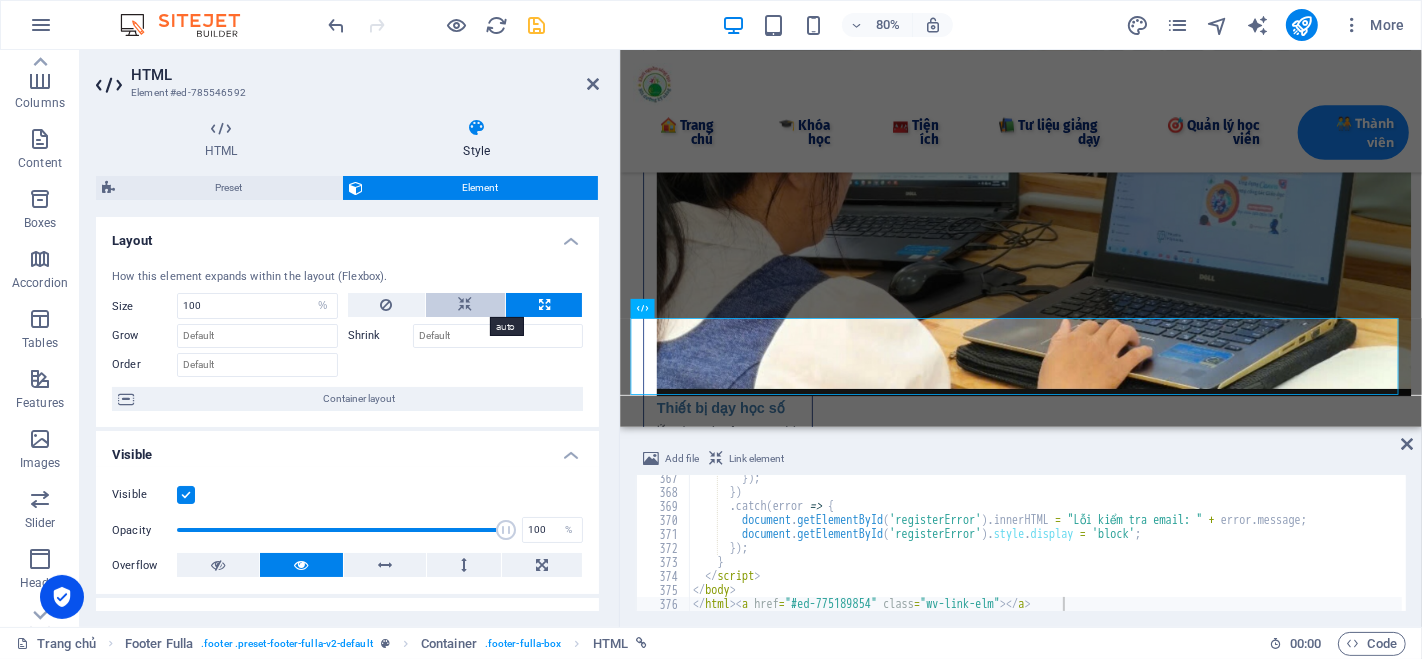 click at bounding box center [465, 305] 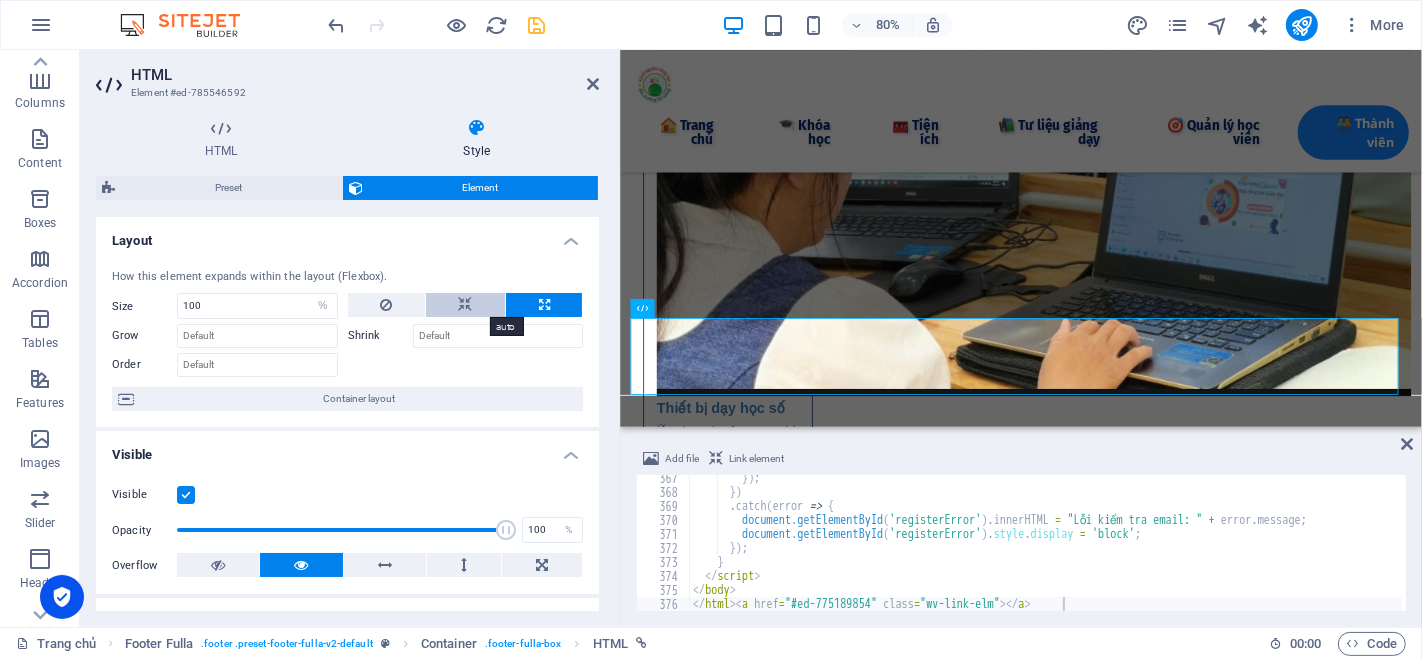 select on "DISABLED_OPTION_VALUE" 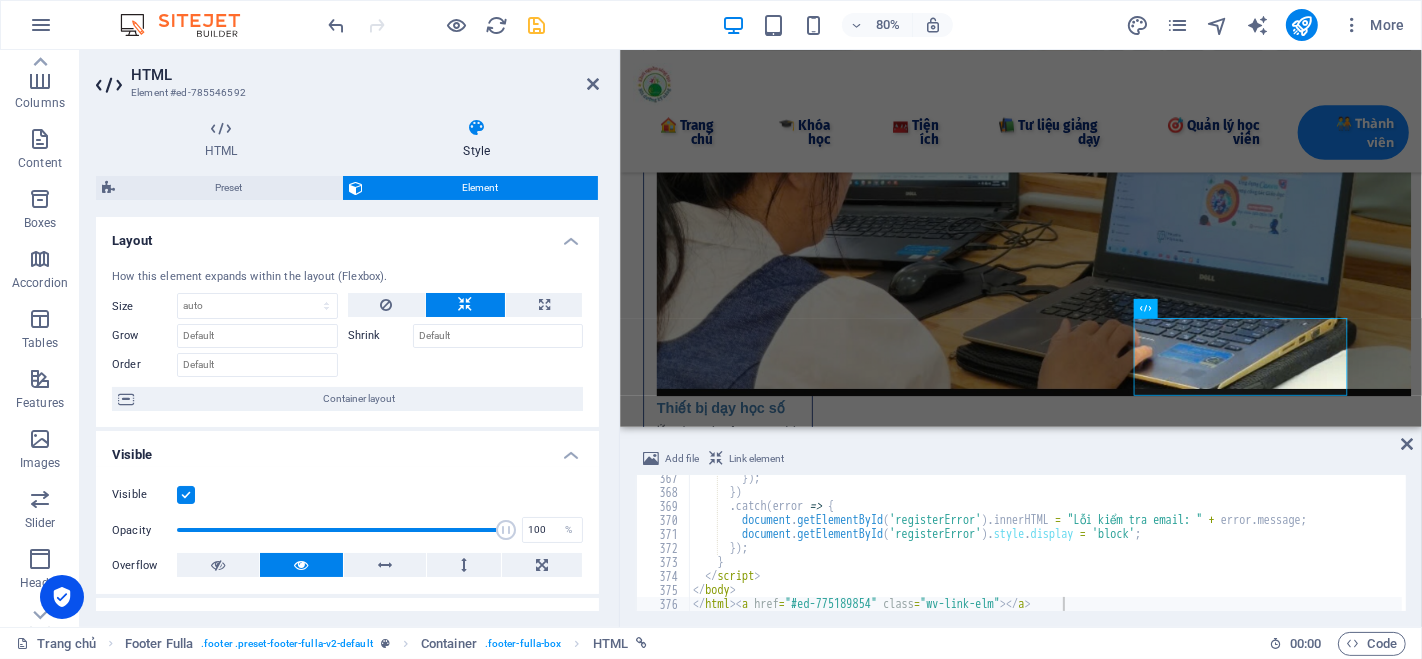 scroll, scrollTop: 3480, scrollLeft: 0, axis: vertical 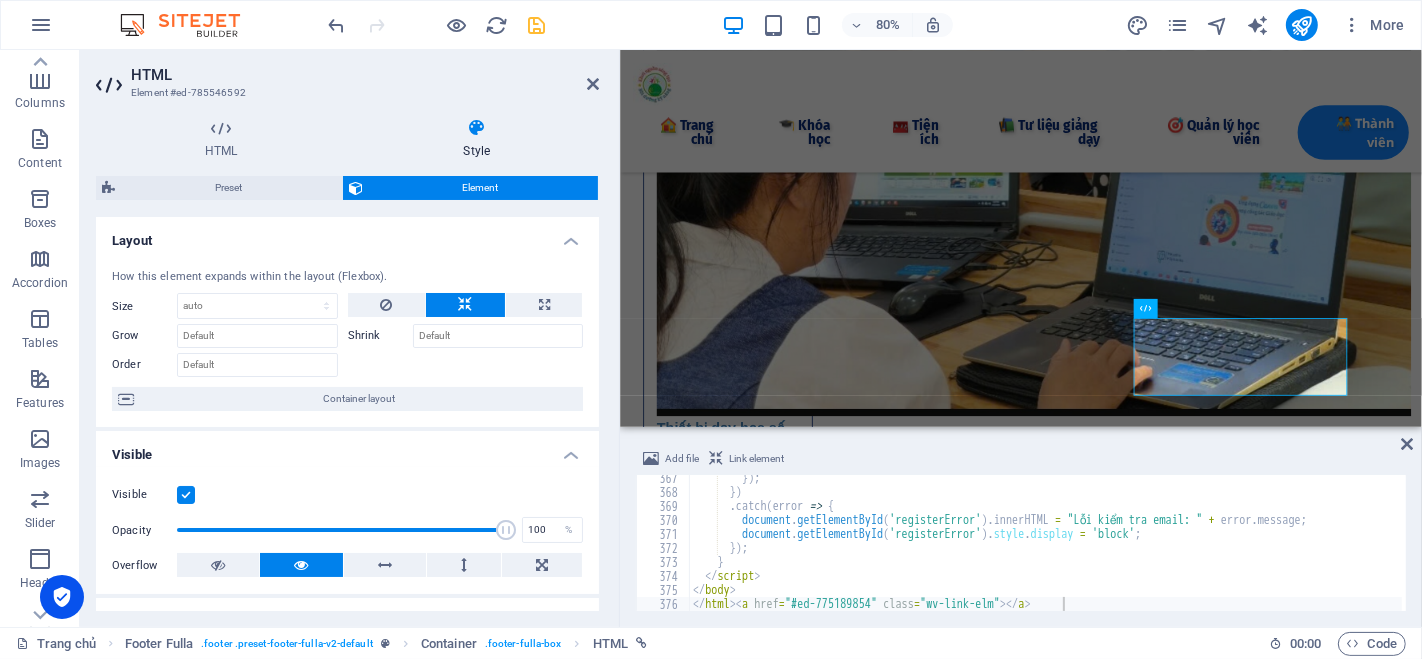 type 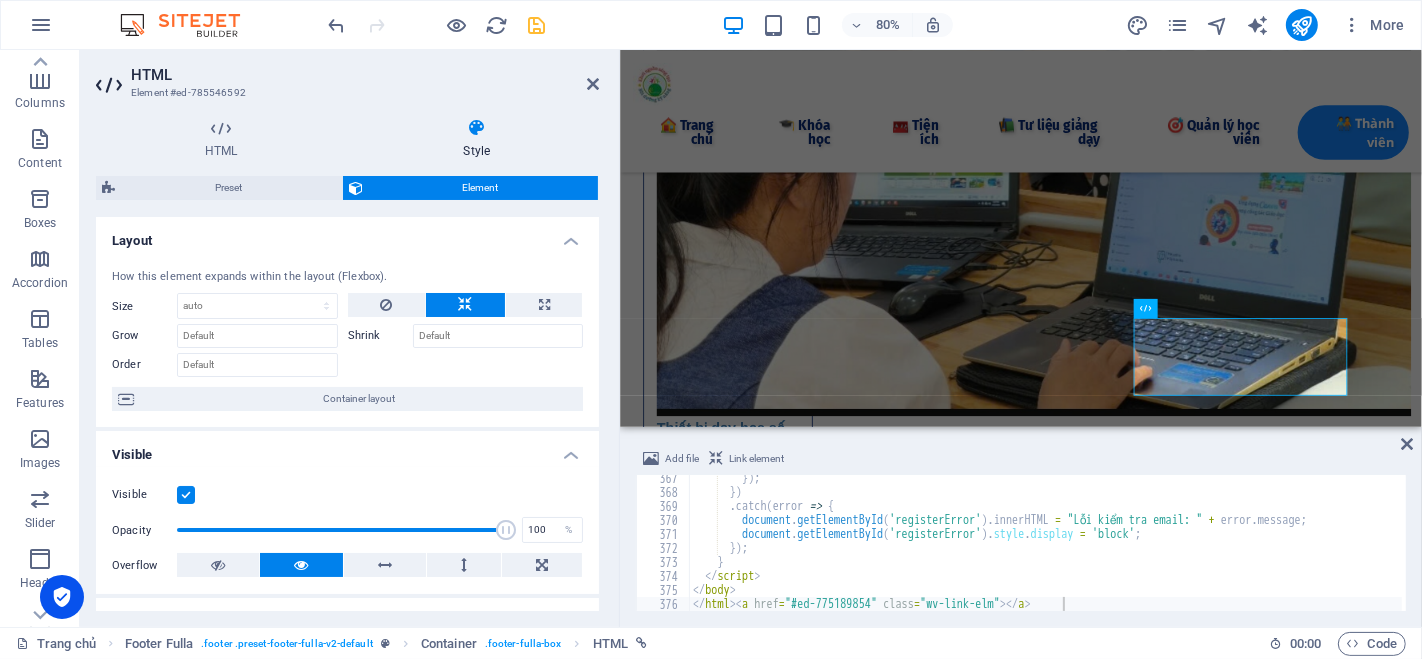 type on "100" 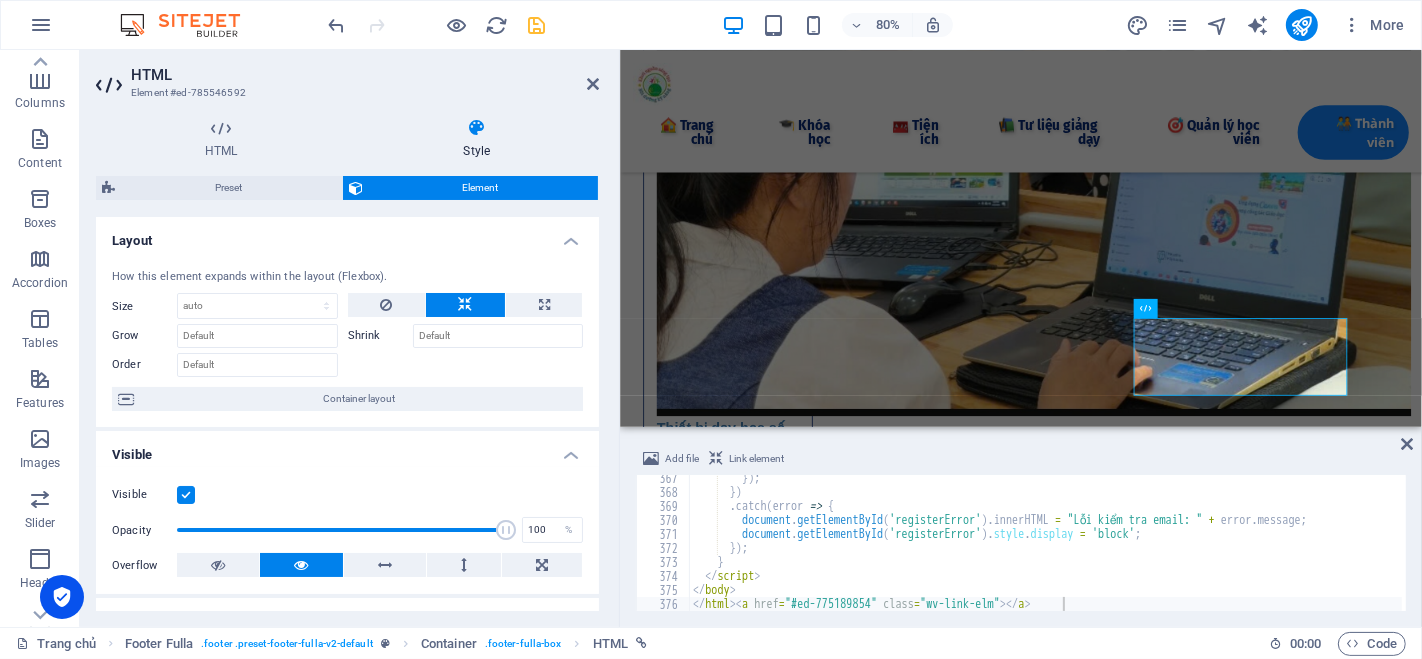 select on "%" 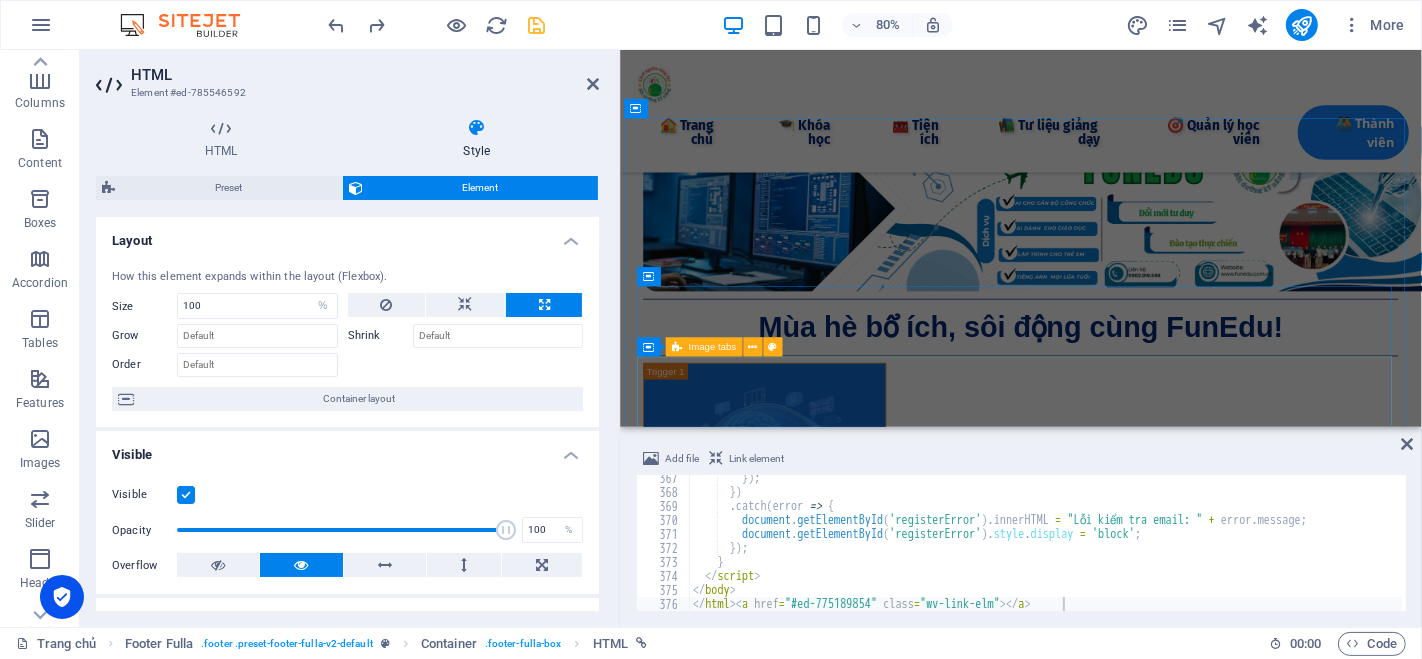 scroll, scrollTop: 0, scrollLeft: 0, axis: both 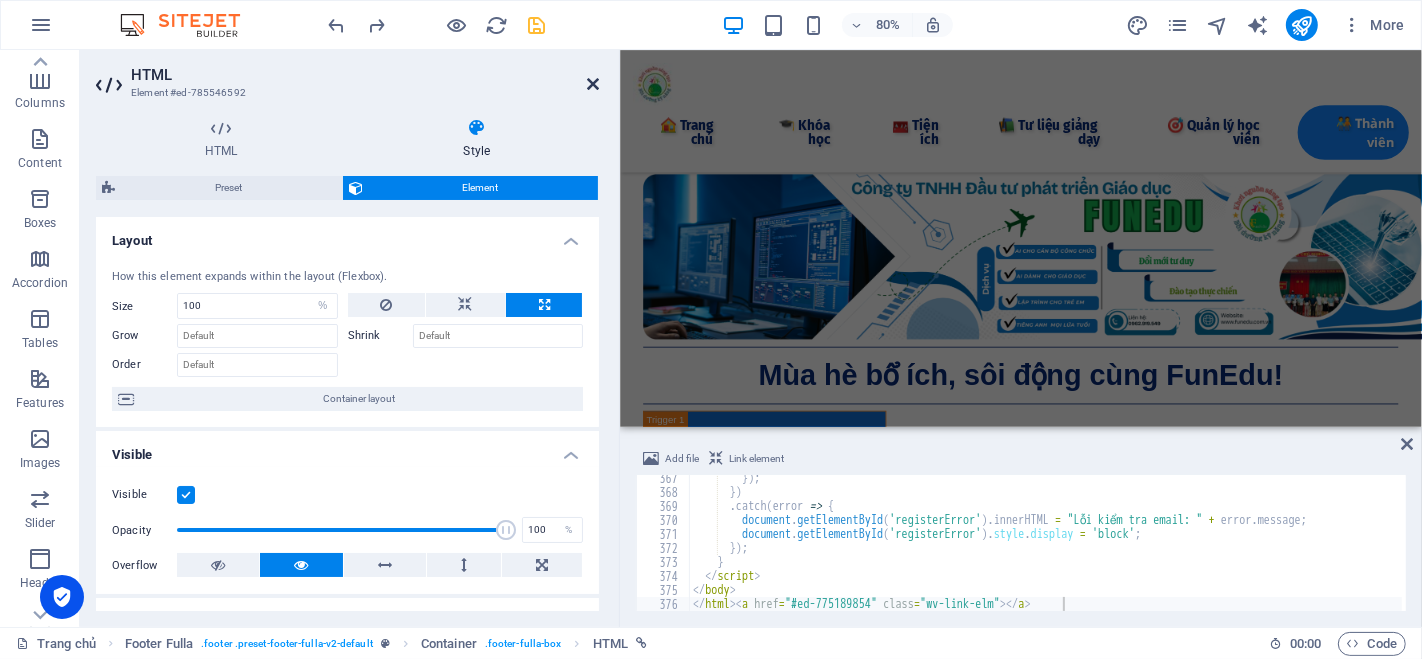 click at bounding box center [593, 84] 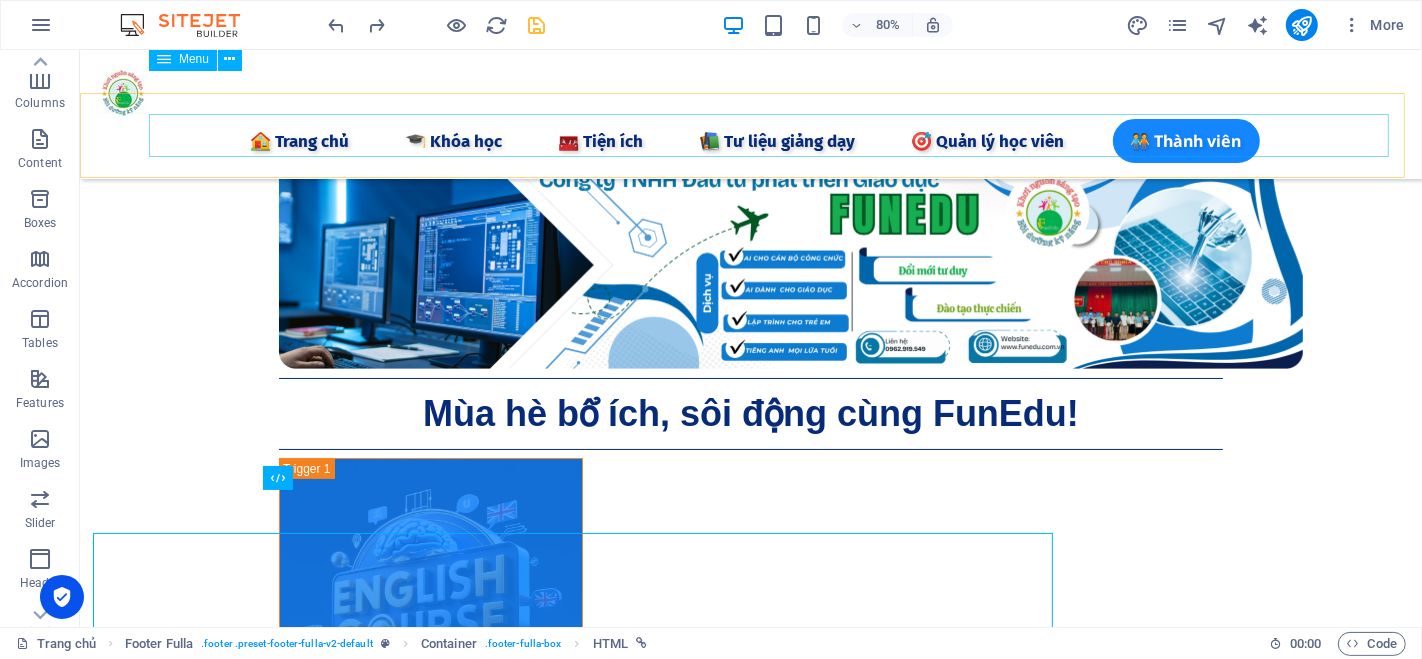 scroll, scrollTop: 3356, scrollLeft: 0, axis: vertical 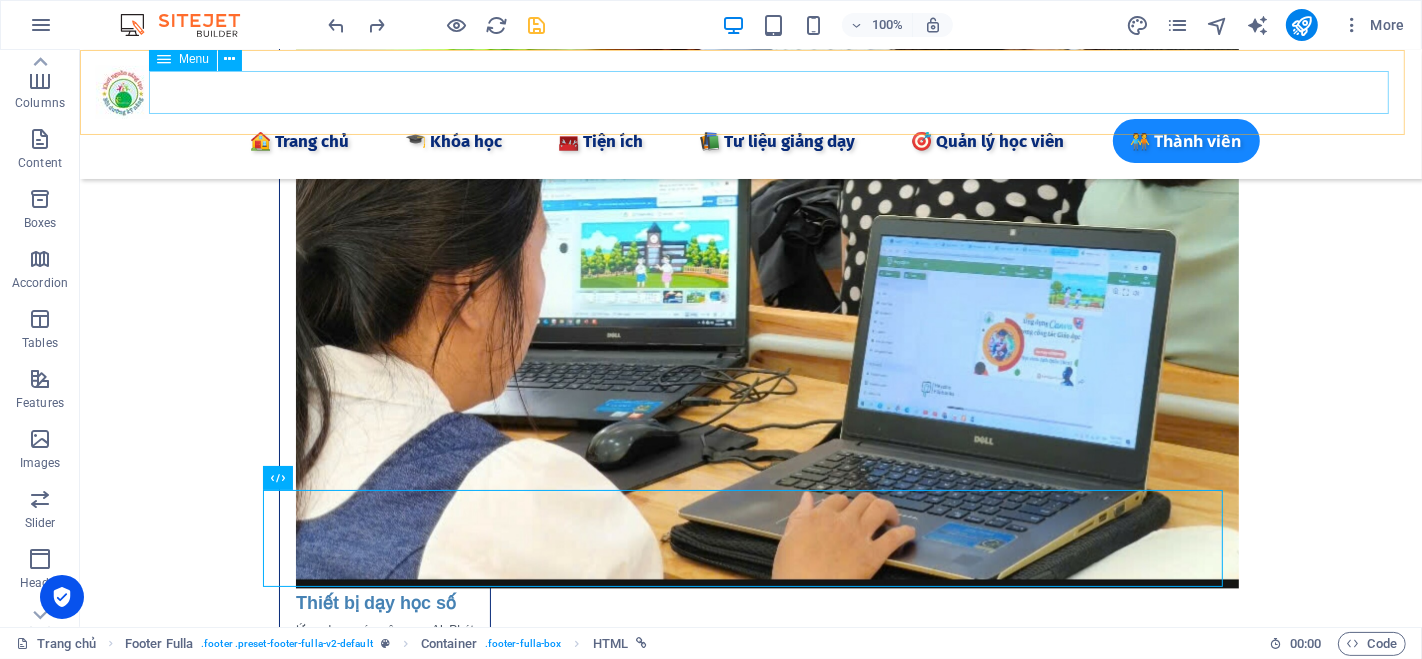click on "🏠 Trang chủ 🎓 Khóa học 🧰 Tiện ích 📦 Tài liệu 🔍 Công cụ AI 📝 Ghi chú Keep 💬 Chat GTP 🎨 AI Tạo ảnh 🚀 Grok 3 ⚖️ AI Tra cứu Luật 📒 AI Notebooklm 🖲️ Gamma AI 🧠 Napkin AI 🎹 AI Sáng tác nhạc 🎤 AI tạo Giọng 🛠 Chỉnh sửa PDF 🏫 Công cụ Giáo dục 📲 Quản lý lớp học 📋 Điểm danh 📝 Giao Bài tập 🎮 Tạo Game Shows 🧩 Lập trình kéo thả 🐱 Lập trình Scratch 🤖 Lập trình Robot 📚 Tư liệu giảng ​dạy​ 📖 Bài giảng CBCC 🕊️ Bài giảng Giáo dục 🌈Thực hành Canva 👨‍🏫 Elearing Canva 📺 Khóa học Online 🎯 Quản lý học viên 🧑‍🤝‍🧑 Thành viên" at bounding box center [750, 141] 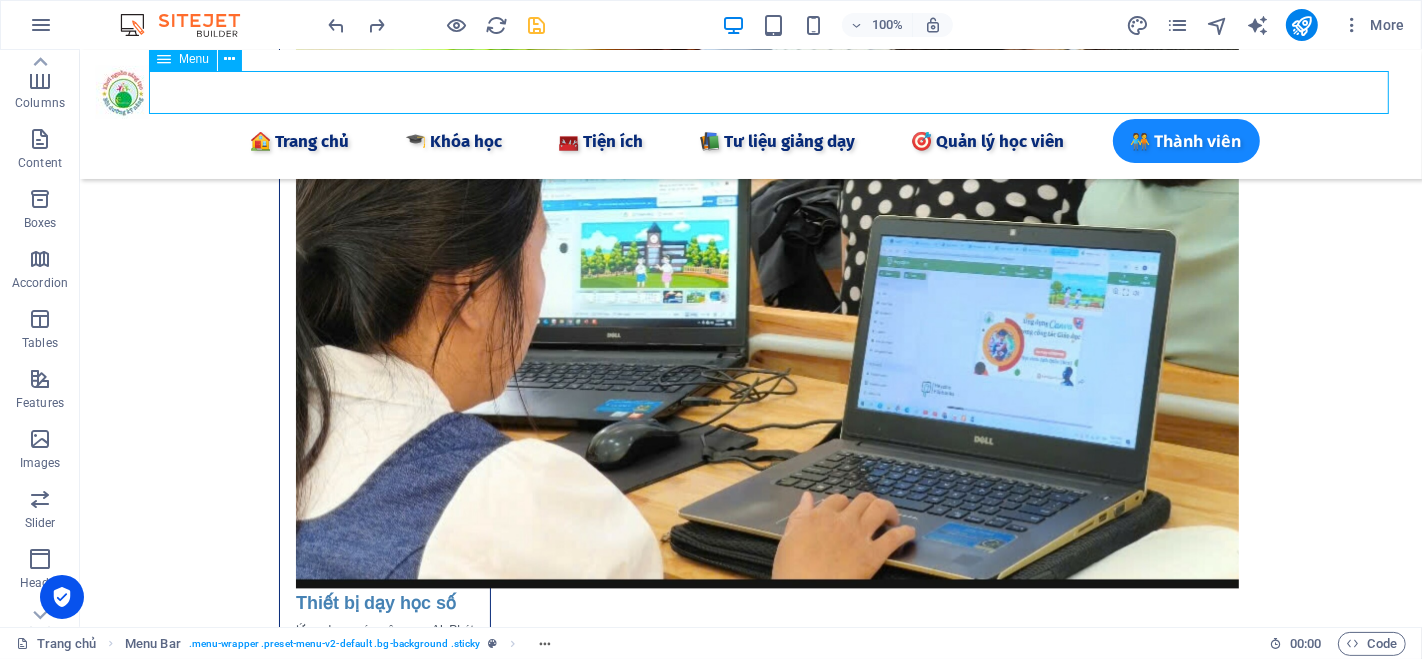 click on "🏠 Trang chủ 🎓 Khóa học 🧰 Tiện ích 📦 Tài liệu 🔍 Công cụ AI 📝 Ghi chú Keep 💬 Chat GTP 🎨 AI Tạo ảnh 🚀 Grok 3 ⚖️ AI Tra cứu Luật 📒 AI Notebooklm 🖲️ Gamma AI 🧠 Napkin AI 🎹 AI Sáng tác nhạc 🎤 AI tạo Giọng 🛠 Chỉnh sửa PDF 🏫 Công cụ Giáo dục 📲 Quản lý lớp học 📋 Điểm danh 📝 Giao Bài tập 🎮 Tạo Game Shows 🧩 Lập trình kéo thả 🐱 Lập trình Scratch 🤖 Lập trình Robot 📚 Tư liệu giảng ​dạy​ 📖 Bài giảng CBCC 🕊️ Bài giảng Giáo dục 🌈Thực hành Canva 👨‍🏫 Elearing Canva 📺 Khóa học Online 🎯 Quản lý học viên 🧑‍🤝‍🧑 Thành viên" at bounding box center (750, 141) 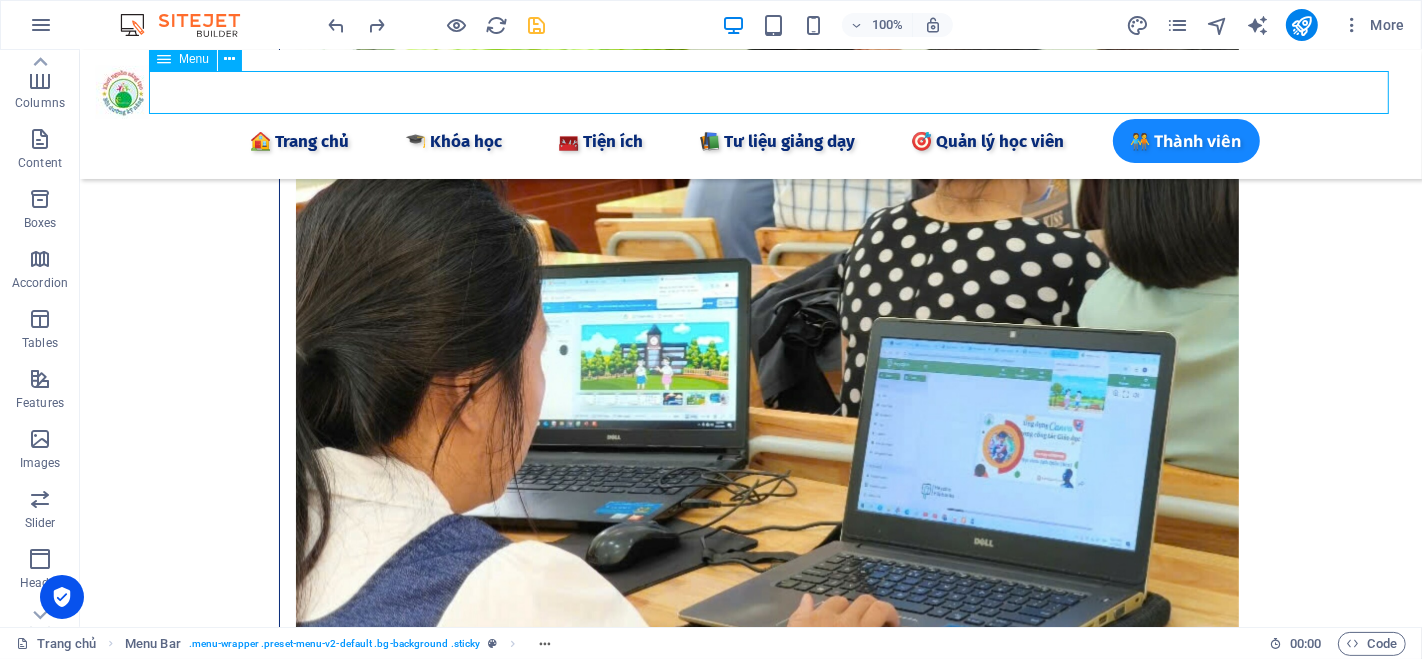 select 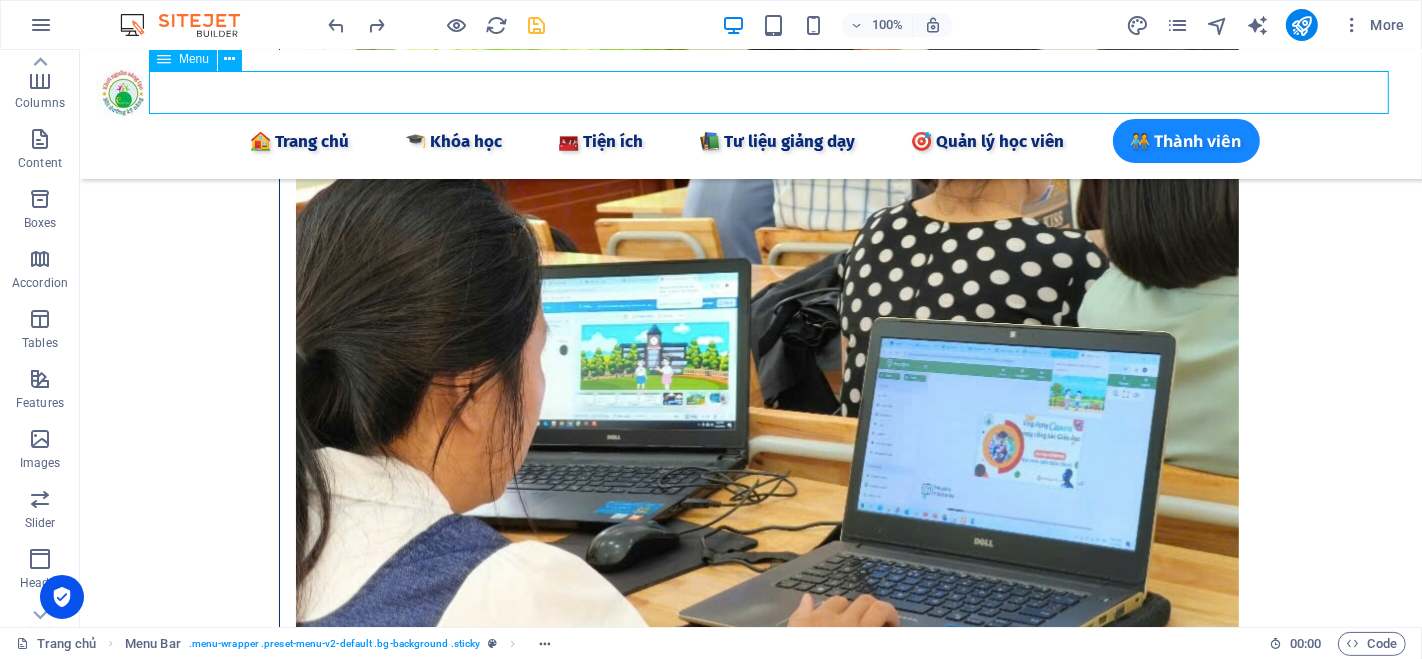 select on "3" 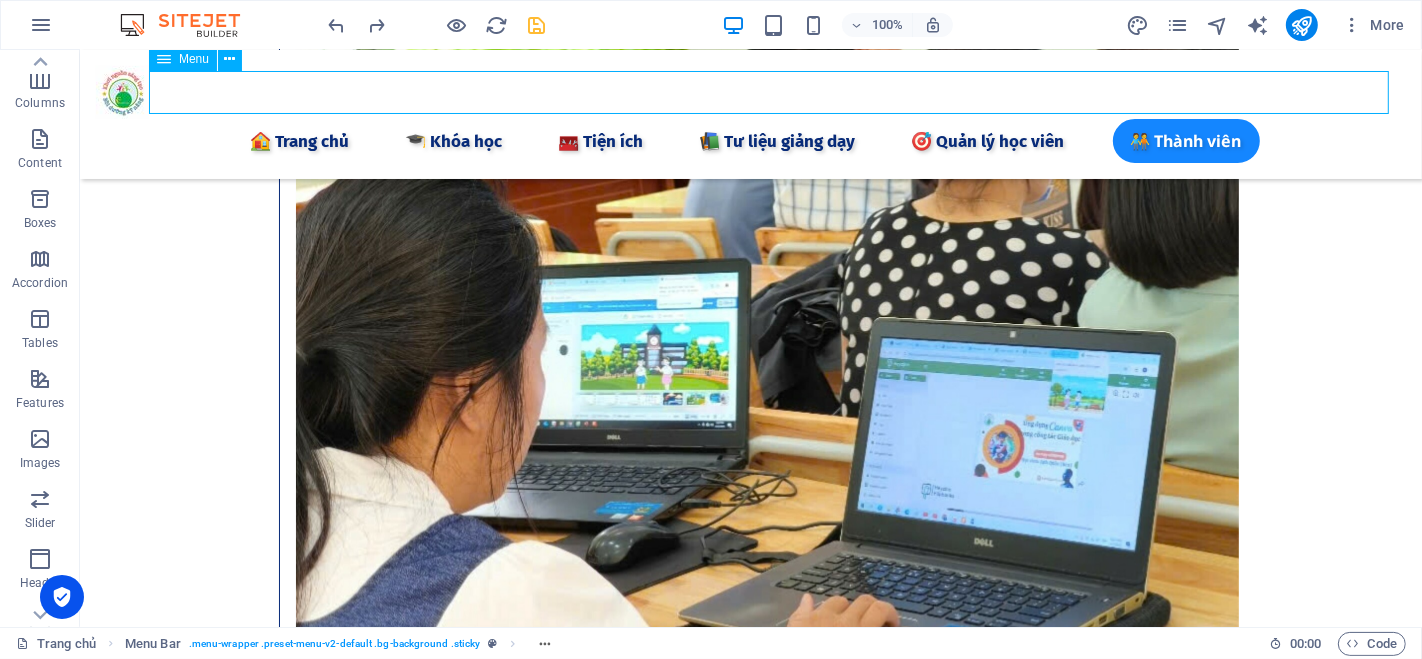 select 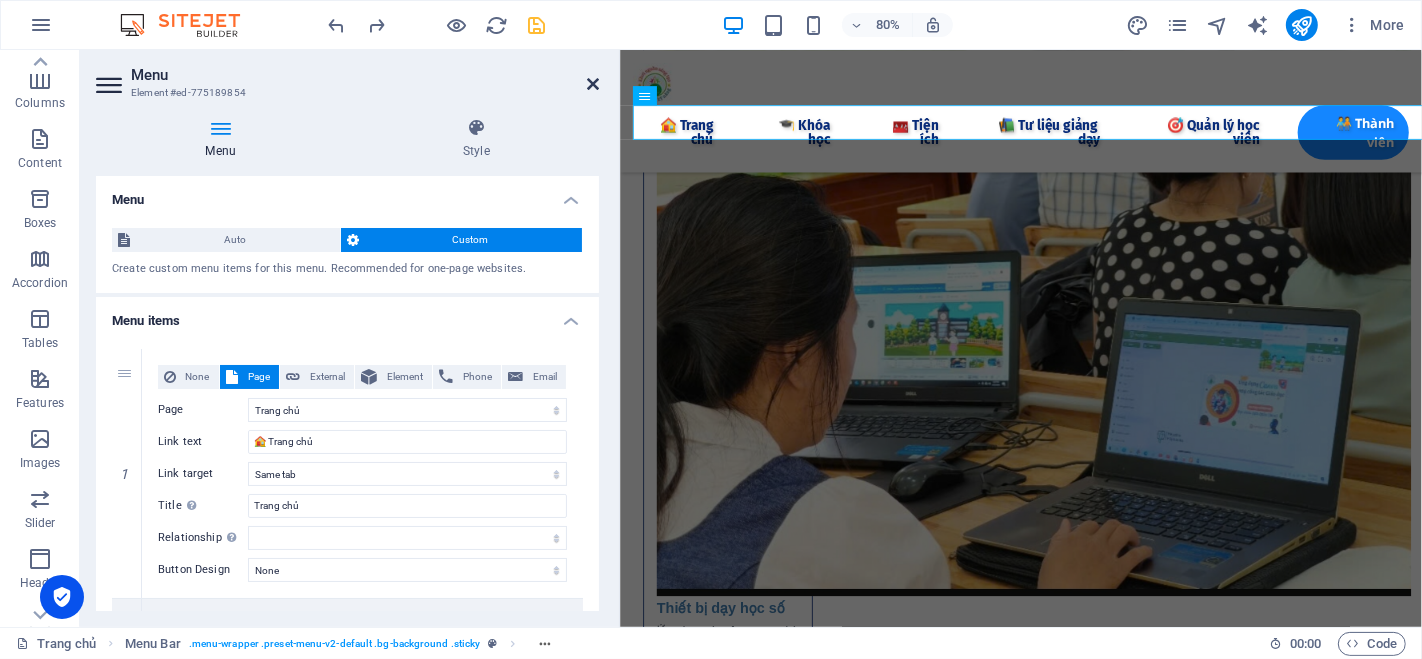 click at bounding box center [593, 84] 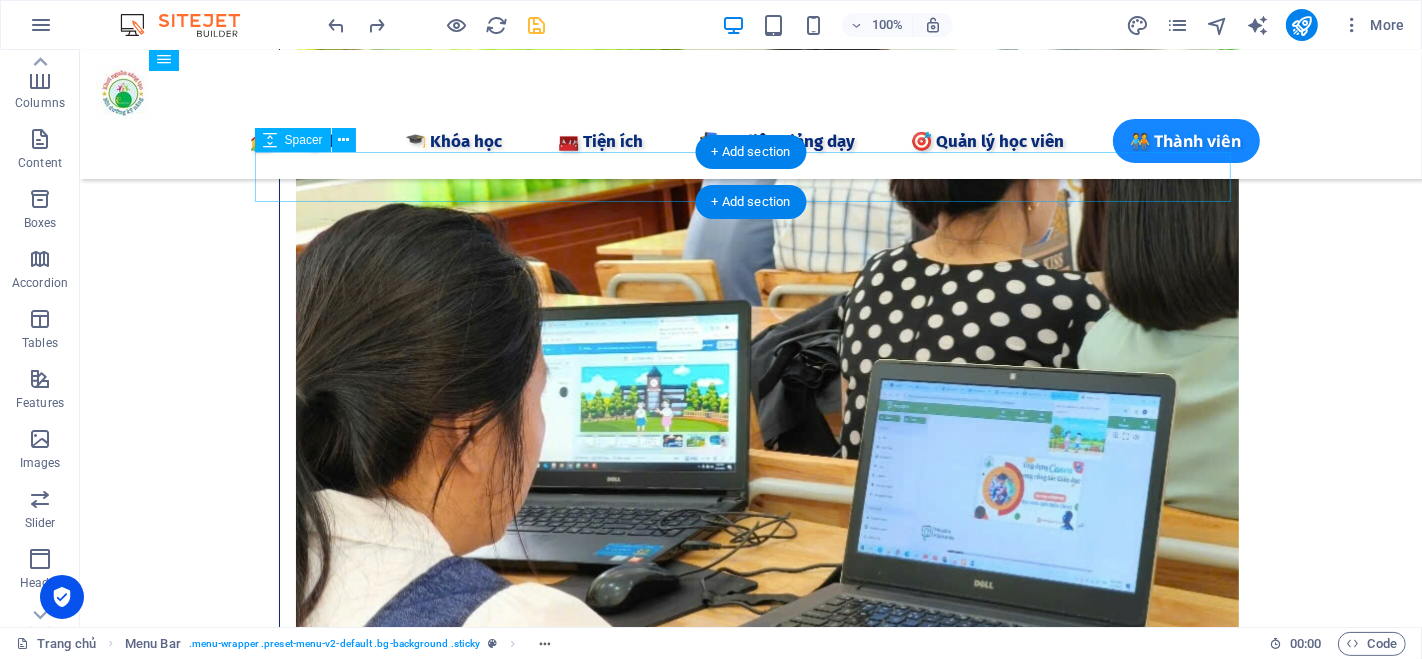 scroll, scrollTop: 3356, scrollLeft: 0, axis: vertical 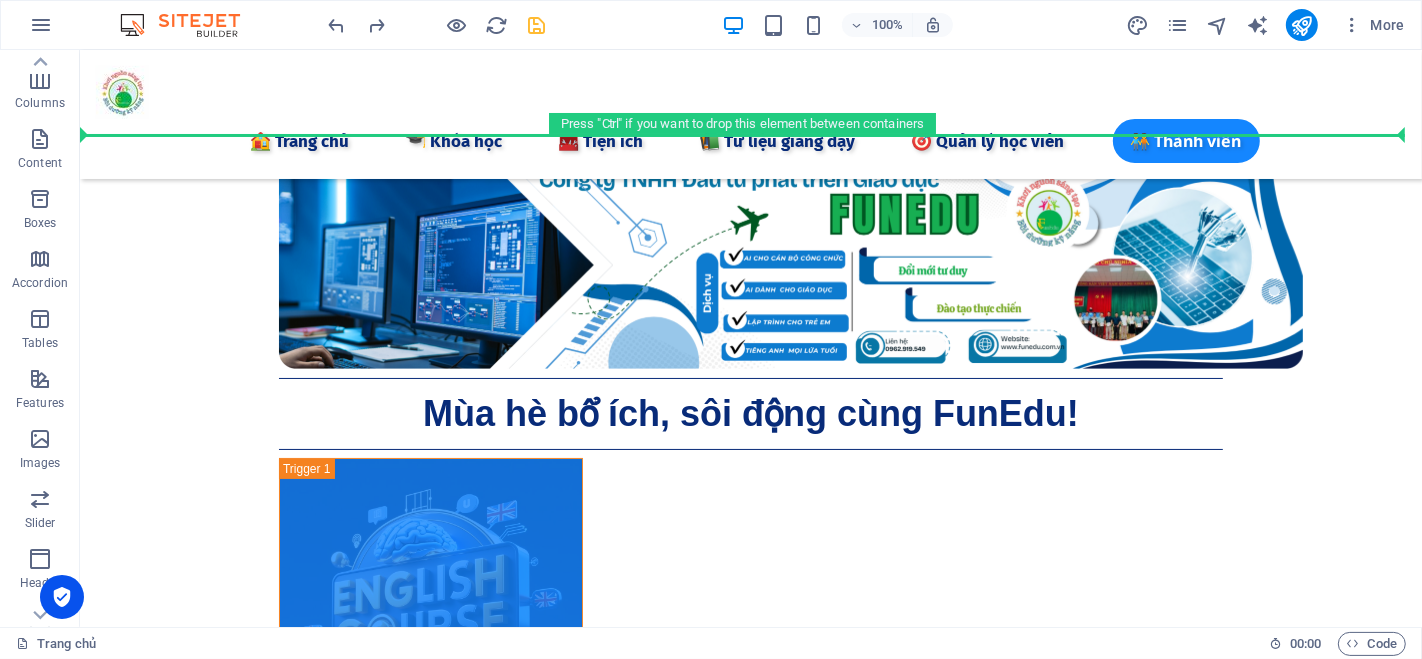drag, startPoint x: 413, startPoint y: 531, endPoint x: 341, endPoint y: 117, distance: 420.21423 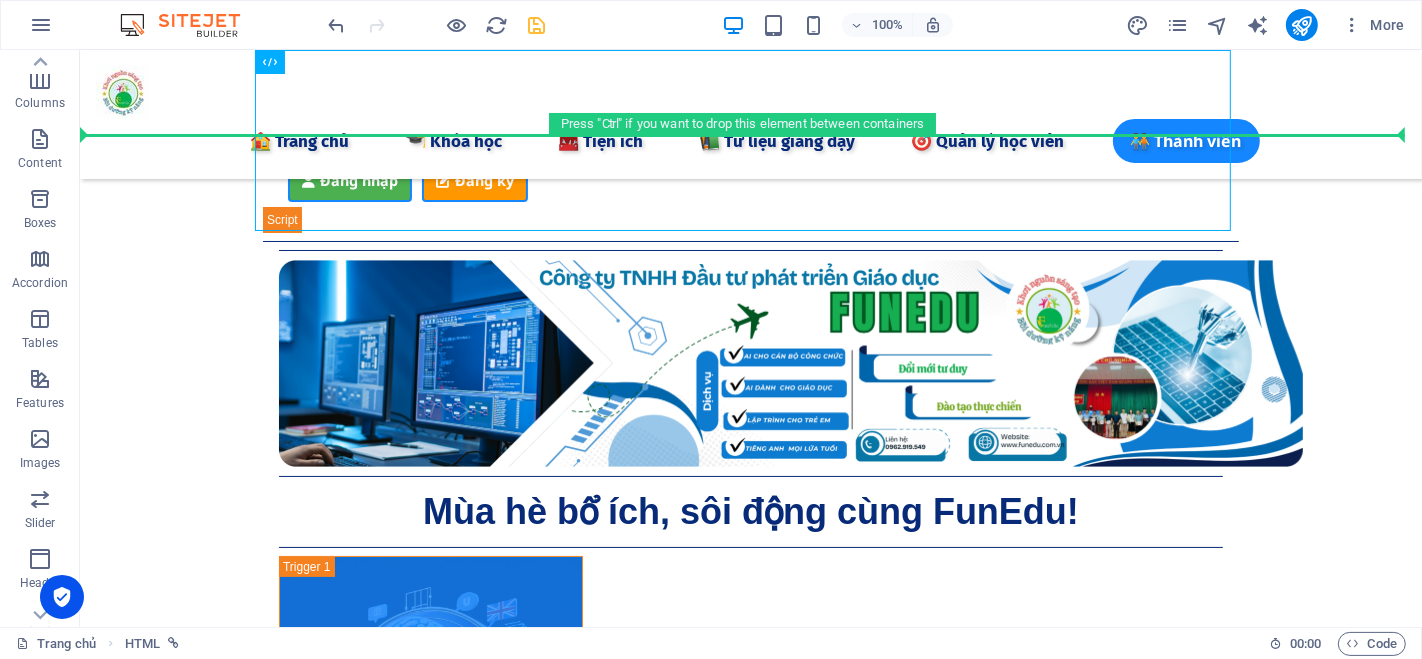drag, startPoint x: 359, startPoint y: 114, endPoint x: 163, endPoint y: 121, distance: 196.12495 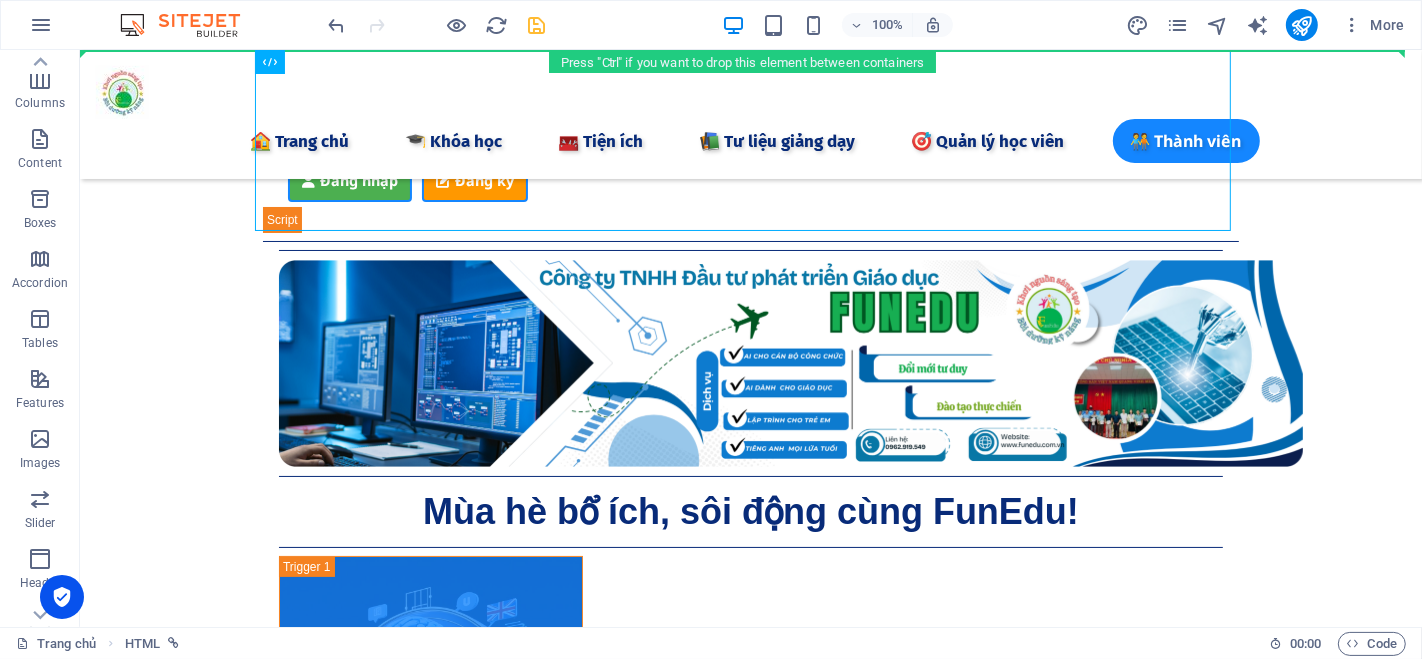 drag, startPoint x: 367, startPoint y: 117, endPoint x: 200, endPoint y: 62, distance: 175.82378 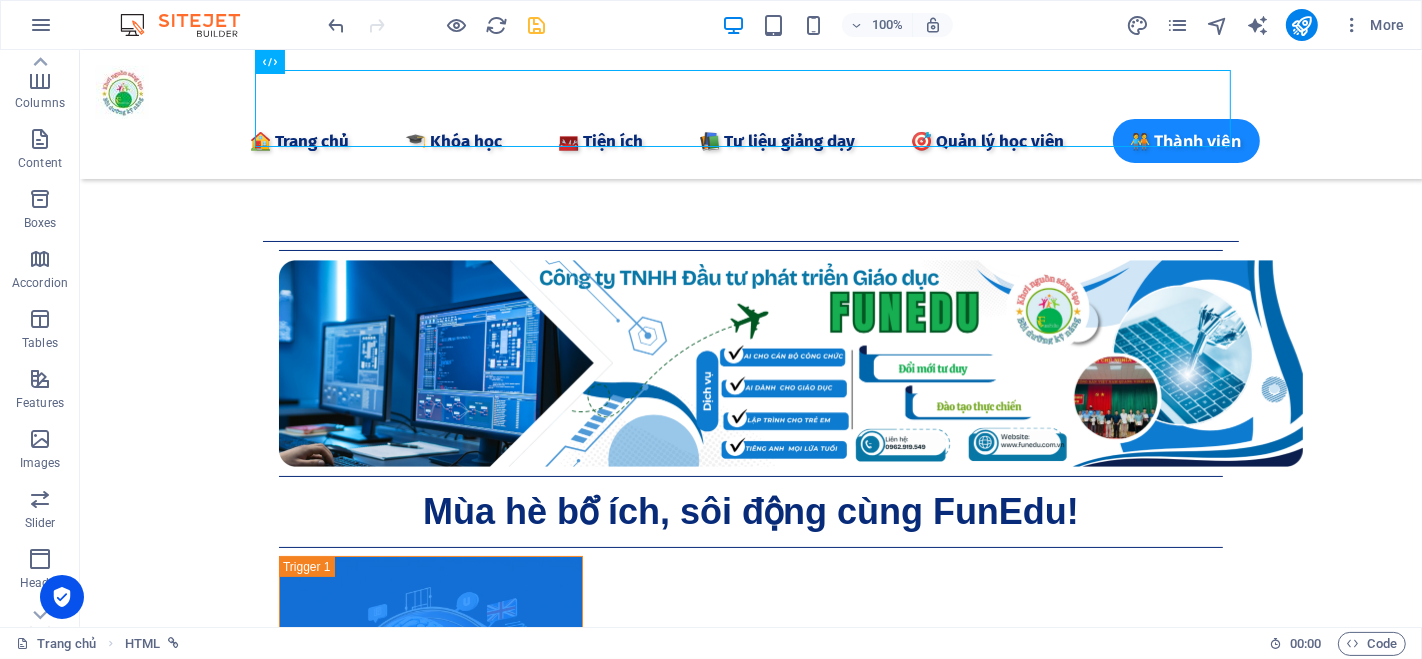 click on "Skip to main content
vqtuan.funedu - Đăng ký/Đăng nhập
Đăng nhập
Đăng ký
Email  *
Mật khẩu  *
Đăng nhập
Chưa có tài khoản?  Đăng ký
Họ và tên  *
Email  *
Số điện thoại  *
Mật khẩu  *
Xác nhận mật khẩu  *
Đăng ký
Đã có tài khoản?  Đăng nhập
Đăng nhập
🏠 Trang chủ 🎓 Khóa học 🧰 Tiện ích C !" at bounding box center (750, 6152) 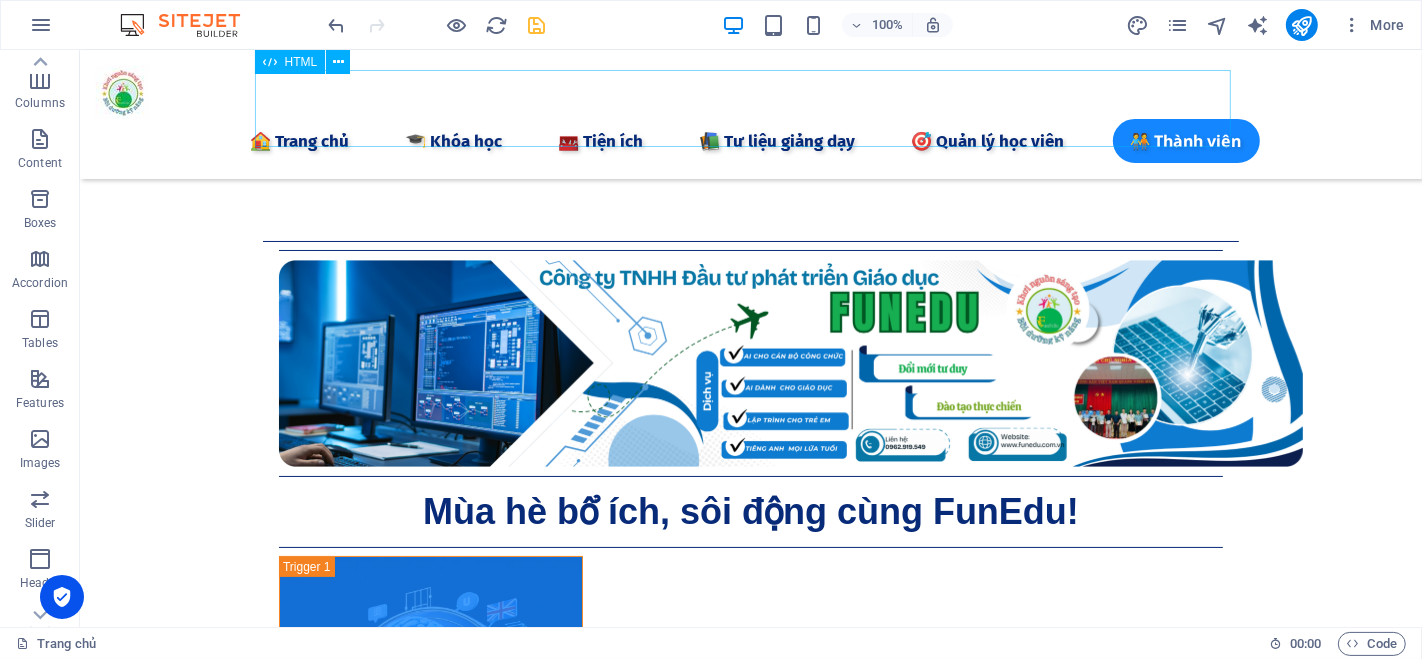 click on "vqtuan.funedu - Đăng ký/Đăng nhập
Đăng nhập
Đăng ký
Email  *
Mật khẩu  *
Đăng nhập
Chưa có tài khoản?  Đăng ký
Họ và tên  *
Email  *
Số điện thoại  *
Mật khẩu  *
Xác nhận mật khẩu  *
Đăng ký
Đã có tài khoản?  Đăng nhập
Chúc mừng bạn đã đăng ký thành công! Vui lòng chờ kiểm duyệt để có thể sử dụng tài khoản." at bounding box center (750, 109) 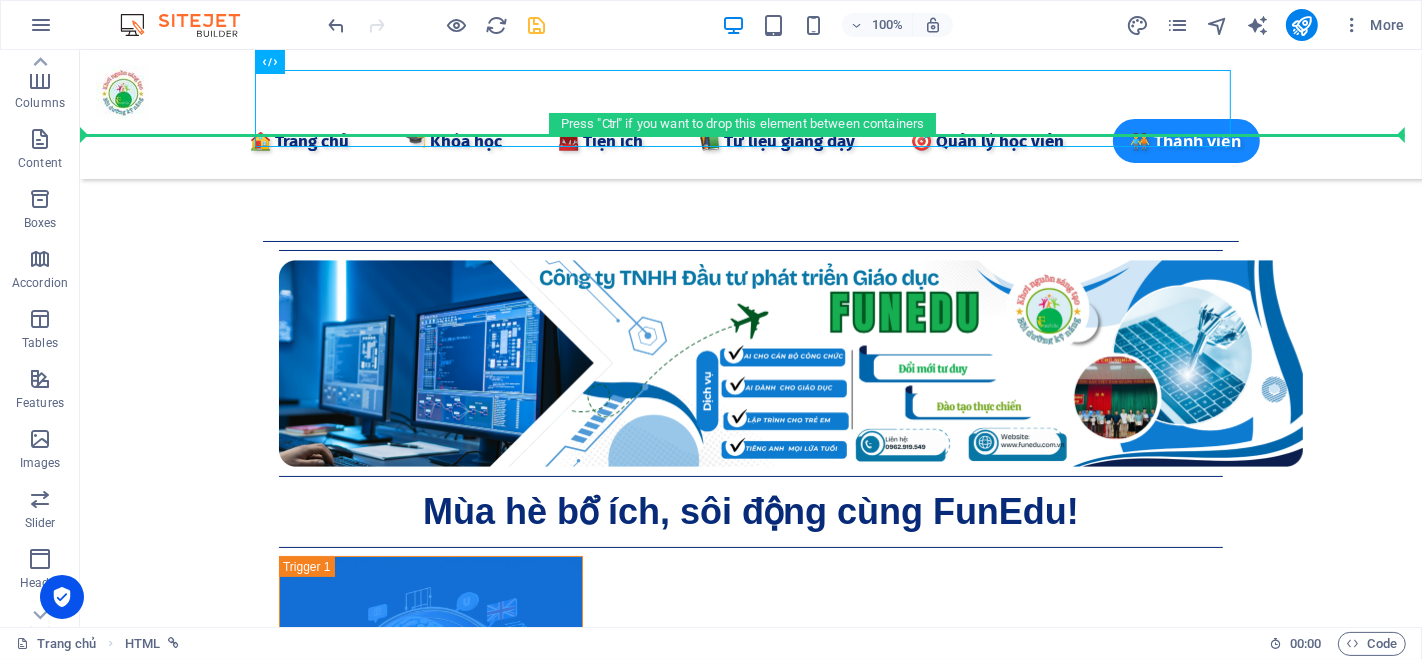 drag, startPoint x: 372, startPoint y: 114, endPoint x: 102, endPoint y: 130, distance: 270.47366 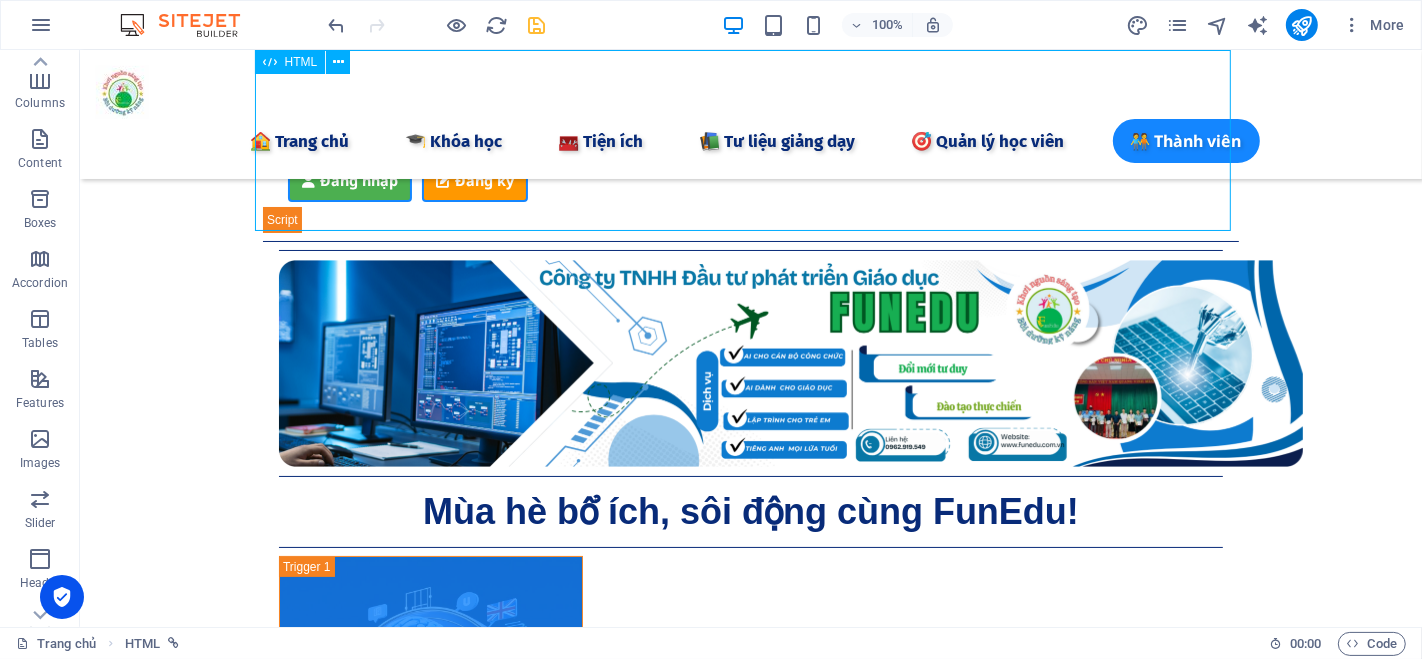 click on "vqtuan.funedu - Đăng ký/Đăng nhập
Đăng nhập
Đăng ký
Email  *
Mật khẩu  *
Đăng nhập
Chưa có tài khoản?  Đăng ký
Họ và tên  *
Email  *
Số điện thoại  *
Mật khẩu  *
Xác nhận mật khẩu  *
Đăng ký
Đã có tài khoản?  Đăng nhập
Chúc mừng bạn đã đăng ký thành công! Vui lòng chờ kiểm duyệt để có thể sử dụng tài khoản." at bounding box center [750, 141] 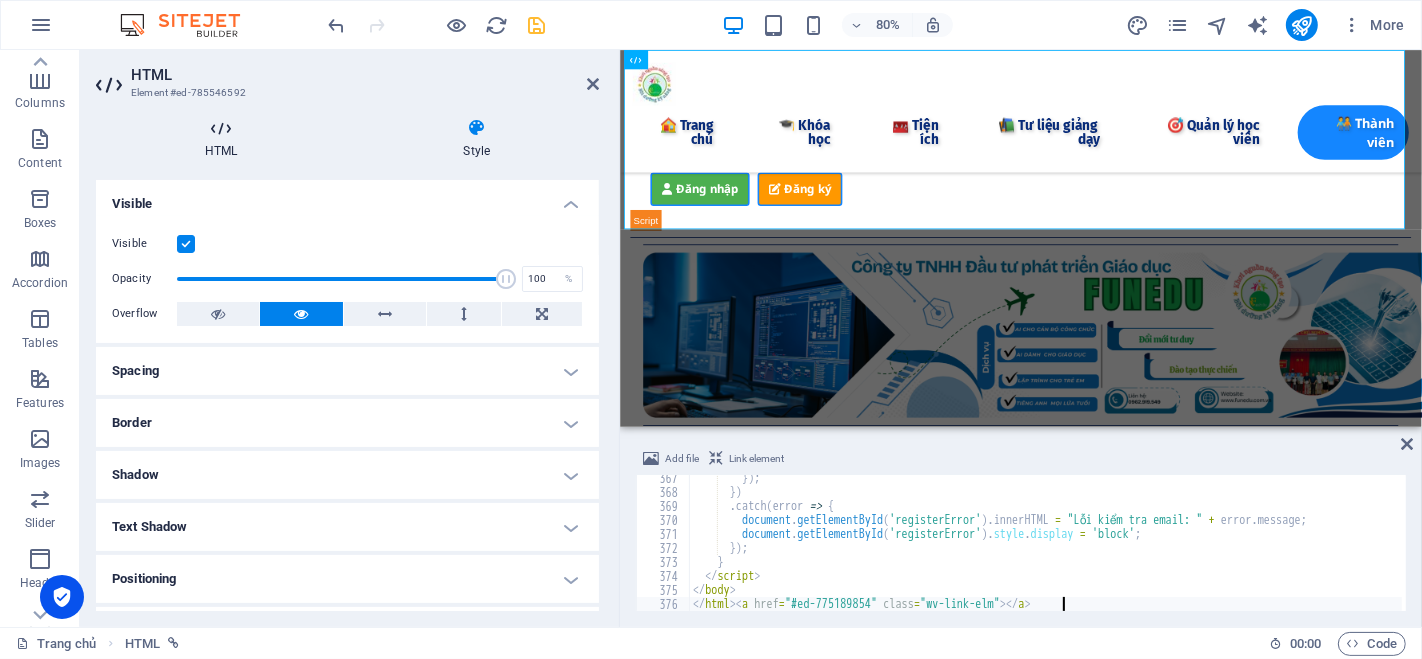 click at bounding box center [221, 128] 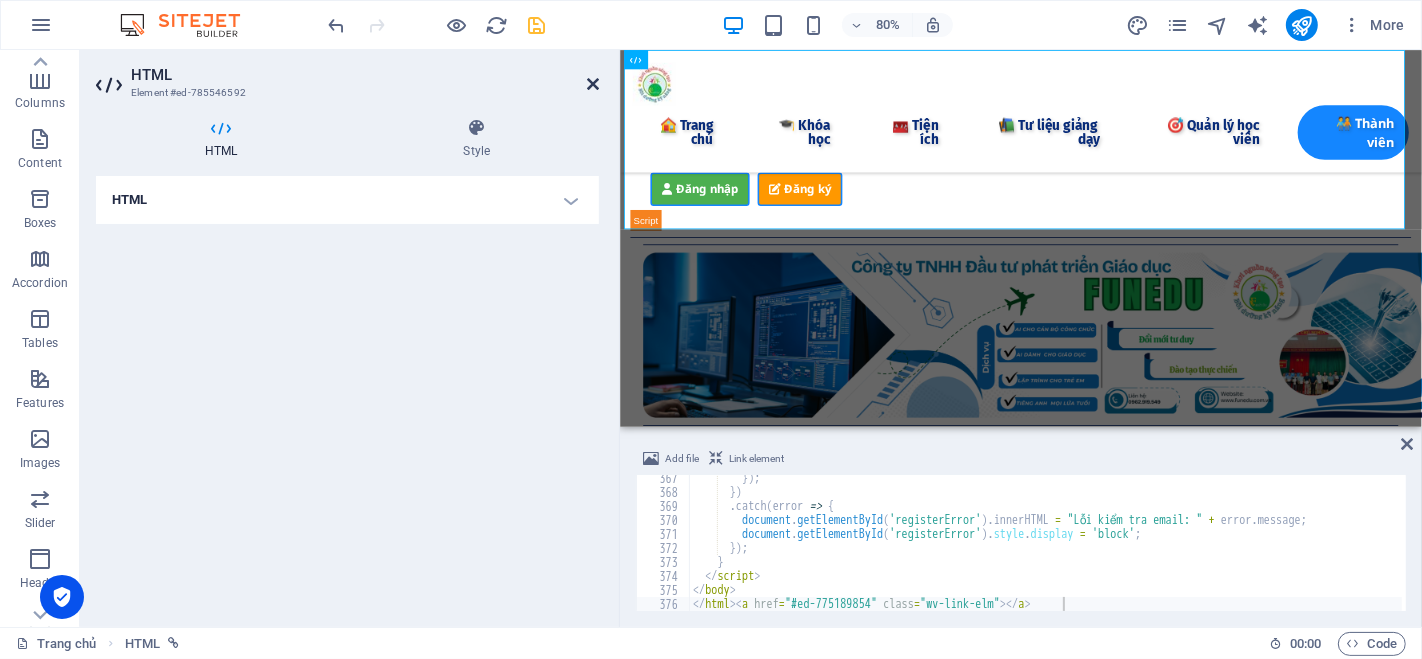 click at bounding box center [593, 84] 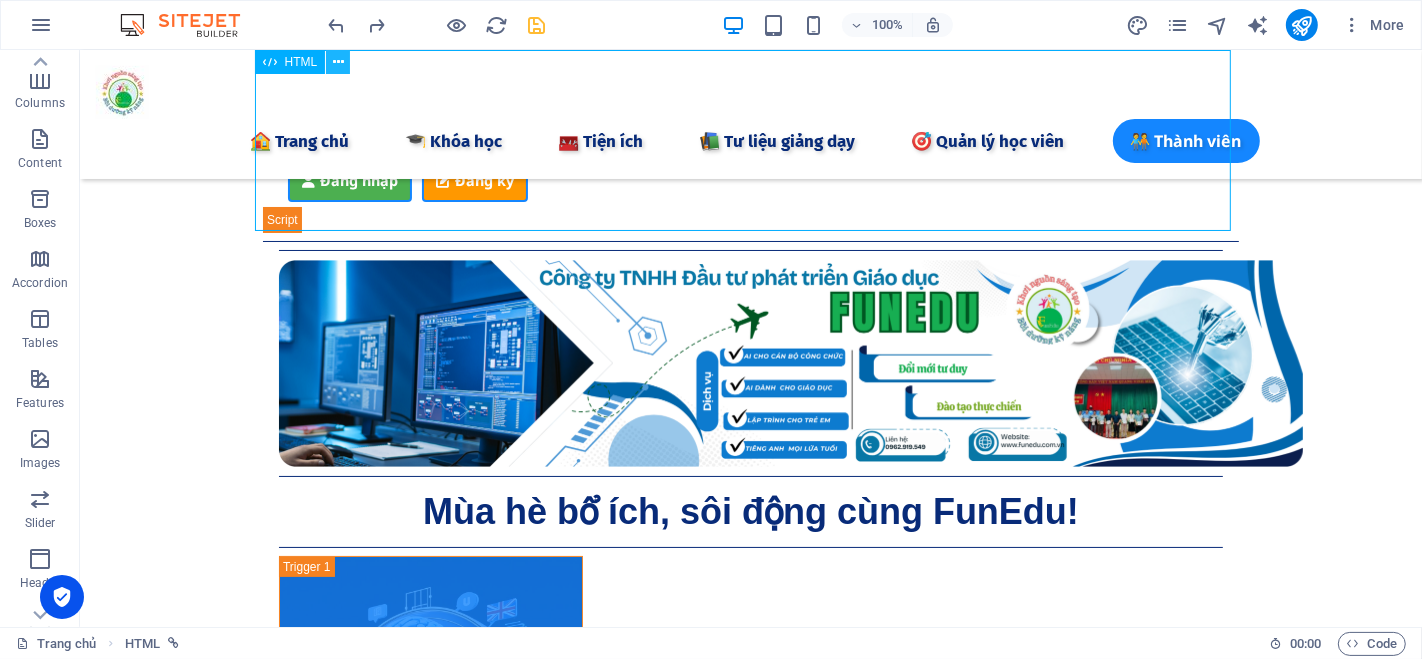 click at bounding box center [338, 62] 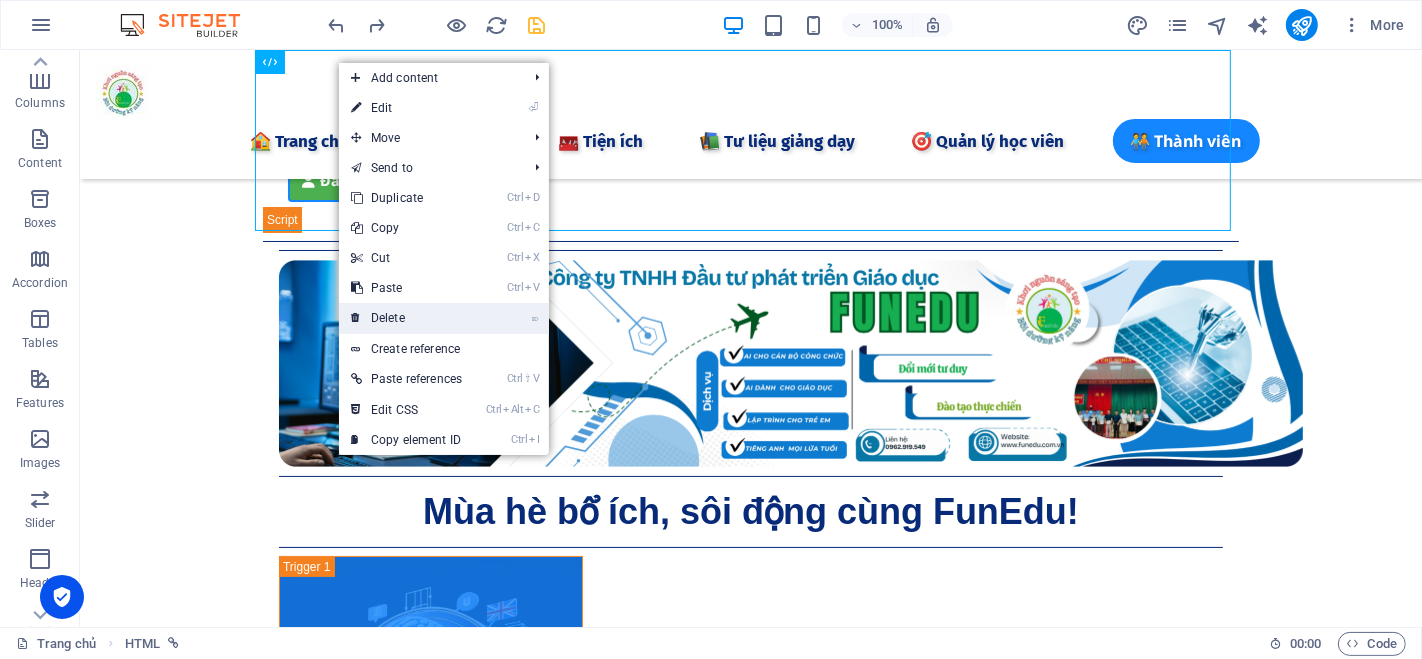 click on "⌦  Delete" at bounding box center (406, 318) 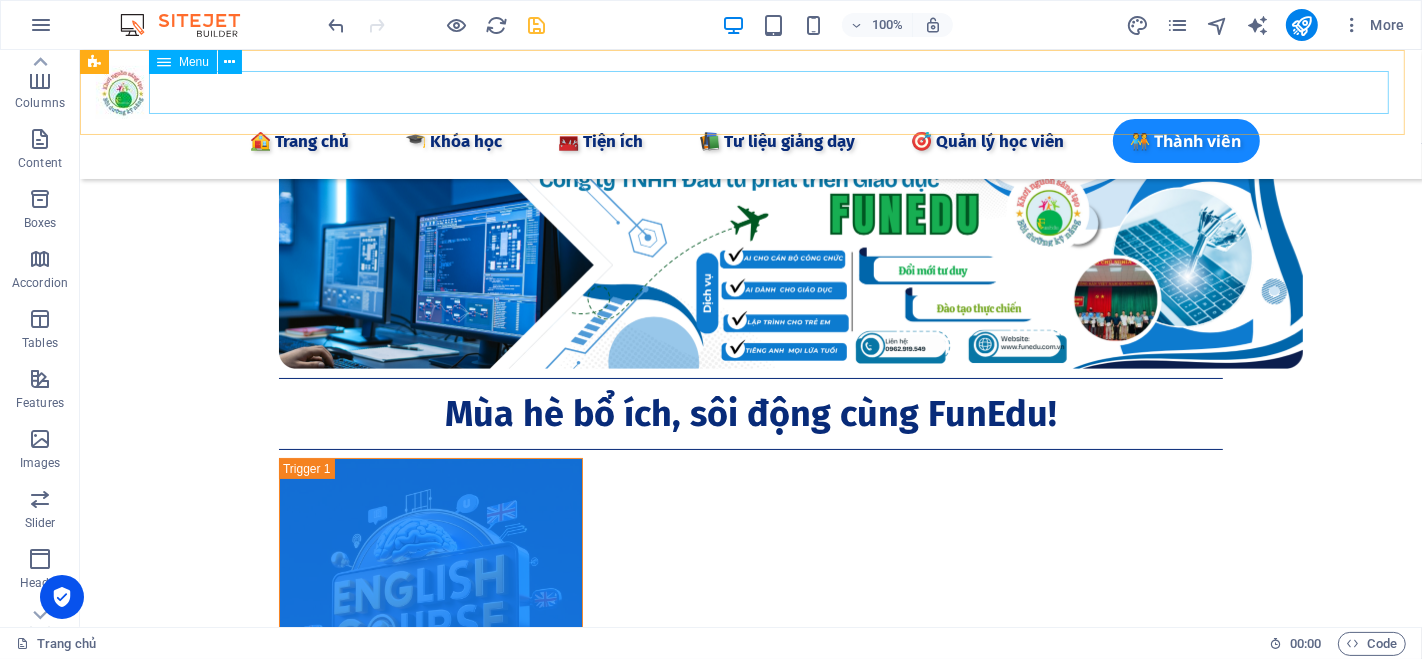 click on "🏠 Trang chủ 🎓 Khóa học 🧰 Tiện ích 📦 Tài liệu 🔍 Công cụ AI 📝 Ghi chú Keep 💬 Chat GTP 🎨 AI Tạo ảnh 🚀 Grok 3 ⚖️ AI Tra cứu Luật 📒 AI Notebooklm 🖲️ Gamma AI 🧠 Napkin AI 🎹 AI Sáng tác nhạc 🎤 AI tạo Giọng 🛠 Chỉnh sửa PDF 🏫 Công cụ Giáo dục 📲 Quản lý lớp học 📋 Điểm danh 📝 Giao Bài tập 🎮 Tạo Game Shows 🧩 Lập trình kéo thả 🐱 Lập trình Scratch 🤖 Lập trình Robot 📚 Tư liệu giảng ​dạy​ 📖 Bài giảng CBCC 🕊️ Bài giảng Giáo dục 🌈Thực hành Canva 👨‍🏫 Elearing Canva 📺 Khóa học Online 🎯 Quản lý học viên 🧑‍🤝‍🧑 Thành viên" at bounding box center (750, 141) 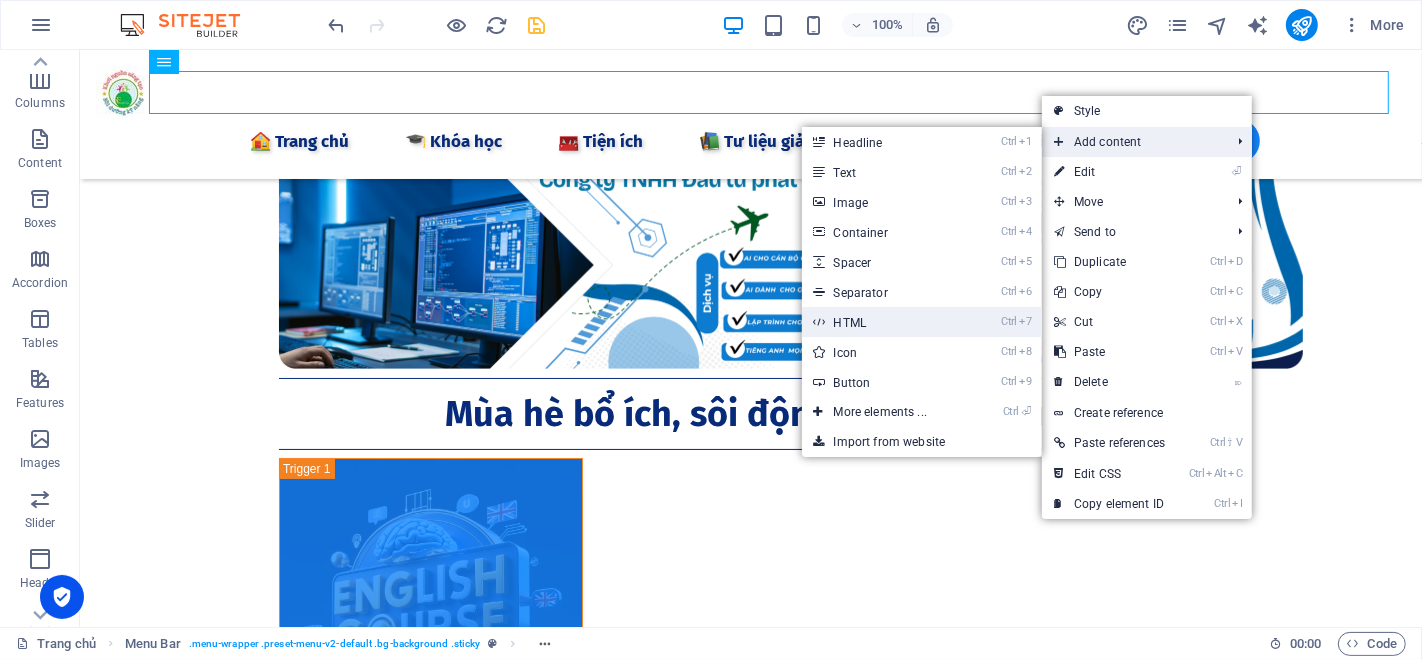 click on "Ctrl 7  HTML" at bounding box center (884, 322) 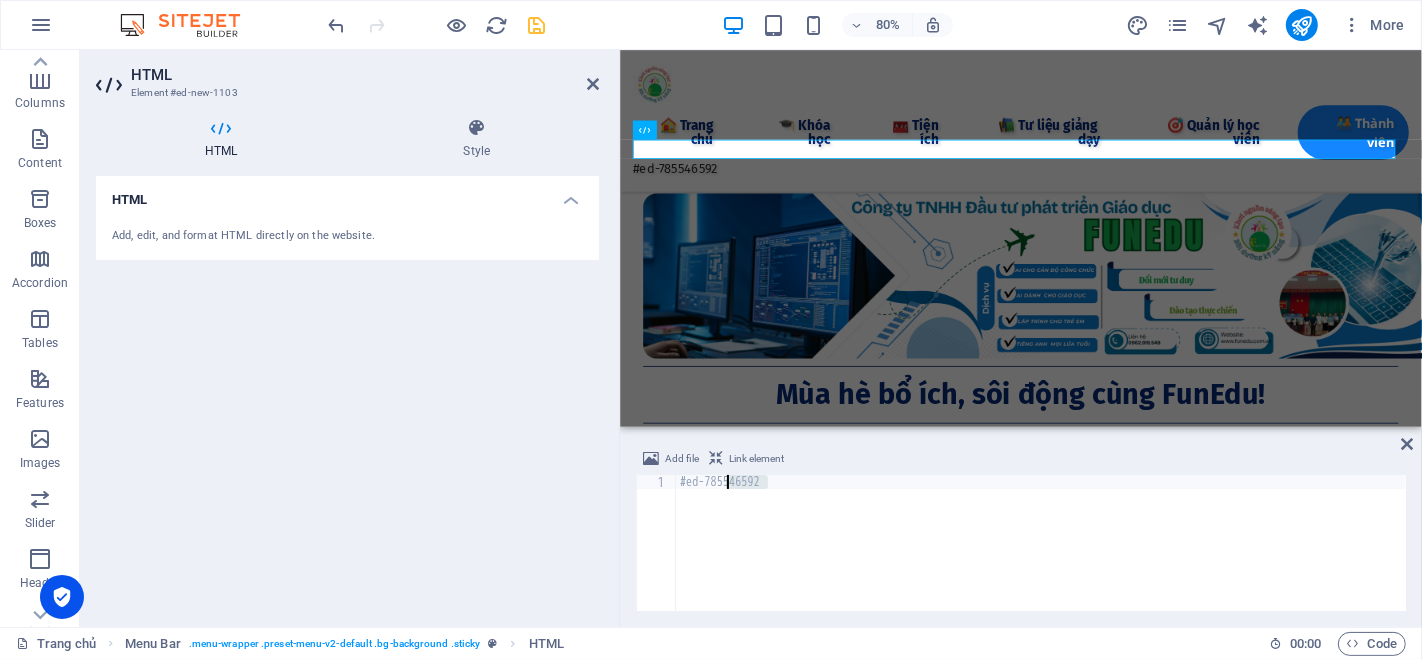 drag, startPoint x: 790, startPoint y: 487, endPoint x: 658, endPoint y: 486, distance: 132.00378 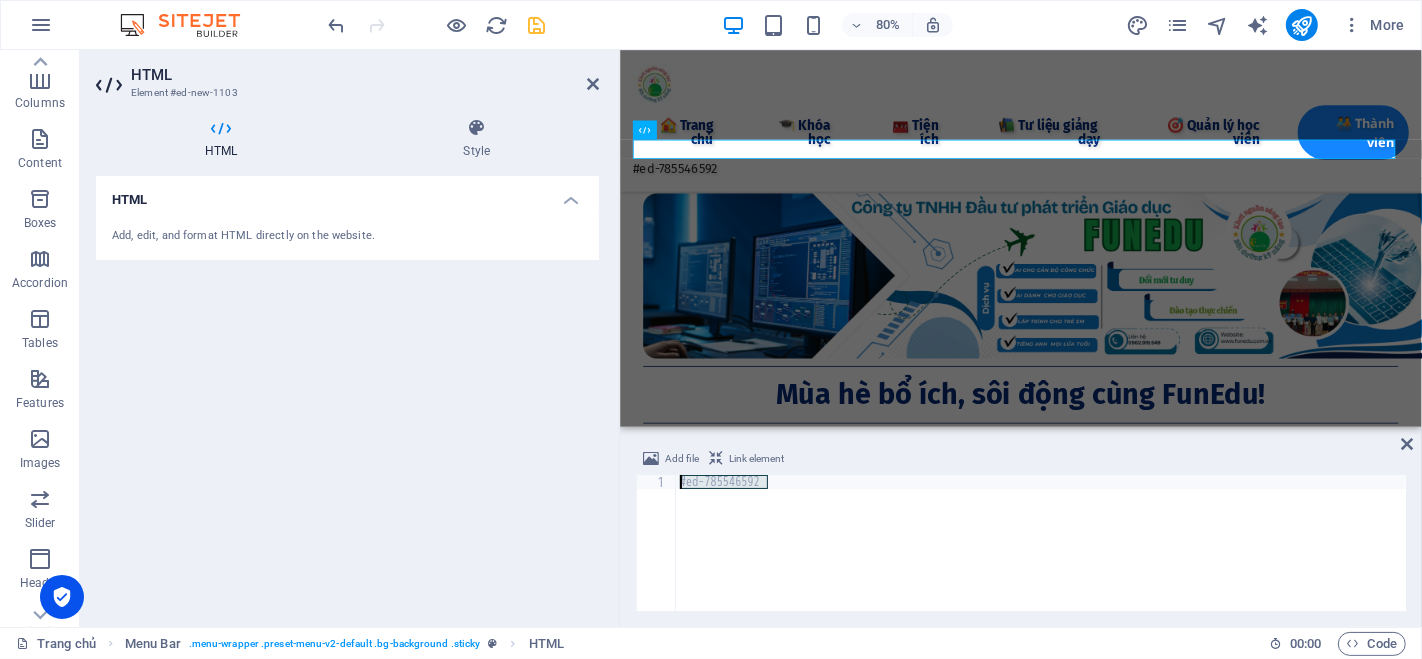 paste on "</html>" 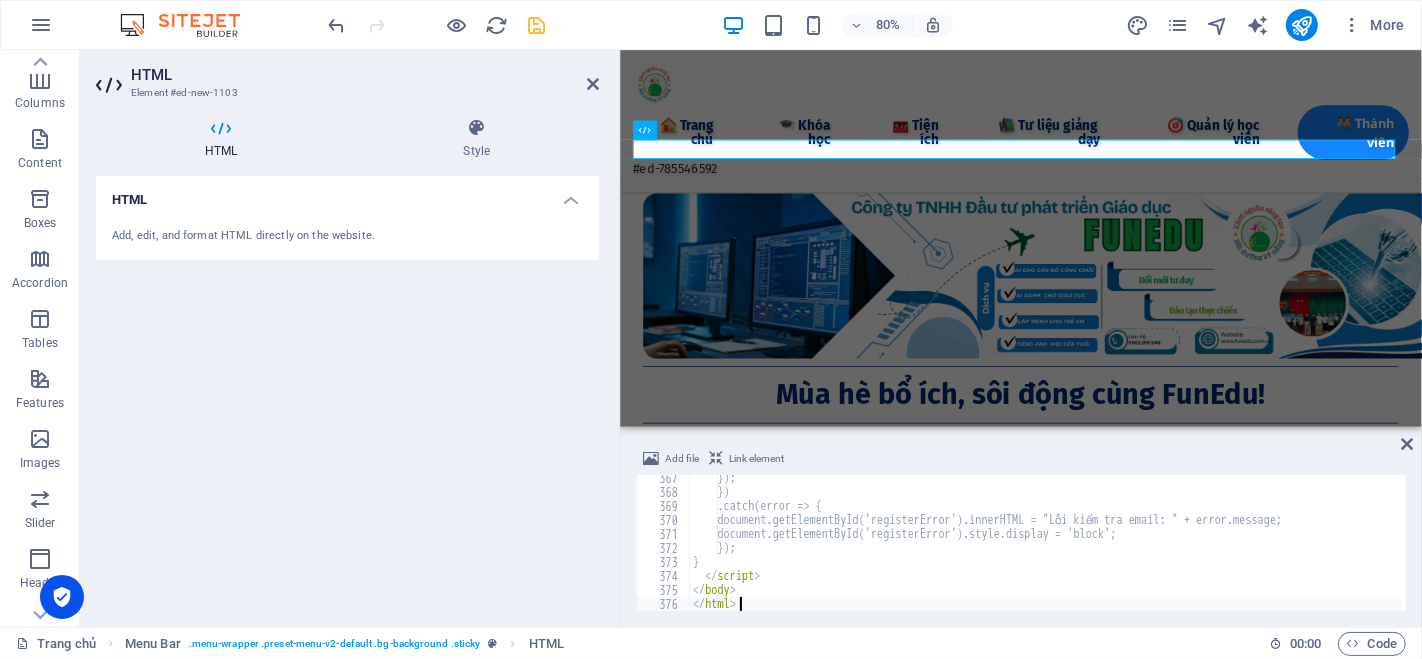 scroll, scrollTop: 5128, scrollLeft: 0, axis: vertical 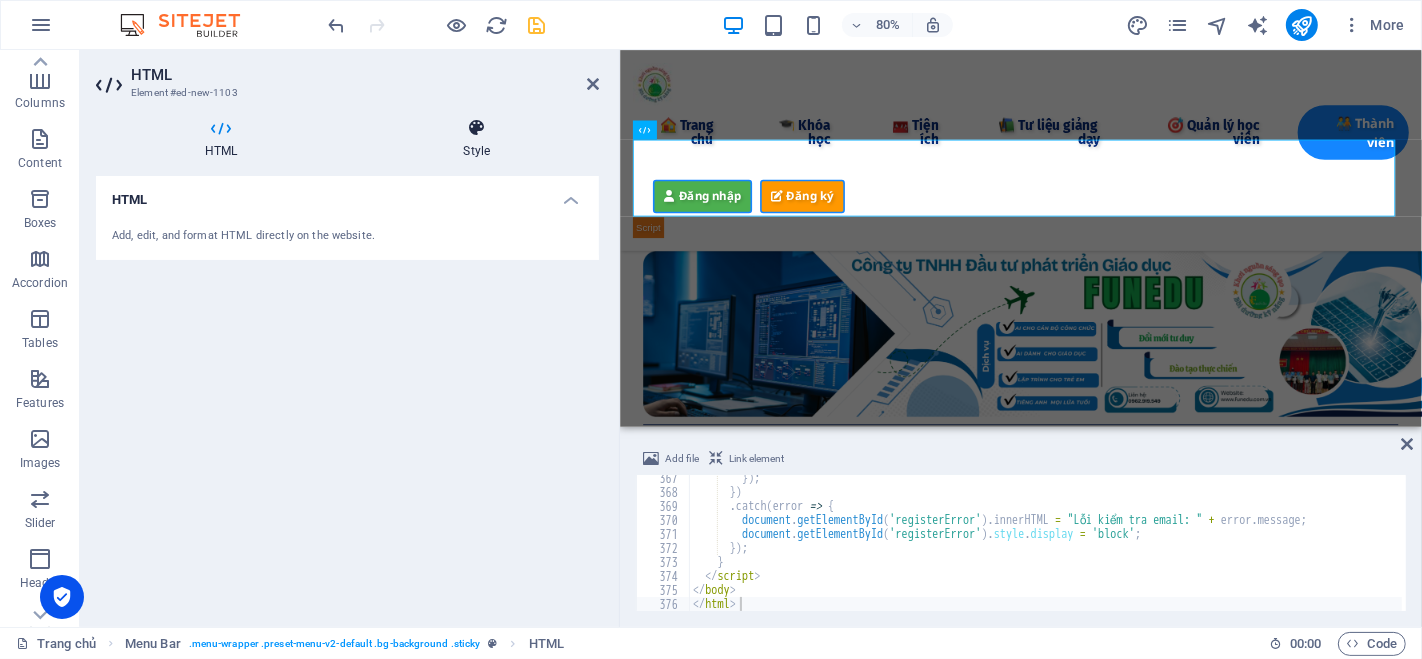 click at bounding box center (477, 128) 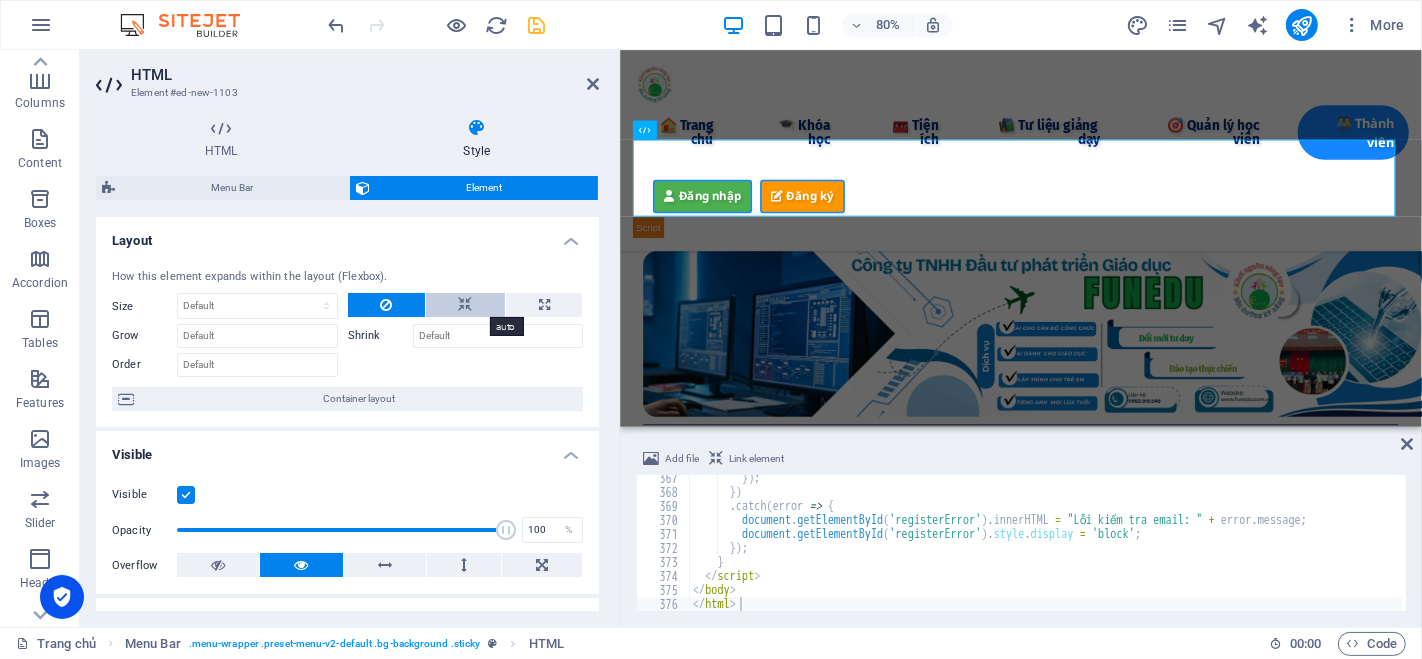 click at bounding box center [465, 305] 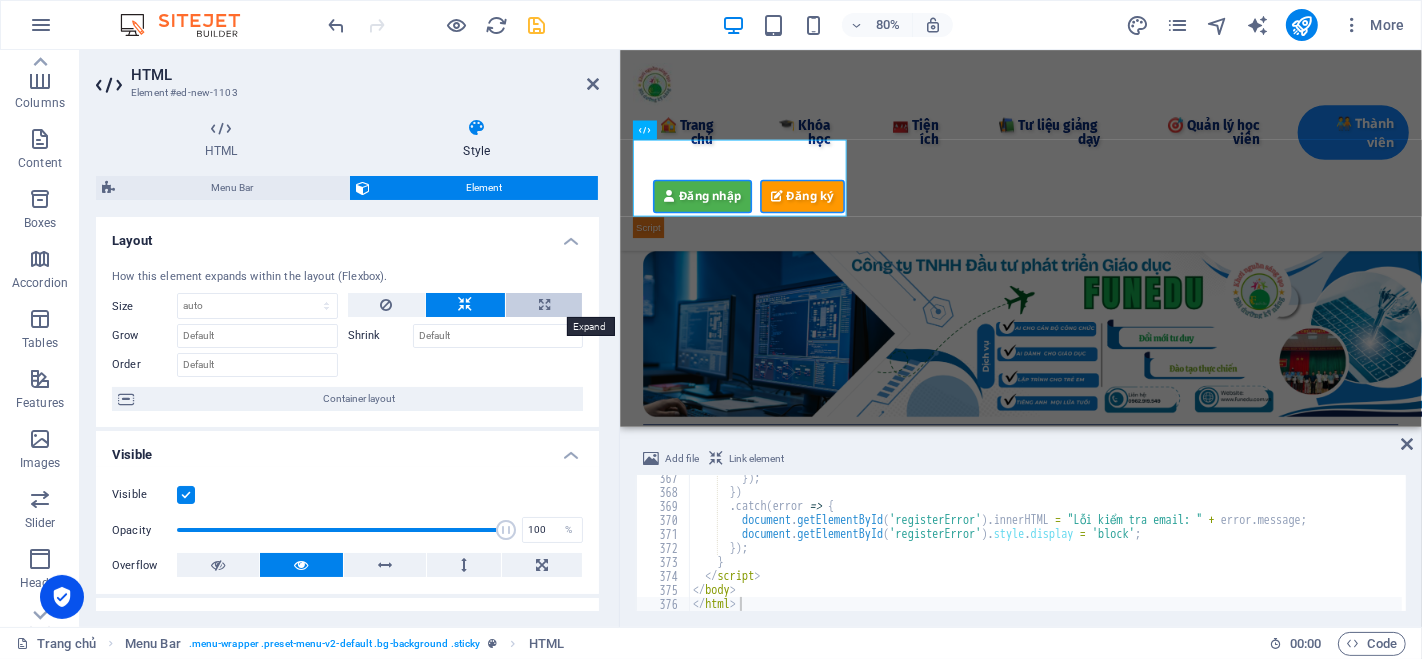 click at bounding box center (544, 305) 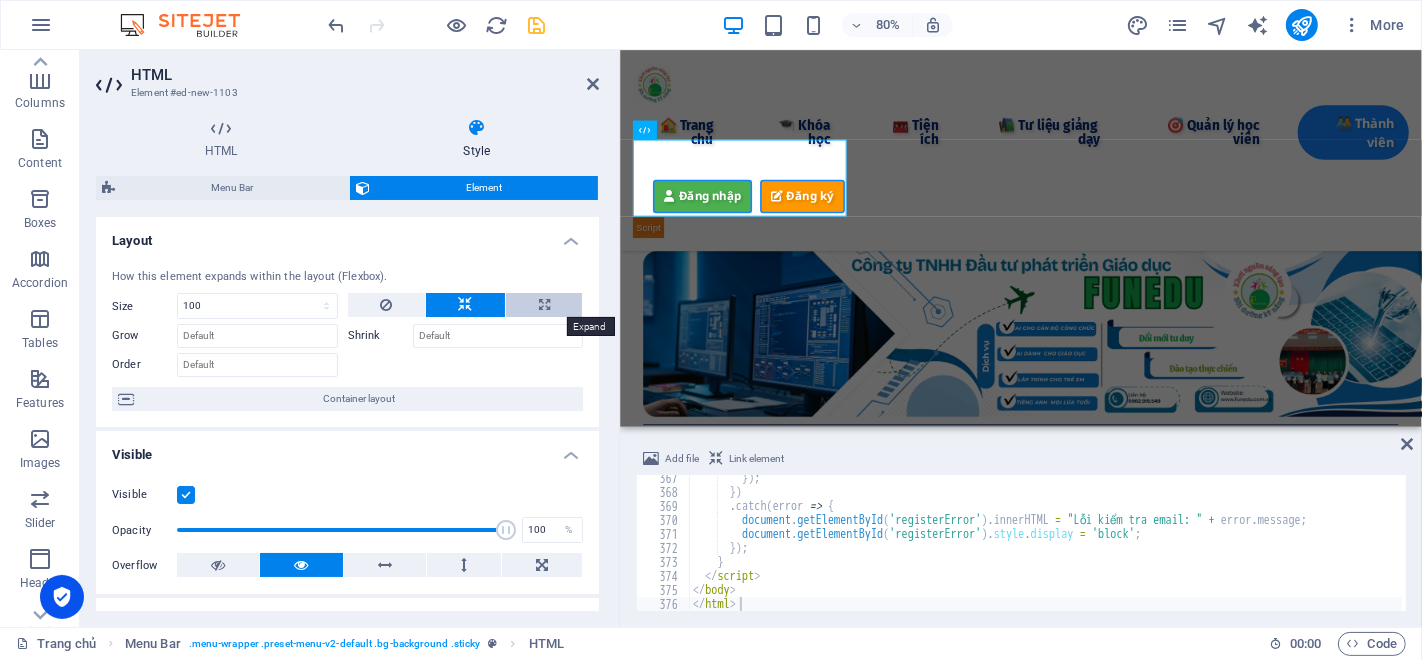 select on "%" 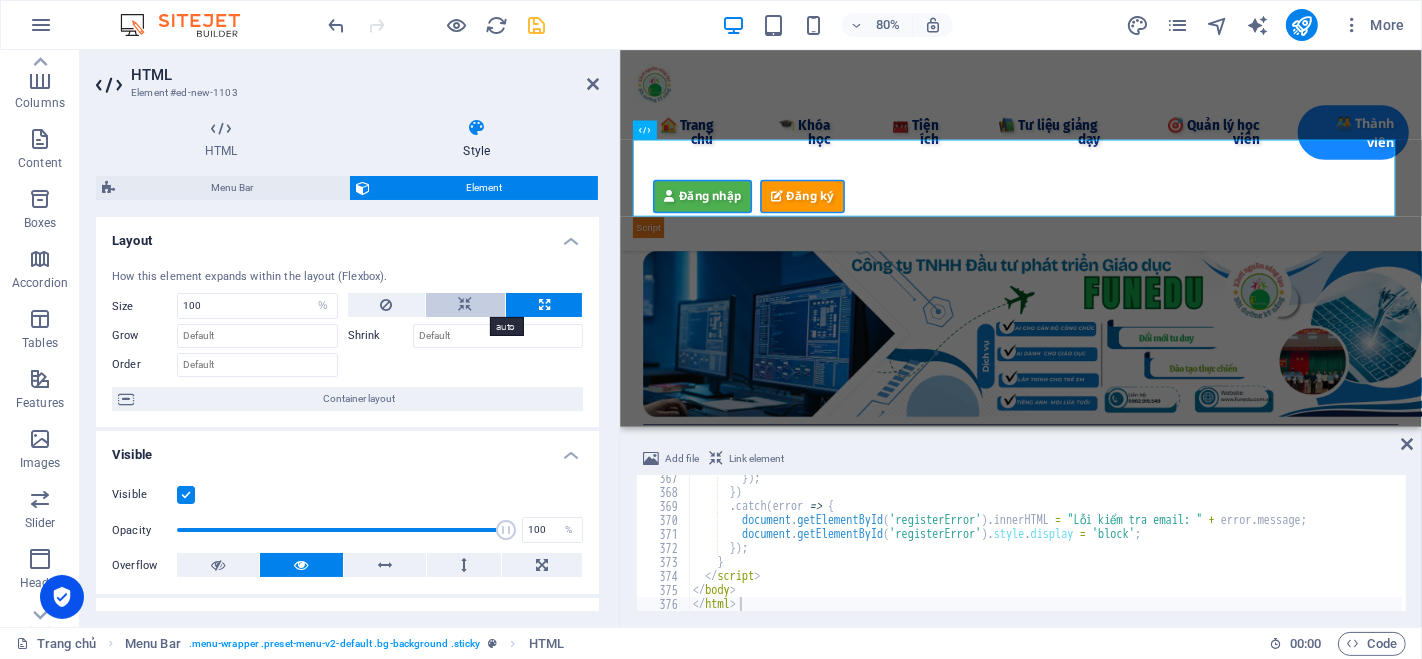 click at bounding box center (465, 305) 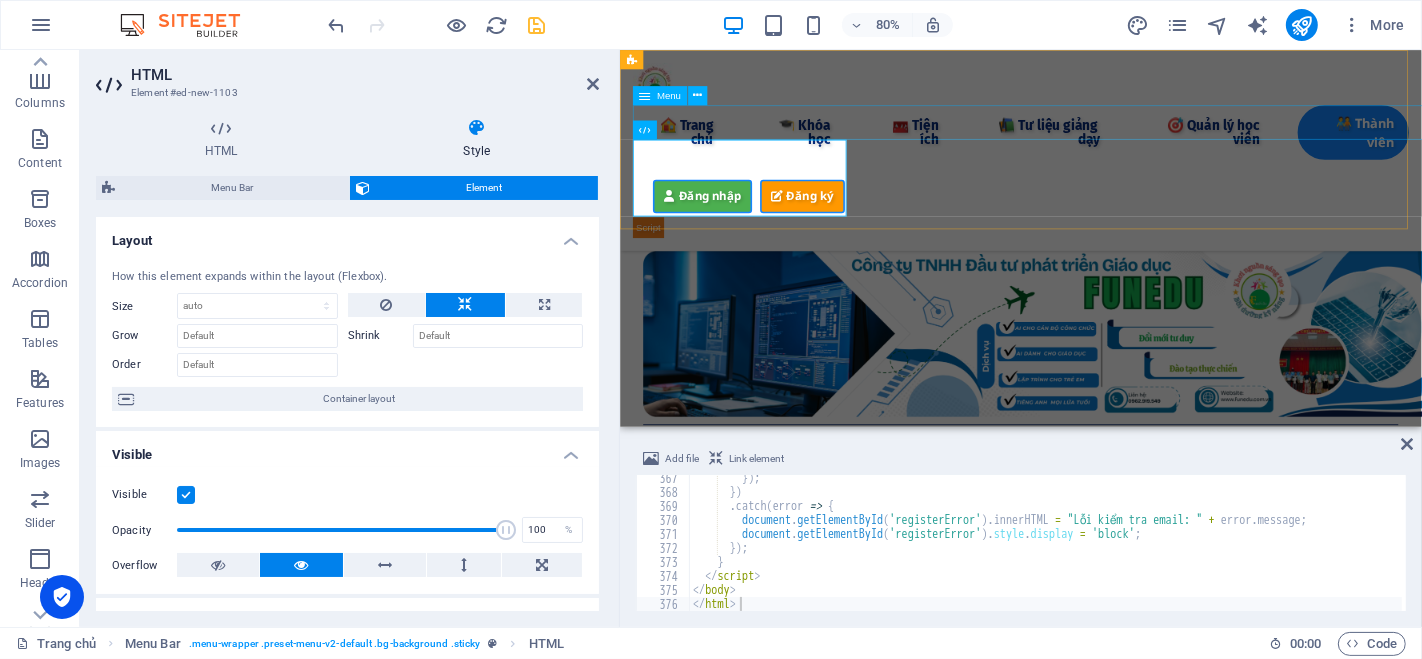 click on "🏠 Trang chủ 🎓 Khóa học 🧰 Tiện ích 📦 Tài liệu 🔍 Công cụ AI 📝 Ghi chú Keep 💬 Chat GTP 🎨 AI Tạo ảnh 🚀 Grok 3 ⚖️ AI Tra cứu Luật 📒 AI Notebooklm 🖲️ Gamma AI 🧠 Napkin AI 🎹 AI Sáng tác nhạc 🎤 AI tạo Giọng 🛠 Chỉnh sửa PDF 🏫 Công cụ Giáo dục 📲 Quản lý lớp học 📋 Điểm danh 📝 Giao Bài tập 🎮 Tạo Game Shows 🧩 Lập trình kéo thả 🐱 Lập trình Scratch 🤖 Lập trình Robot 📚 Tư liệu giảng ​dạy​ 📖 Bài giảng CBCC 🕊️ Bài giảng Giáo dục 🌈Thực hành Canva 👨‍🏫 Elearing Canva 📺 Khóa học Online 🎯 Quản lý học viên 🧑‍🤝‍🧑 Thành viên" at bounding box center (1121, 153) 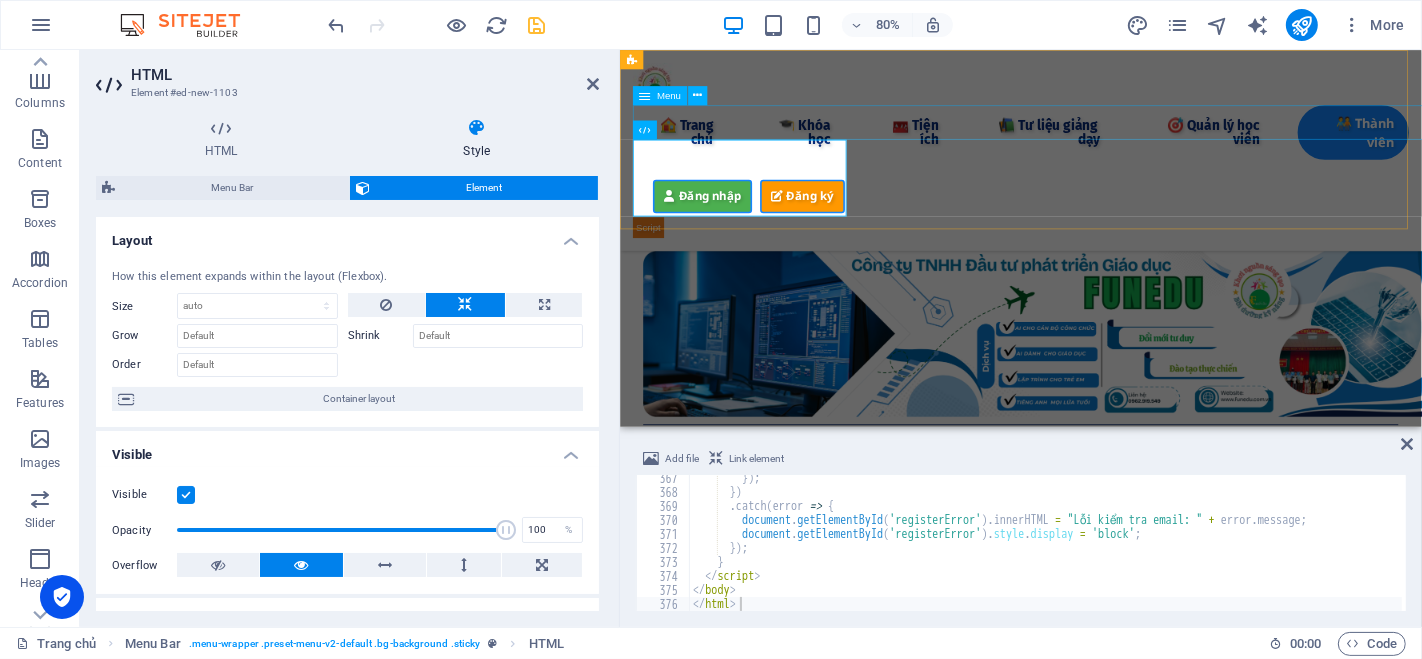 click on "🏠 Trang chủ 🎓 Khóa học 🧰 Tiện ích 📦 Tài liệu 🔍 Công cụ AI 📝 Ghi chú Keep 💬 Chat GTP 🎨 AI Tạo ảnh 🚀 Grok 3 ⚖️ AI Tra cứu Luật 📒 AI Notebooklm 🖲️ Gamma AI 🧠 Napkin AI 🎹 AI Sáng tác nhạc 🎤 AI tạo Giọng 🛠 Chỉnh sửa PDF 🏫 Công cụ Giáo dục 📲 Quản lý lớp học 📋 Điểm danh 📝 Giao Bài tập 🎮 Tạo Game Shows 🧩 Lập trình kéo thả 🐱 Lập trình Scratch 🤖 Lập trình Robot 📚 Tư liệu giảng ​dạy​ 📖 Bài giảng CBCC 🕊️ Bài giảng Giáo dục 🌈Thực hành Canva 👨‍🏫 Elearing Canva 📺 Khóa học Online 🎯 Quản lý học viên 🧑‍🤝‍🧑 Thành viên" at bounding box center (1121, 153) 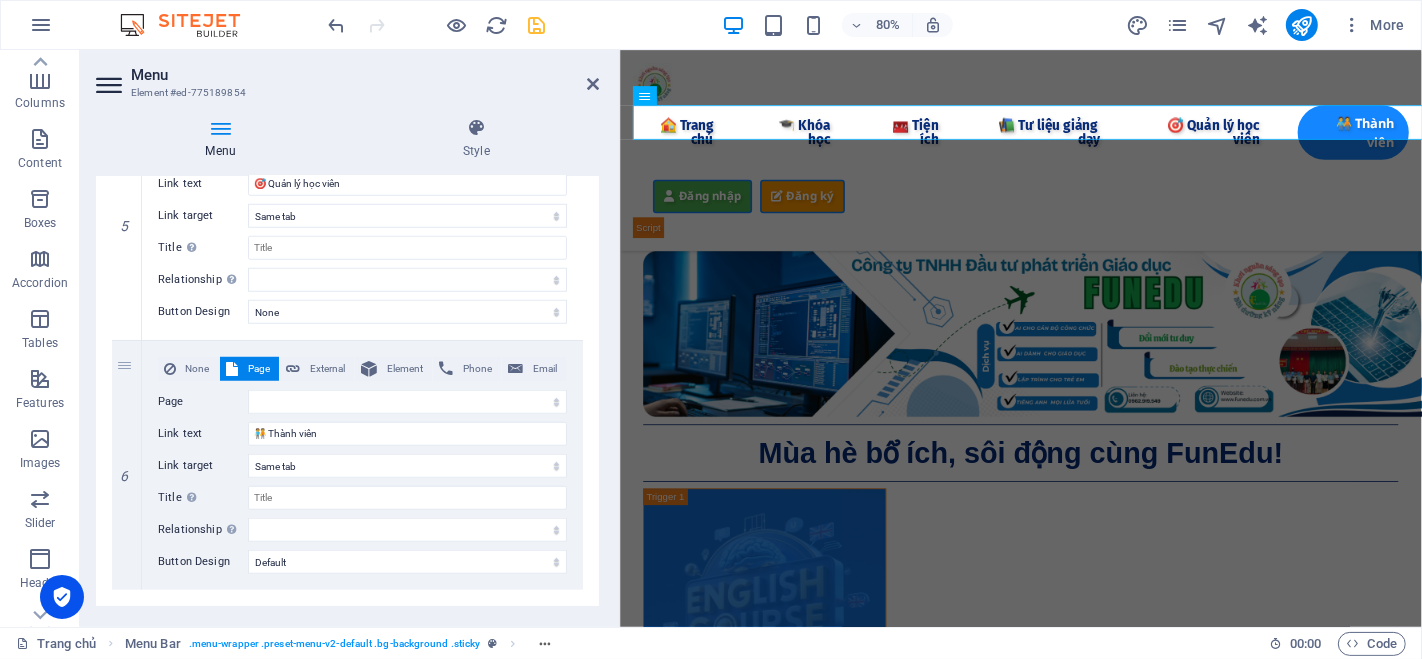 scroll, scrollTop: 7795, scrollLeft: 0, axis: vertical 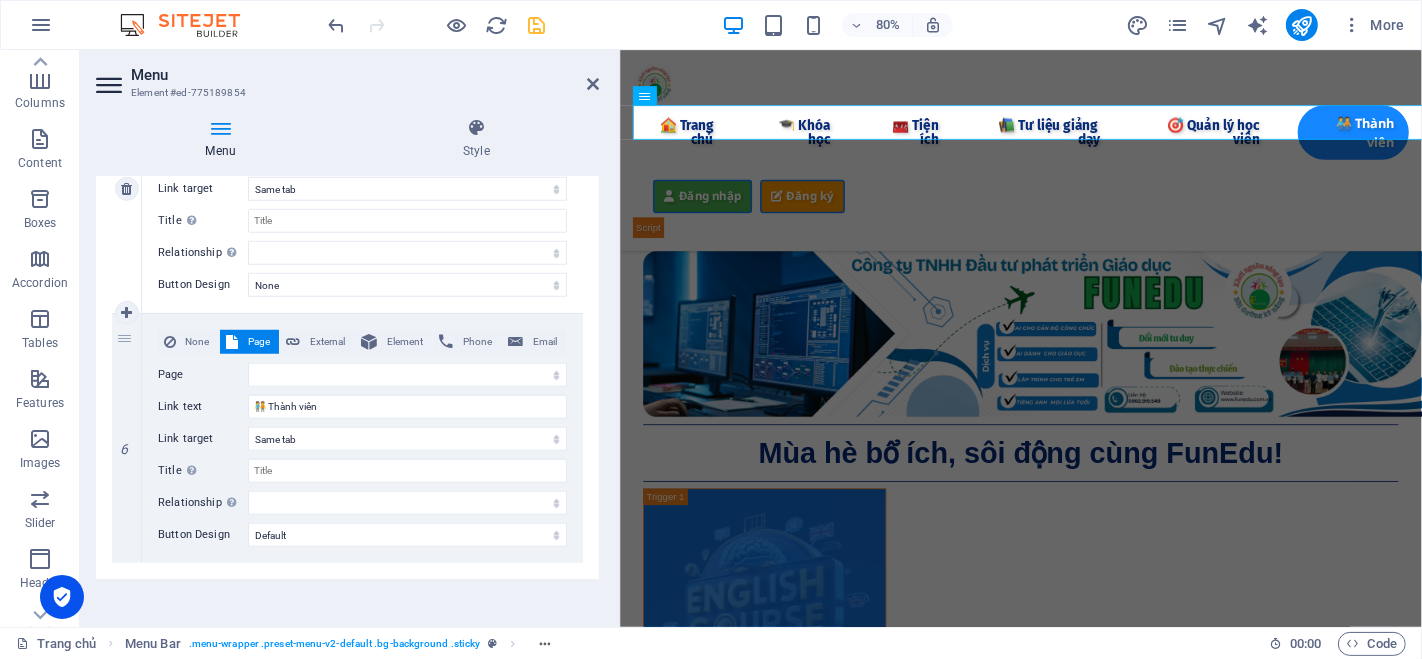 drag, startPoint x: 132, startPoint y: 369, endPoint x: 117, endPoint y: 430, distance: 62.817196 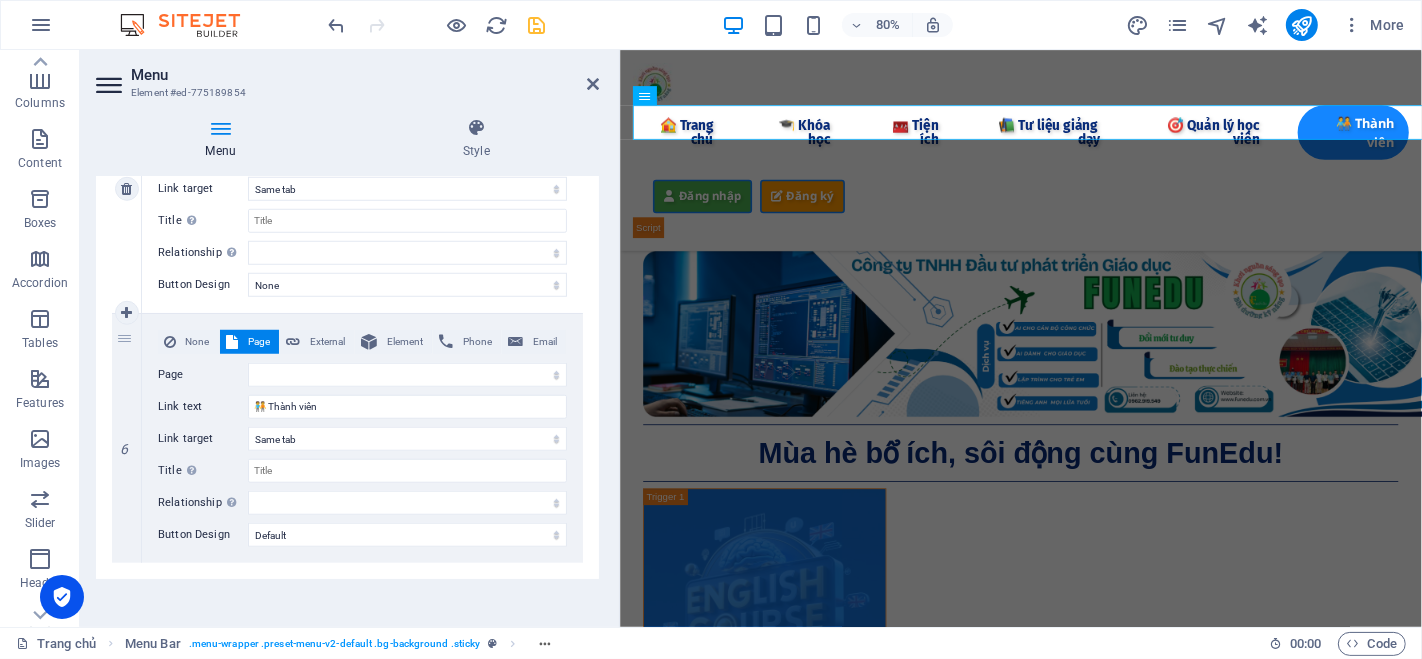 click at bounding box center [0, 0] 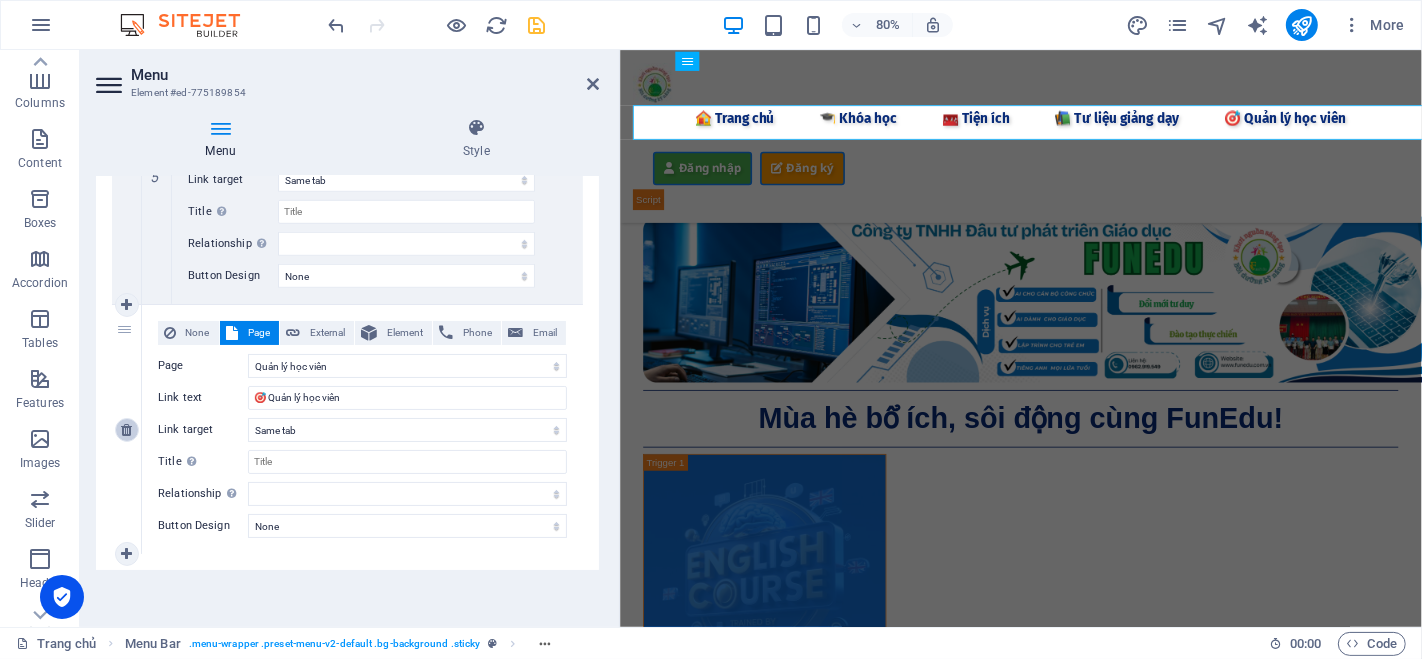scroll, scrollTop: 7545, scrollLeft: 0, axis: vertical 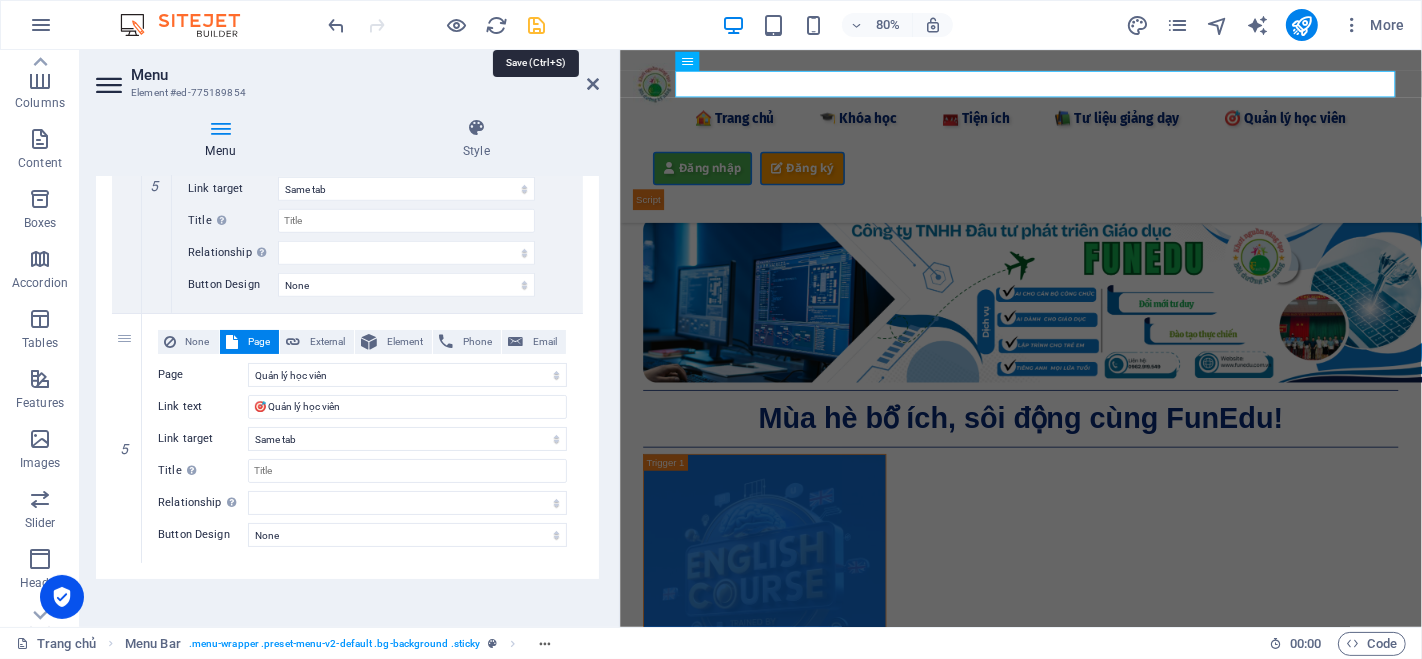 click at bounding box center (537, 25) 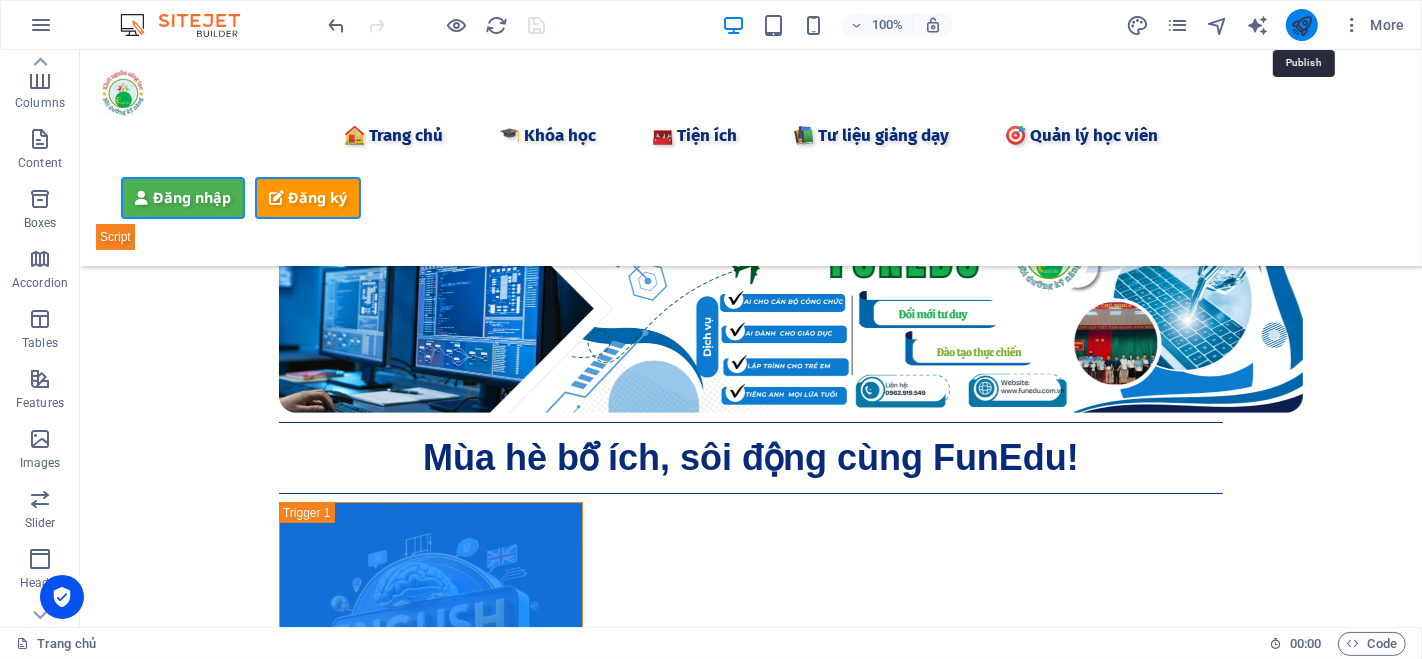click at bounding box center [1301, 25] 